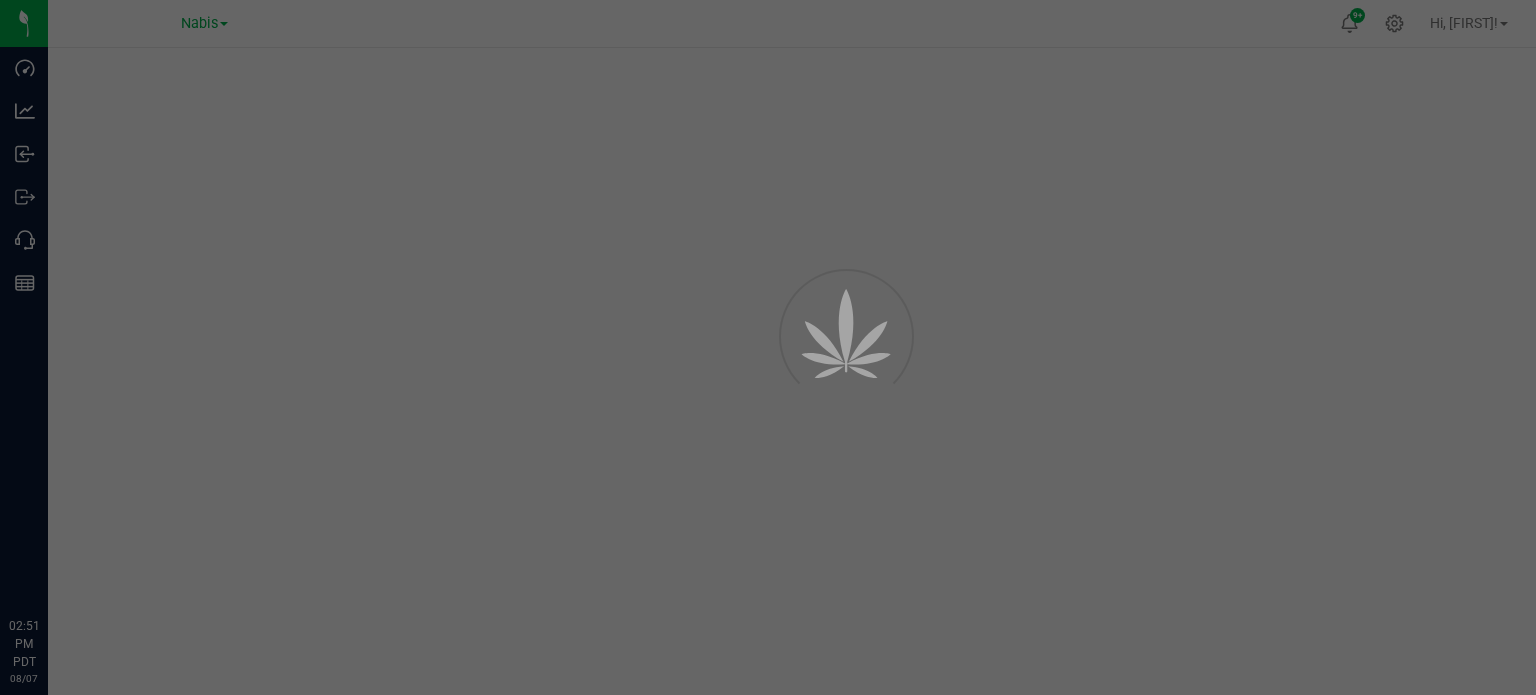 scroll, scrollTop: 0, scrollLeft: 0, axis: both 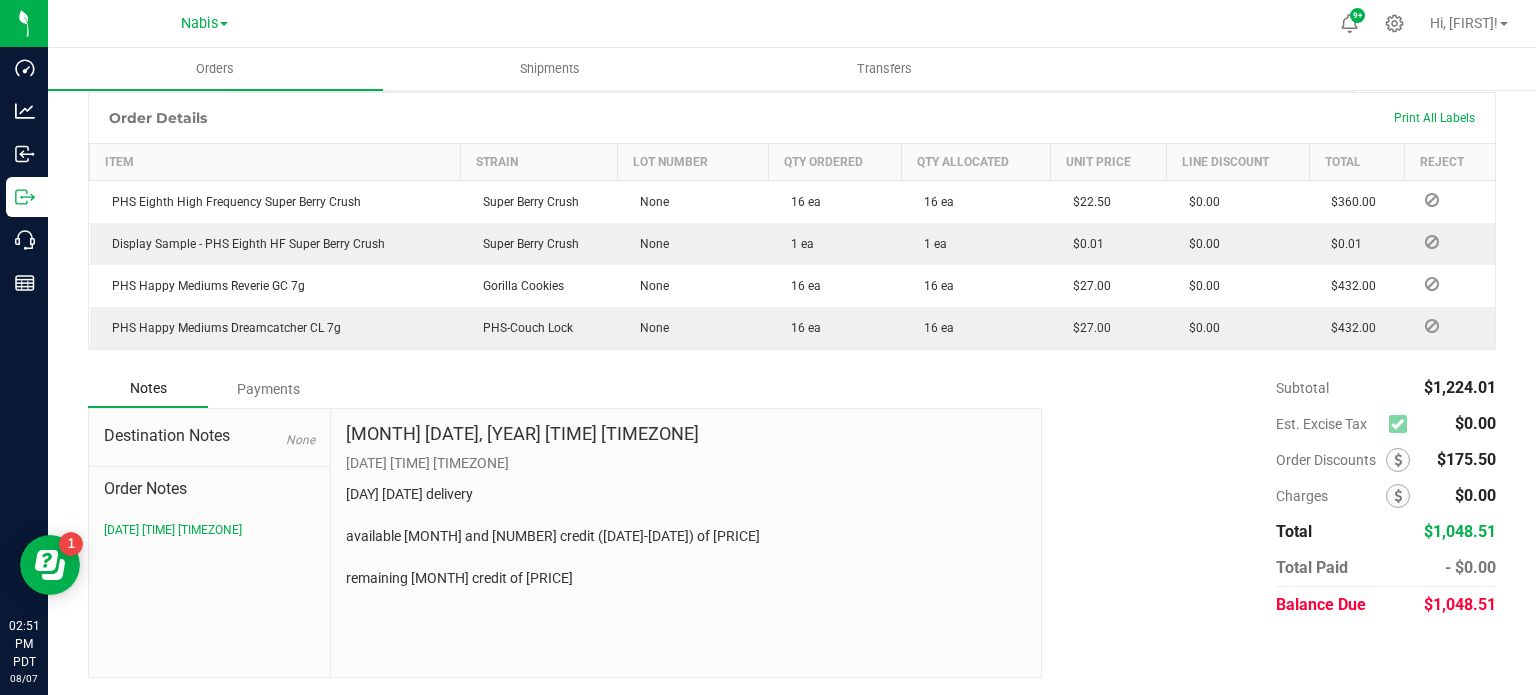 click on "Payments" at bounding box center (268, 389) 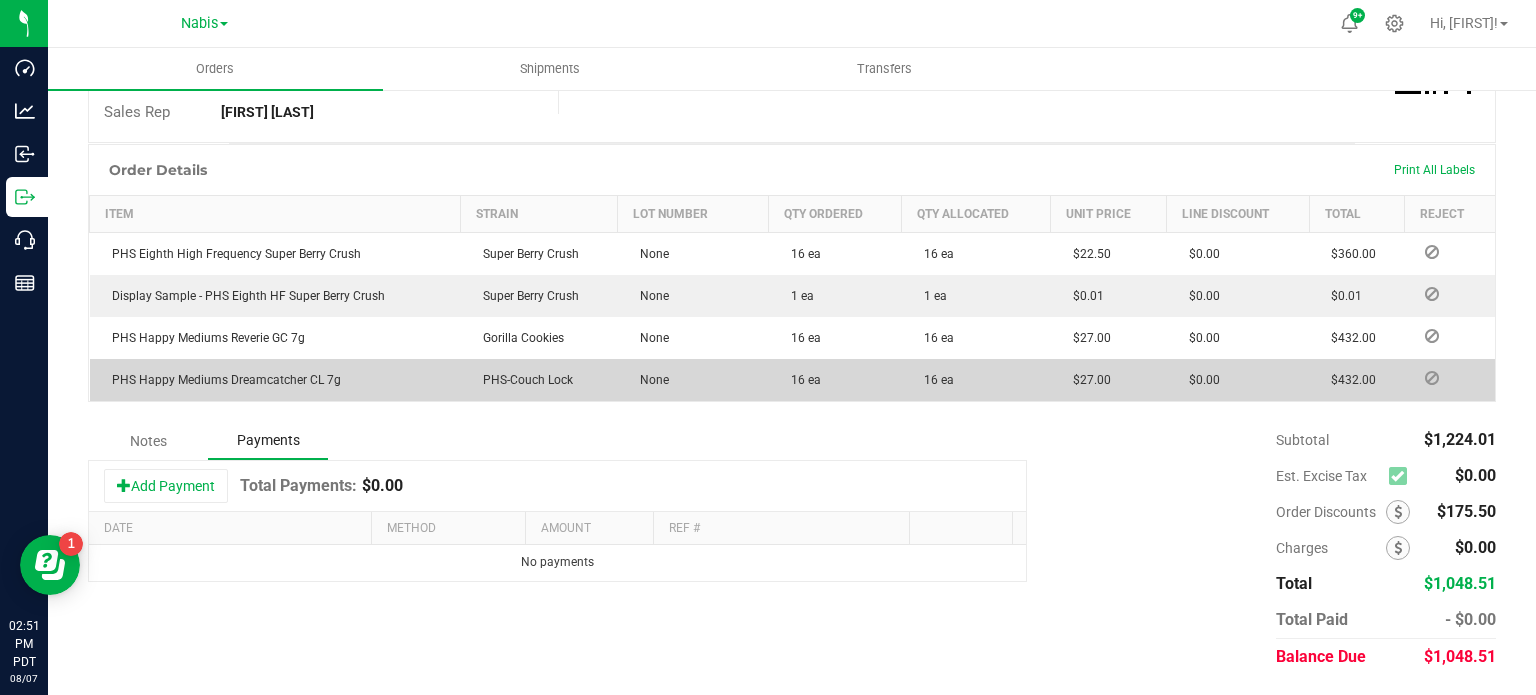 scroll, scrollTop: 457, scrollLeft: 0, axis: vertical 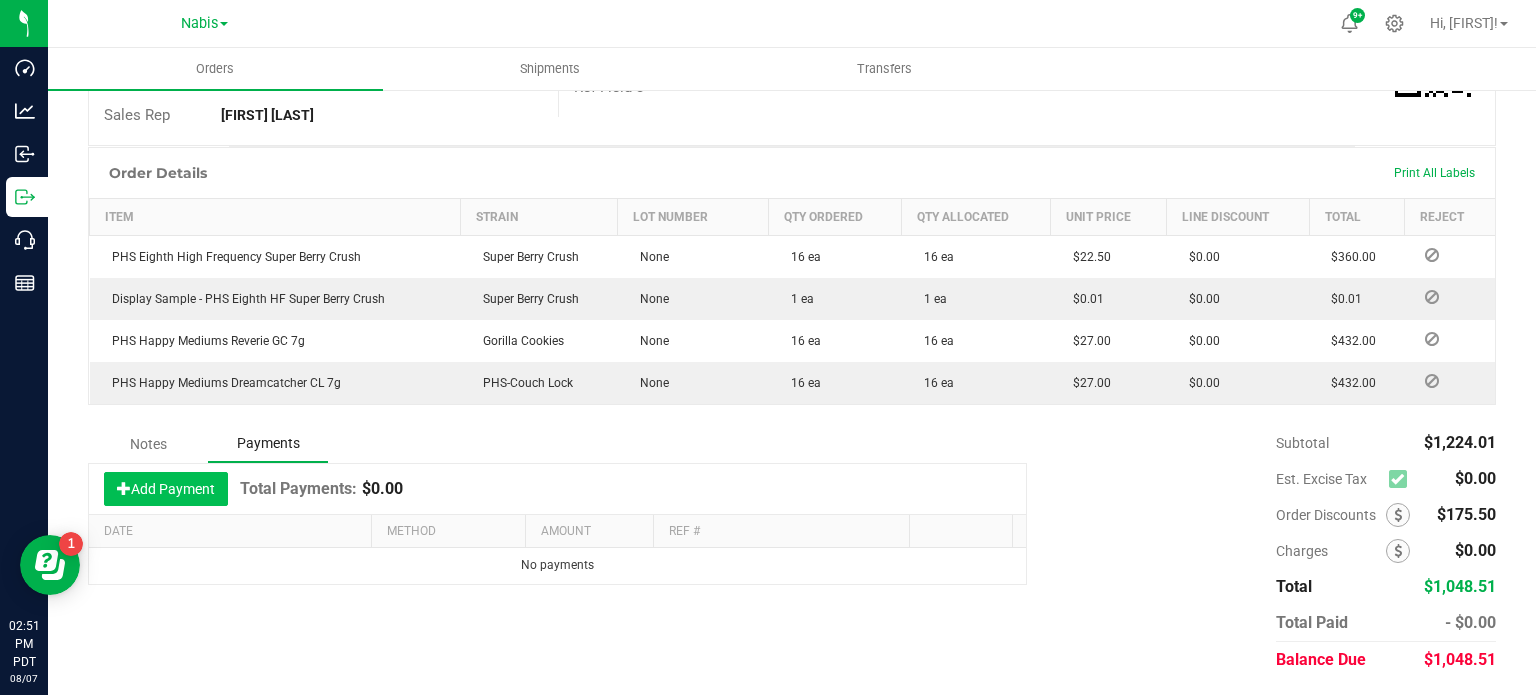 click on "Add Payment" at bounding box center (166, 489) 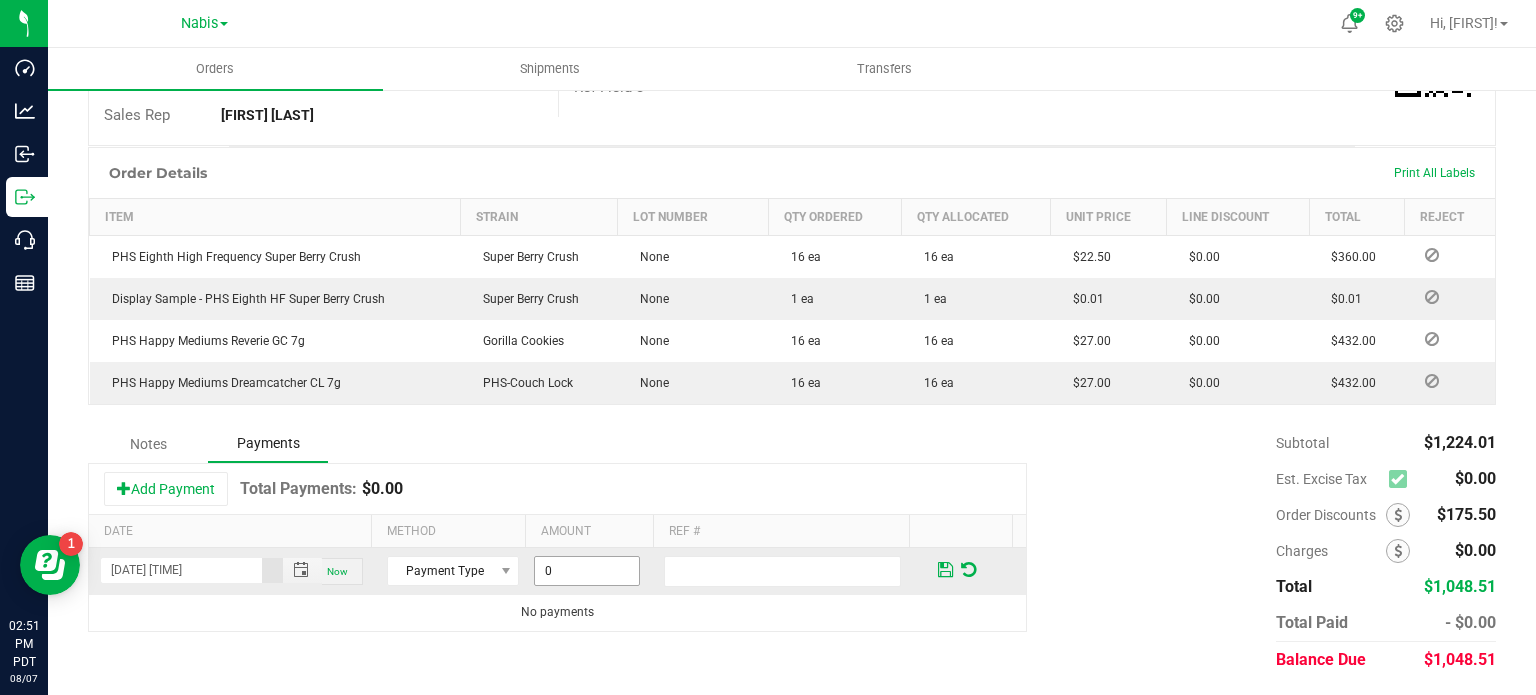 click on "0" at bounding box center [587, 571] 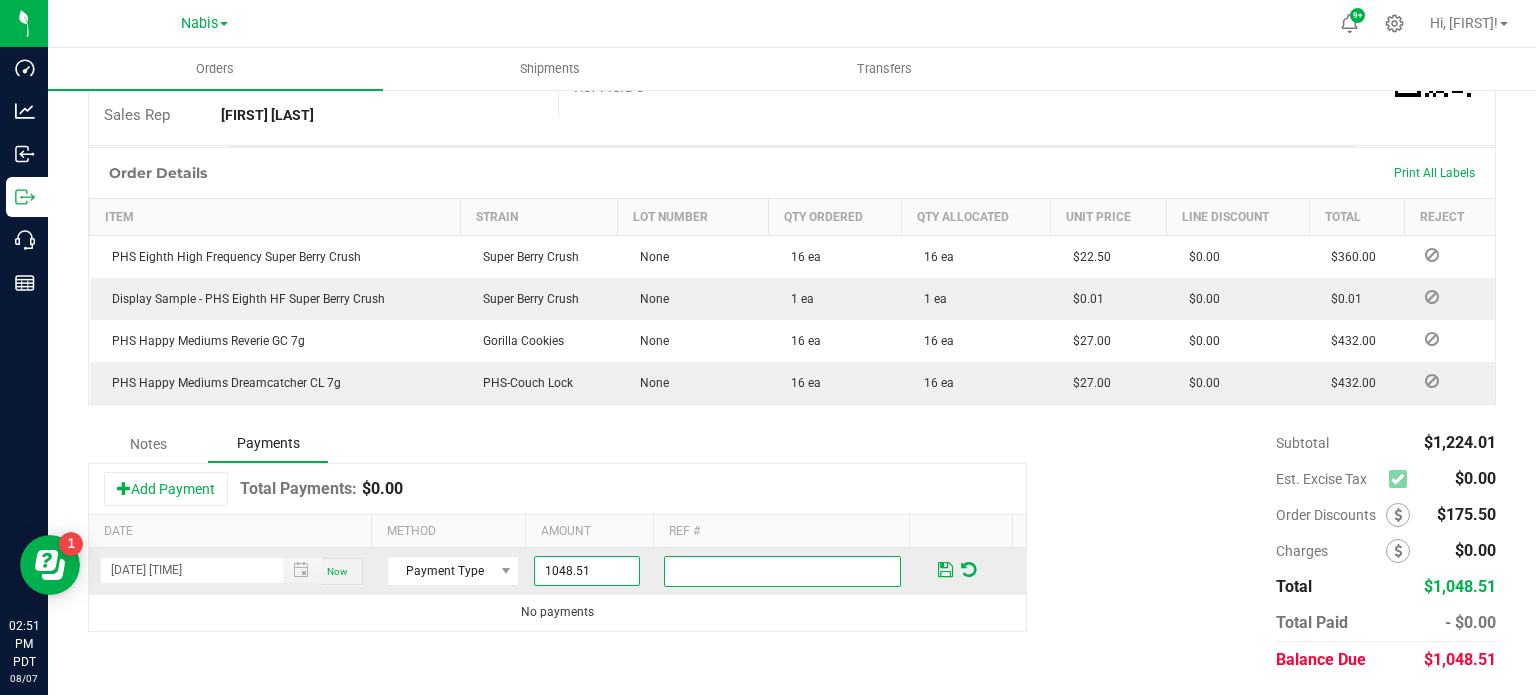 type on "$1,048.51" 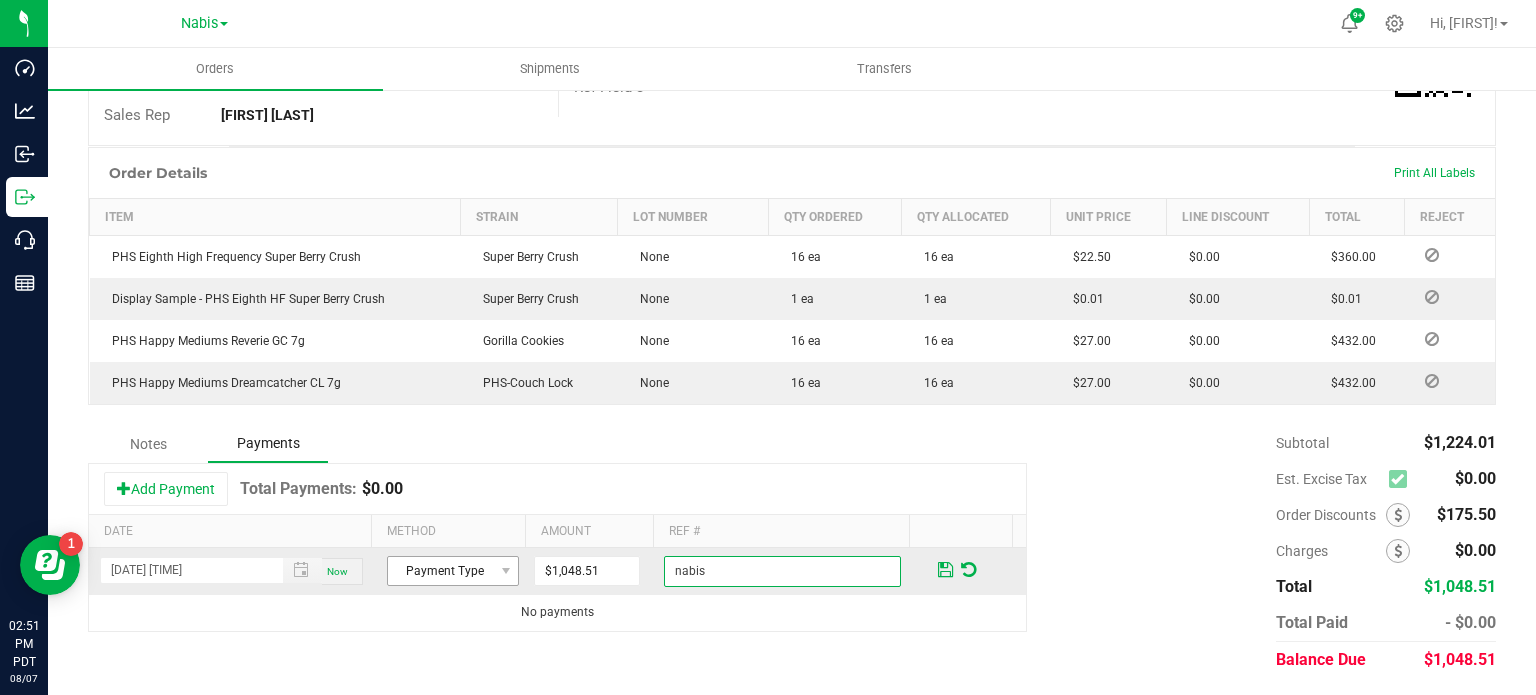 type on "nabis" 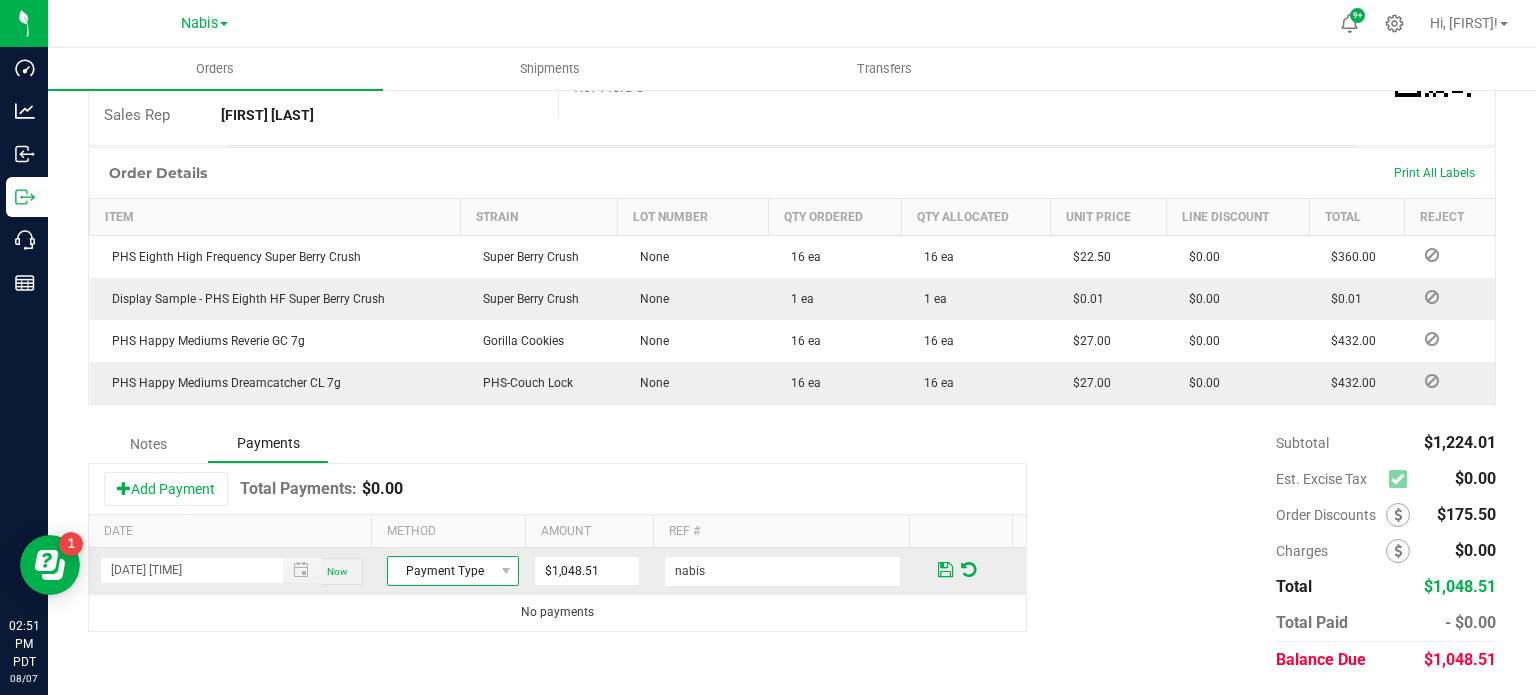 click on "Payment Type" at bounding box center [440, 571] 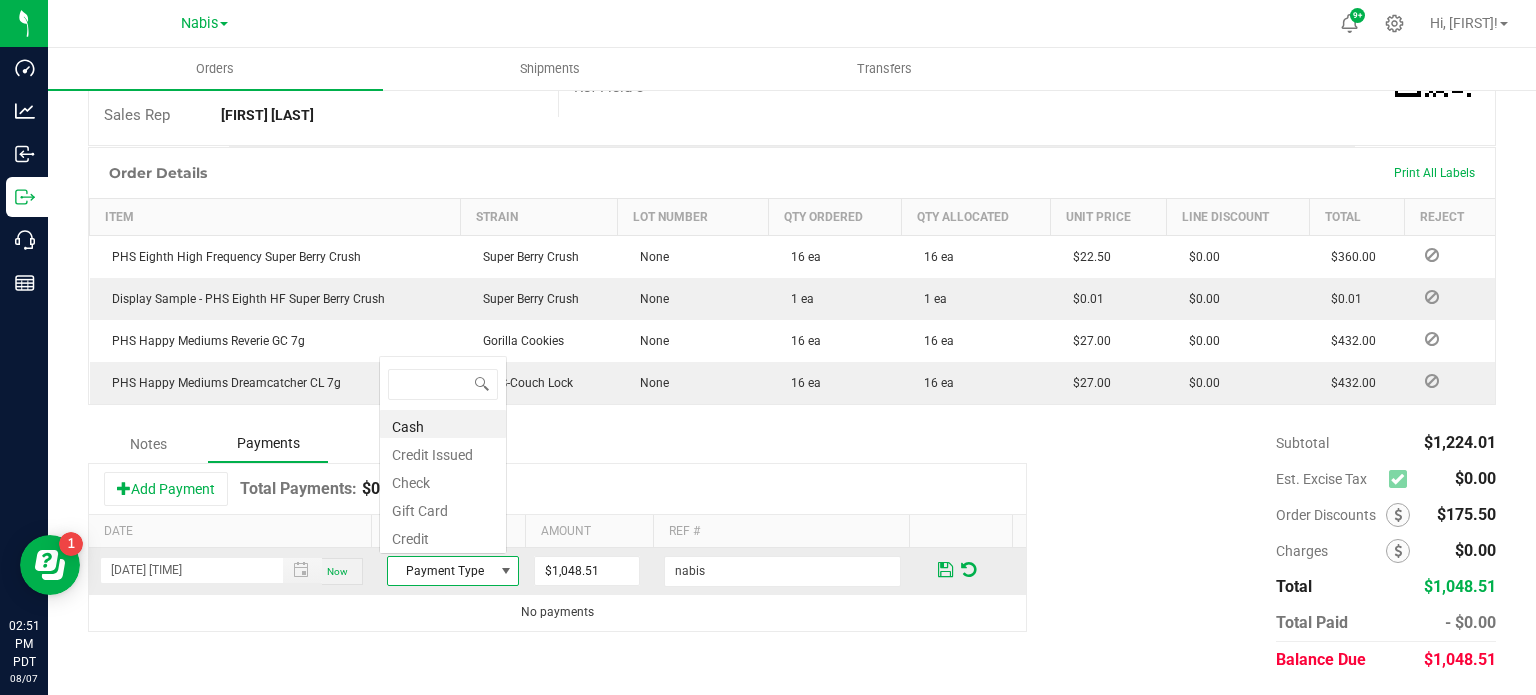 scroll, scrollTop: 0, scrollLeft: 0, axis: both 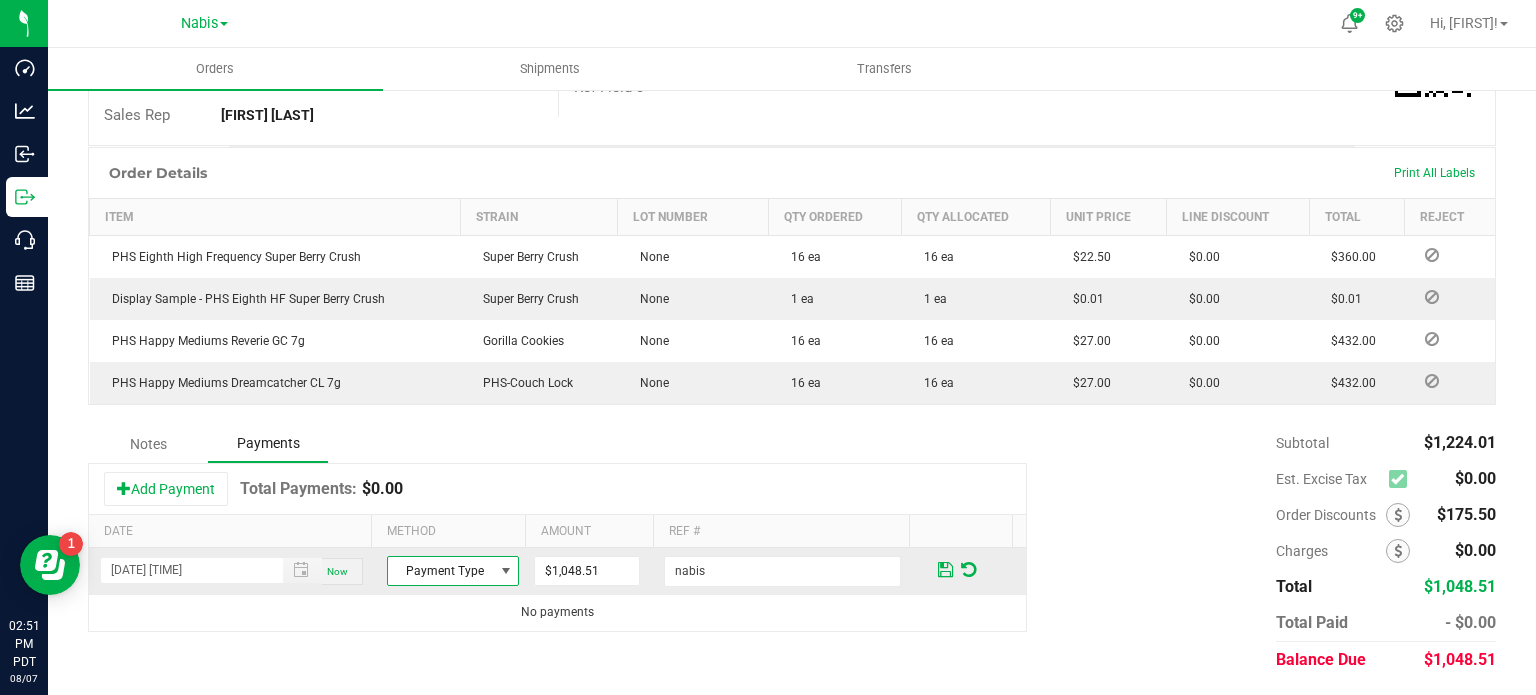 click on "Payment Type" at bounding box center [440, 571] 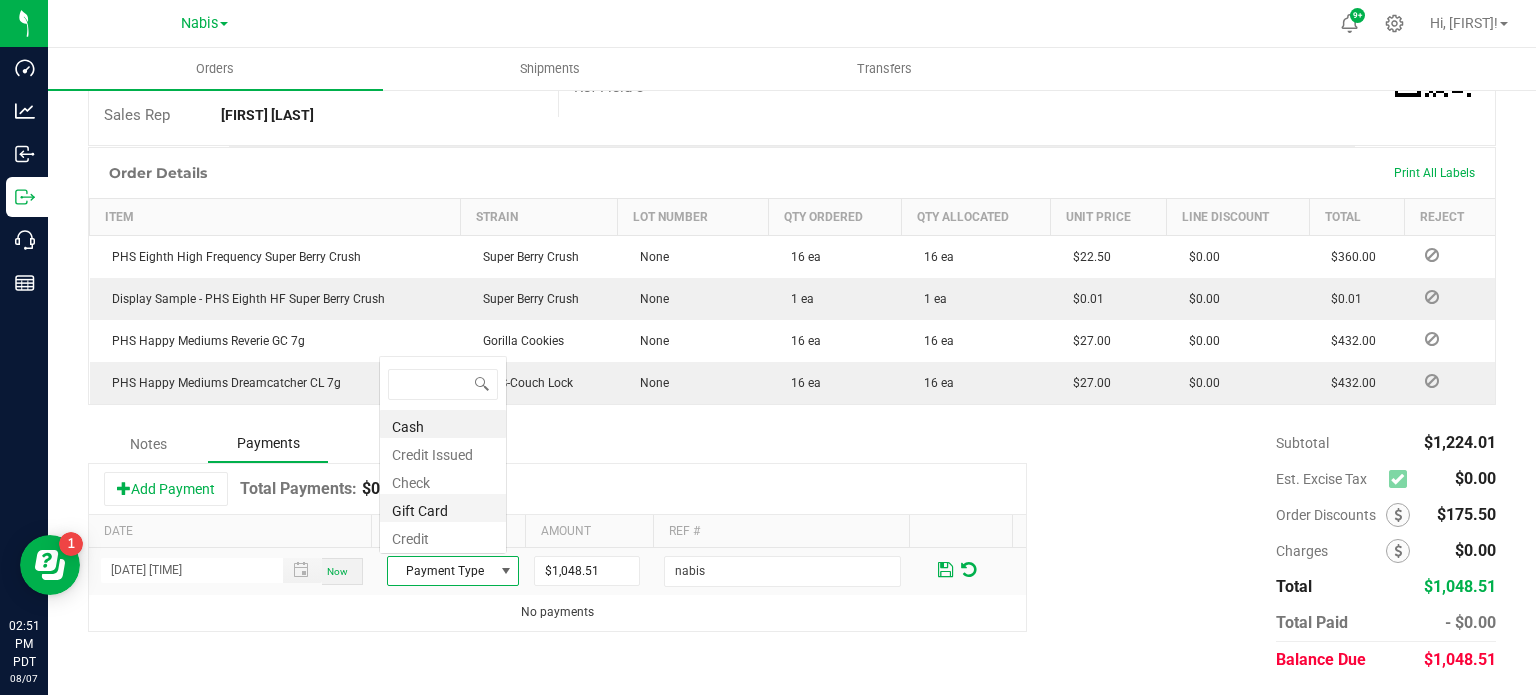 scroll, scrollTop: 0, scrollLeft: 0, axis: both 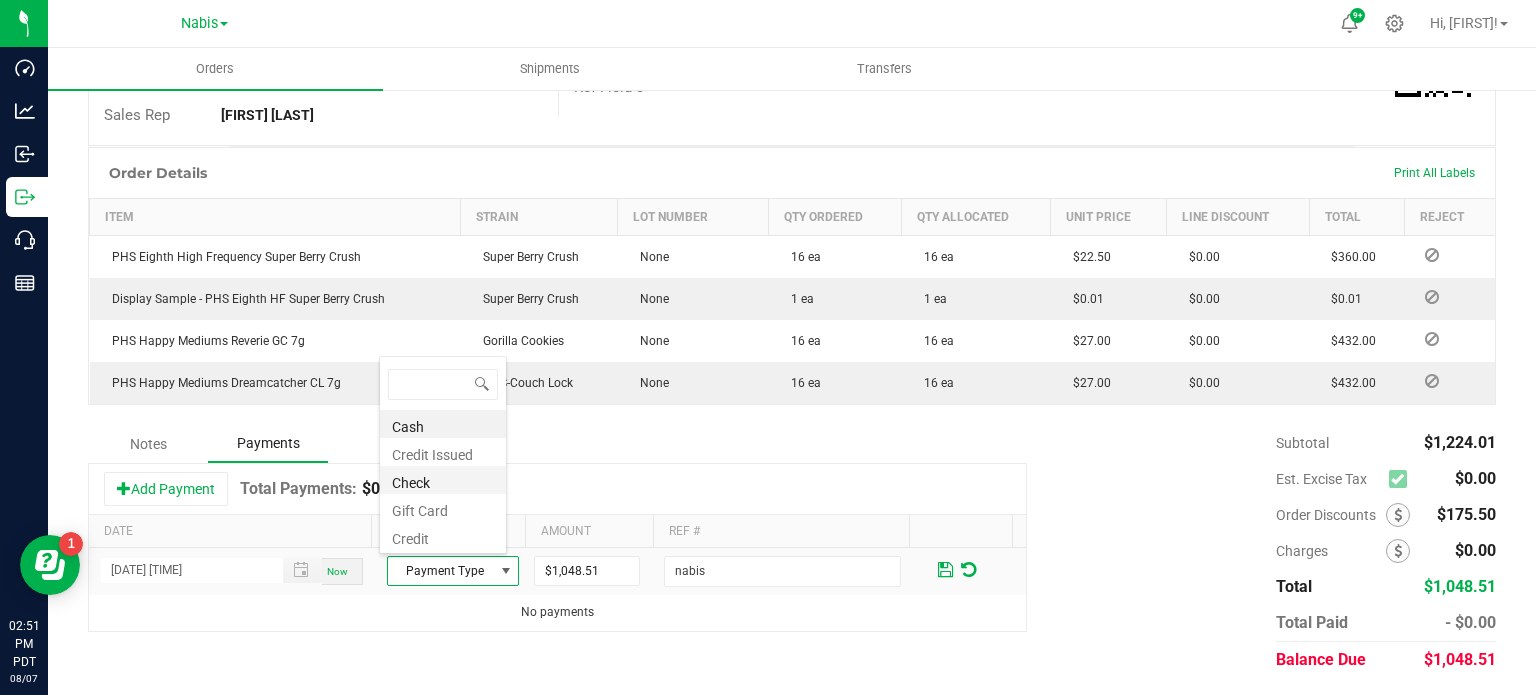 click on "Check" at bounding box center [443, 480] 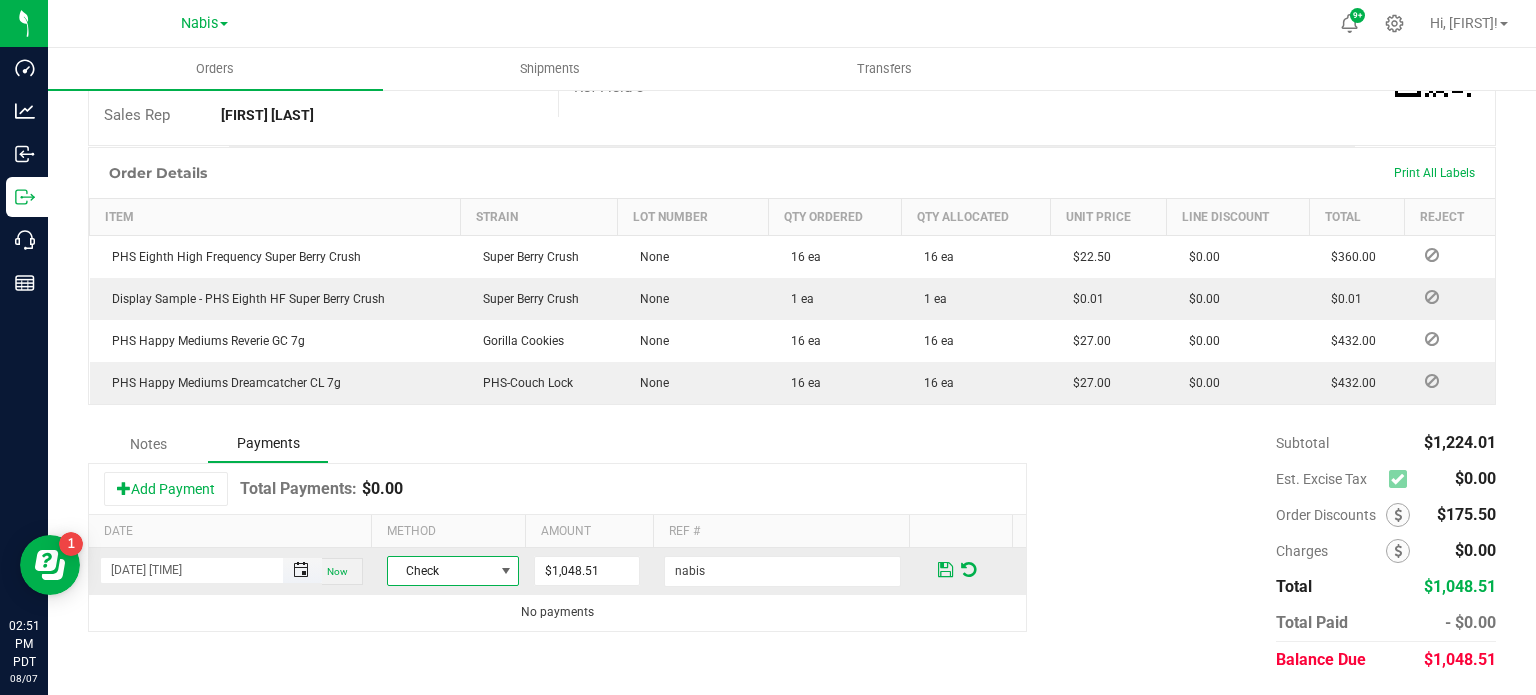 click at bounding box center (301, 570) 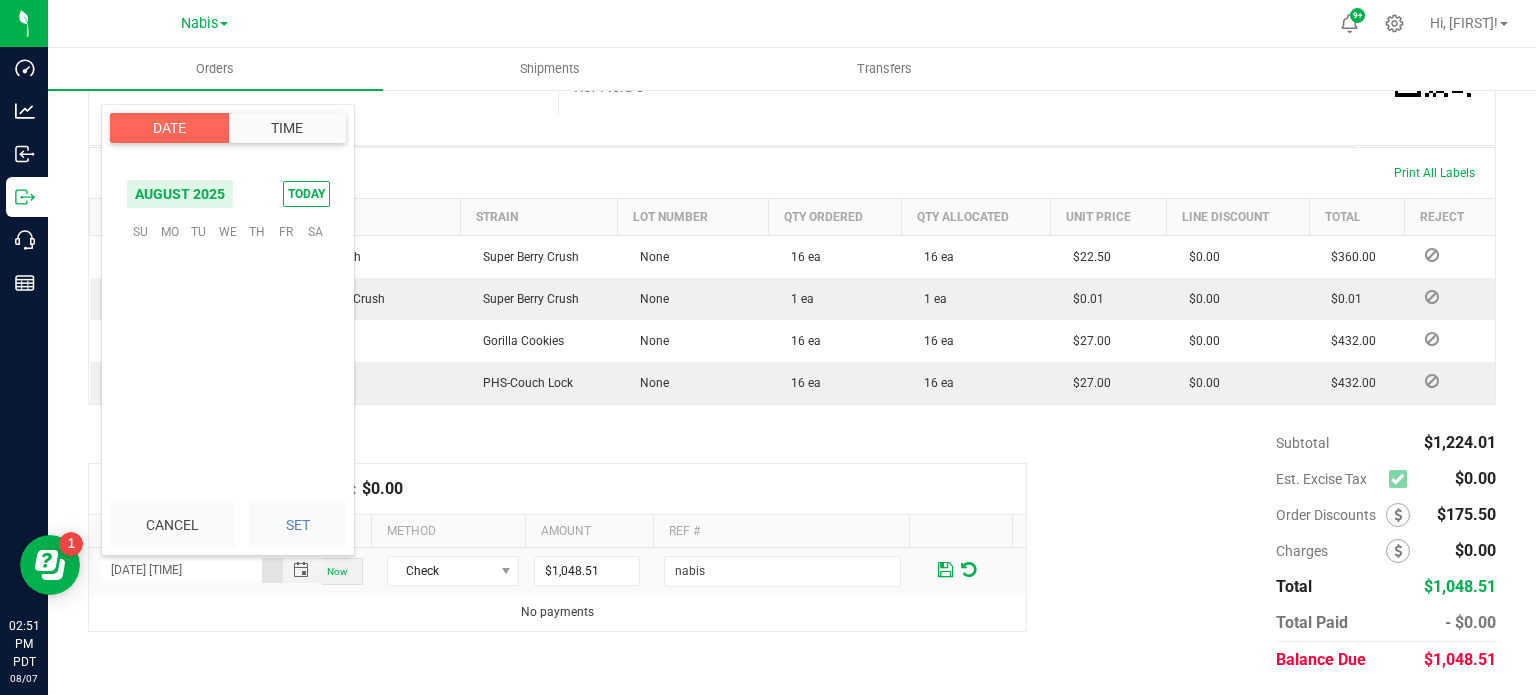 scroll, scrollTop: 0, scrollLeft: 0, axis: both 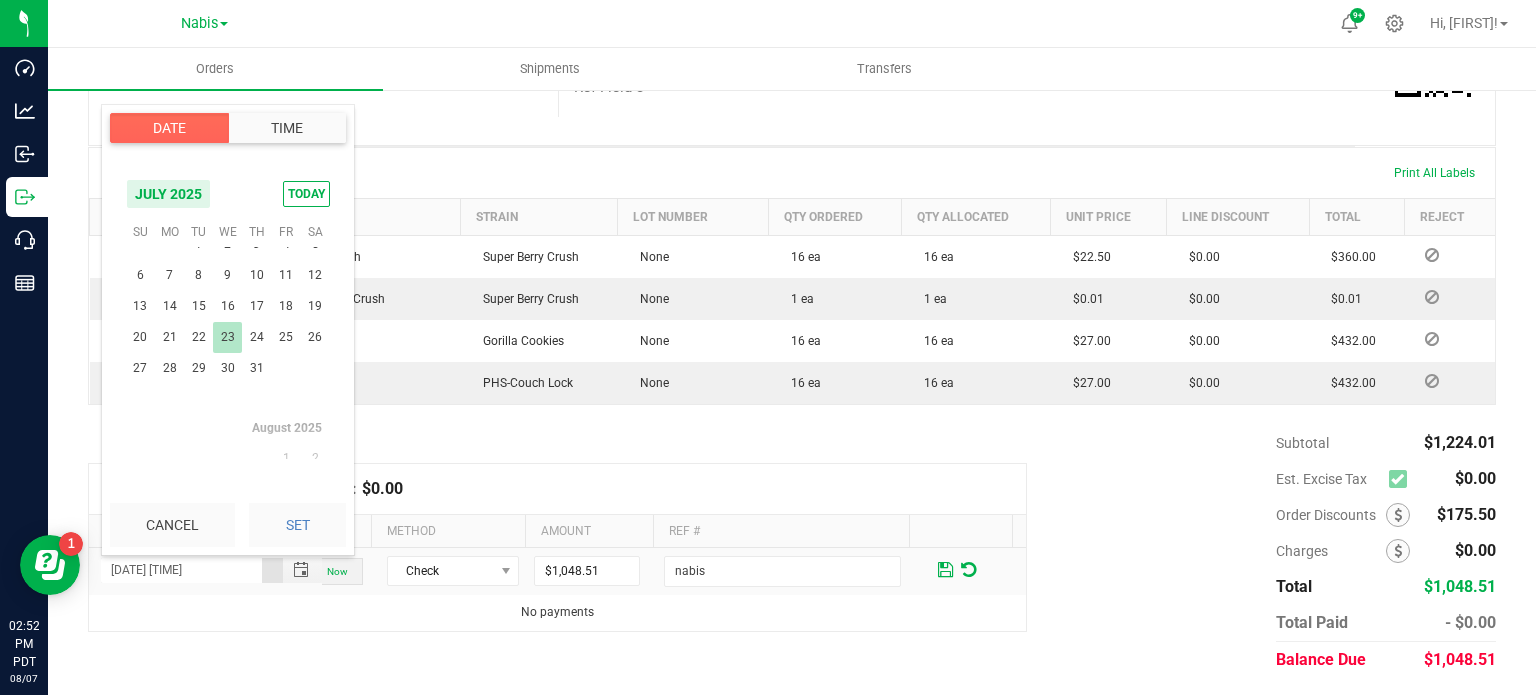 click on "23" at bounding box center [227, 337] 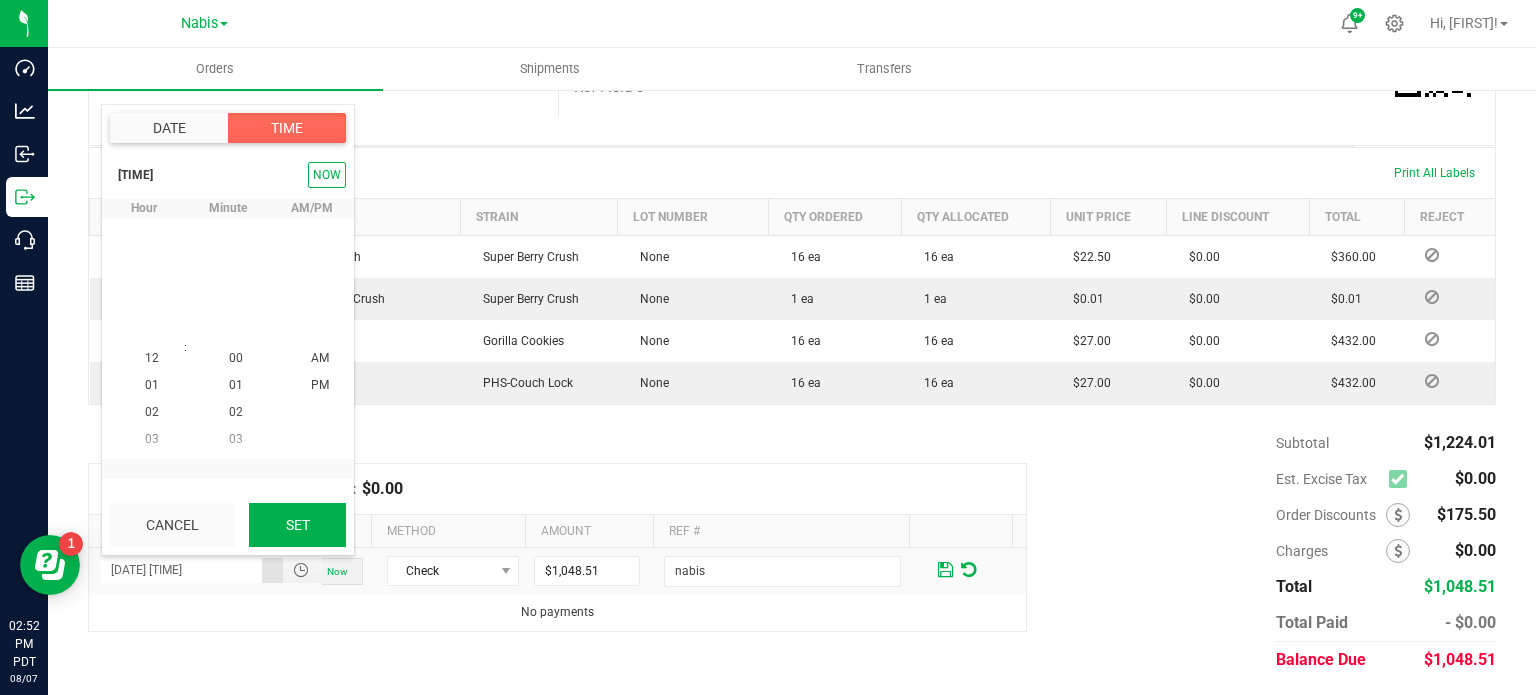 scroll, scrollTop: 323940, scrollLeft: 0, axis: vertical 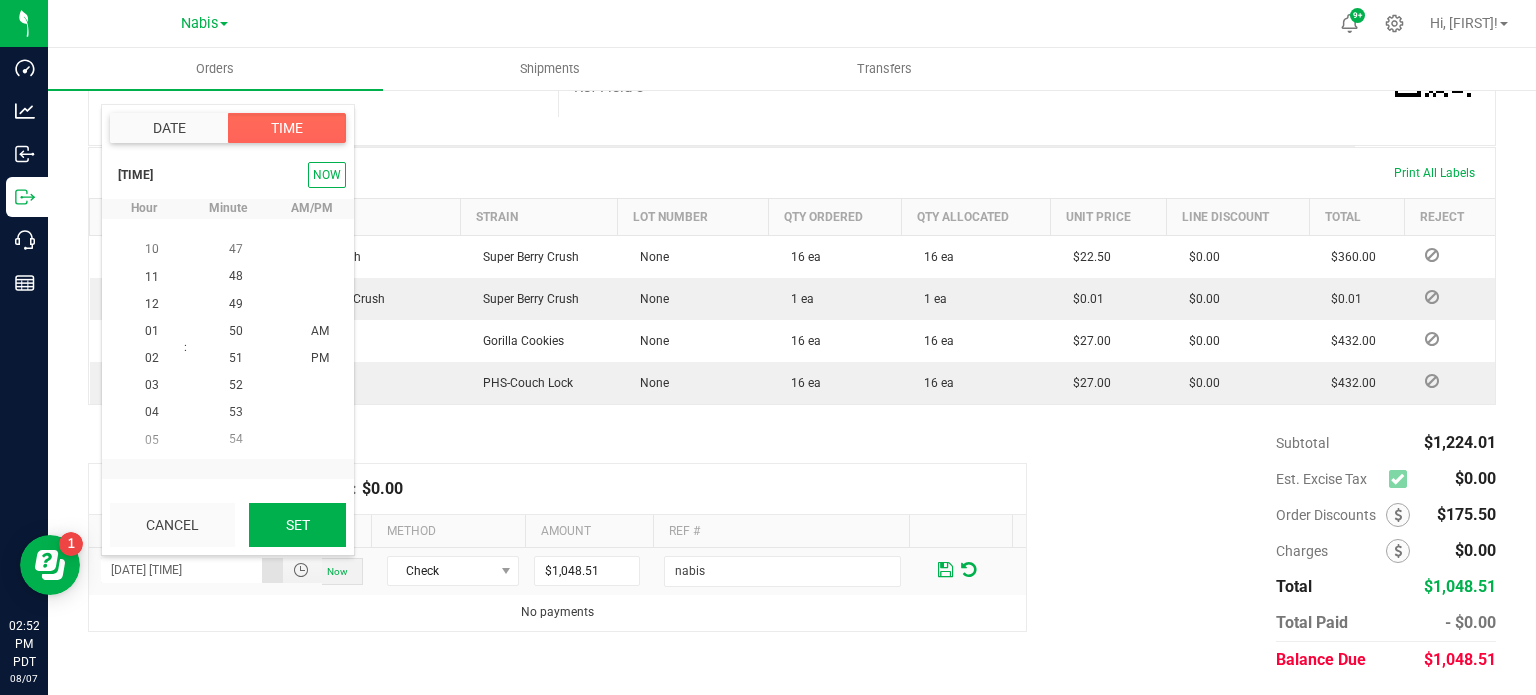 click on "Set" at bounding box center [297, 525] 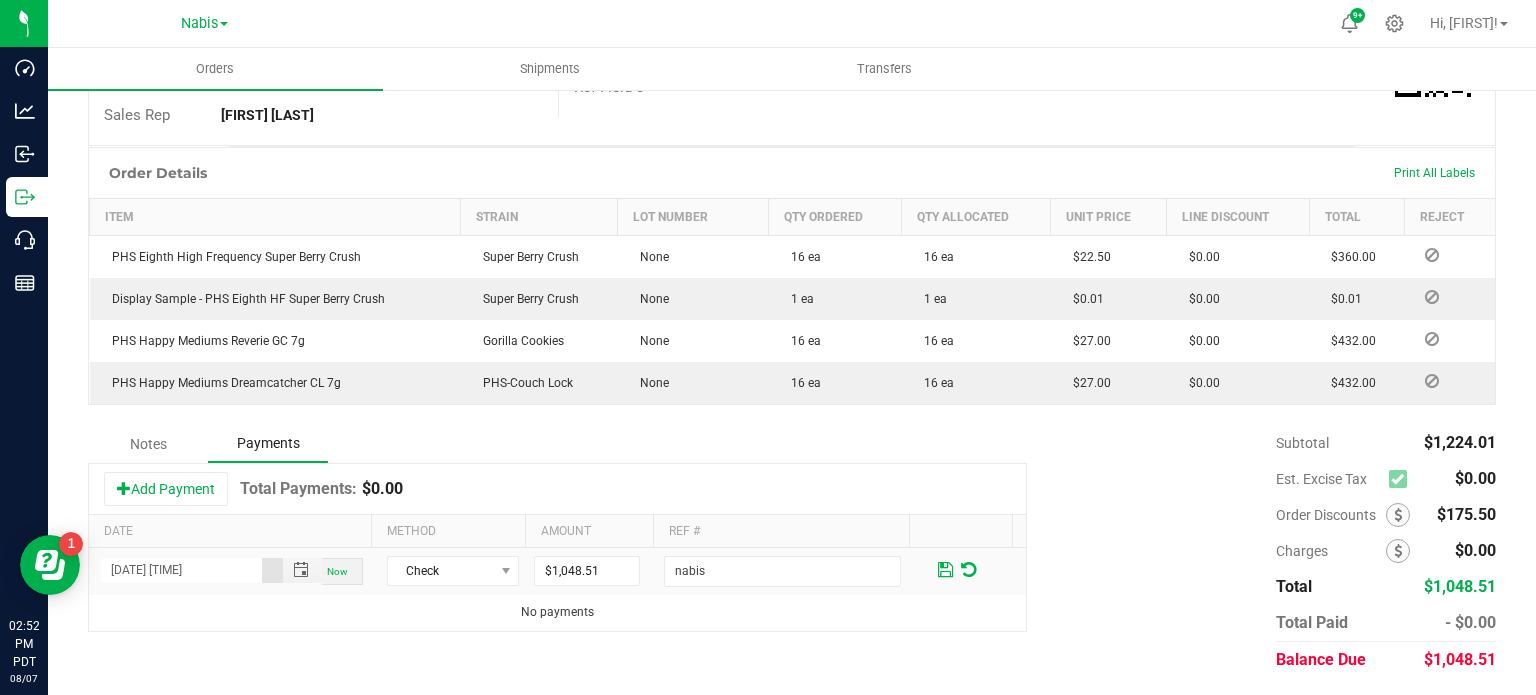 type on "07/23/2025 02:51 PM" 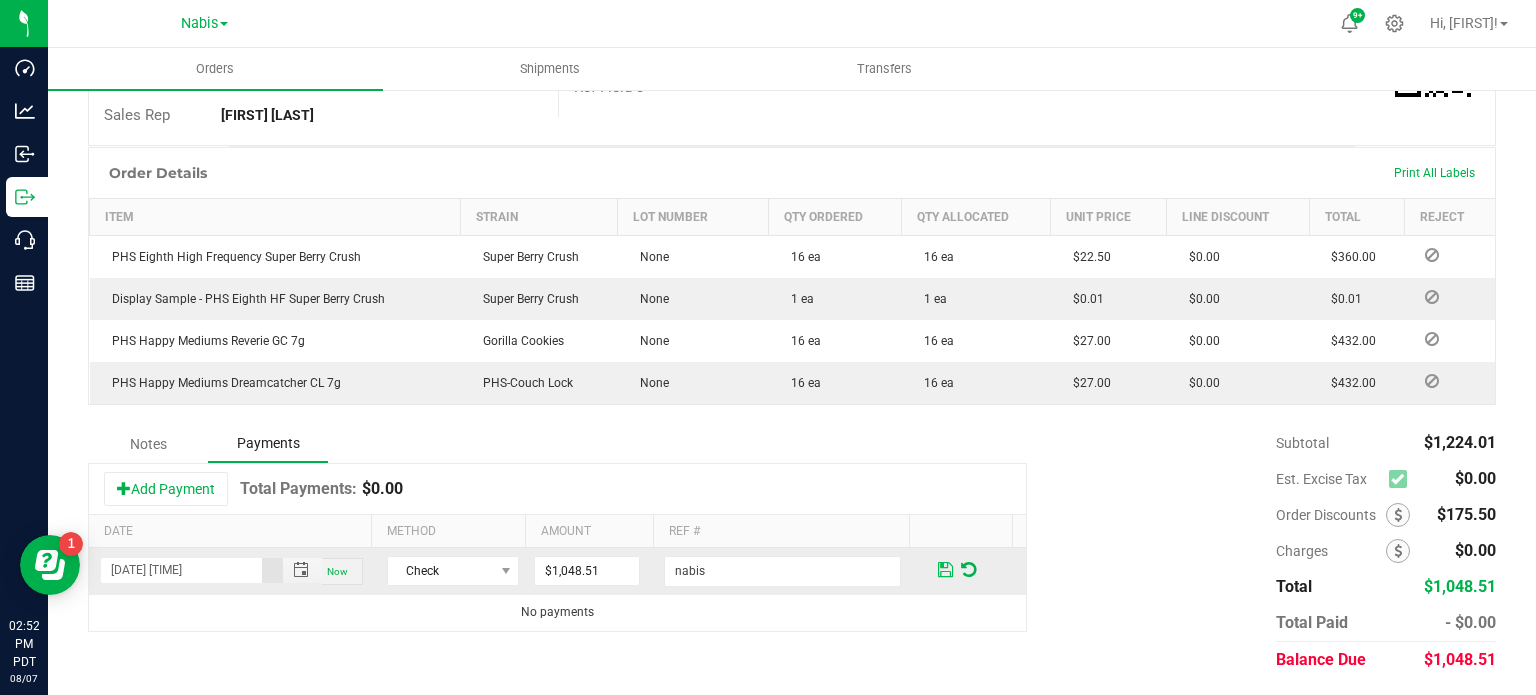 click at bounding box center [945, 569] 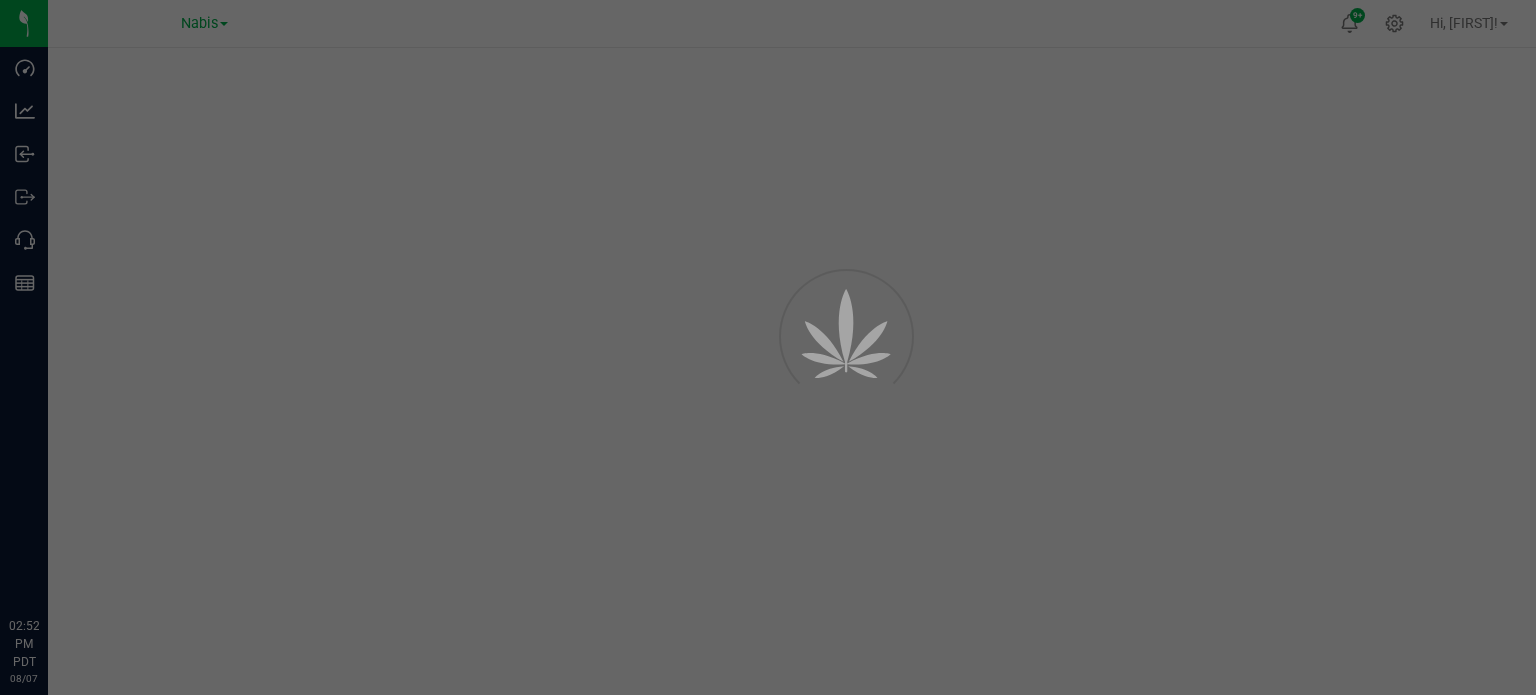scroll, scrollTop: 0, scrollLeft: 0, axis: both 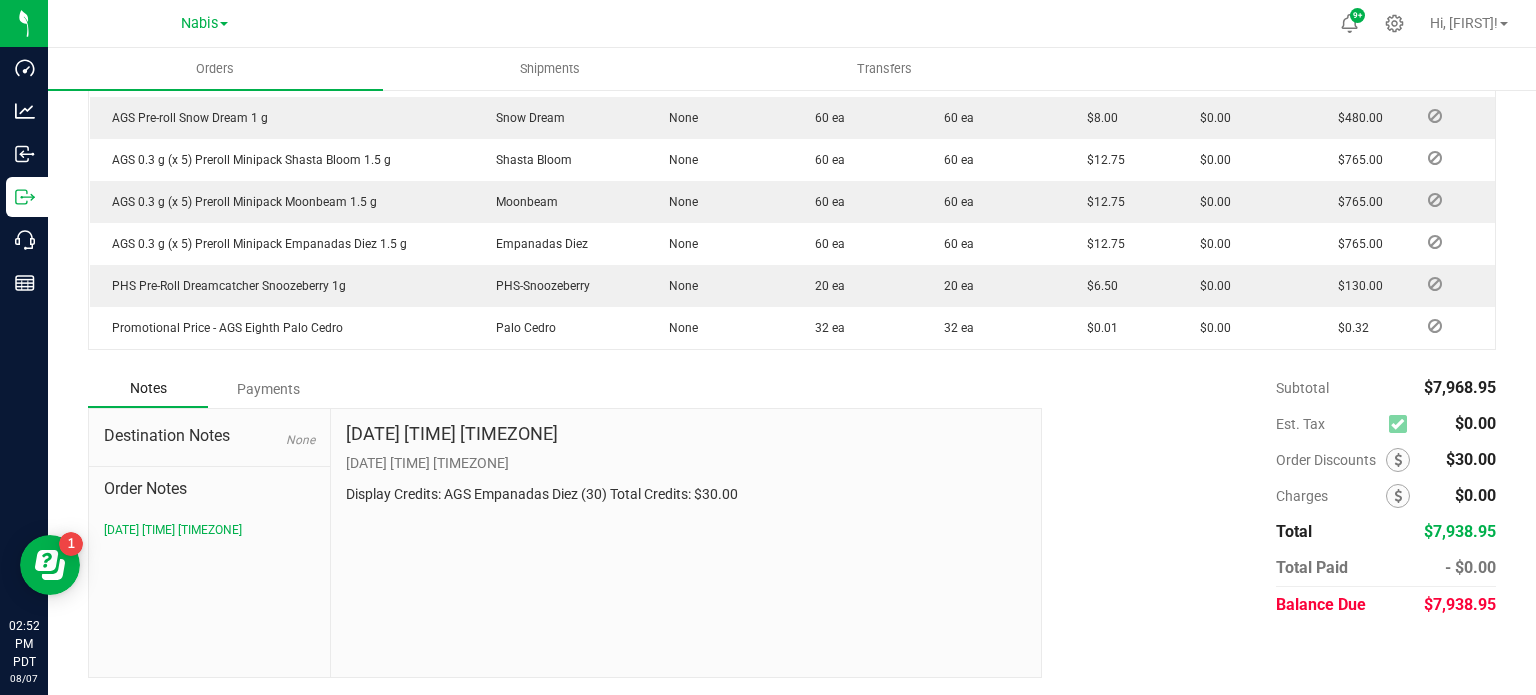 drag, startPoint x: 260, startPoint y: 391, endPoint x: 164, endPoint y: 455, distance: 115.37764 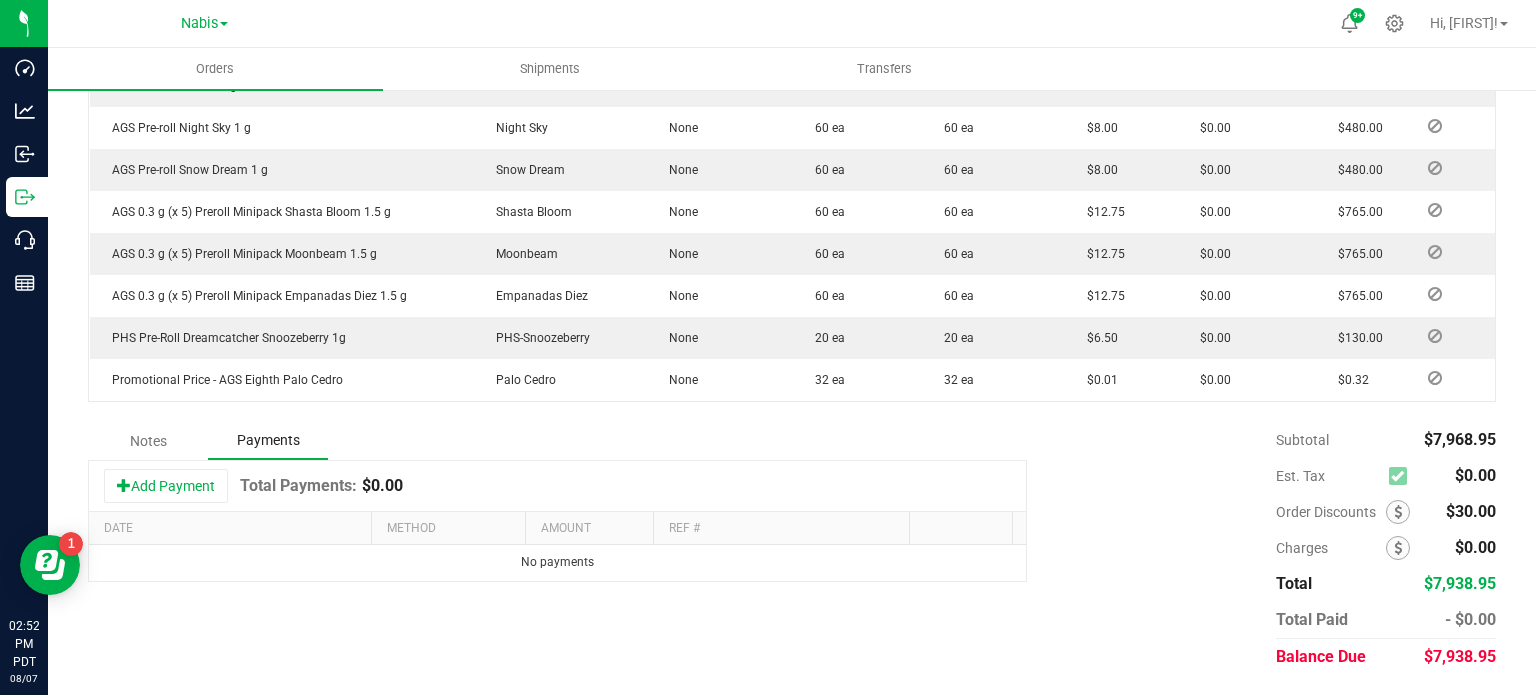 scroll, scrollTop: 1088, scrollLeft: 0, axis: vertical 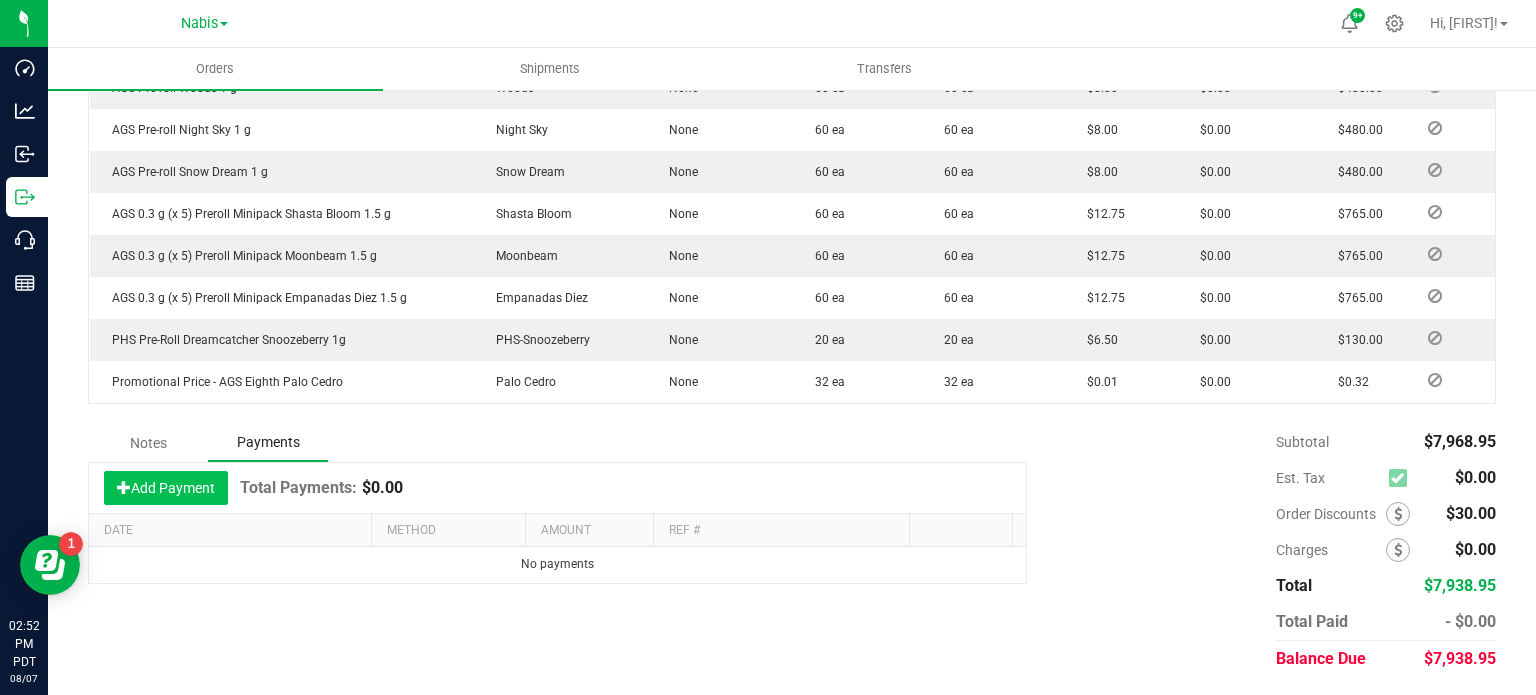 click on "Add Payment" at bounding box center [166, 488] 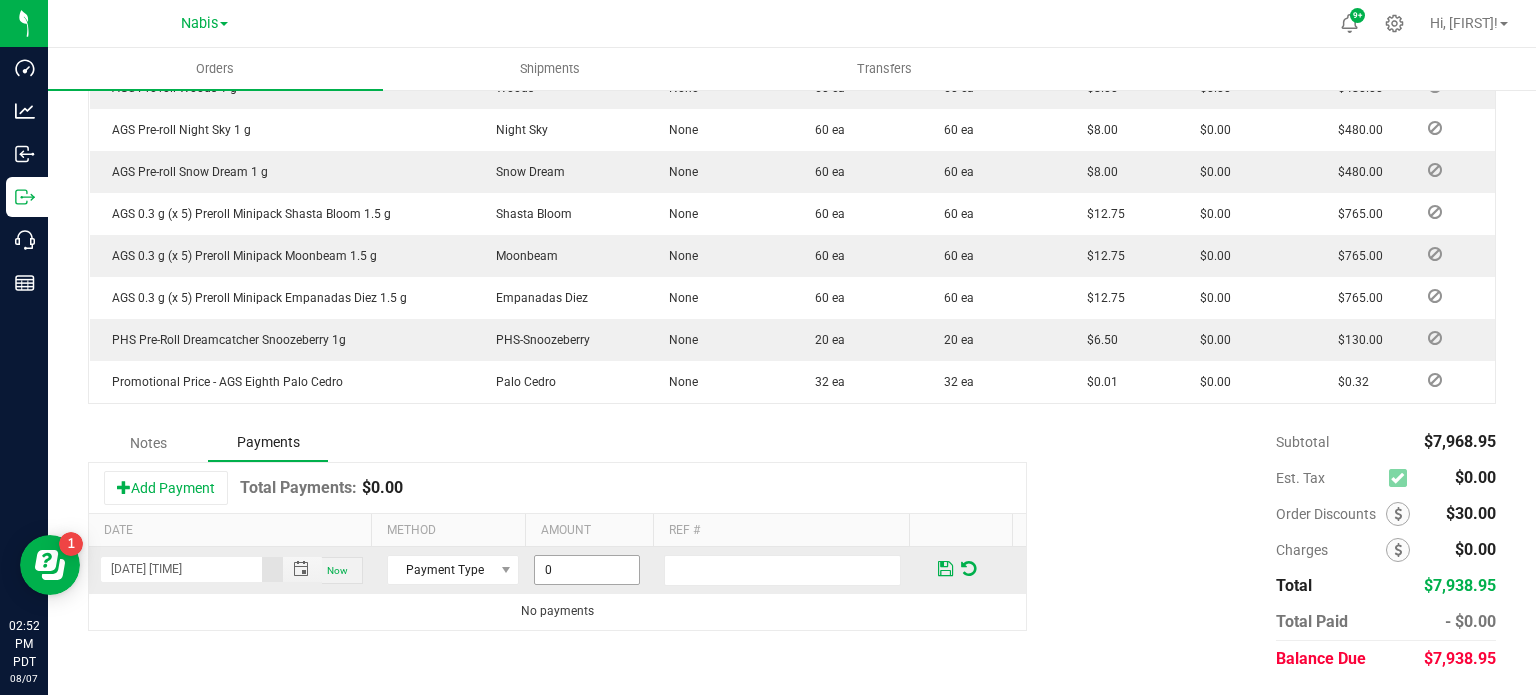 click on "0" at bounding box center (587, 570) 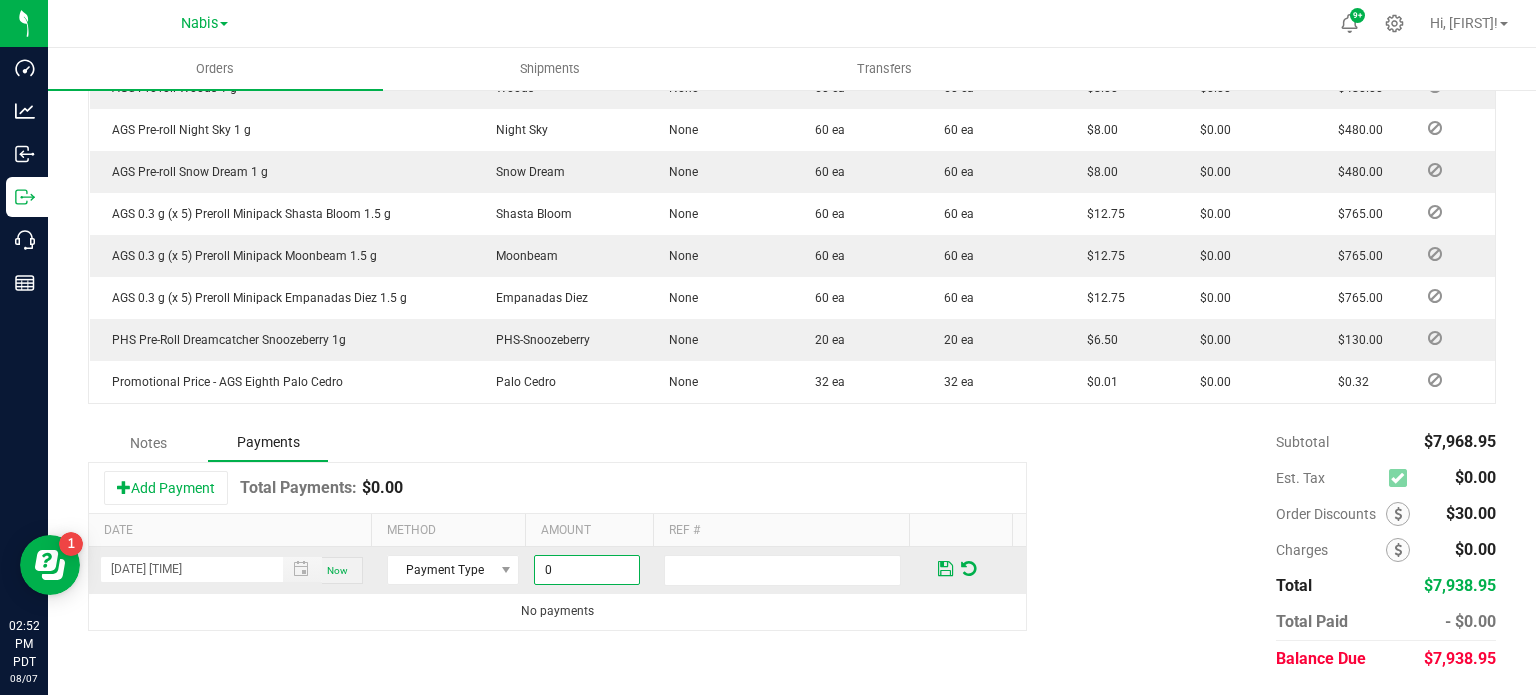 paste on "7938.95" 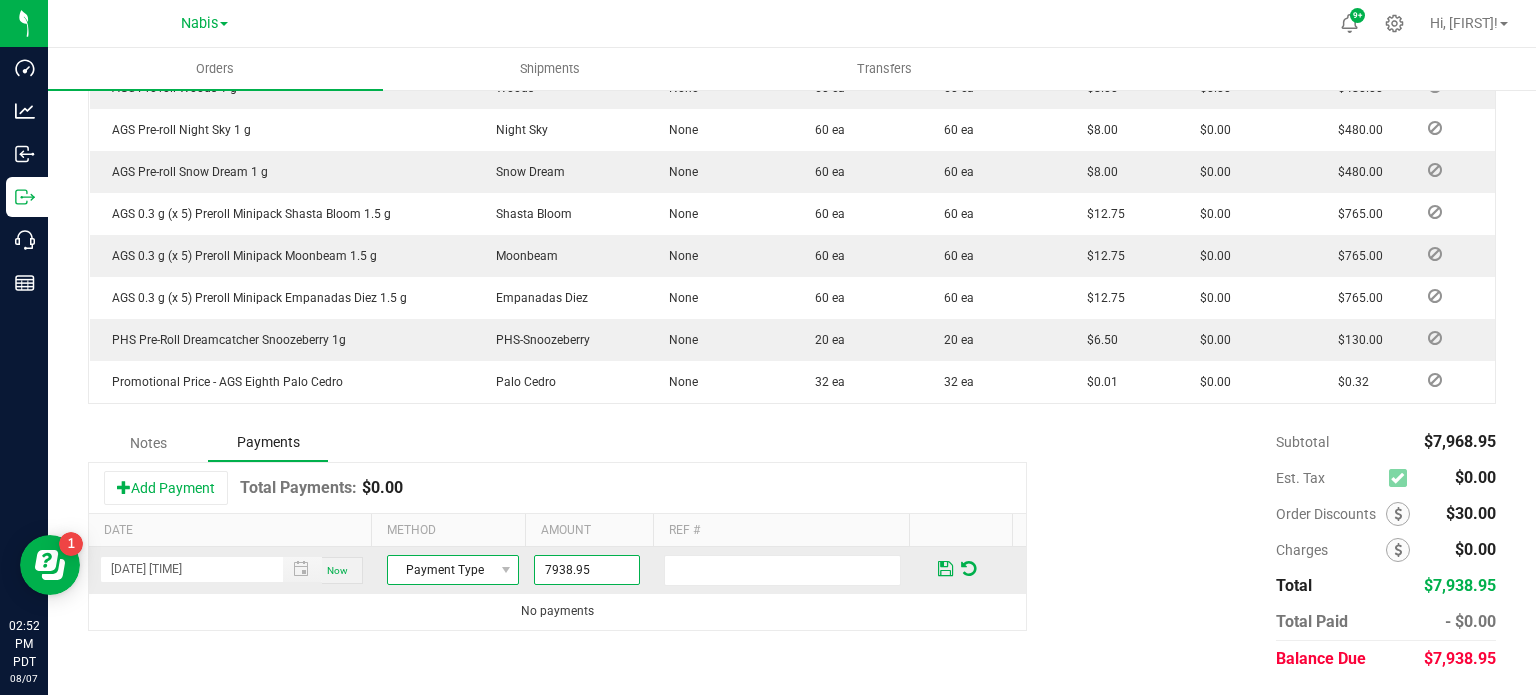 type on "$7,938.95" 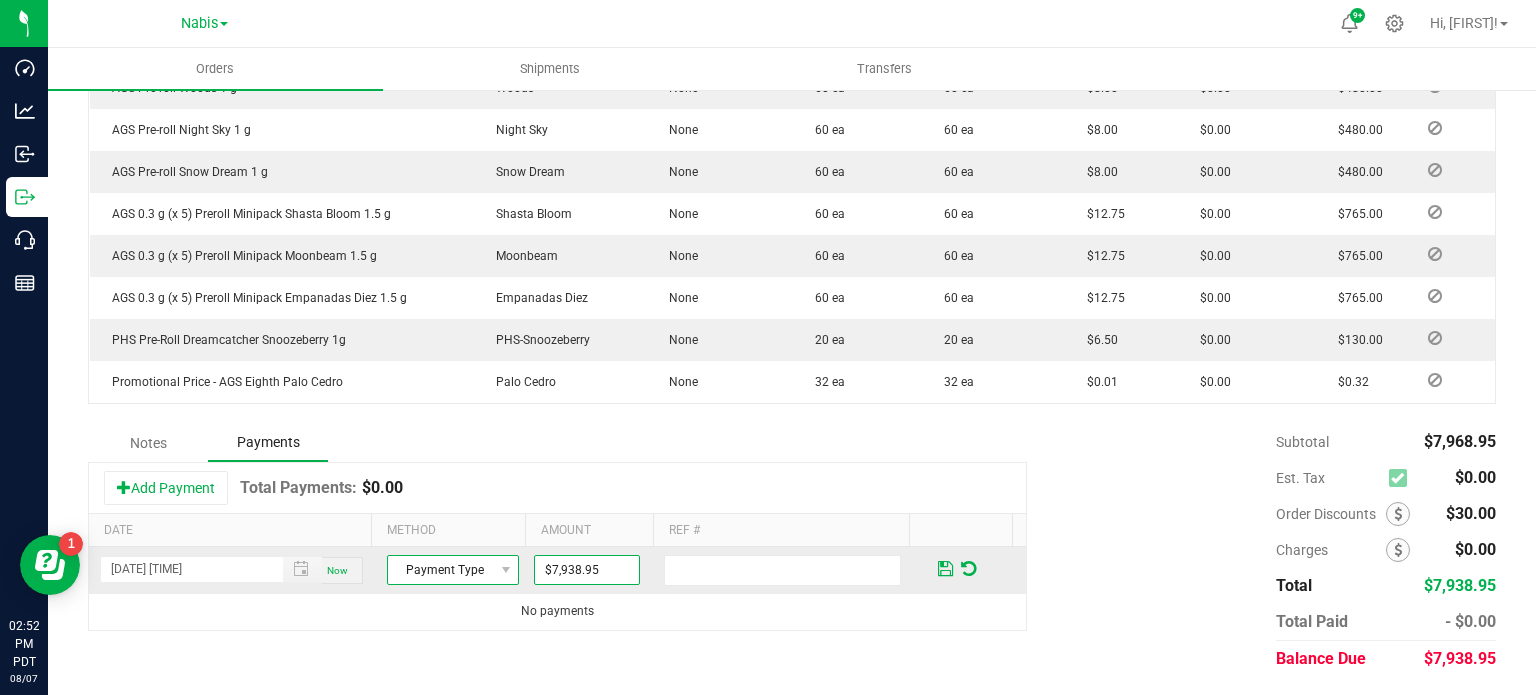 click on "Payment Type" at bounding box center [440, 570] 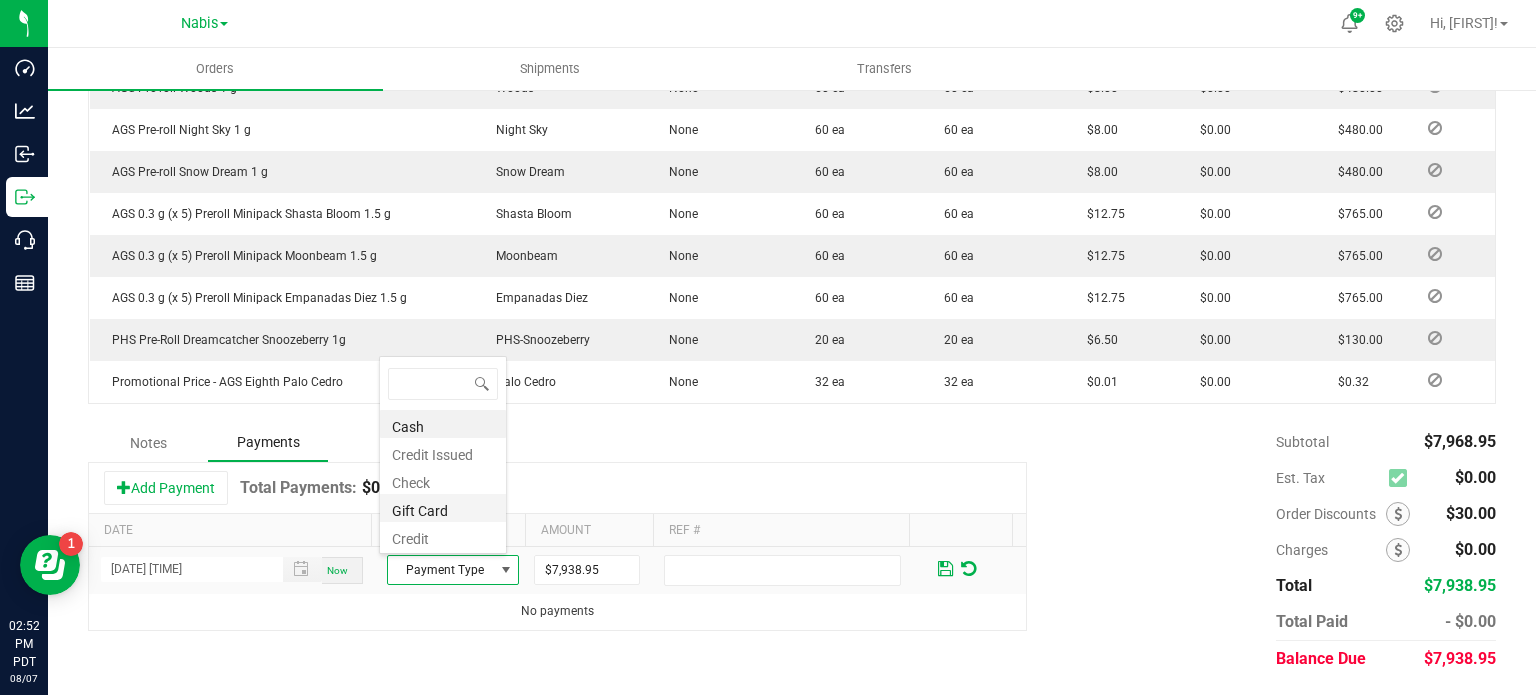 scroll, scrollTop: 0, scrollLeft: 0, axis: both 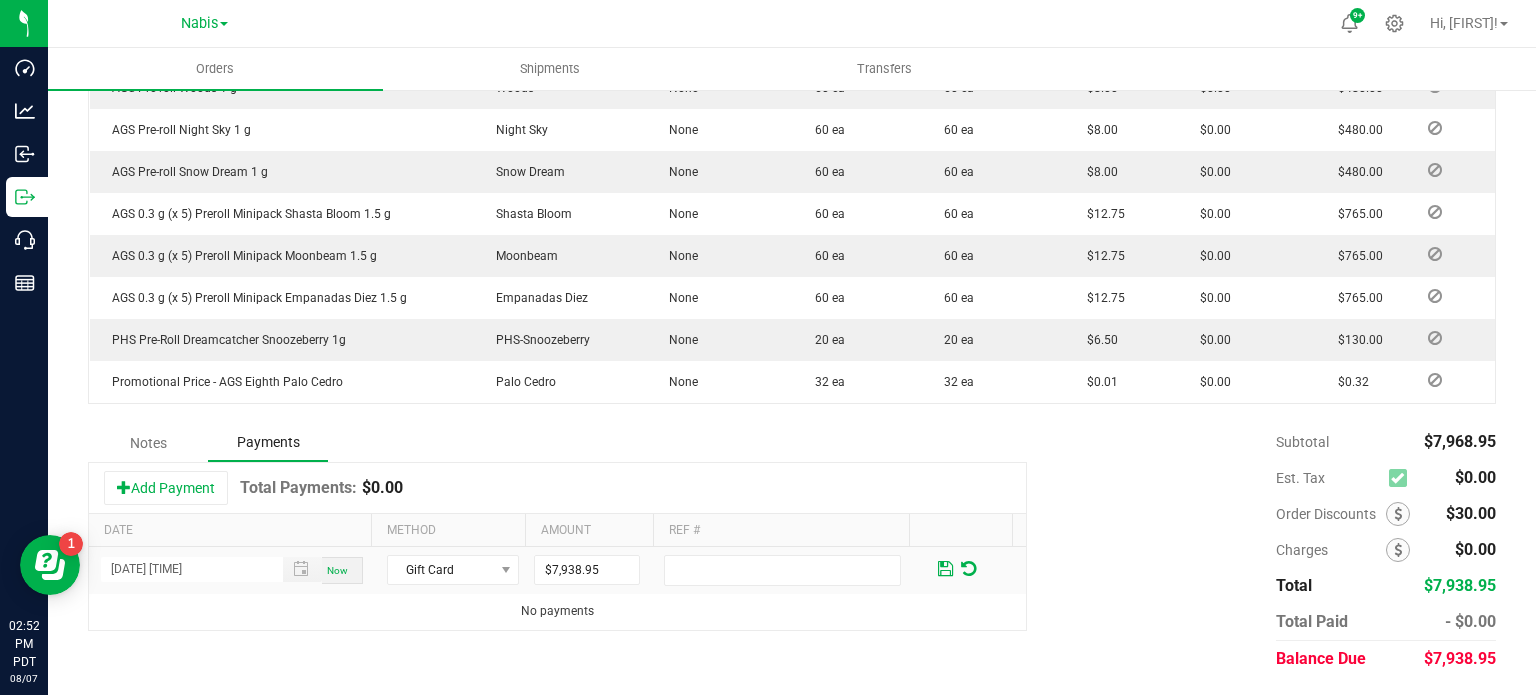 click on "Method" at bounding box center (448, 531) 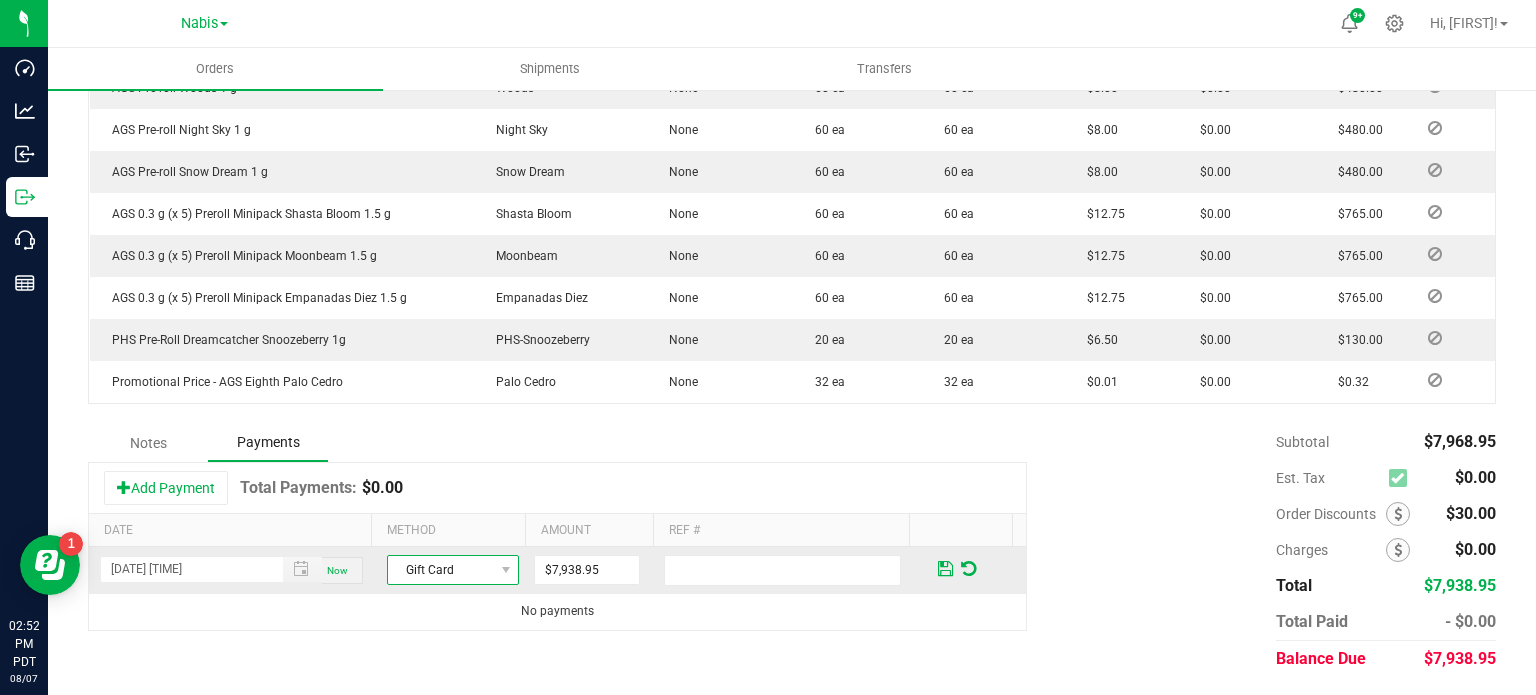 click on "Gift Card" at bounding box center (440, 570) 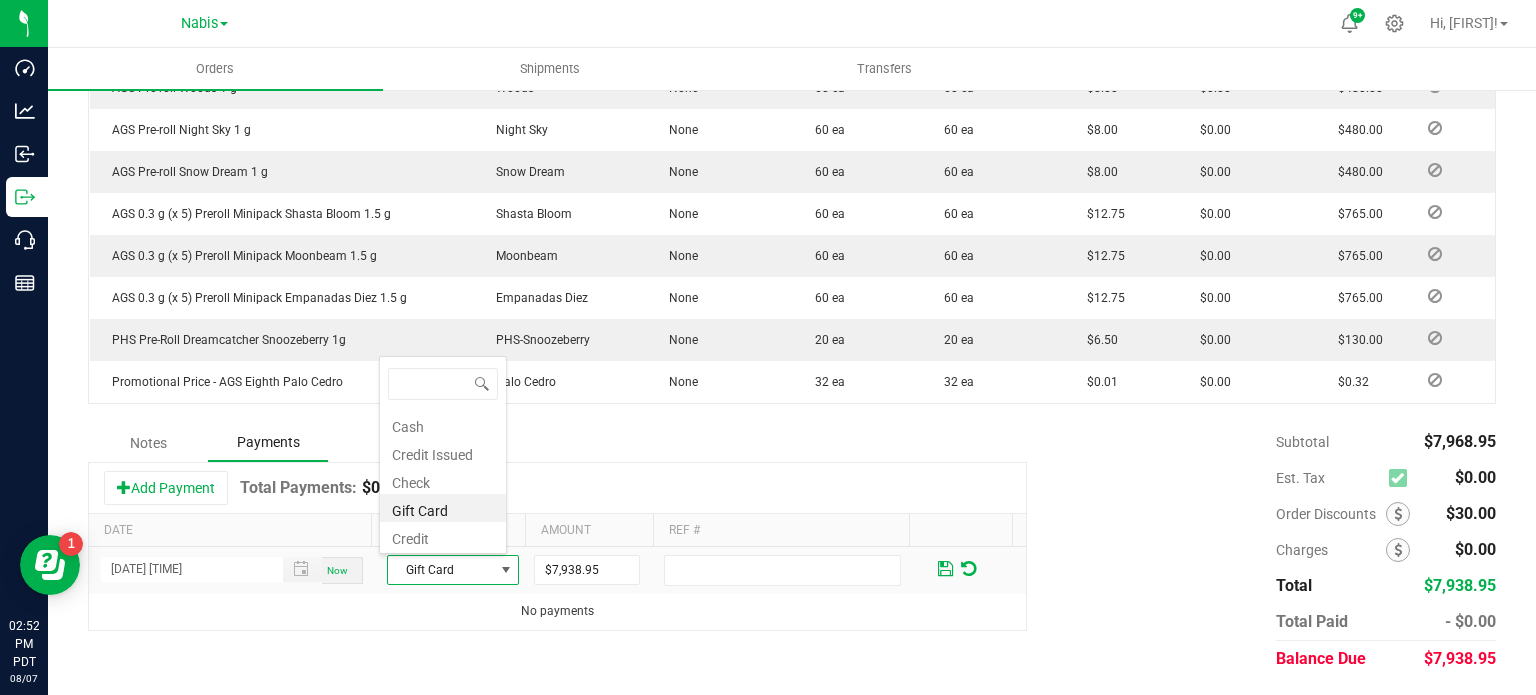 scroll, scrollTop: 99970, scrollLeft: 99872, axis: both 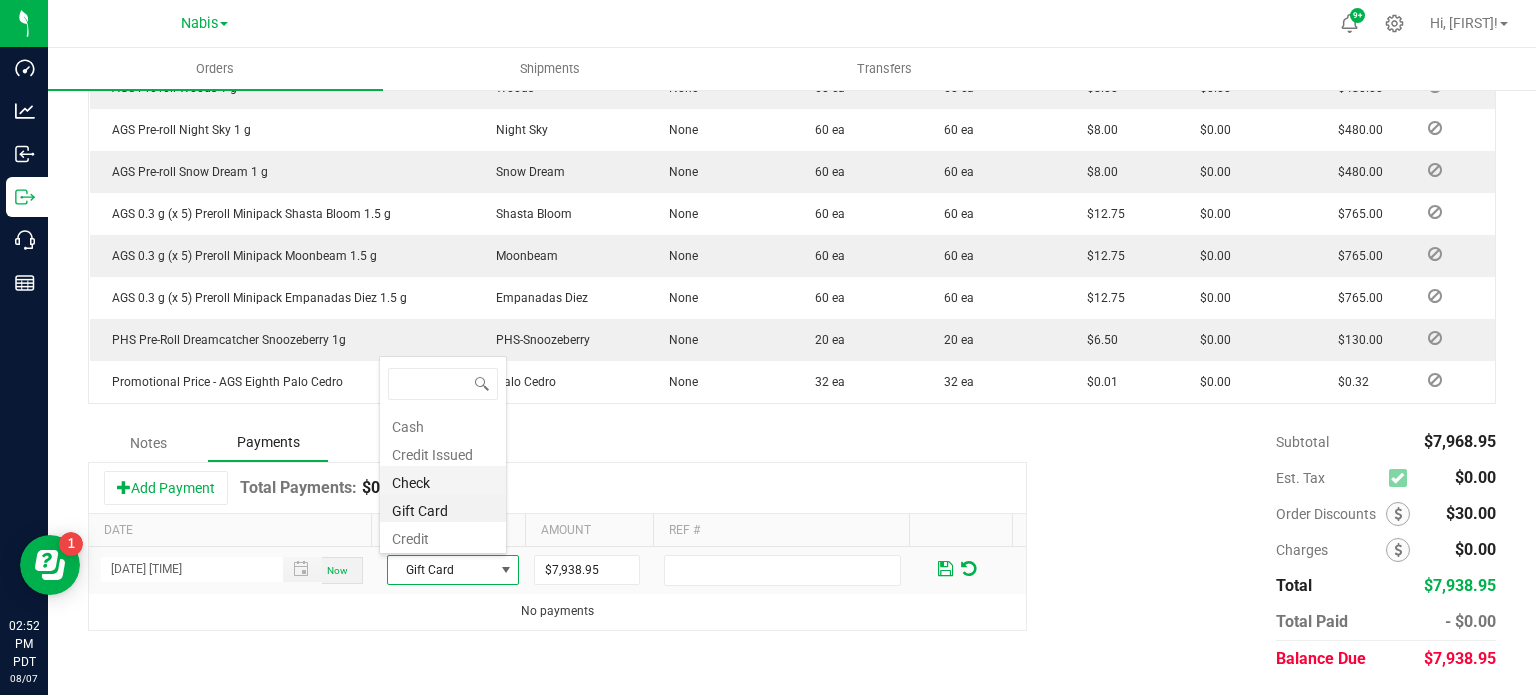 click on "Check" at bounding box center [443, 480] 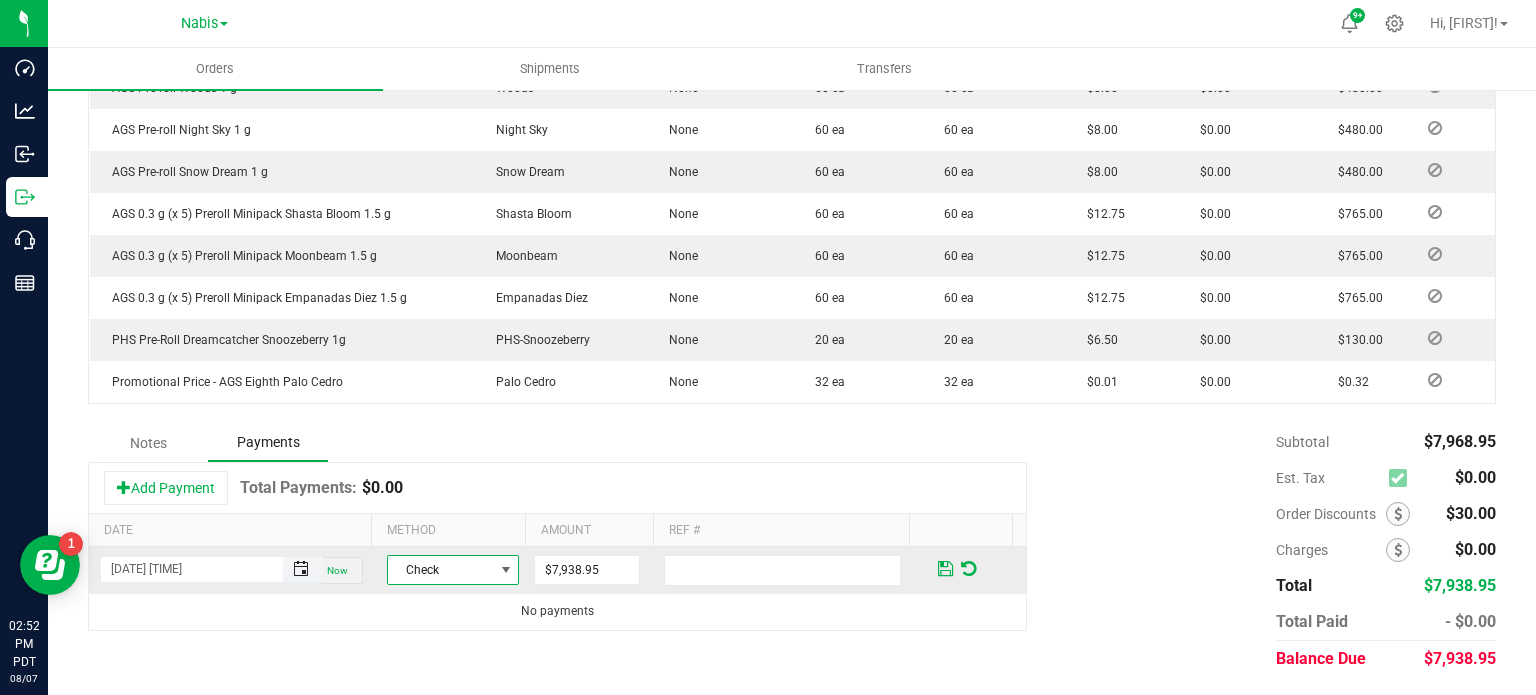 click at bounding box center (301, 569) 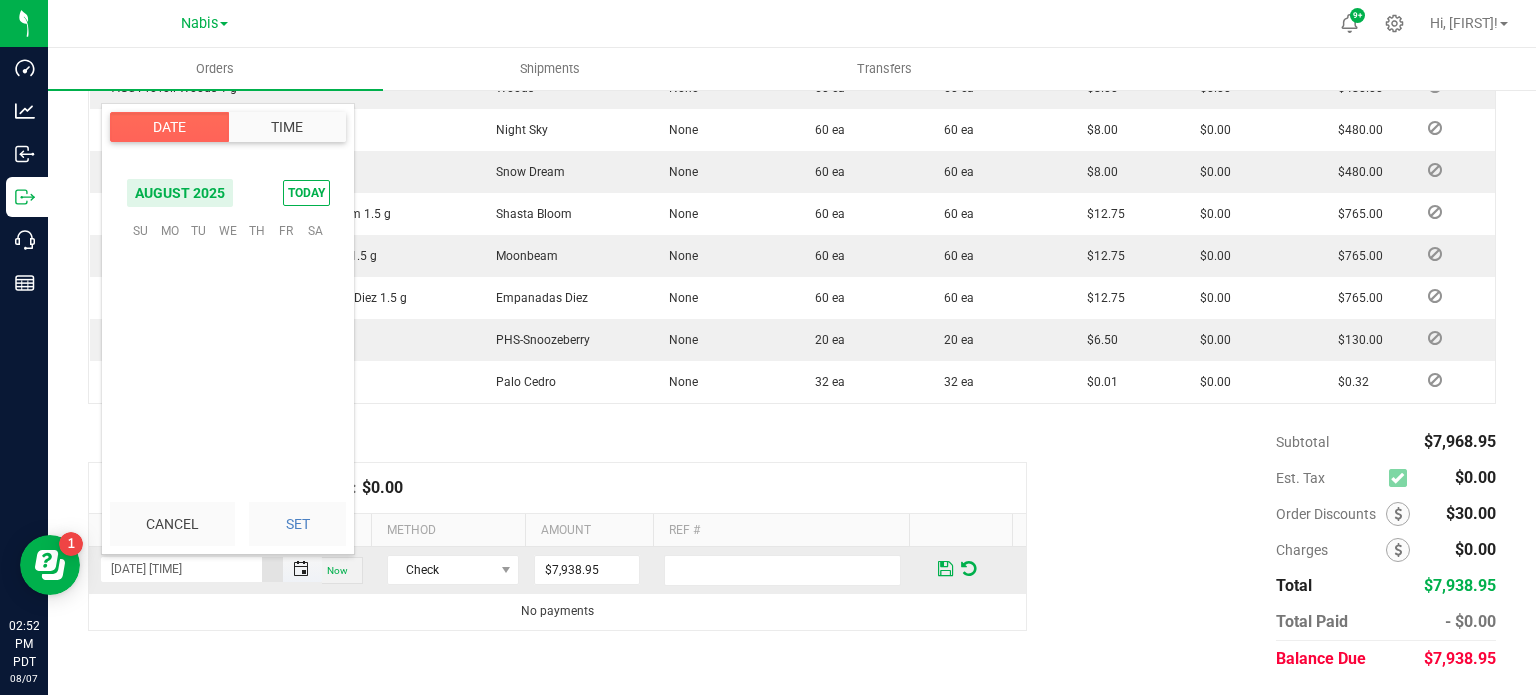 scroll, scrollTop: 324156, scrollLeft: 0, axis: vertical 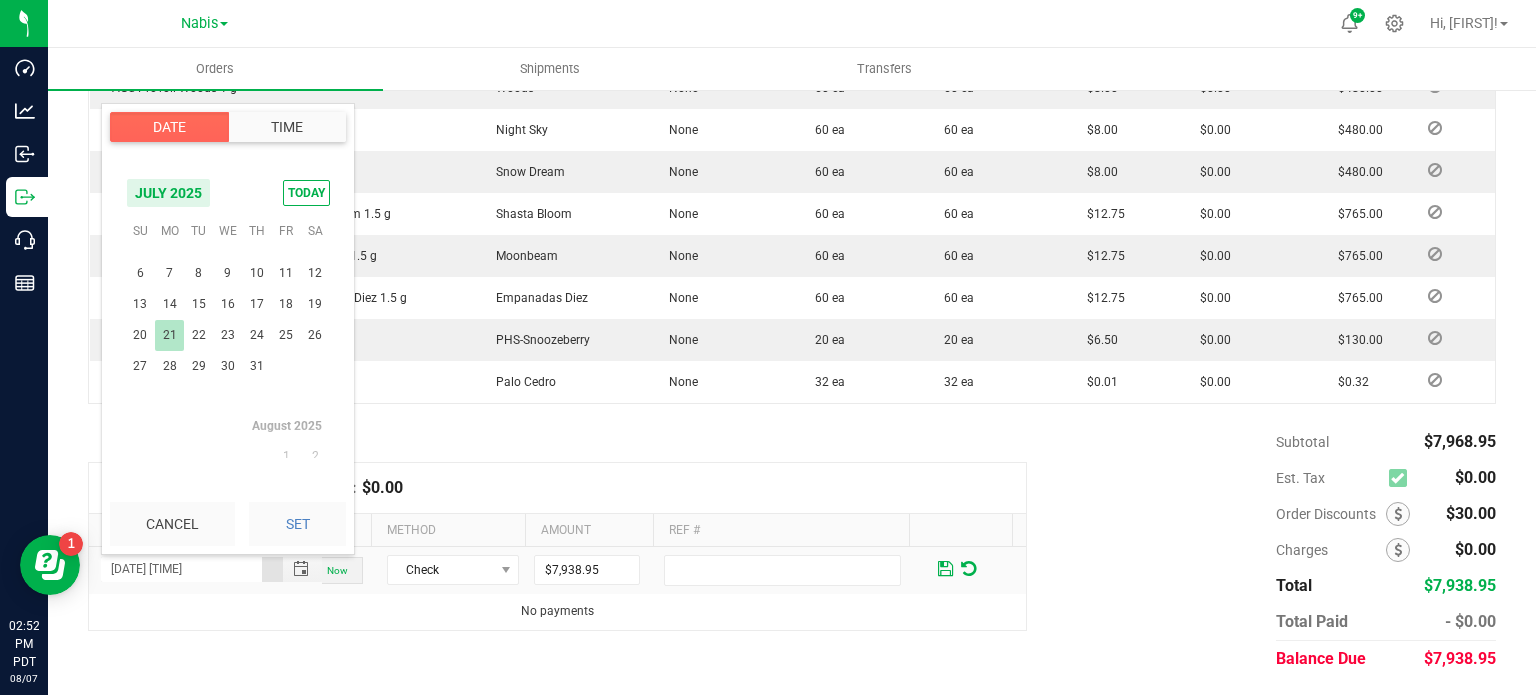 click on "21" at bounding box center (169, 335) 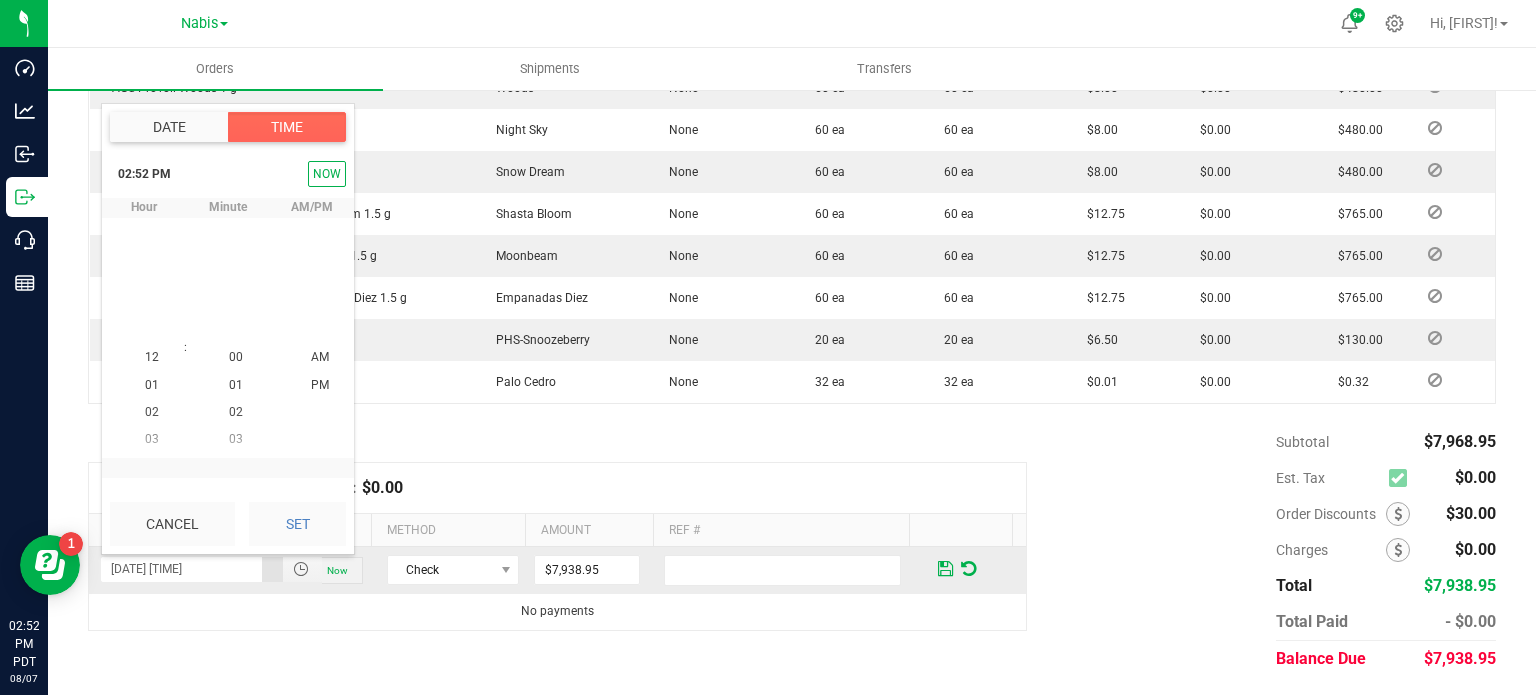 scroll, scrollTop: 323940, scrollLeft: 0, axis: vertical 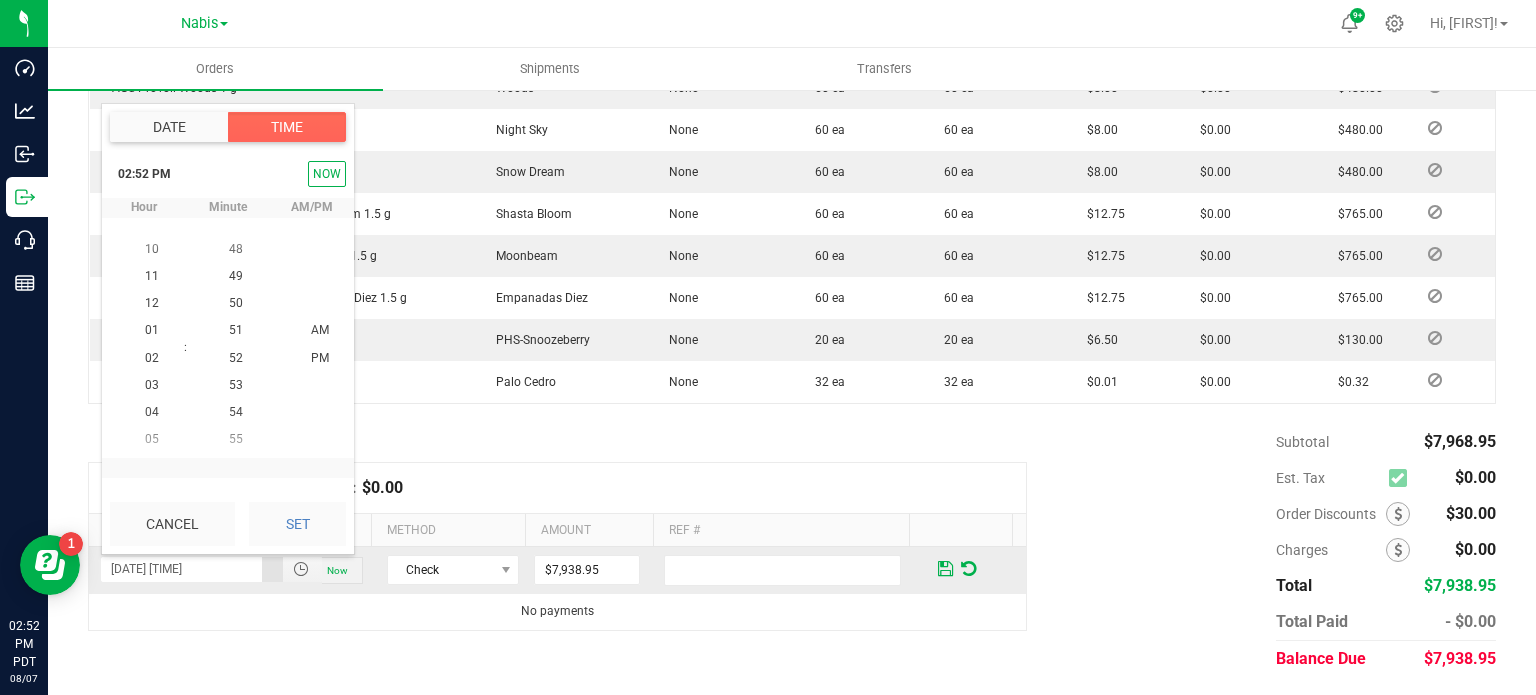 click on "Set" at bounding box center (297, 524) 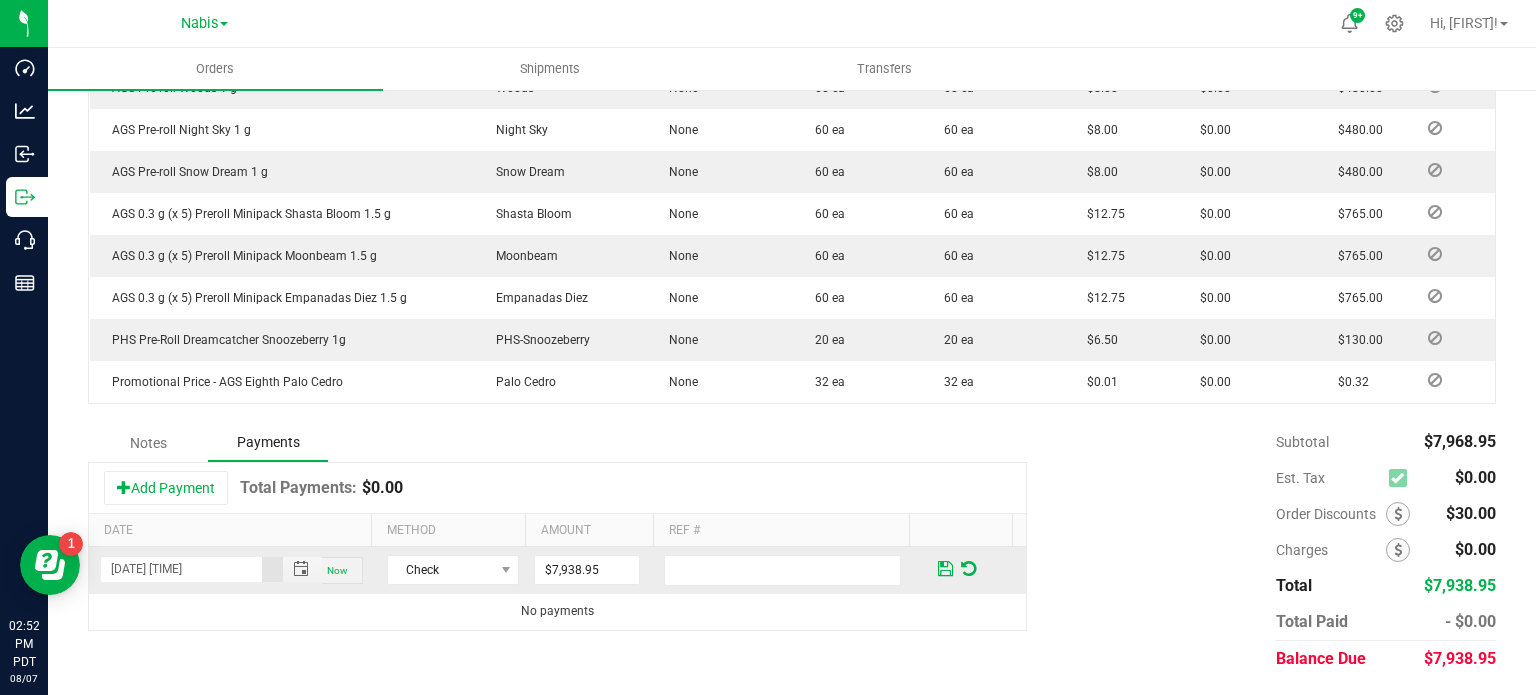 type on "07/21/2025 02:52 PM" 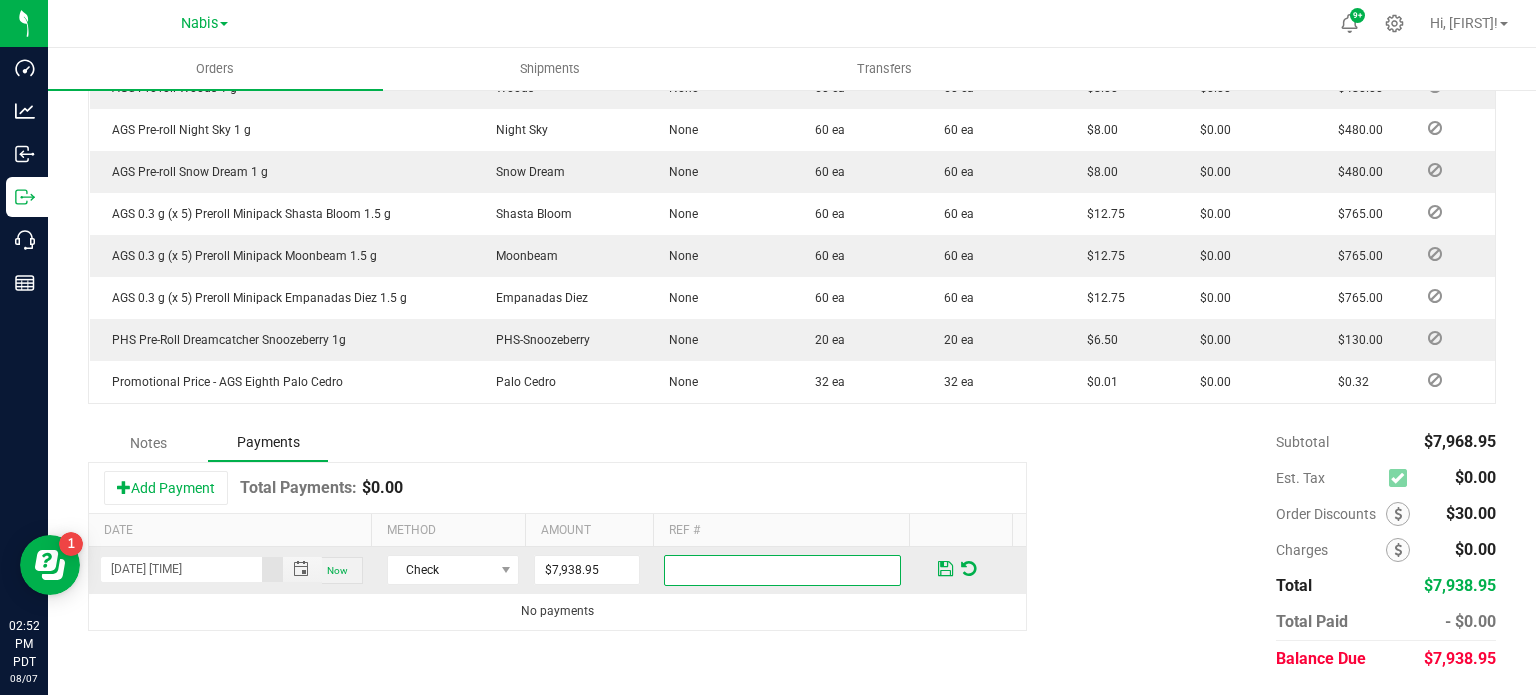 click at bounding box center [782, 570] 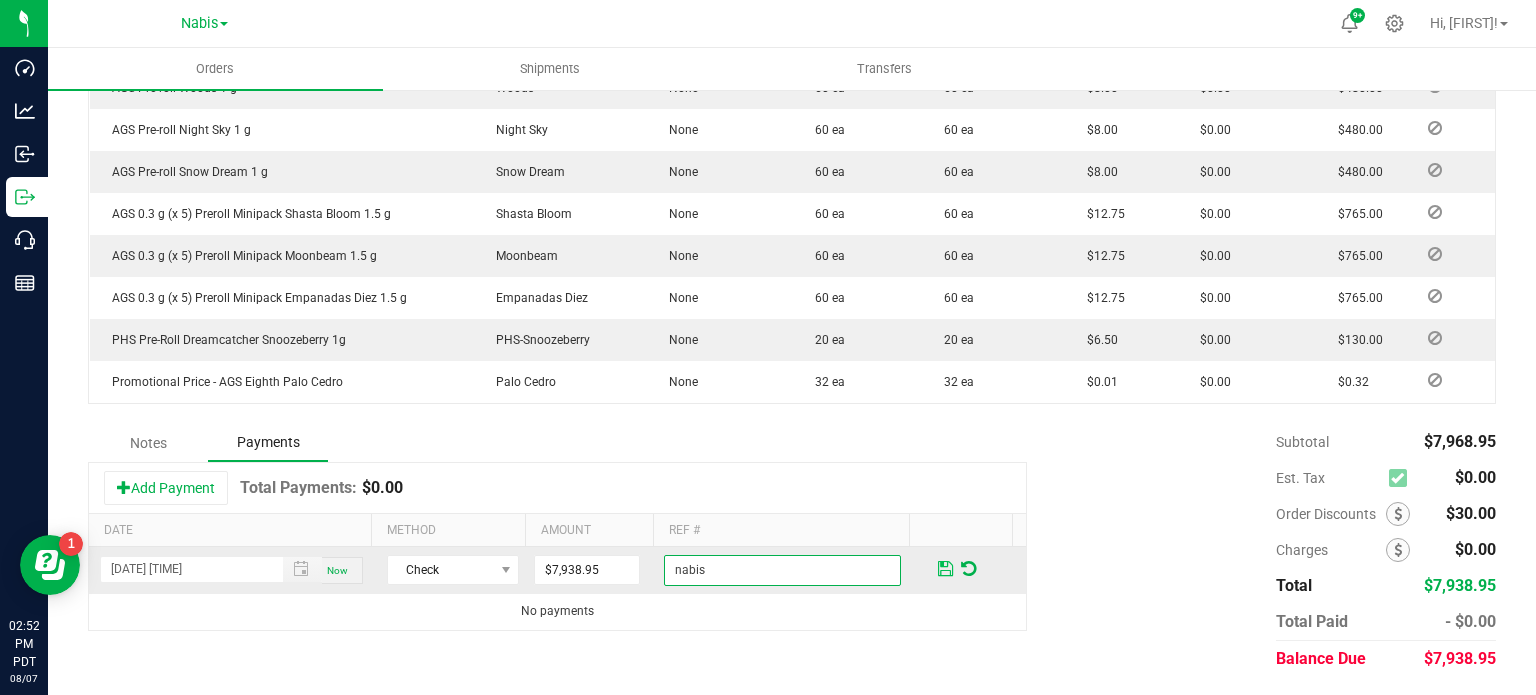type on "nabis" 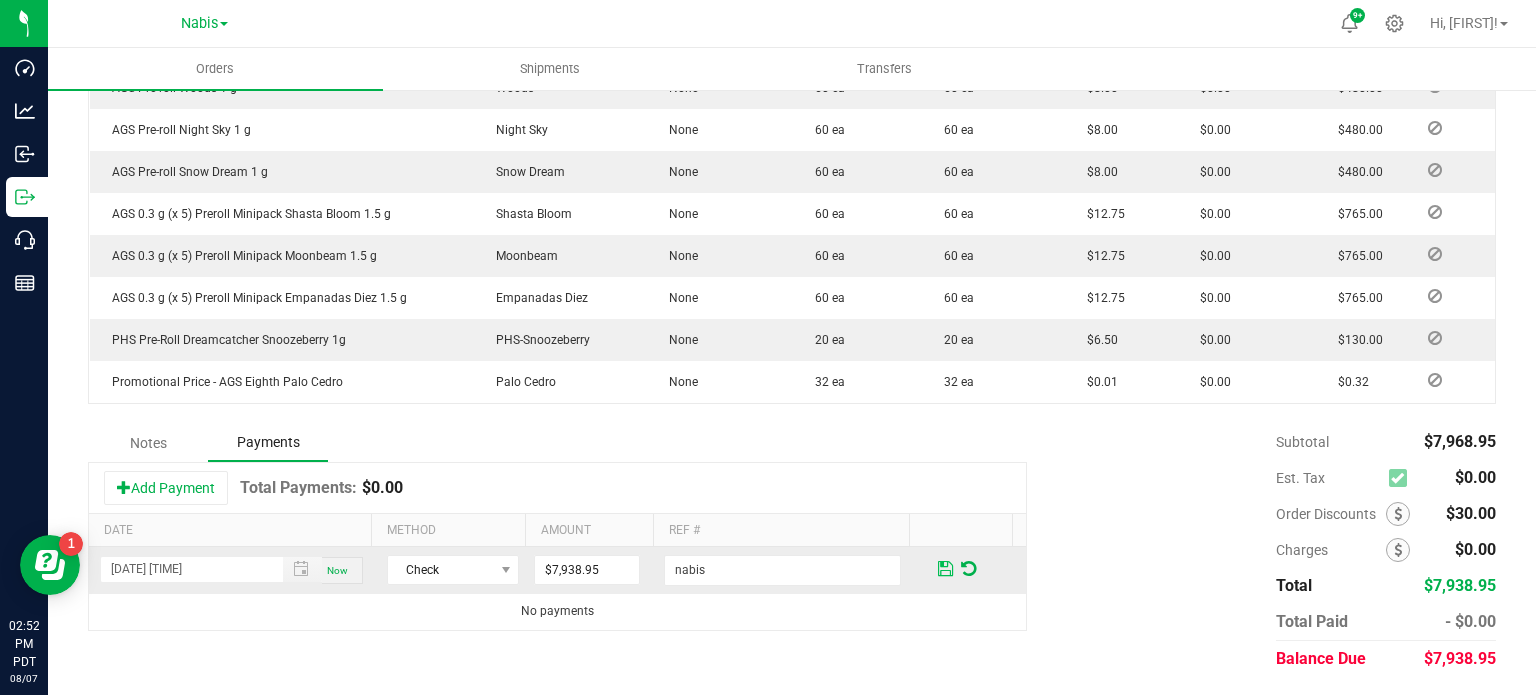 click at bounding box center [945, 569] 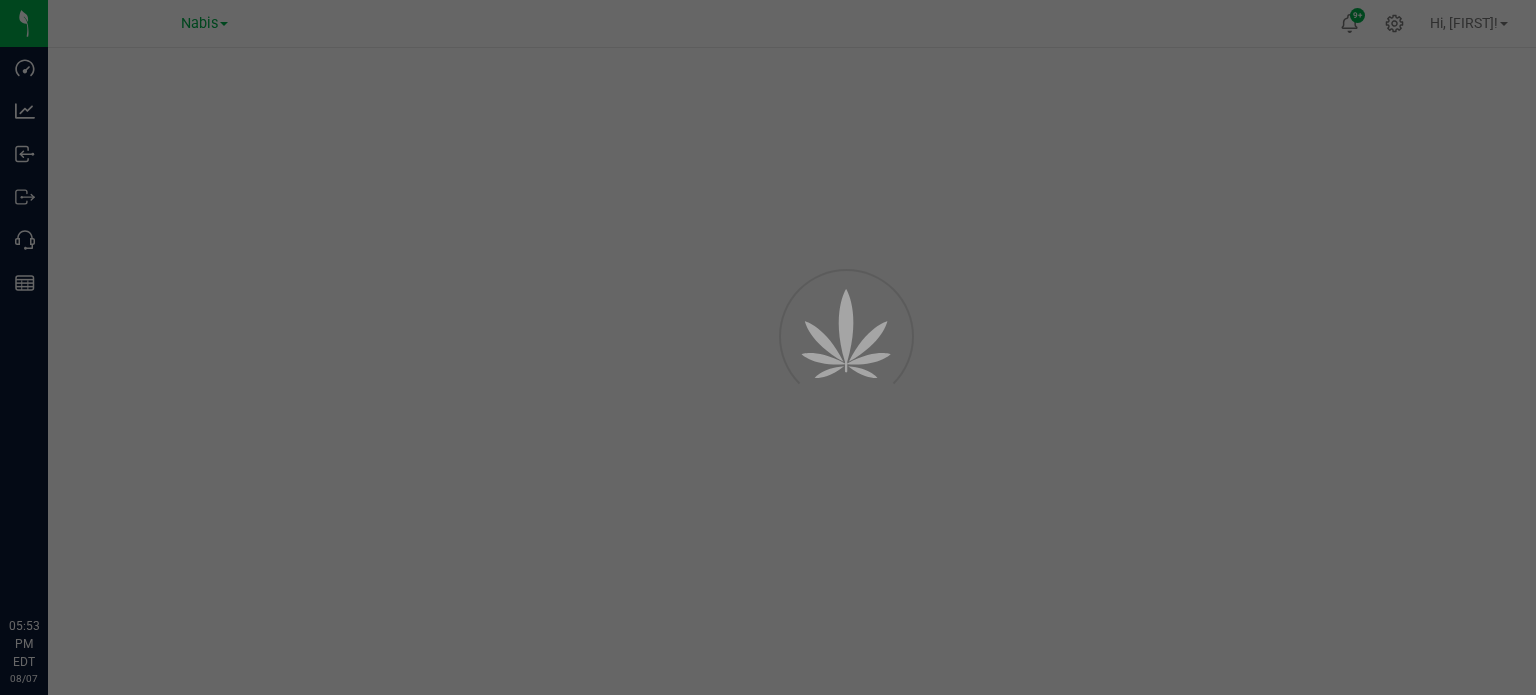 scroll, scrollTop: 0, scrollLeft: 0, axis: both 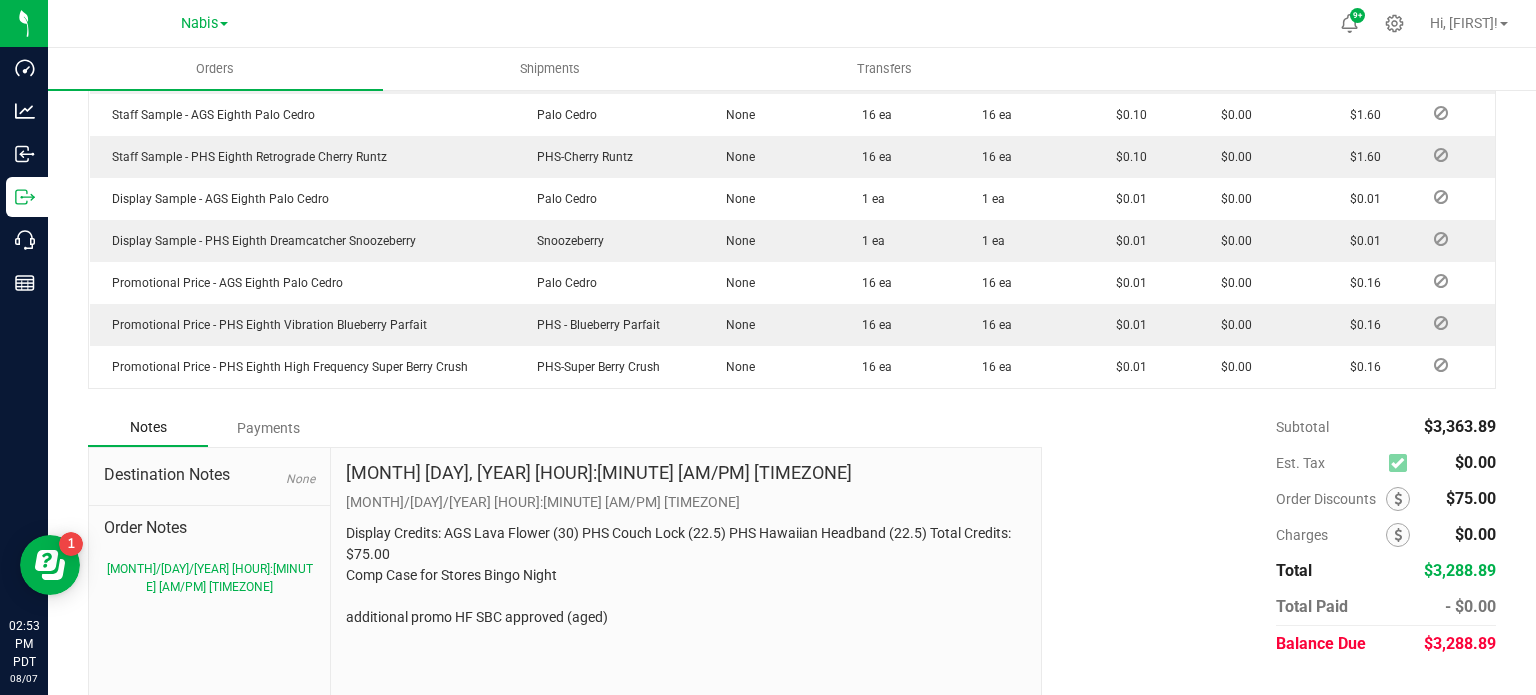 click on "Payments" at bounding box center (268, 428) 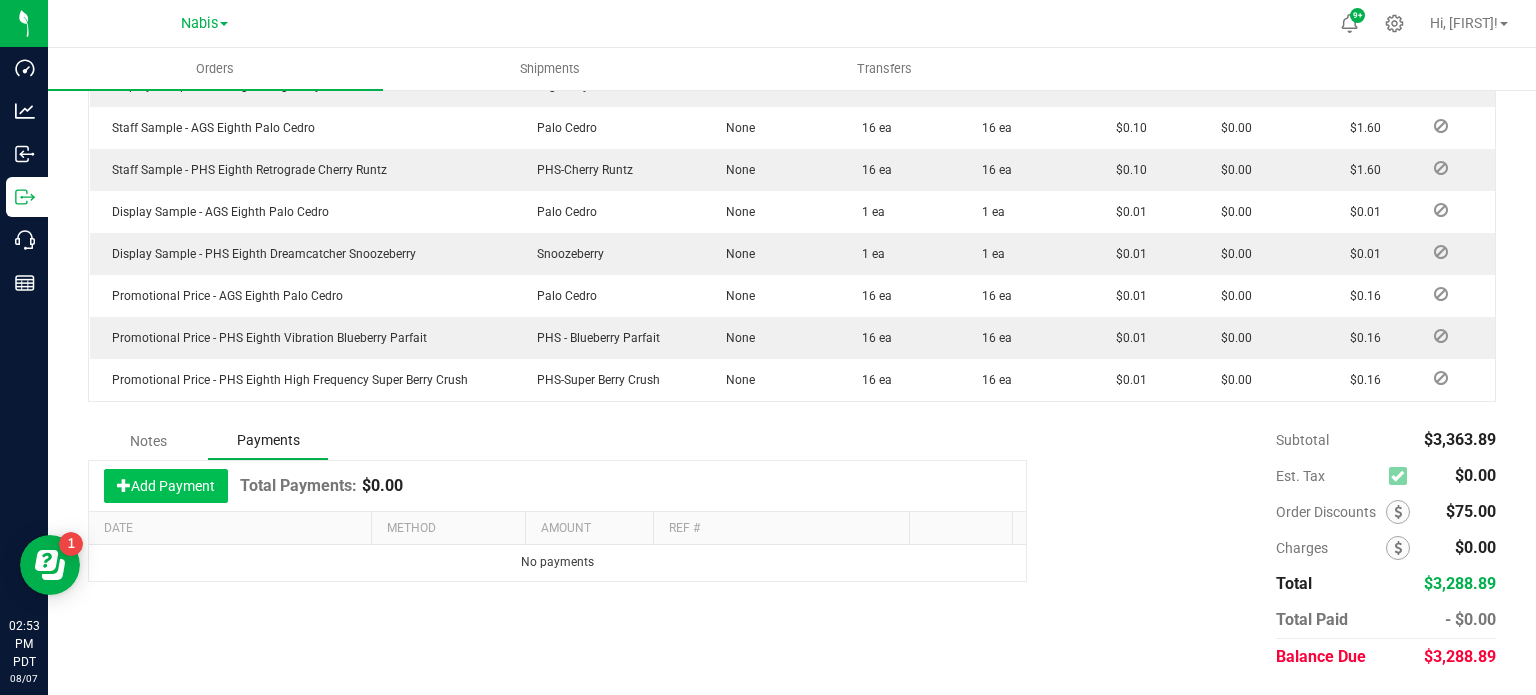 scroll, scrollTop: 1088, scrollLeft: 0, axis: vertical 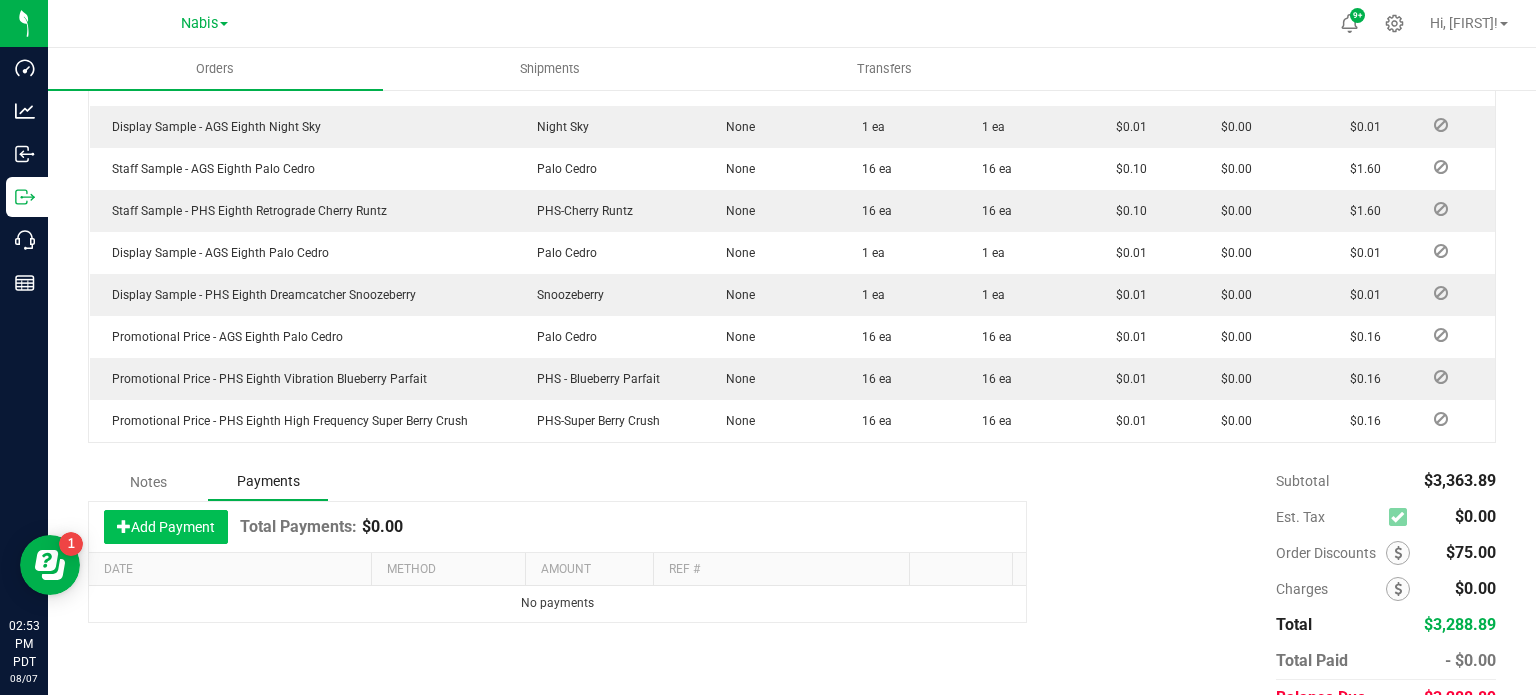 click on "Add Payment" at bounding box center [166, 527] 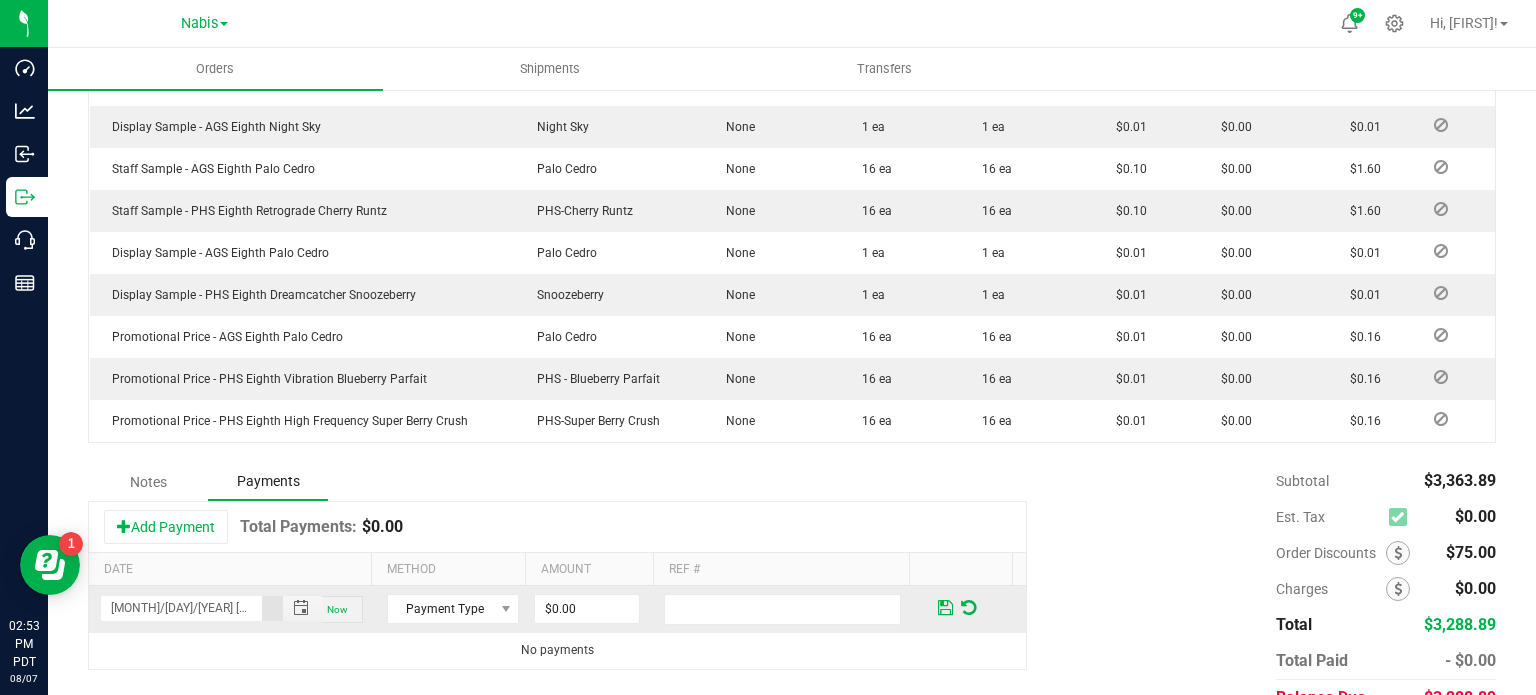 drag, startPoint x: 642, startPoint y: 582, endPoint x: 574, endPoint y: 547, distance: 76.47875 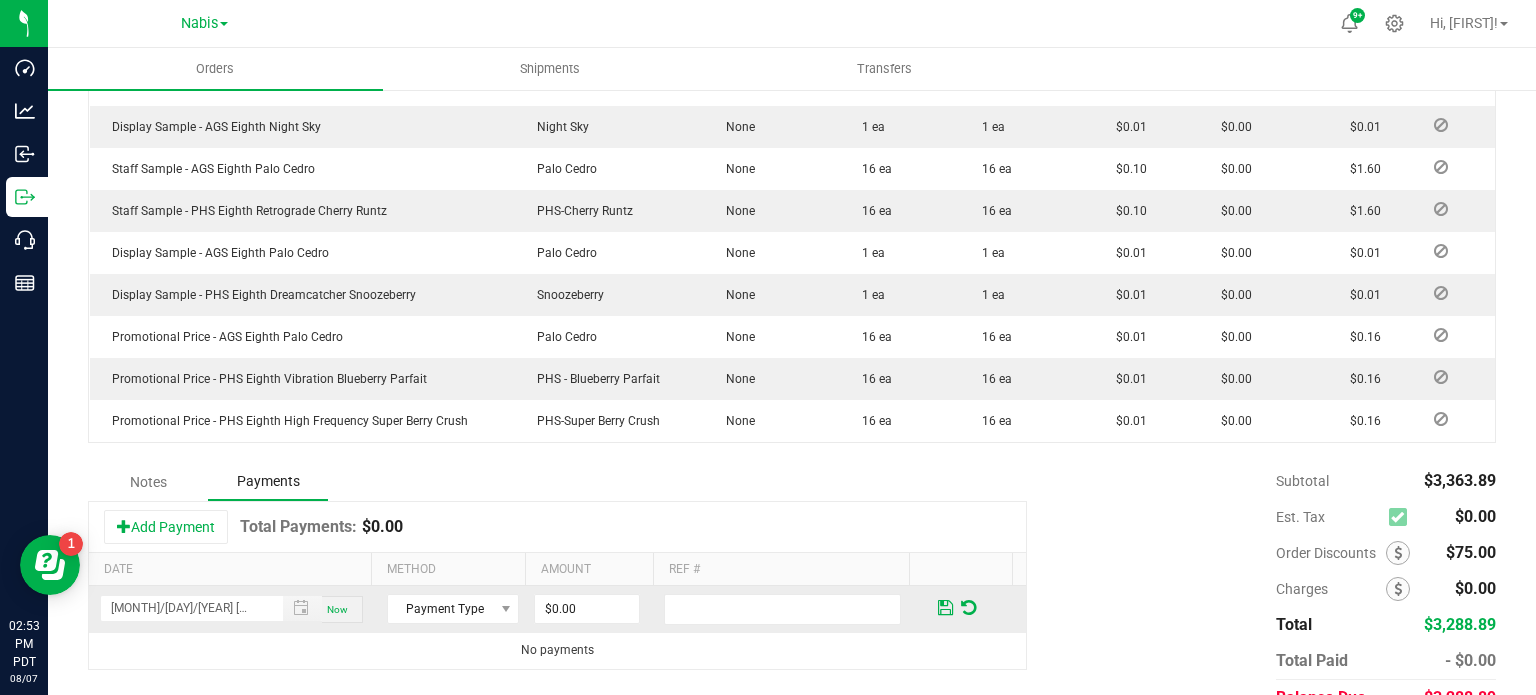 click on "$0.00" at bounding box center [596, 609] 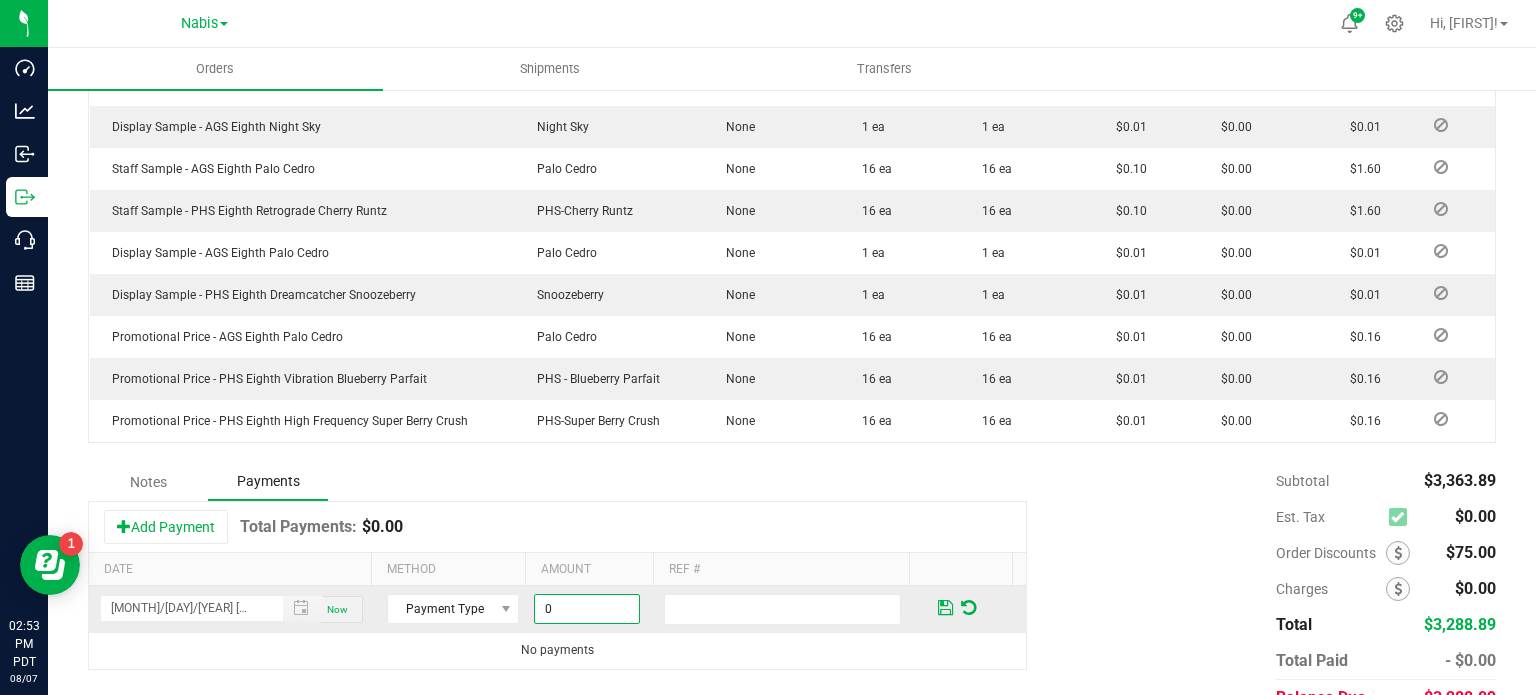 click on "0" at bounding box center (587, 609) 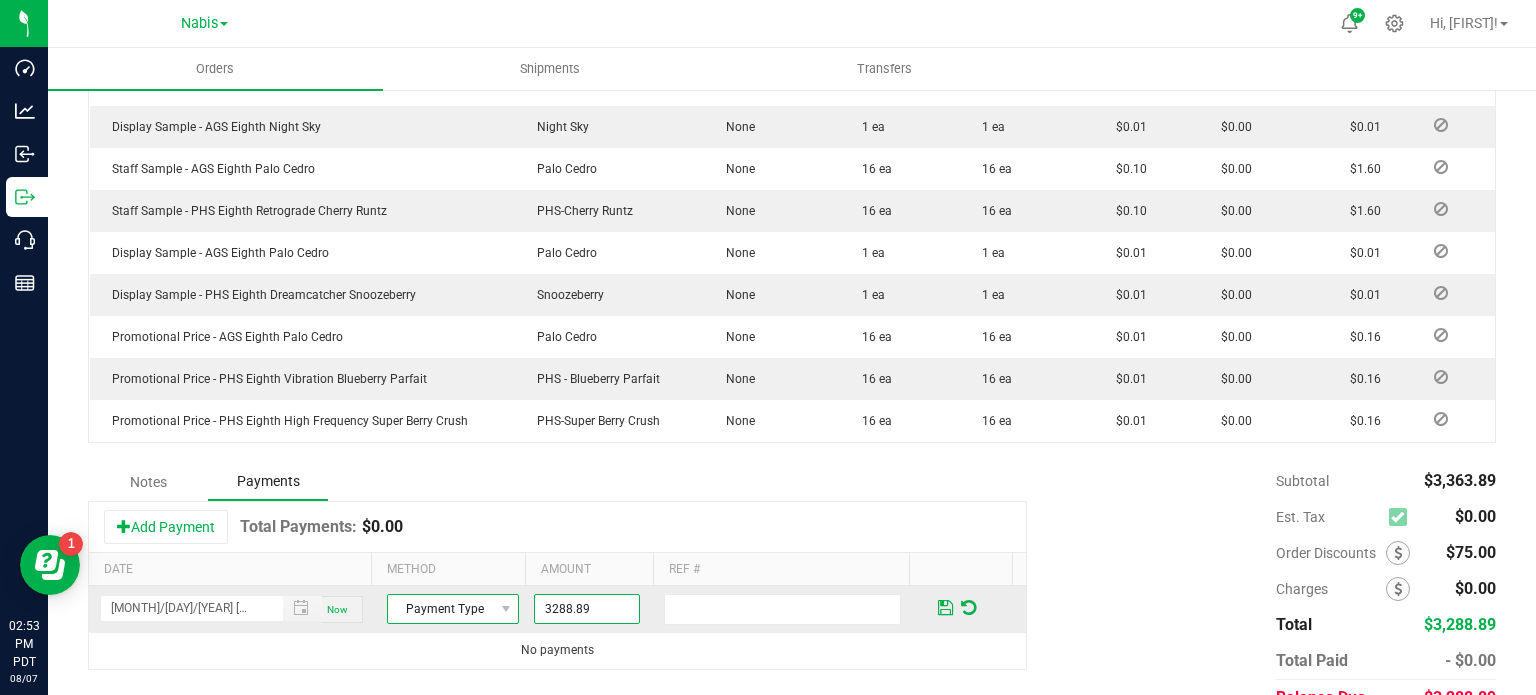 type on "$3,288.89" 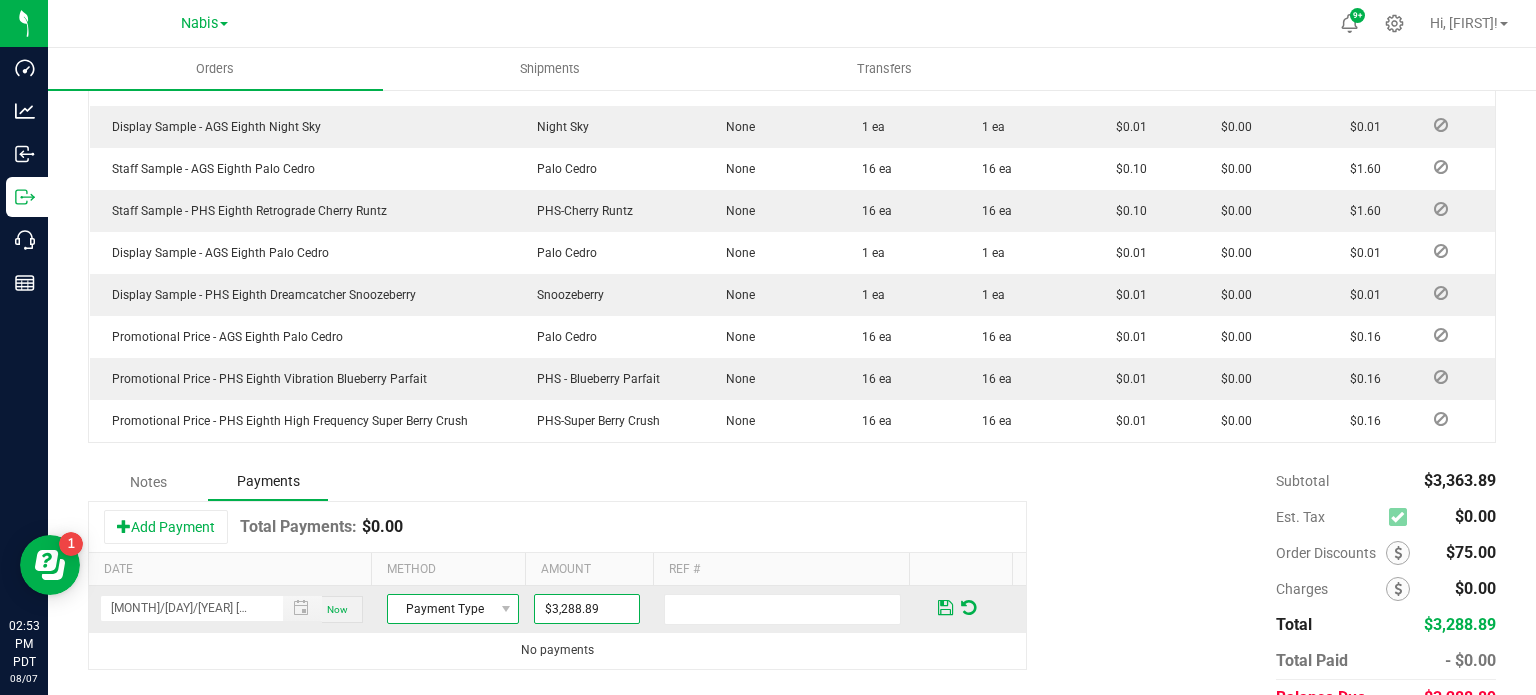 click on "Payment Type" at bounding box center (440, 609) 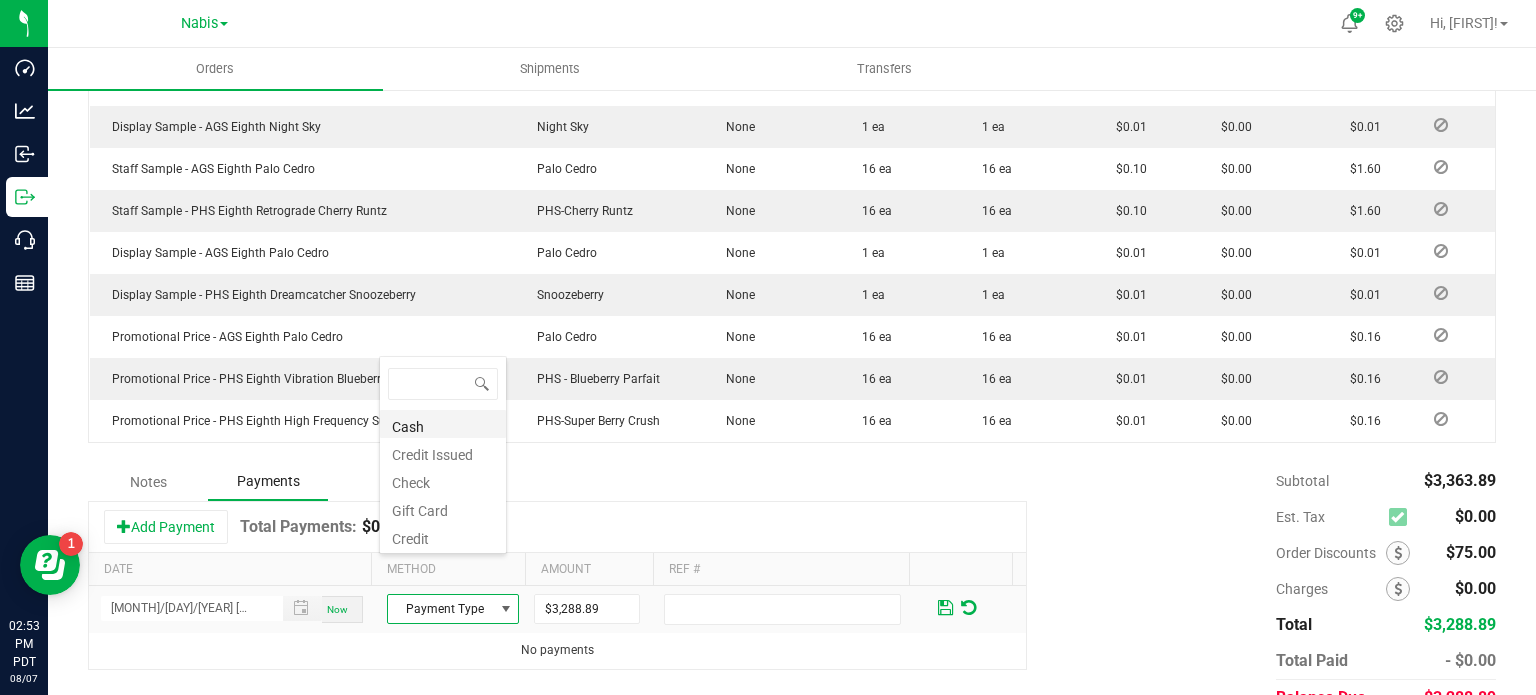scroll, scrollTop: 99970, scrollLeft: 99872, axis: both 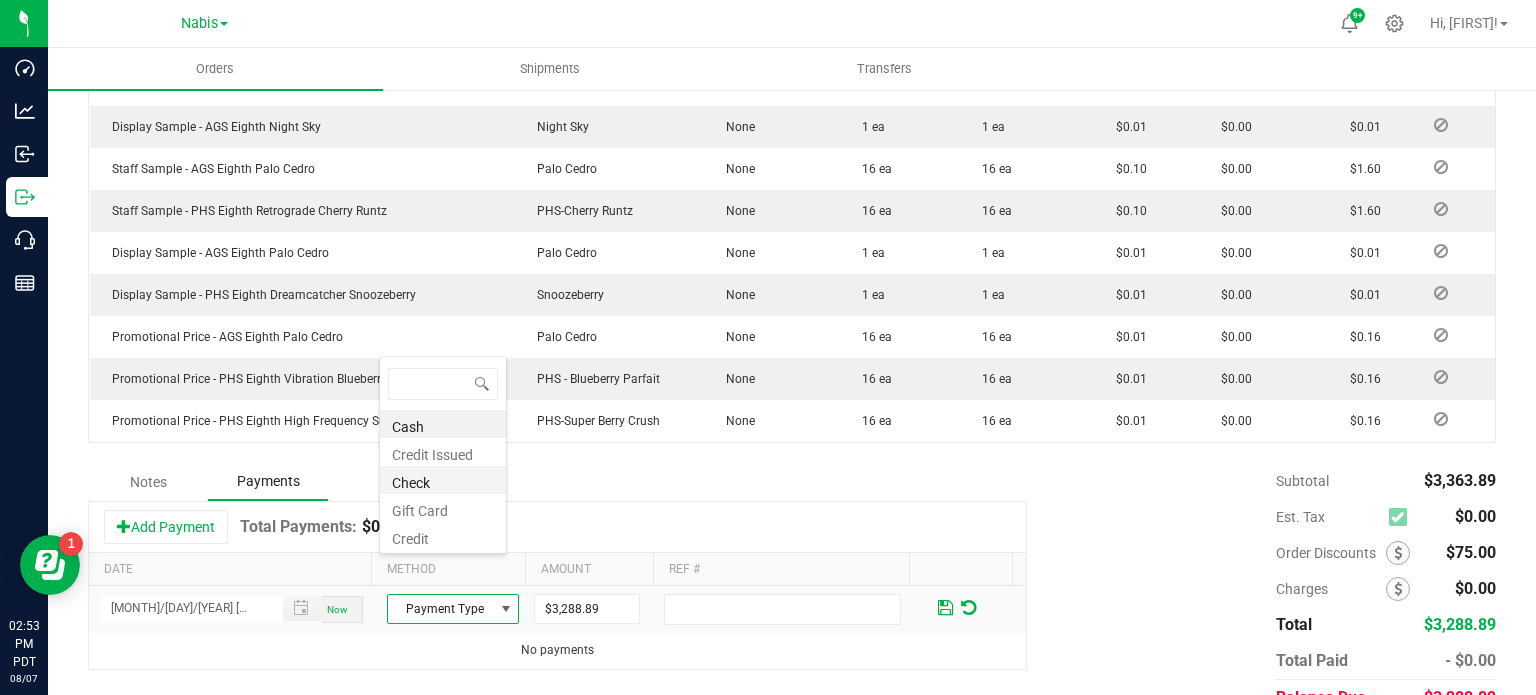 click on "Check" at bounding box center (443, 480) 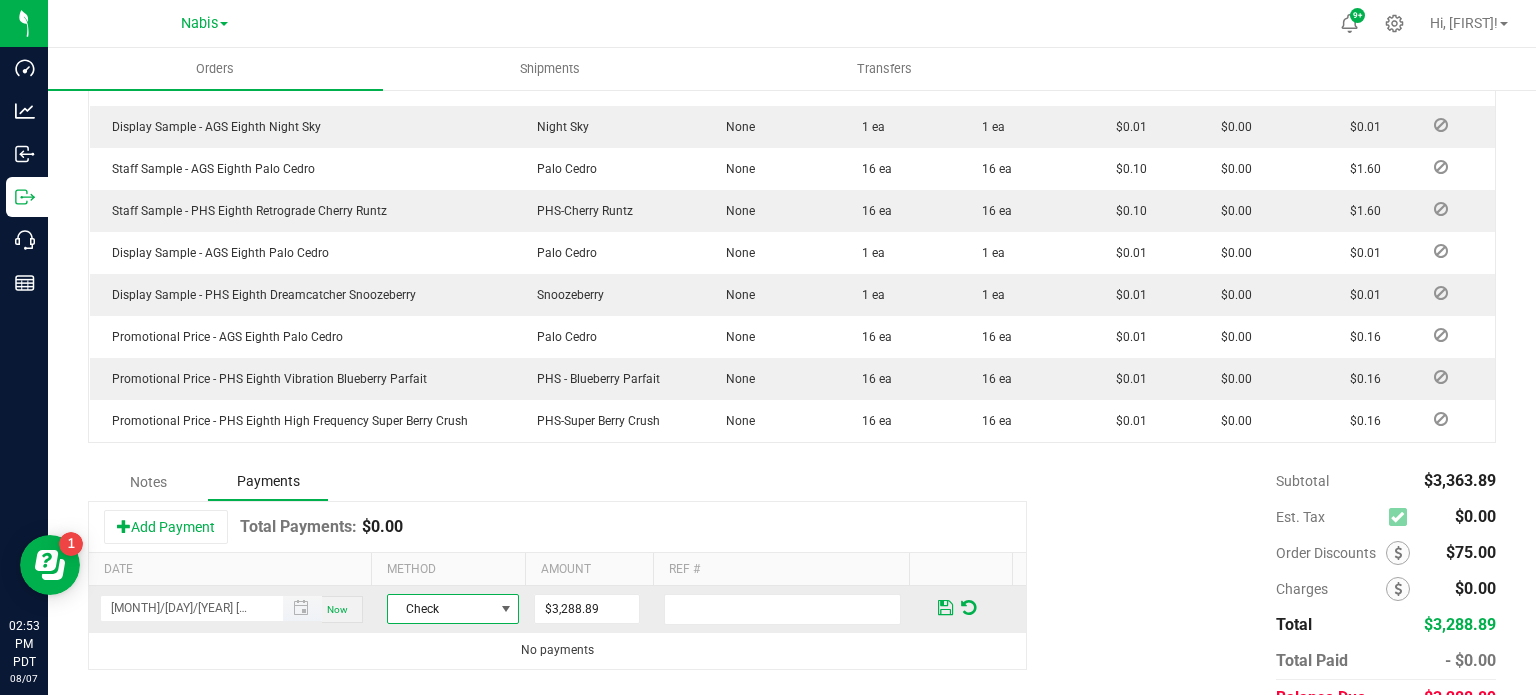 click at bounding box center [302, 608] 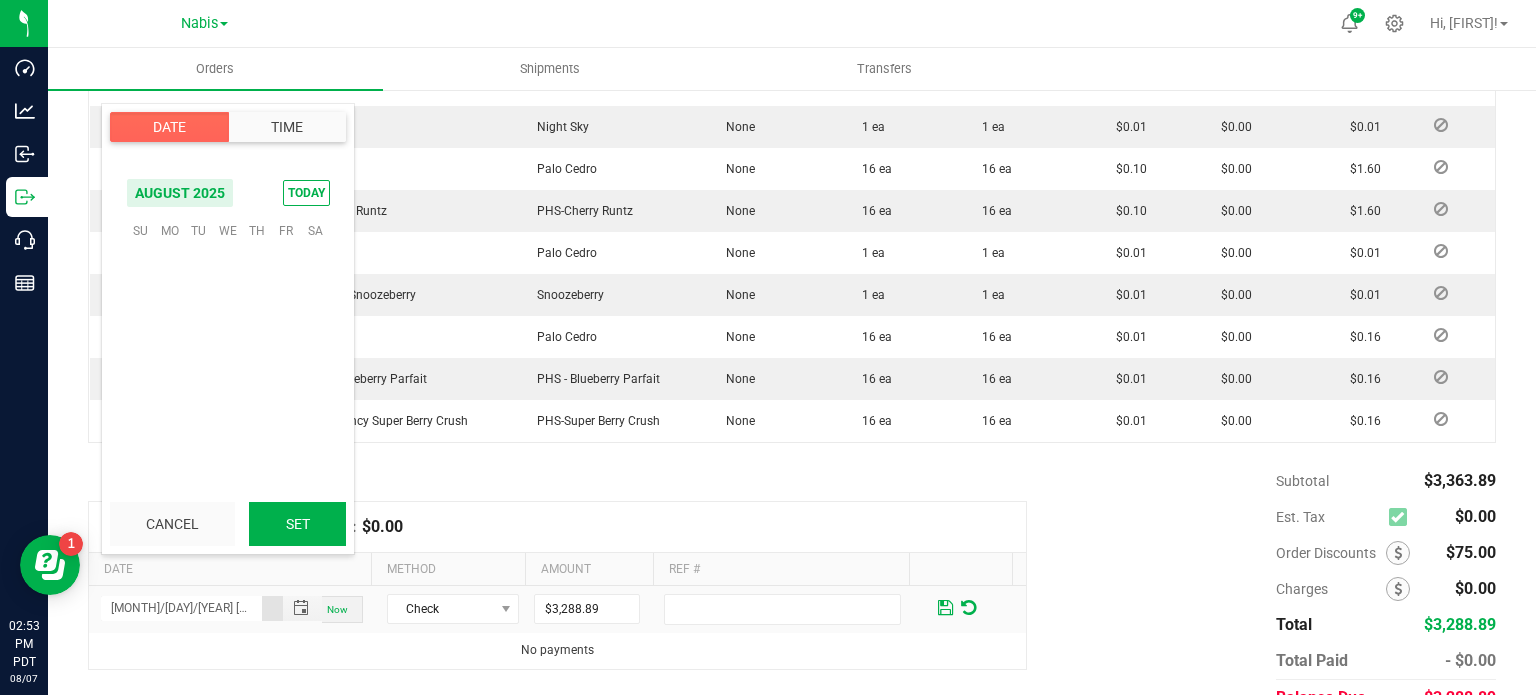 scroll, scrollTop: 0, scrollLeft: 0, axis: both 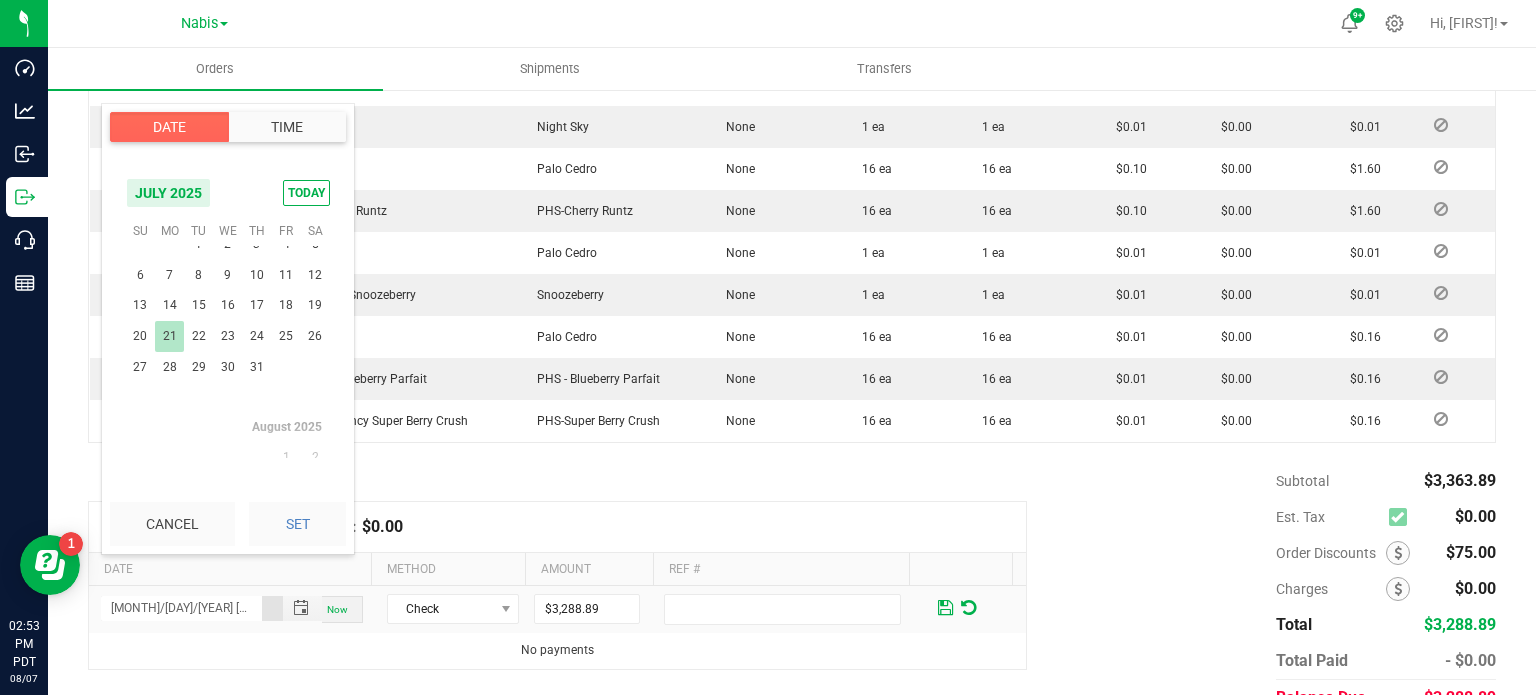 click on "21" at bounding box center (169, 336) 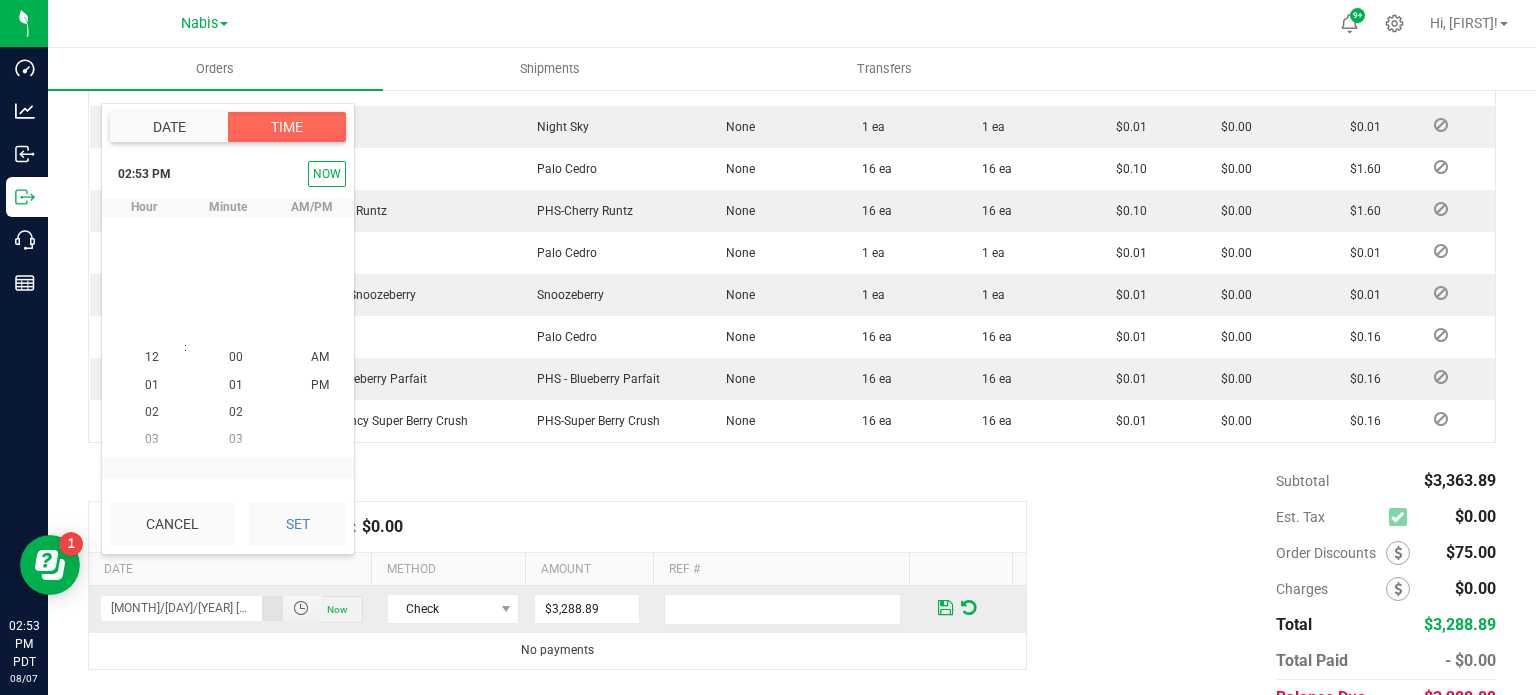 scroll, scrollTop: 323940, scrollLeft: 0, axis: vertical 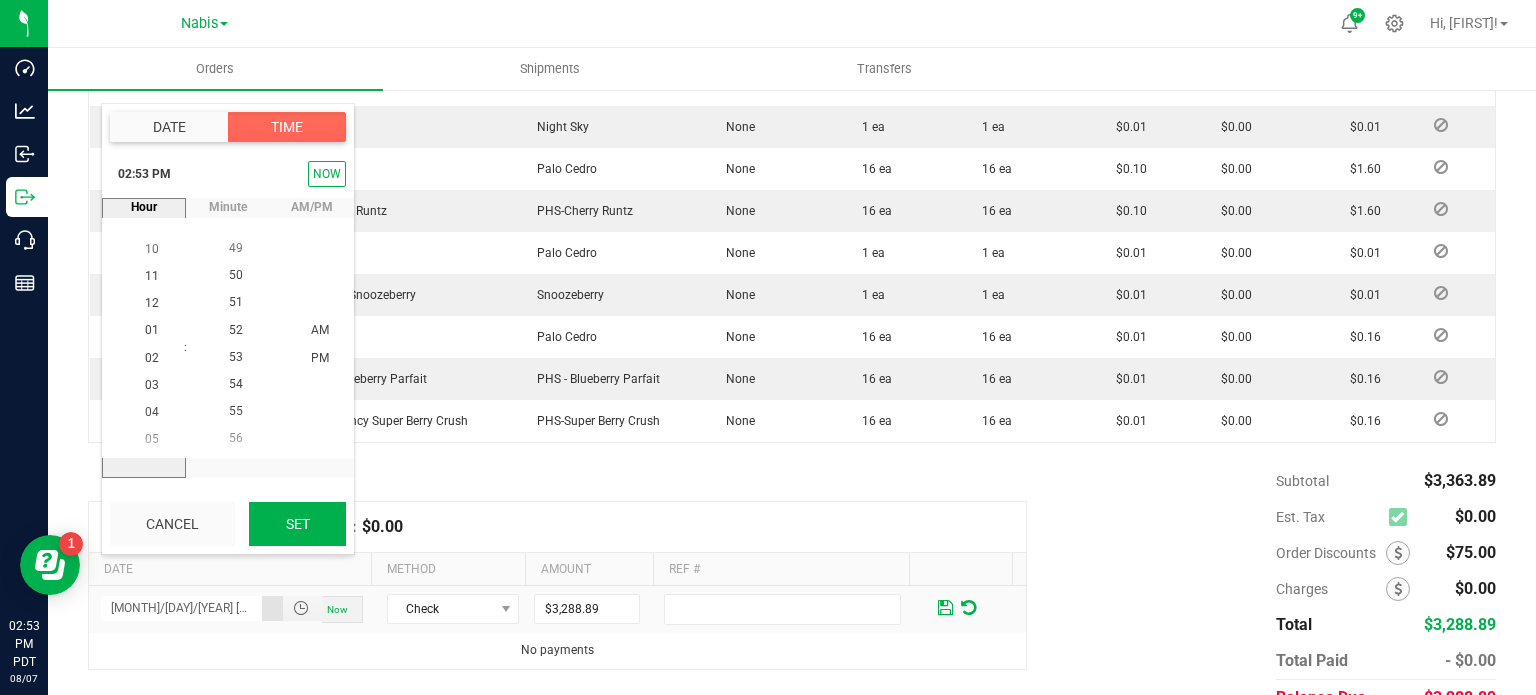 click on "Set" at bounding box center [297, 524] 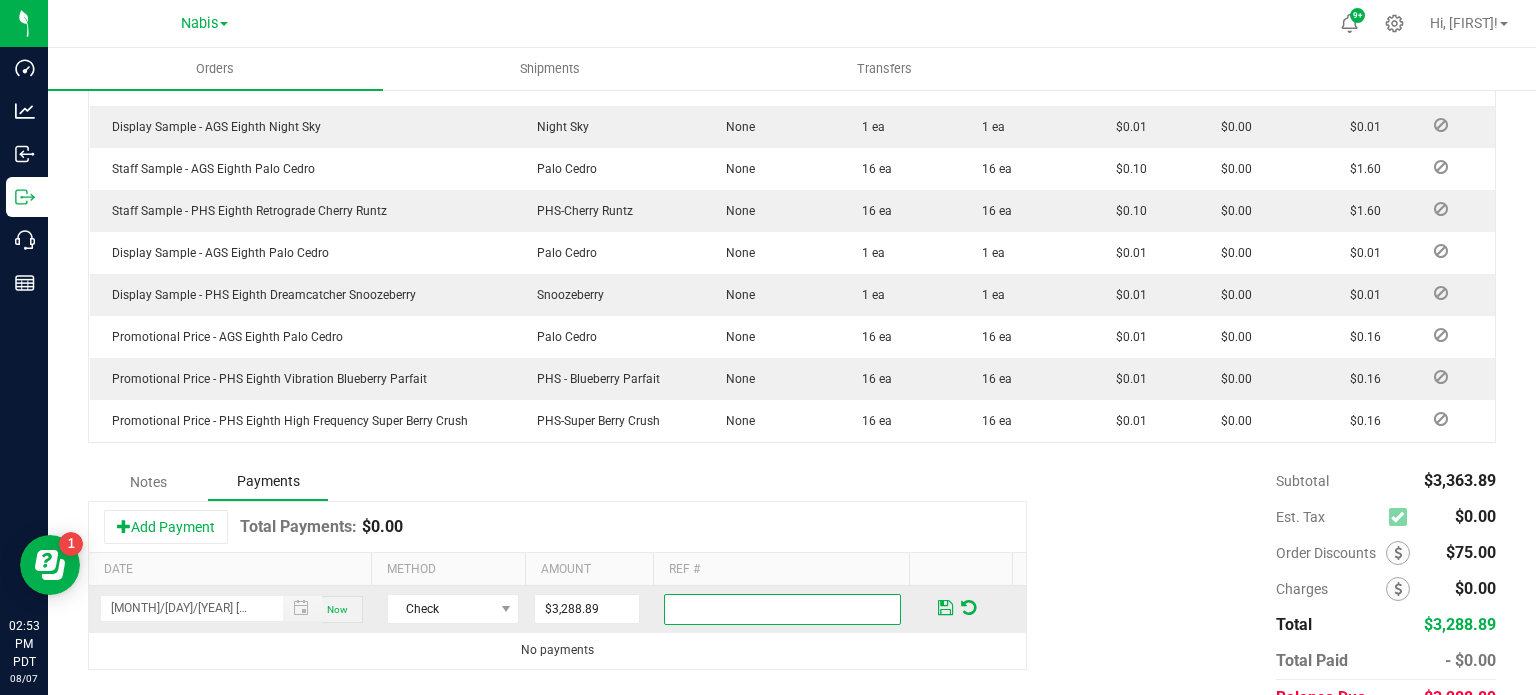 click at bounding box center [782, 609] 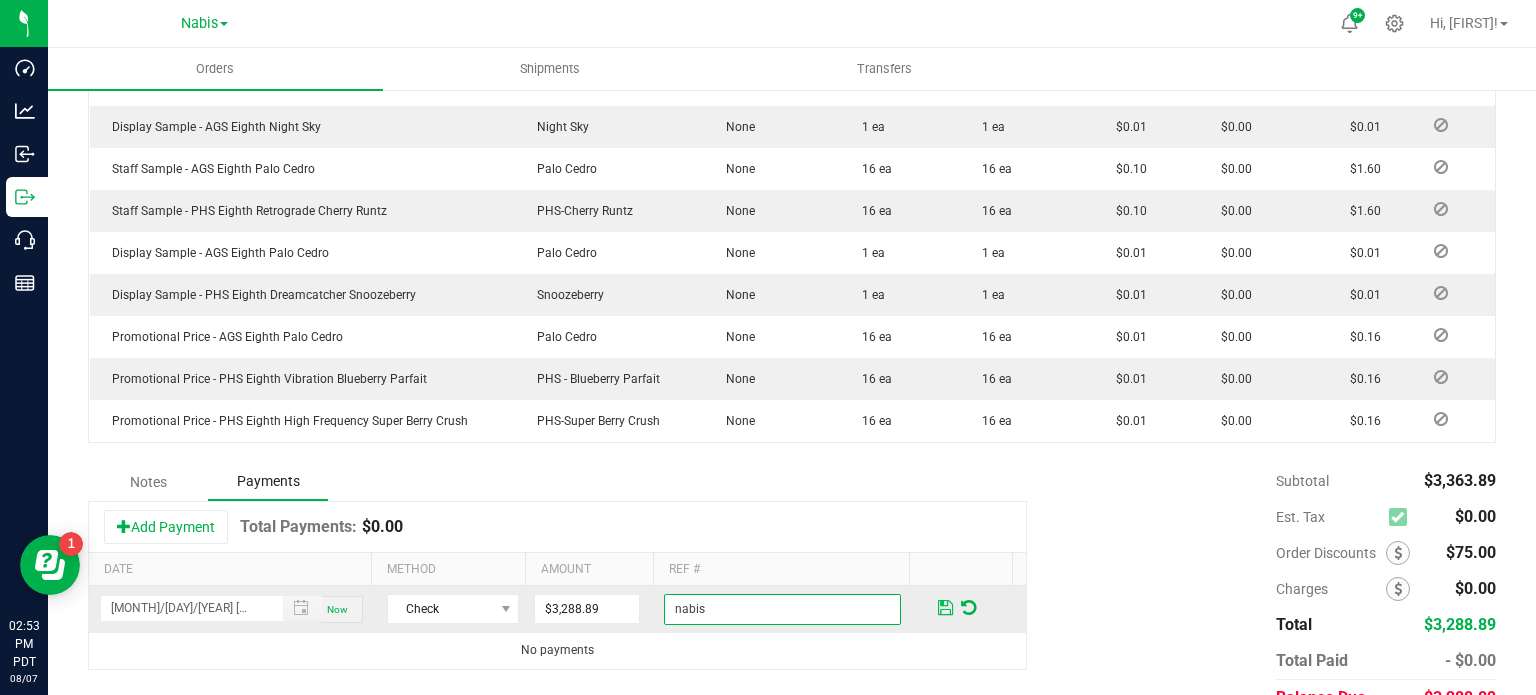 type on "nabis" 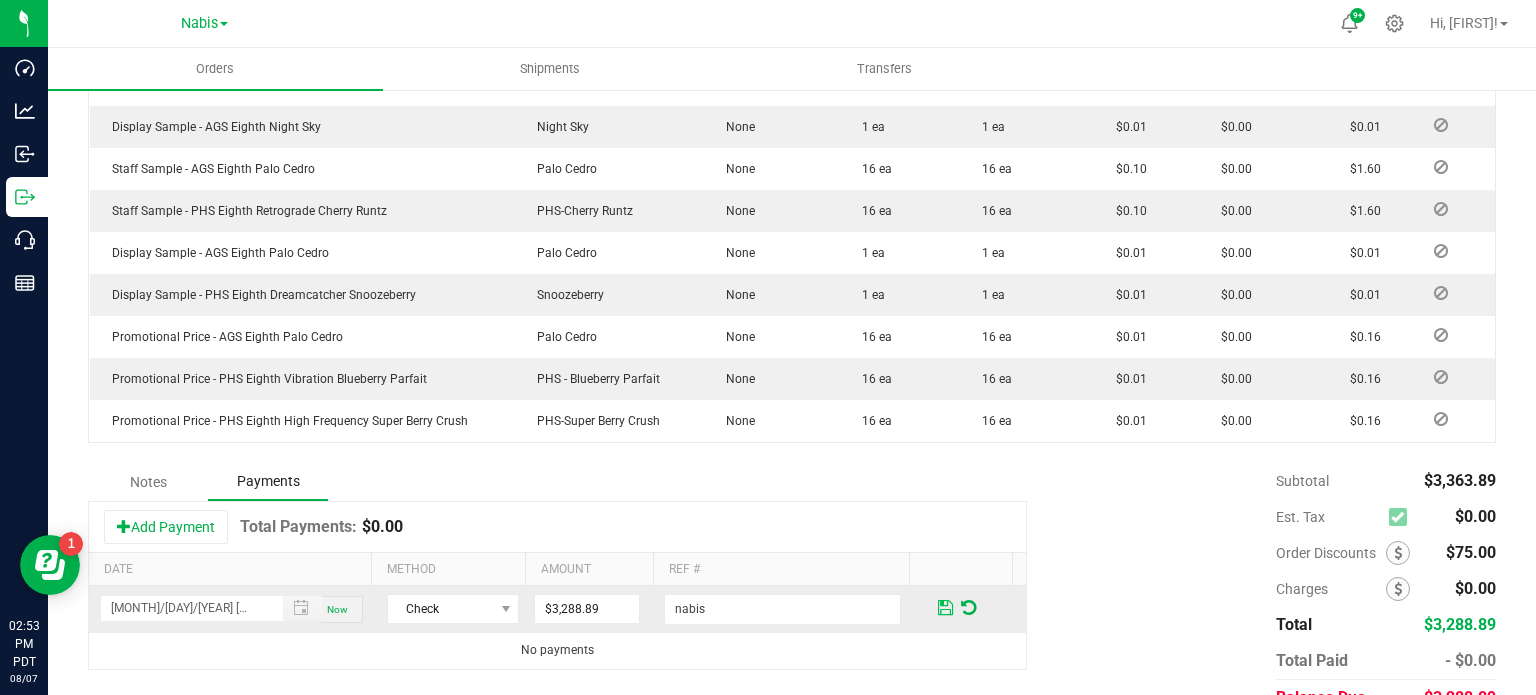 click at bounding box center (945, 608) 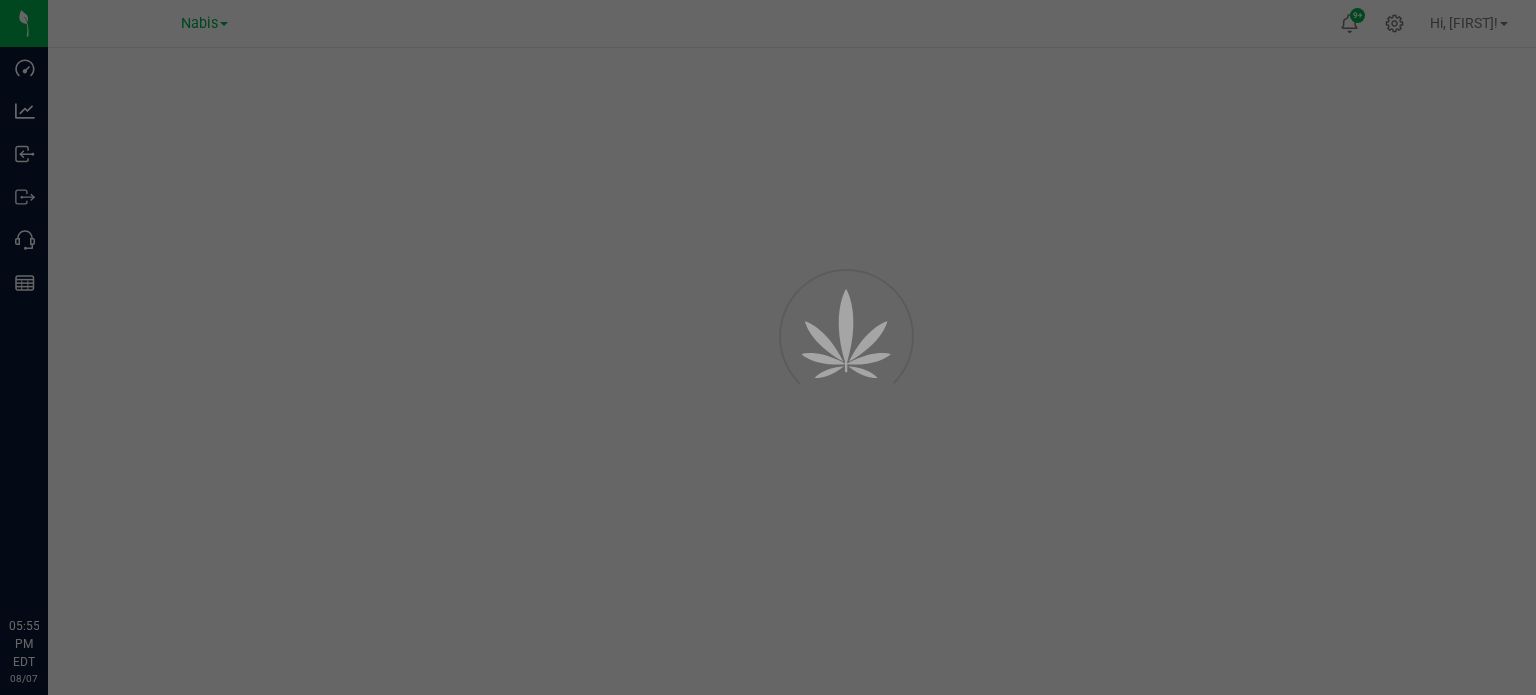 scroll, scrollTop: 0, scrollLeft: 0, axis: both 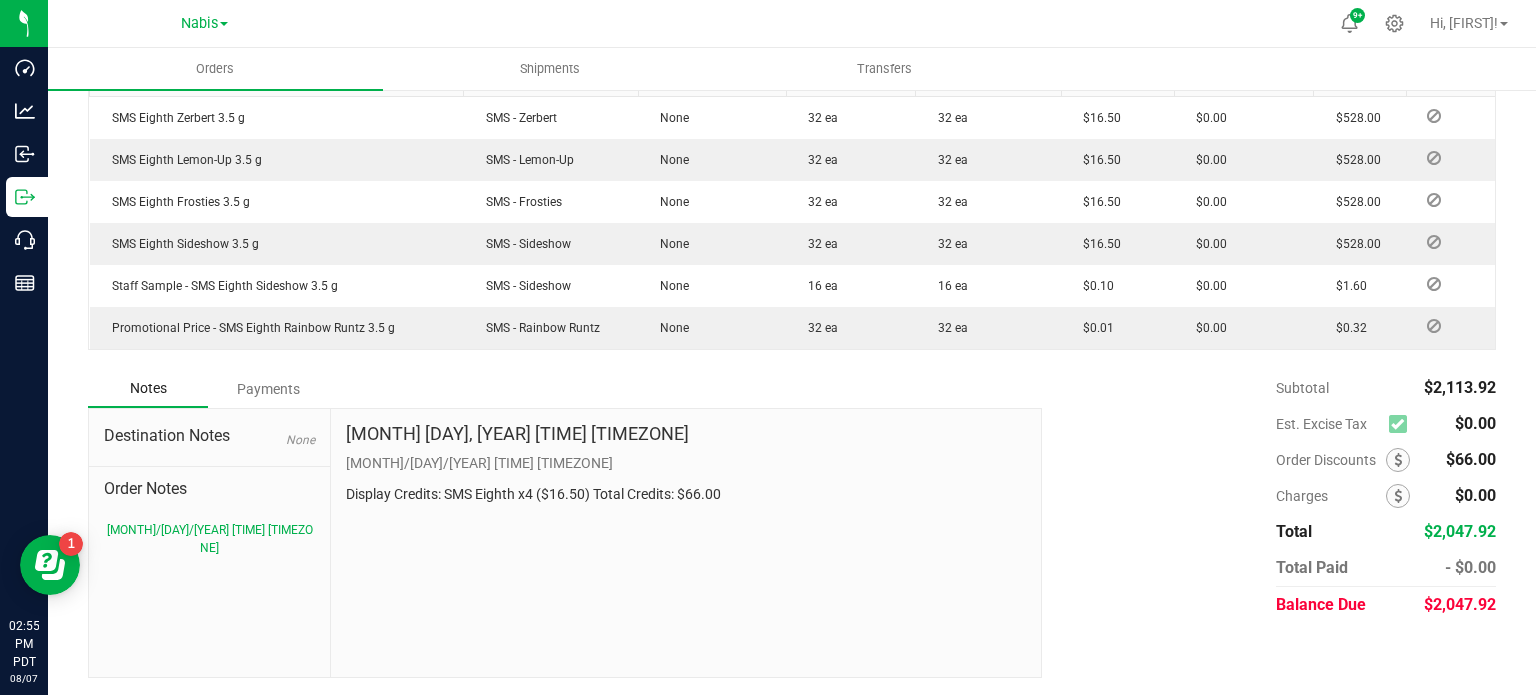 click on "Payments" at bounding box center (268, 389) 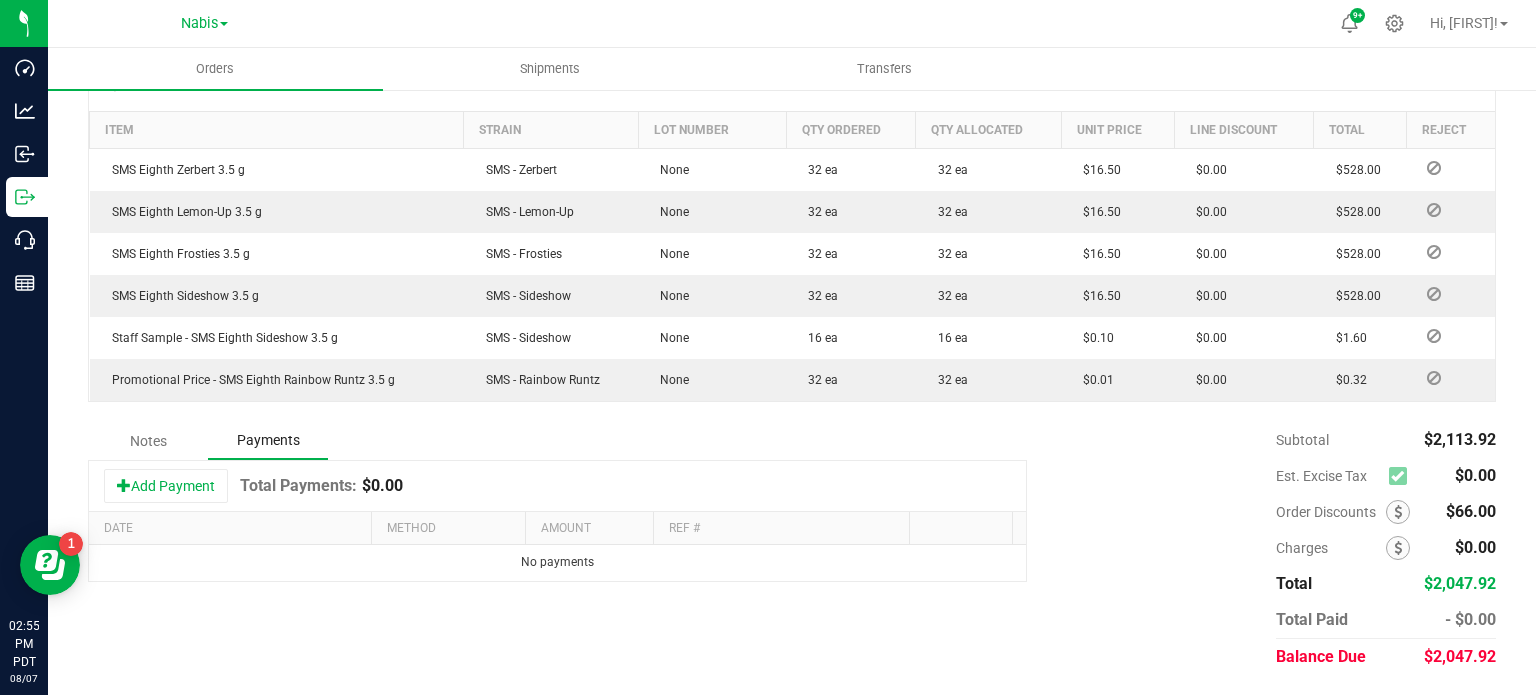 scroll, scrollTop: 541, scrollLeft: 0, axis: vertical 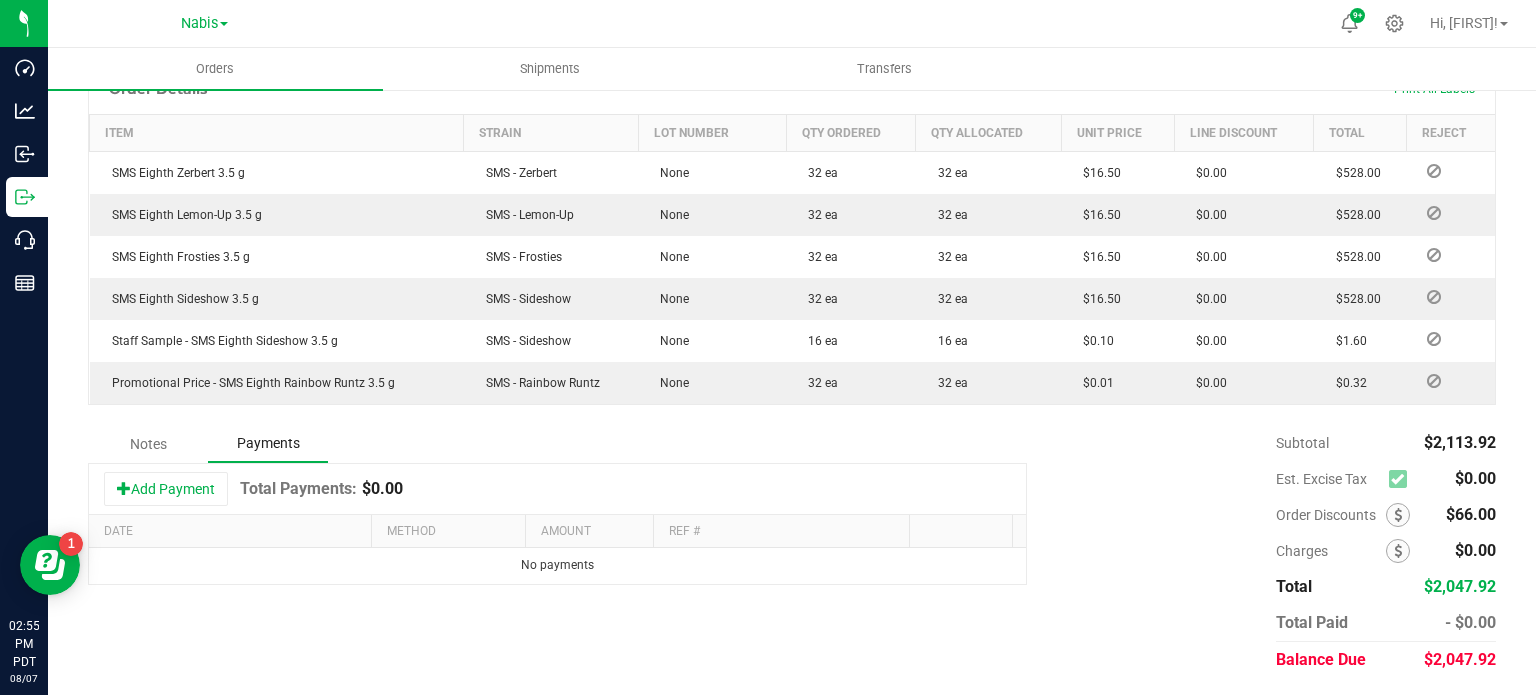 click on "Add Payment  Total Payments:     $0.00" at bounding box center (557, 489) 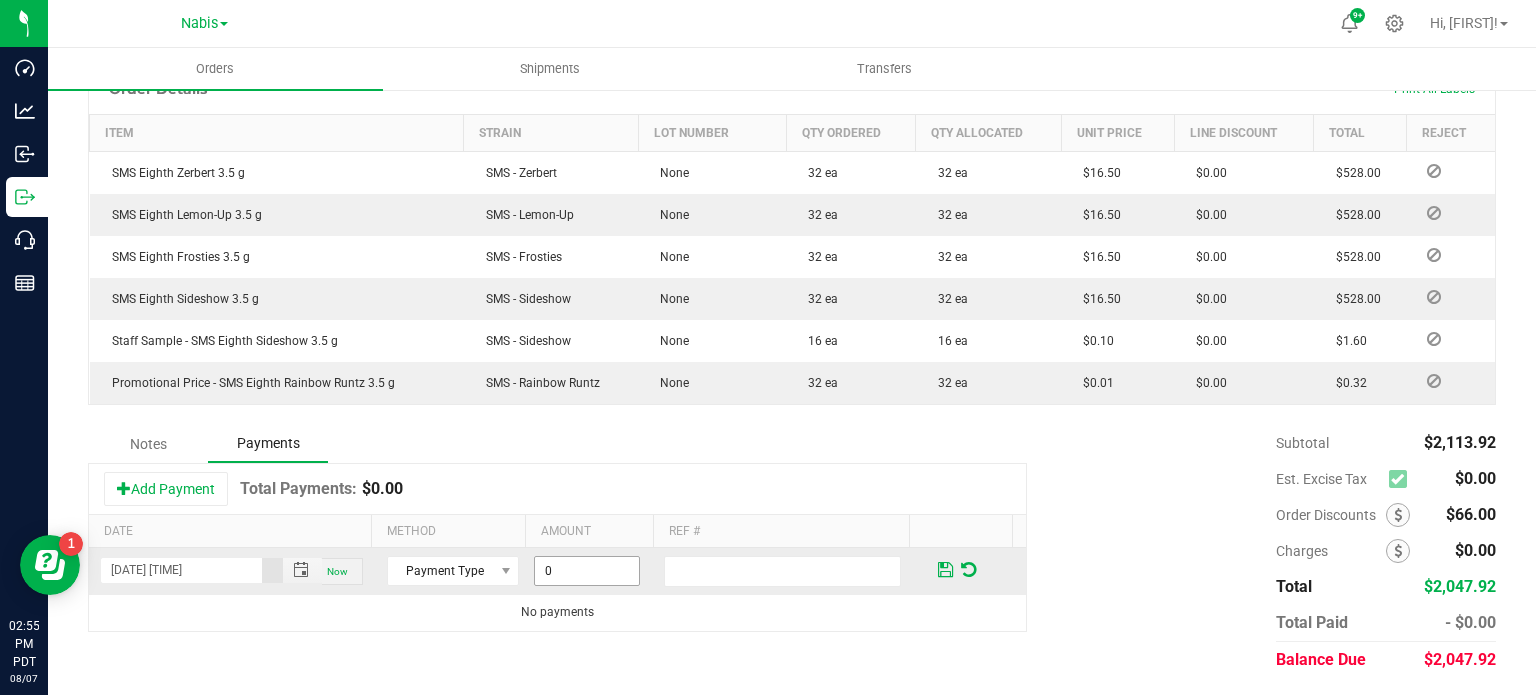 click on "0" at bounding box center (587, 571) 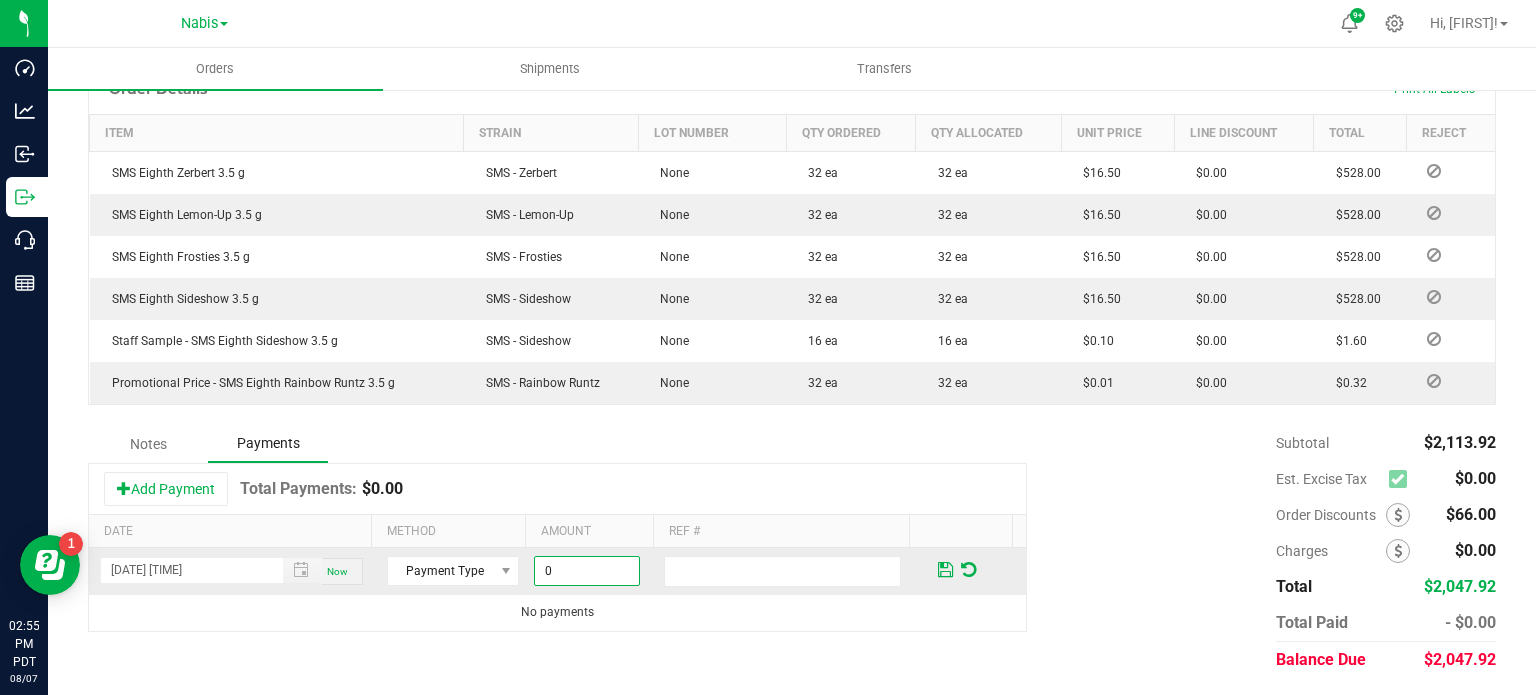 paste on "2047.92" 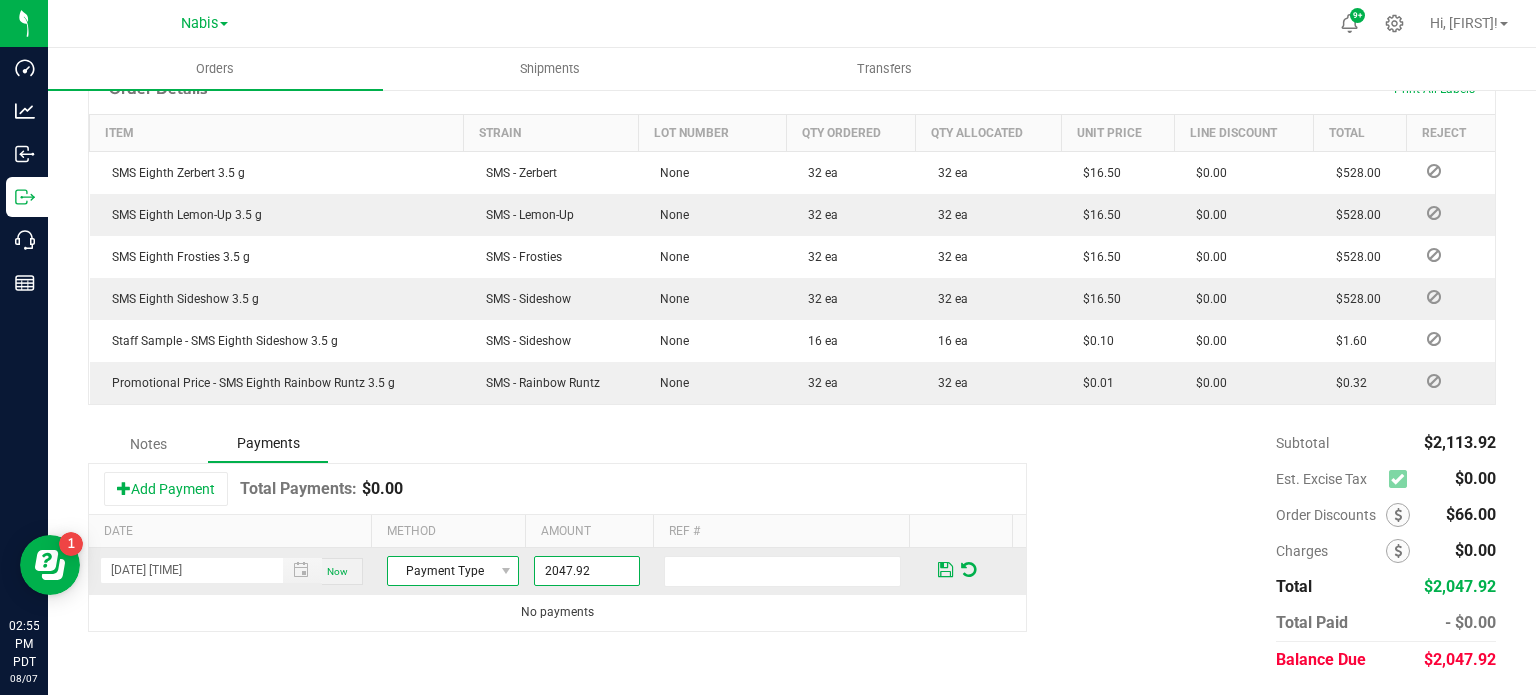 type on "$2,047.92" 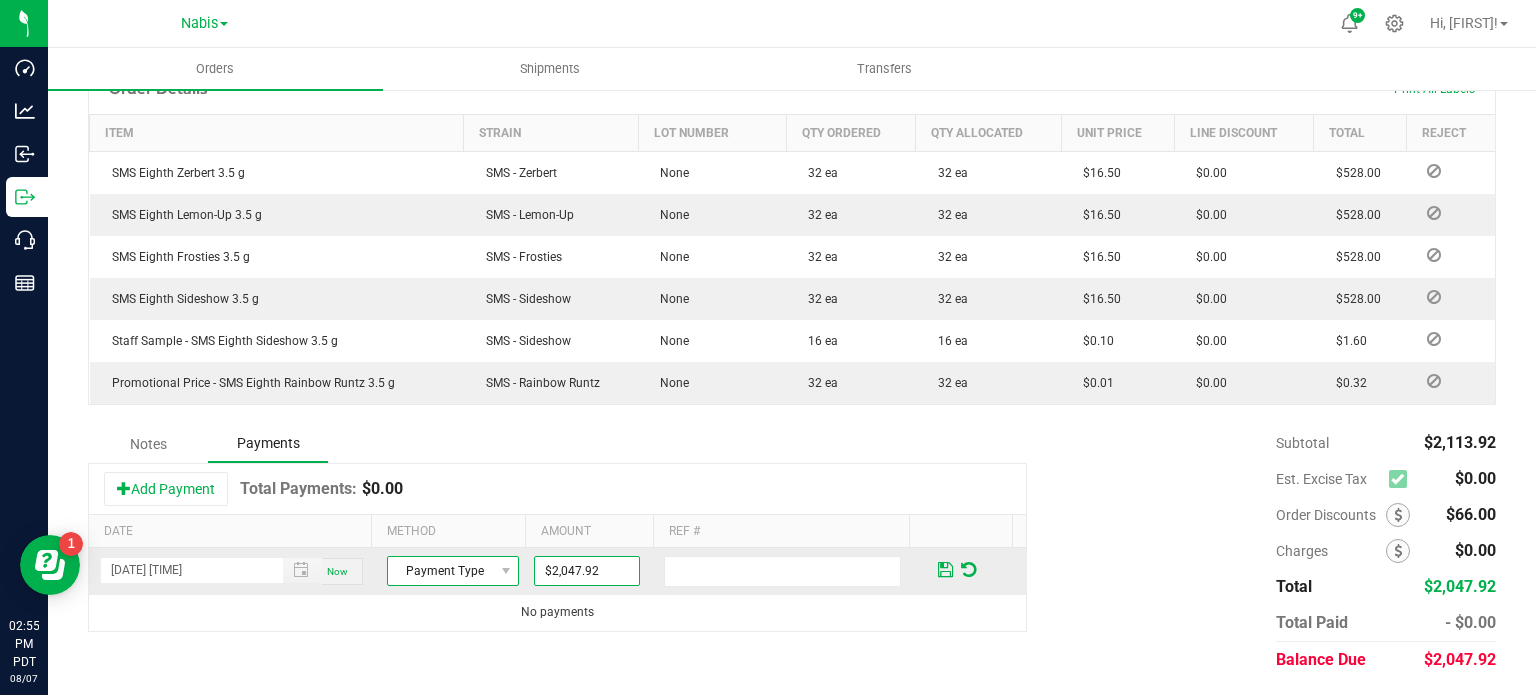 click on "Payment Type" at bounding box center [440, 571] 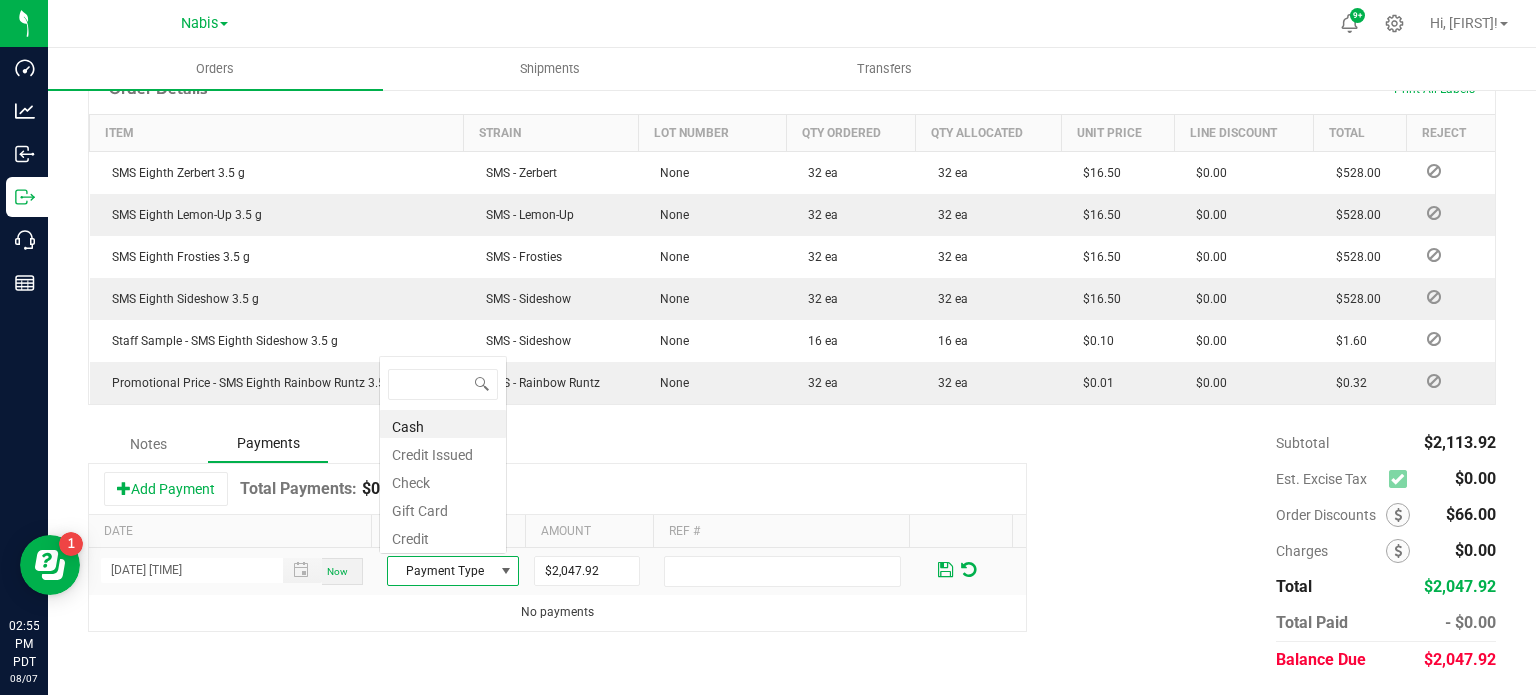 scroll, scrollTop: 0, scrollLeft: 0, axis: both 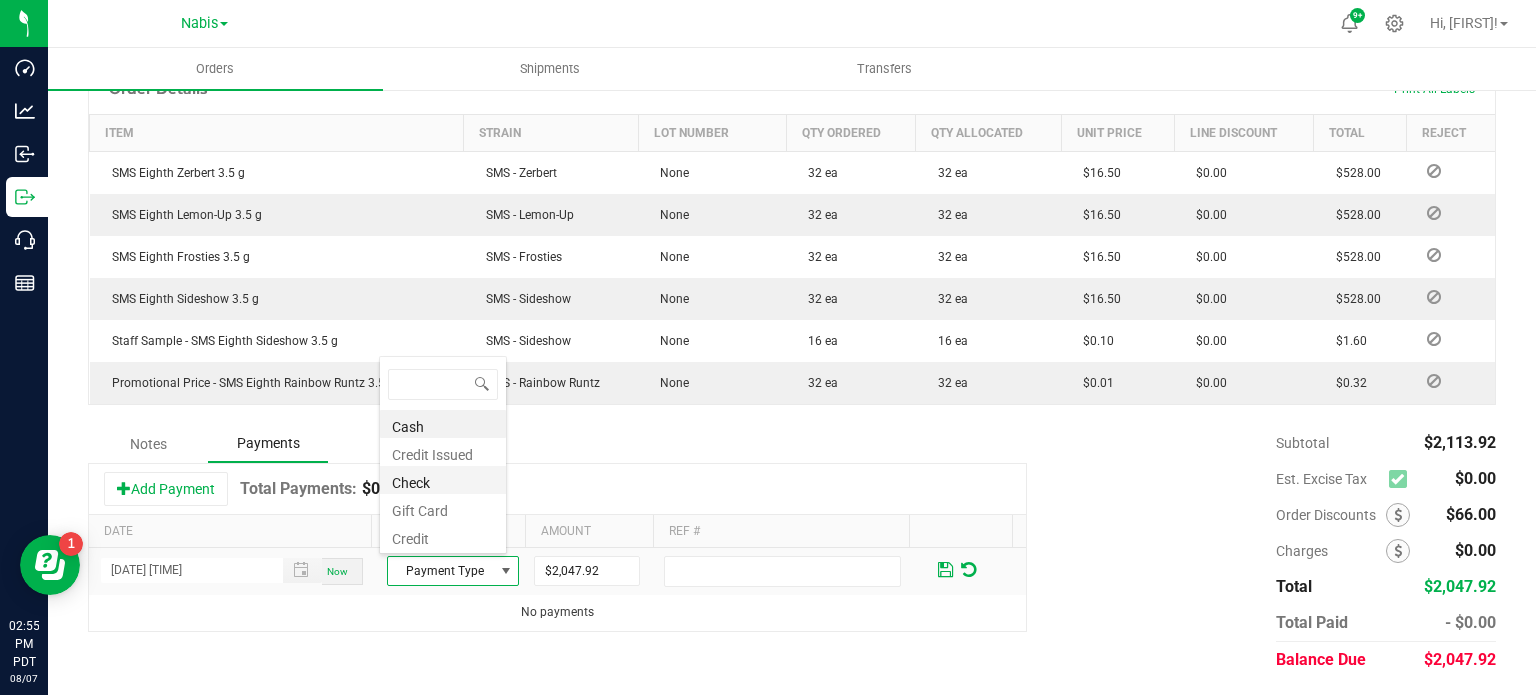 click on "Check" at bounding box center (443, 480) 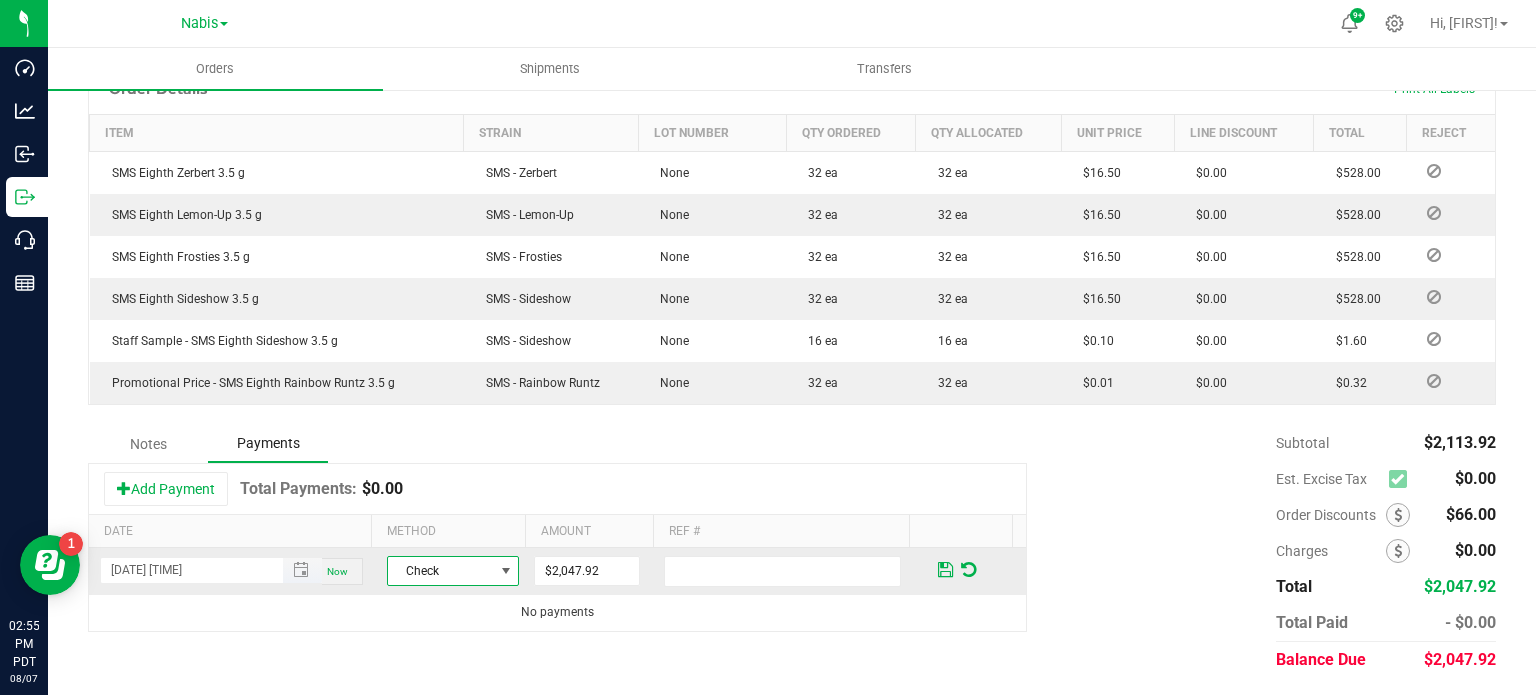 click at bounding box center (301, 570) 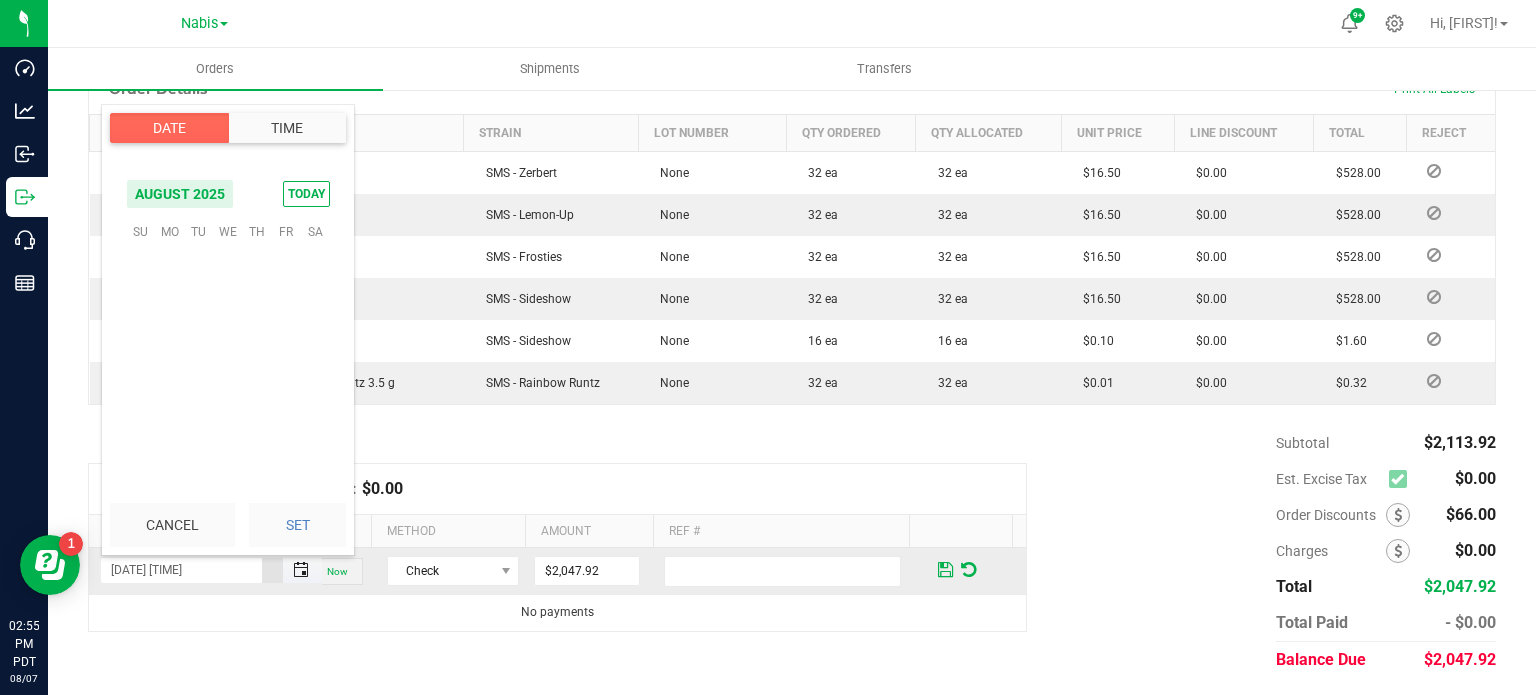 scroll, scrollTop: 0, scrollLeft: 0, axis: both 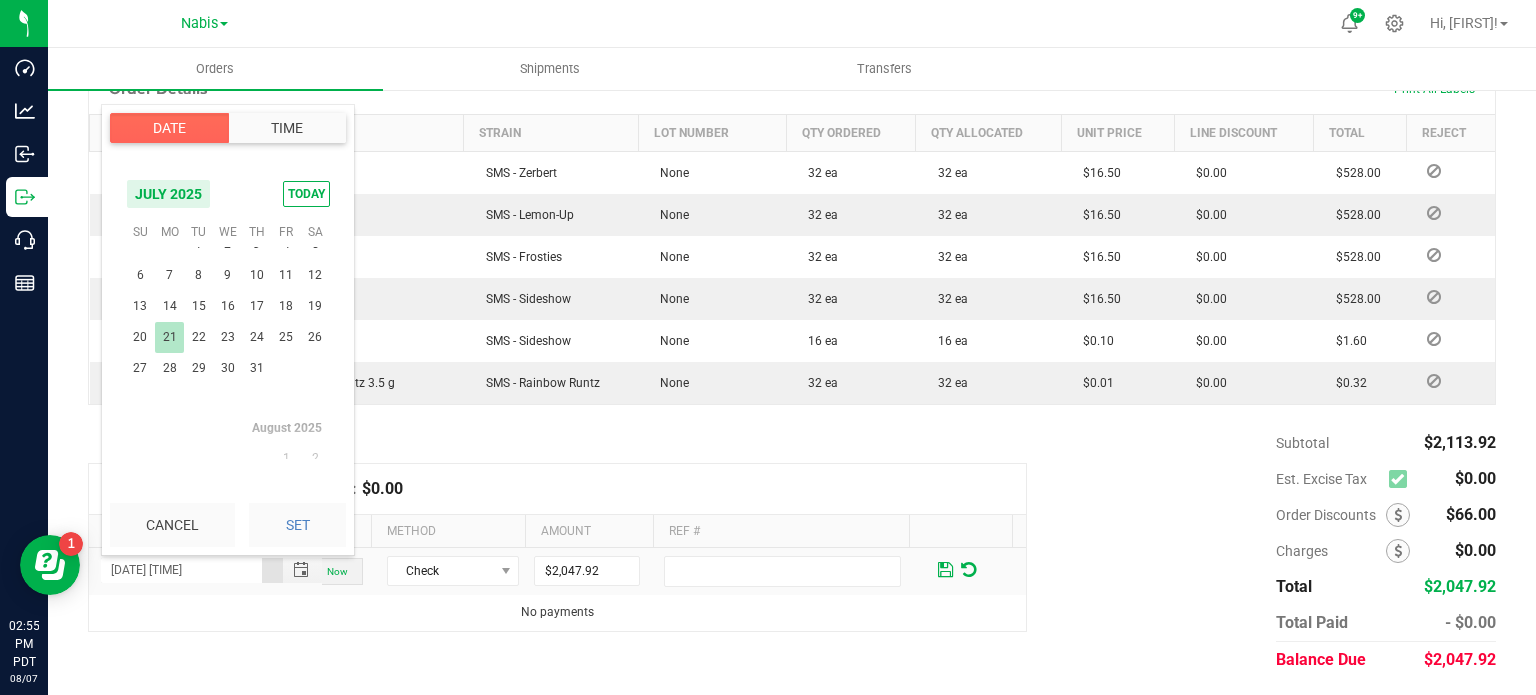 drag, startPoint x: 151, startPoint y: 343, endPoint x: 168, endPoint y: 342, distance: 17.029387 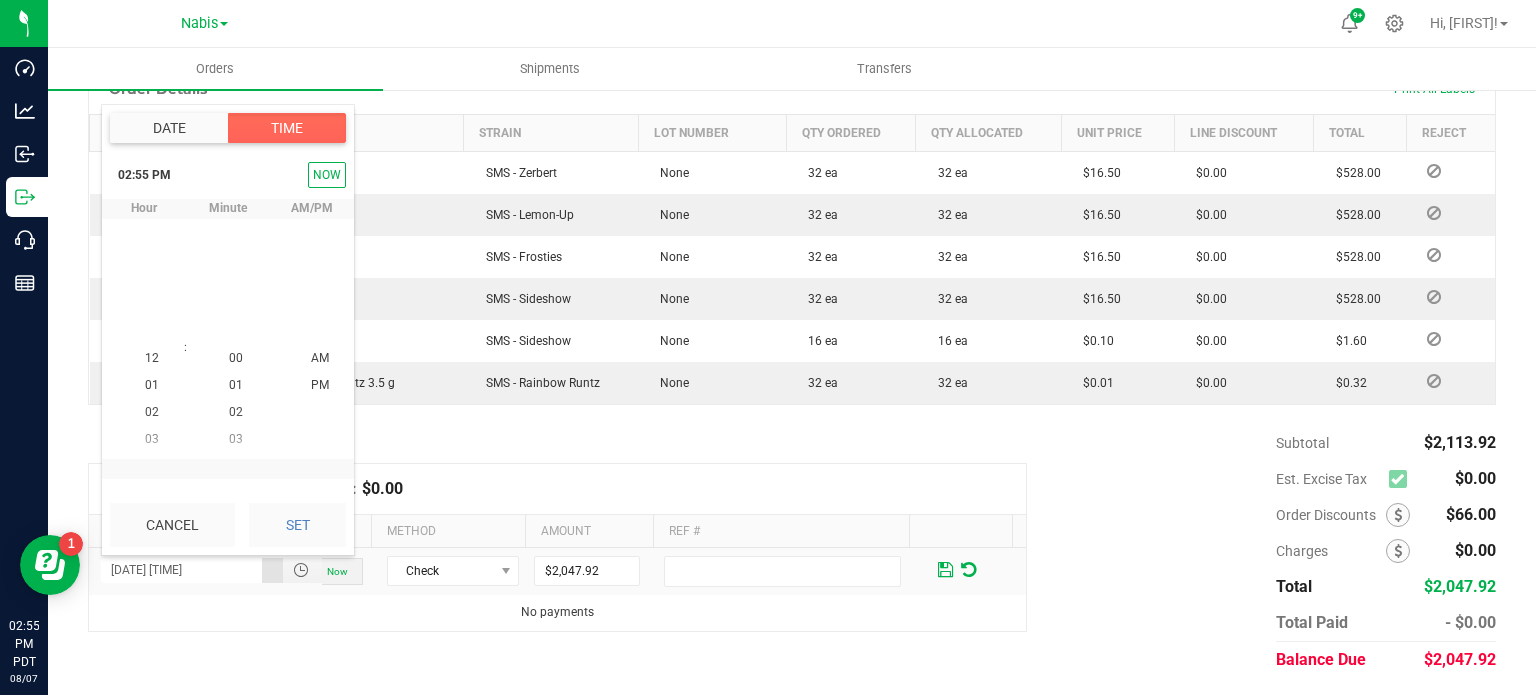 scroll, scrollTop: 323940, scrollLeft: 0, axis: vertical 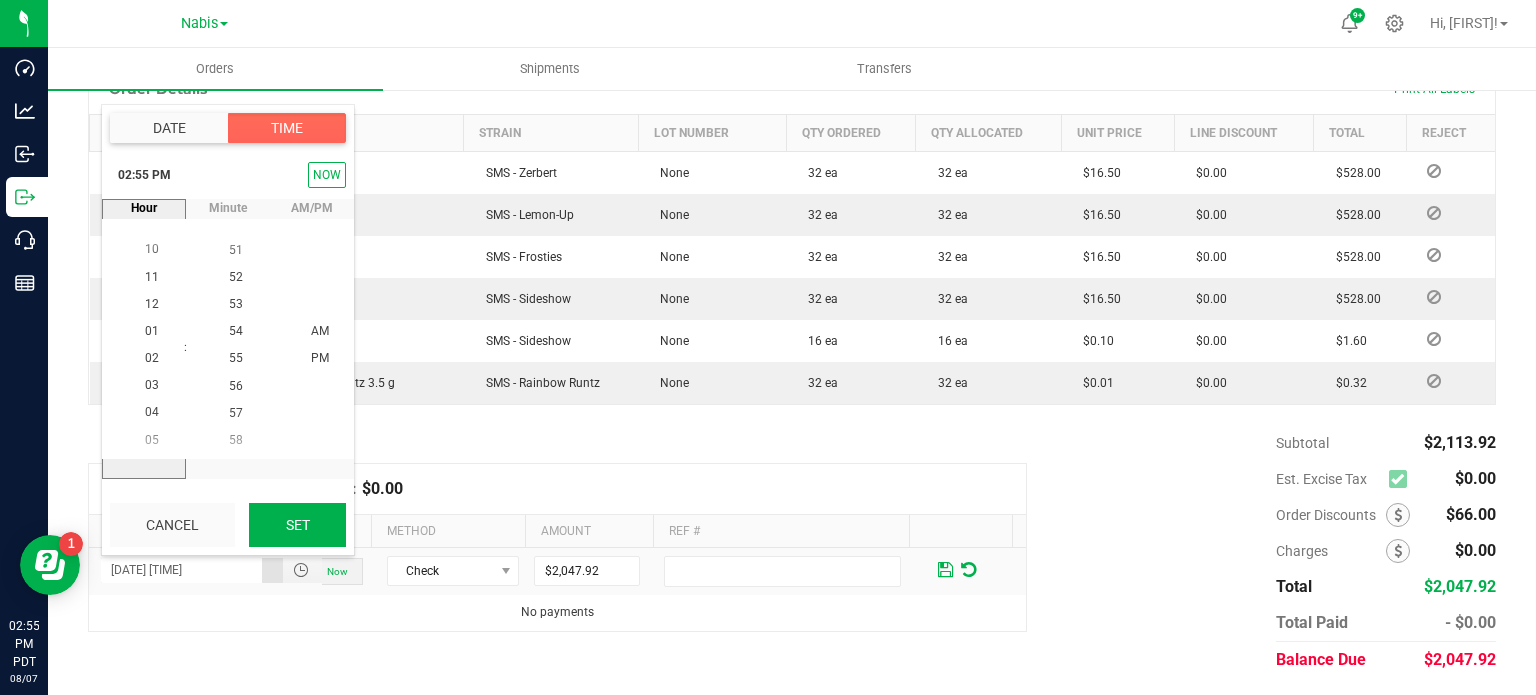 click on "Set" at bounding box center [297, 525] 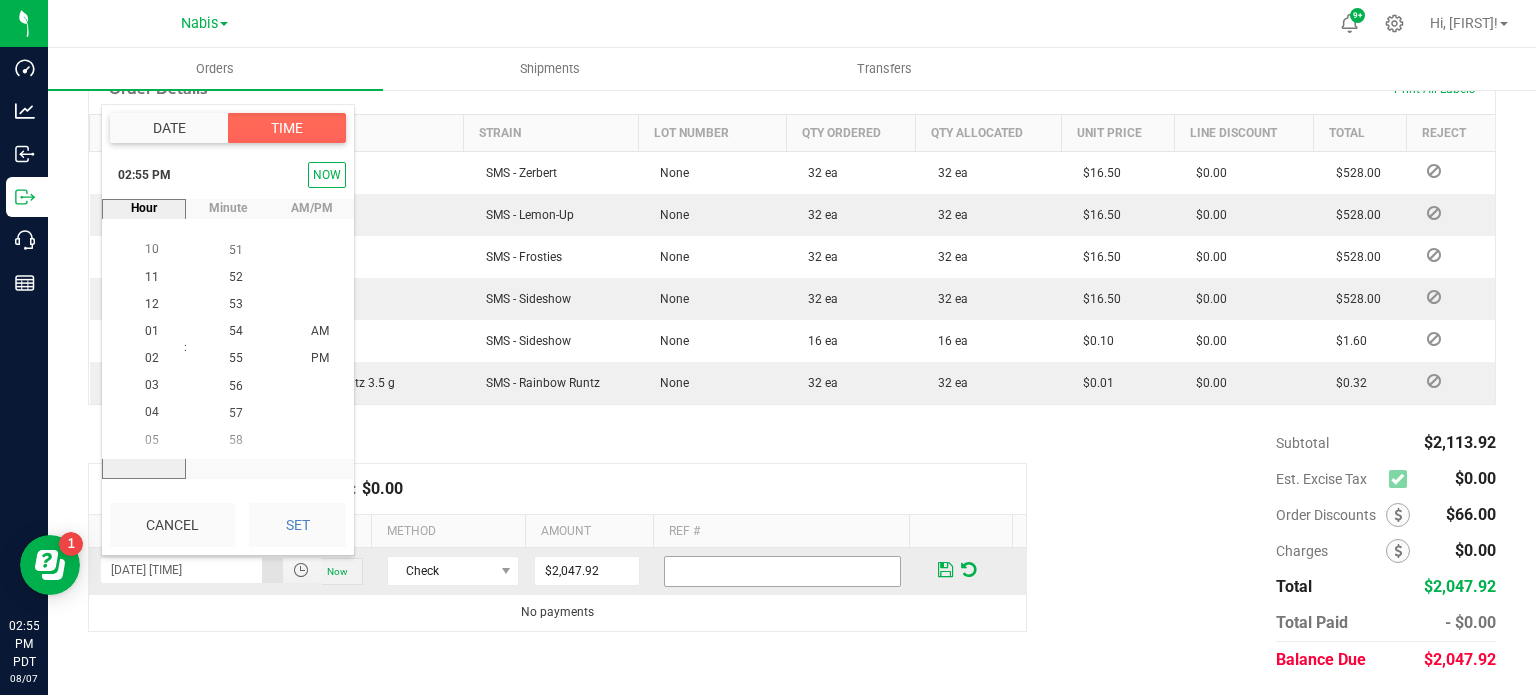 type on "07/21/2025 02:55 PM" 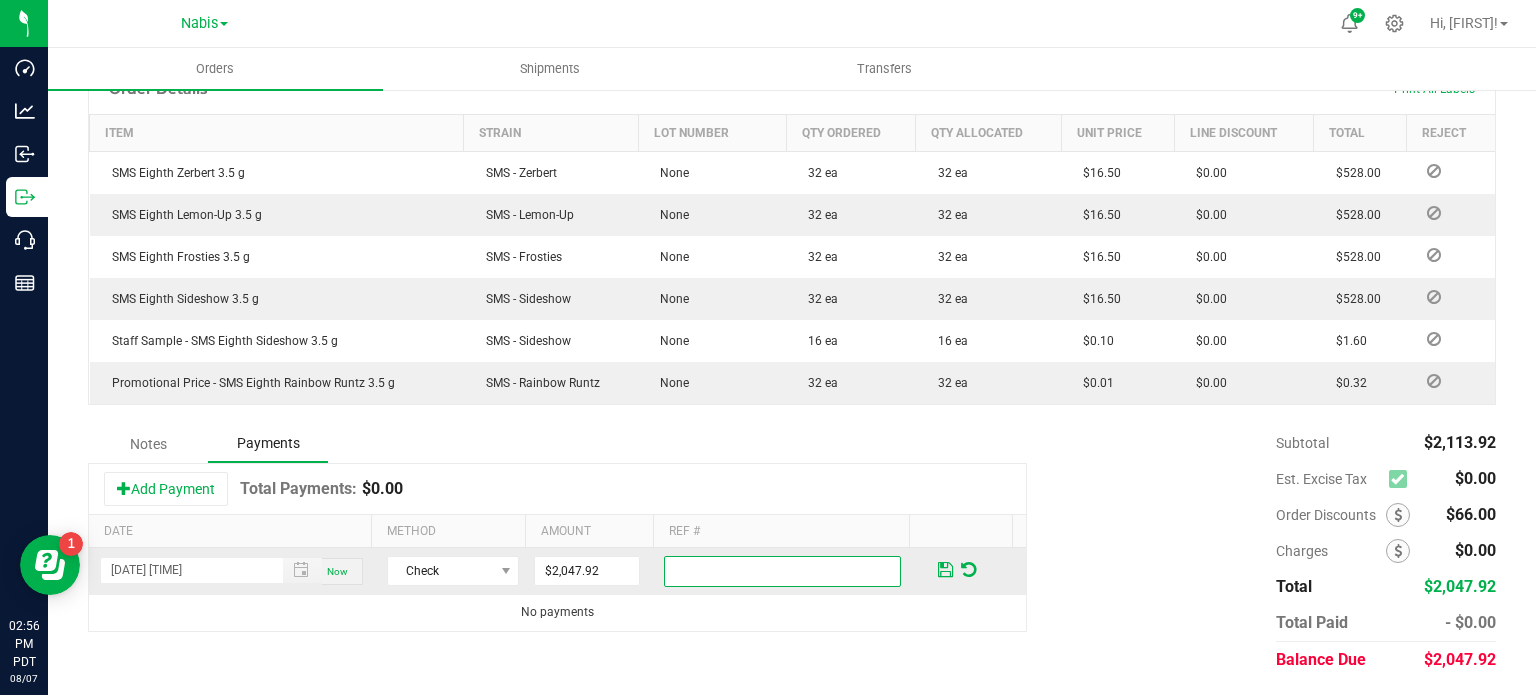 click at bounding box center [782, 571] 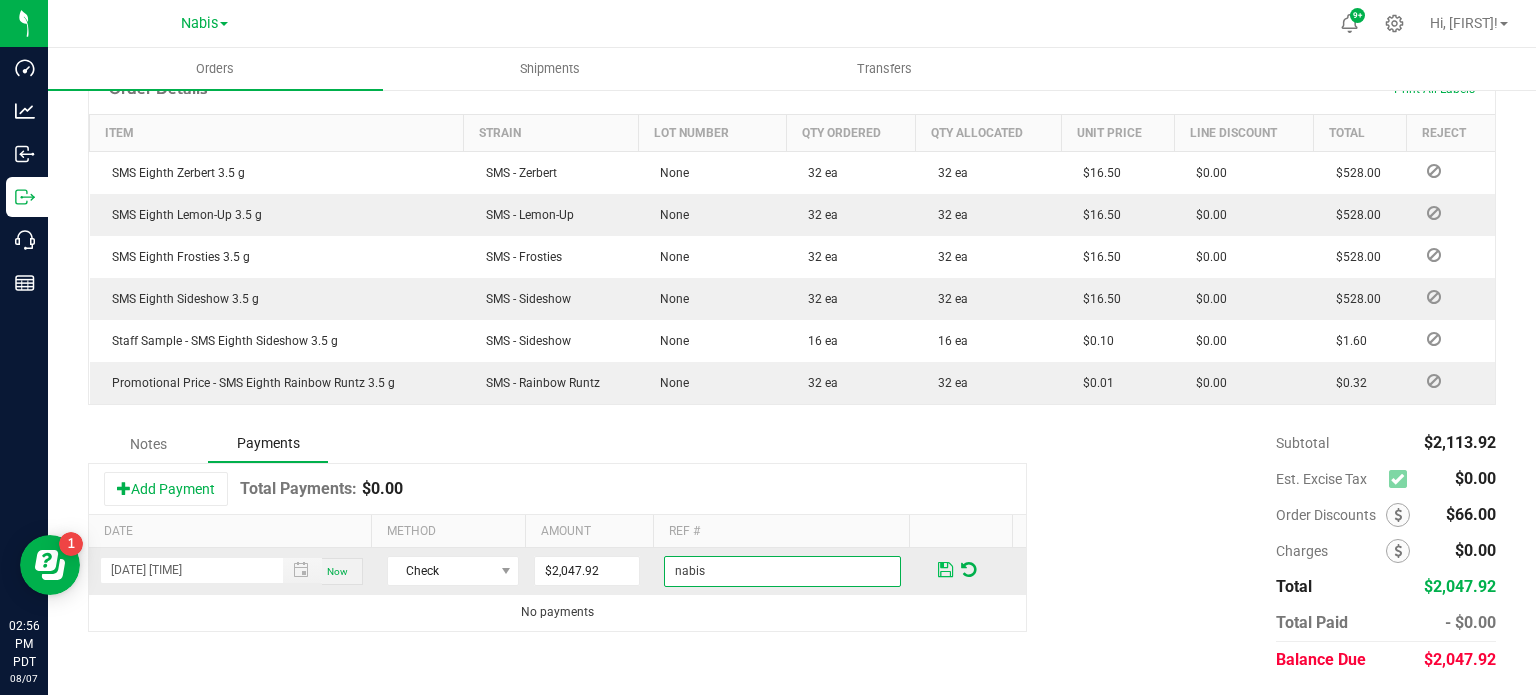 type on "nabis" 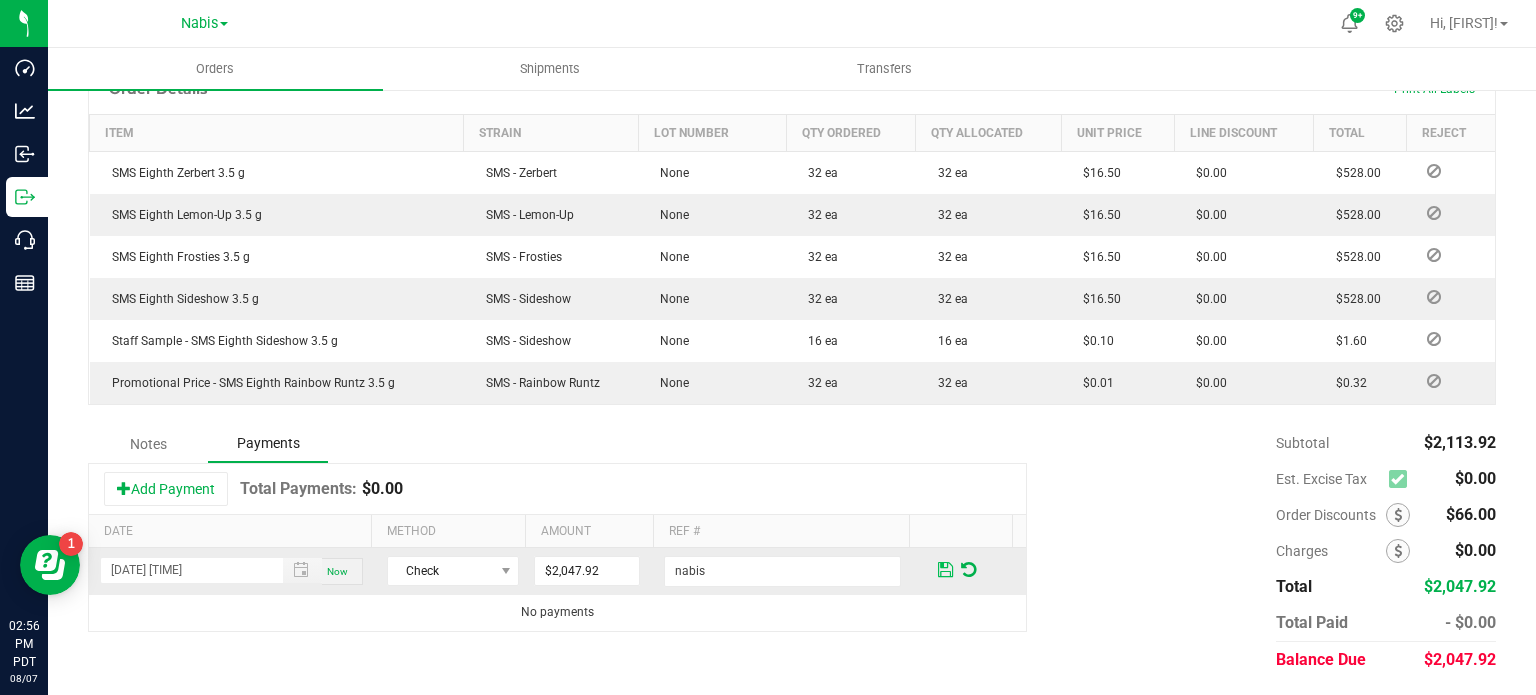 click at bounding box center (945, 569) 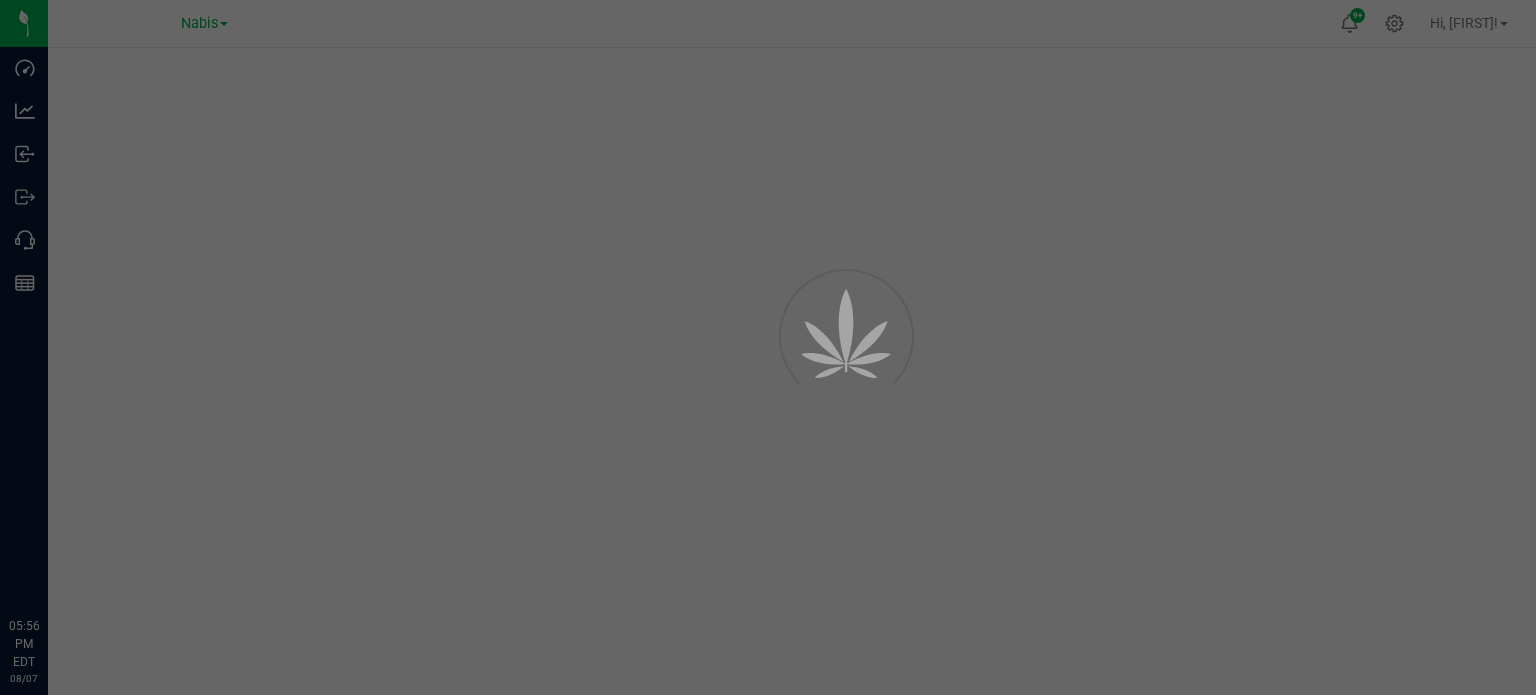 scroll, scrollTop: 0, scrollLeft: 0, axis: both 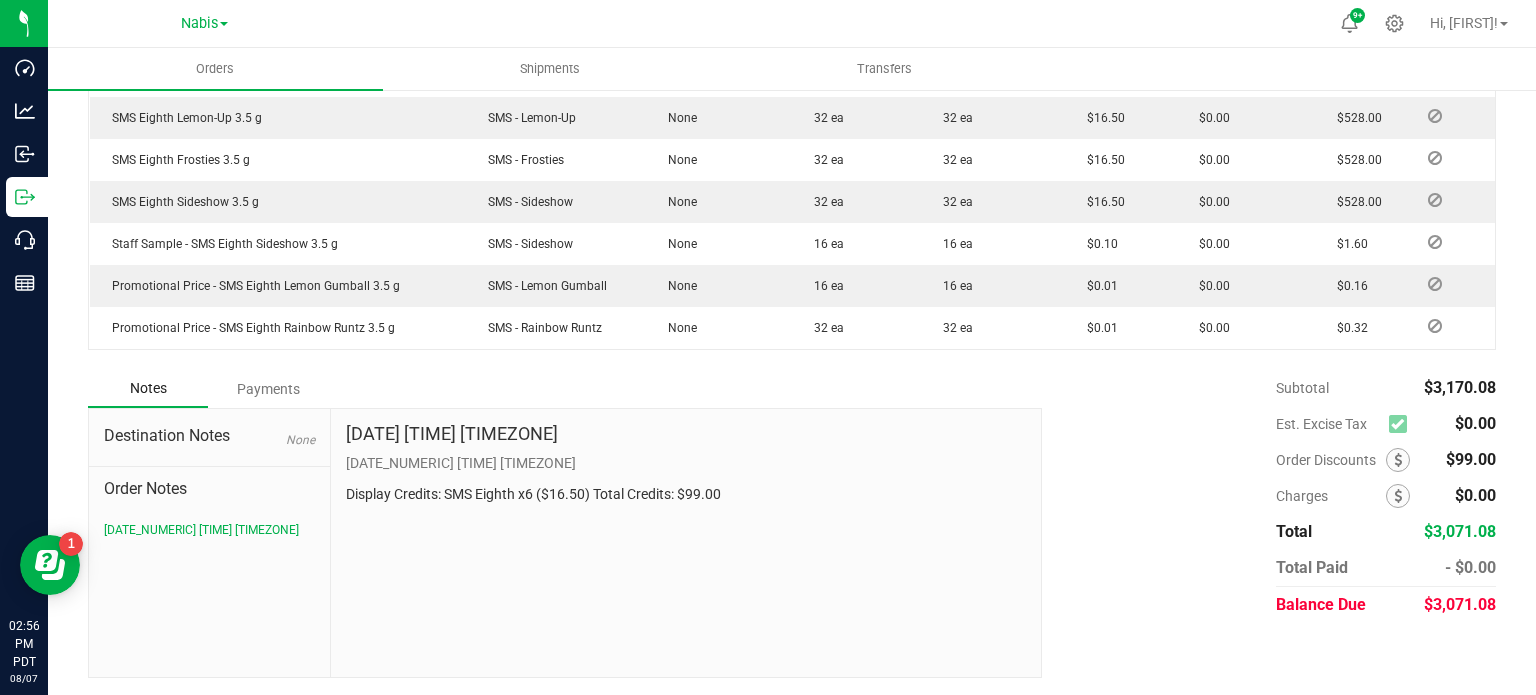 click on "Payments" at bounding box center [268, 389] 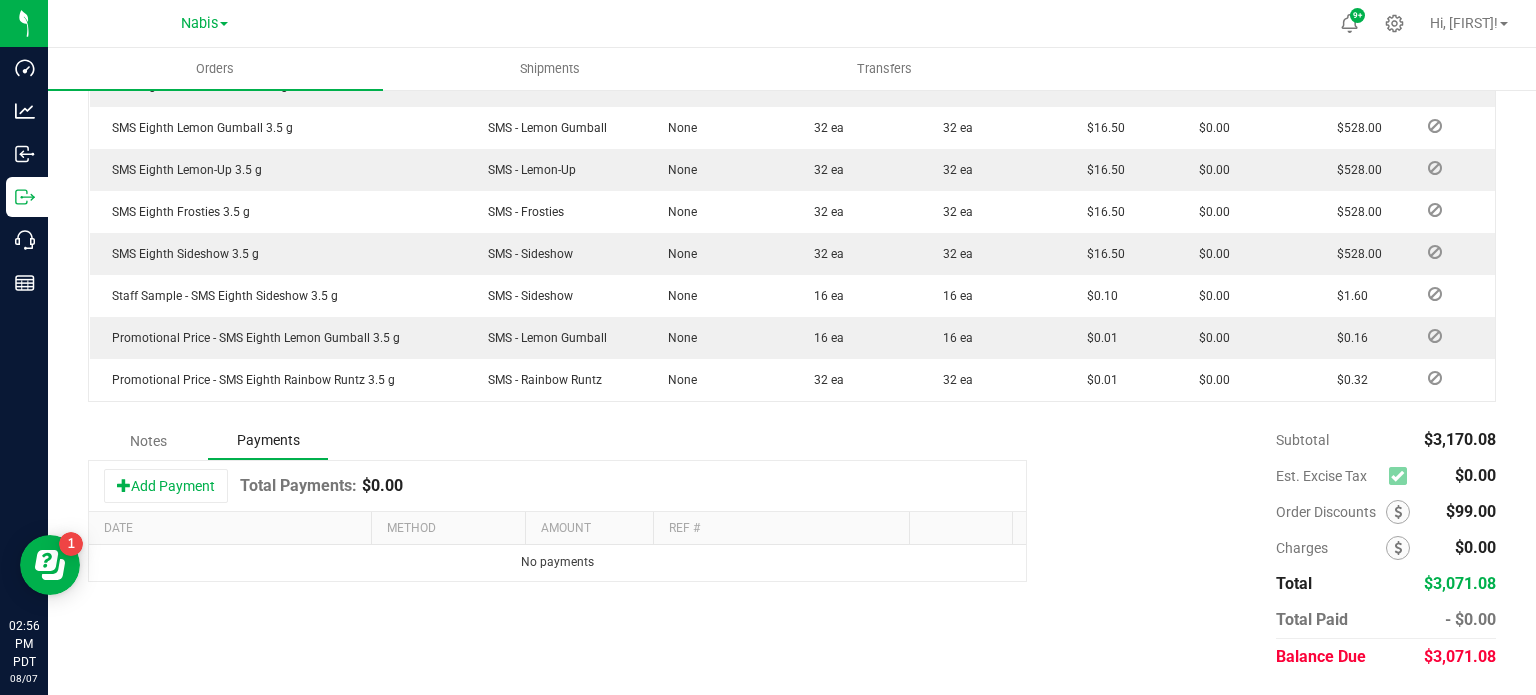 scroll, scrollTop: 668, scrollLeft: 0, axis: vertical 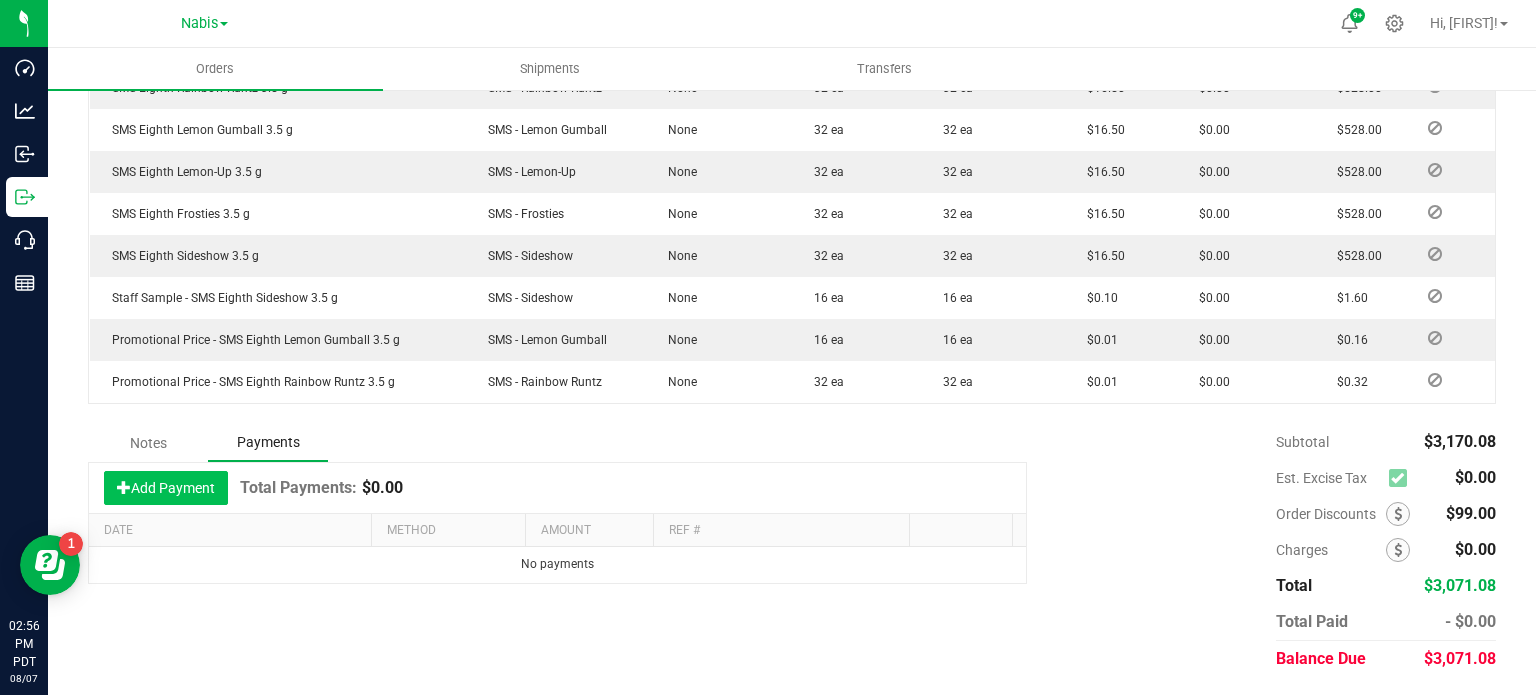 click on "Add Payment" at bounding box center (166, 488) 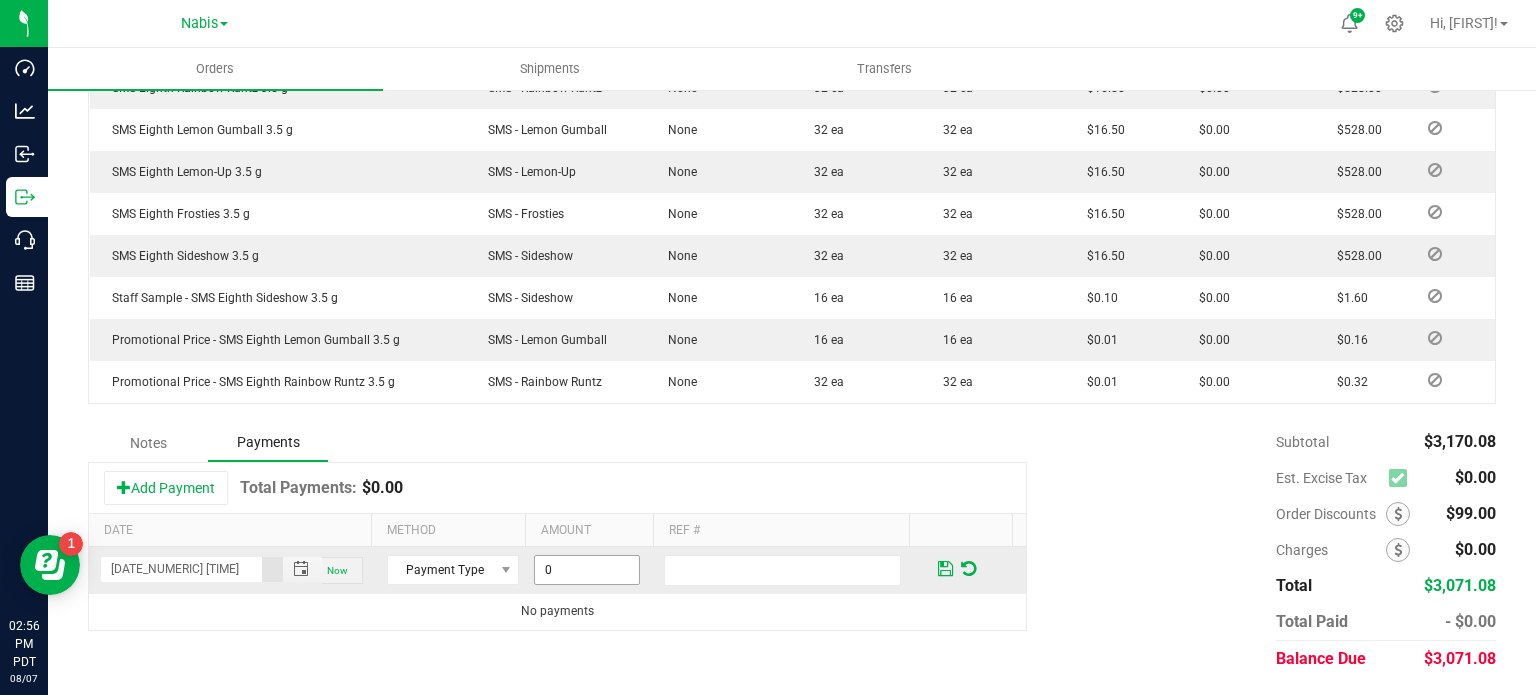 click on "0" at bounding box center (587, 570) 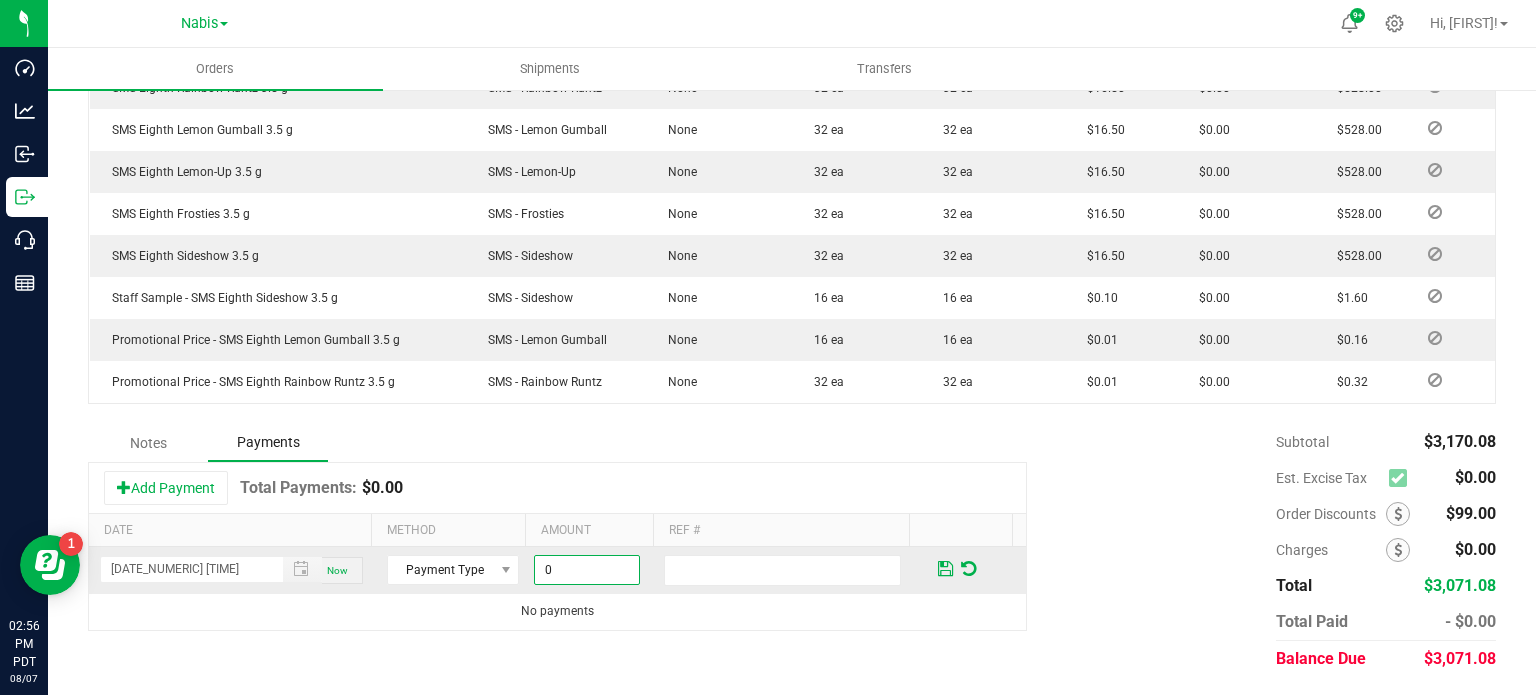 paste on "3071.08" 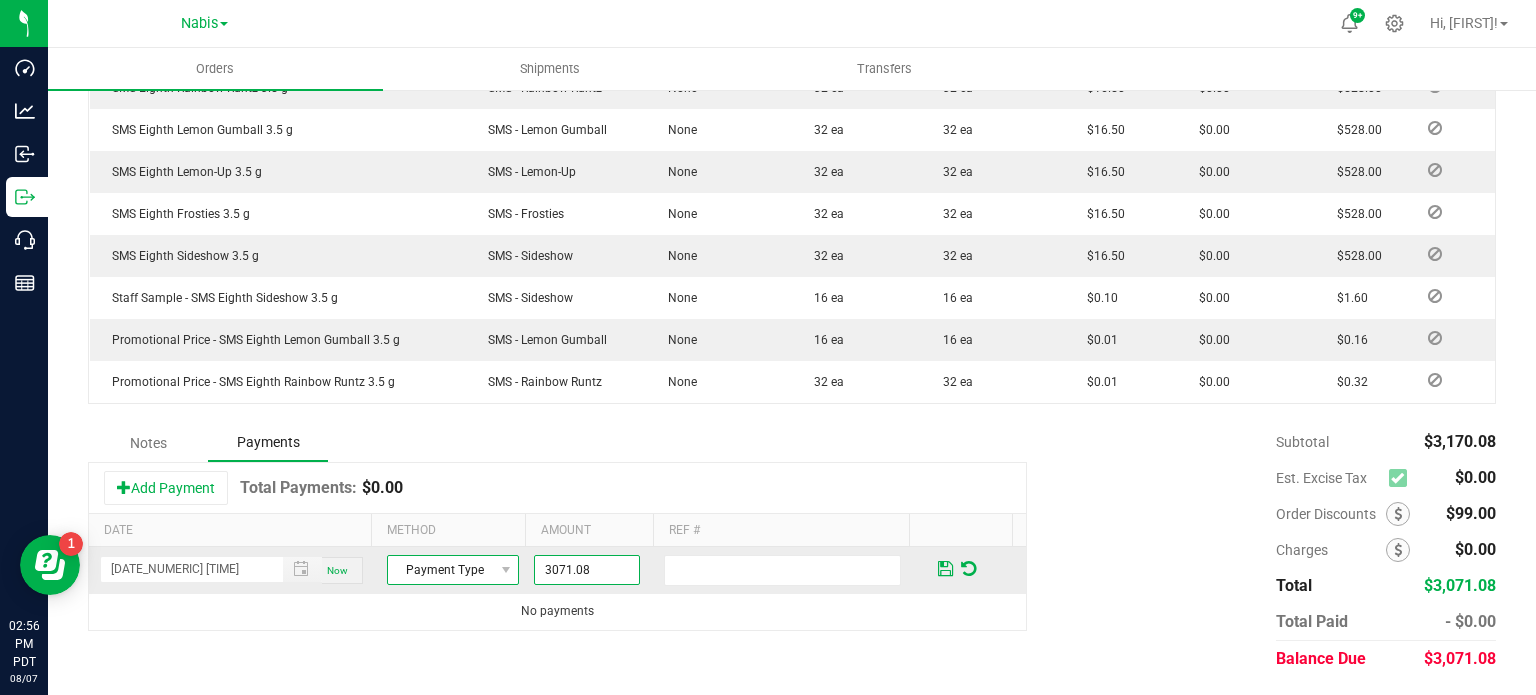 type on "$3,071.08" 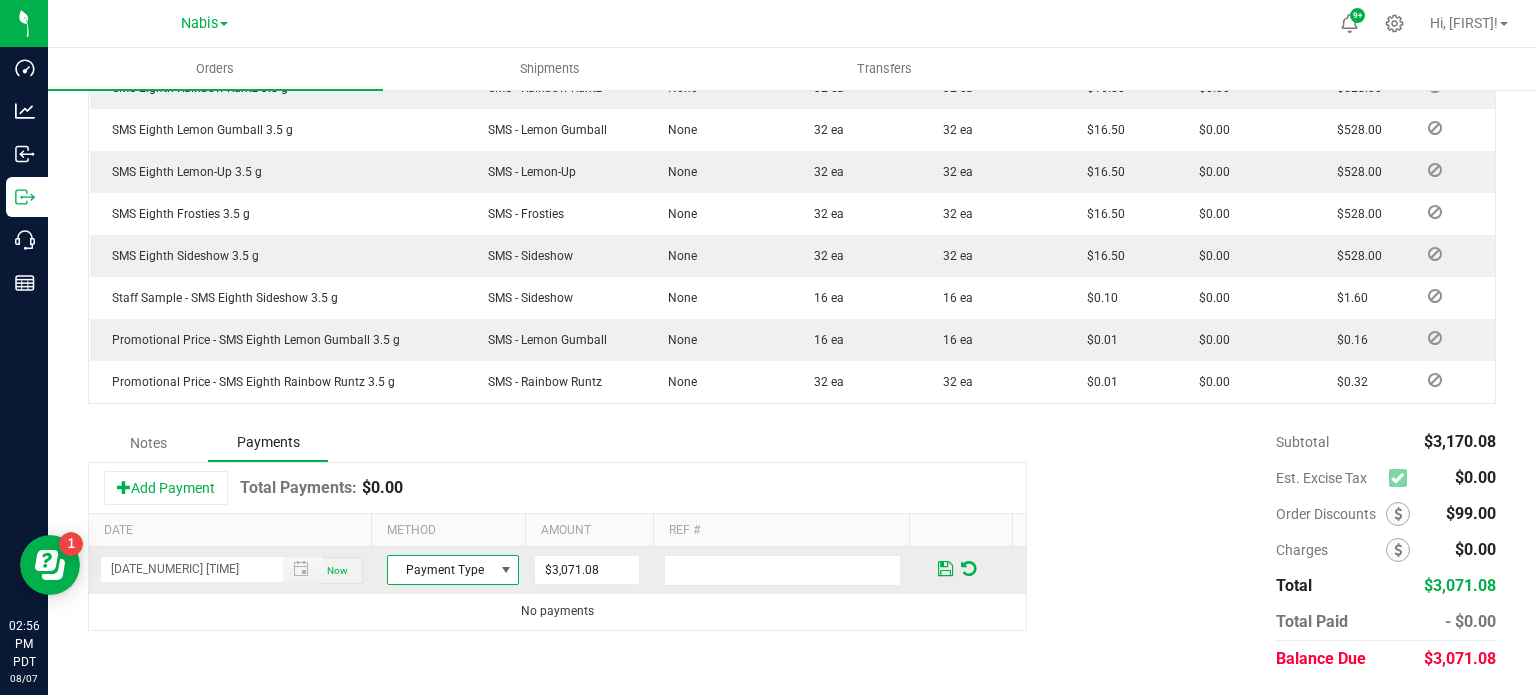 click on "Payment Type" at bounding box center (453, 570) 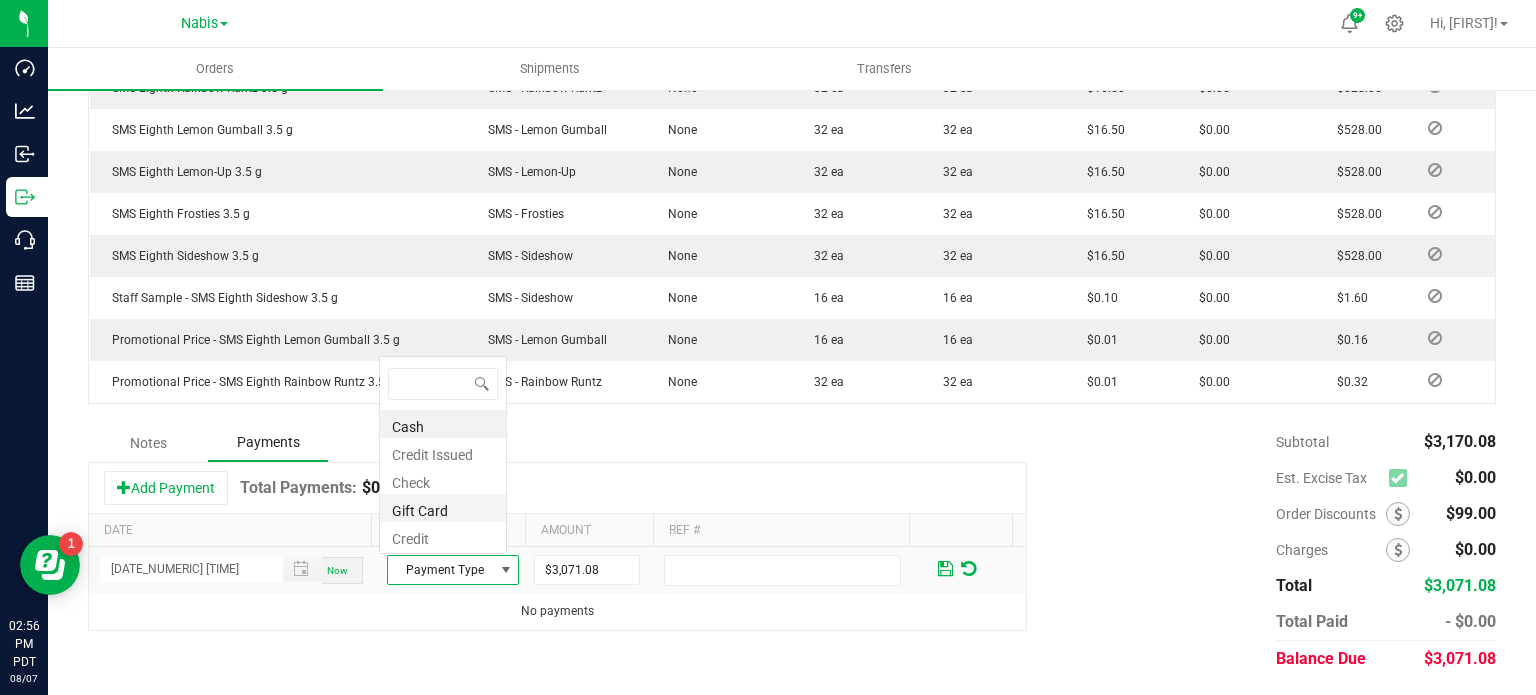 scroll, scrollTop: 0, scrollLeft: 0, axis: both 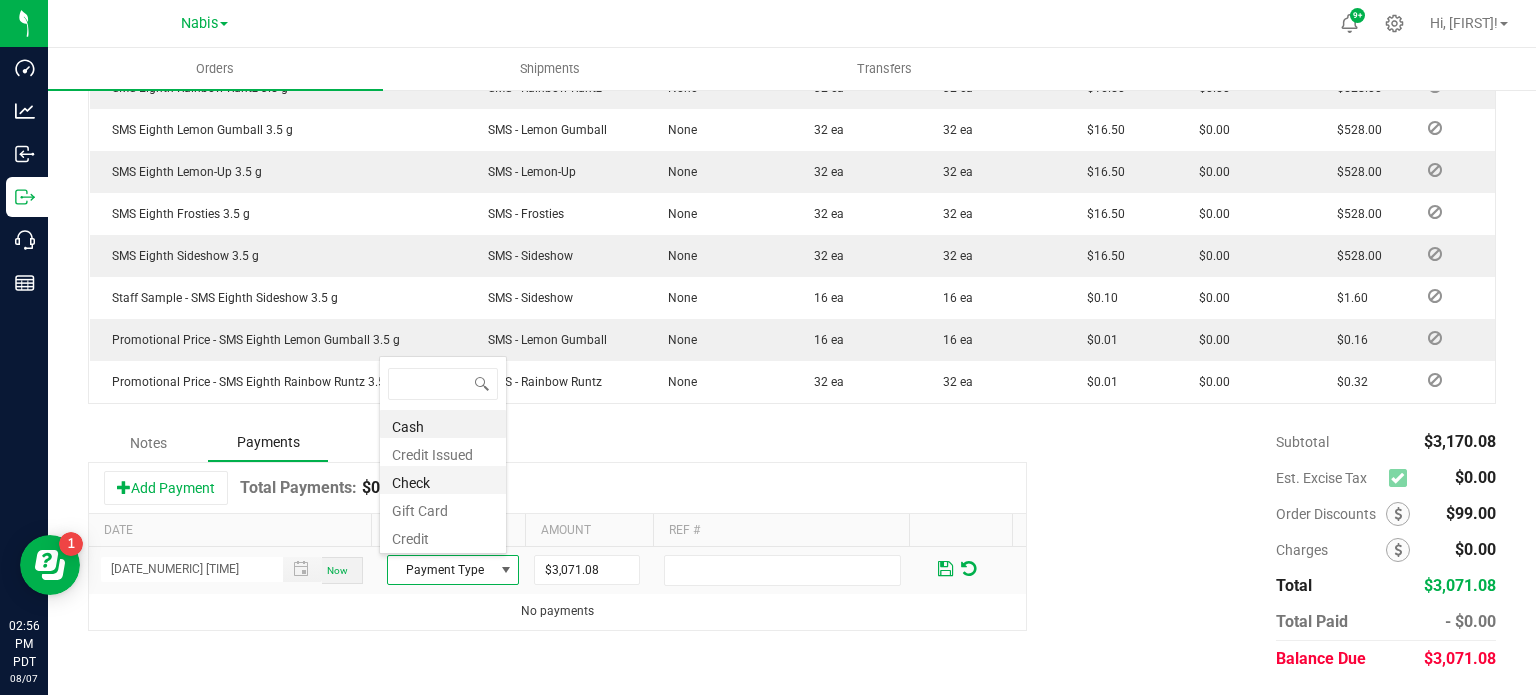 click on "Check" at bounding box center (443, 480) 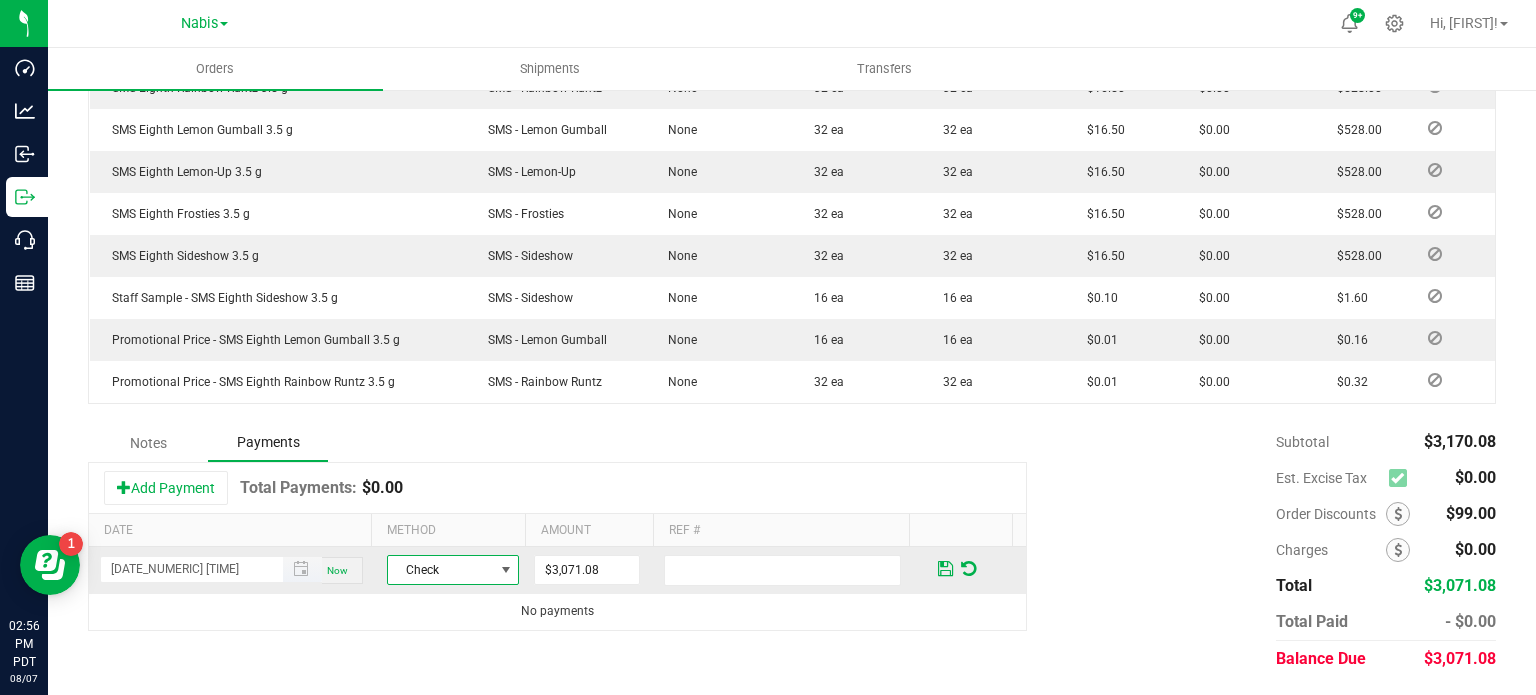 click at bounding box center (302, 569) 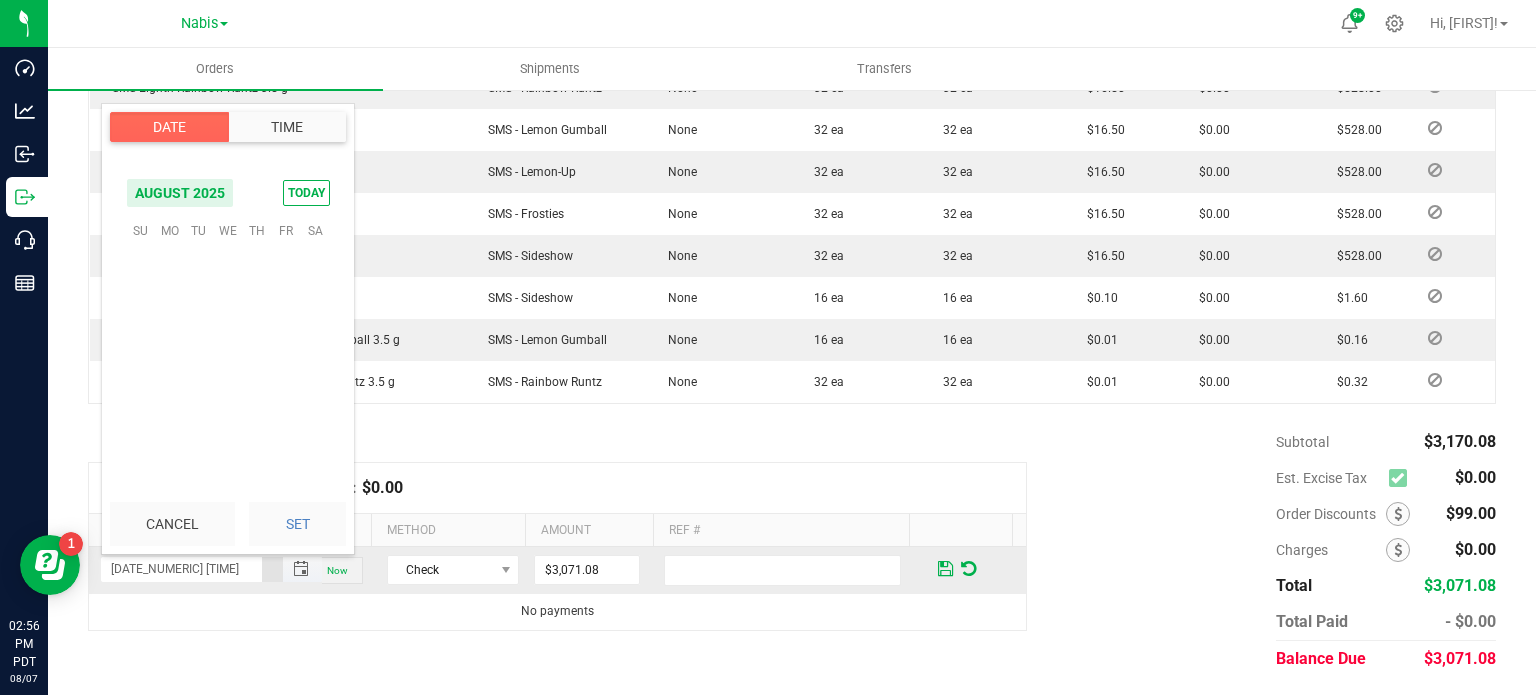 scroll, scrollTop: 0, scrollLeft: 0, axis: both 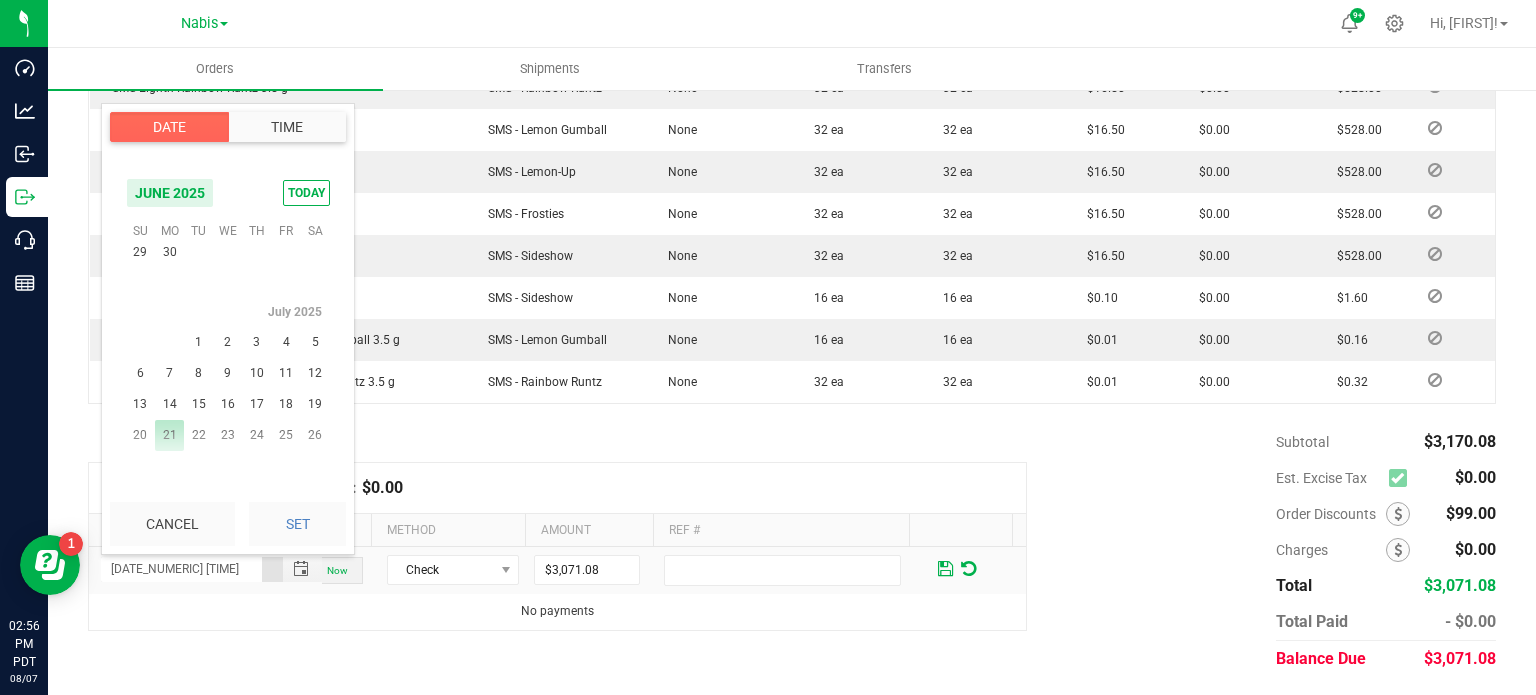 click on "21" at bounding box center (169, 435) 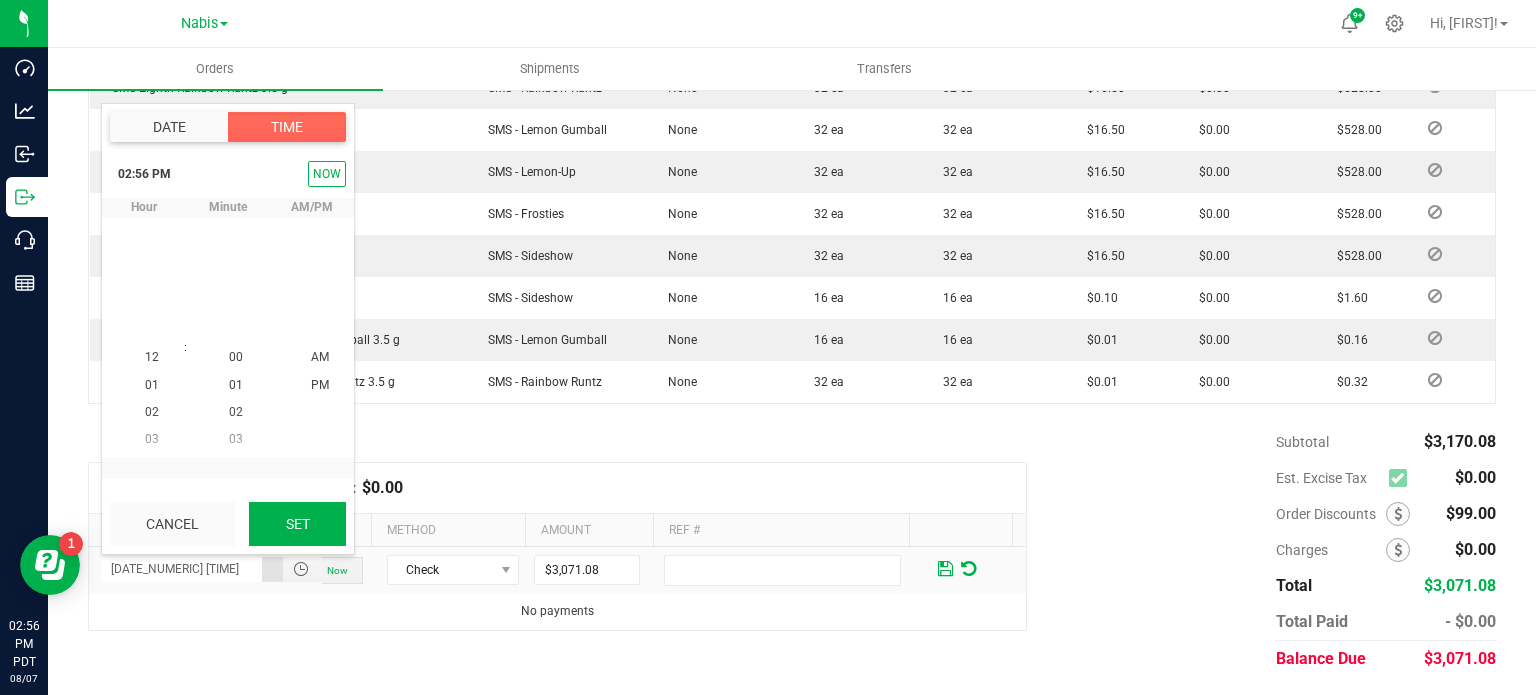 scroll, scrollTop: 323940, scrollLeft: 0, axis: vertical 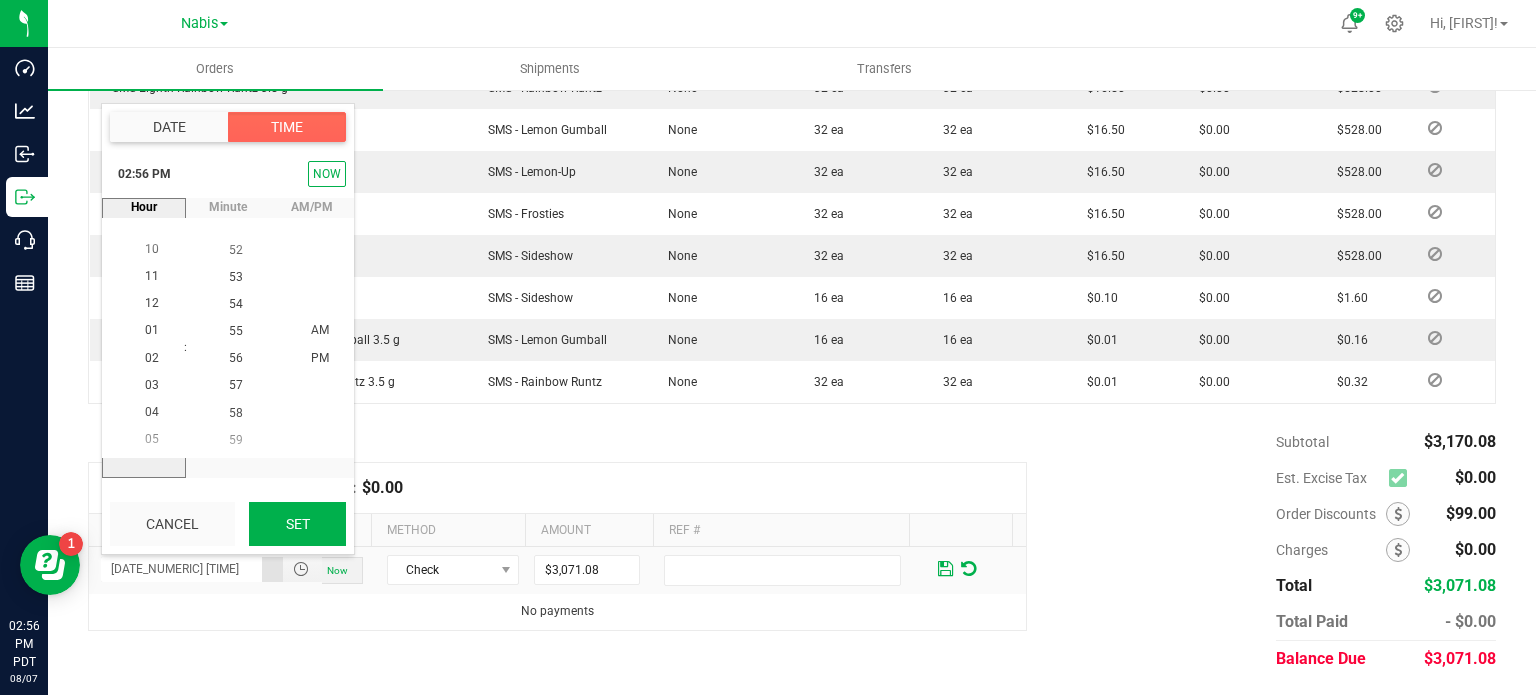 click on "Set" at bounding box center [297, 524] 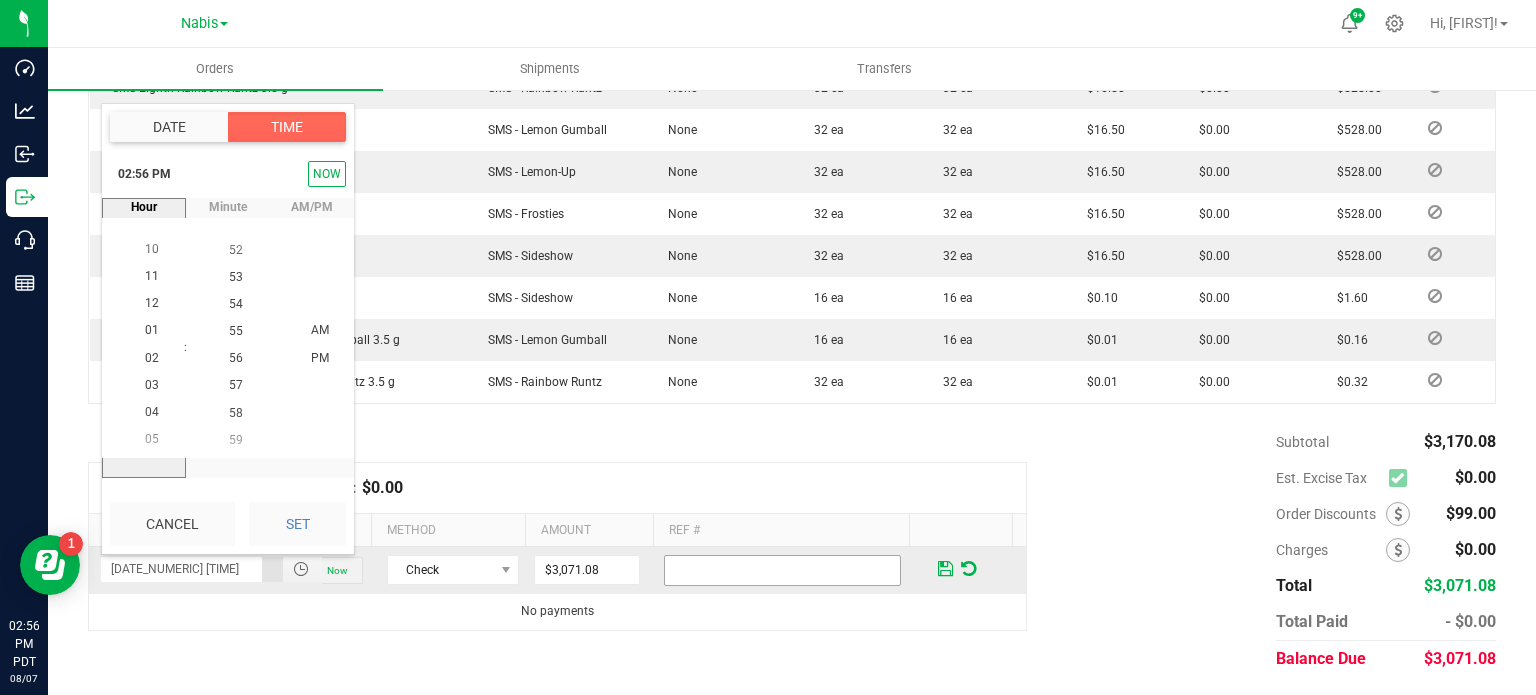 type on "07/21/2025 02:56 PM" 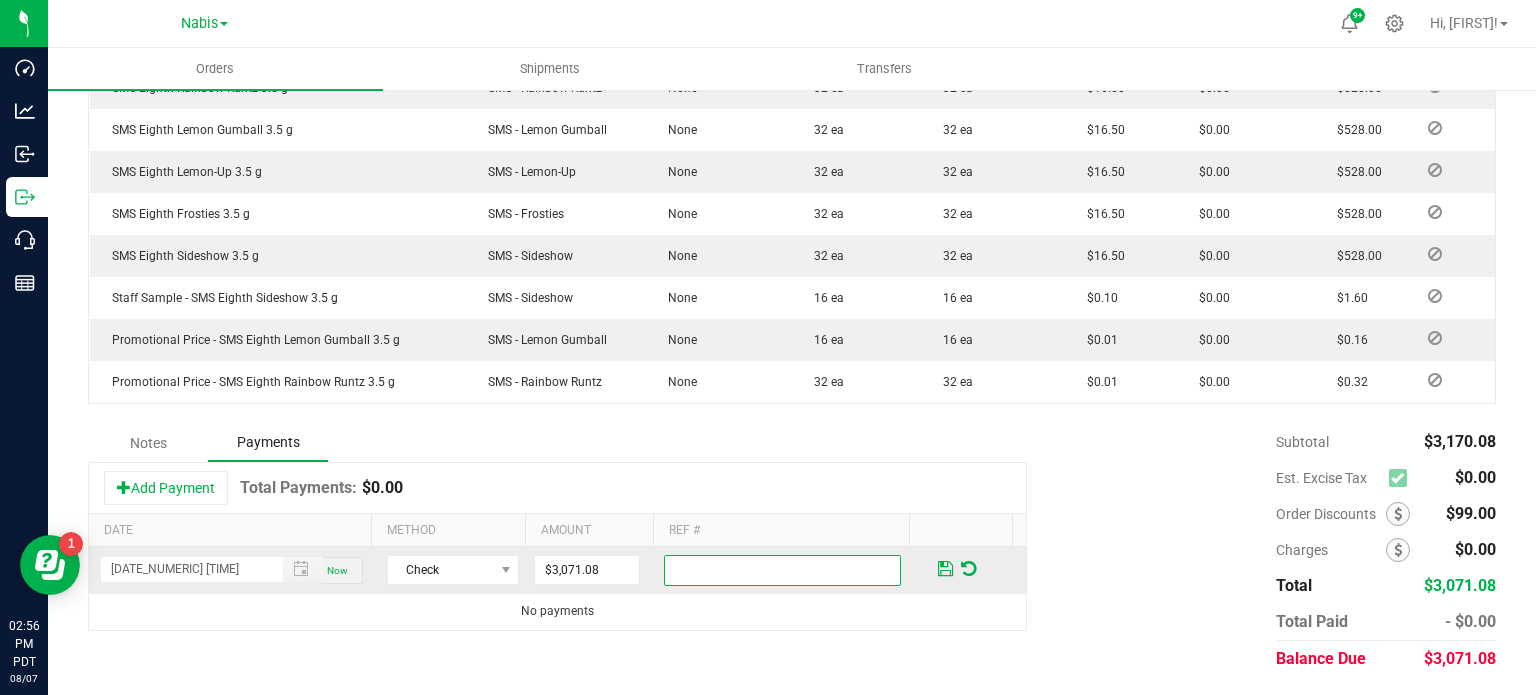 click at bounding box center [782, 570] 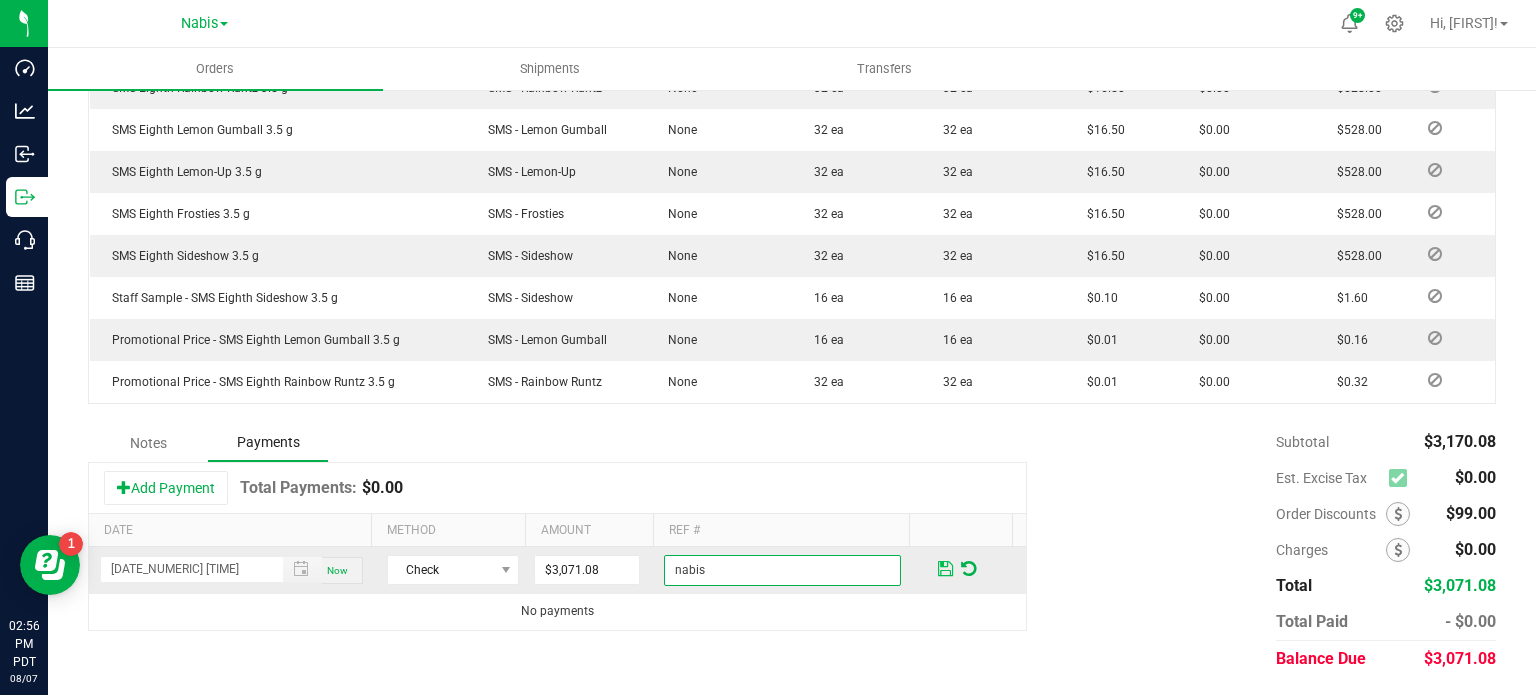 type on "nabis" 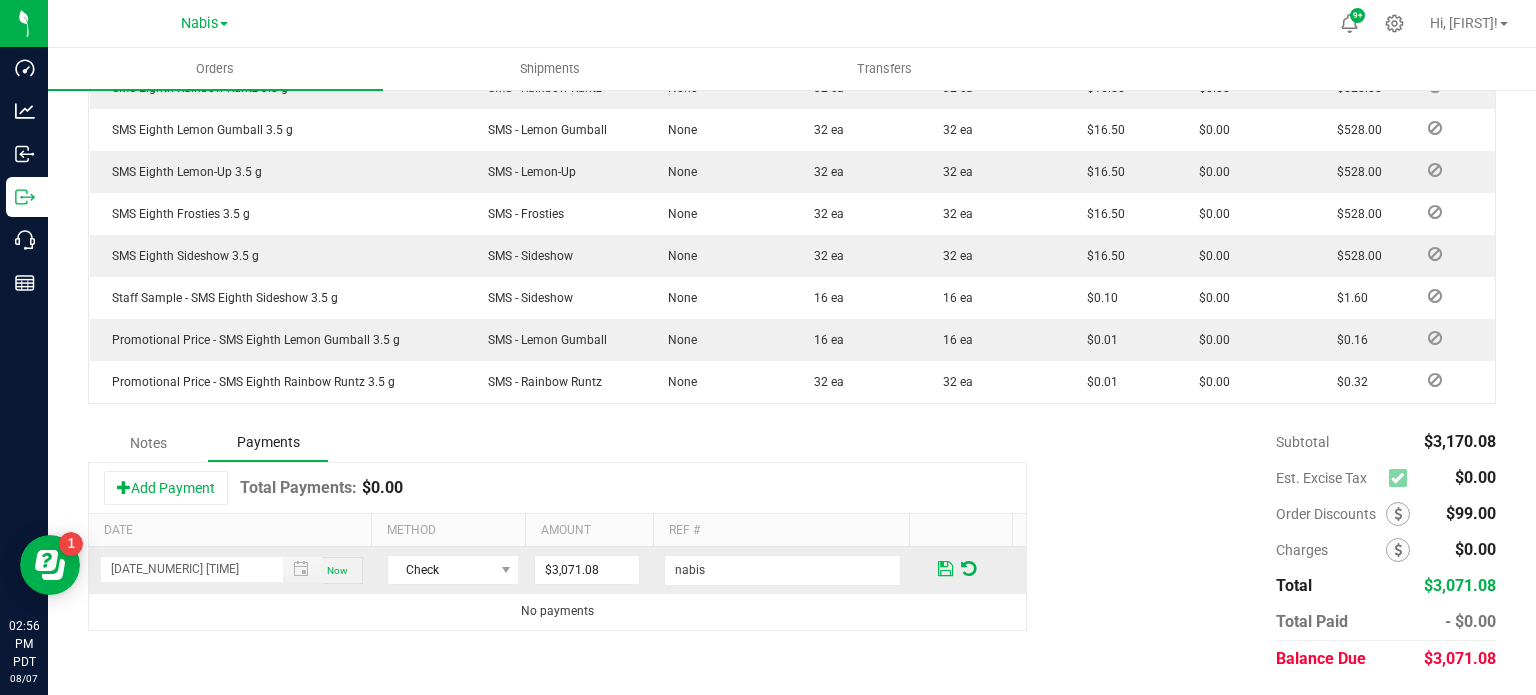 click at bounding box center (945, 569) 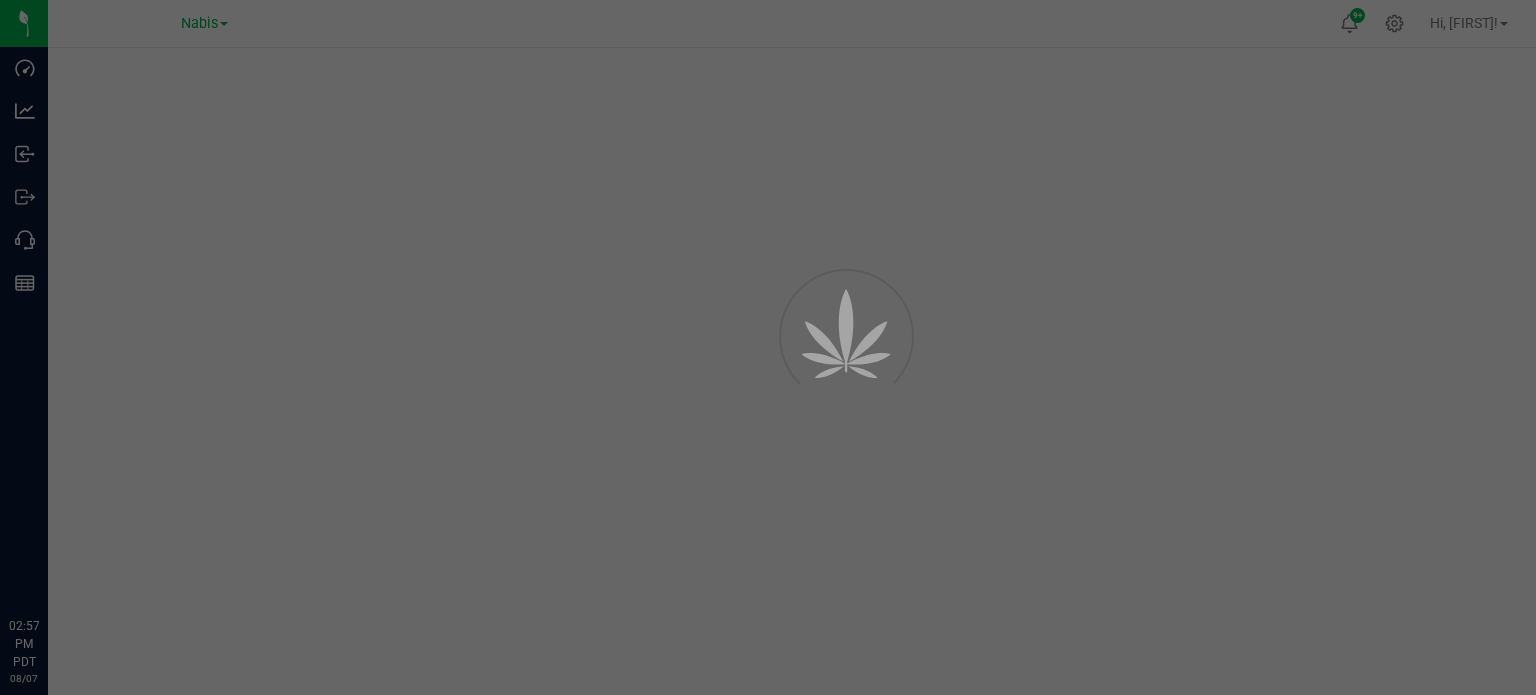 scroll, scrollTop: 0, scrollLeft: 0, axis: both 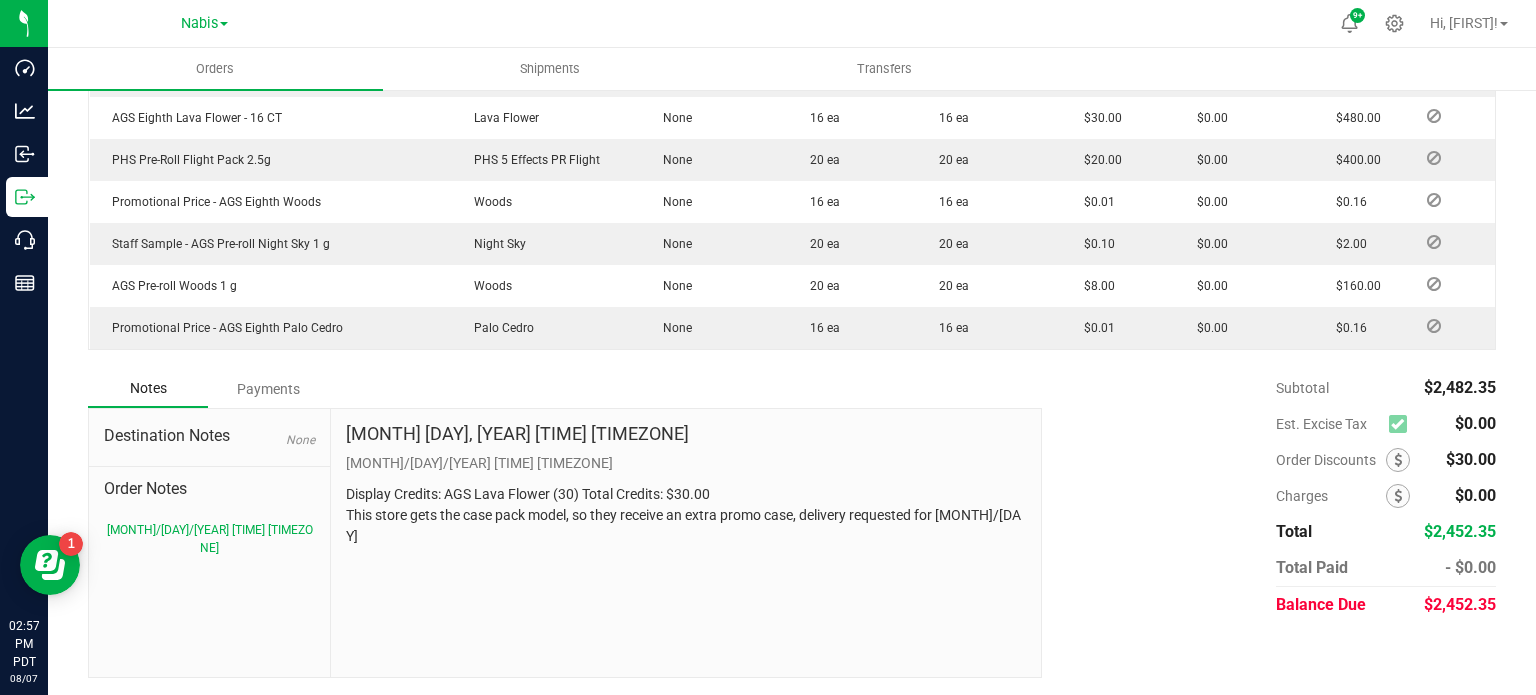 click on "Payments" at bounding box center [268, 389] 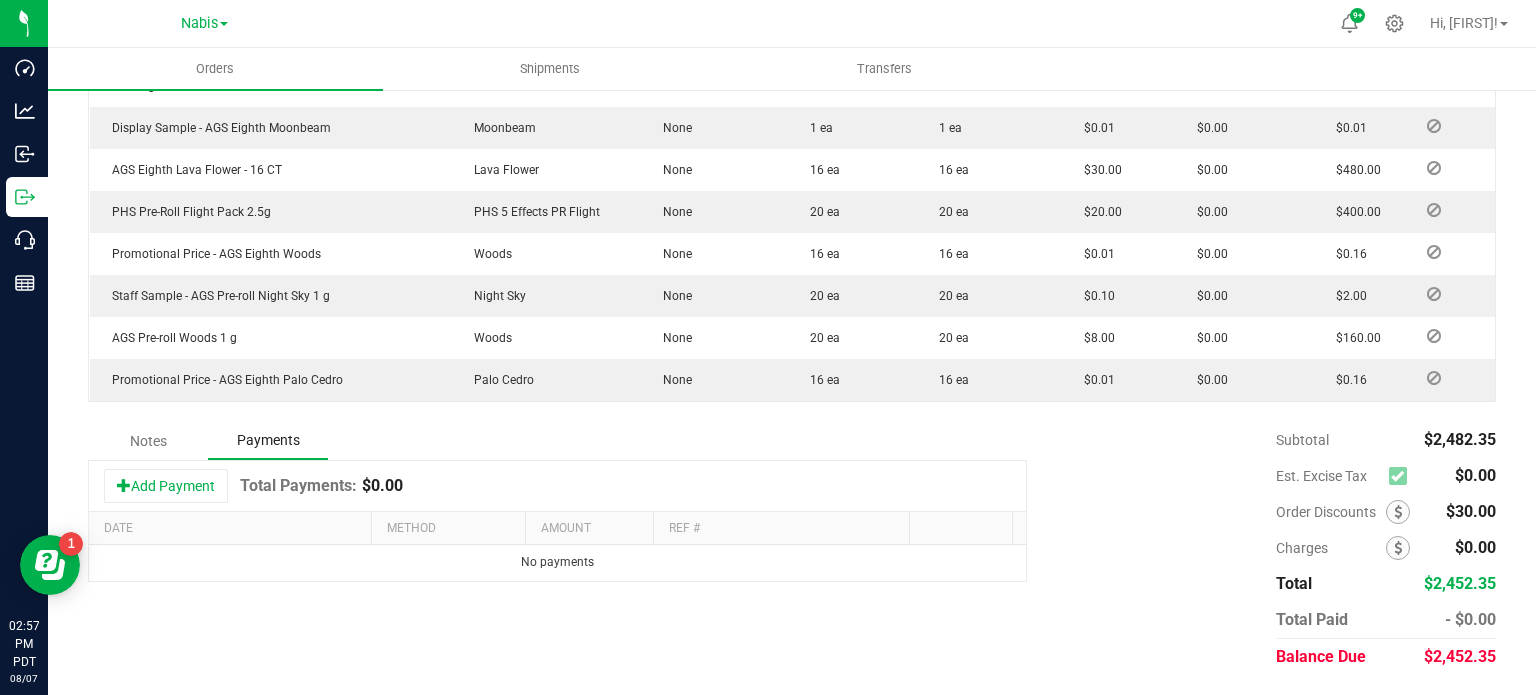 scroll, scrollTop: 793, scrollLeft: 0, axis: vertical 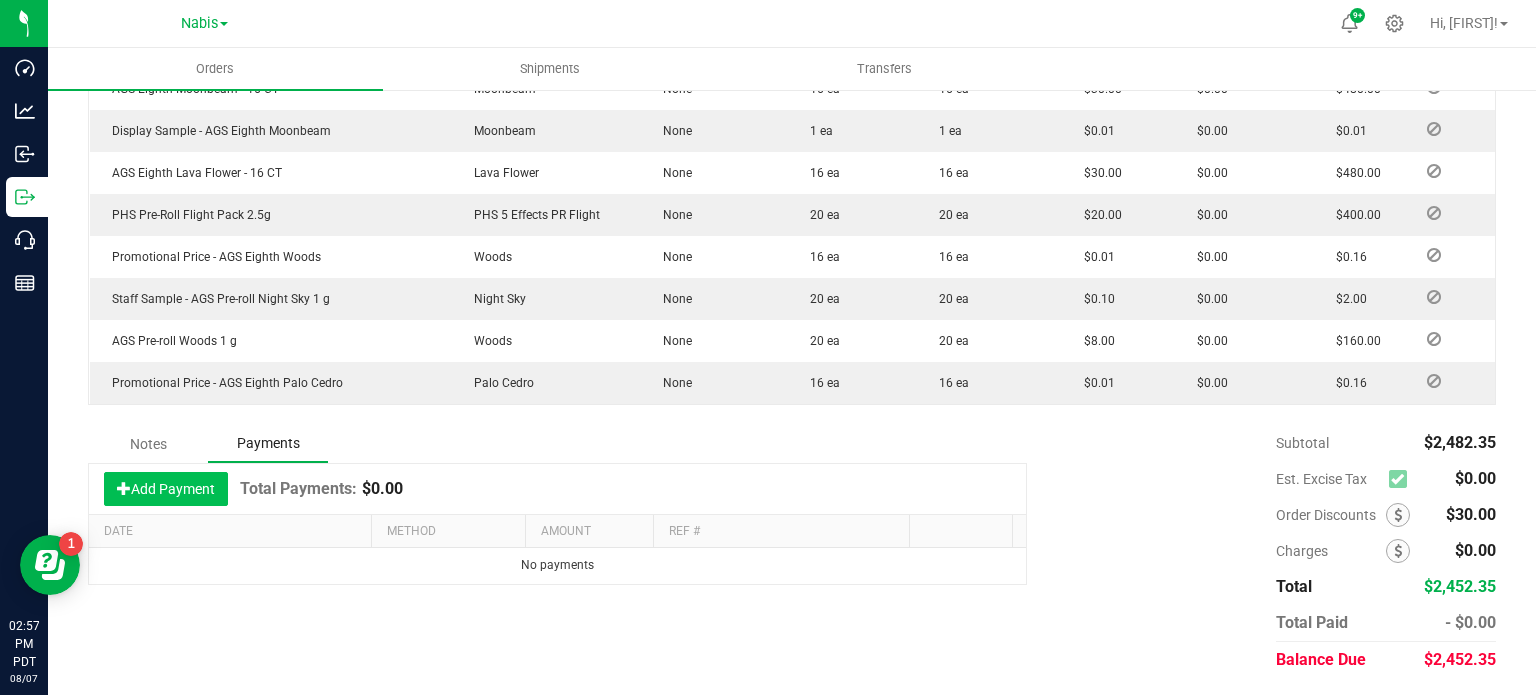 click on "Add Payment" at bounding box center (166, 489) 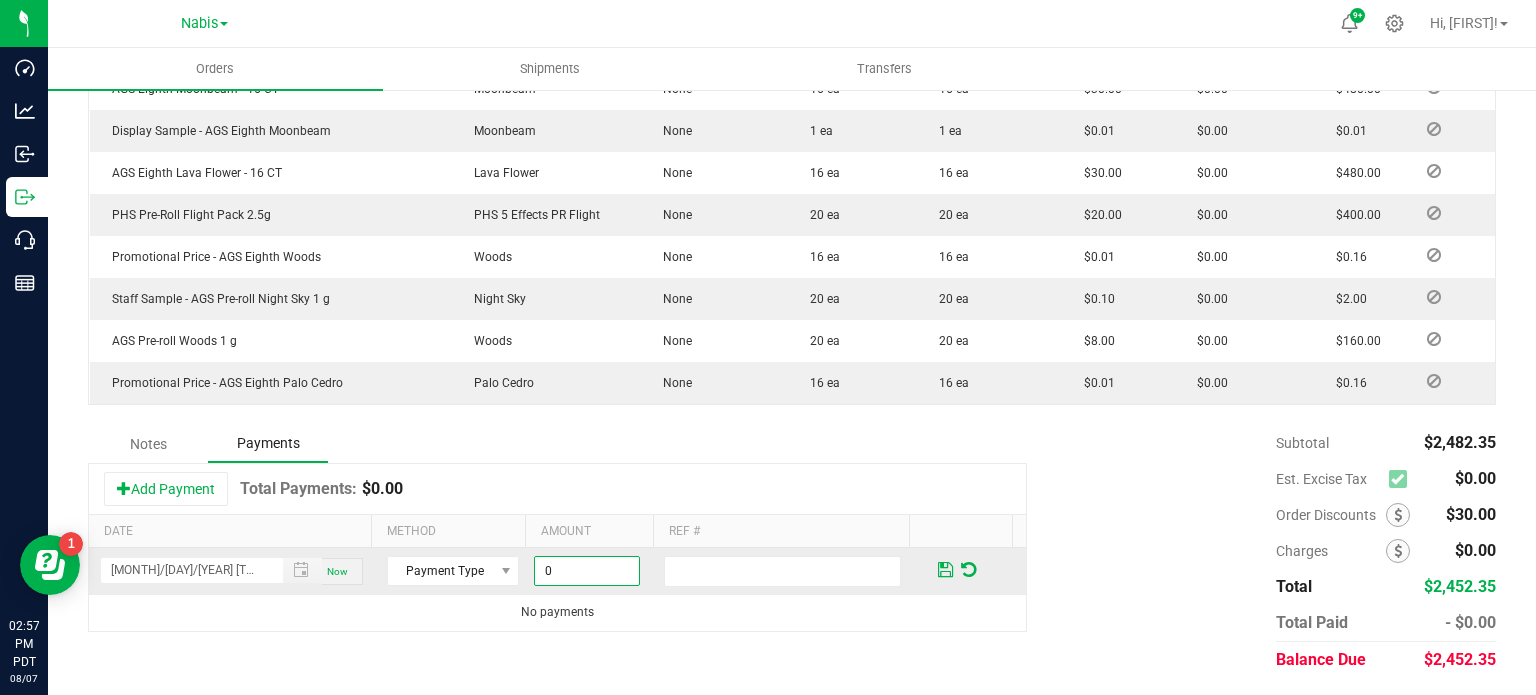 click on "0" at bounding box center (587, 571) 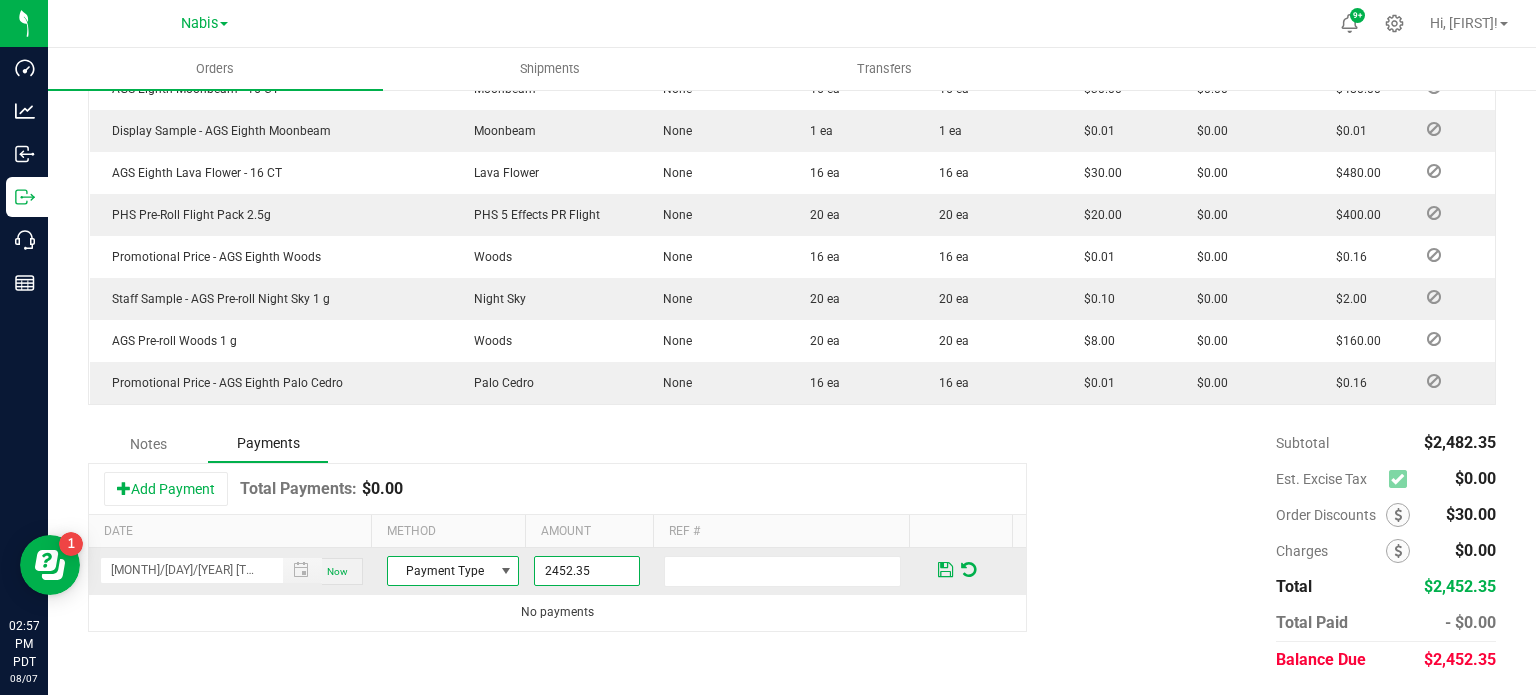 type on "$2,452.35" 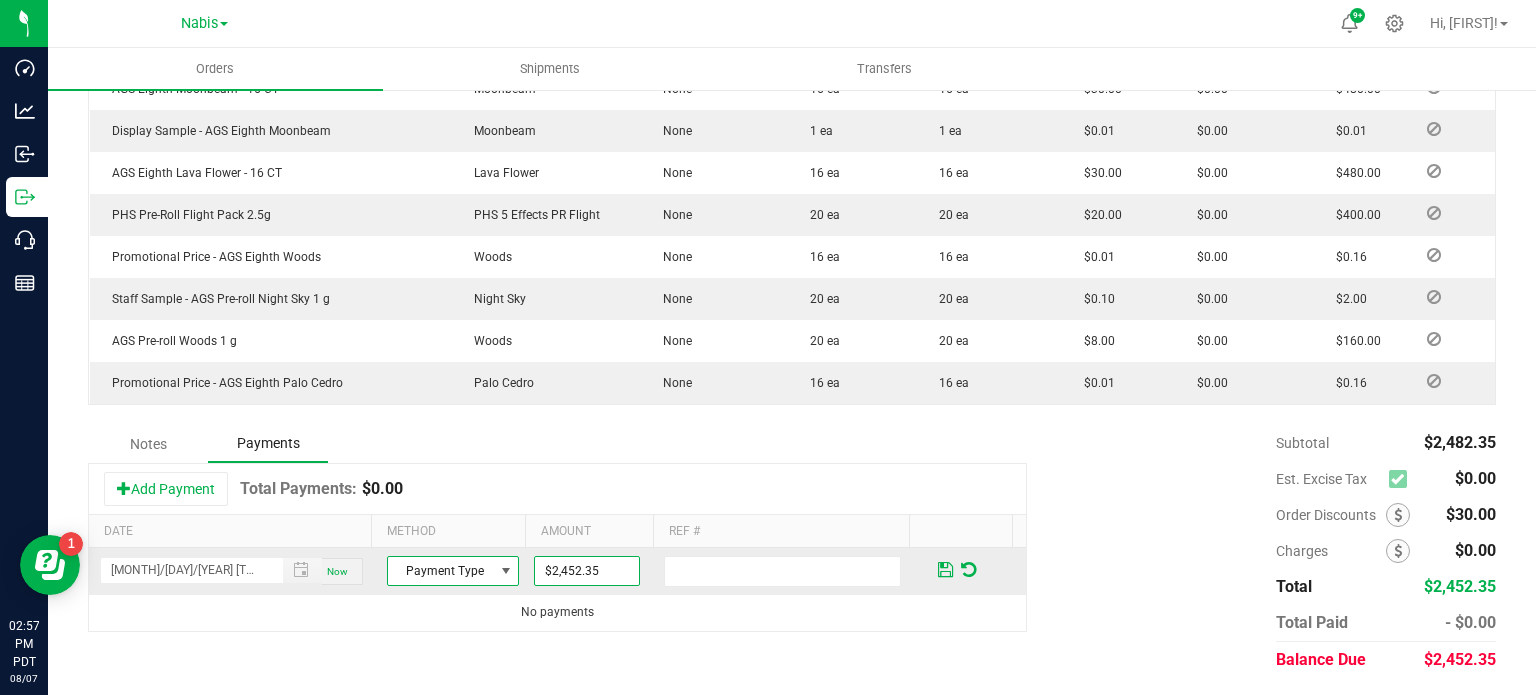 click at bounding box center [506, 571] 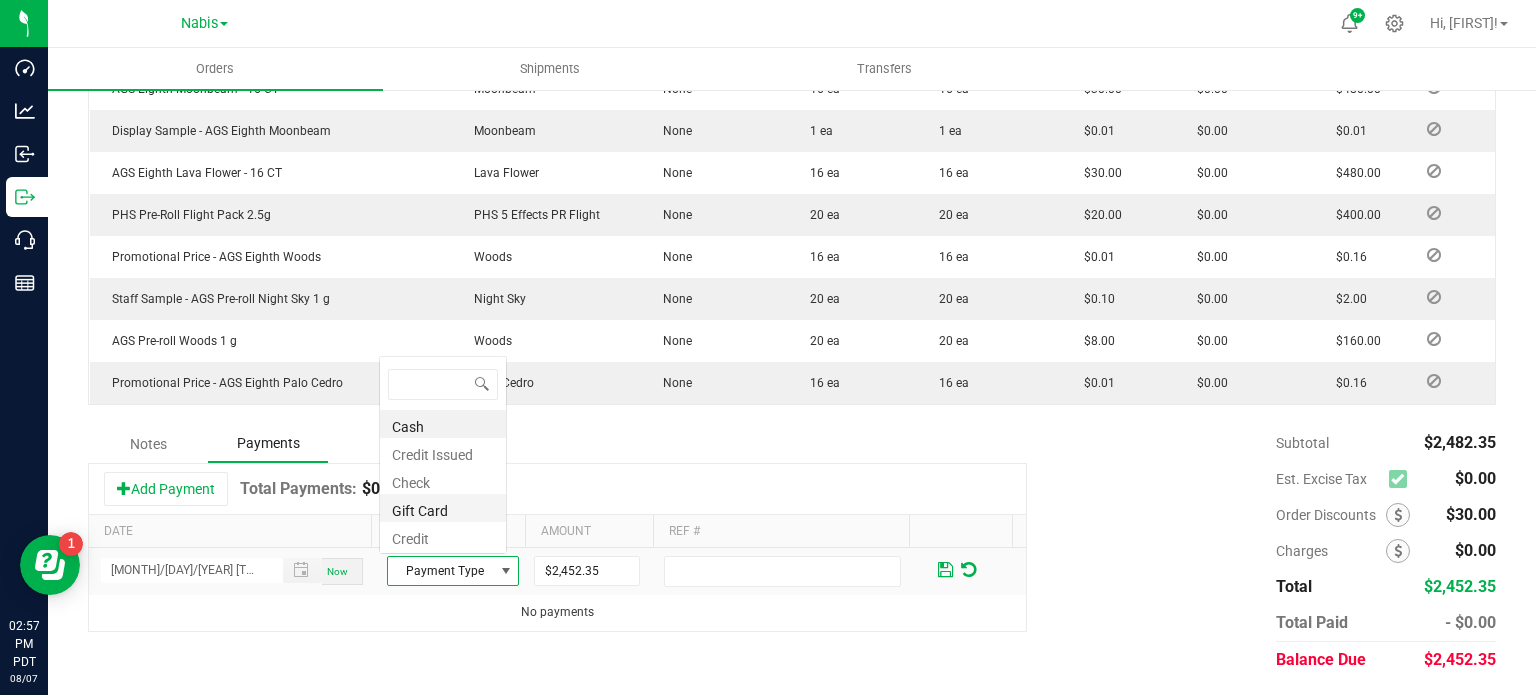 scroll, scrollTop: 0, scrollLeft: 0, axis: both 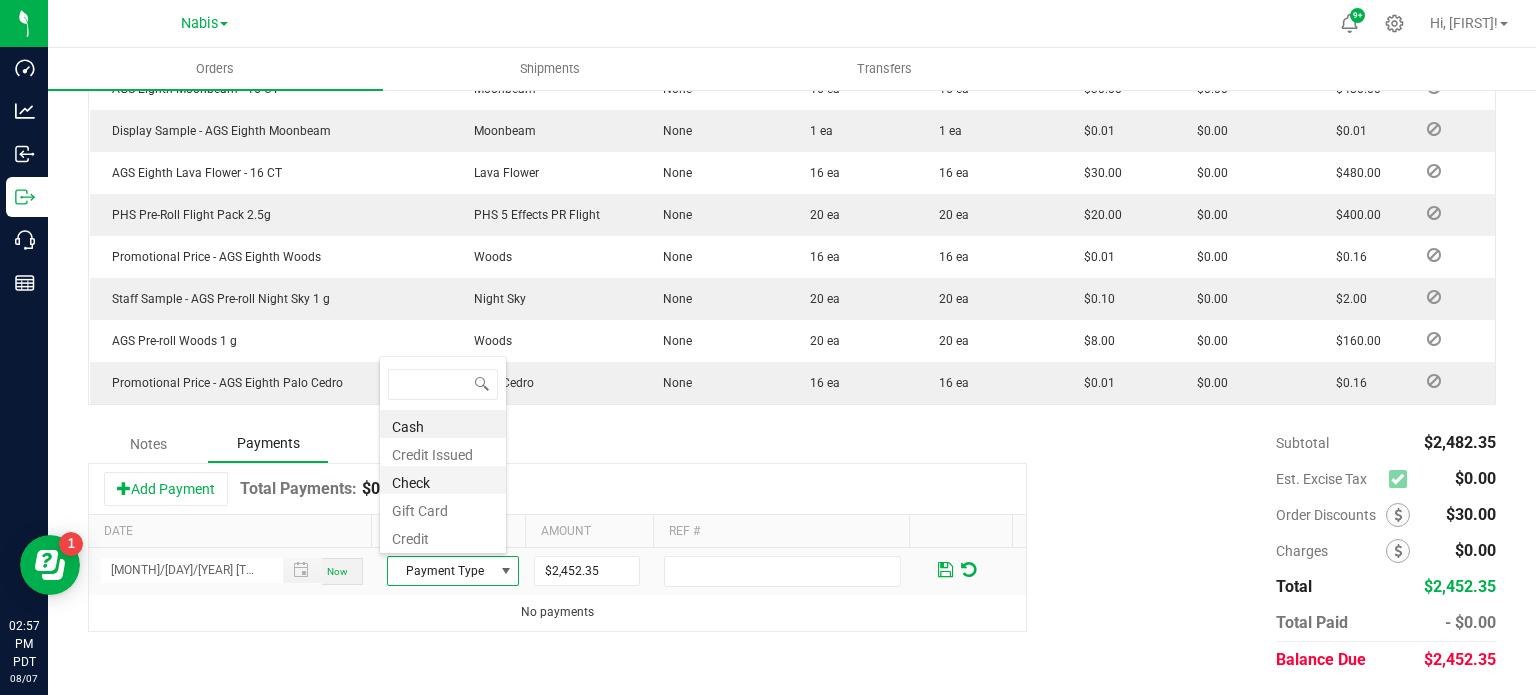click on "Check" at bounding box center (443, 480) 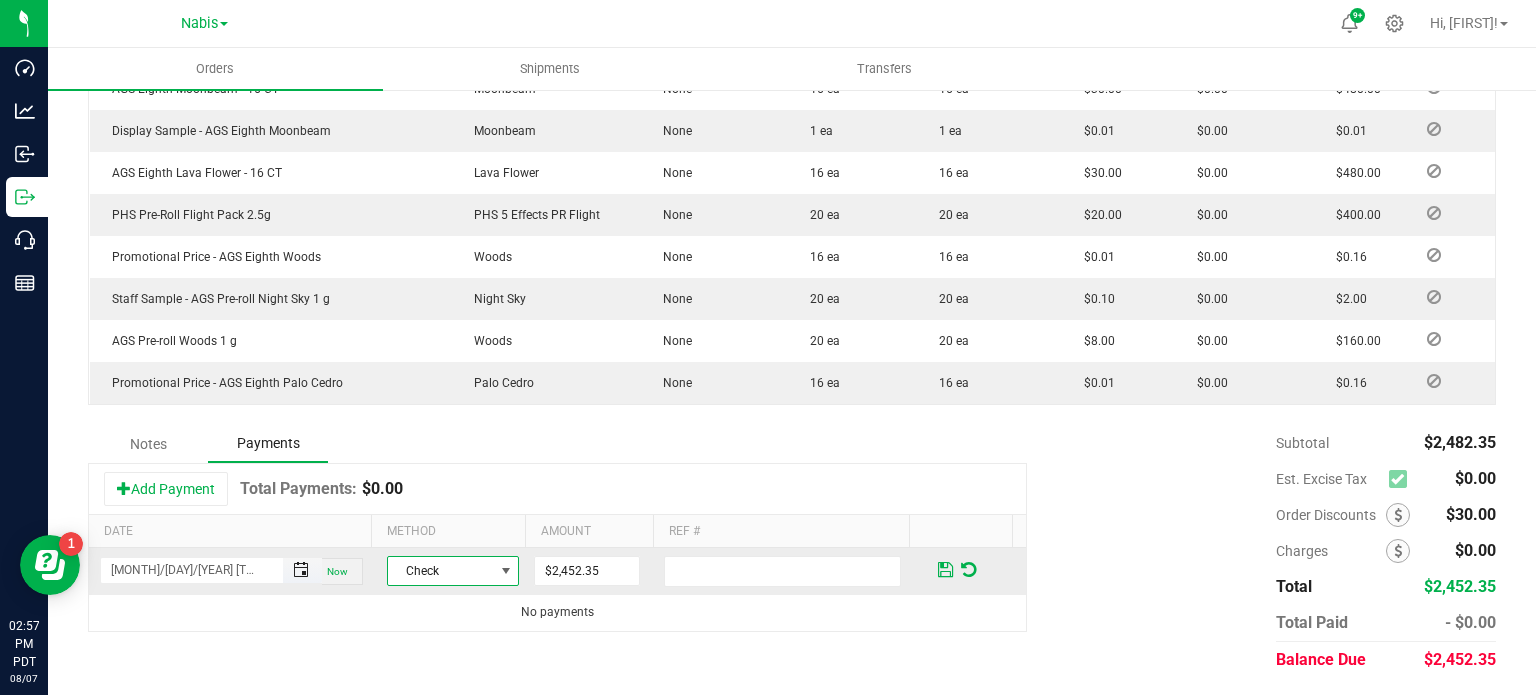 click at bounding box center [301, 570] 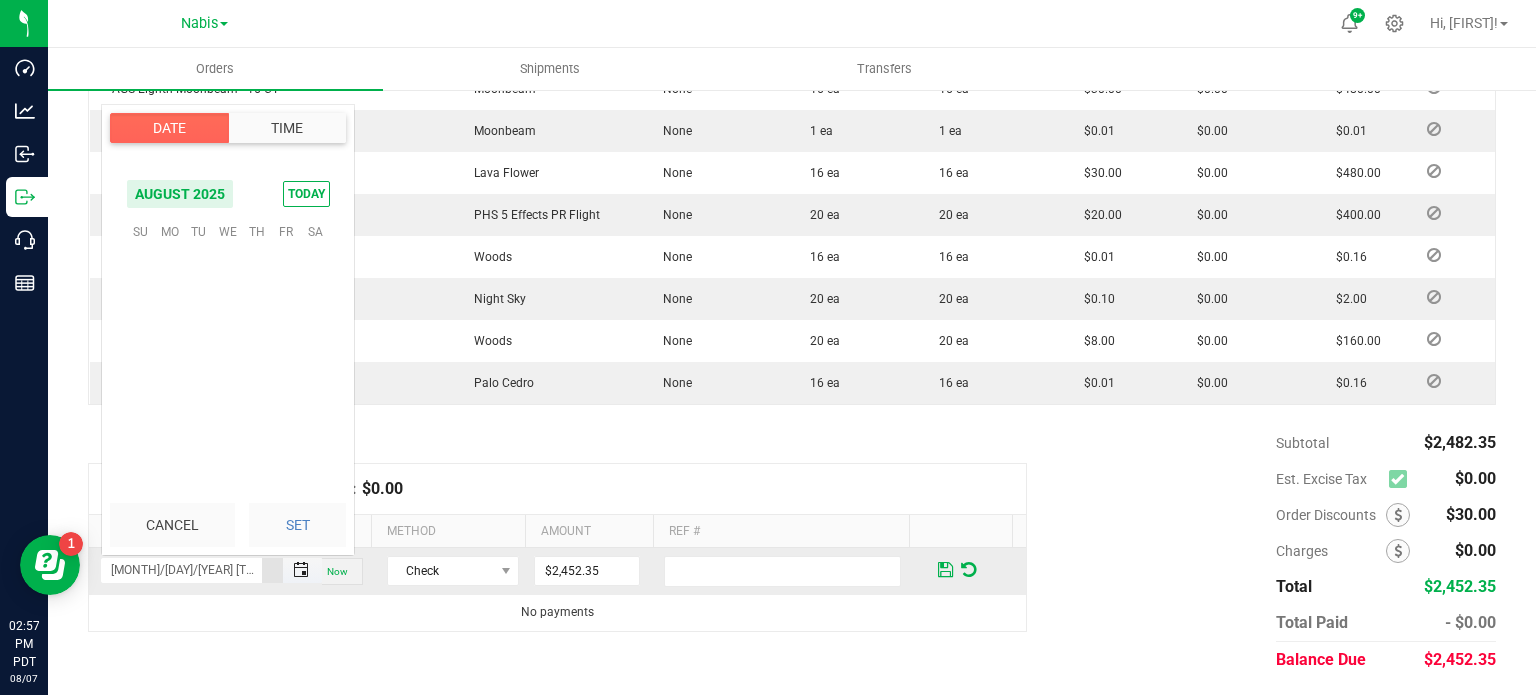 scroll, scrollTop: 0, scrollLeft: 0, axis: both 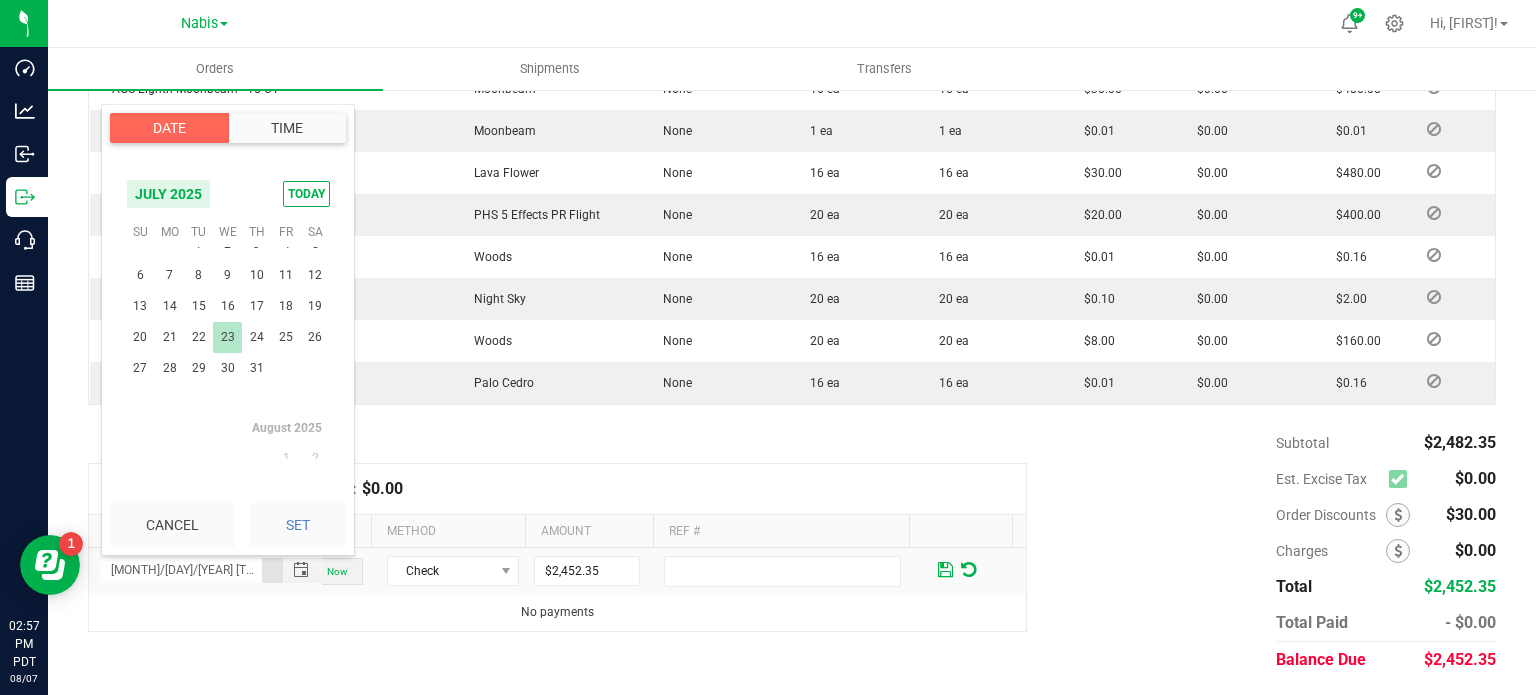 click on "23" at bounding box center [227, 337] 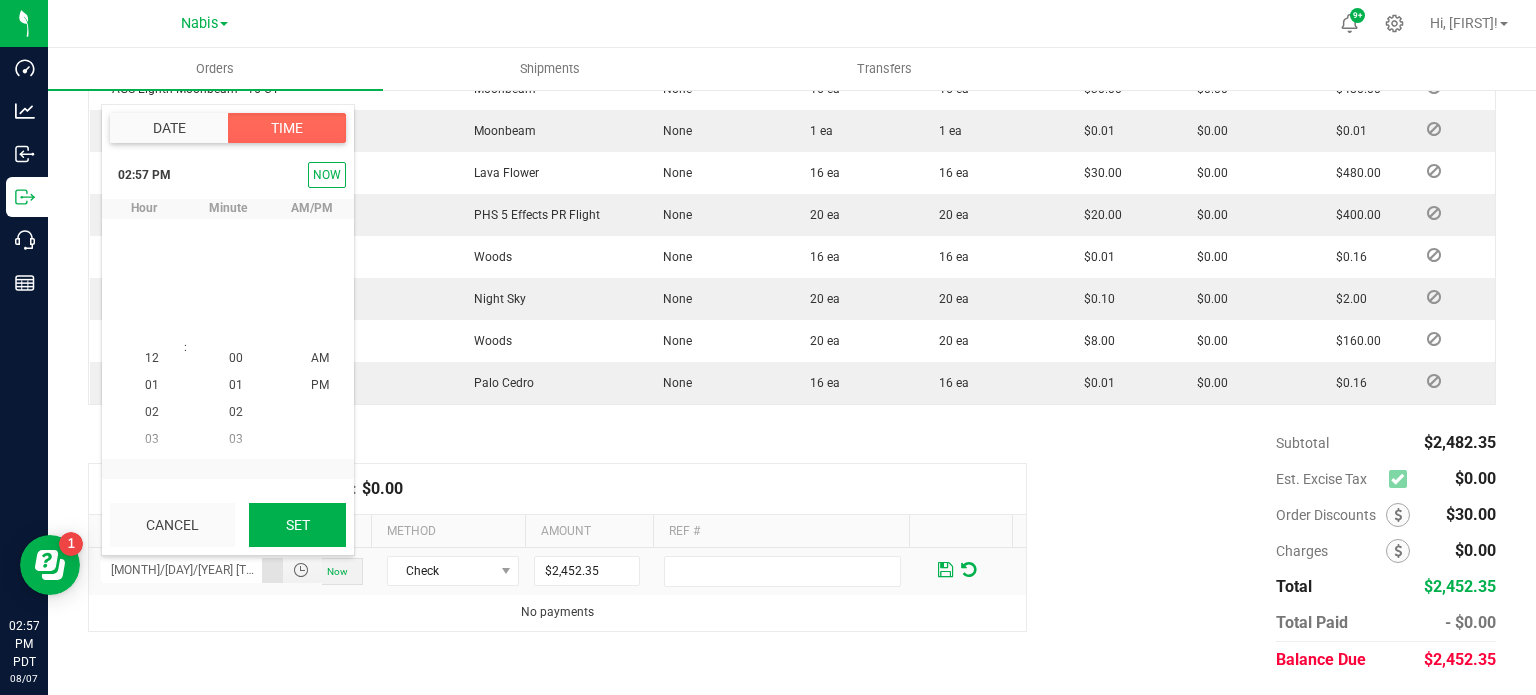 scroll, scrollTop: 323940, scrollLeft: 0, axis: vertical 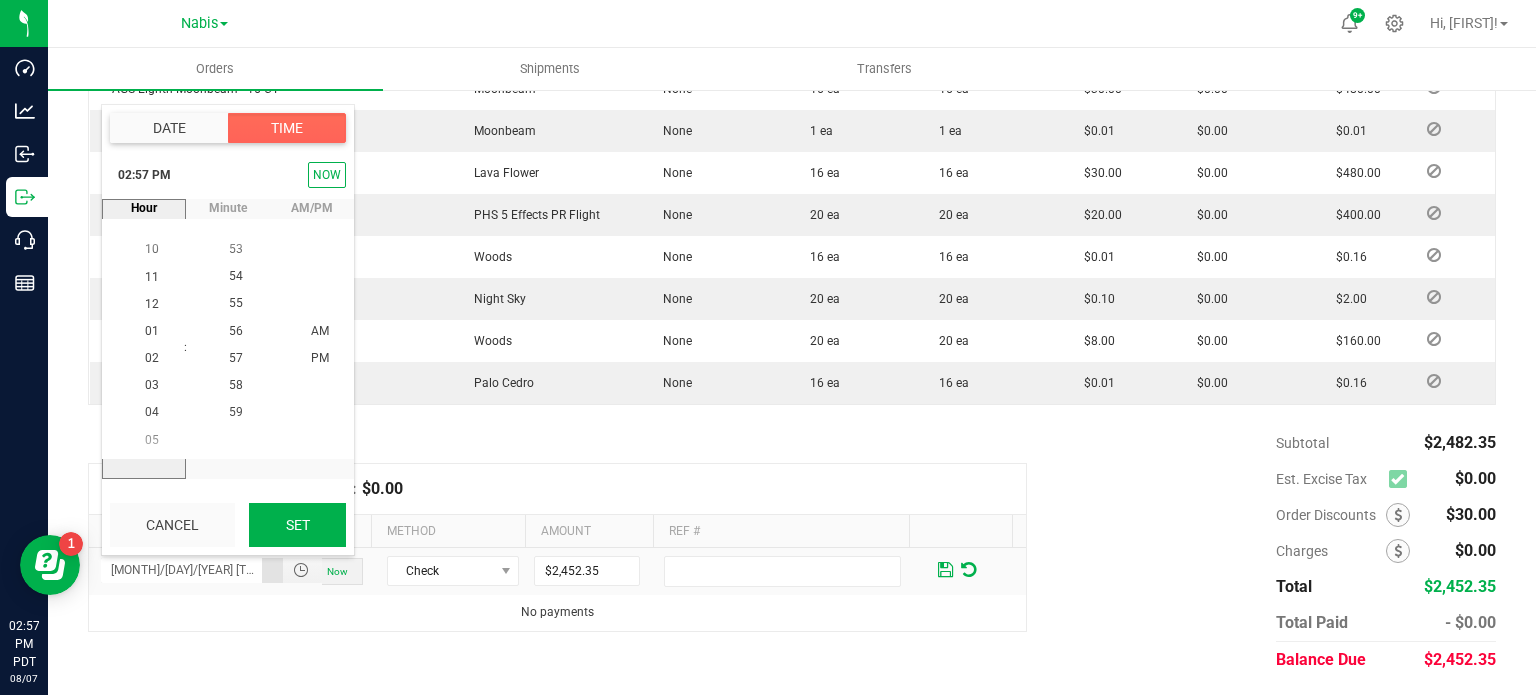click on "Cancel   Set" at bounding box center (228, 525) 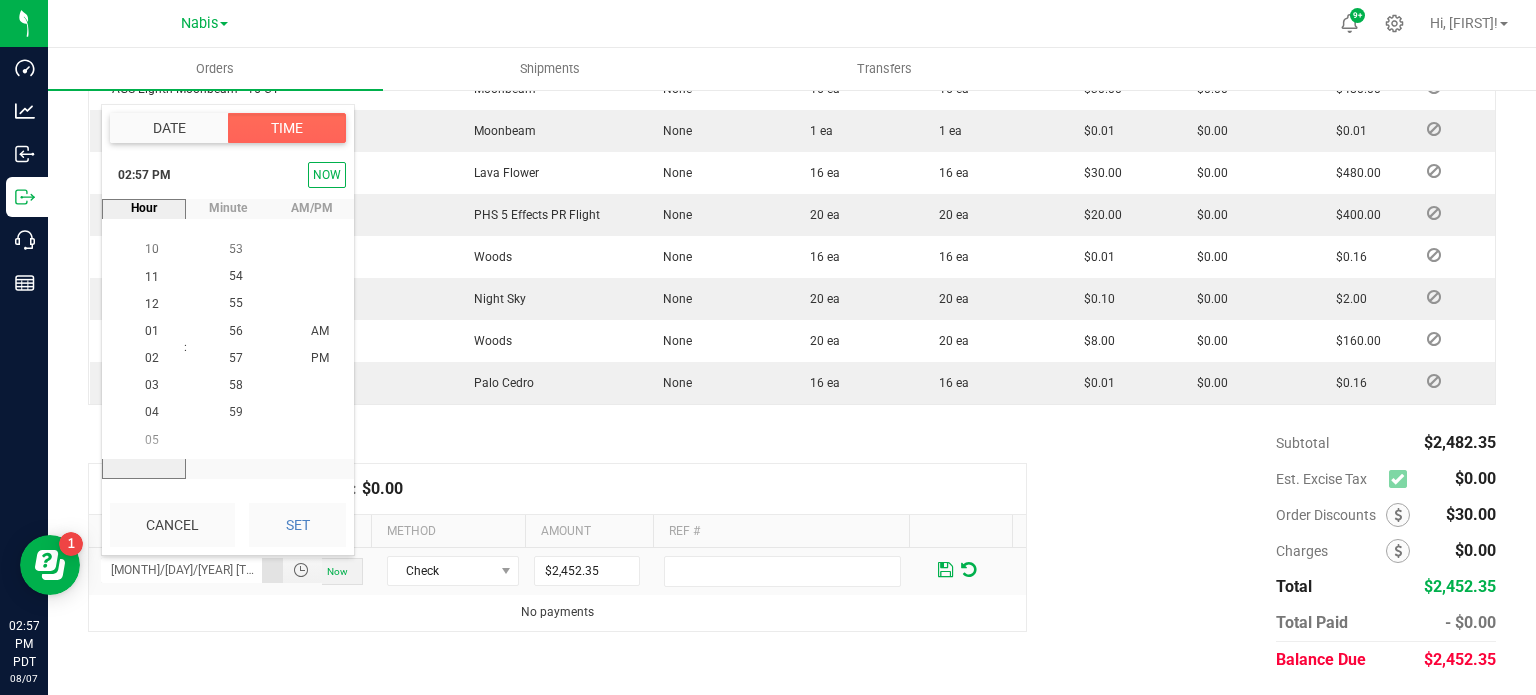 click on "Set" at bounding box center (297, 525) 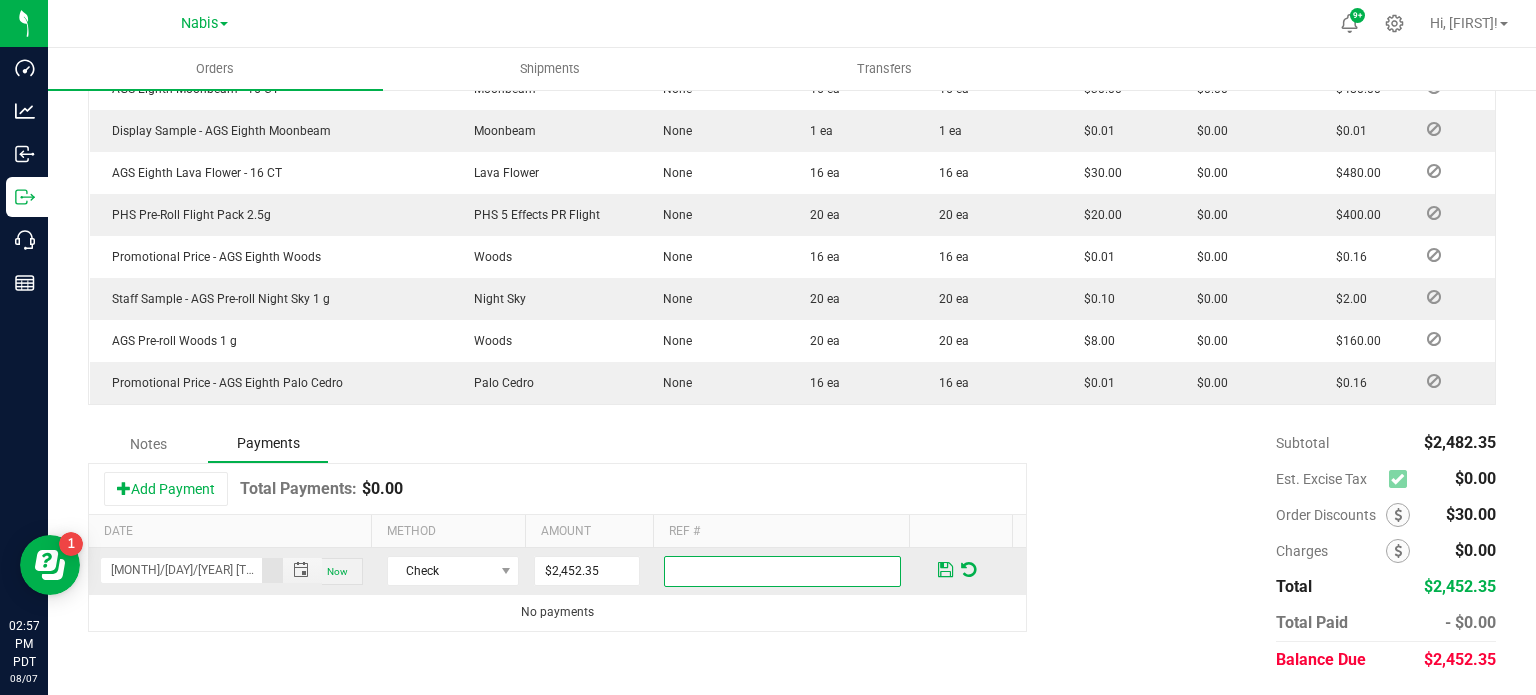click at bounding box center (782, 571) 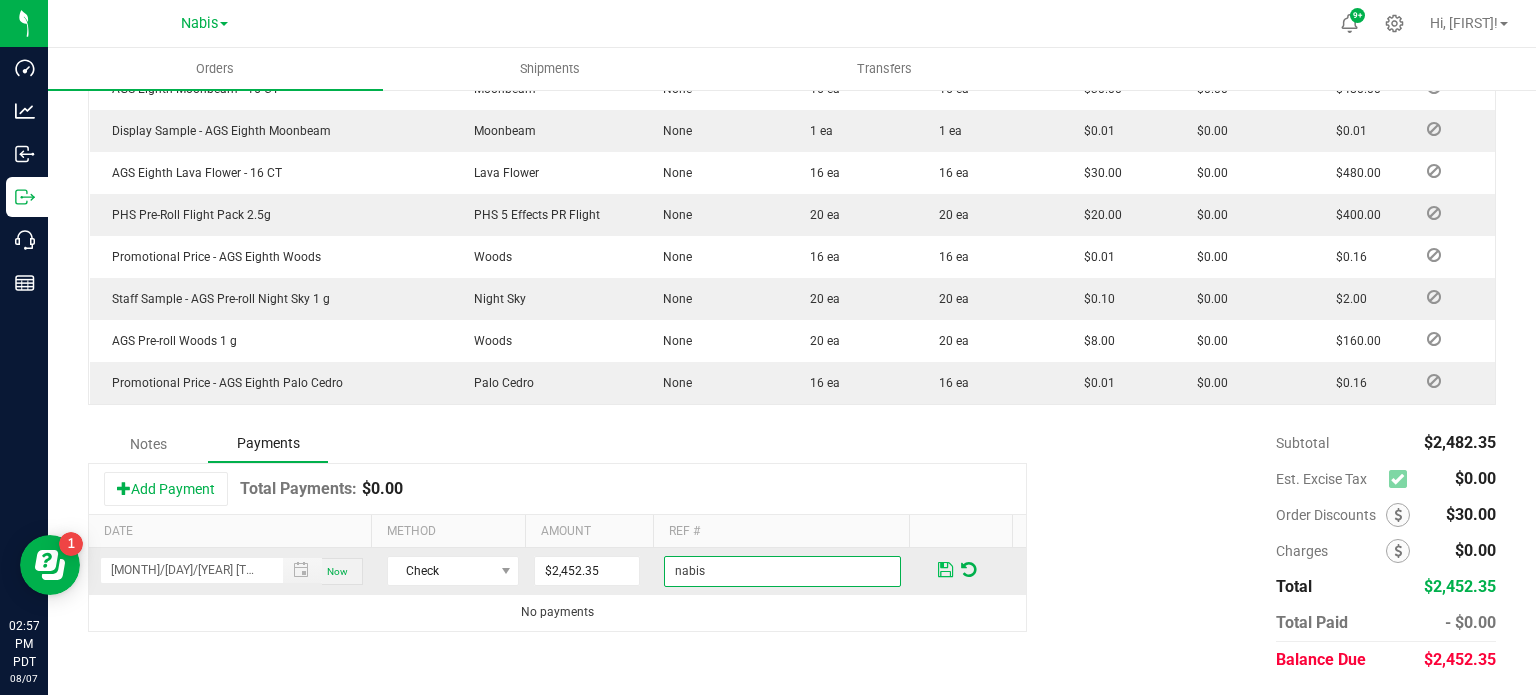 type on "nabis" 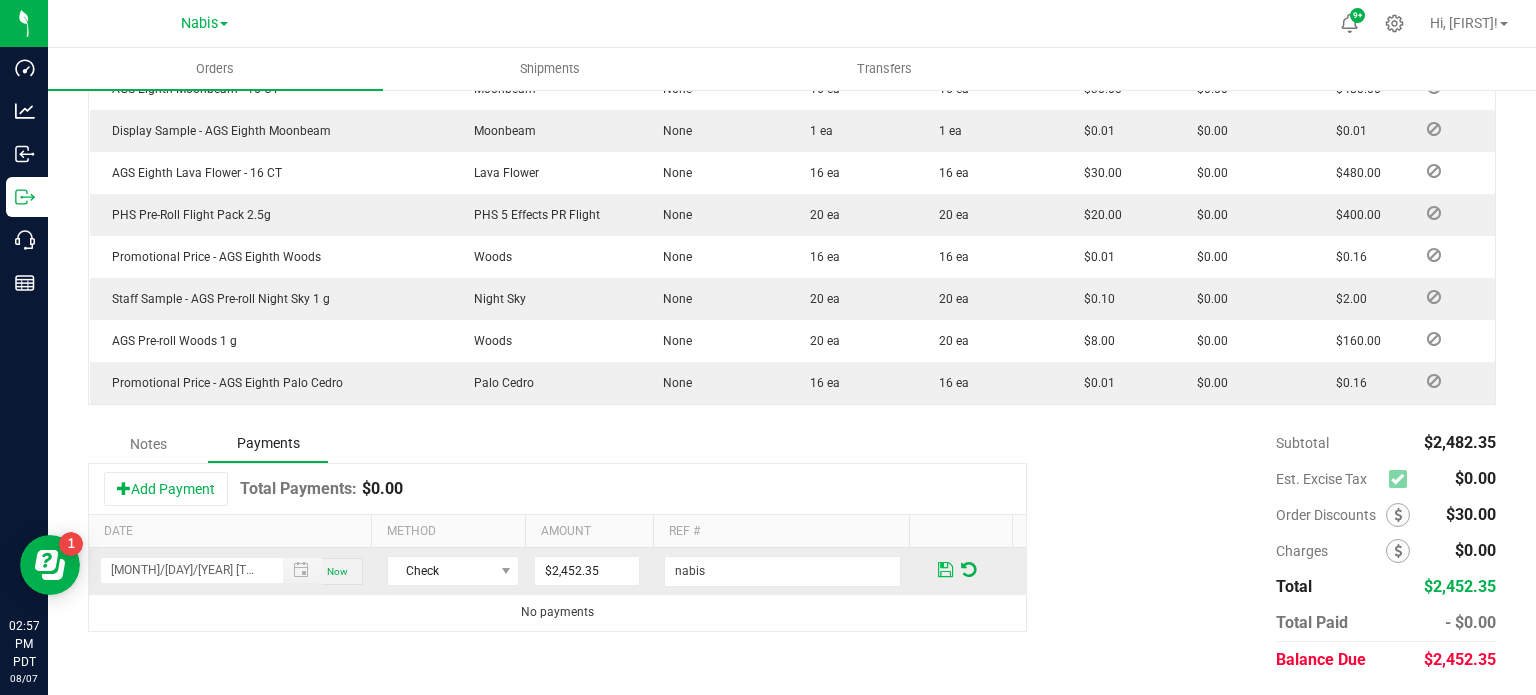 click at bounding box center (945, 570) 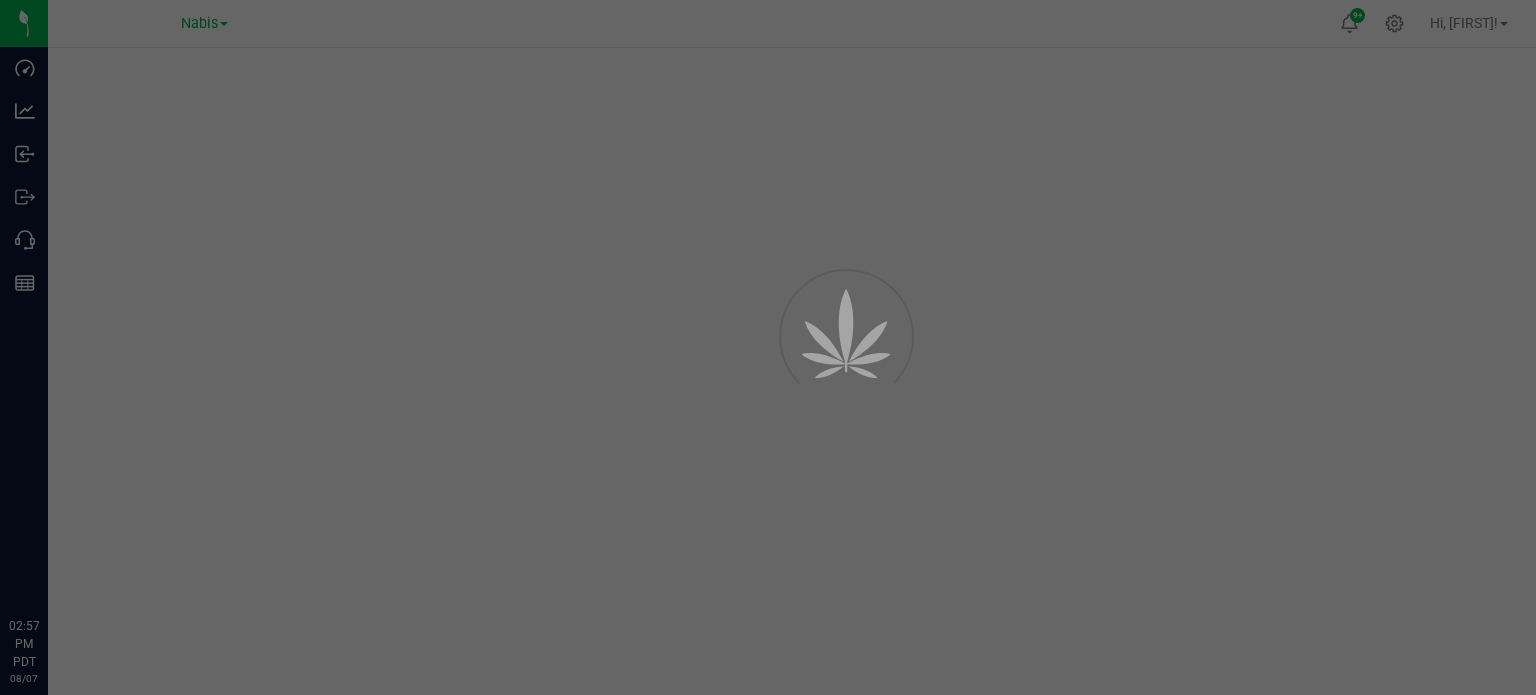 scroll, scrollTop: 0, scrollLeft: 0, axis: both 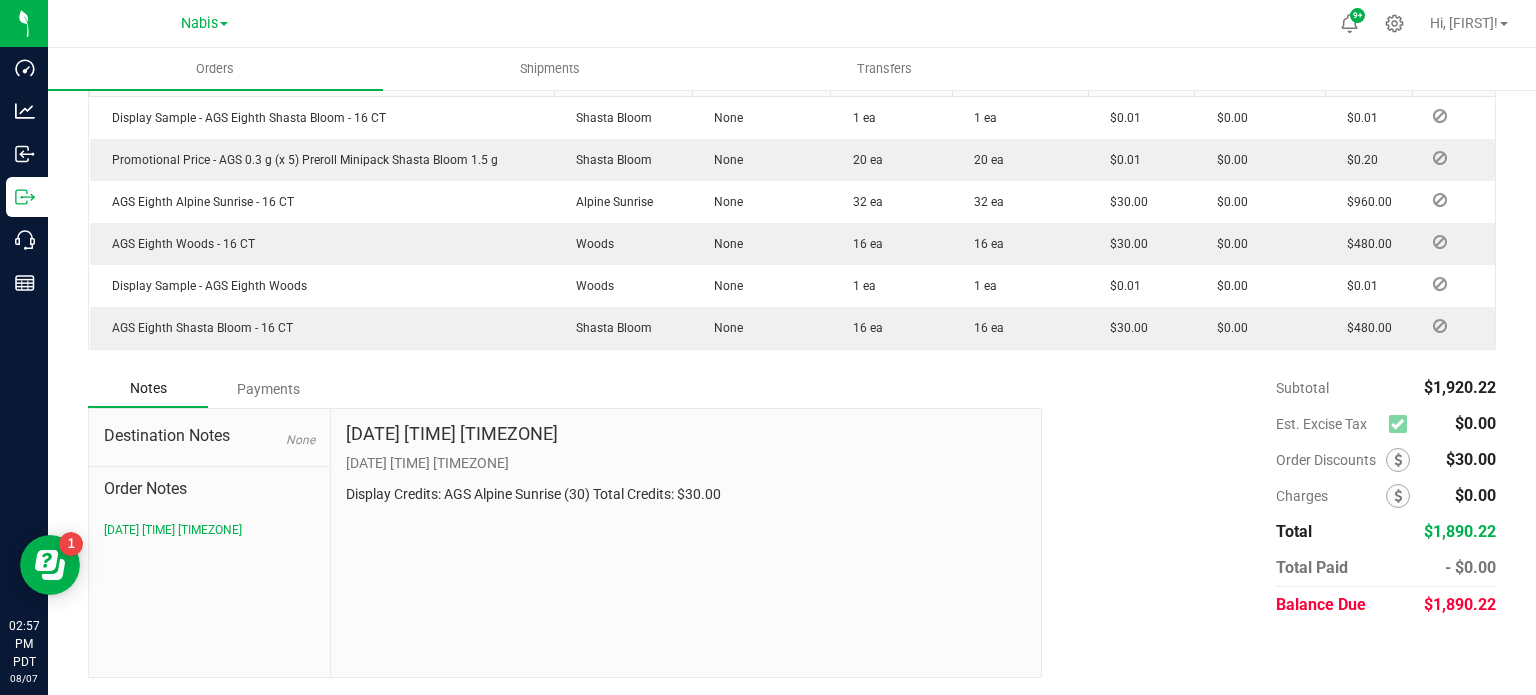 click on "Payments" at bounding box center [268, 389] 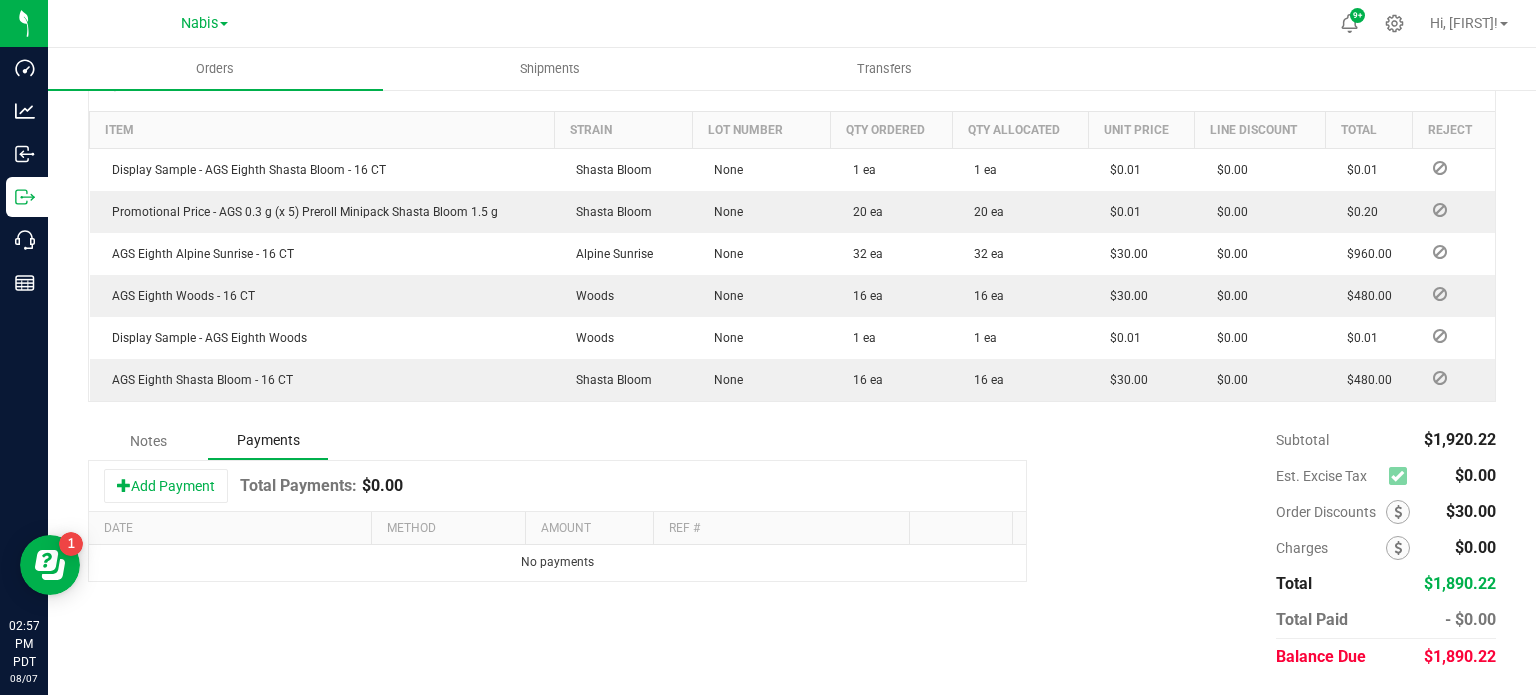 scroll, scrollTop: 541, scrollLeft: 0, axis: vertical 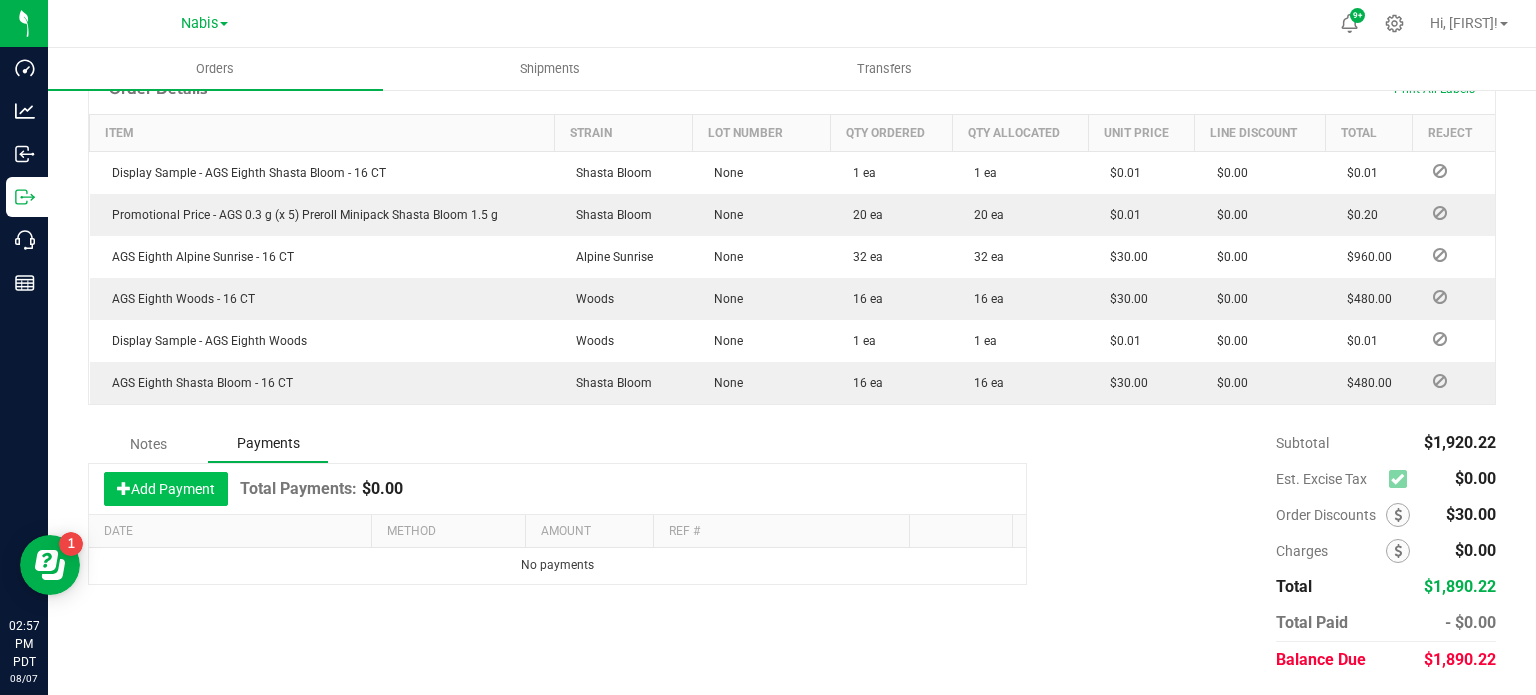 click on "Add Payment" at bounding box center (166, 489) 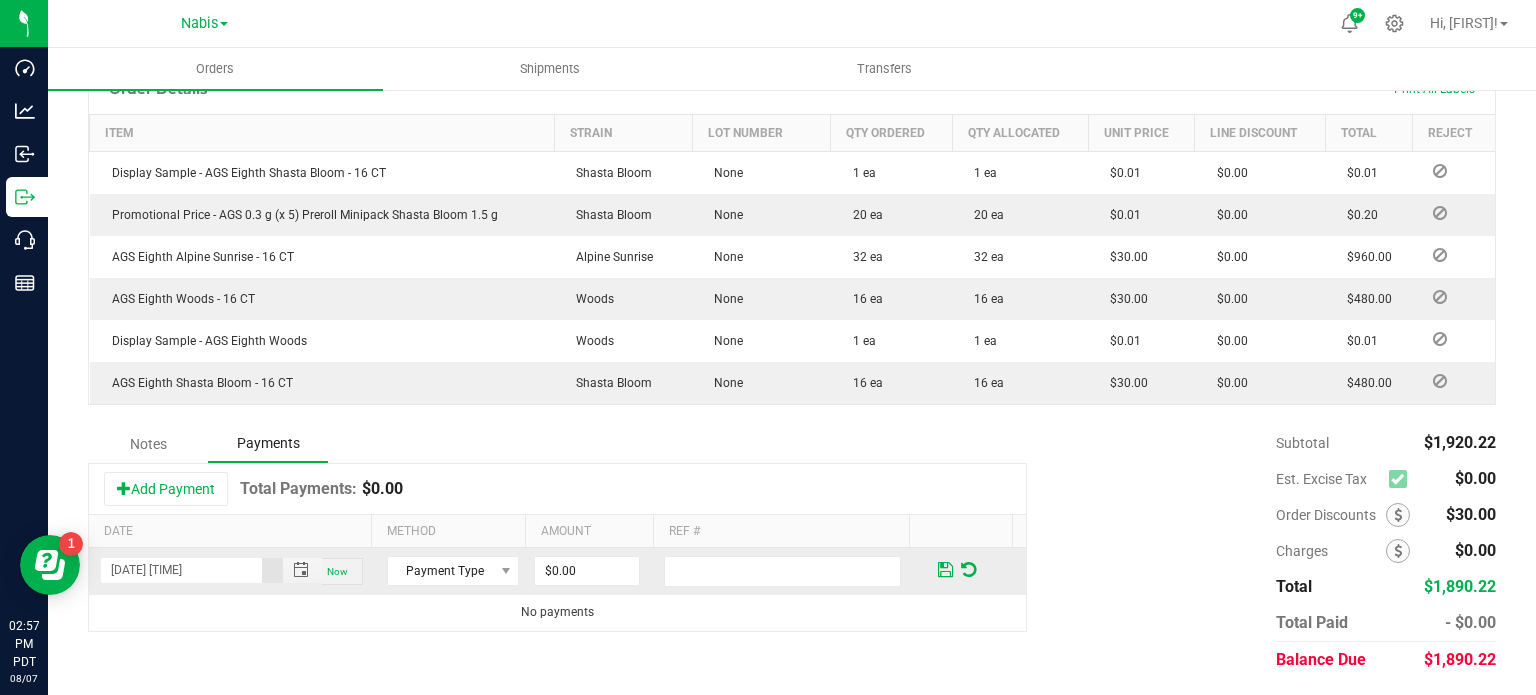click on "No payments" at bounding box center [557, 612] 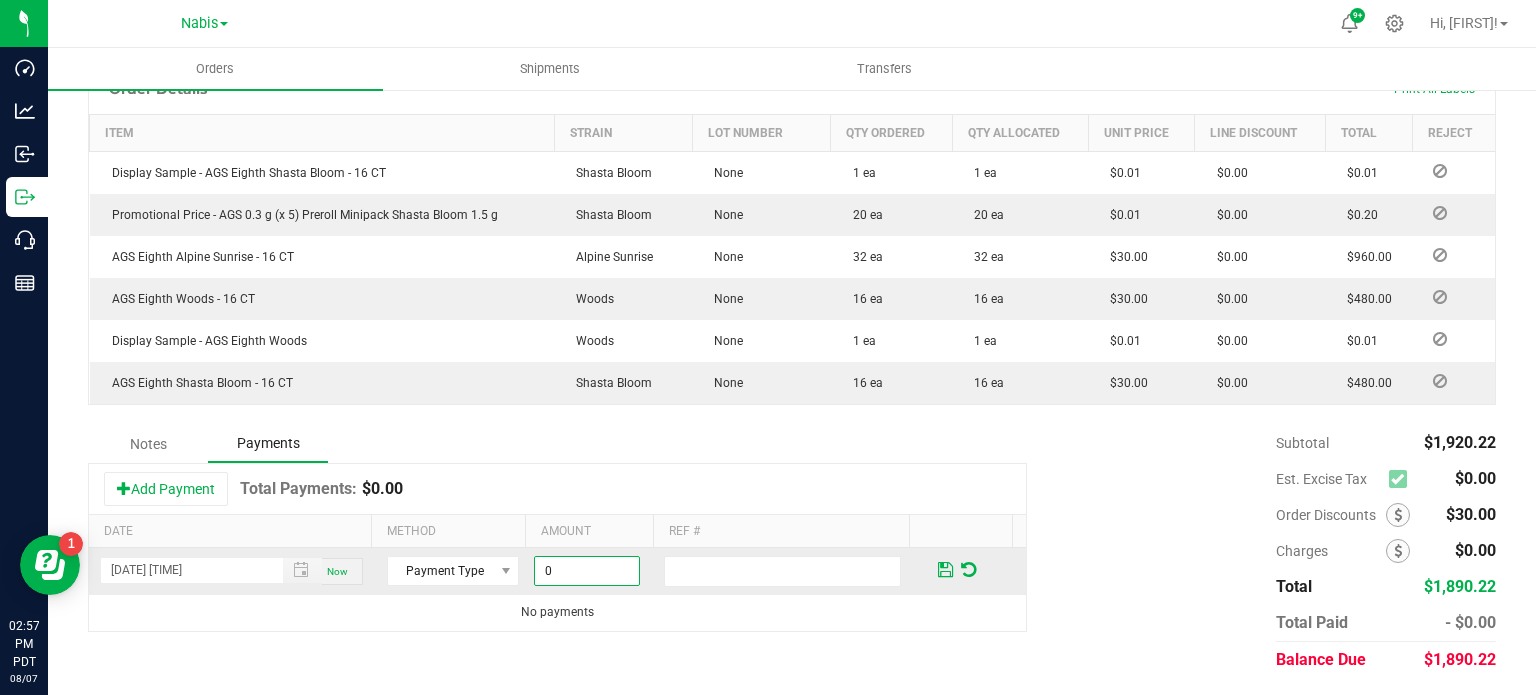 click on "0" at bounding box center [587, 571] 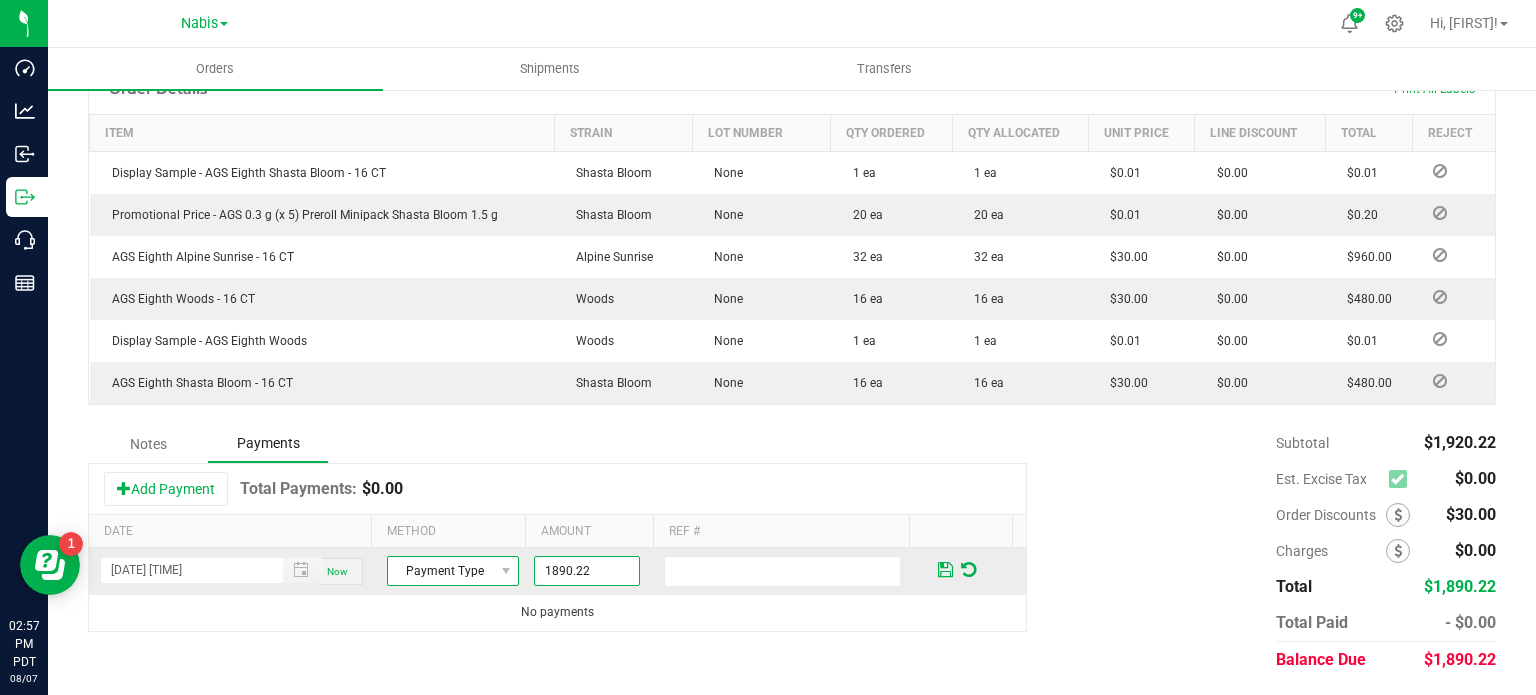 type on "$1,890.22" 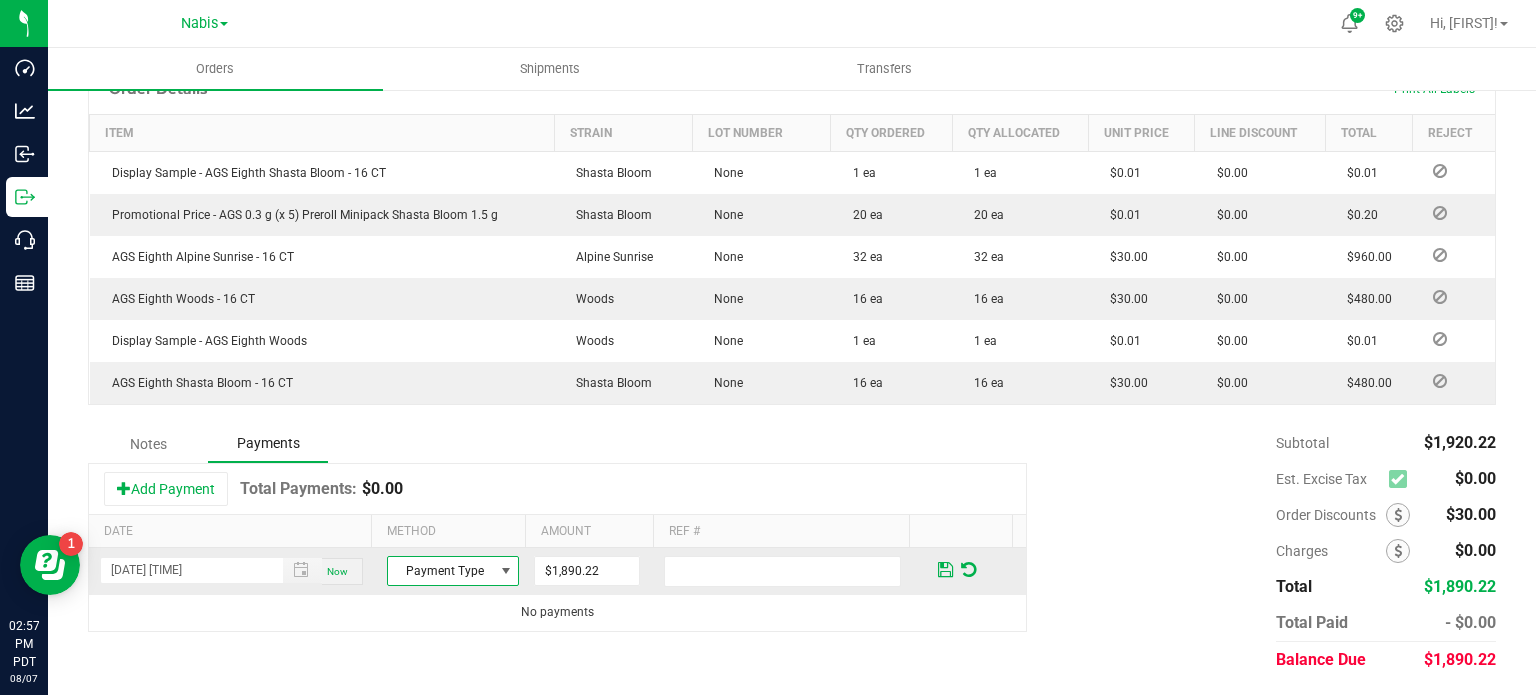 click on "Payment Type" at bounding box center (440, 571) 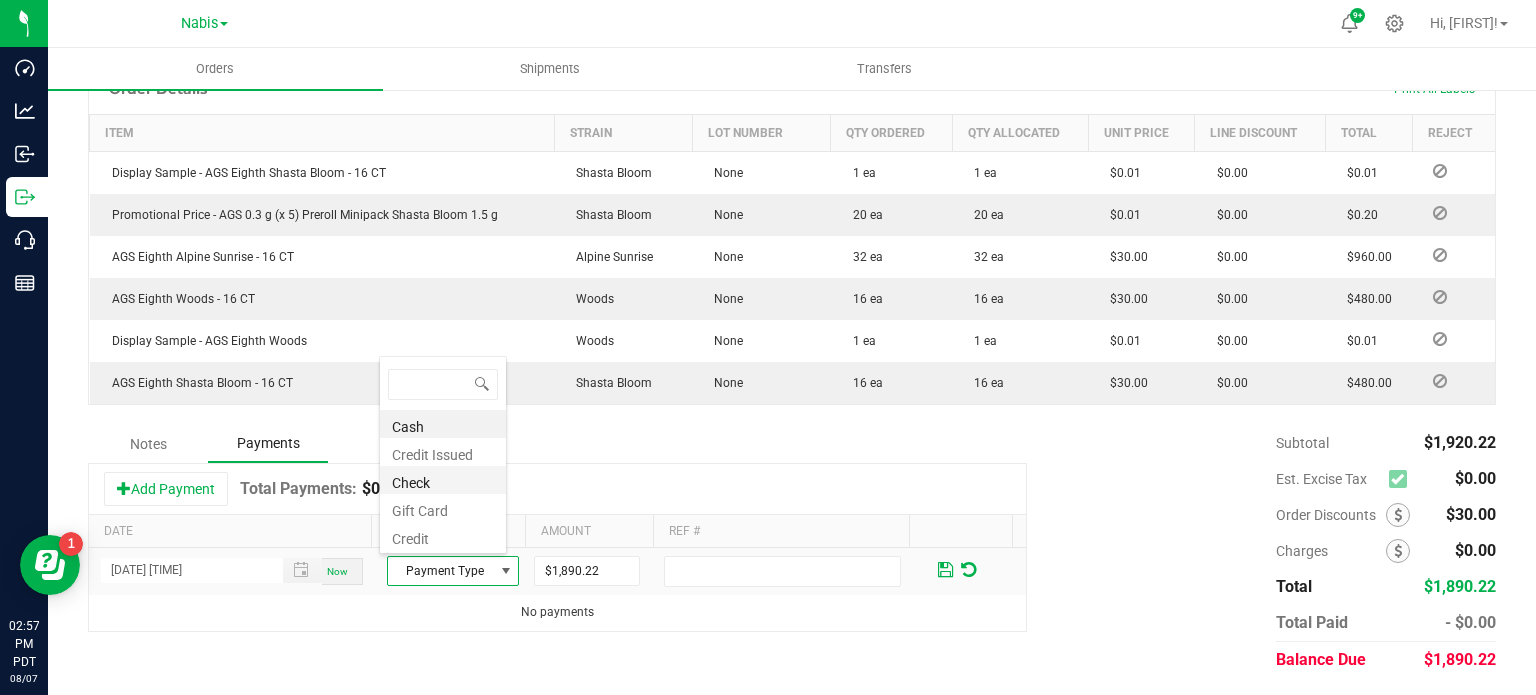 scroll, scrollTop: 99970, scrollLeft: 99872, axis: both 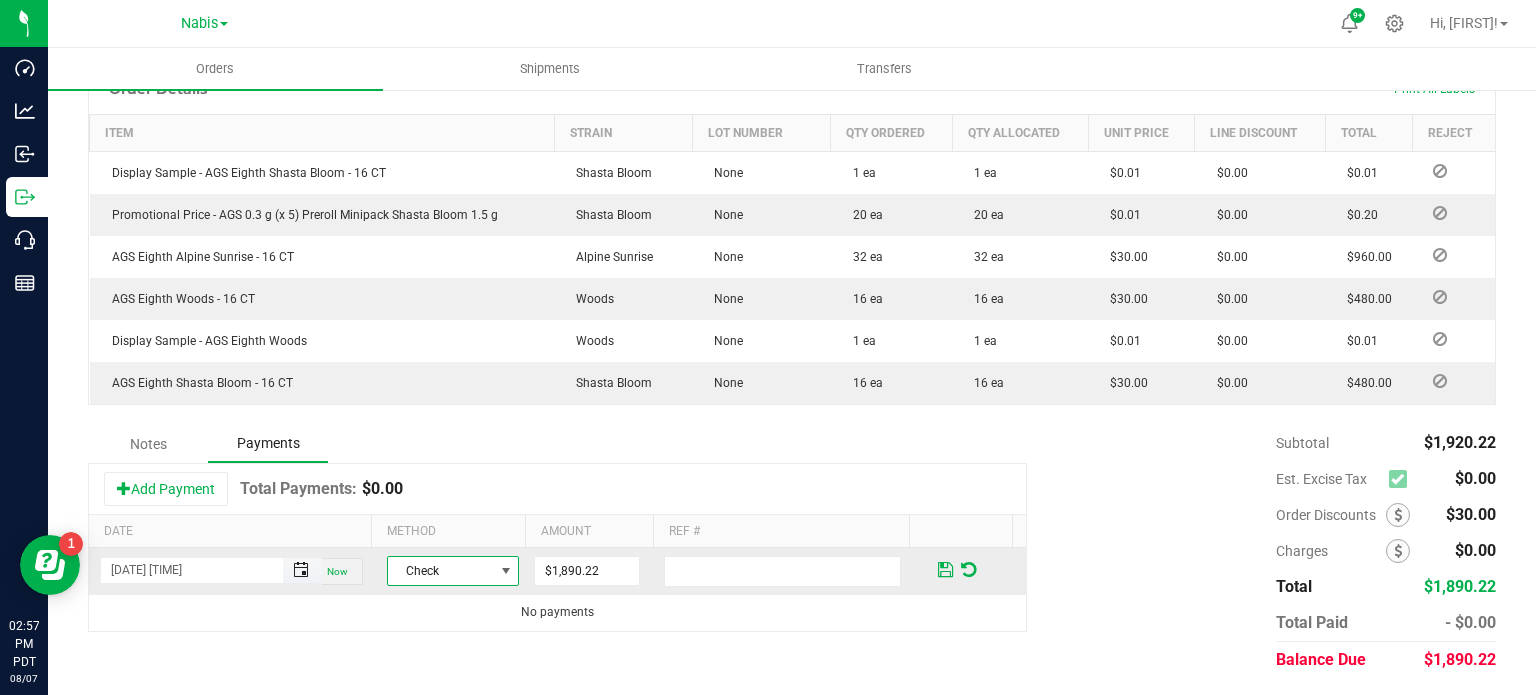 click at bounding box center (301, 570) 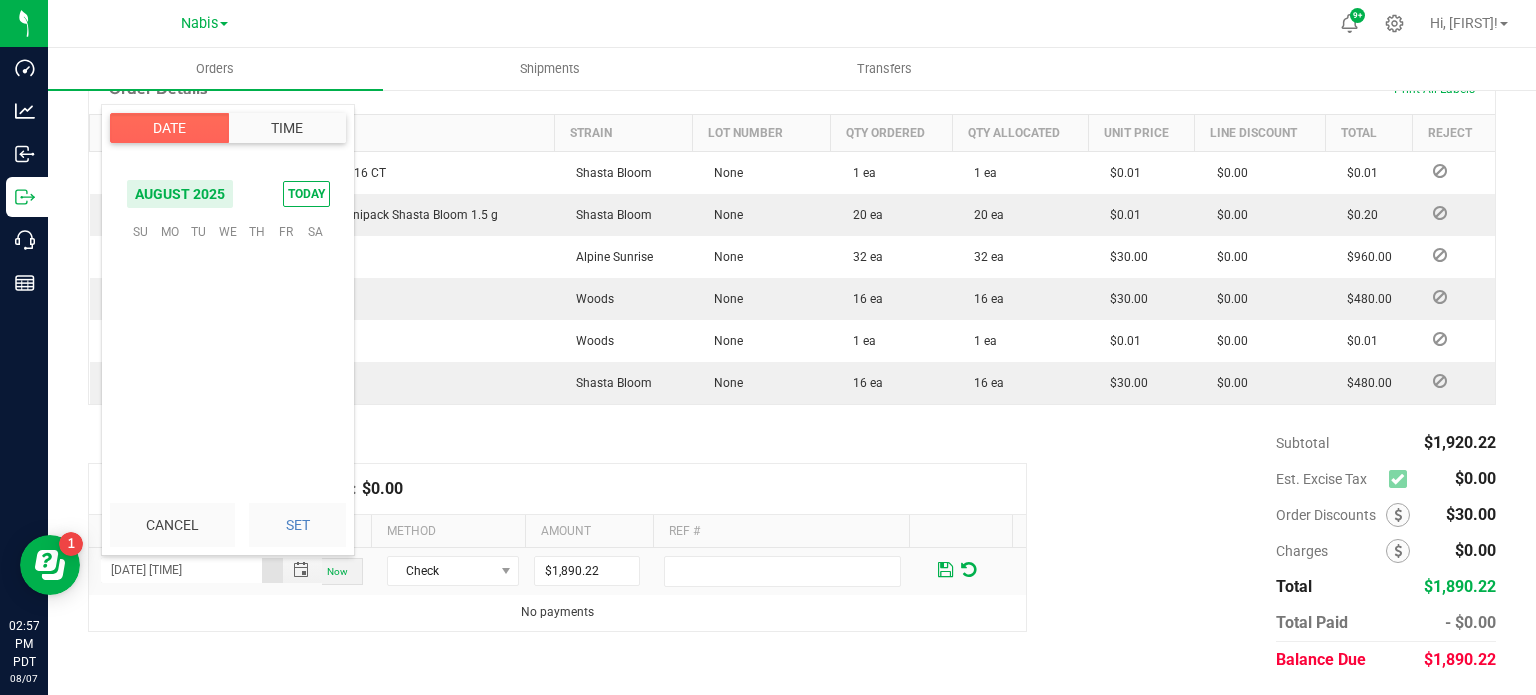 scroll, scrollTop: 0, scrollLeft: 0, axis: both 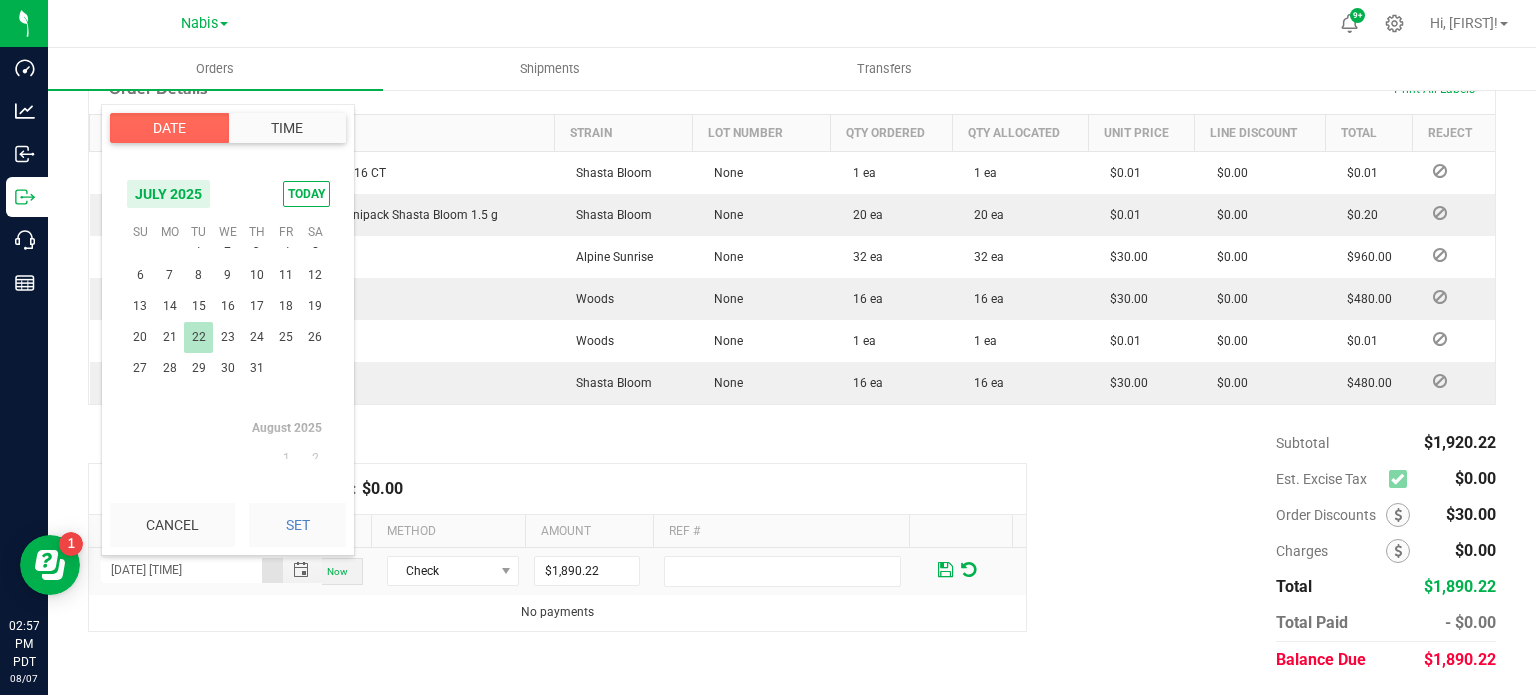click on "22" at bounding box center (198, 337) 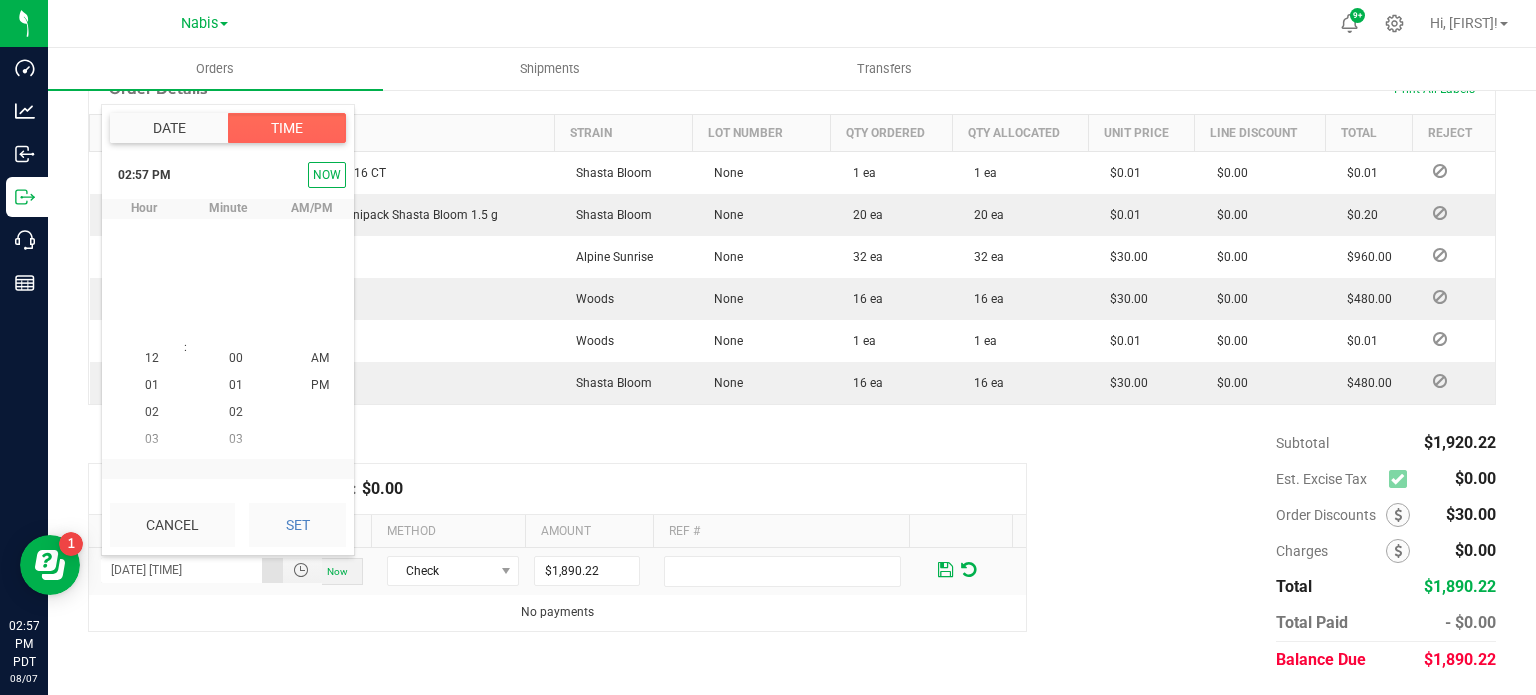 scroll, scrollTop: 323940, scrollLeft: 0, axis: vertical 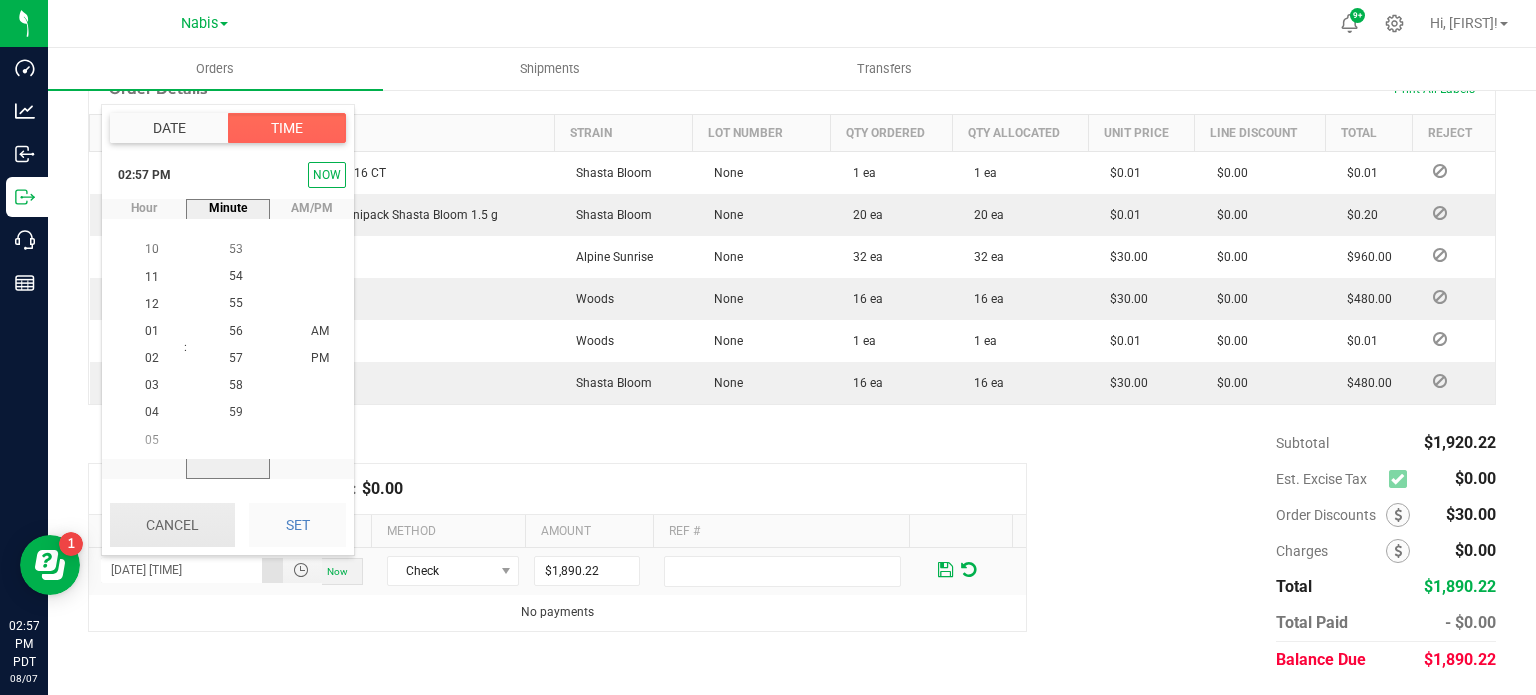 click on "Cancel" at bounding box center (172, 525) 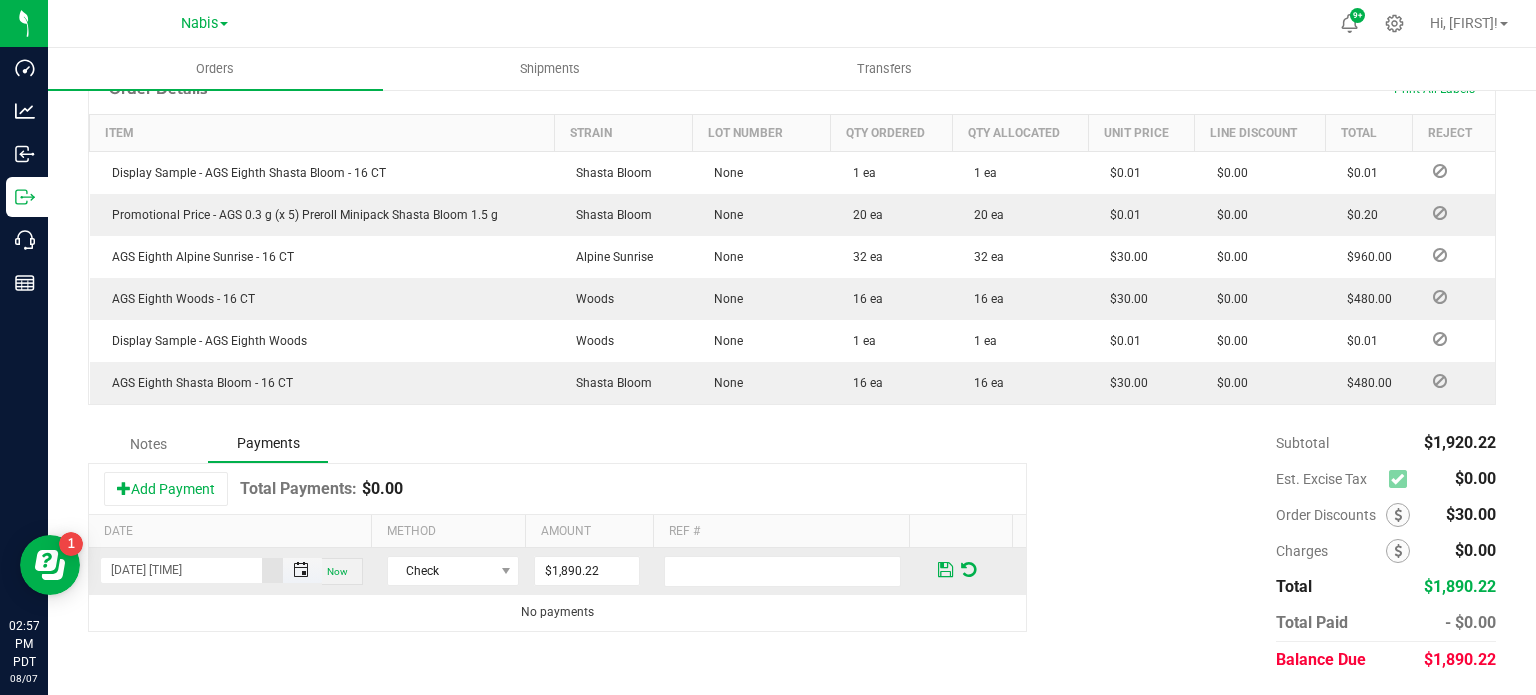 click at bounding box center [301, 570] 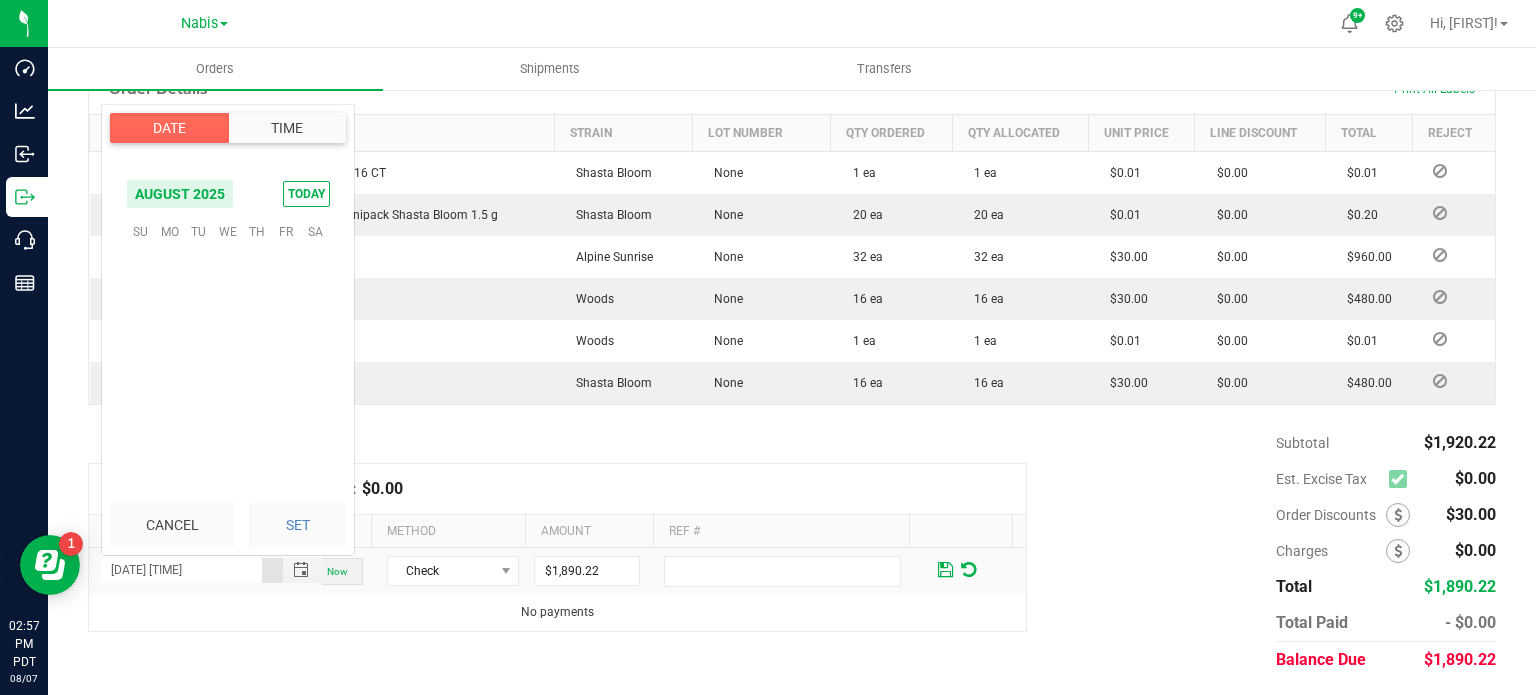 scroll, scrollTop: 0, scrollLeft: 0, axis: both 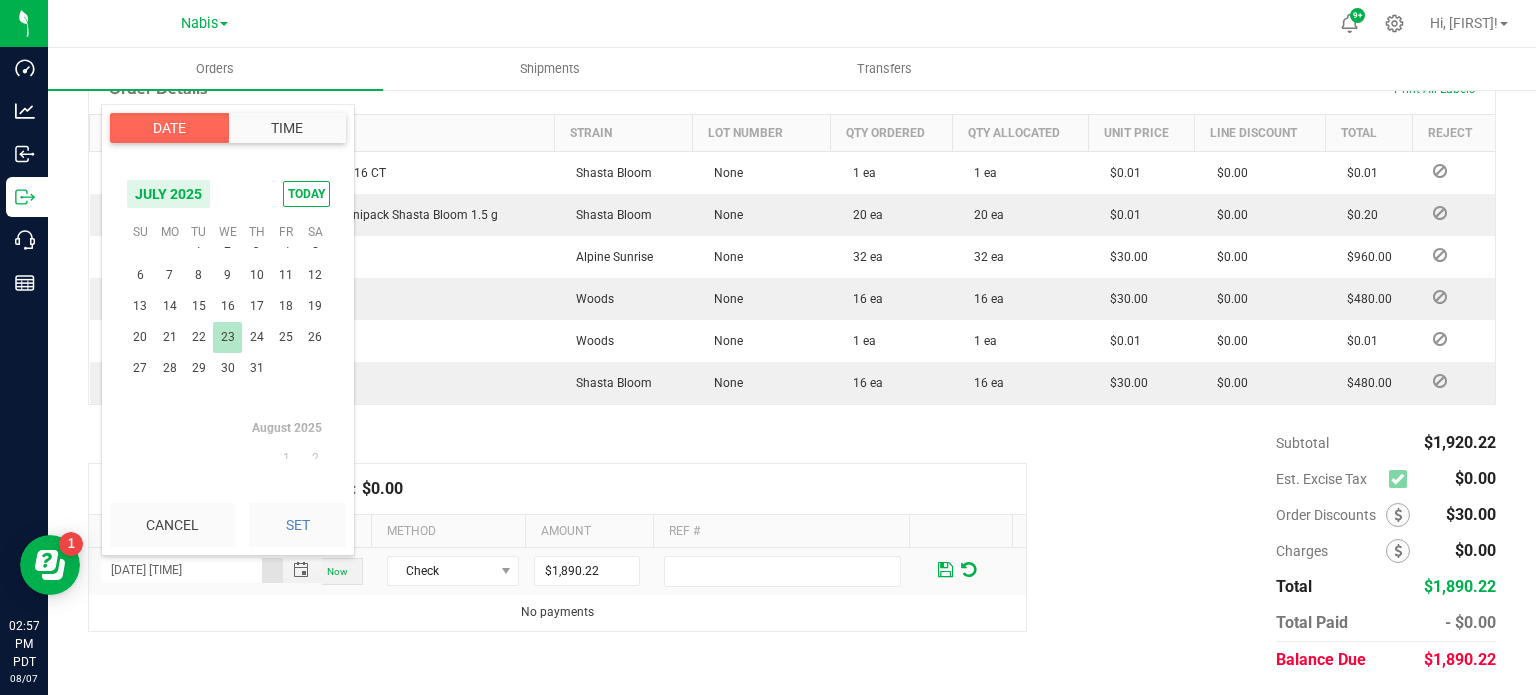 click on "23" at bounding box center [227, 337] 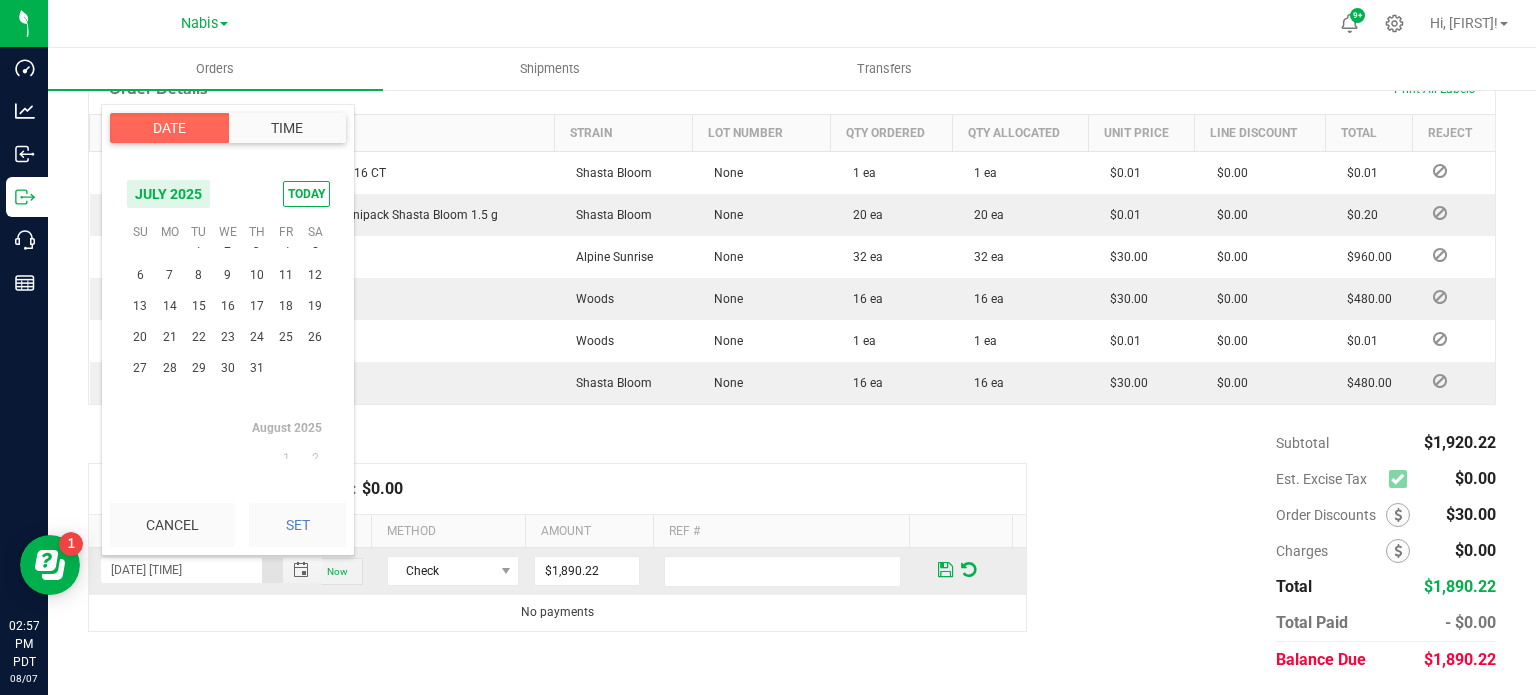 scroll, scrollTop: 323940, scrollLeft: 0, axis: vertical 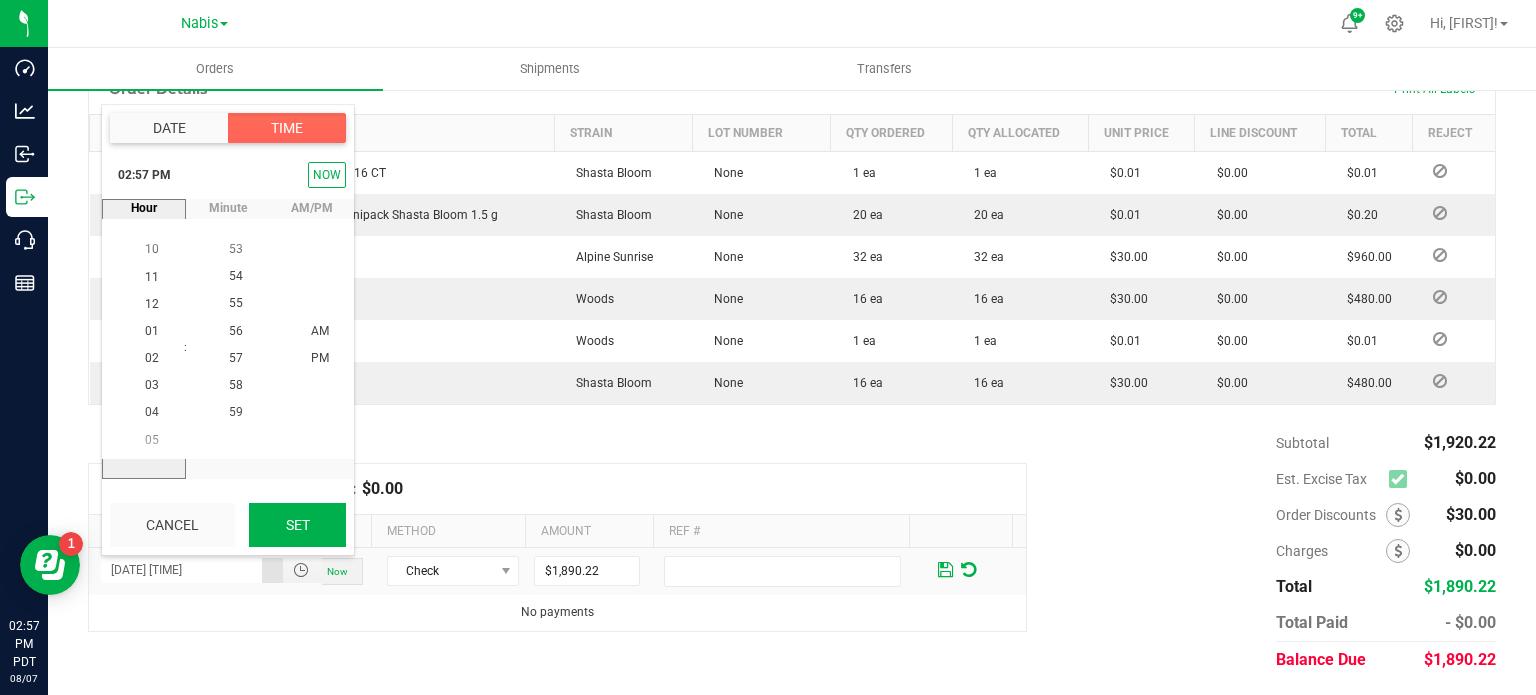 click on "Set" at bounding box center (297, 525) 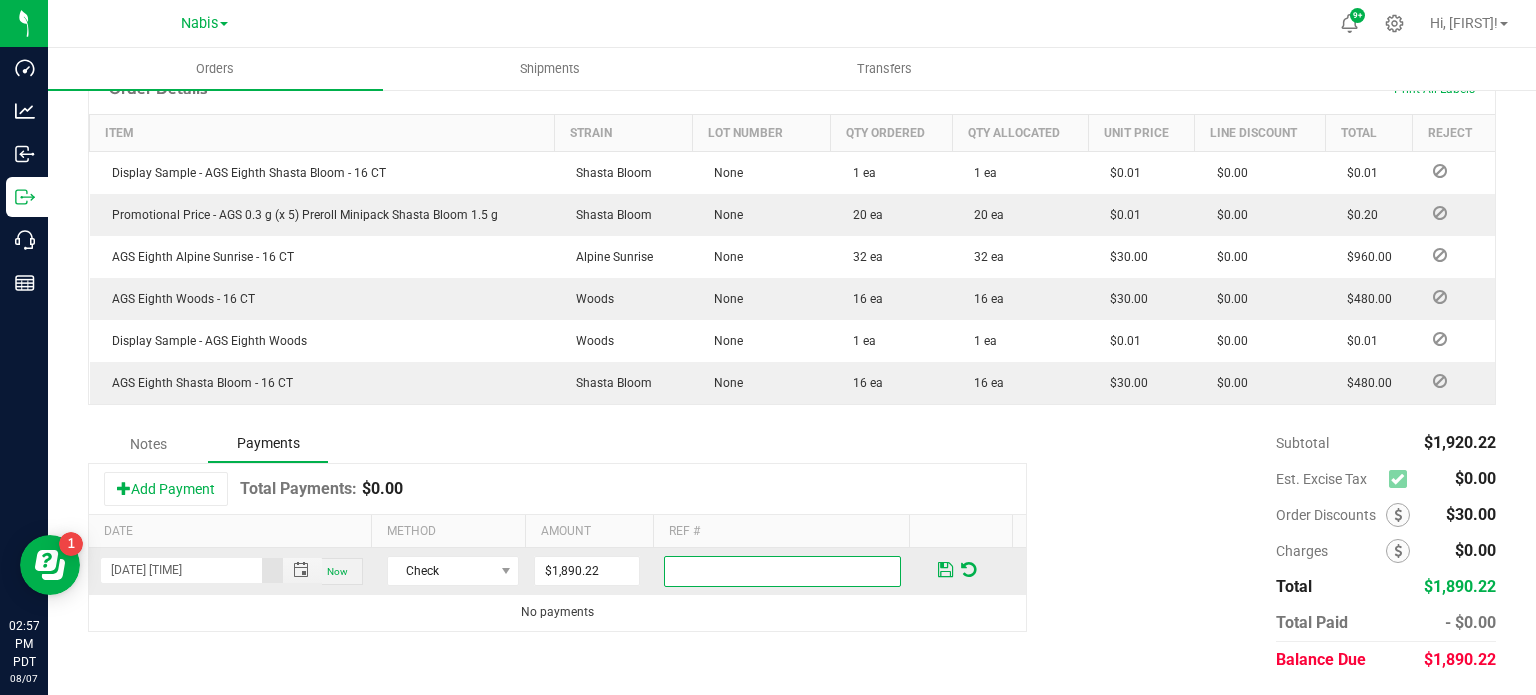 click at bounding box center [782, 571] 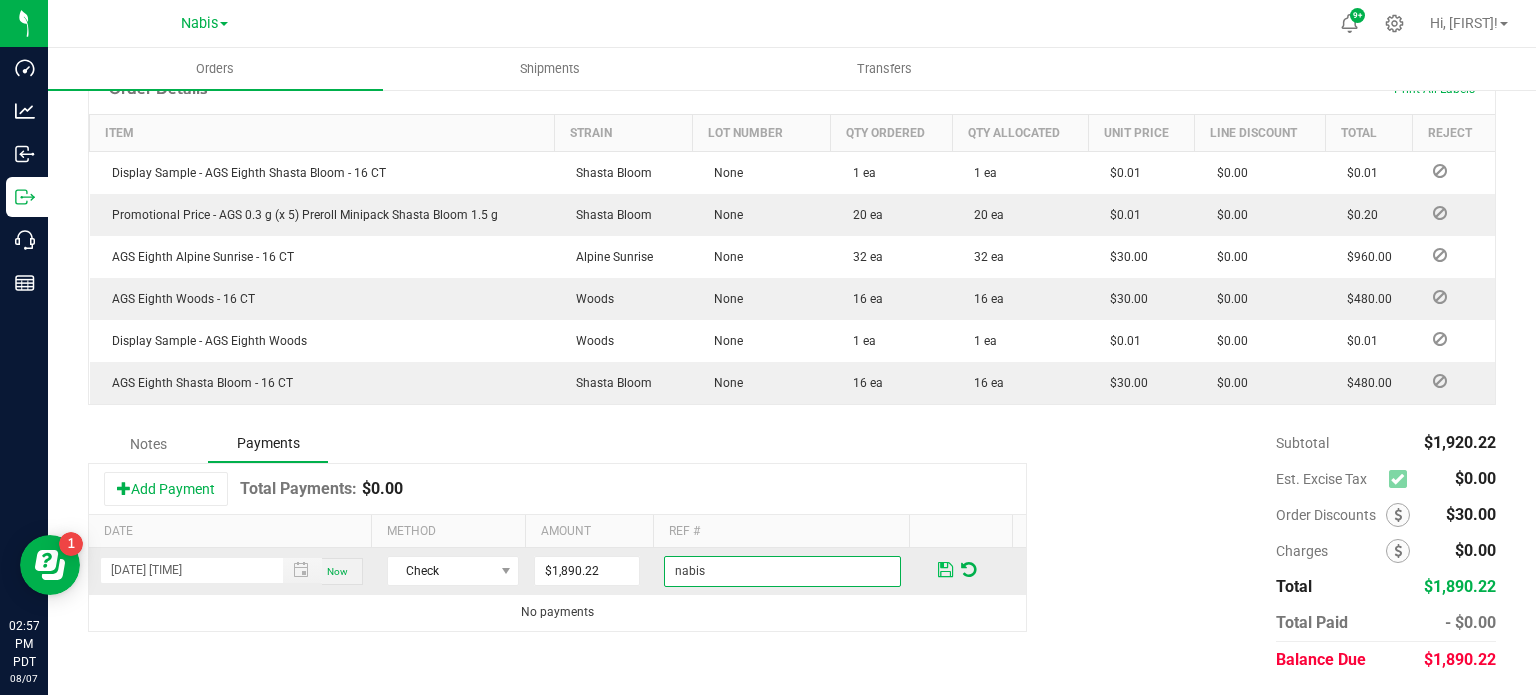 type on "nabis" 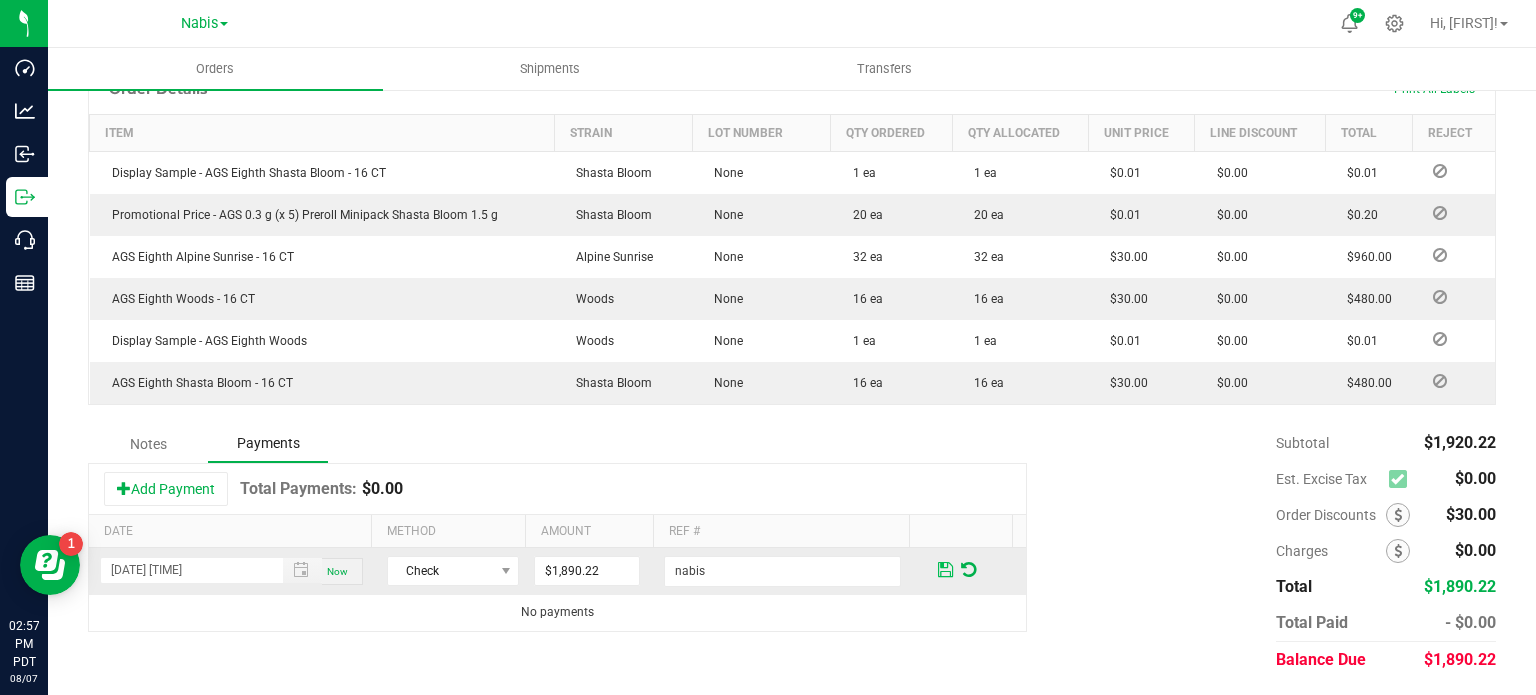 click at bounding box center [945, 570] 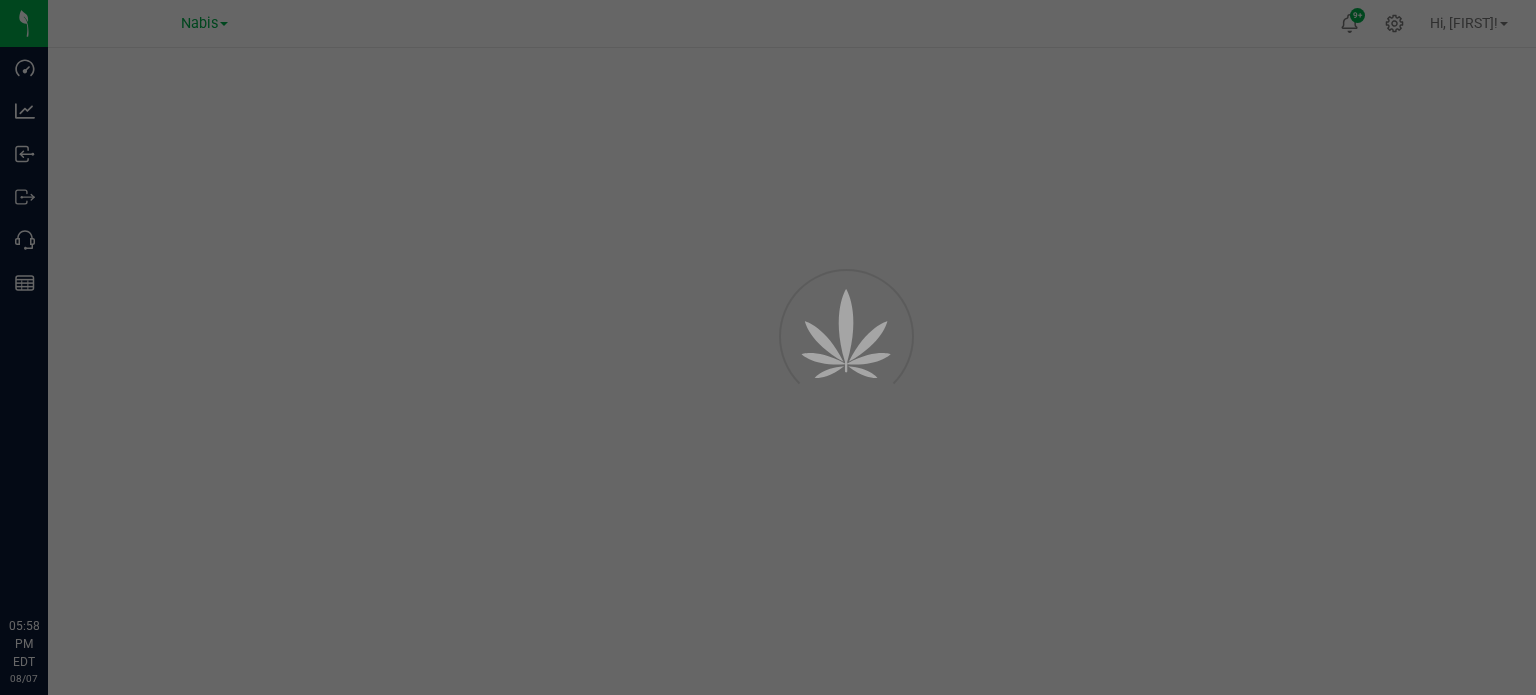 scroll, scrollTop: 0, scrollLeft: 0, axis: both 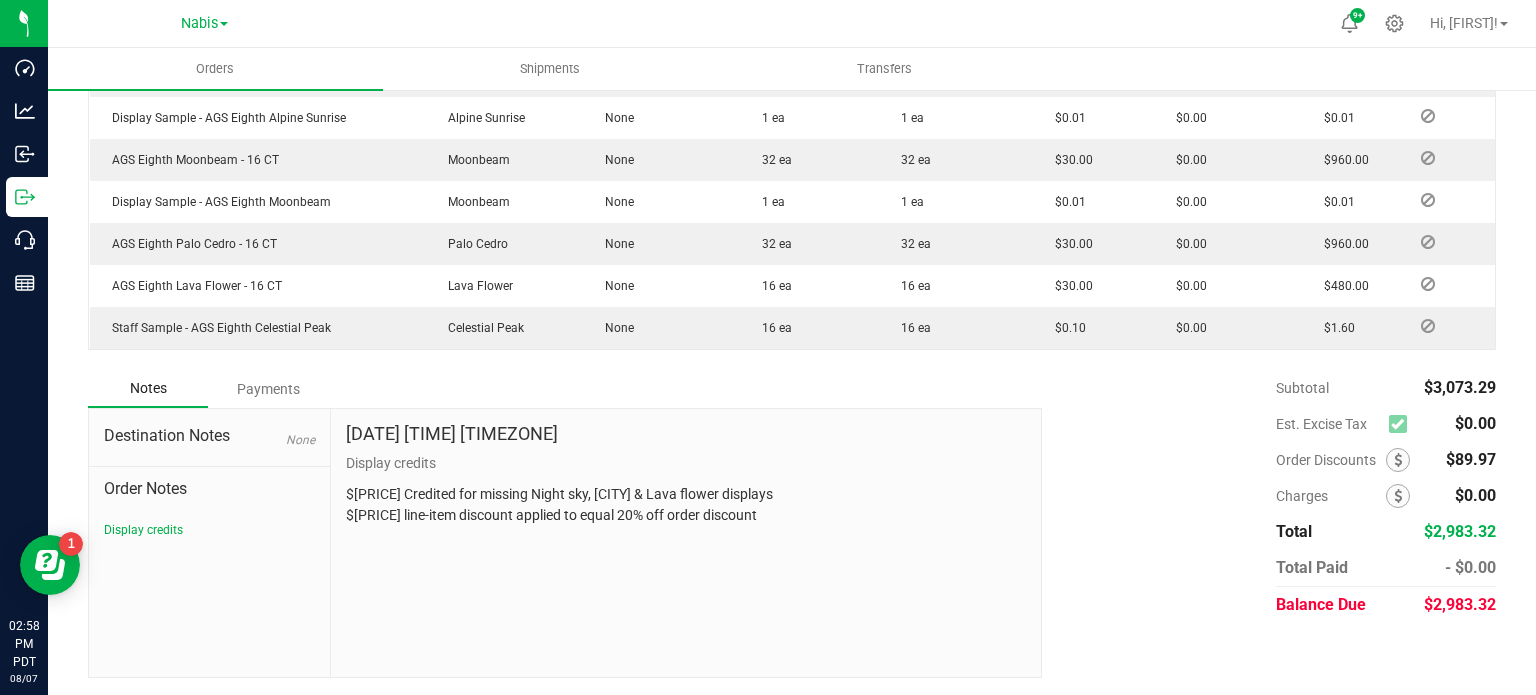 click on "Payments" at bounding box center (268, 389) 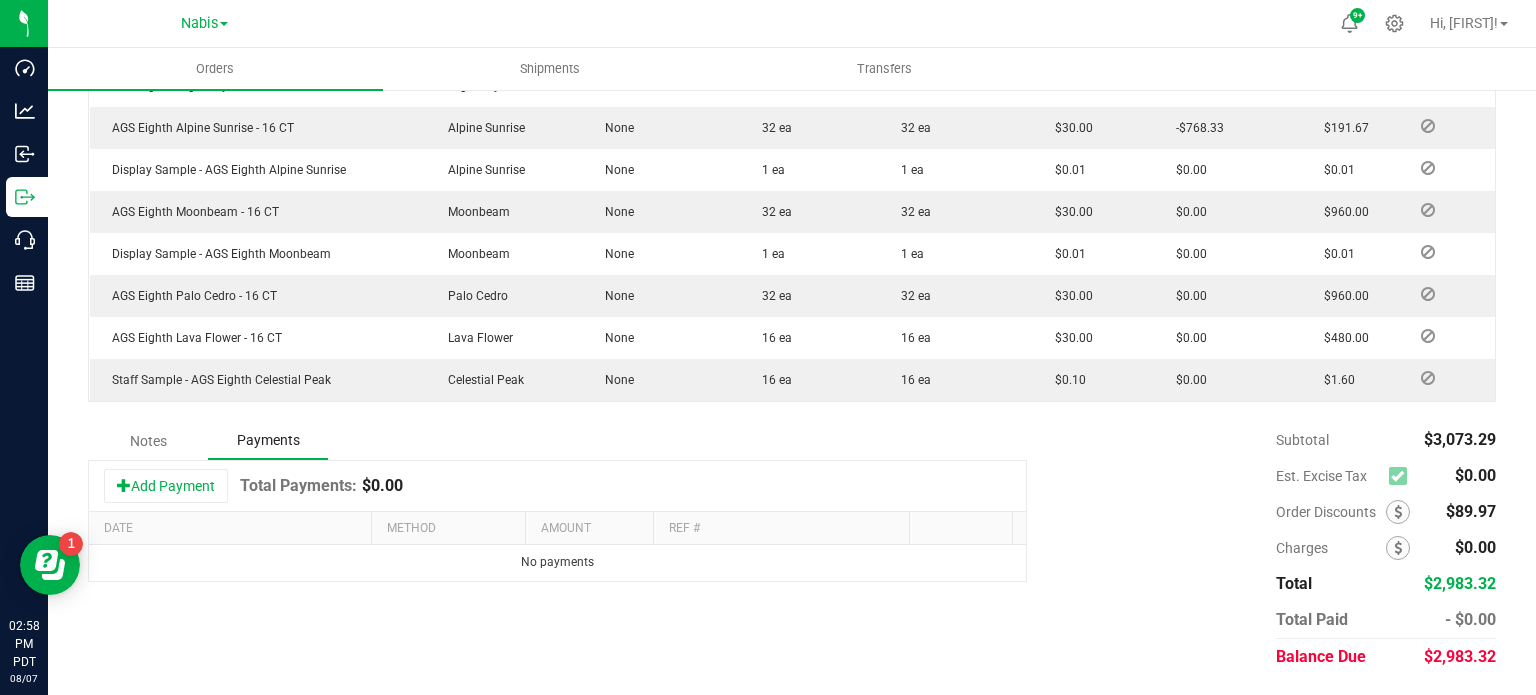 scroll, scrollTop: 625, scrollLeft: 0, axis: vertical 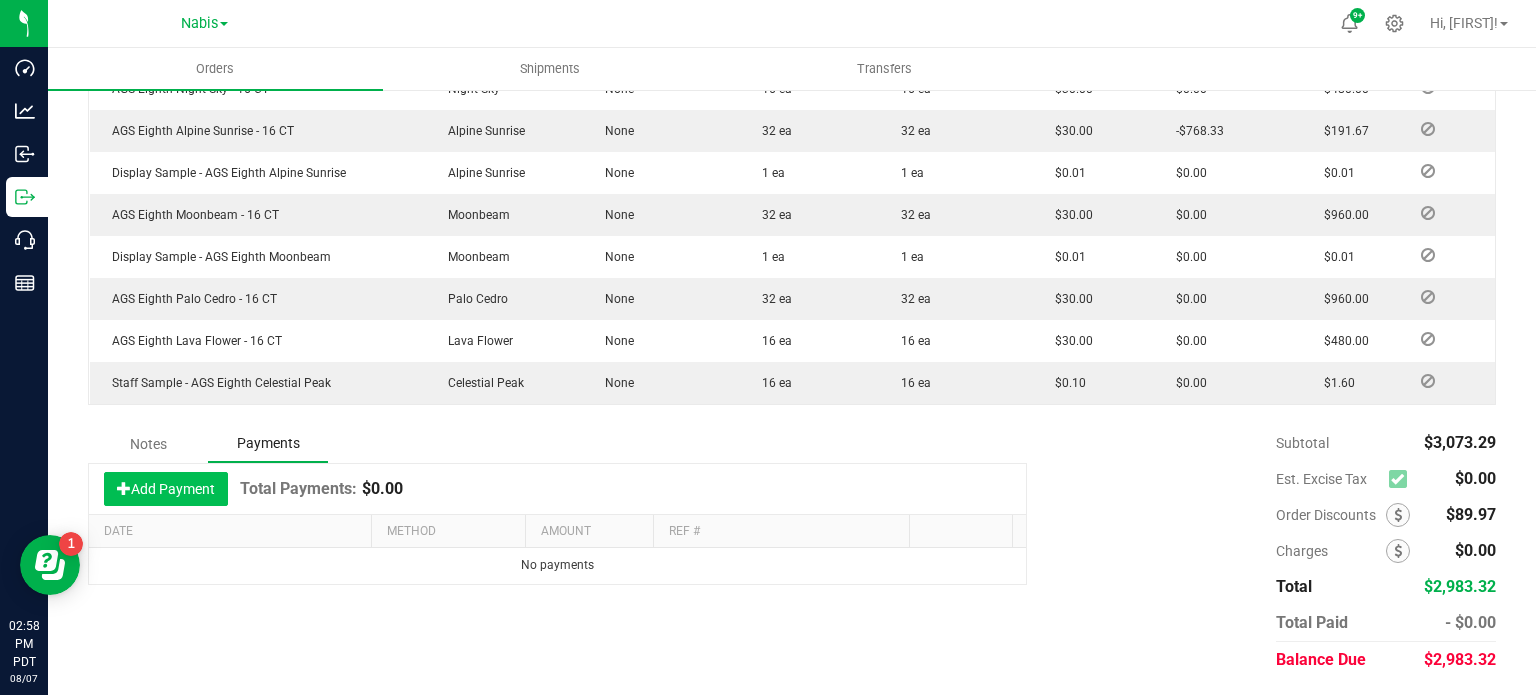 click on "Add Payment" at bounding box center [166, 489] 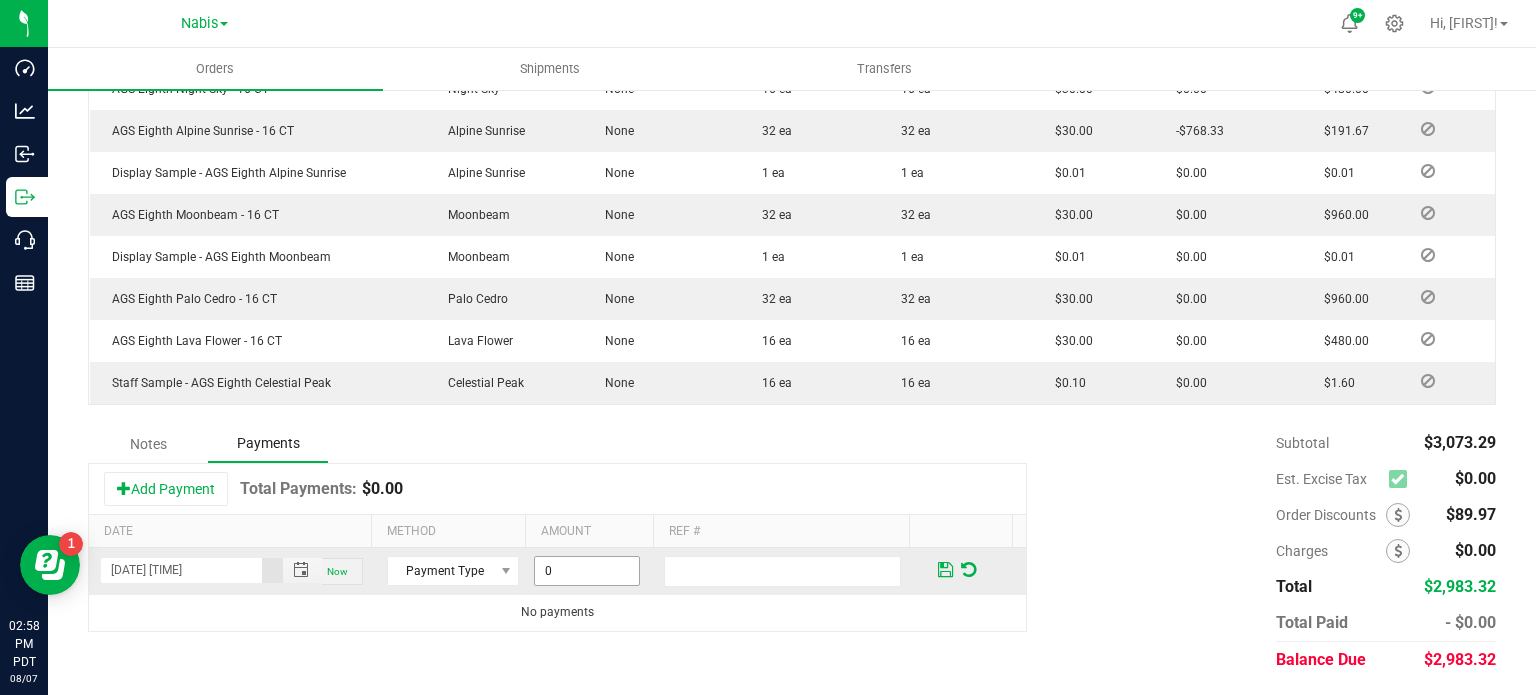 click on "0" at bounding box center [587, 571] 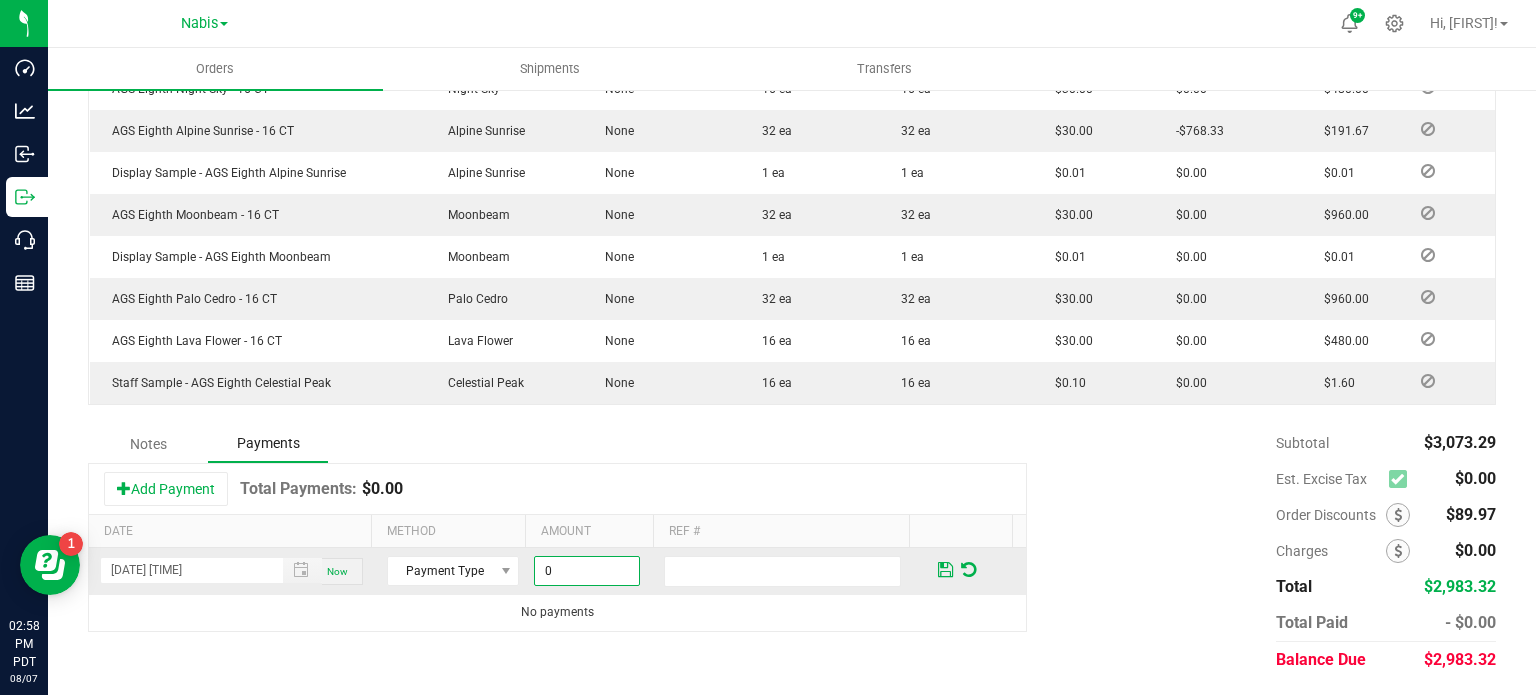paste on "945.72" 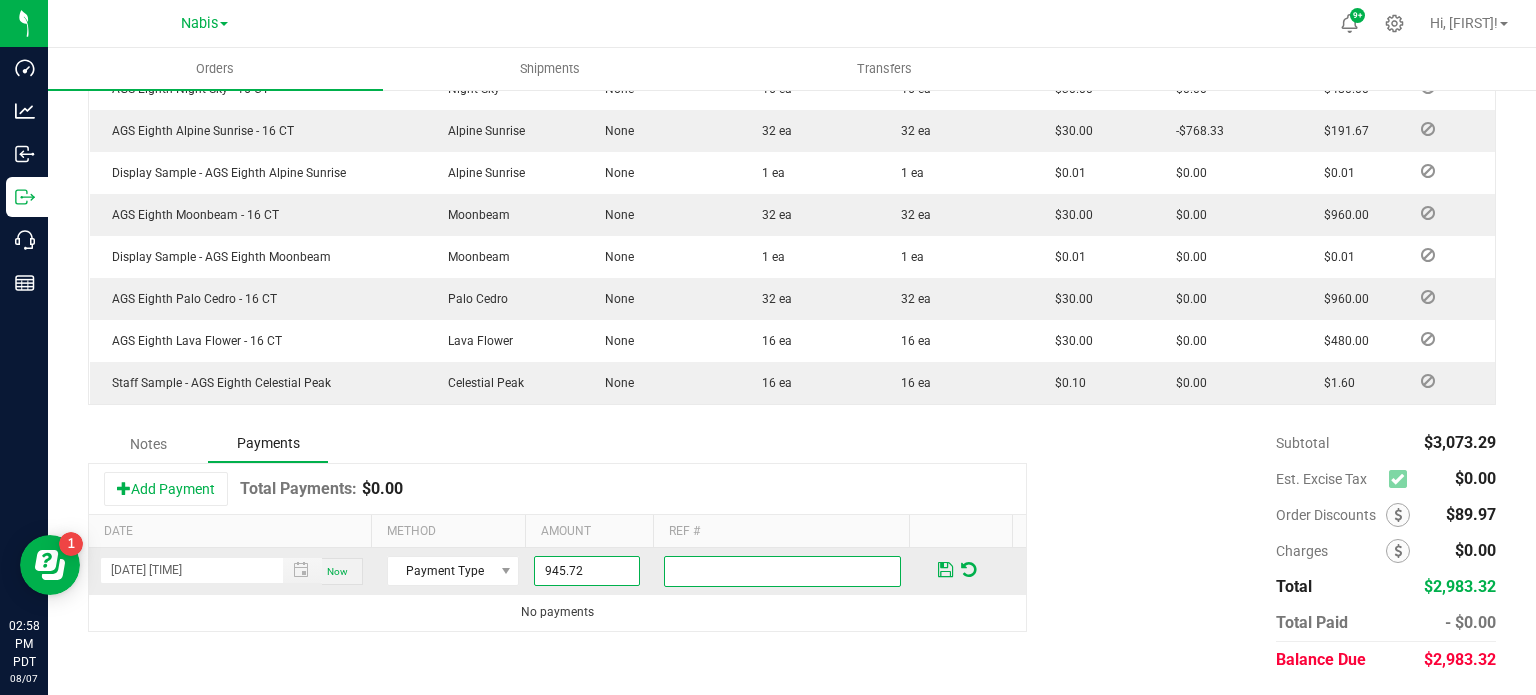 type on "$945.72" 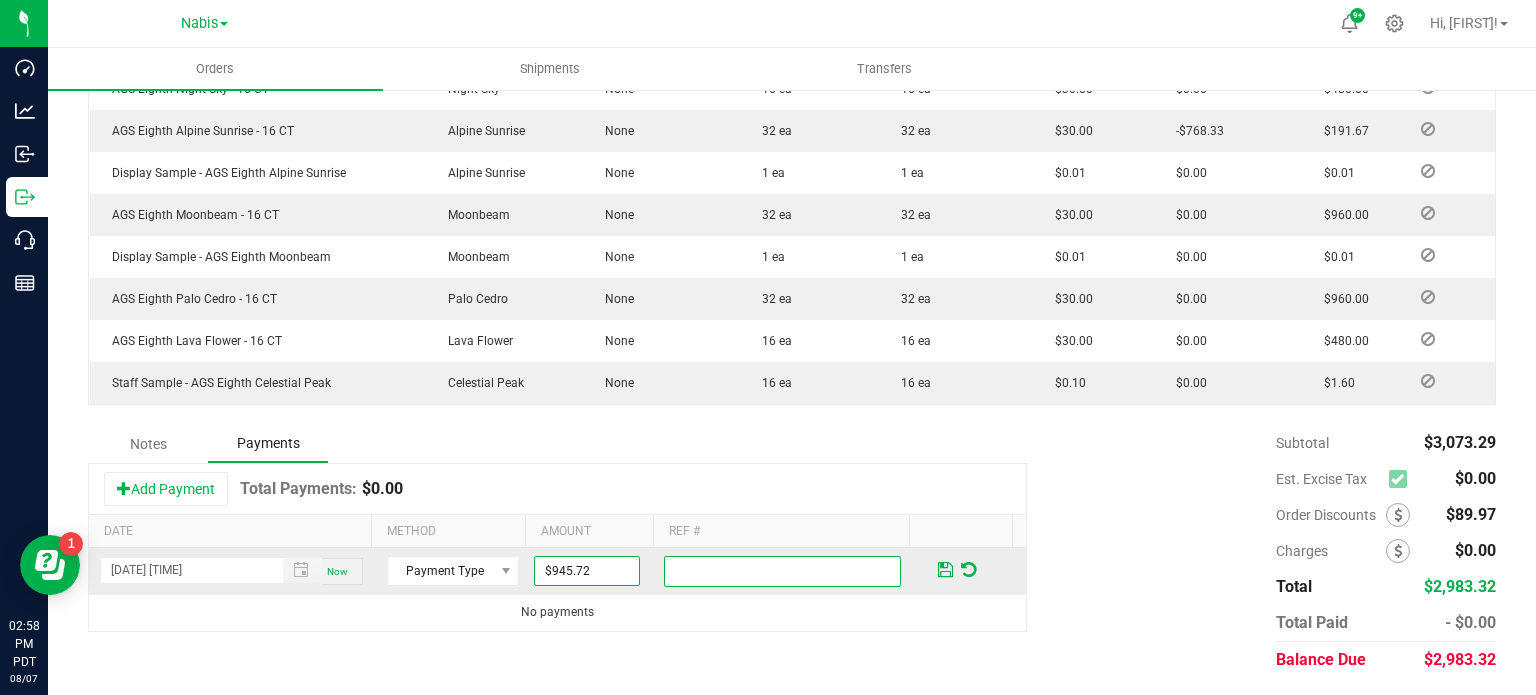 click at bounding box center (782, 571) 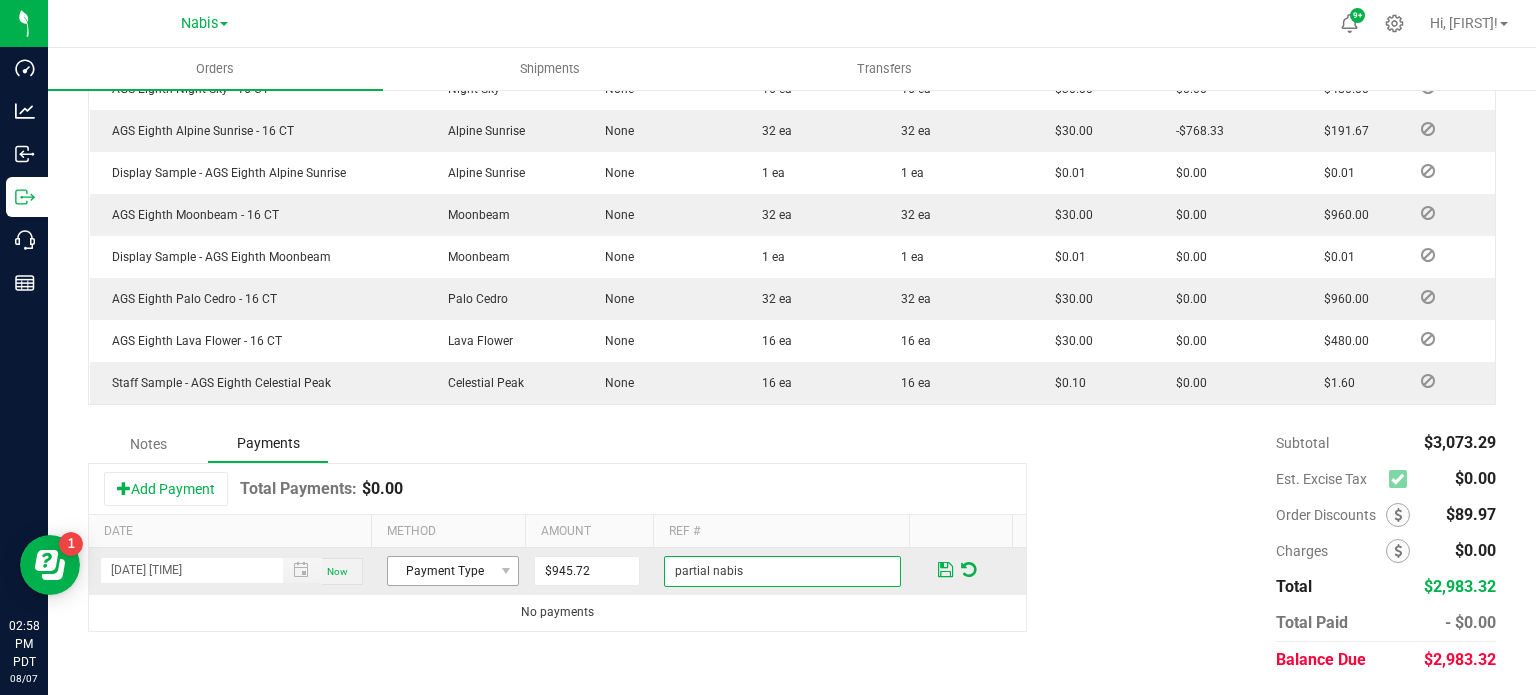 type on "partial nabis" 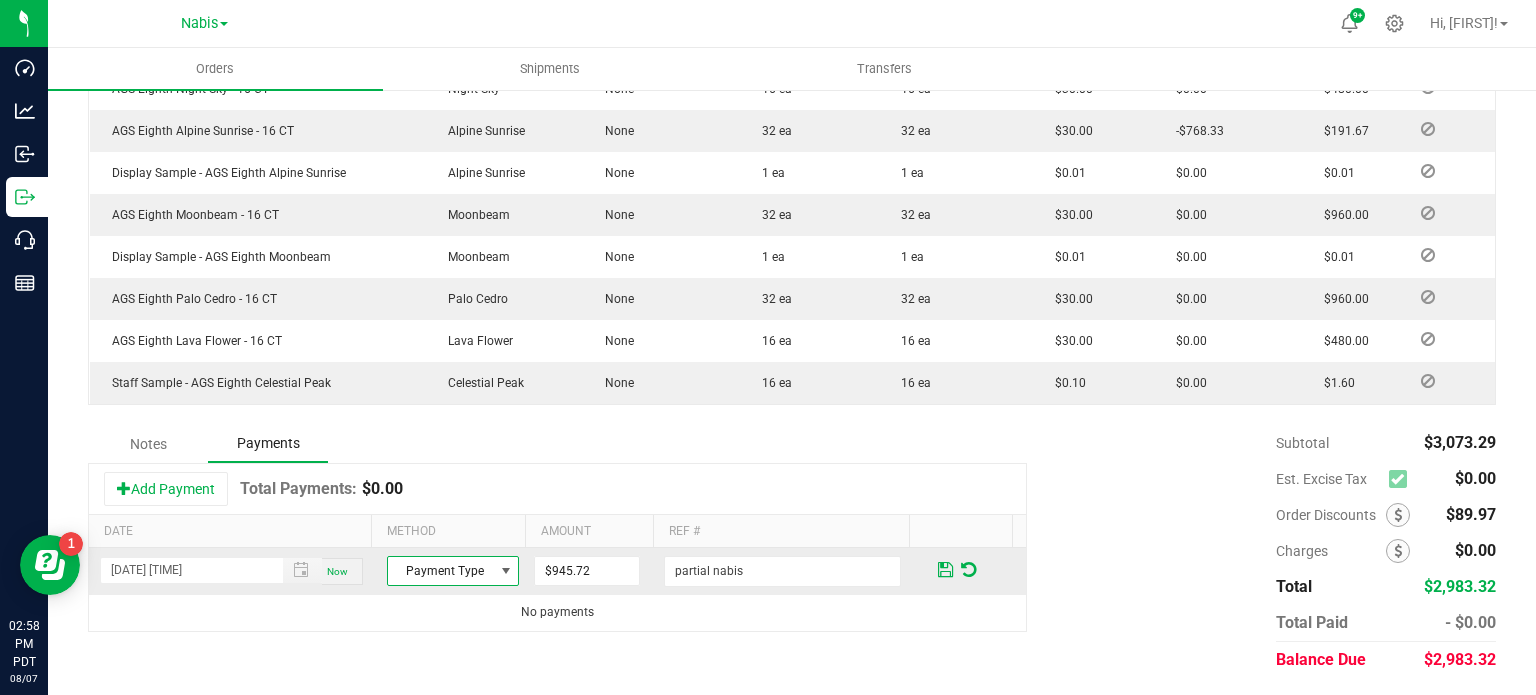 click on "Payment Type" at bounding box center (453, 571) 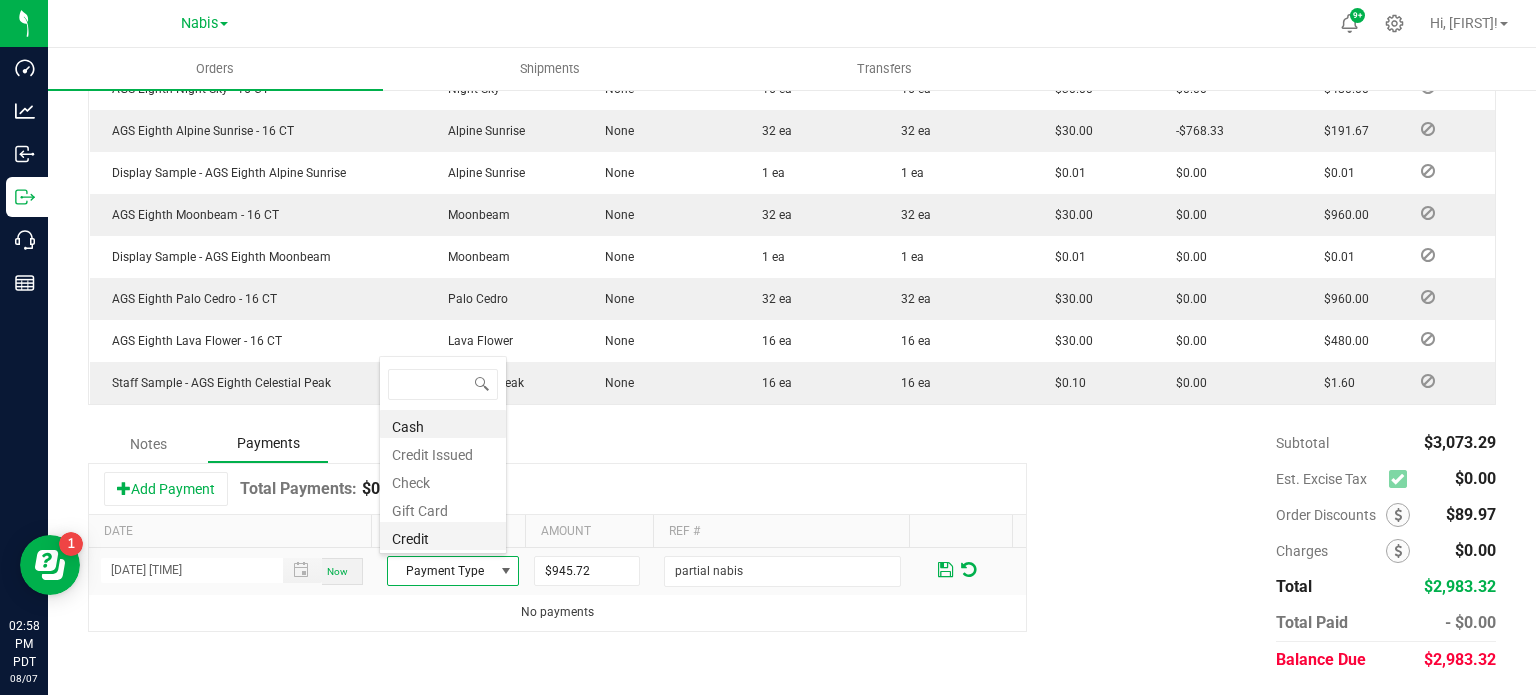 scroll, scrollTop: 99970, scrollLeft: 99872, axis: both 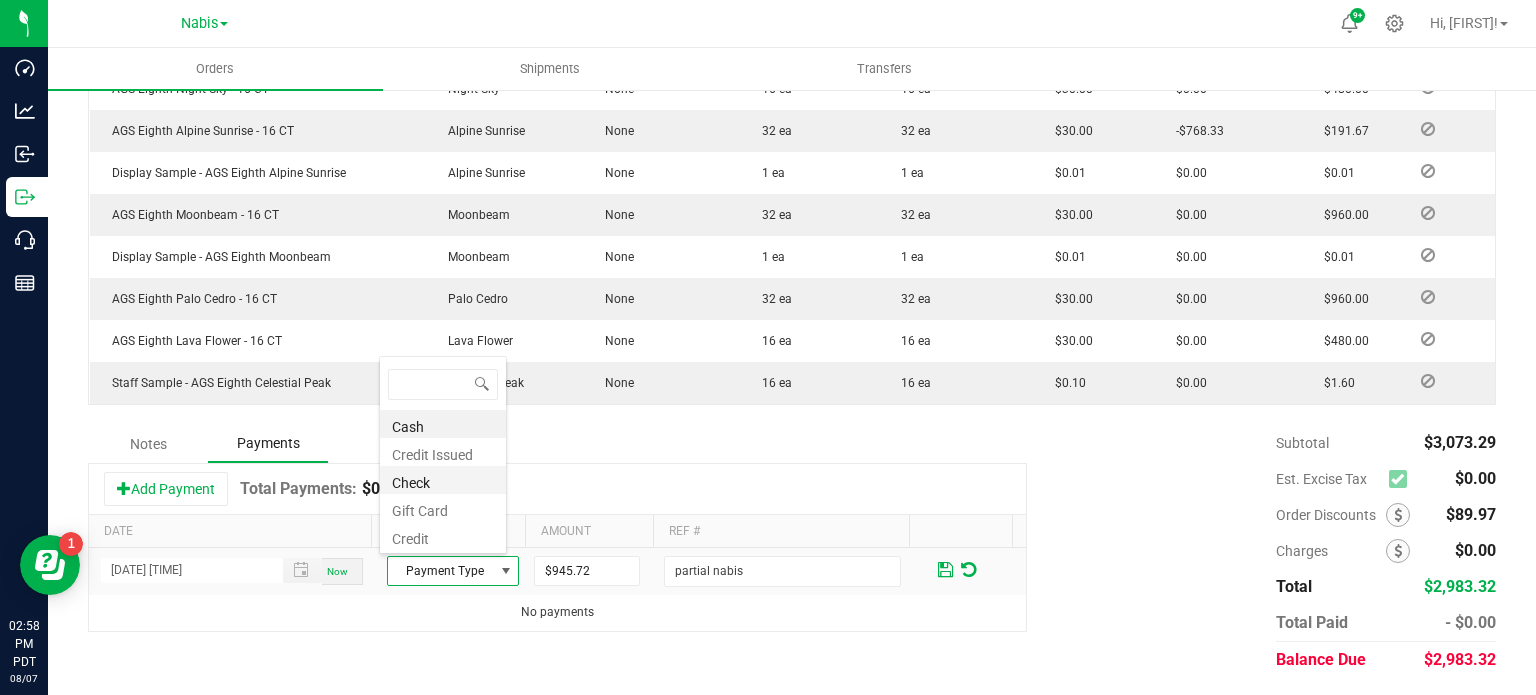 click on "Check" at bounding box center [443, 480] 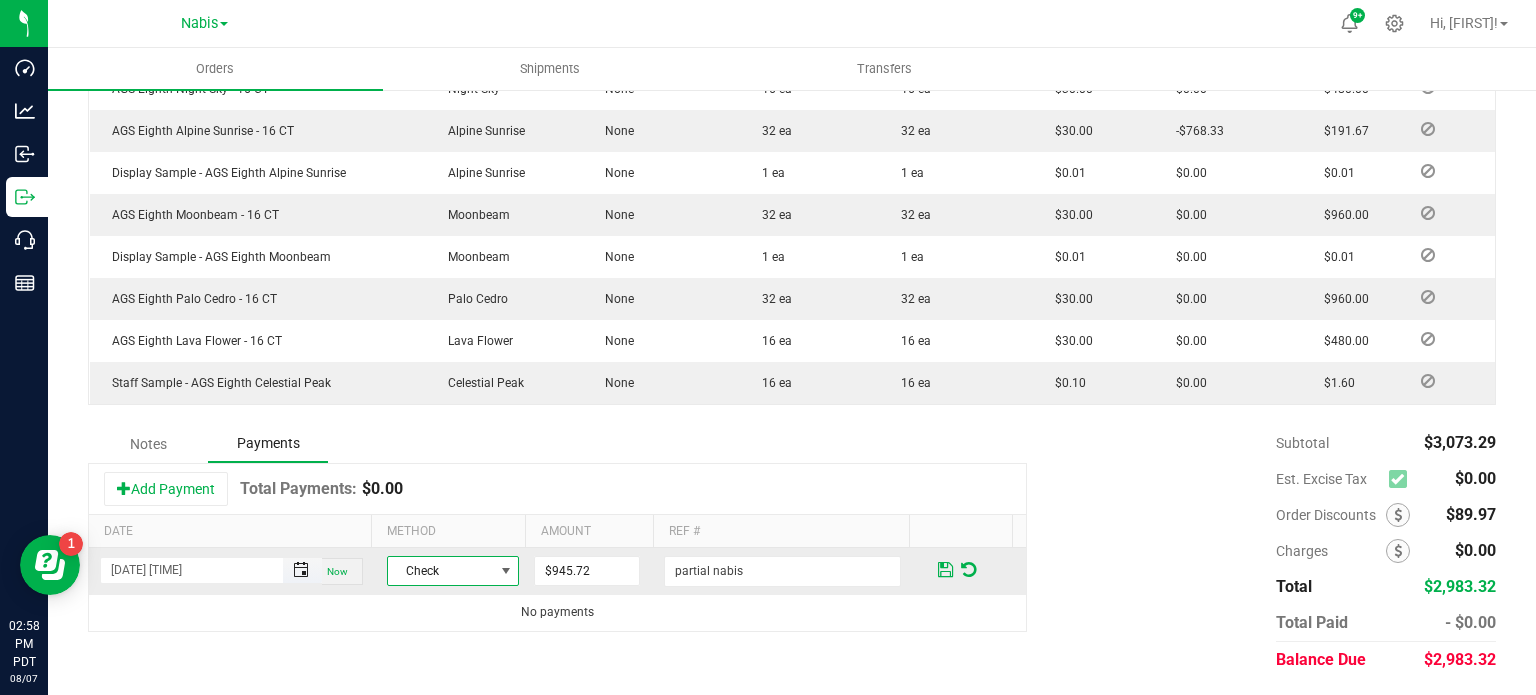 click at bounding box center [301, 570] 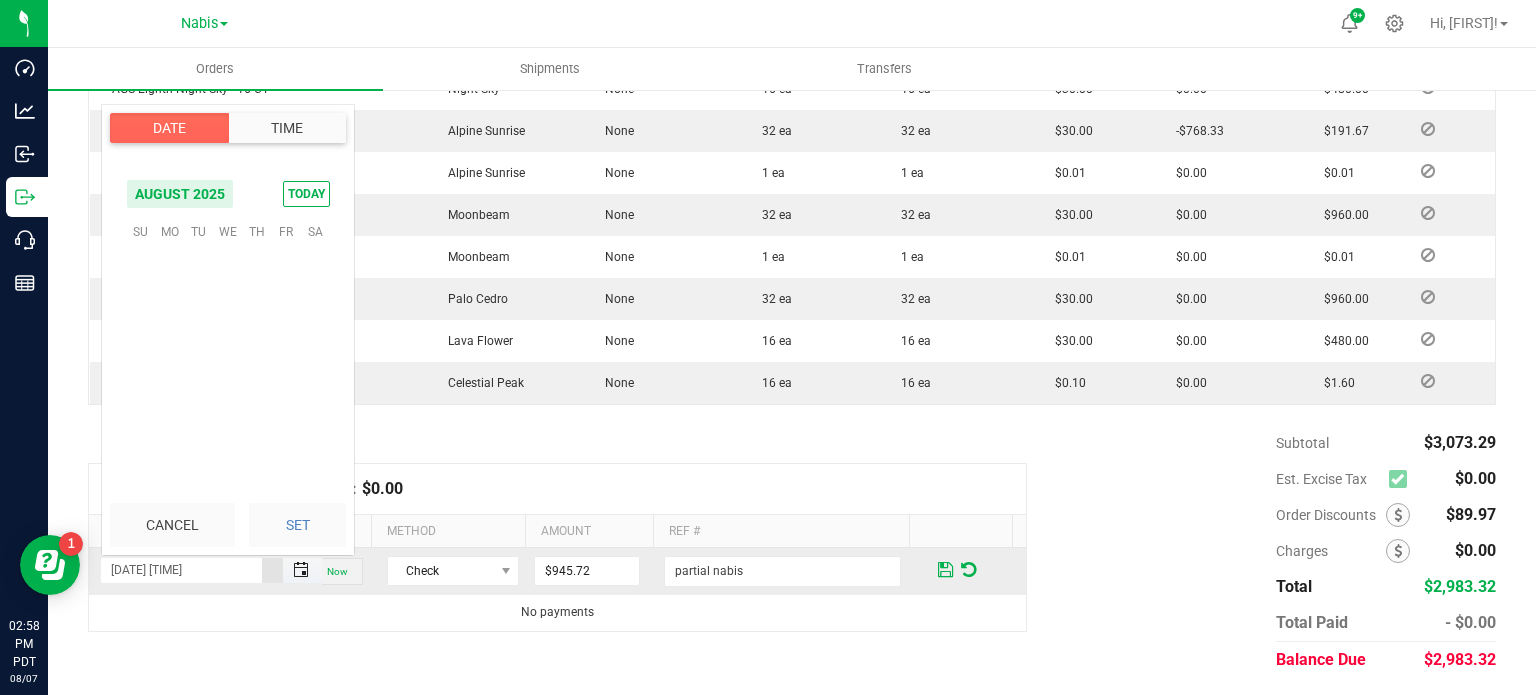 scroll, scrollTop: 0, scrollLeft: 0, axis: both 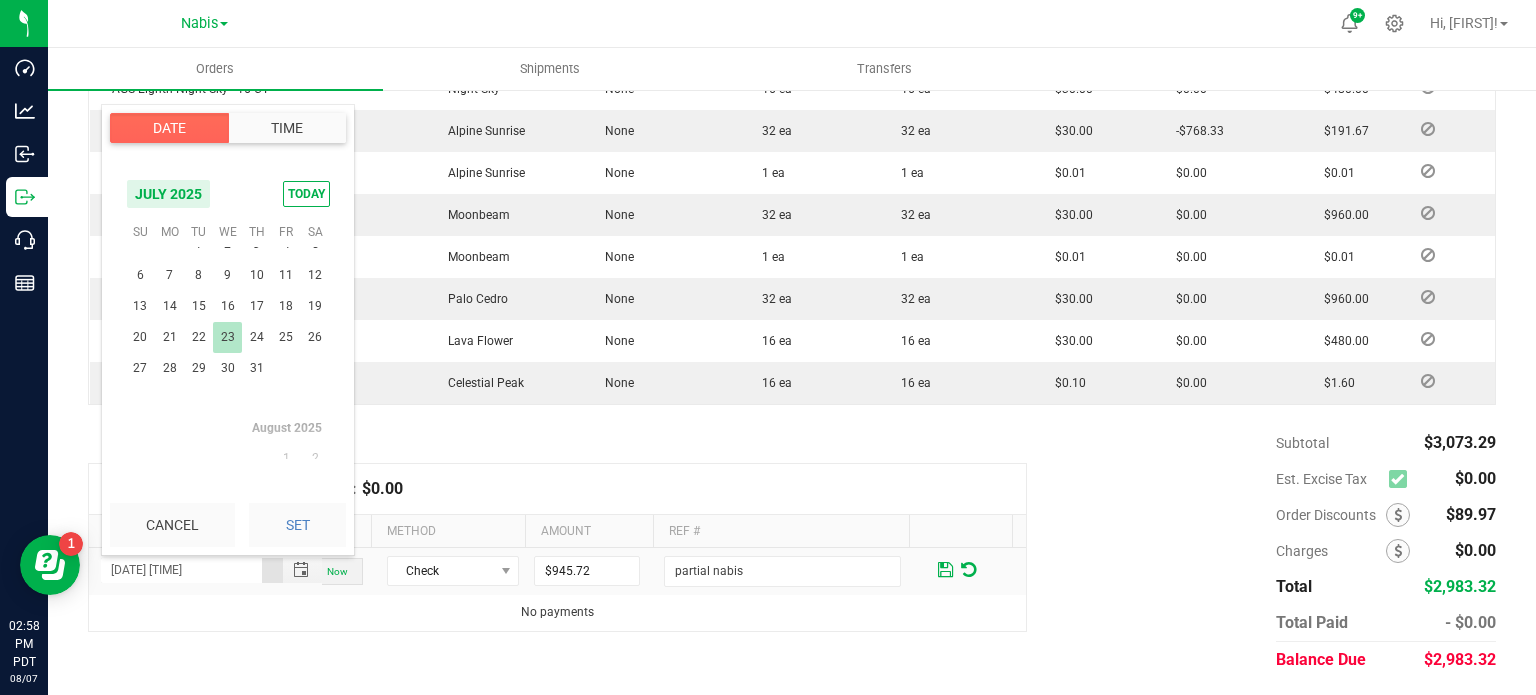 click on "23" at bounding box center (227, 337) 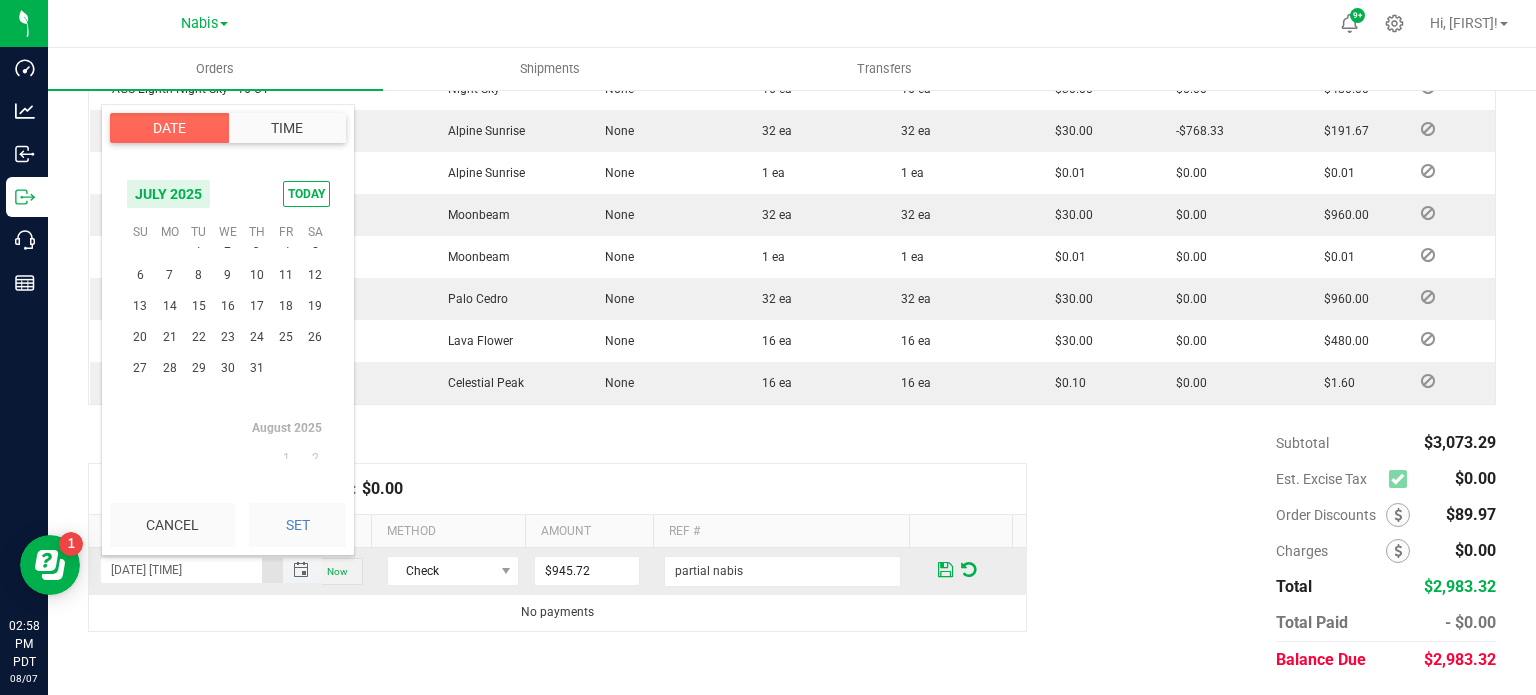 scroll, scrollTop: 323940, scrollLeft: 0, axis: vertical 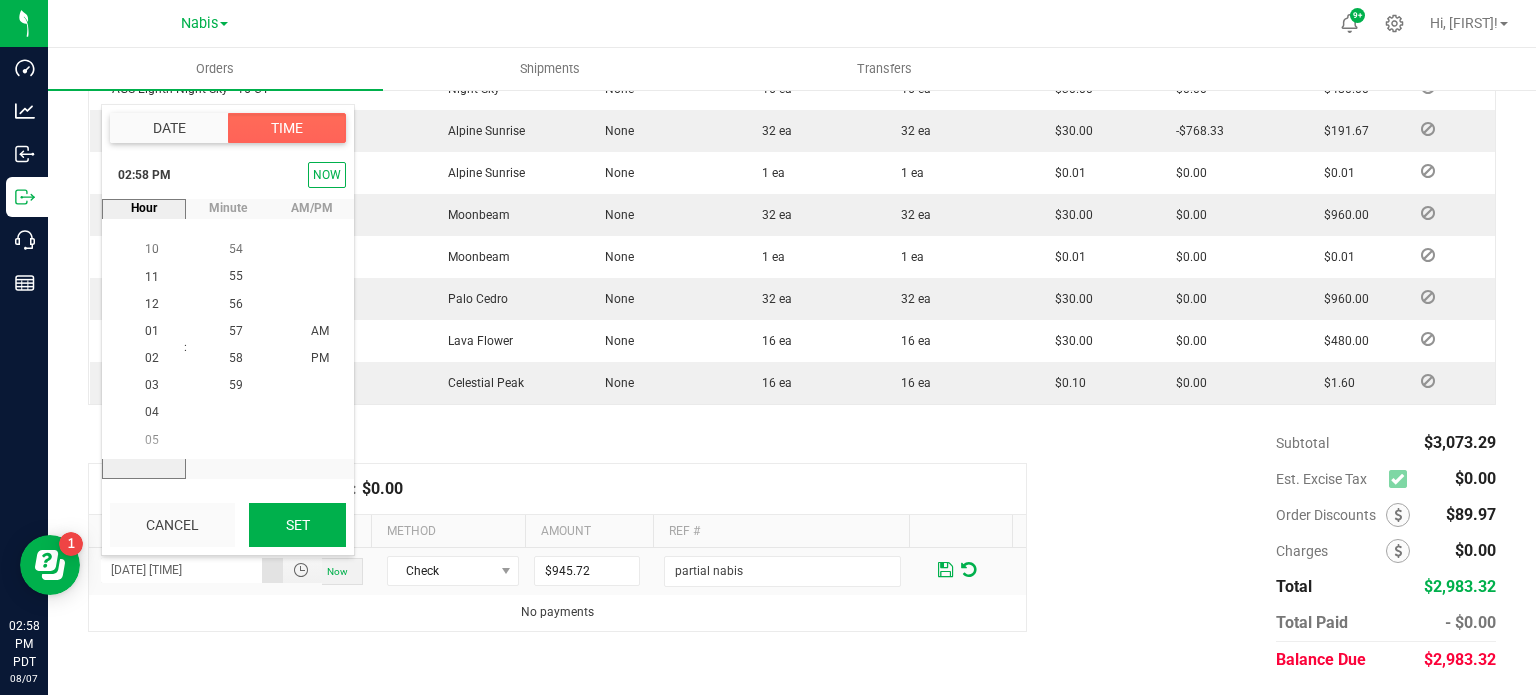 click on "Set" at bounding box center [297, 525] 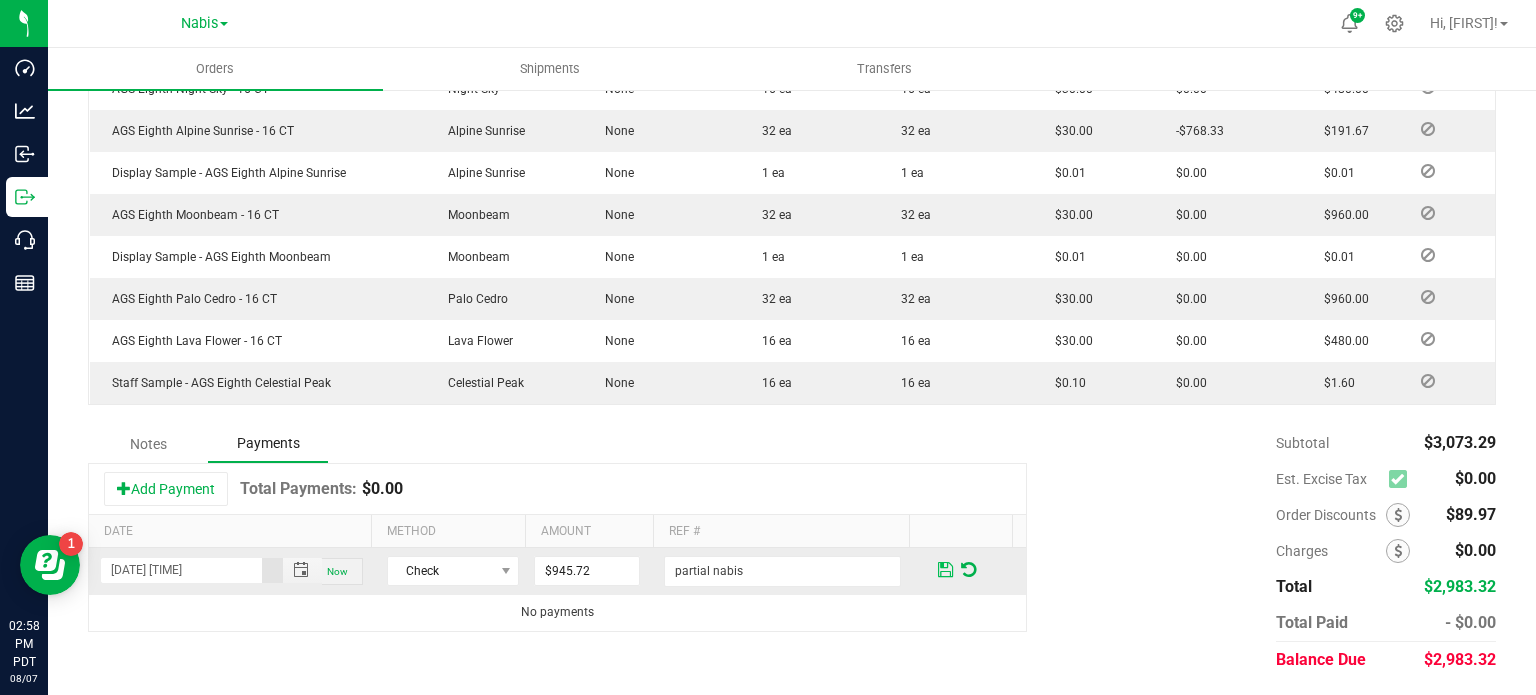 click at bounding box center (945, 570) 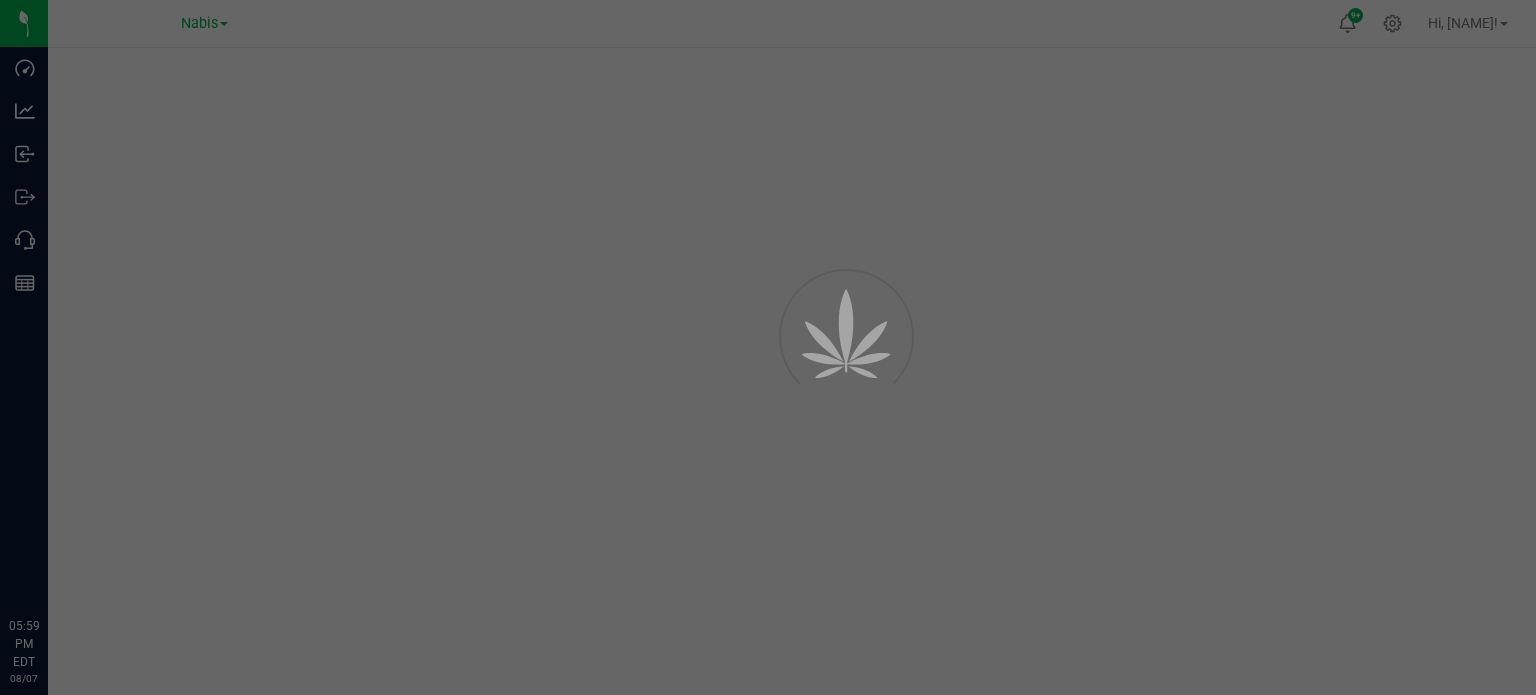 scroll, scrollTop: 0, scrollLeft: 0, axis: both 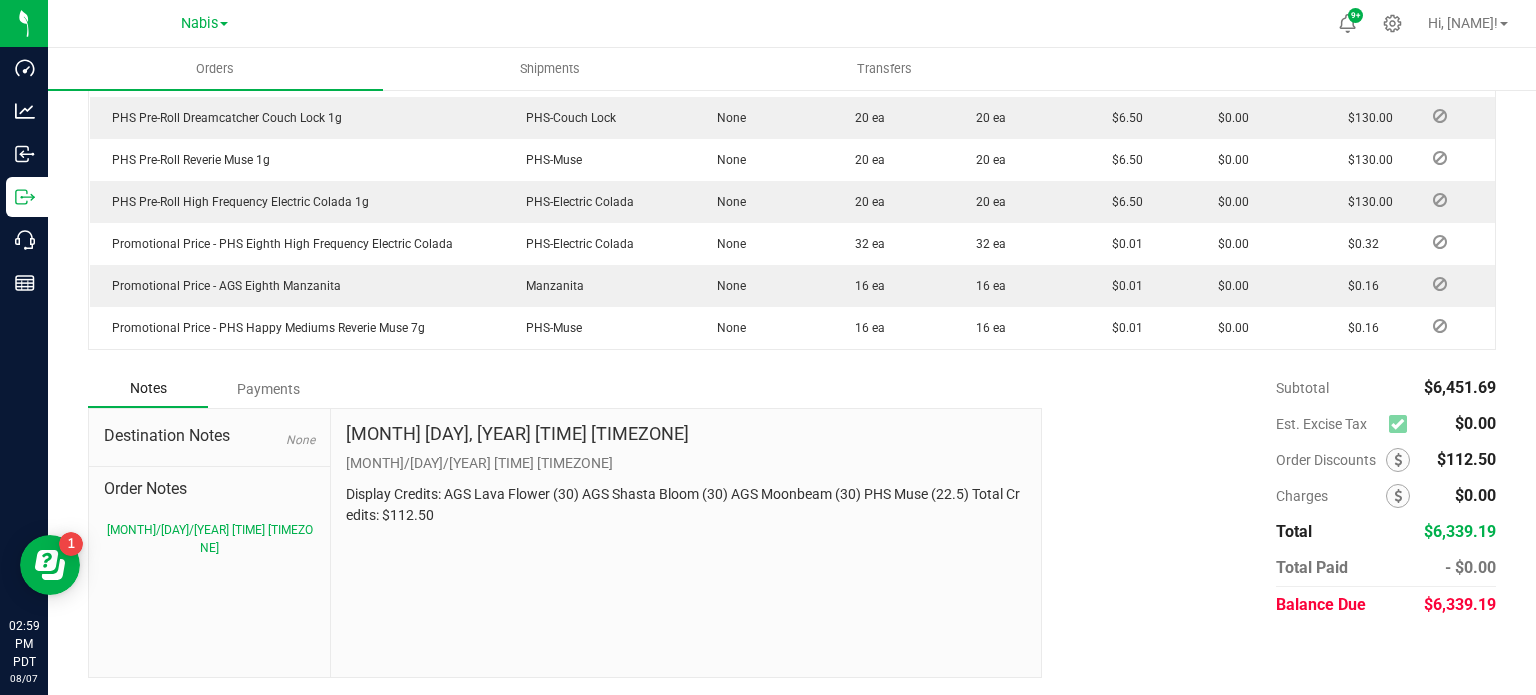 click on "Payments" at bounding box center [268, 389] 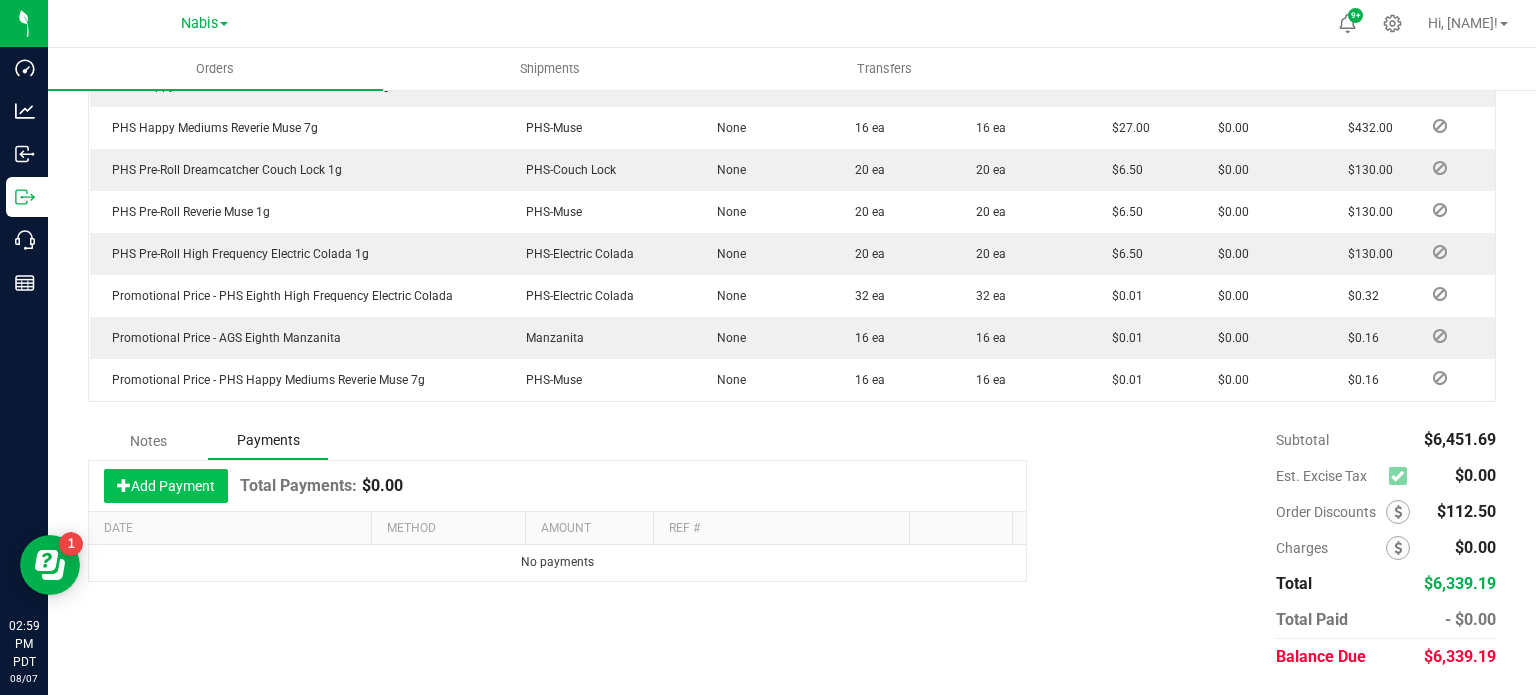 scroll, scrollTop: 1424, scrollLeft: 0, axis: vertical 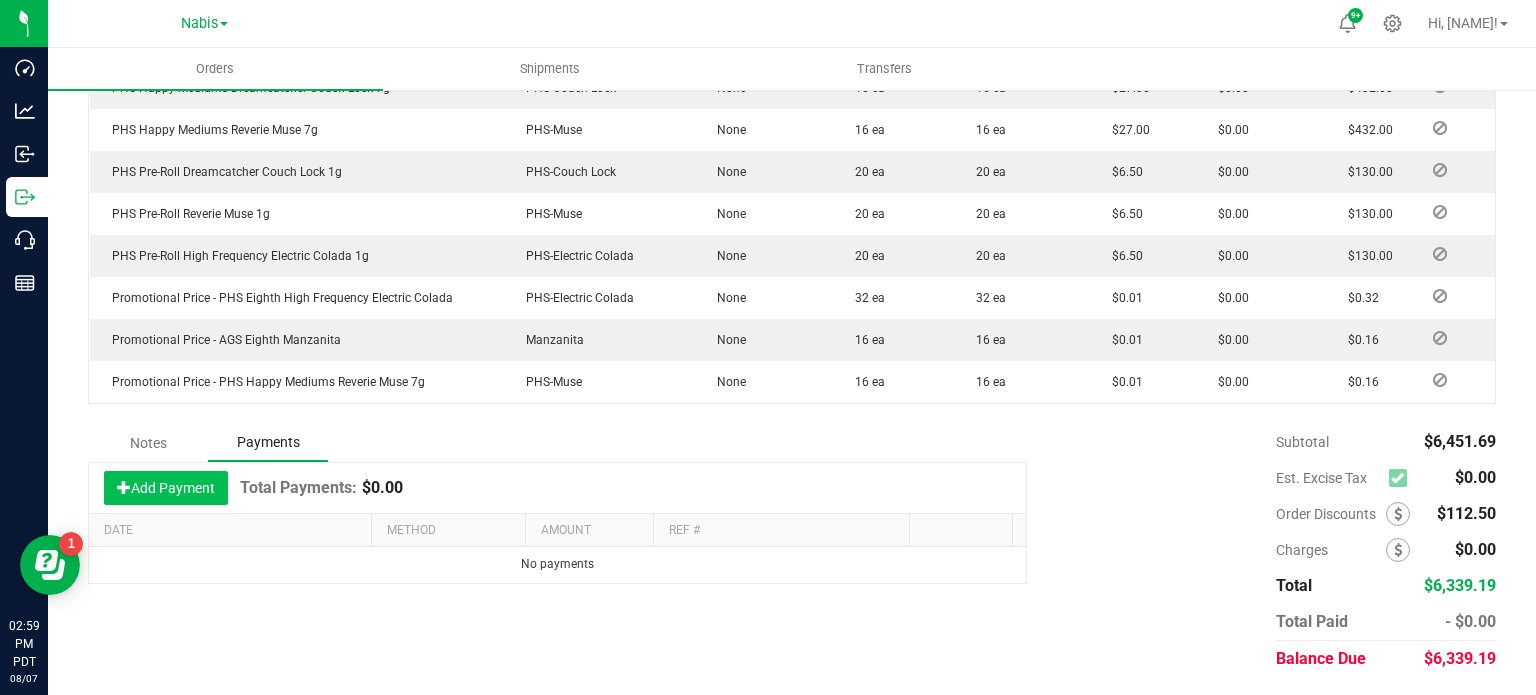 click on "Add Payment" at bounding box center [166, 488] 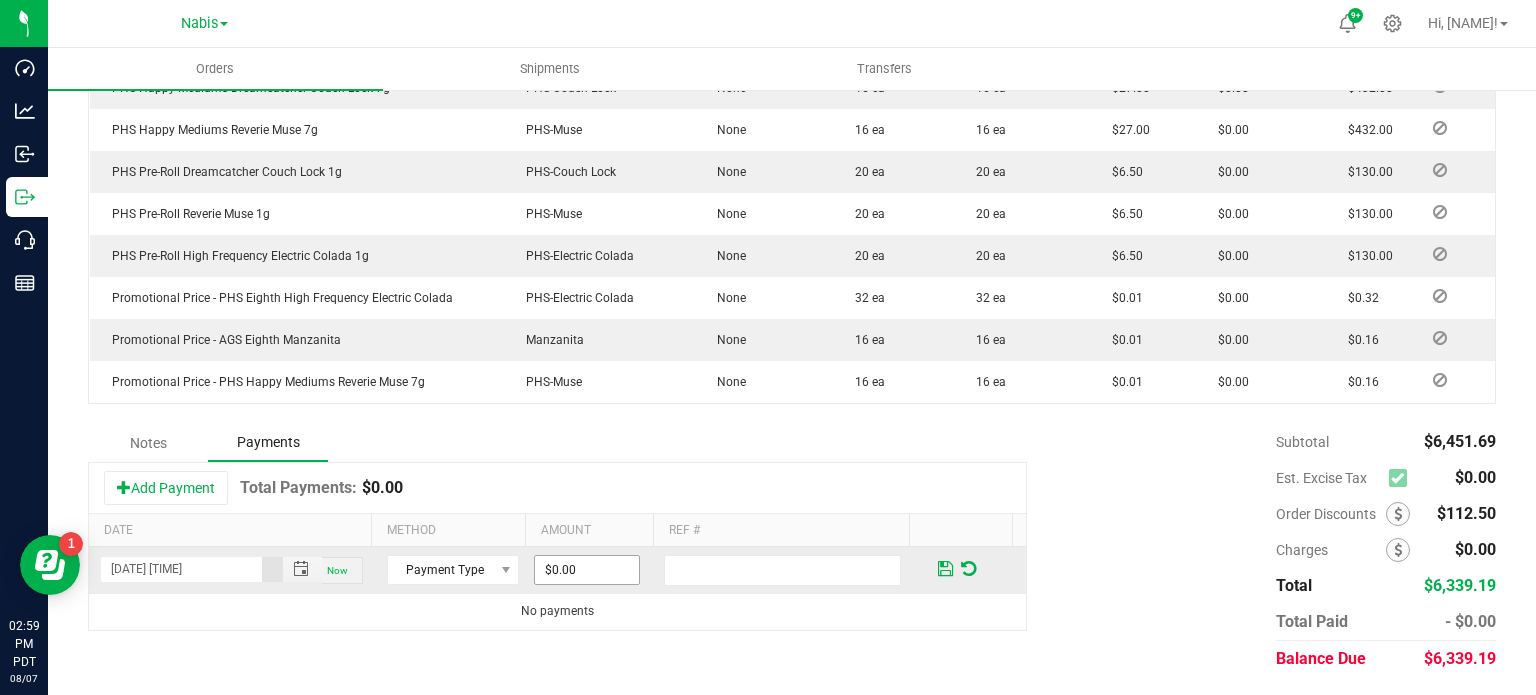 click on "$0.00" at bounding box center (587, 570) 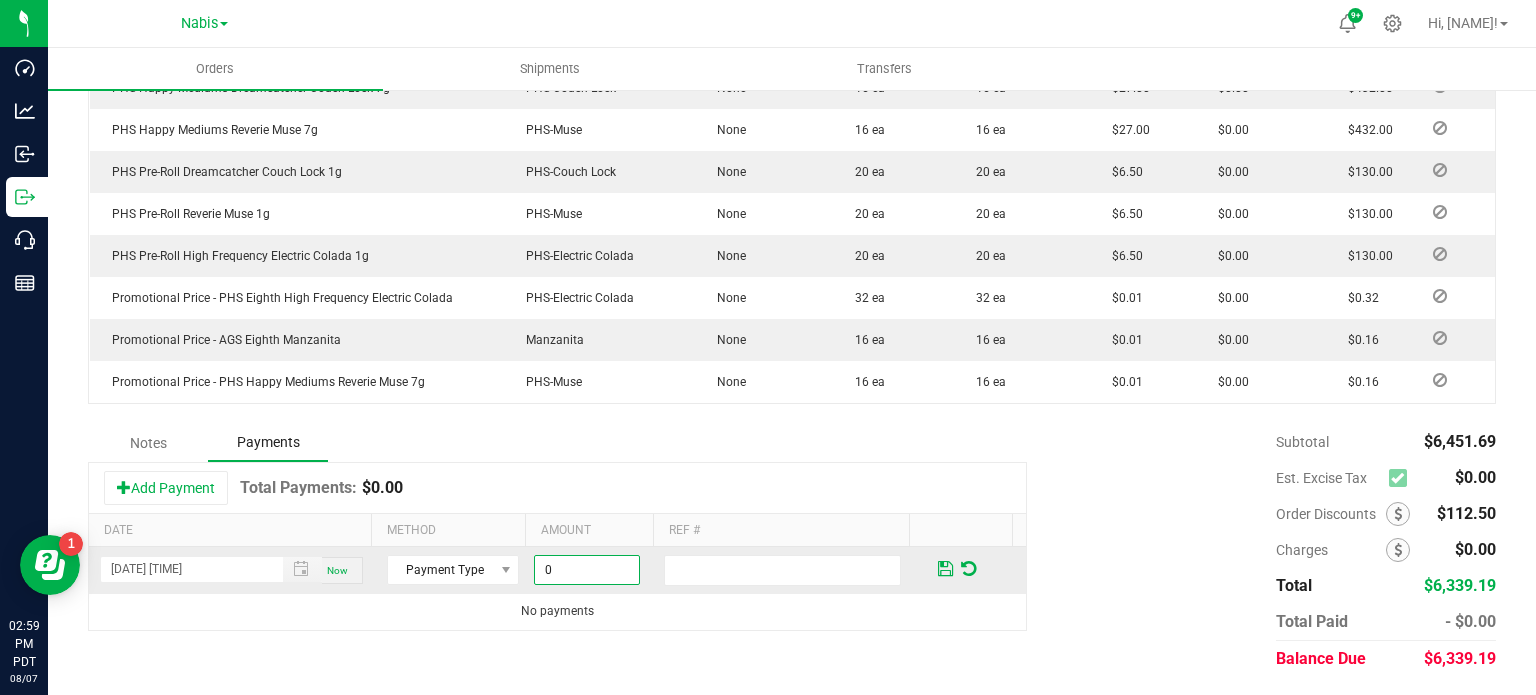 click on "0" at bounding box center [587, 570] 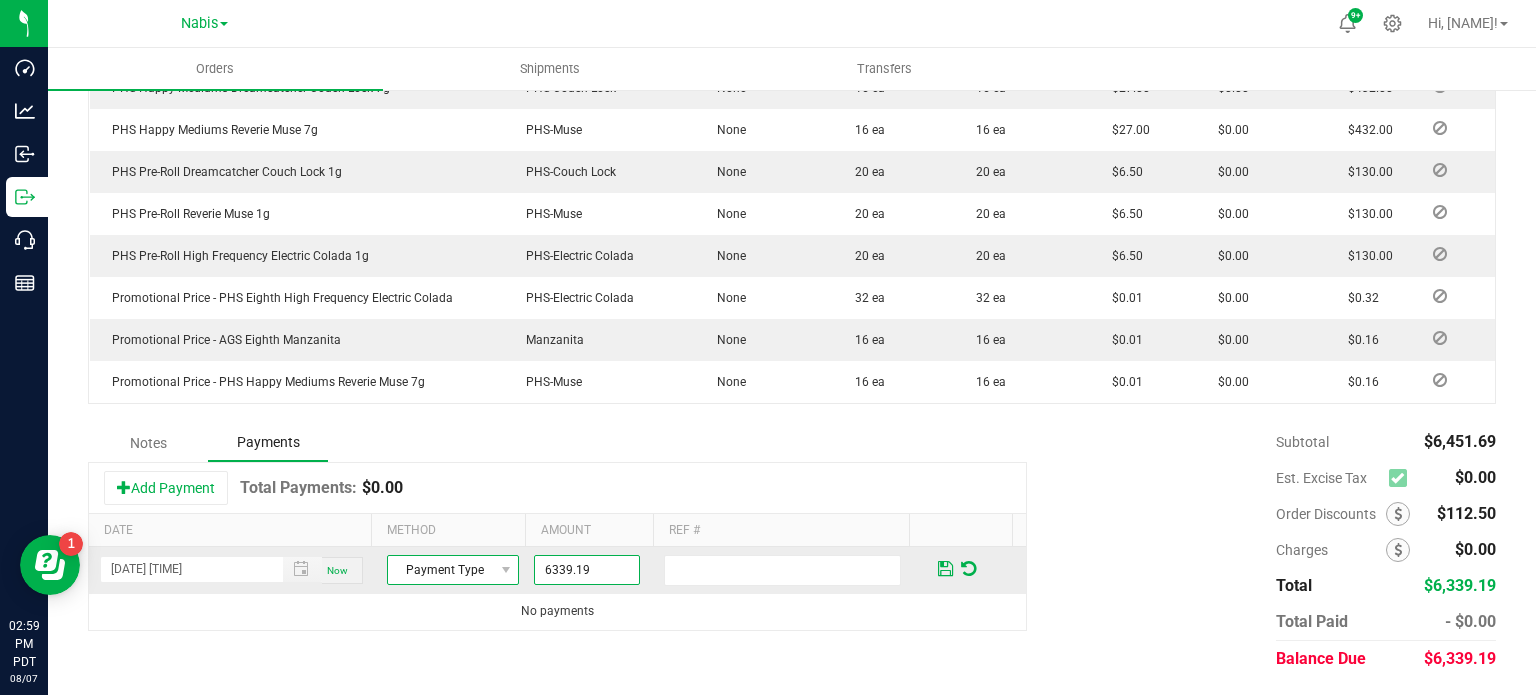 type on "$6,339.19" 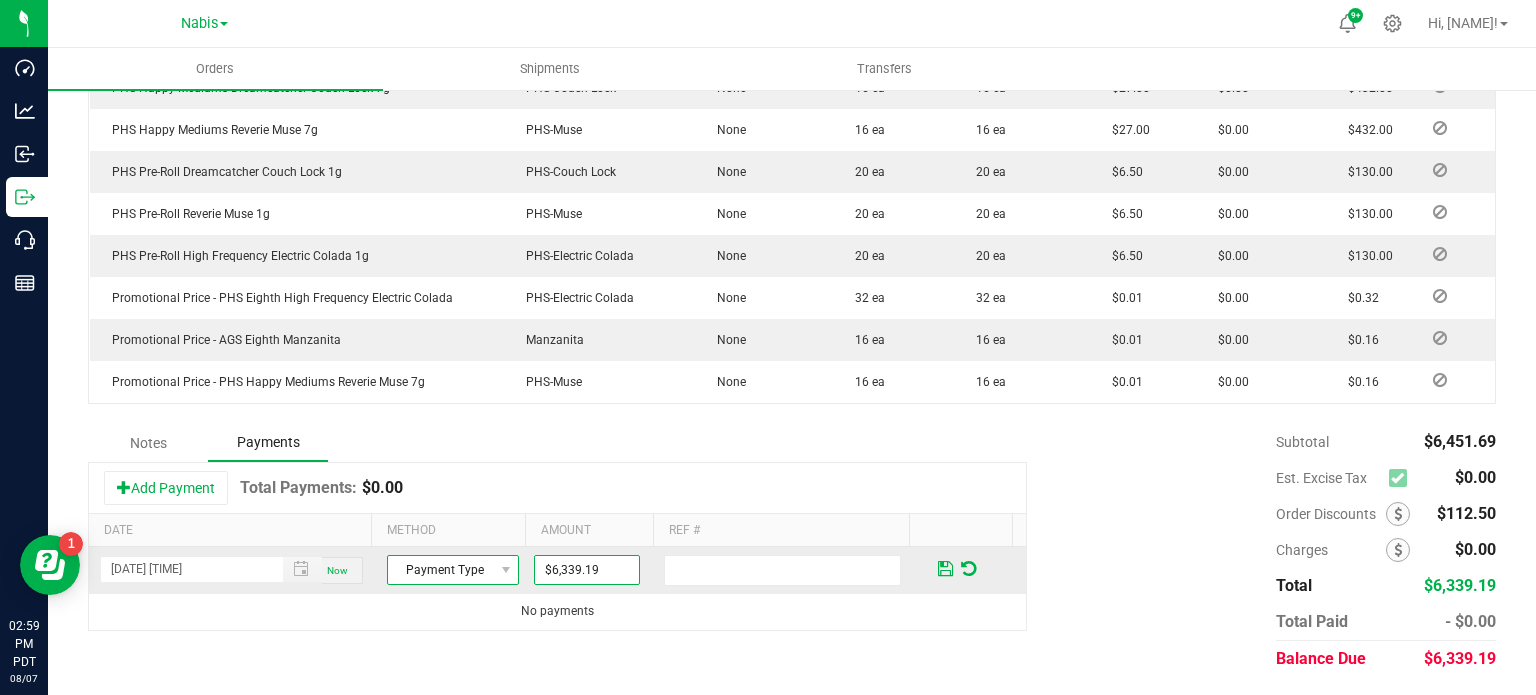 click on "Payment Type" at bounding box center [440, 570] 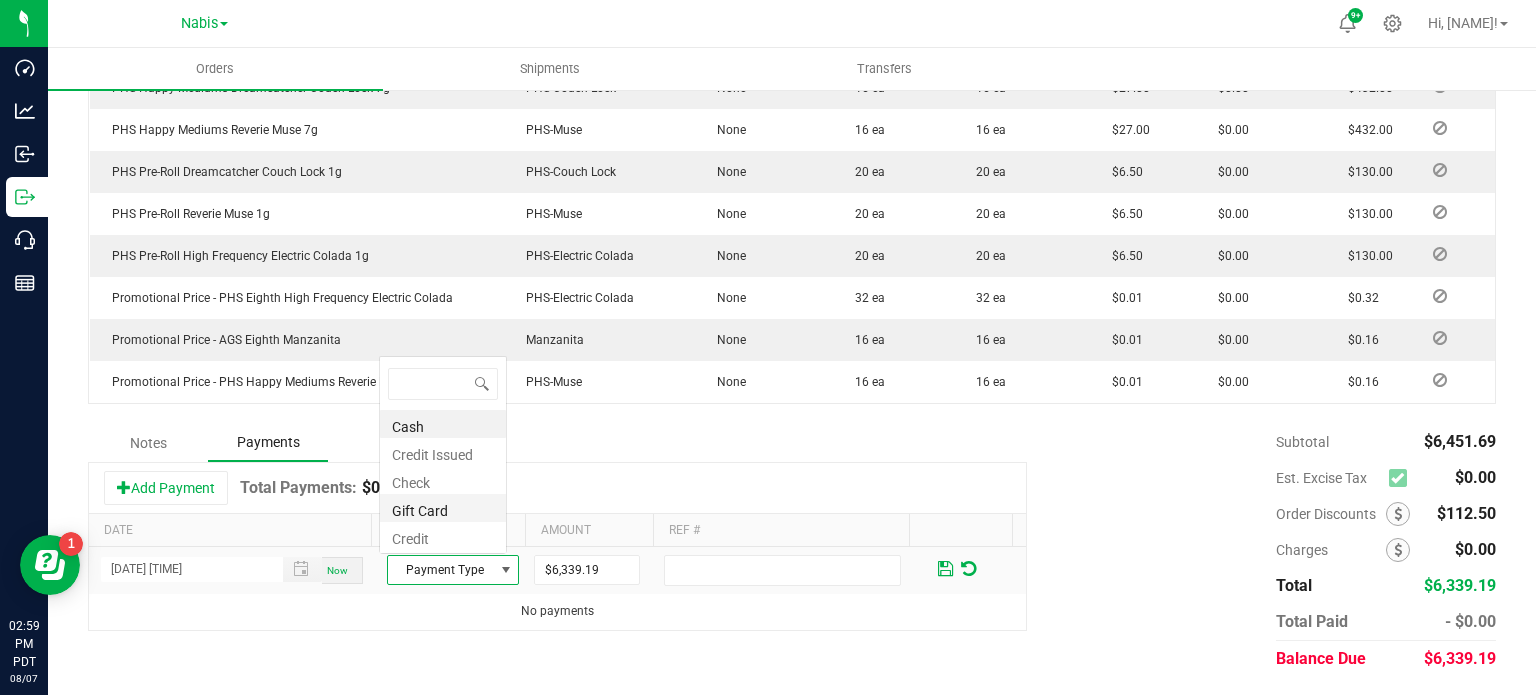 scroll, scrollTop: 0, scrollLeft: 0, axis: both 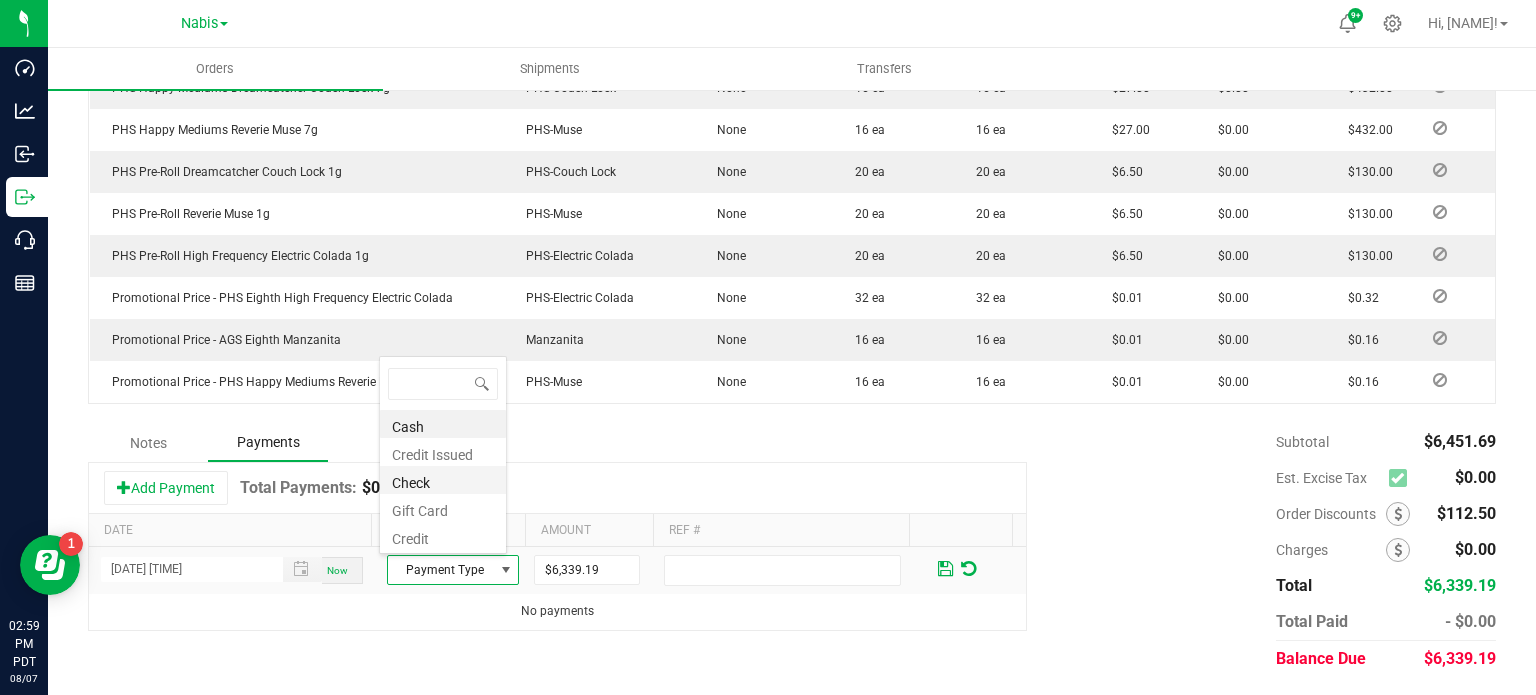 click on "Check" at bounding box center (443, 480) 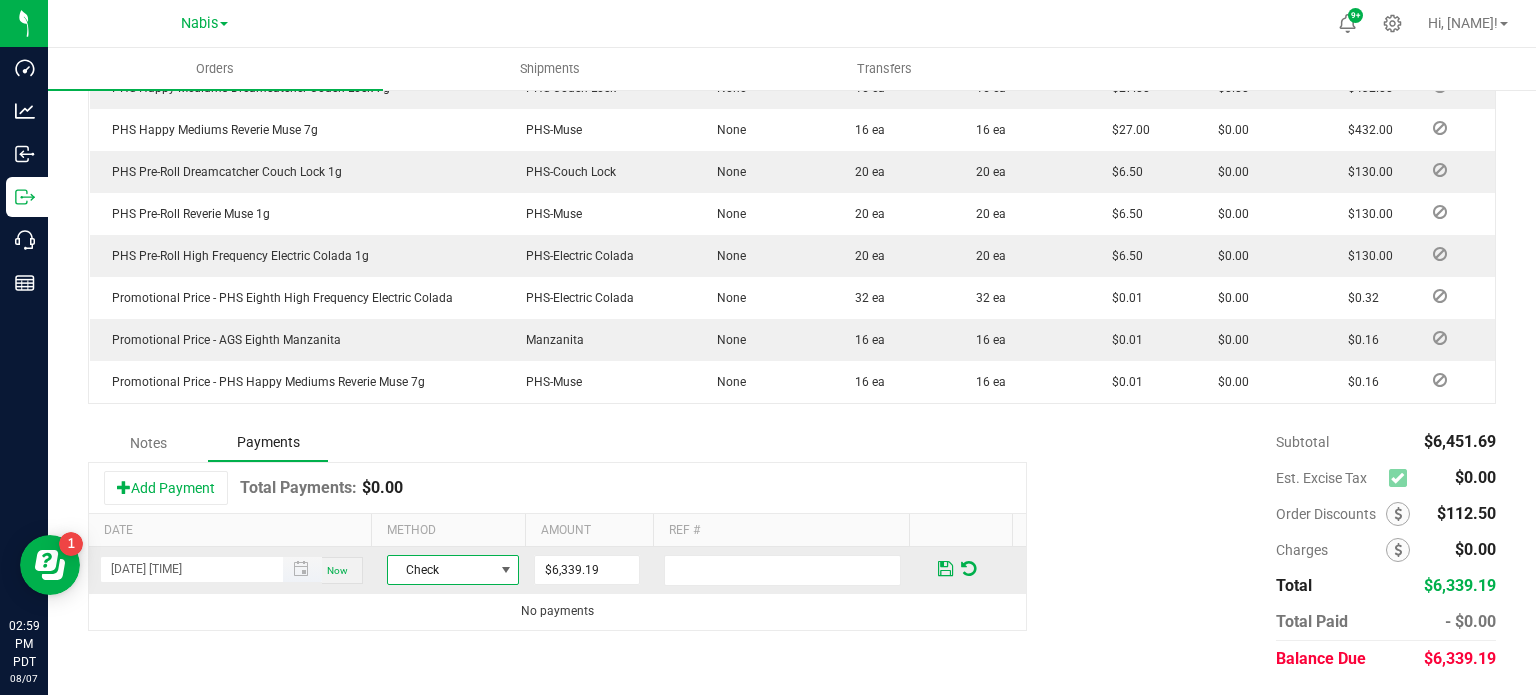 click at bounding box center [302, 569] 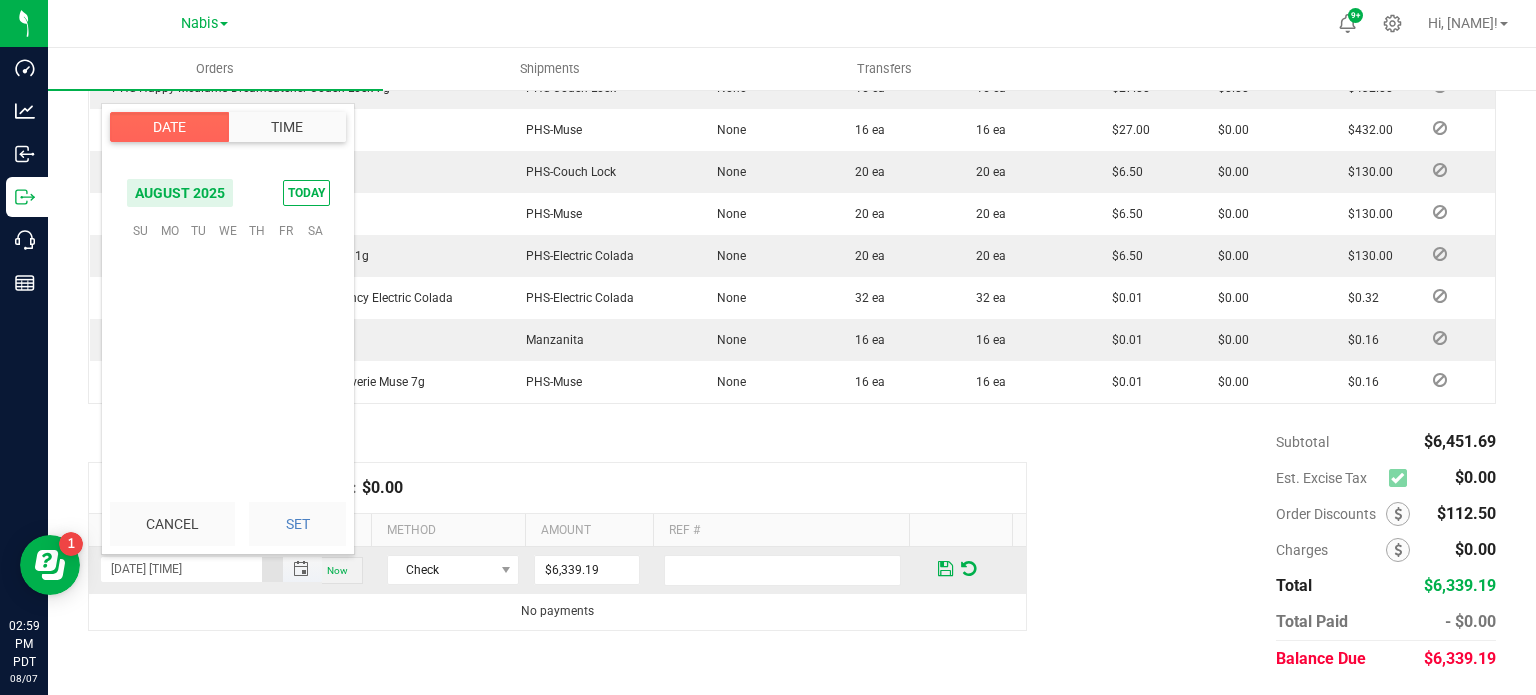 scroll, scrollTop: 0, scrollLeft: 0, axis: both 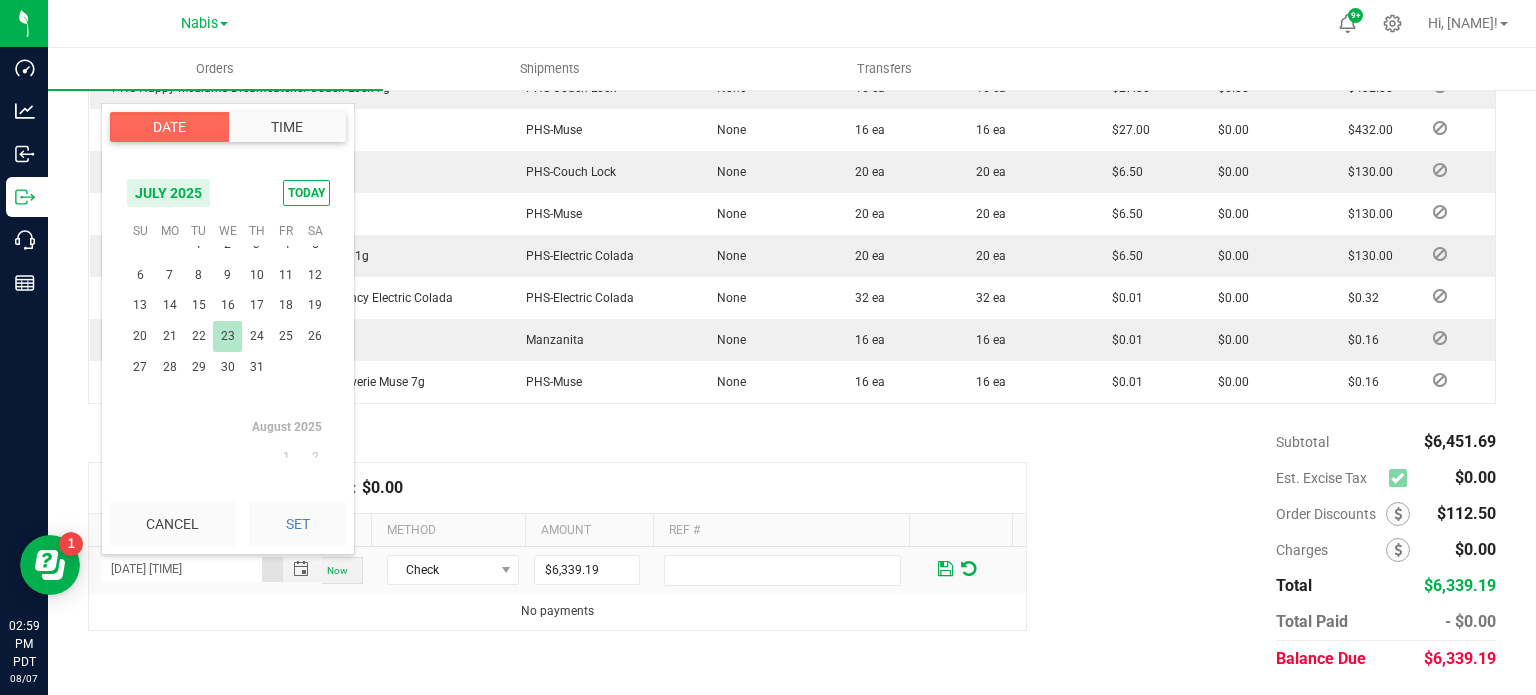 click on "23" at bounding box center (227, 336) 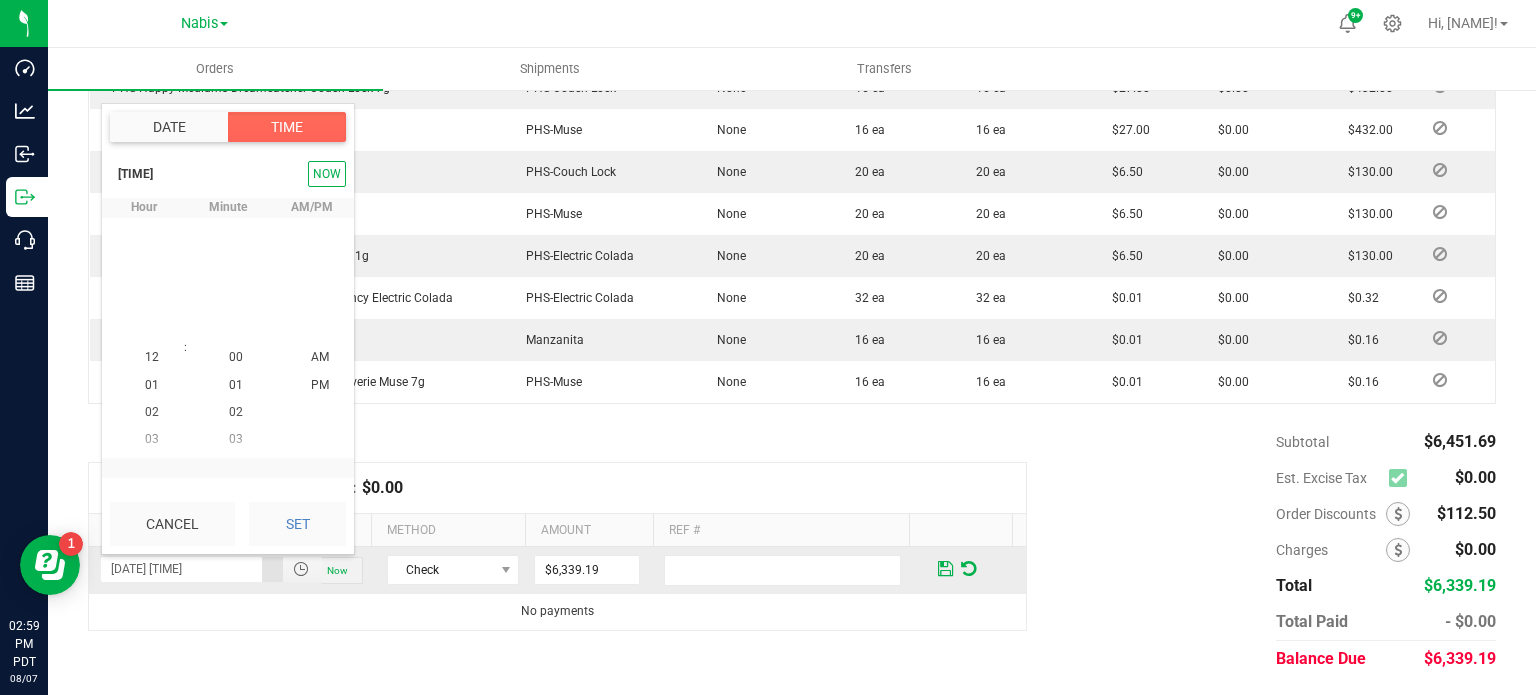 scroll, scrollTop: 323940, scrollLeft: 0, axis: vertical 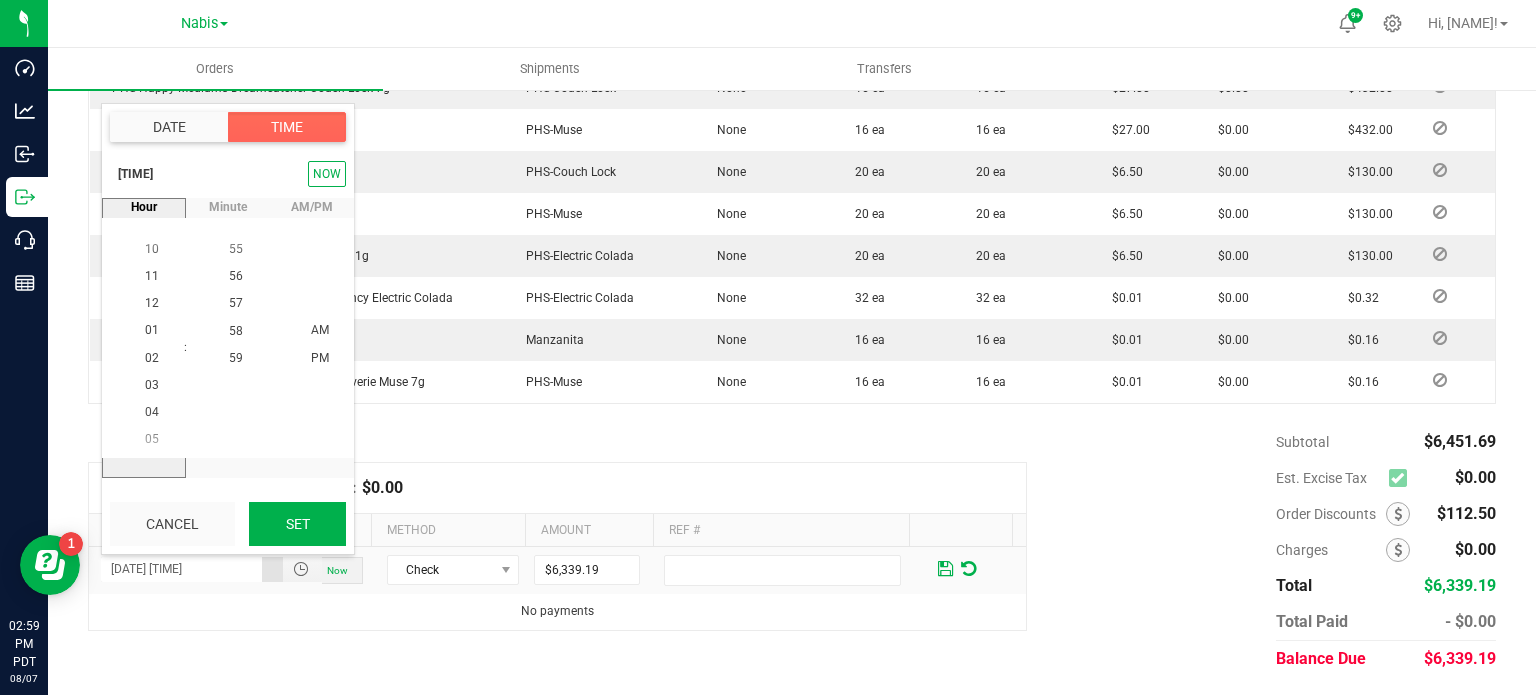 click on "Set" at bounding box center (297, 524) 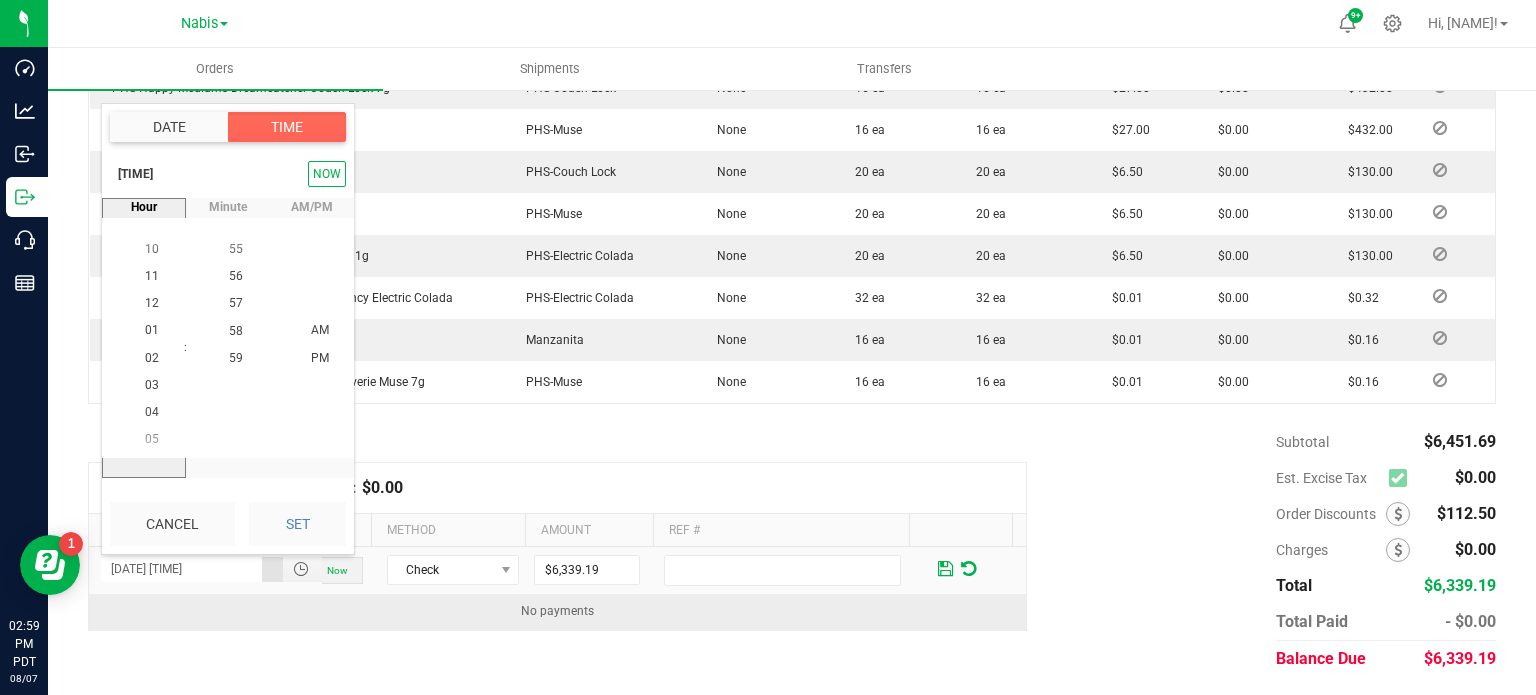 type on "07/23/2025 02:59 PM" 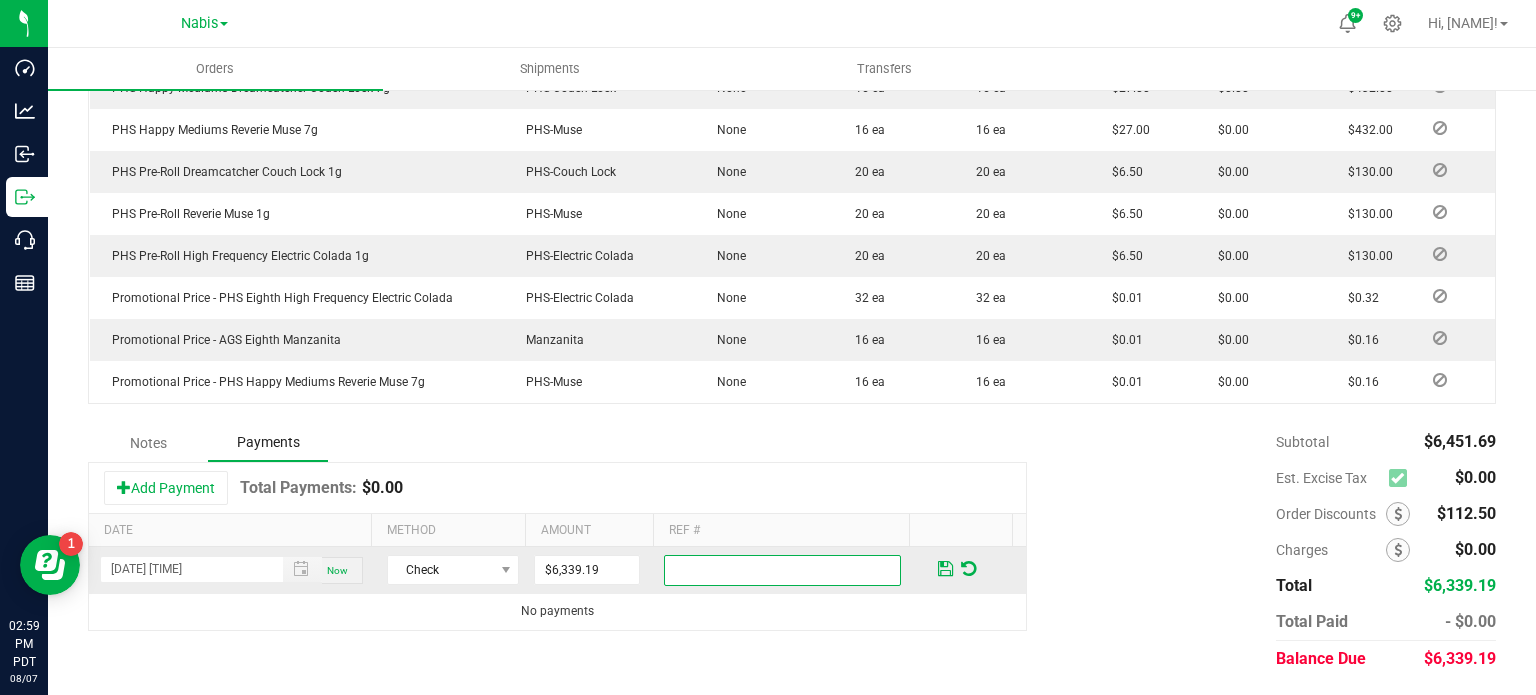 click at bounding box center [782, 570] 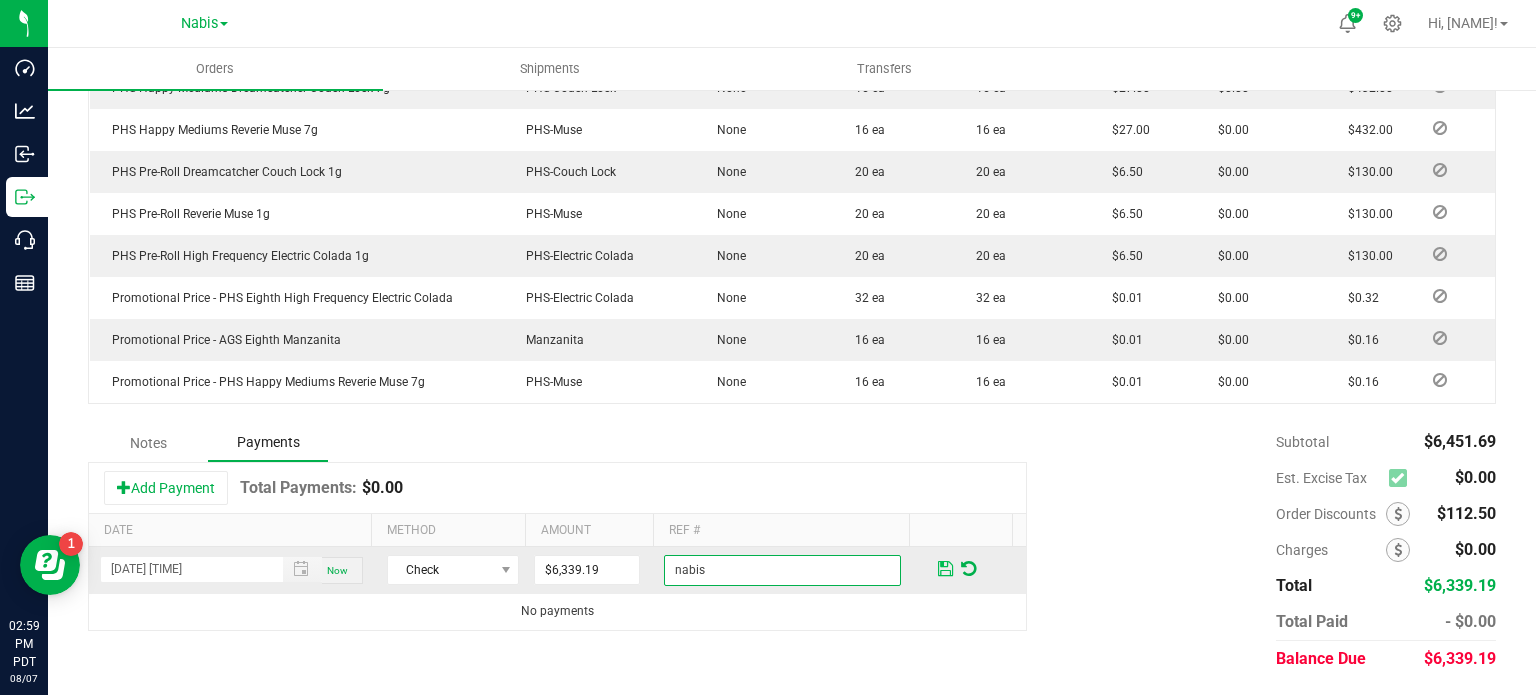 type on "nabis" 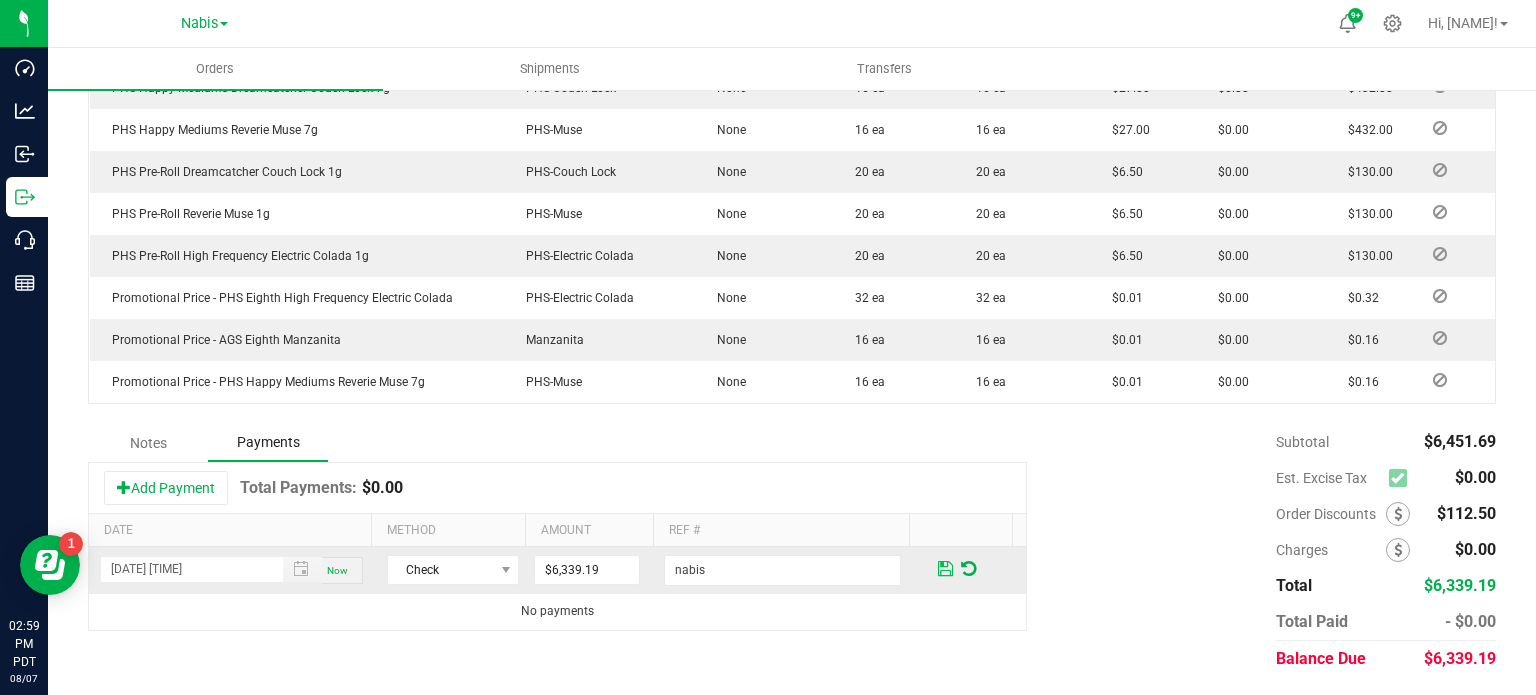 click at bounding box center (945, 569) 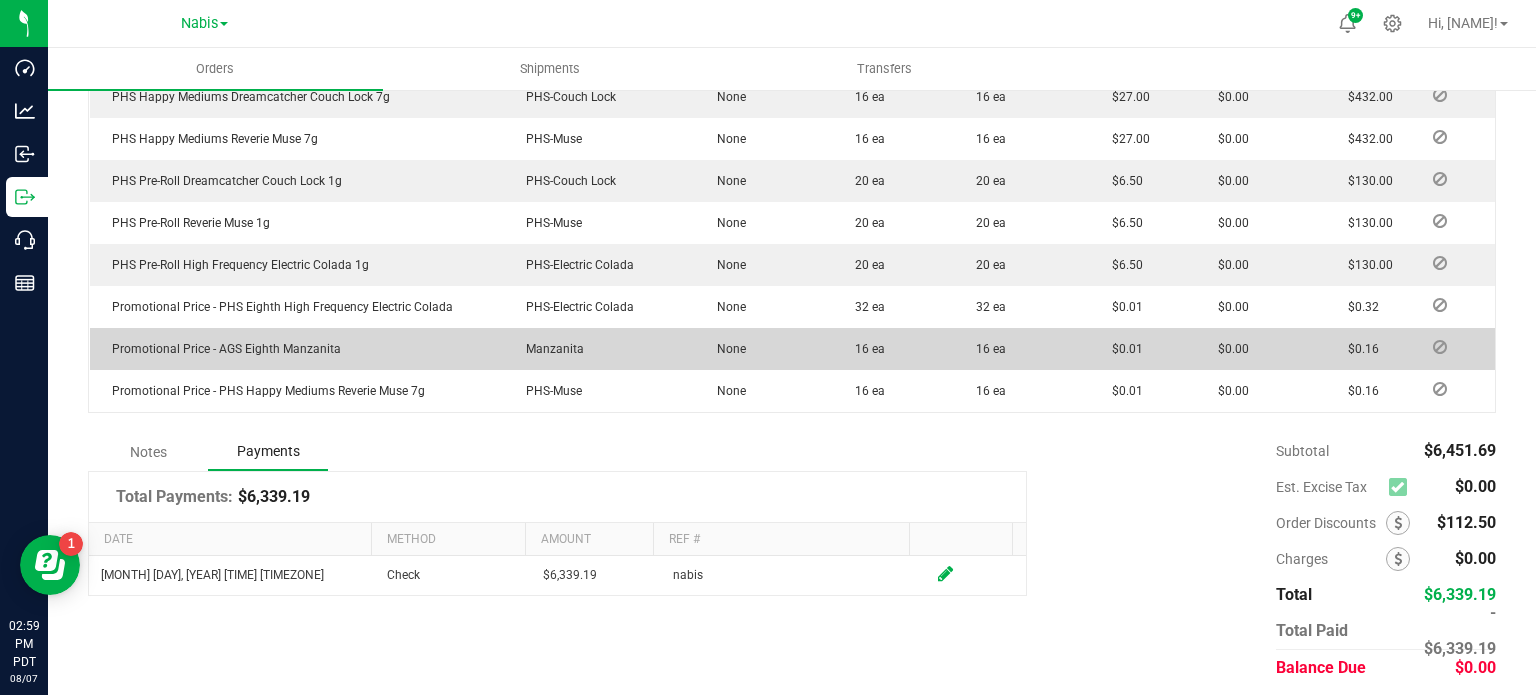scroll, scrollTop: 1424, scrollLeft: 0, axis: vertical 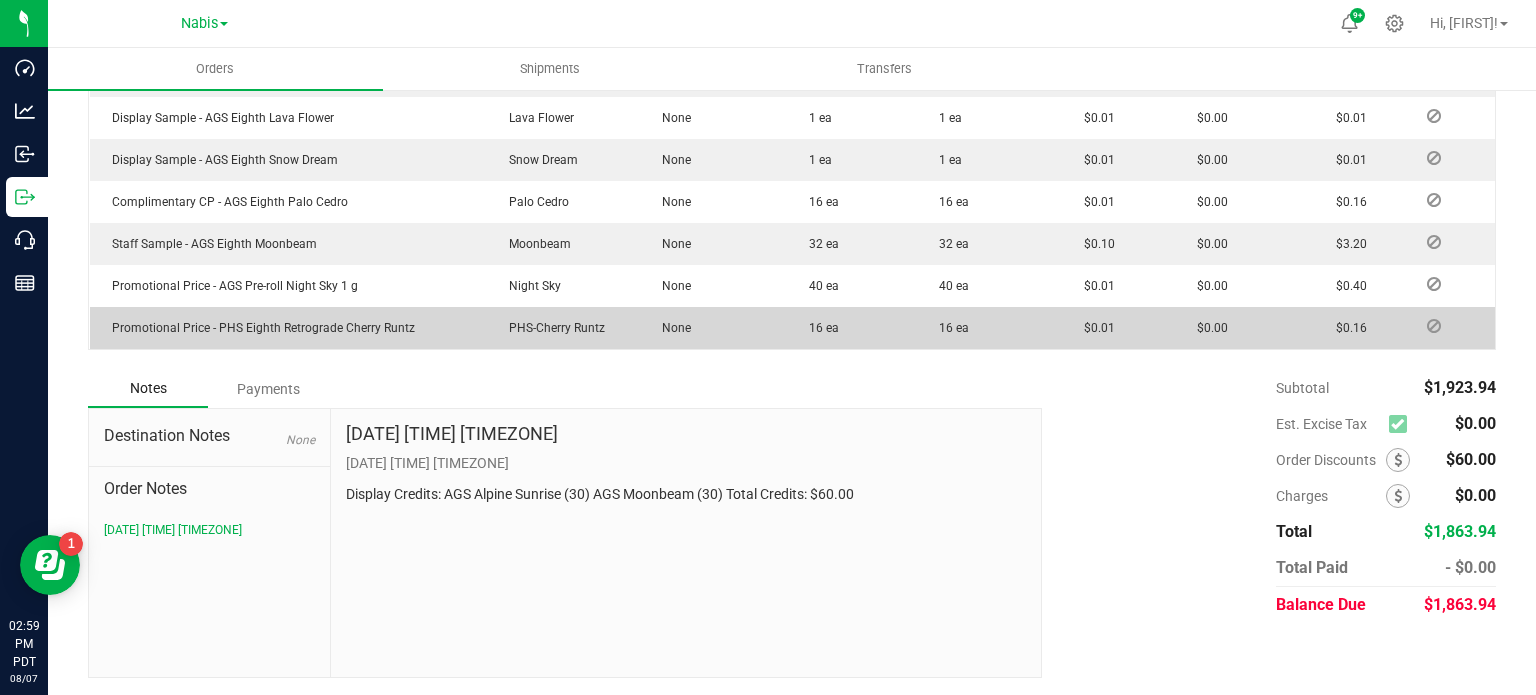click on "Payments" at bounding box center (268, 389) 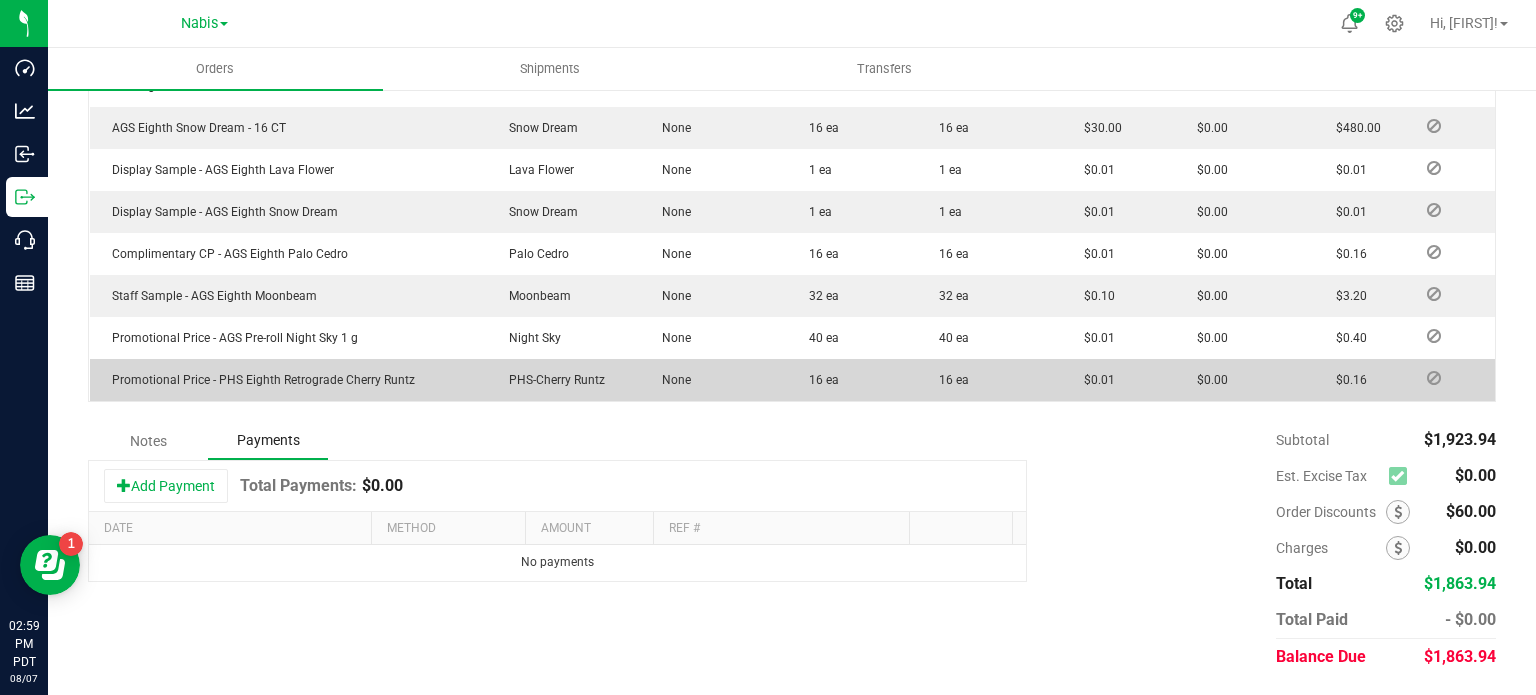 scroll, scrollTop: 709, scrollLeft: 0, axis: vertical 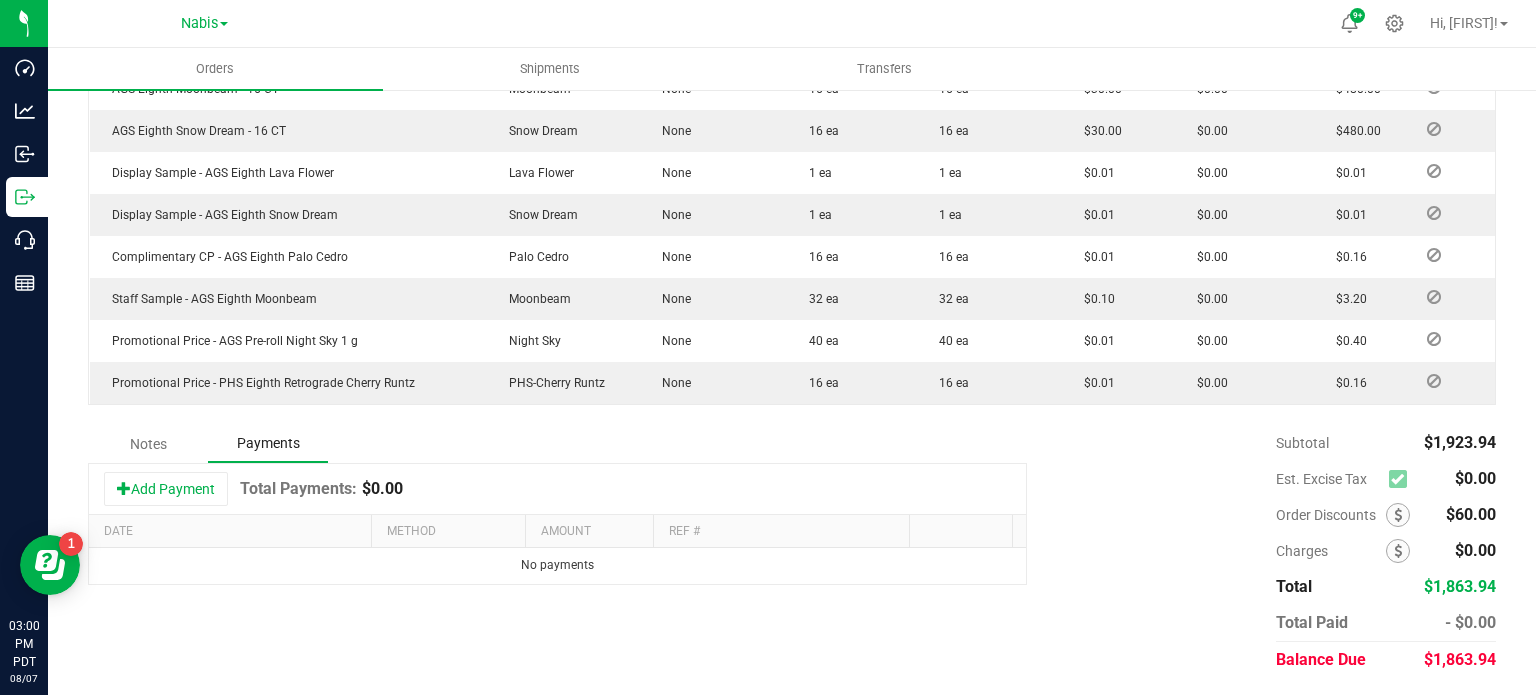 click on "Add Payment" at bounding box center [166, 489] 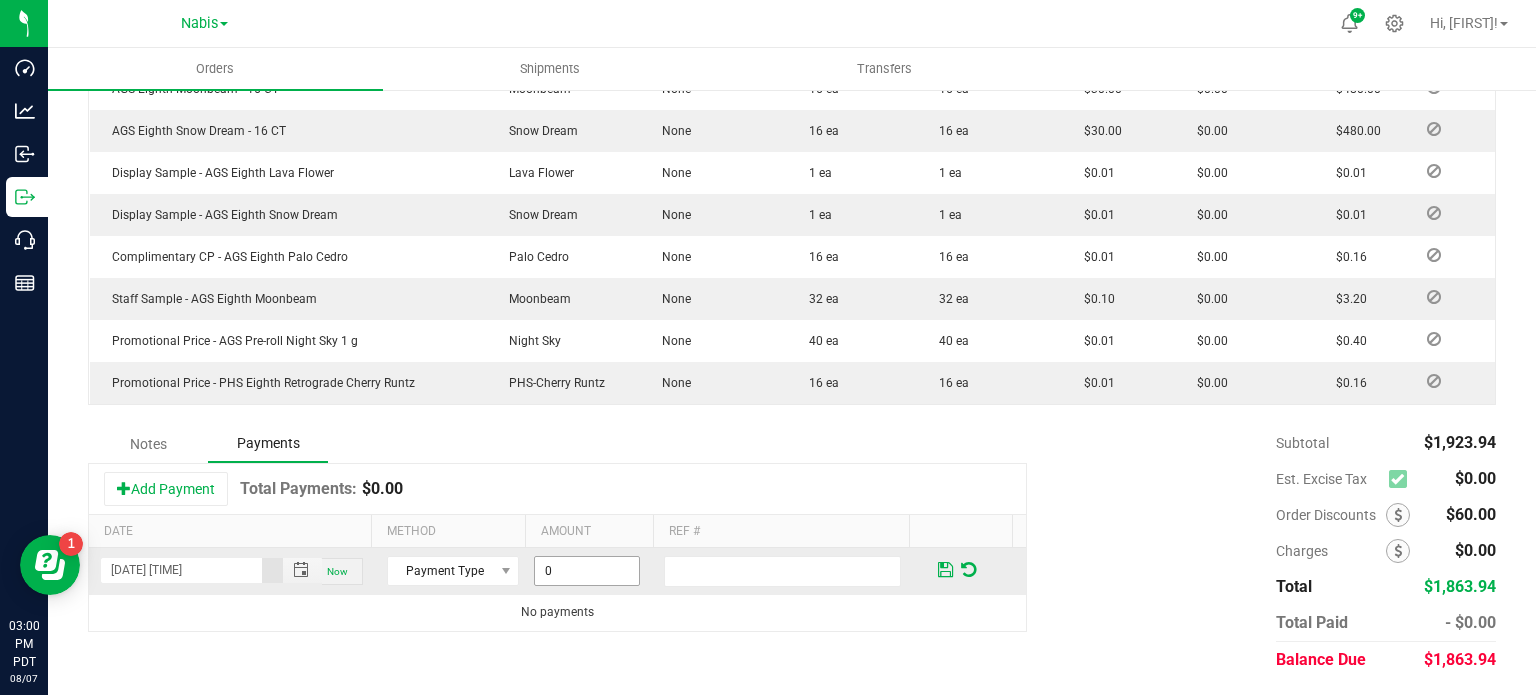 click on "0" at bounding box center [587, 571] 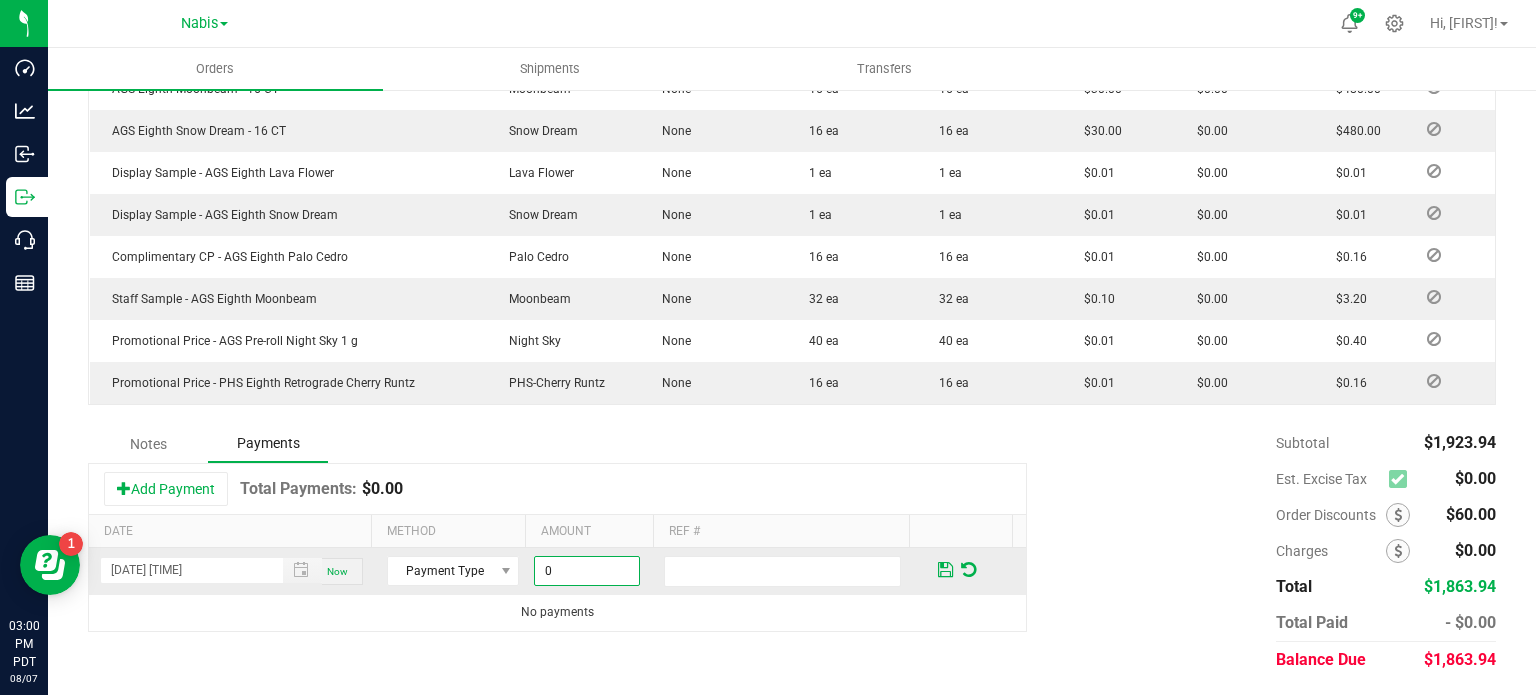 paste on "1863.94" 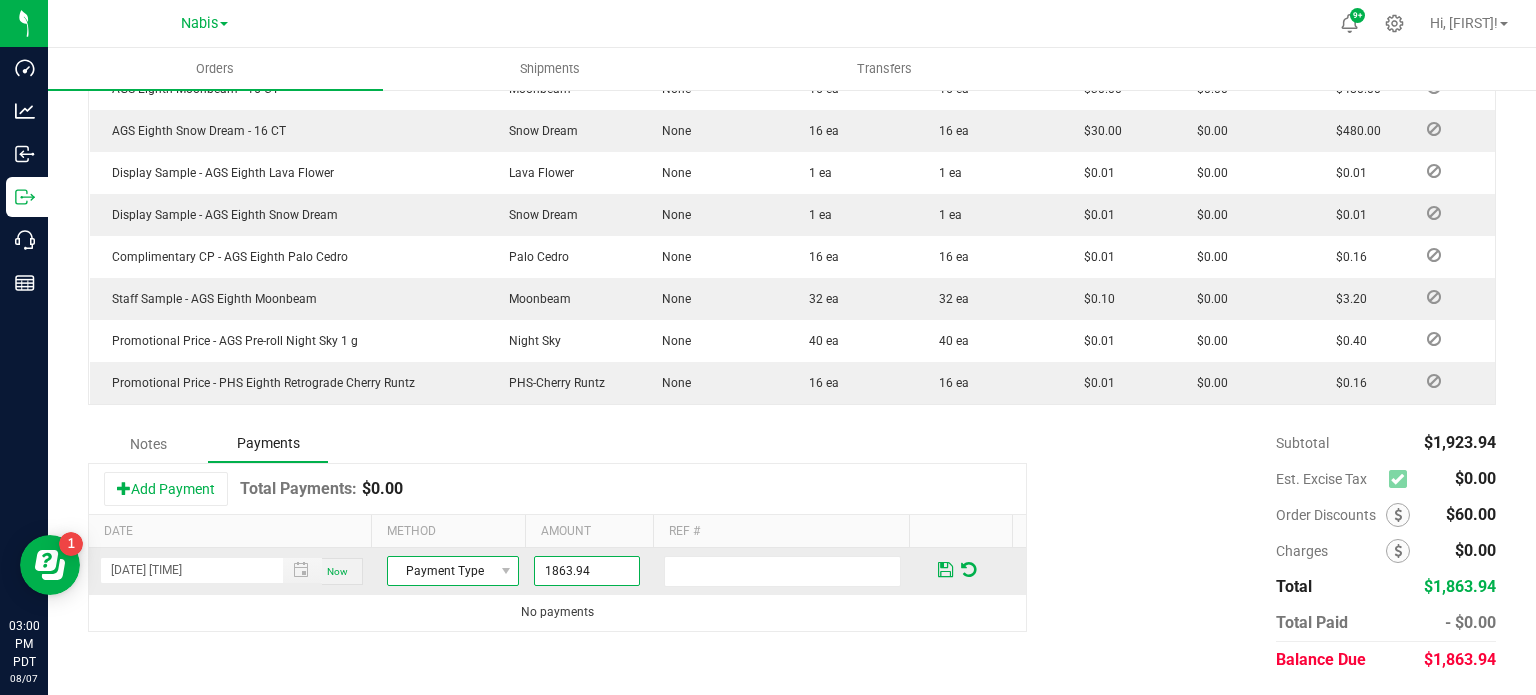 type on "$1,863.94" 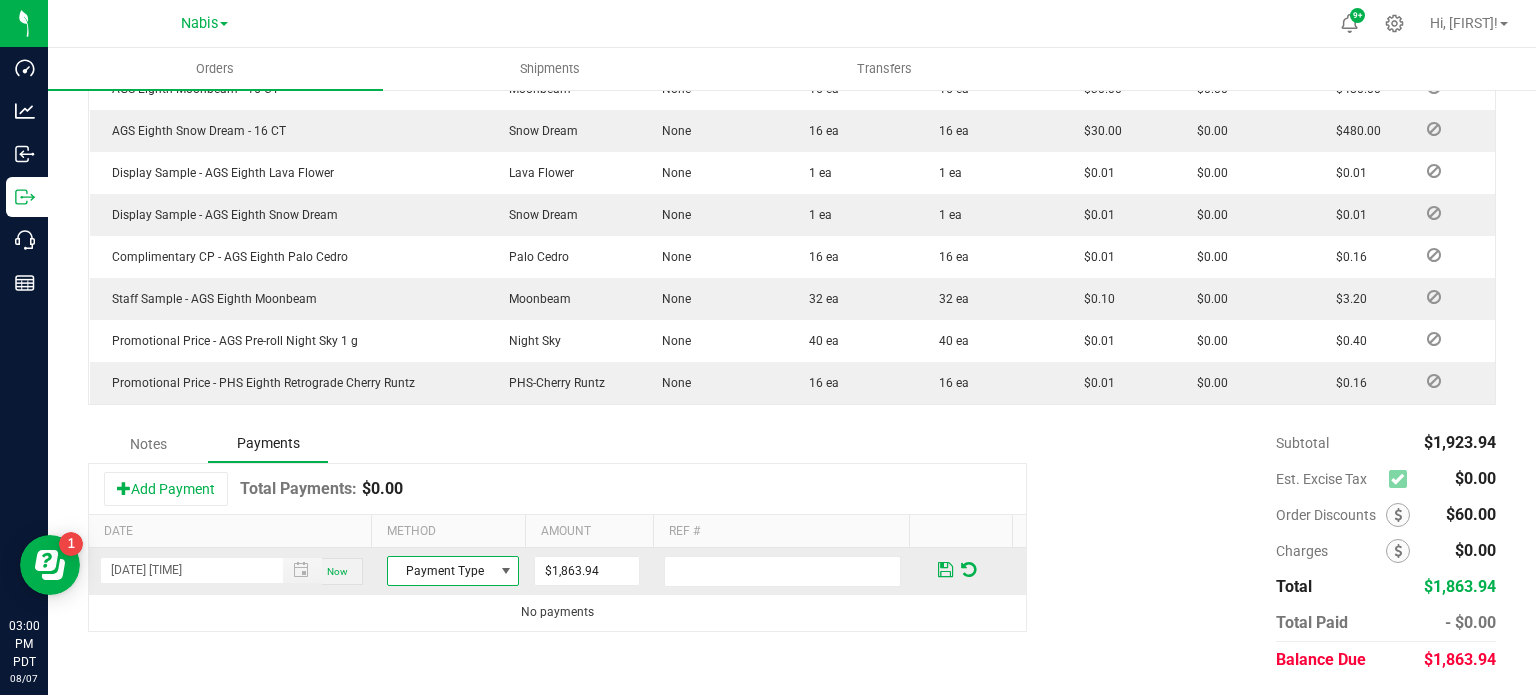 click on "Payment Type" at bounding box center (440, 571) 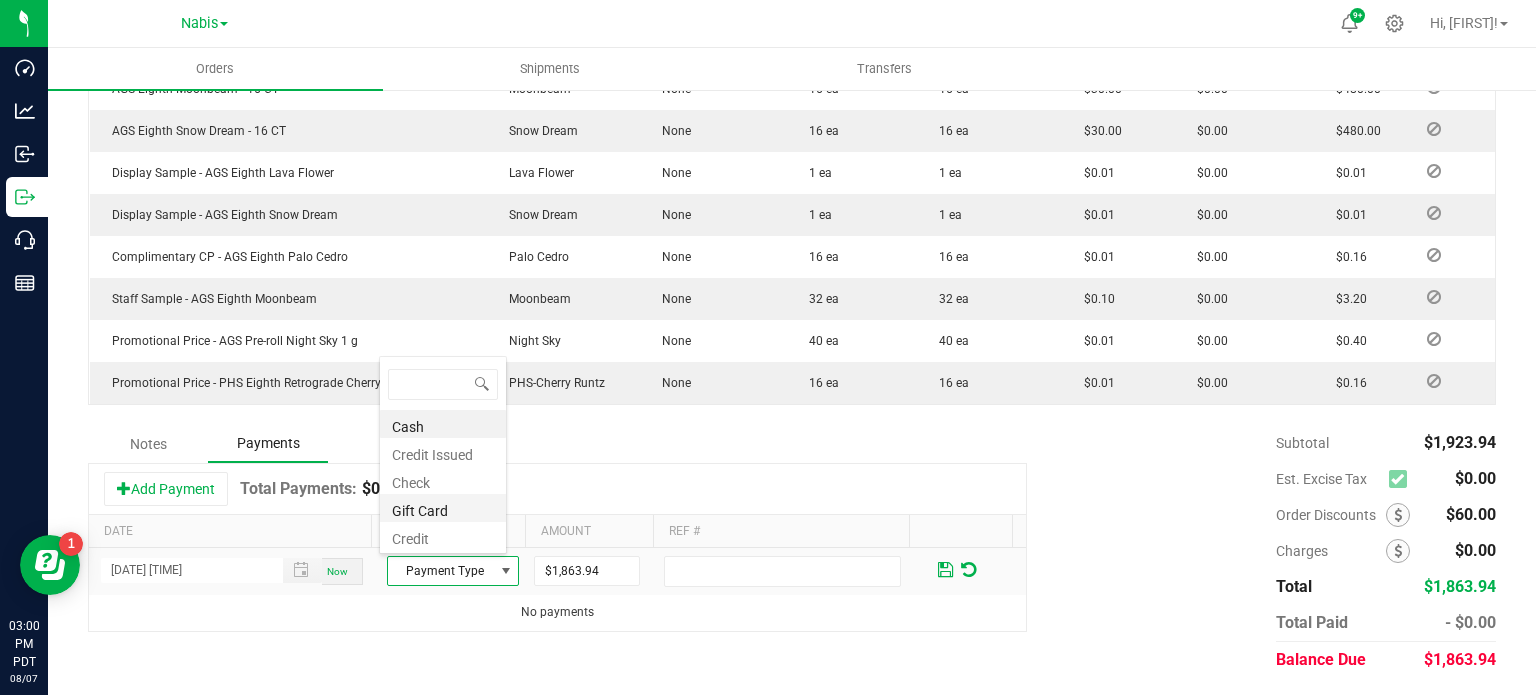 scroll, scrollTop: 99970, scrollLeft: 99872, axis: both 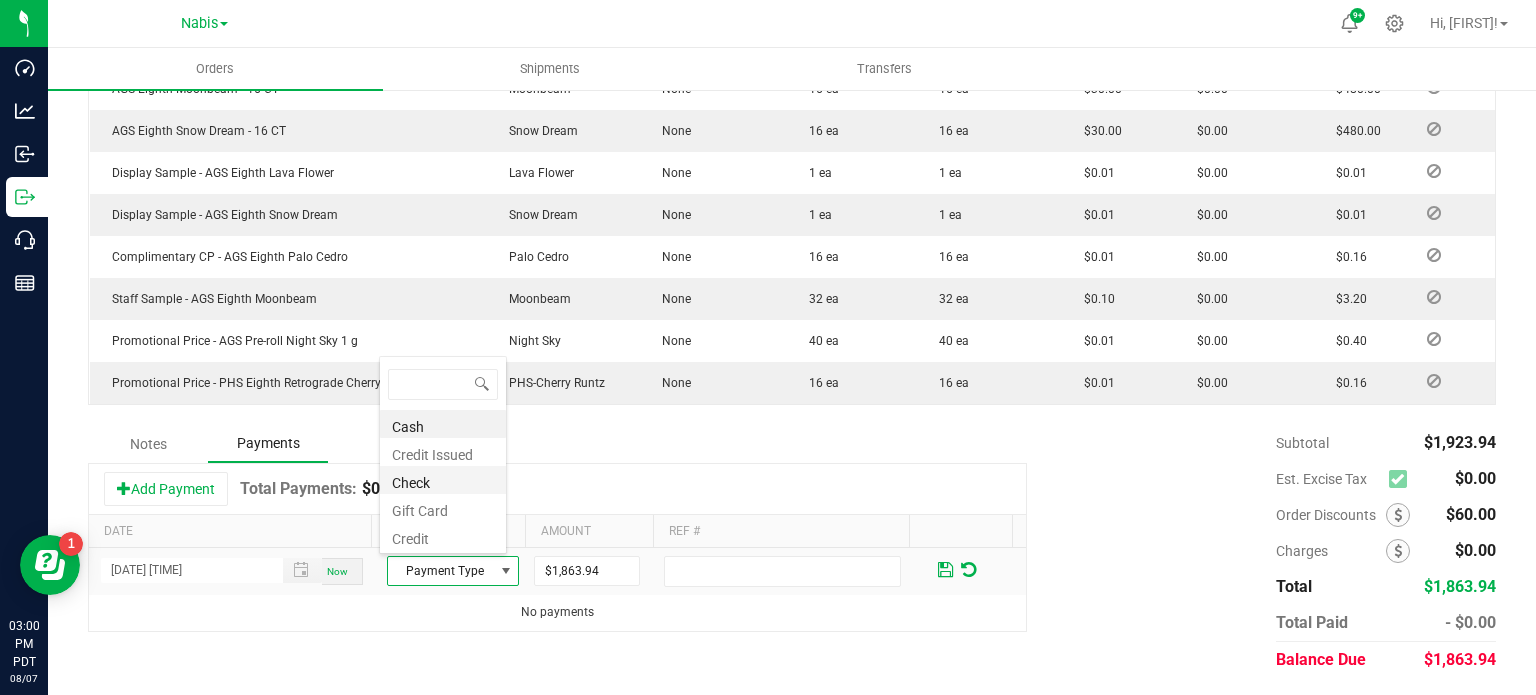 click on "Check" at bounding box center (443, 480) 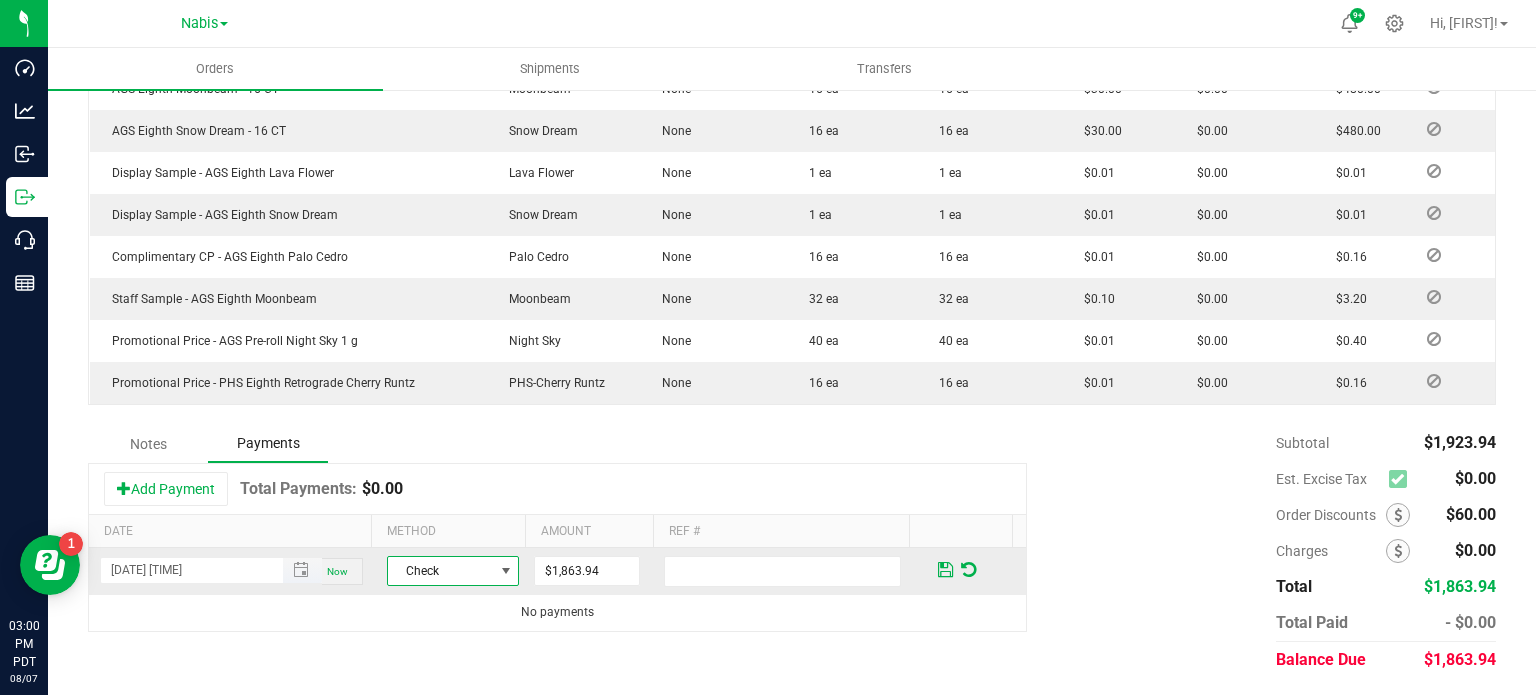 click at bounding box center (301, 570) 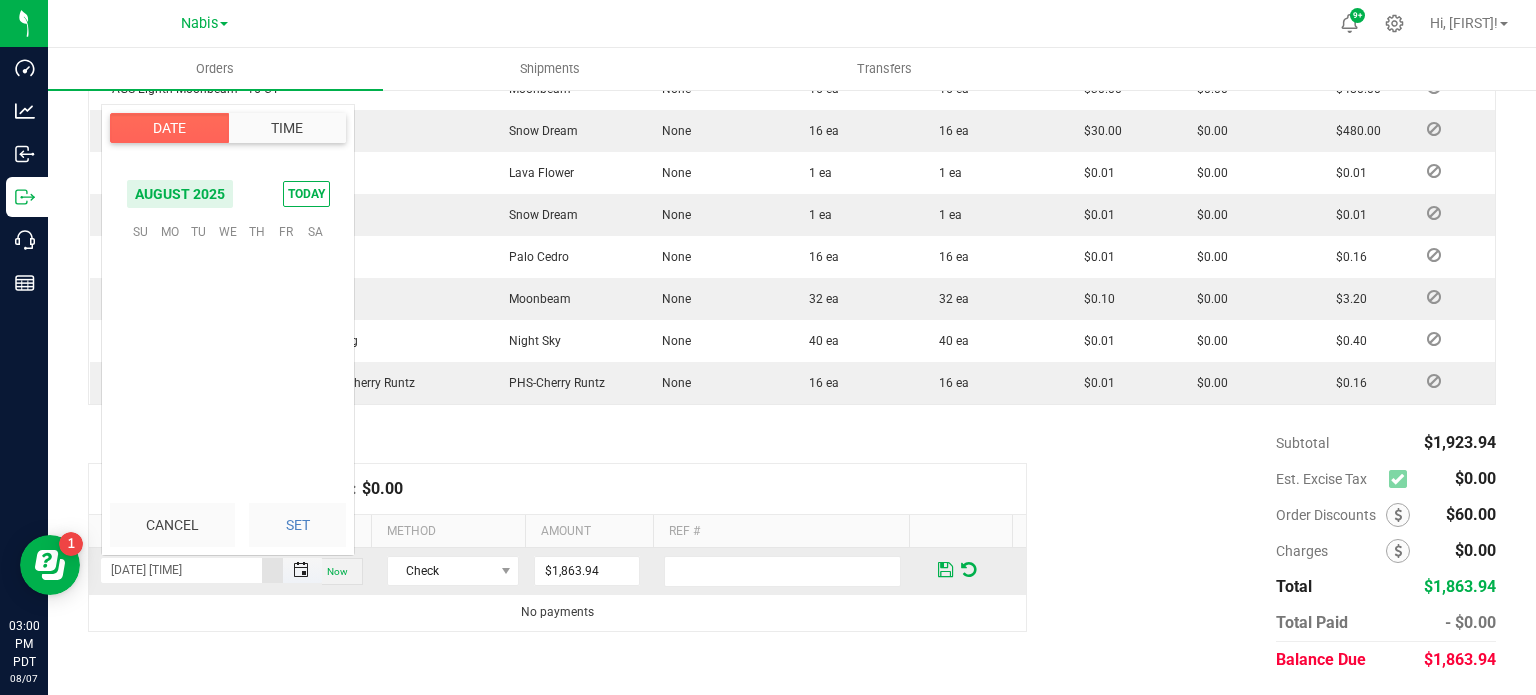 scroll, scrollTop: 0, scrollLeft: 0, axis: both 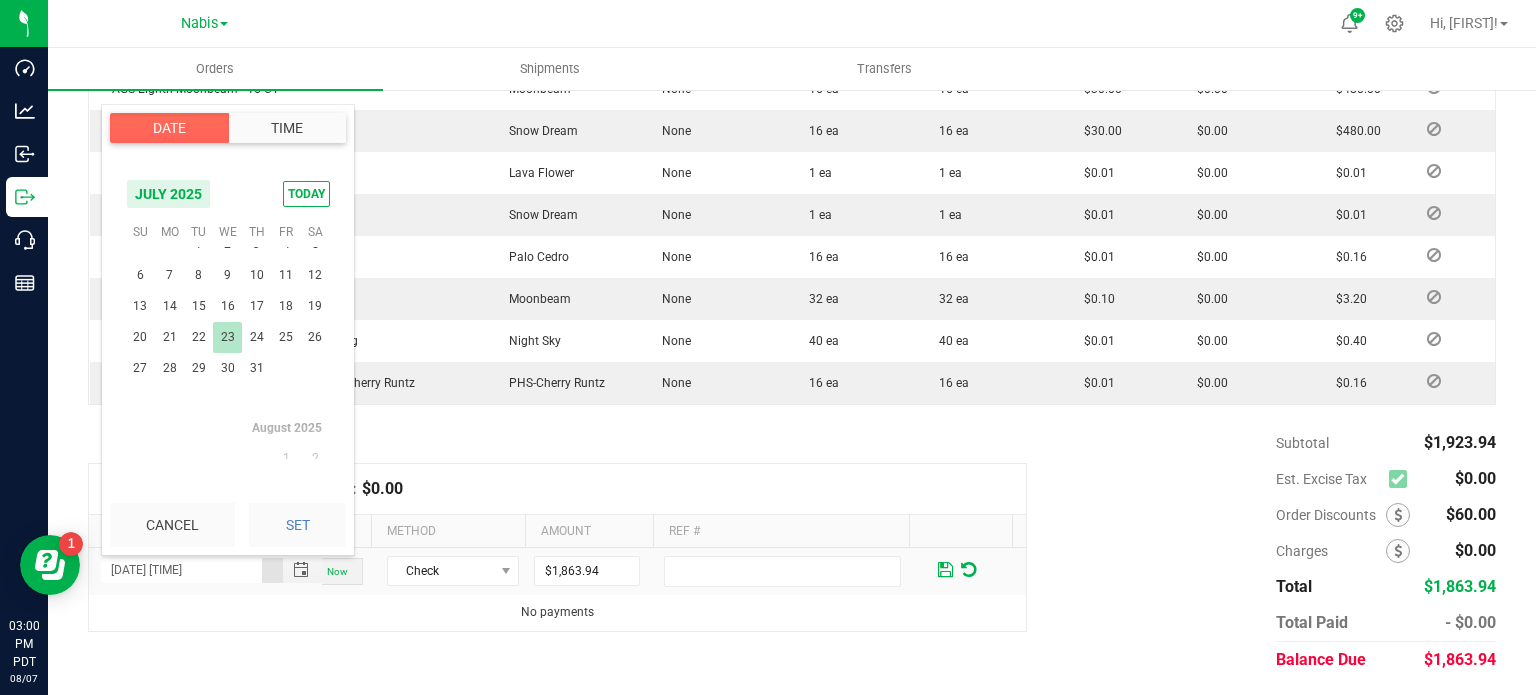 click on "23" at bounding box center [227, 337] 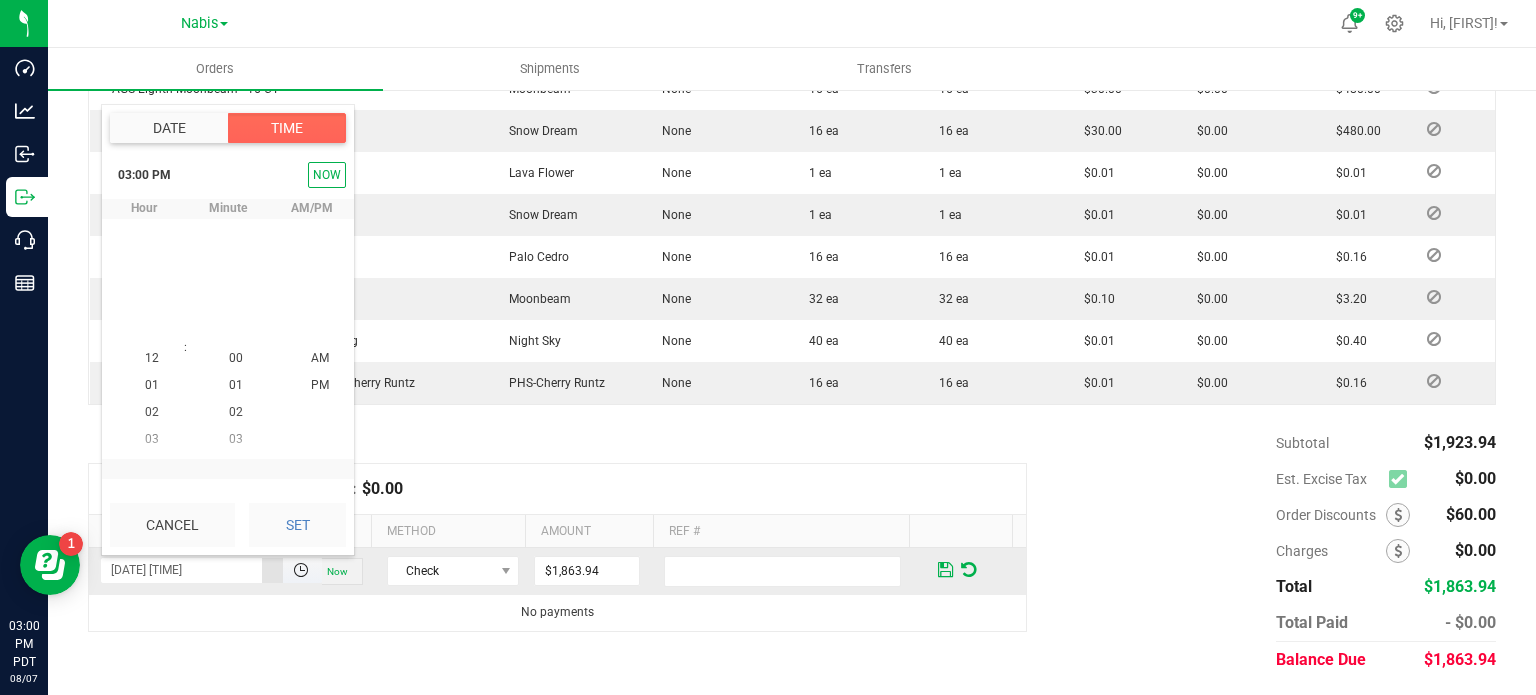 scroll, scrollTop: 323940, scrollLeft: 0, axis: vertical 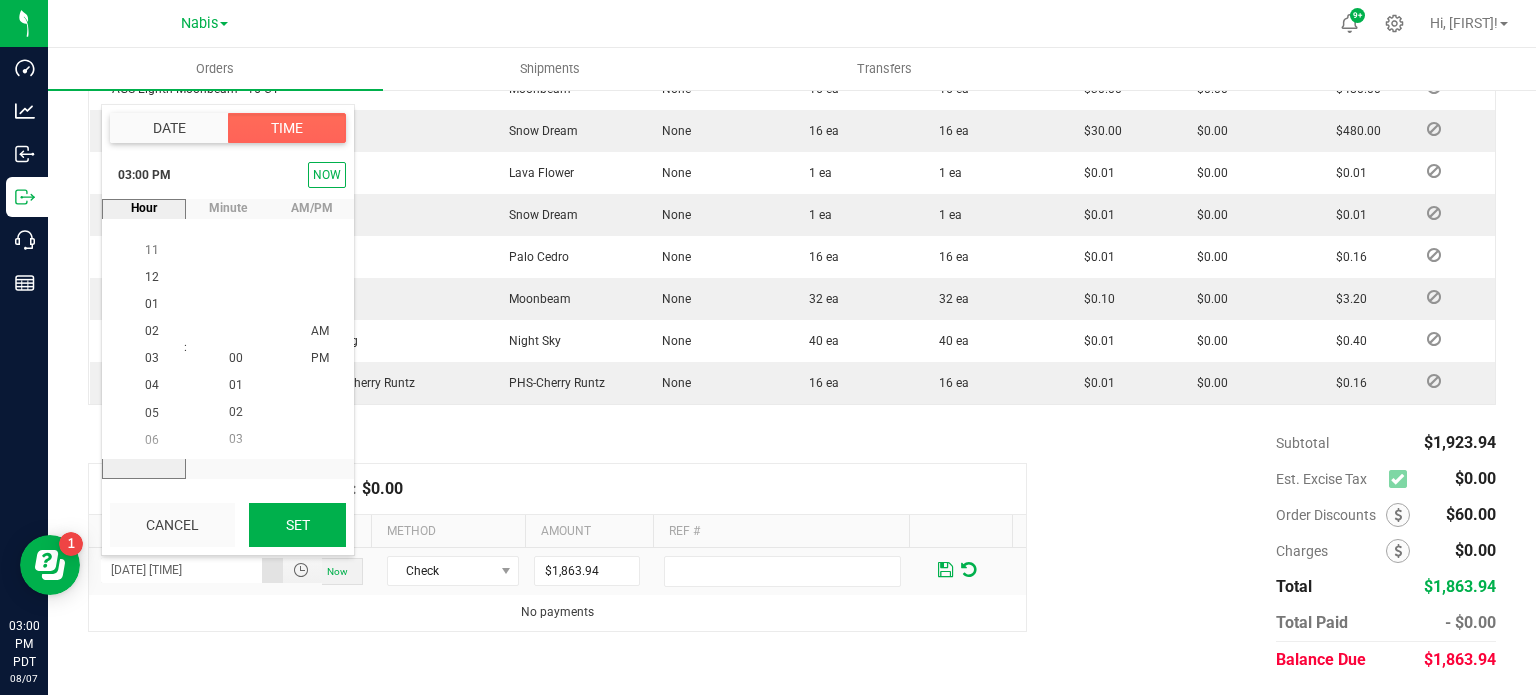 click on "Set" at bounding box center [297, 525] 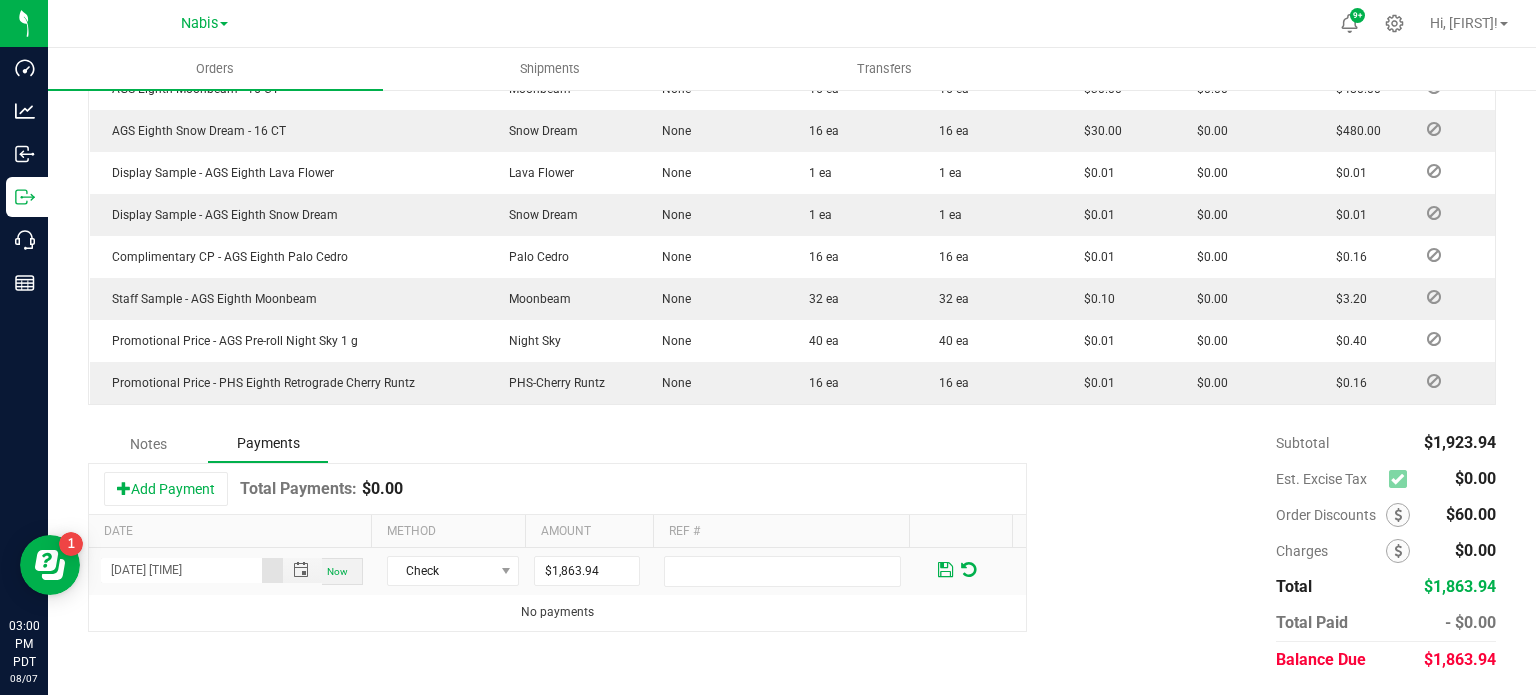 click on "Ref #" at bounding box center [781, 532] 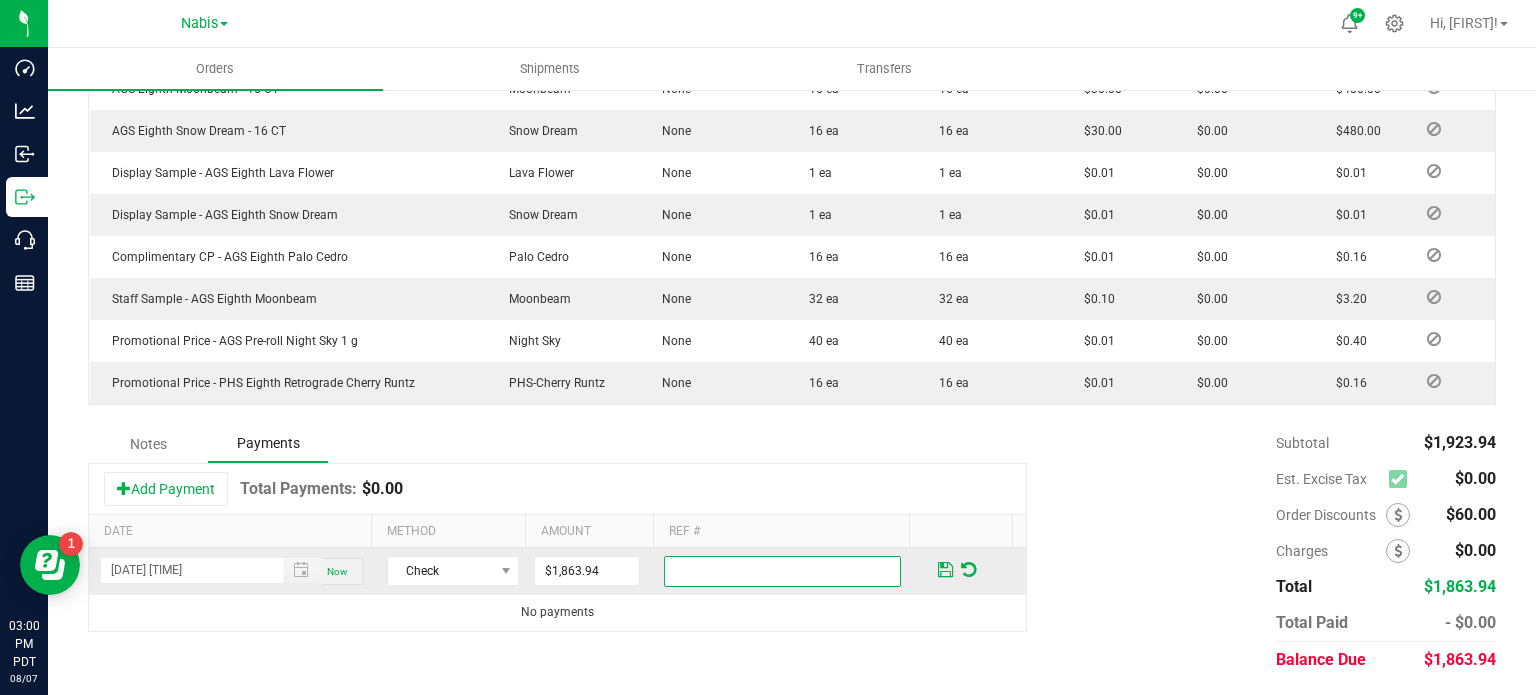 click at bounding box center (782, 571) 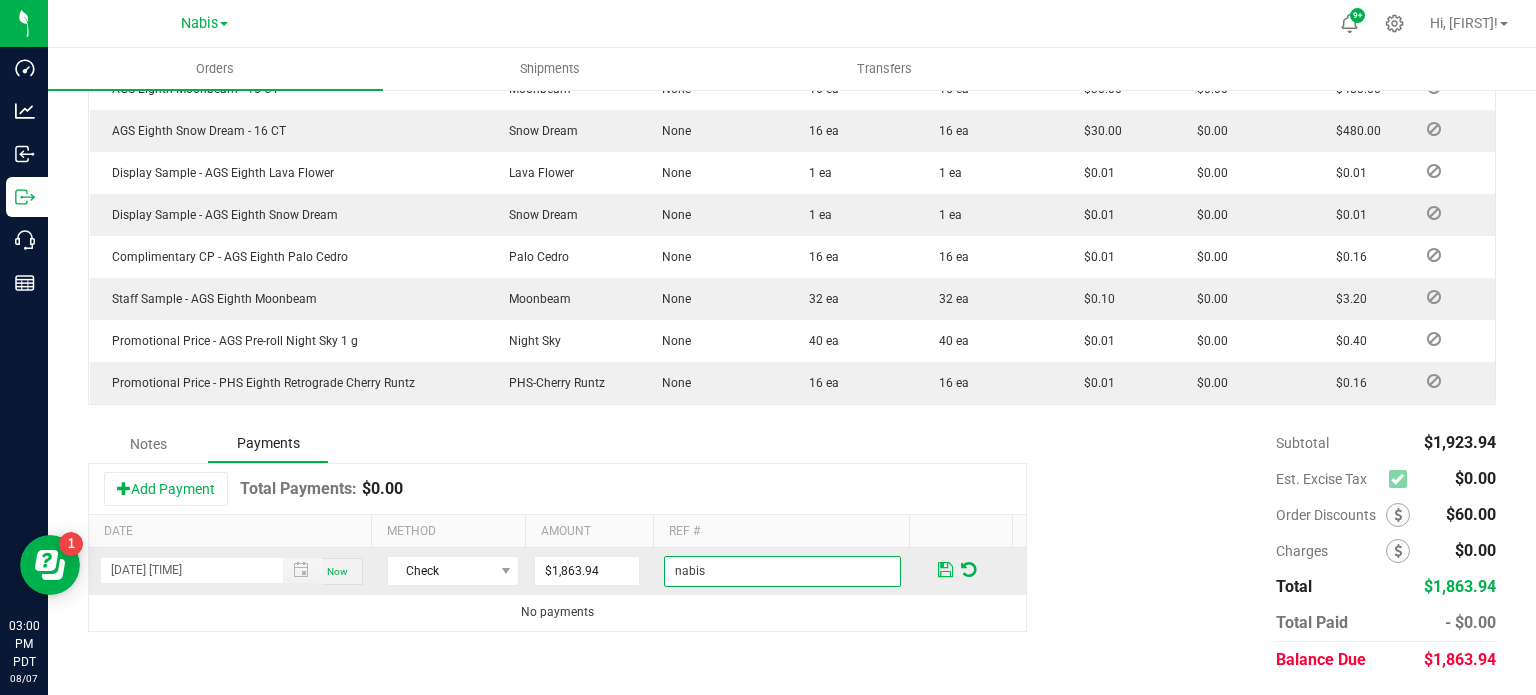 type on "nabis" 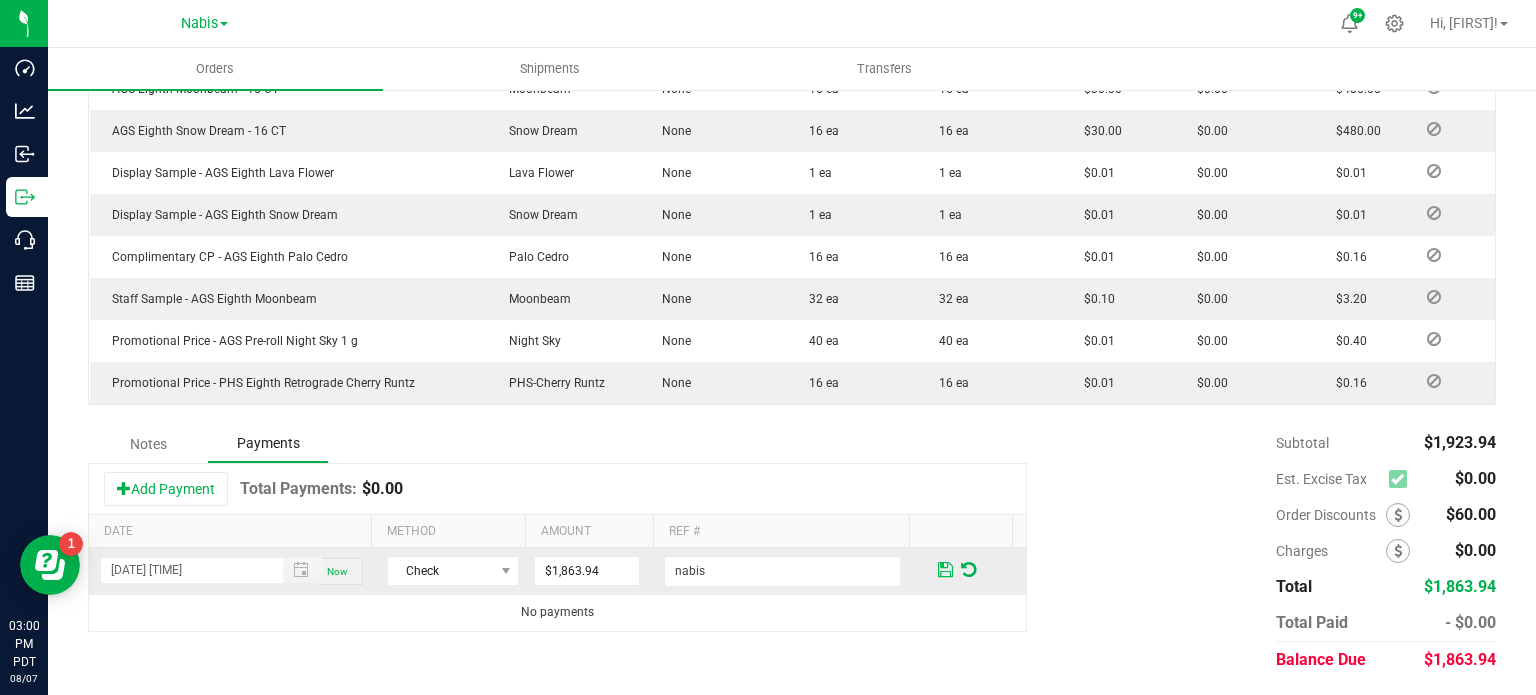 click at bounding box center [945, 570] 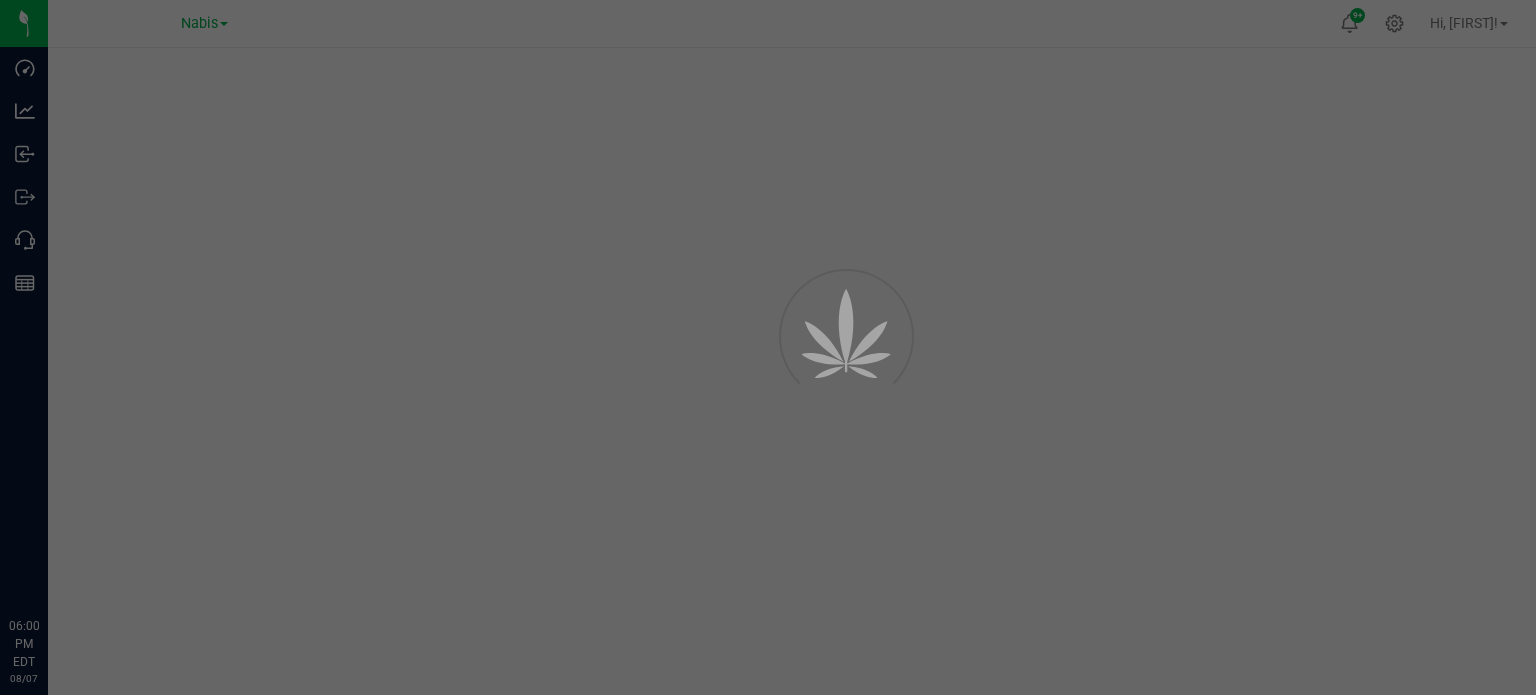 scroll, scrollTop: 0, scrollLeft: 0, axis: both 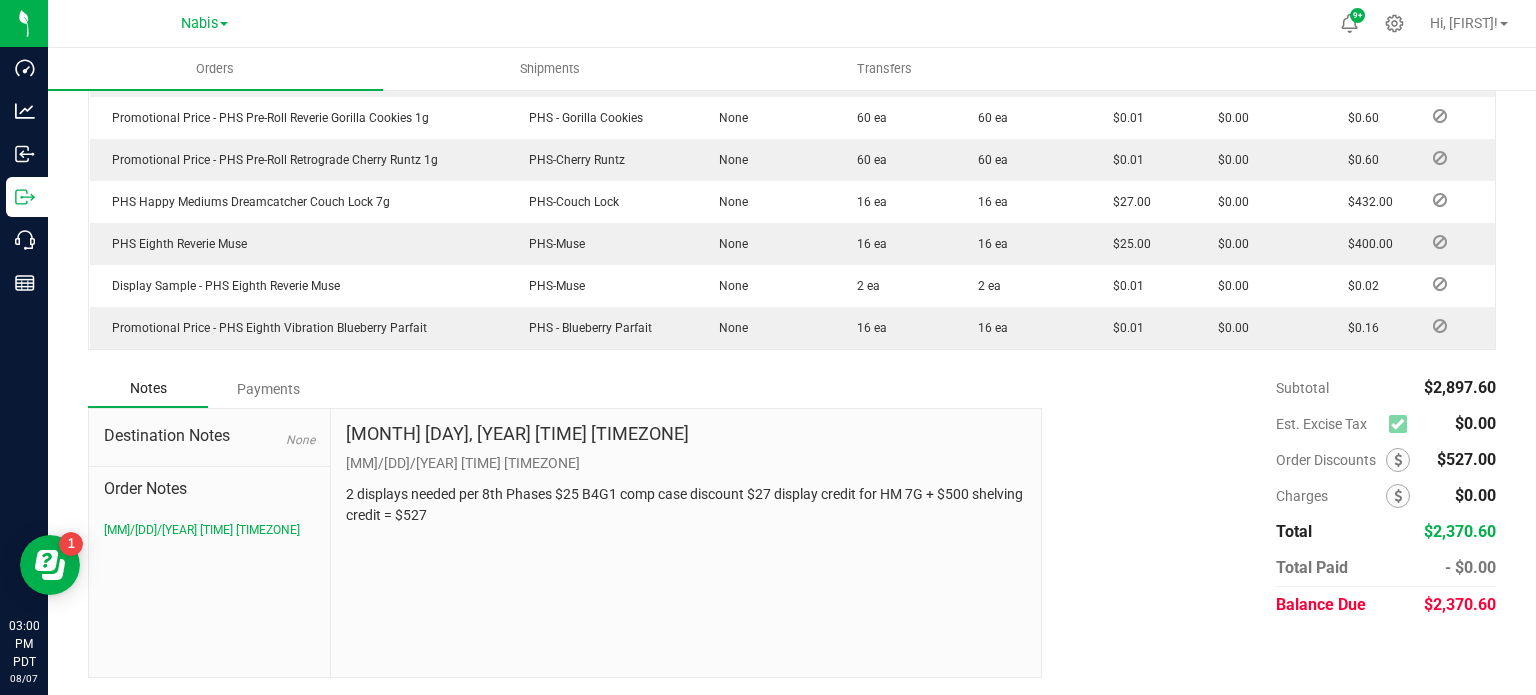 drag, startPoint x: 270, startPoint y: 380, endPoint x: 256, endPoint y: 410, distance: 33.105892 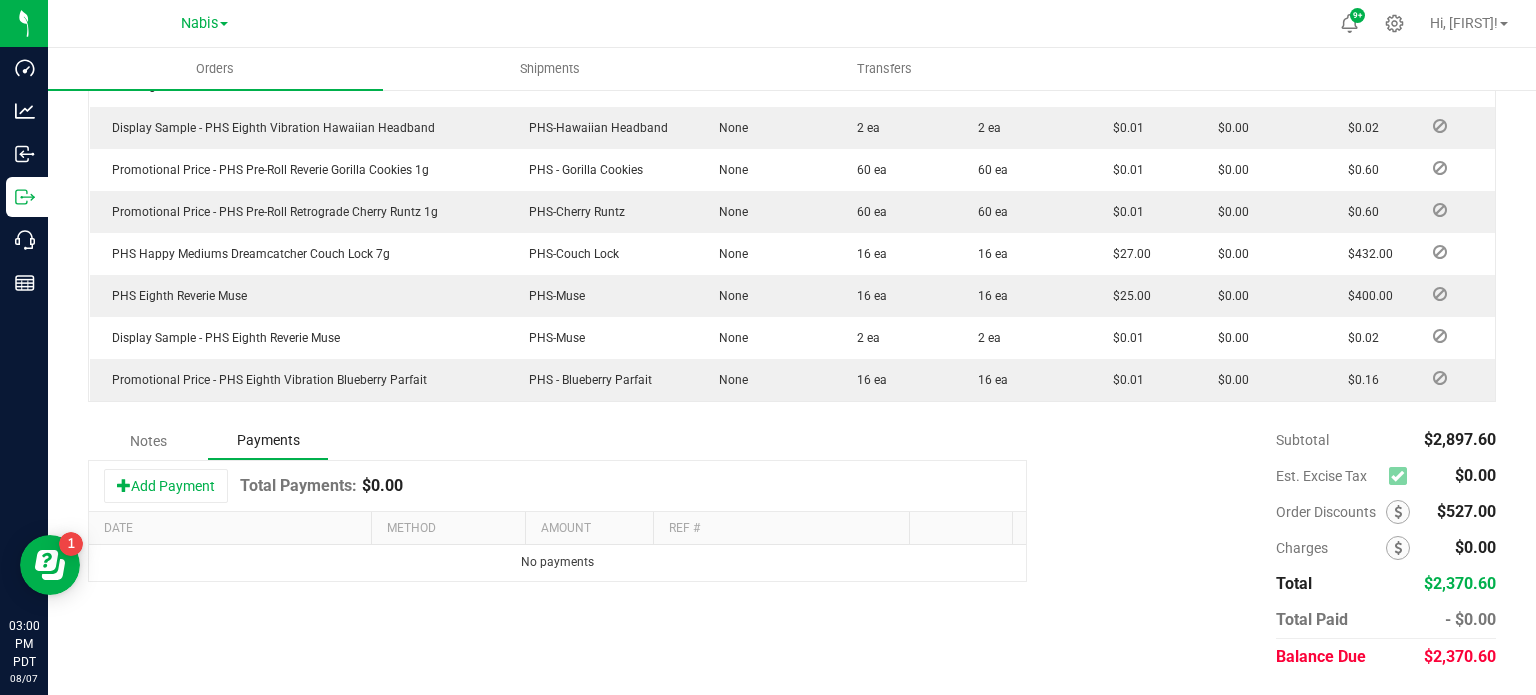 scroll, scrollTop: 877, scrollLeft: 0, axis: vertical 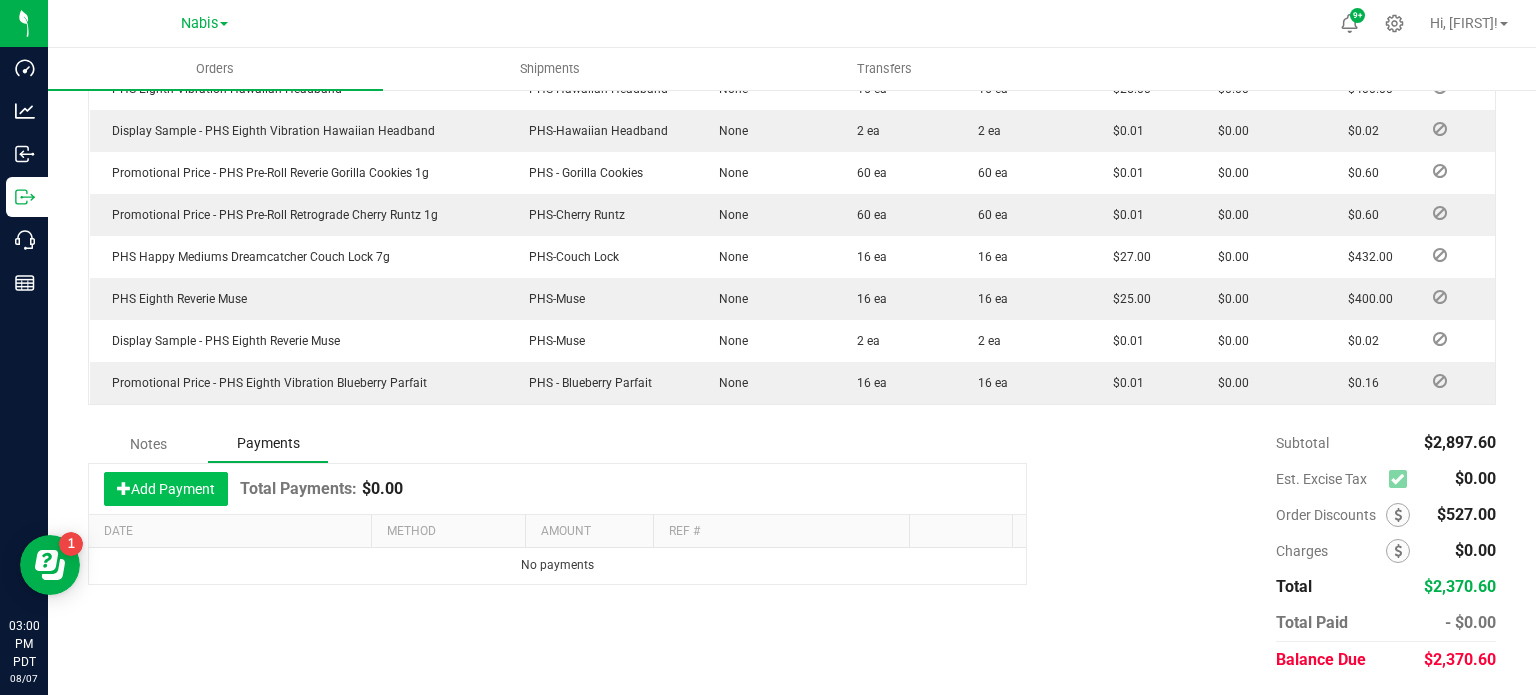 drag, startPoint x: 193, startPoint y: 488, endPoint x: 204, endPoint y: 484, distance: 11.7046995 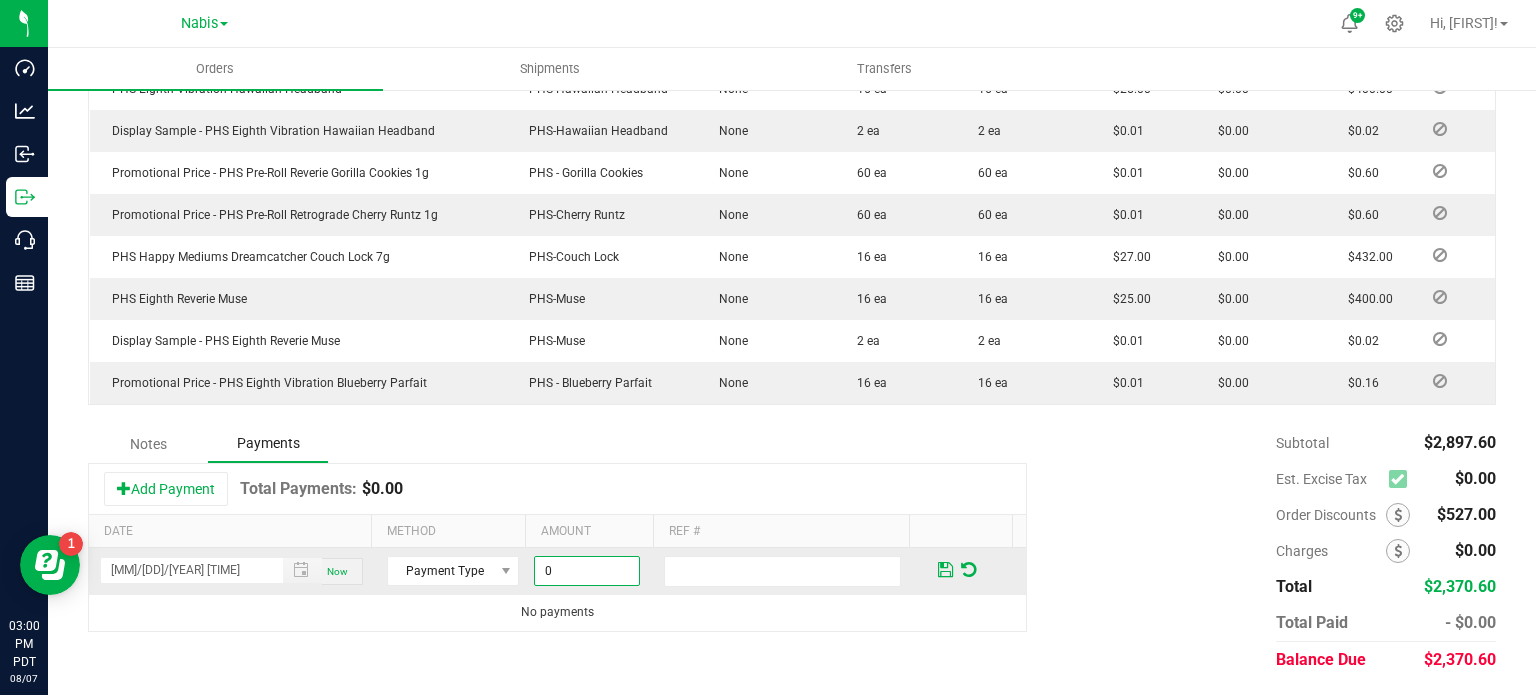 click on "0" at bounding box center (587, 571) 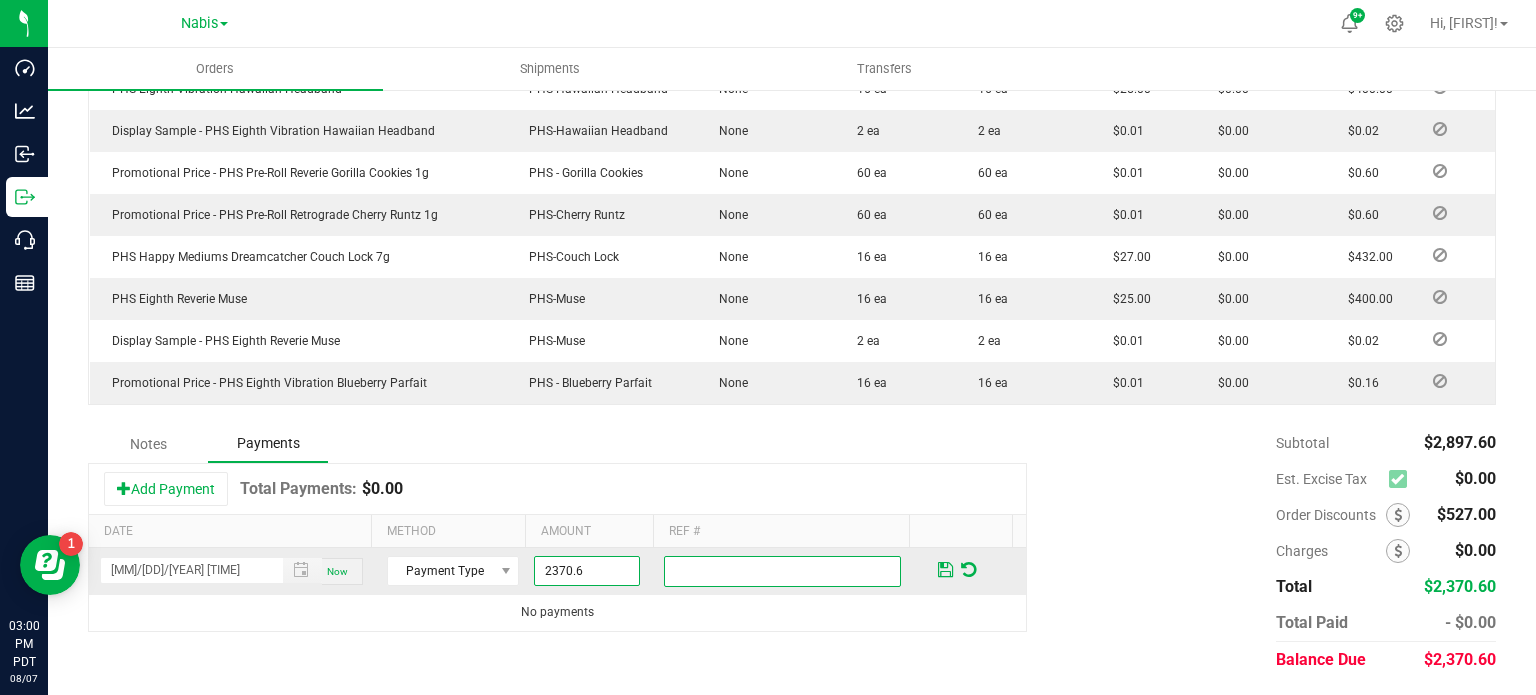 type on "$2,370.60" 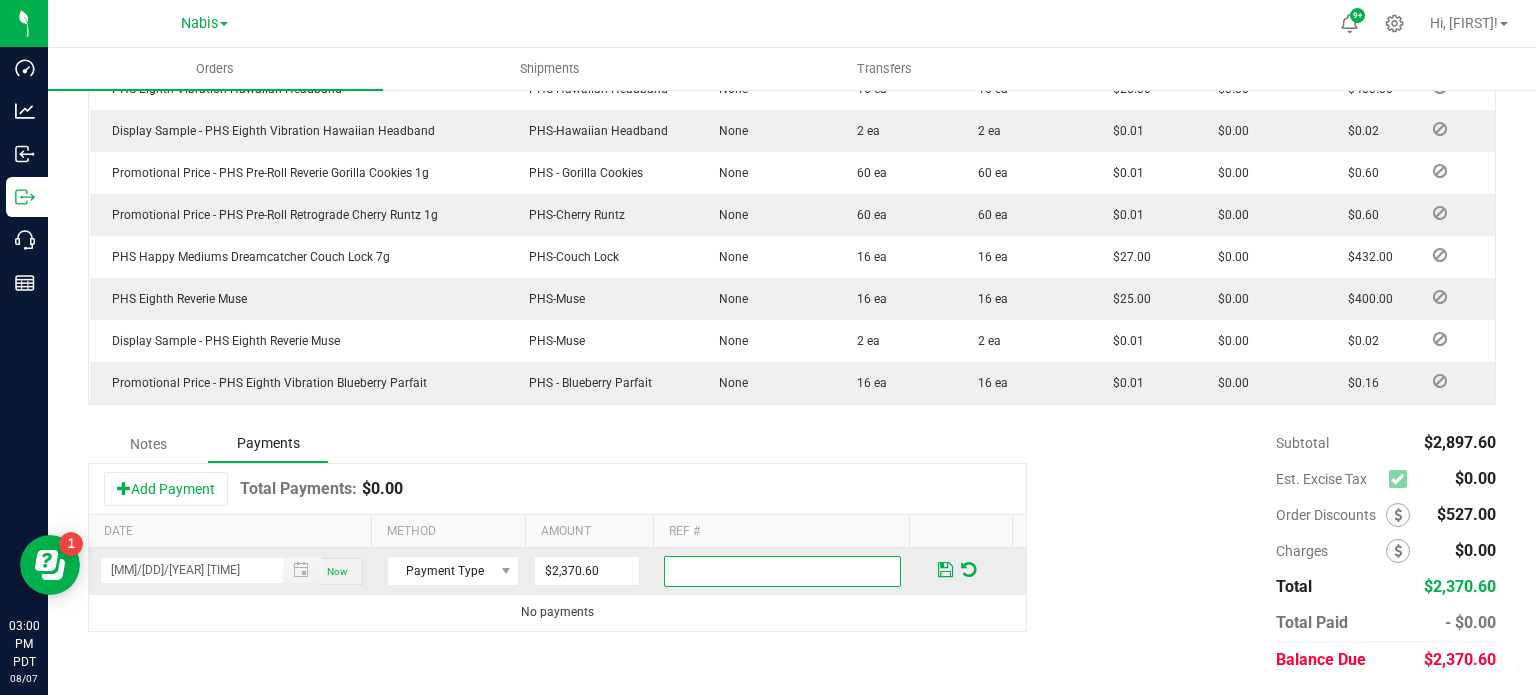 click at bounding box center [782, 571] 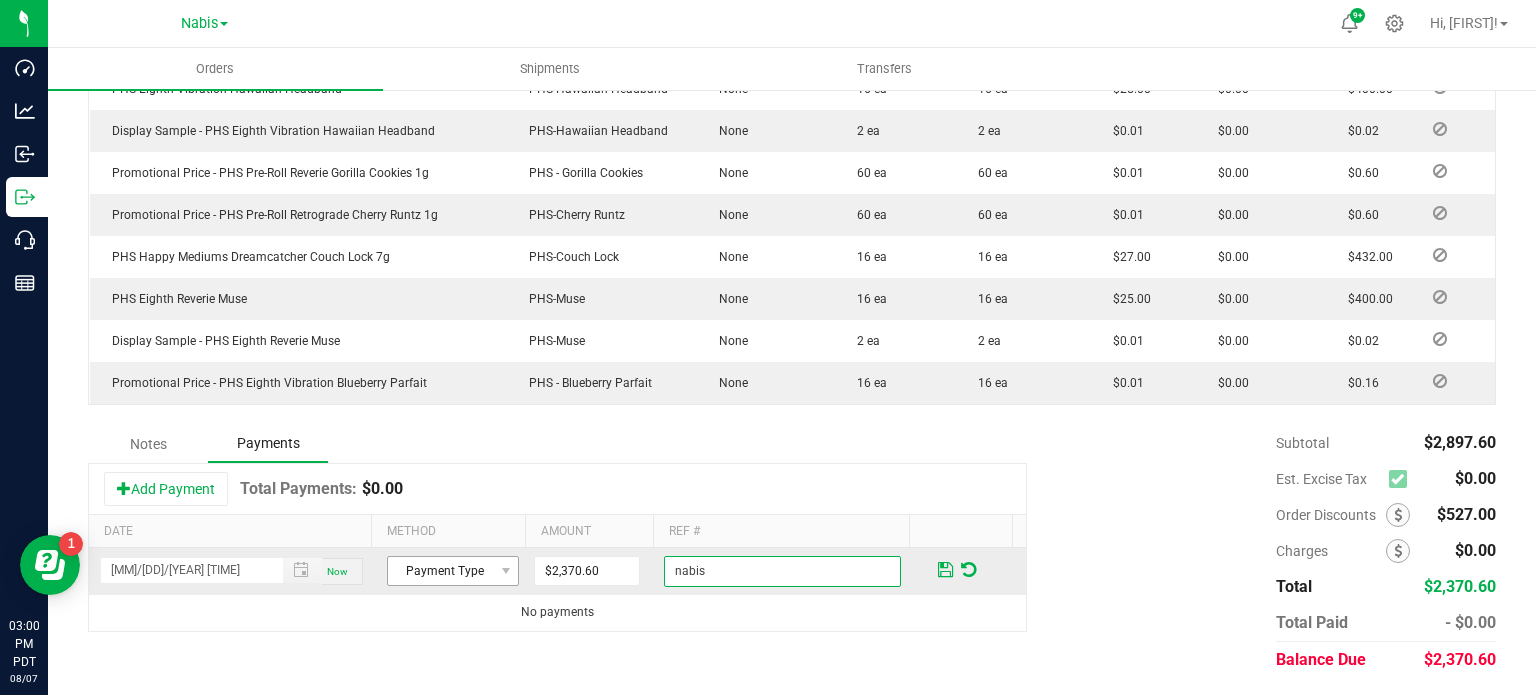 type on "nabis" 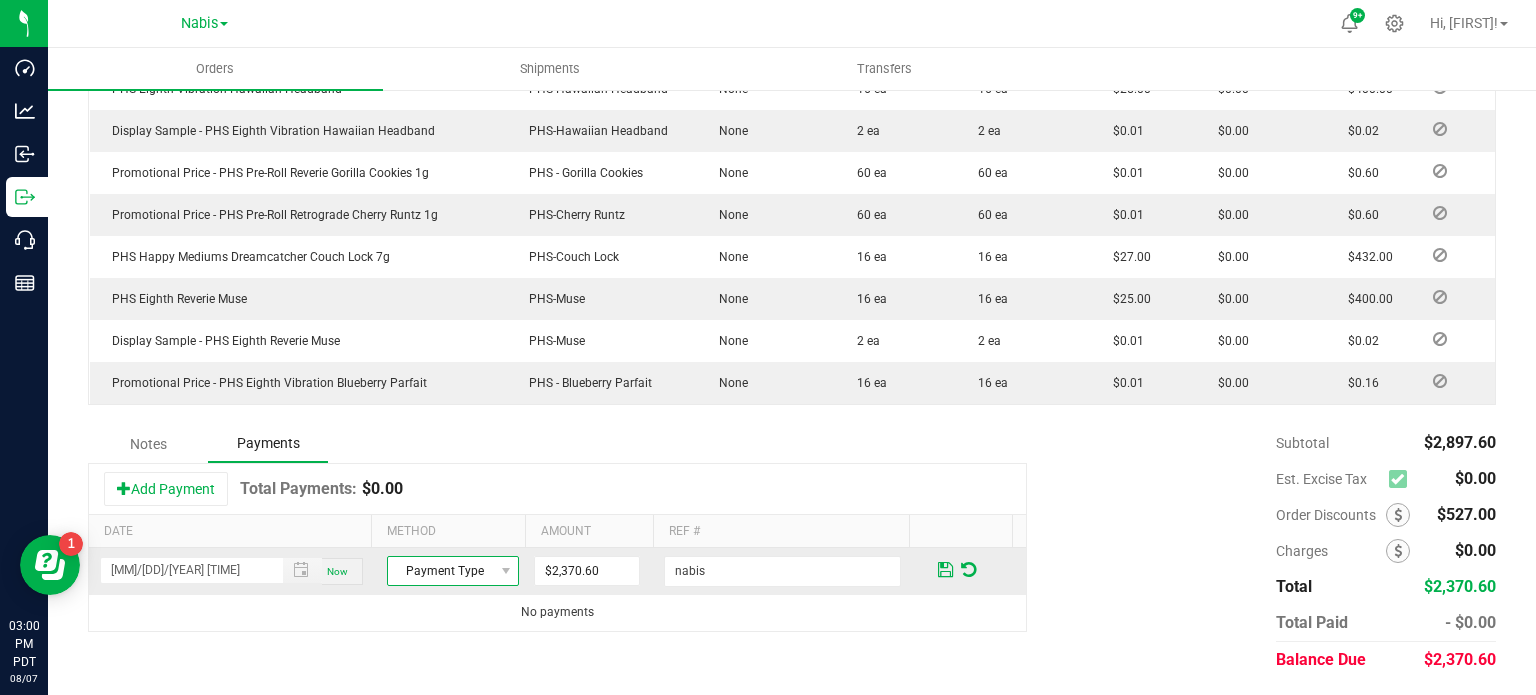 click on "Payment Type" at bounding box center [440, 571] 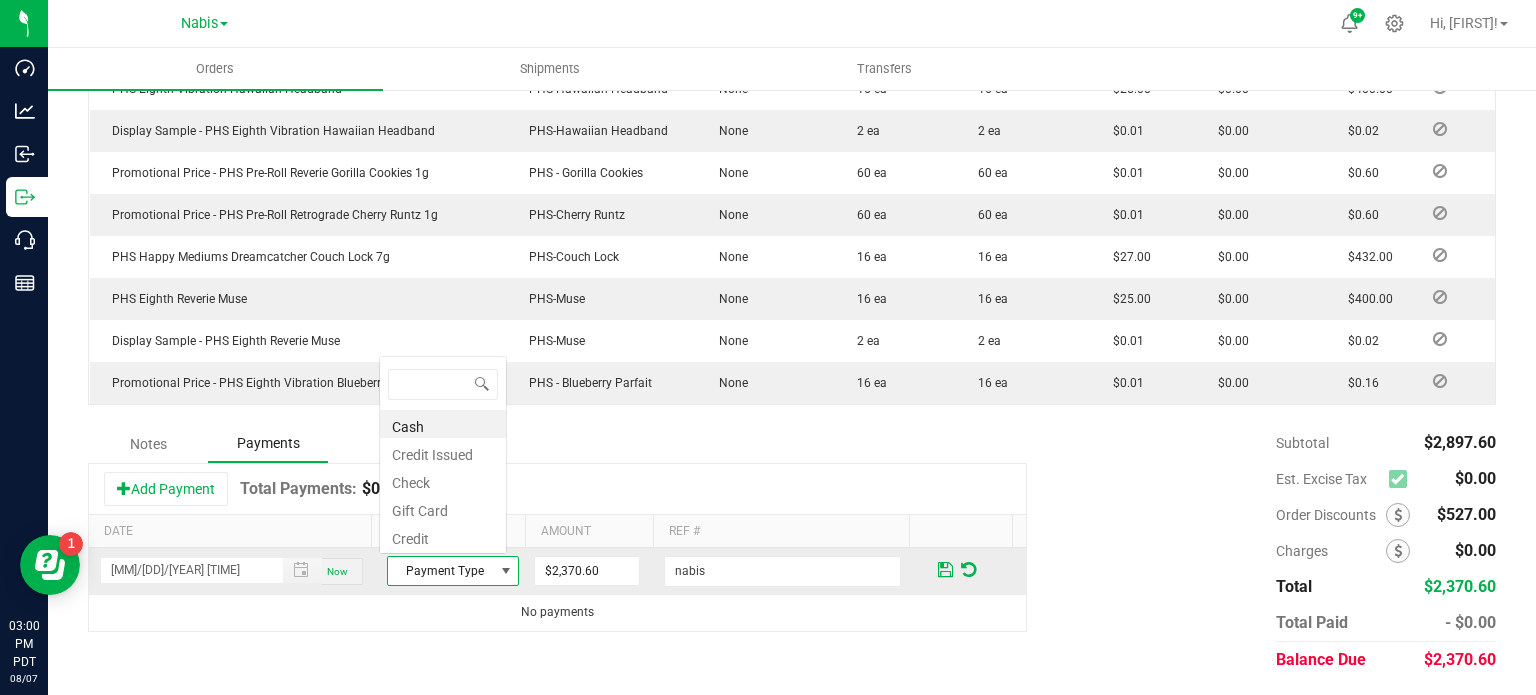 scroll, scrollTop: 0, scrollLeft: 0, axis: both 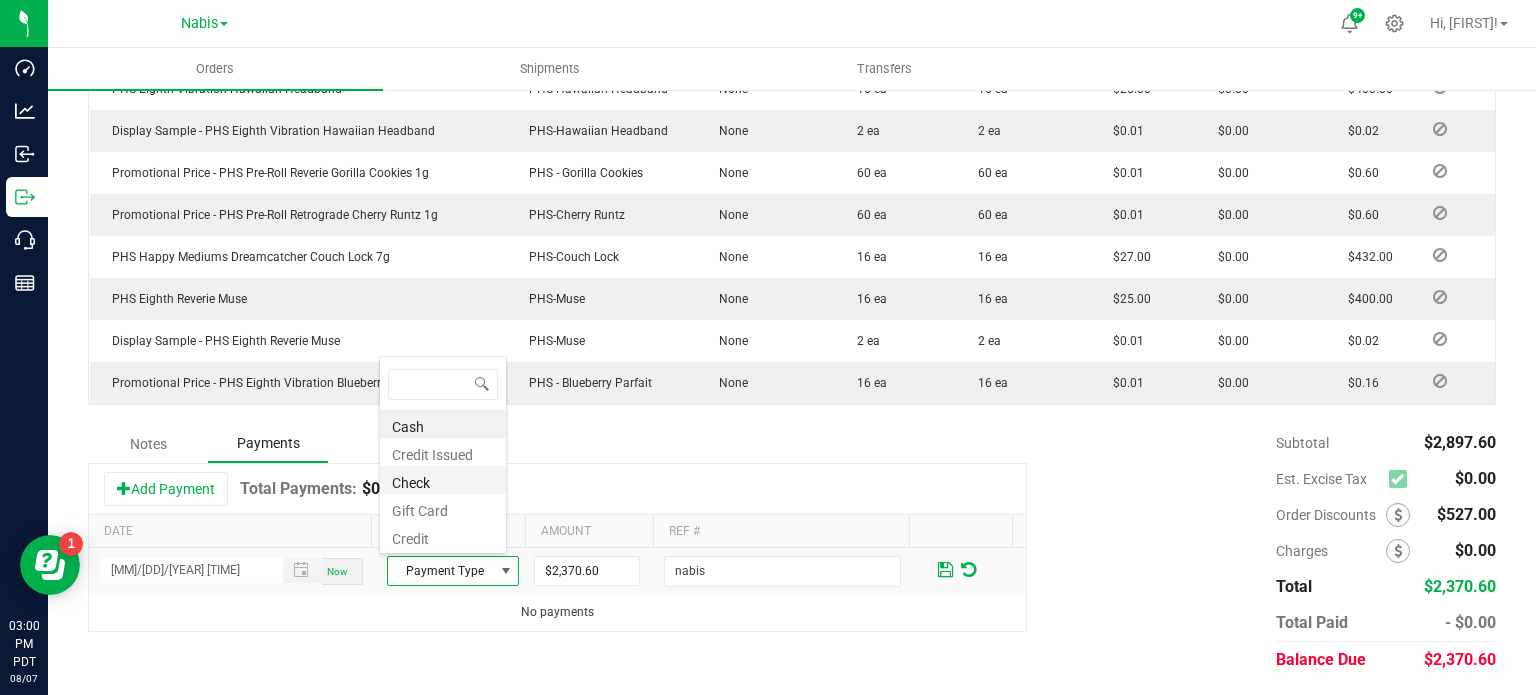 click on "Check" at bounding box center [443, 480] 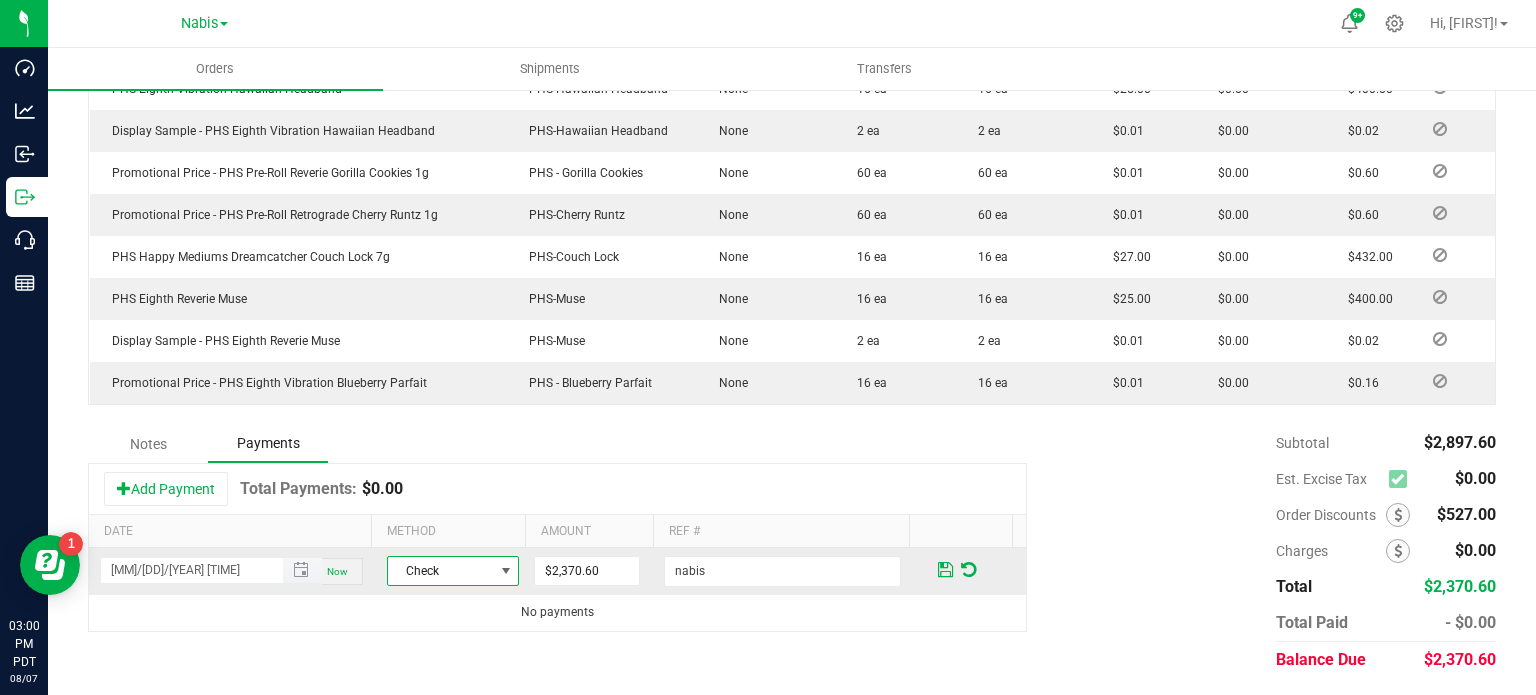 click at bounding box center [301, 570] 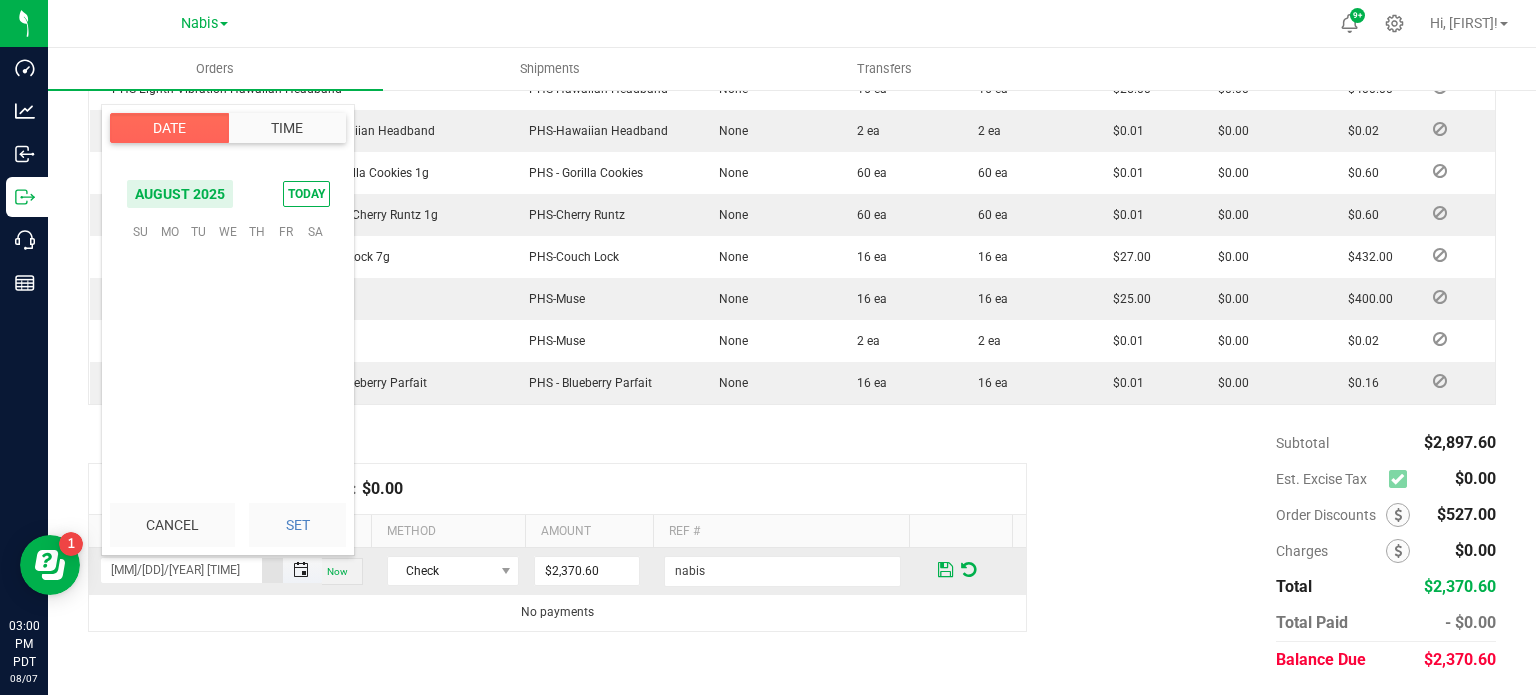 scroll, scrollTop: 0, scrollLeft: 0, axis: both 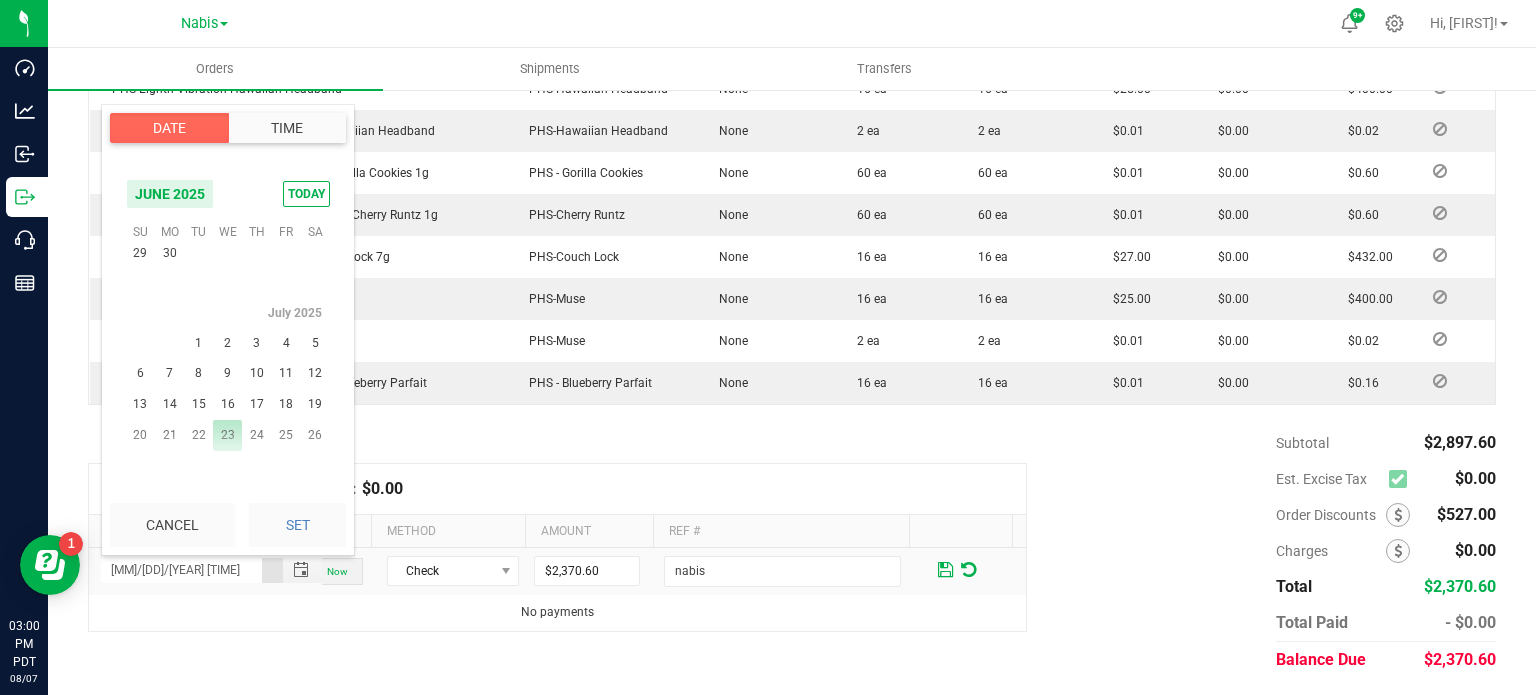 click on "23" at bounding box center (227, 435) 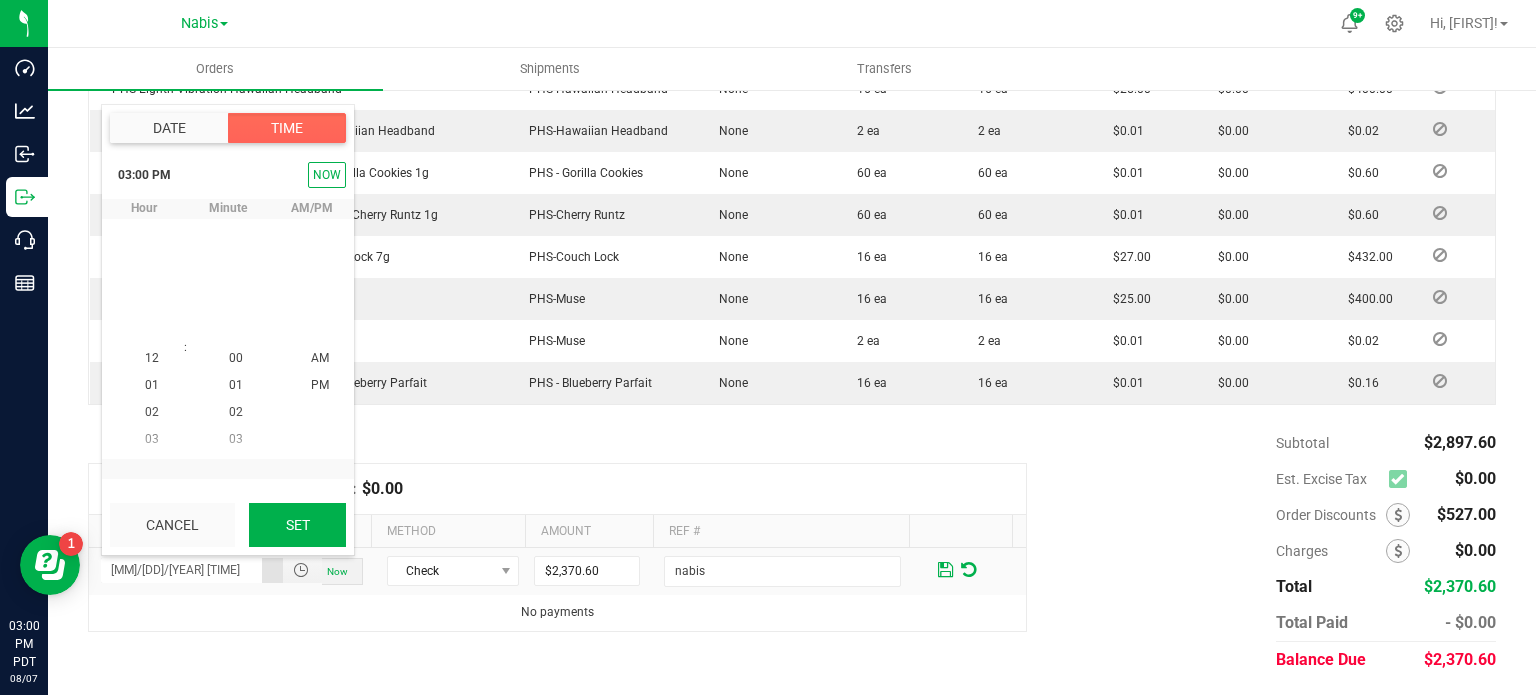 scroll, scrollTop: 323940, scrollLeft: 0, axis: vertical 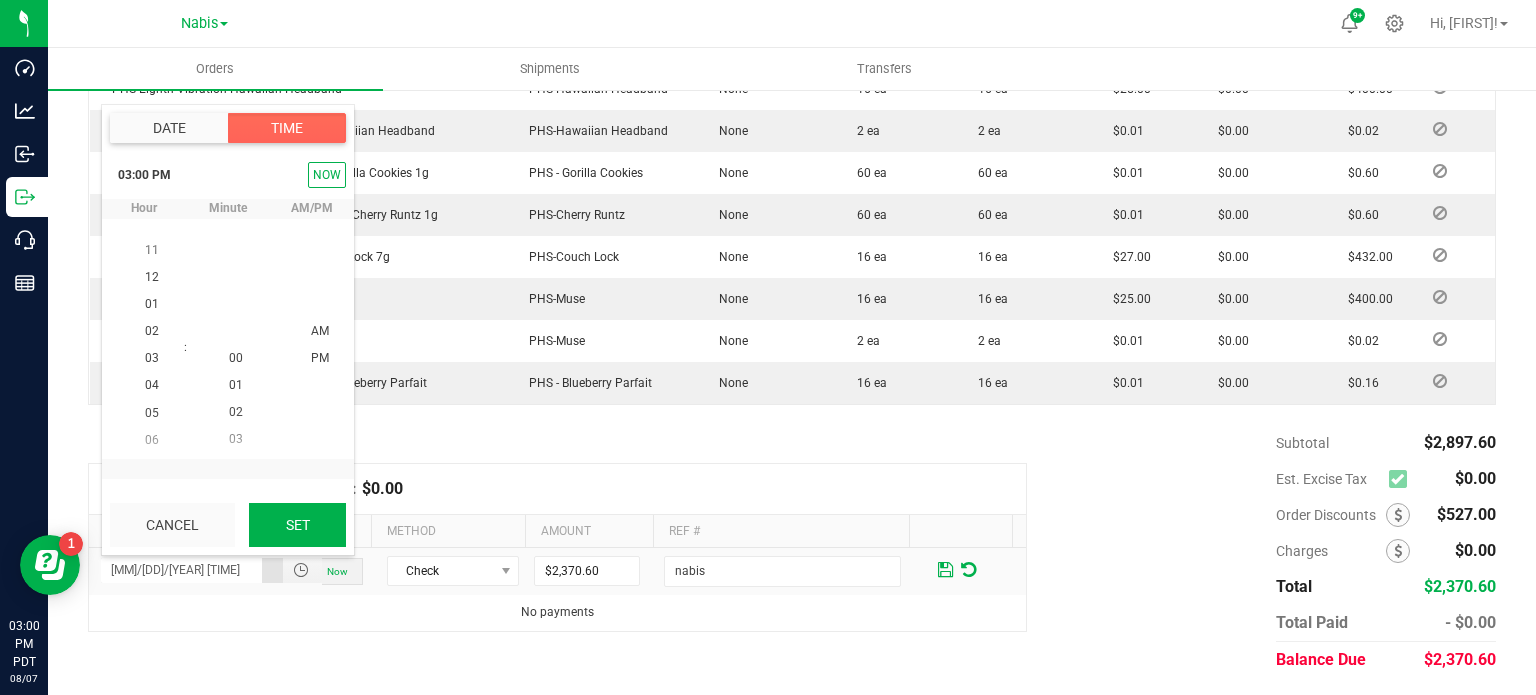 click on "Set" at bounding box center [297, 525] 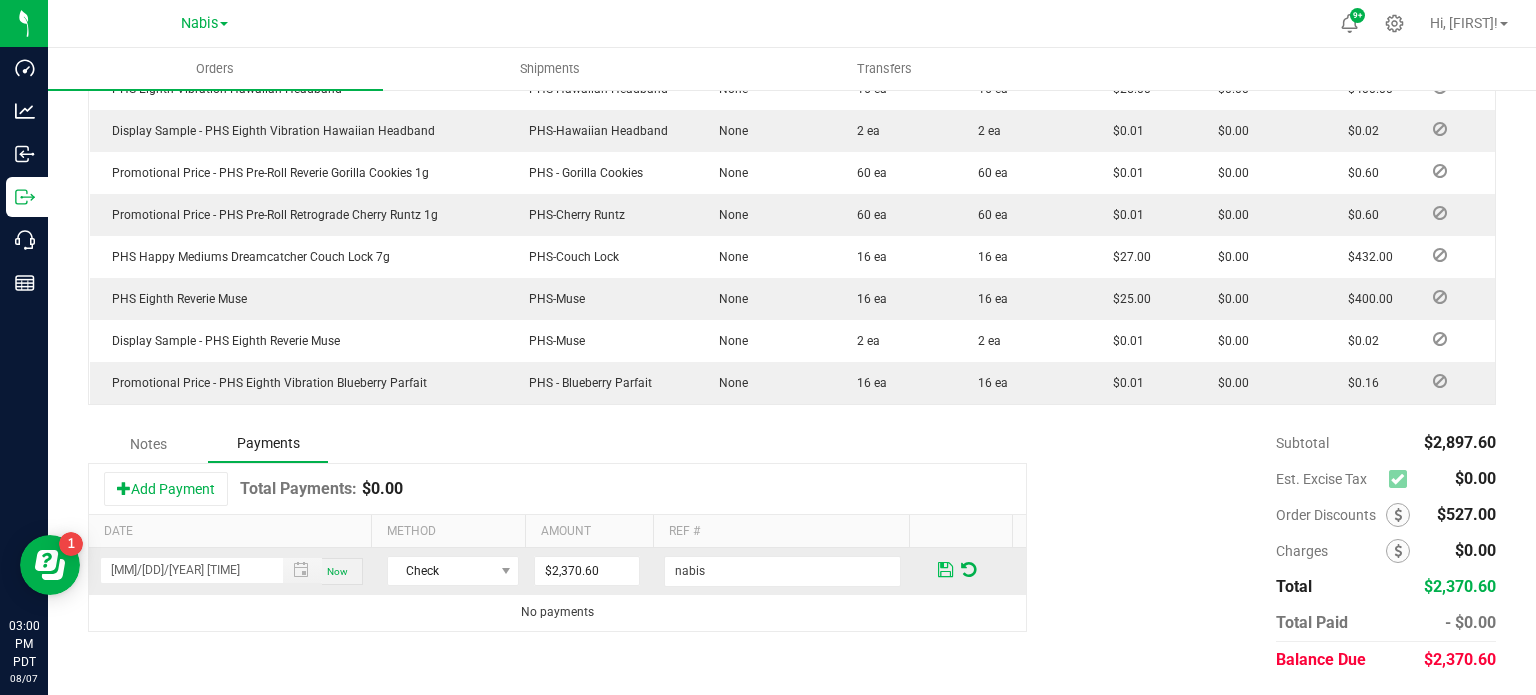 click at bounding box center (945, 570) 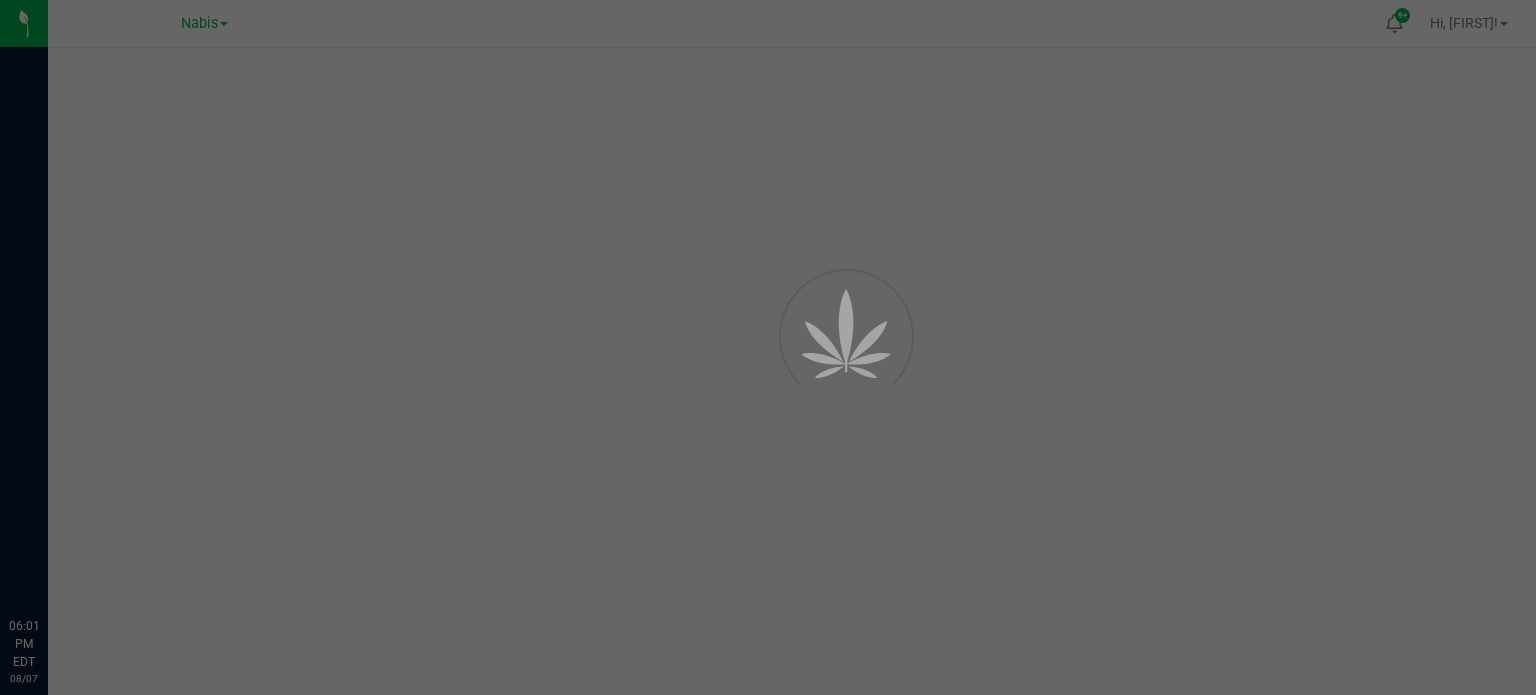 scroll, scrollTop: 0, scrollLeft: 0, axis: both 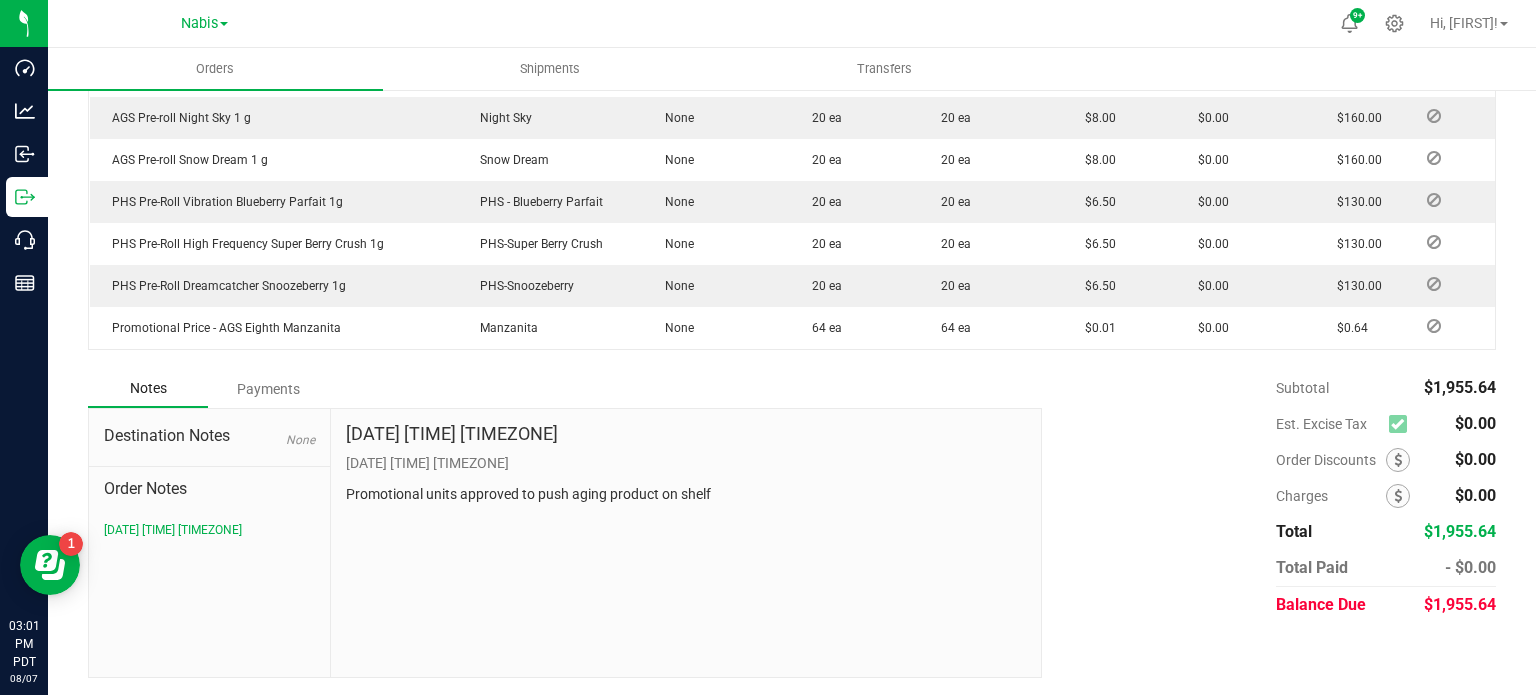 click on "Payments" at bounding box center (268, 389) 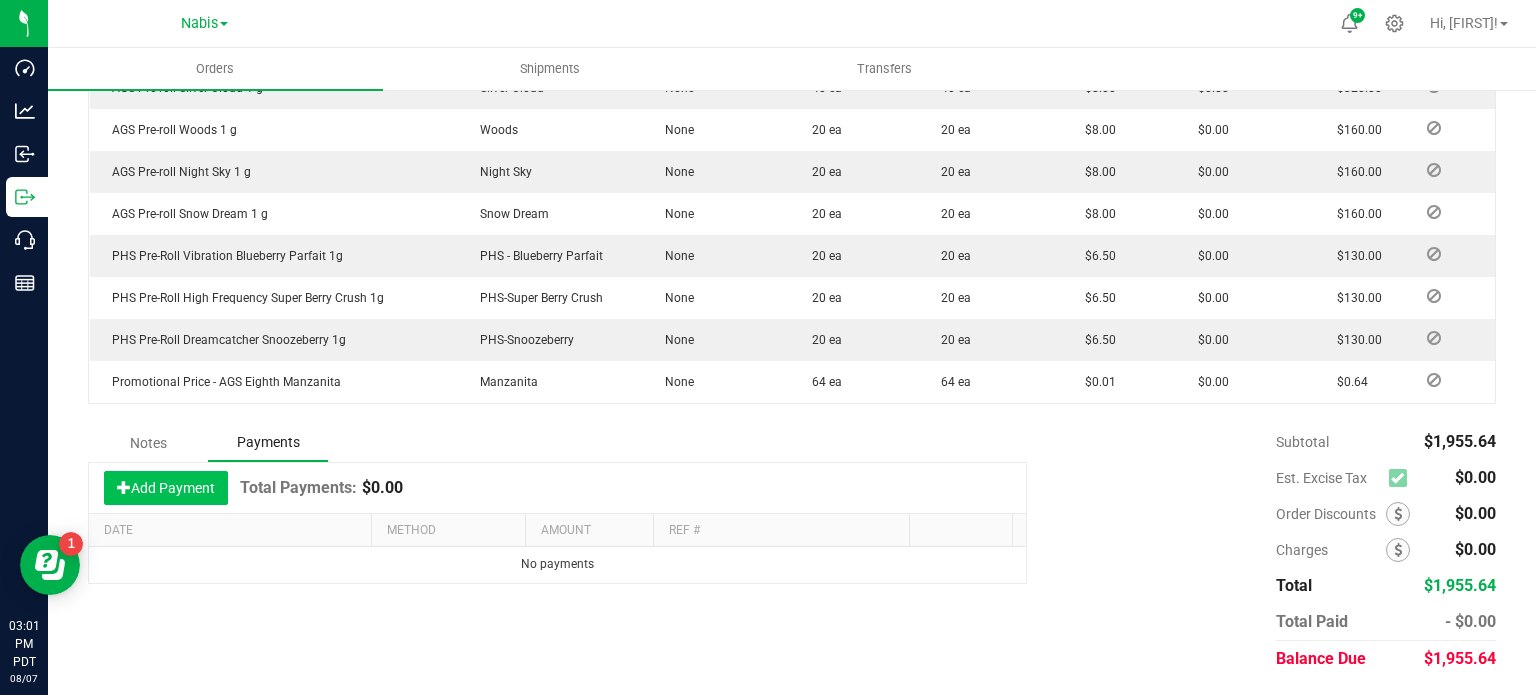 click on "Add Payment" at bounding box center (166, 488) 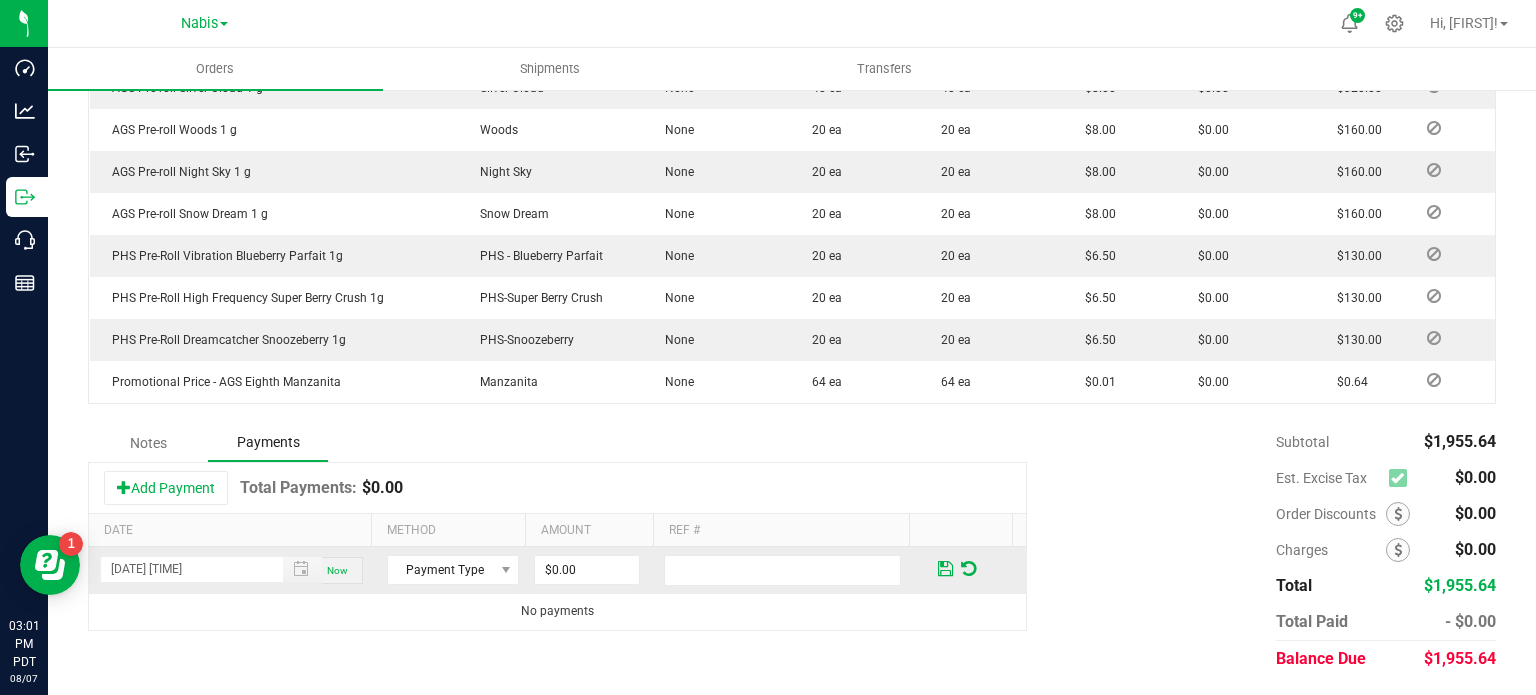 click on "$0.00" at bounding box center [596, 570] 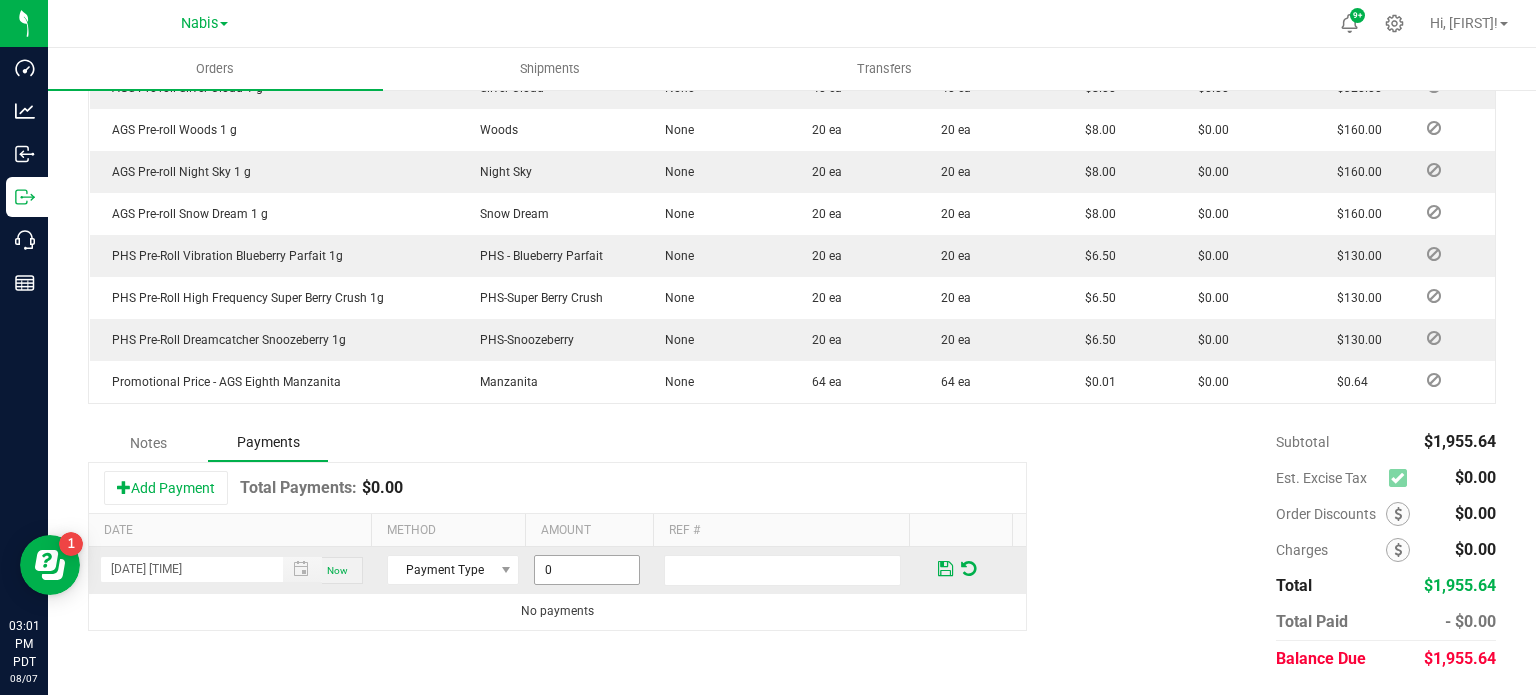 click on "0" at bounding box center [587, 570] 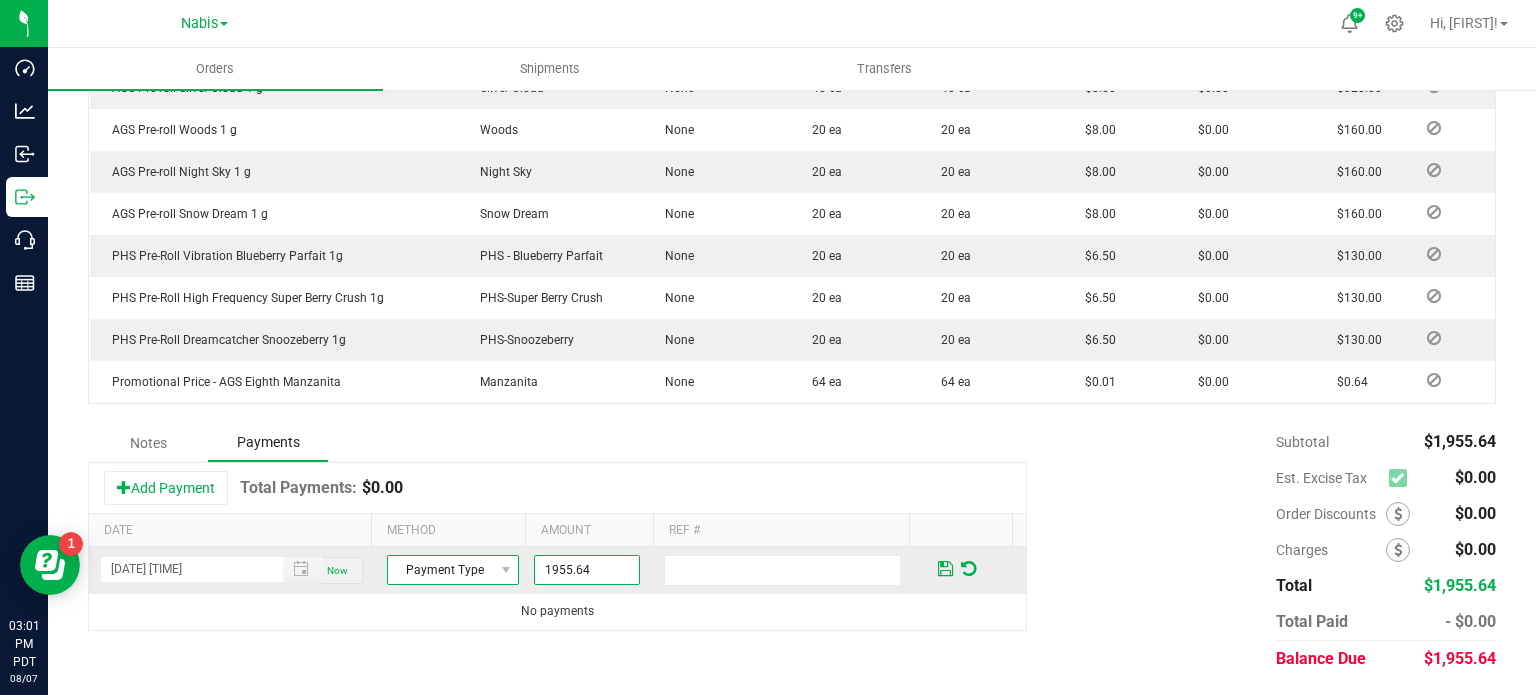 type on "$1,955.64" 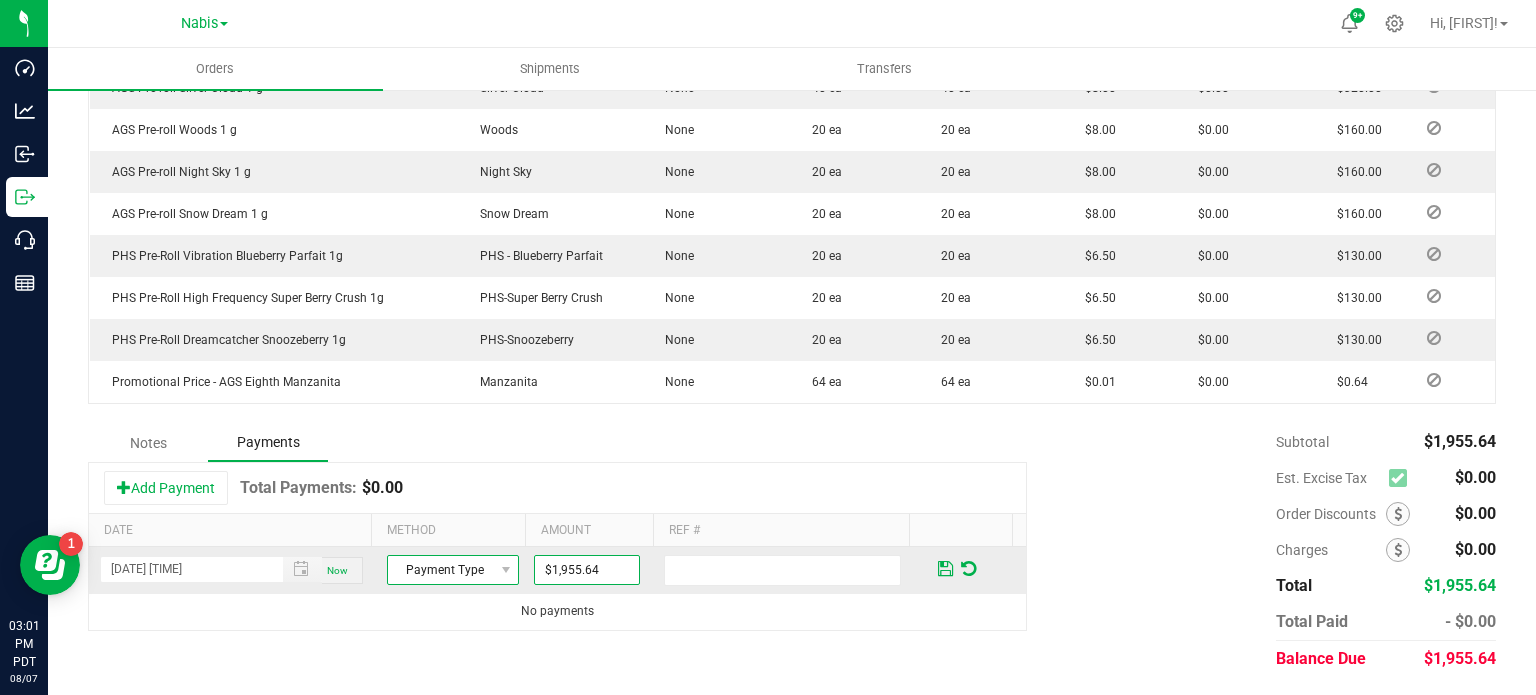 click on "Payment Type" at bounding box center (440, 570) 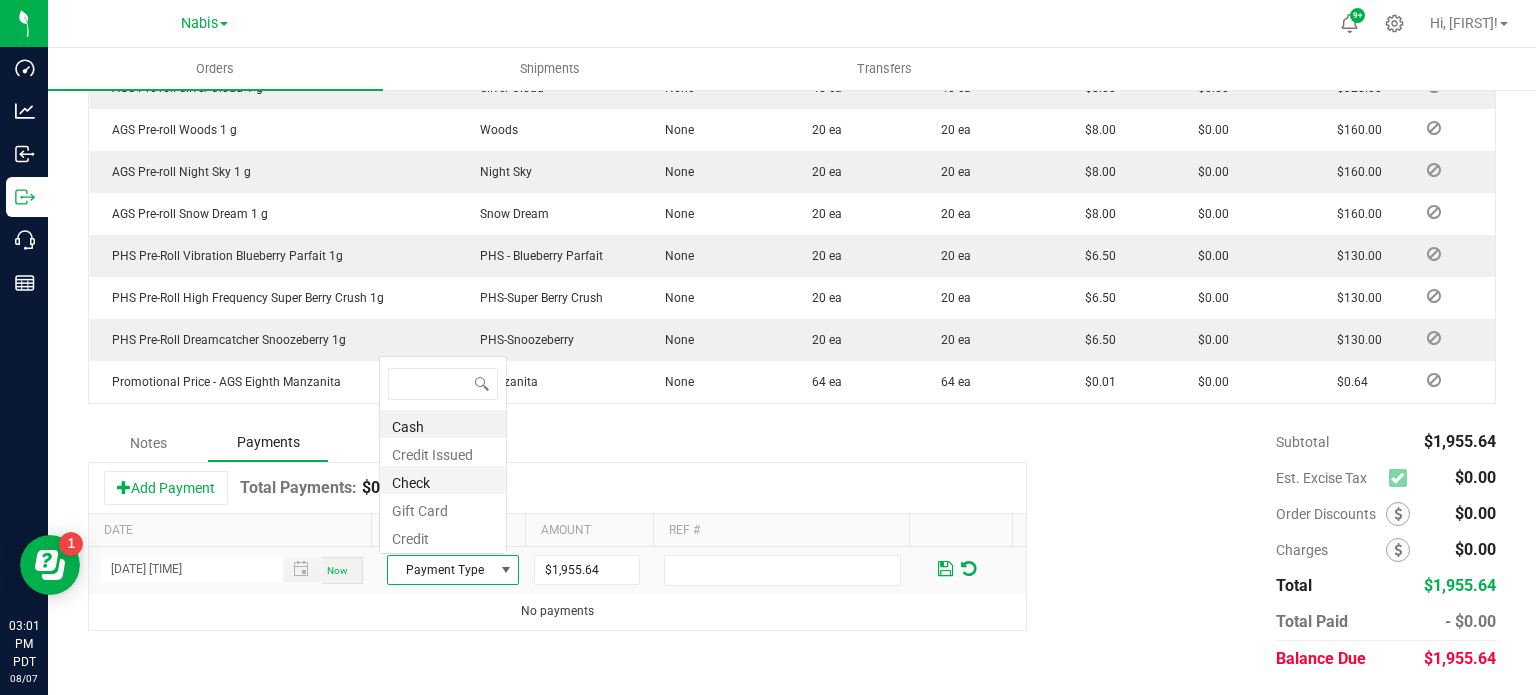 scroll, scrollTop: 0, scrollLeft: 0, axis: both 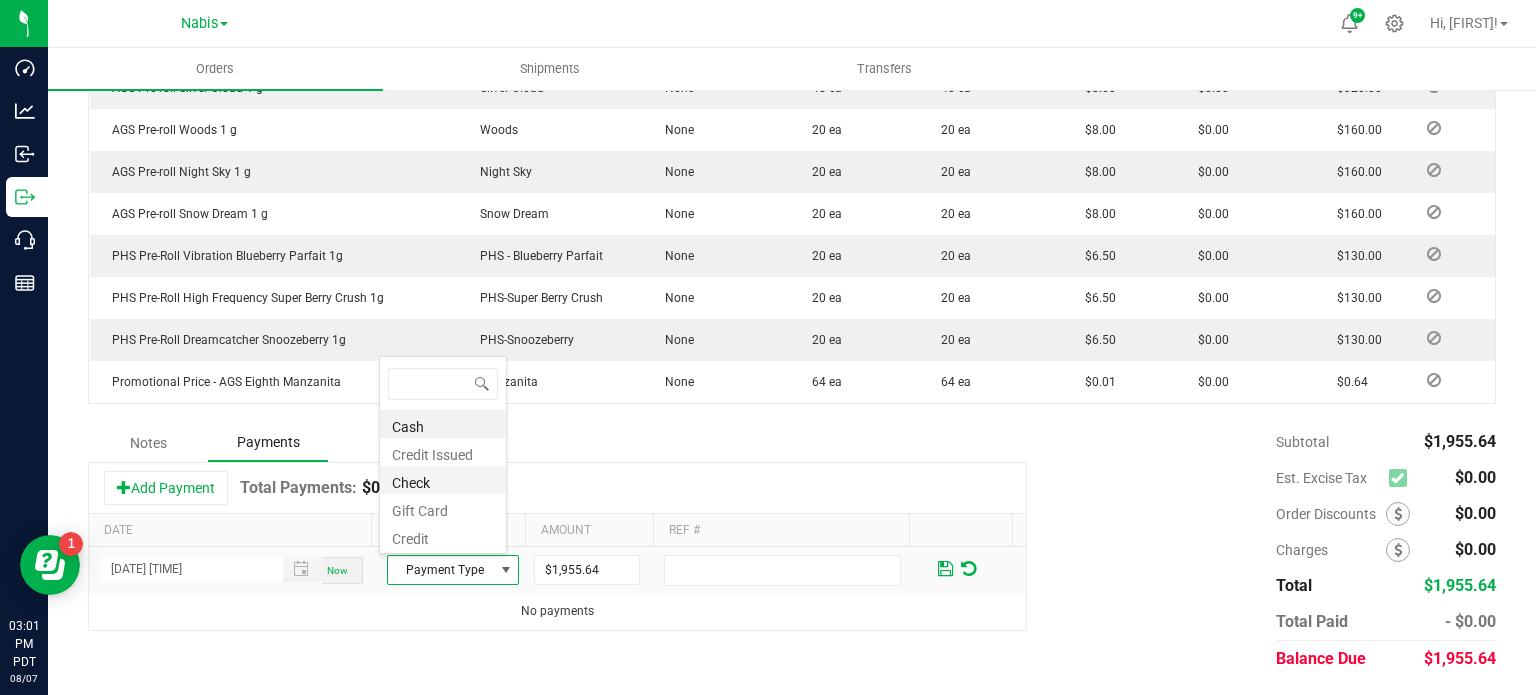 click on "Check" at bounding box center (443, 480) 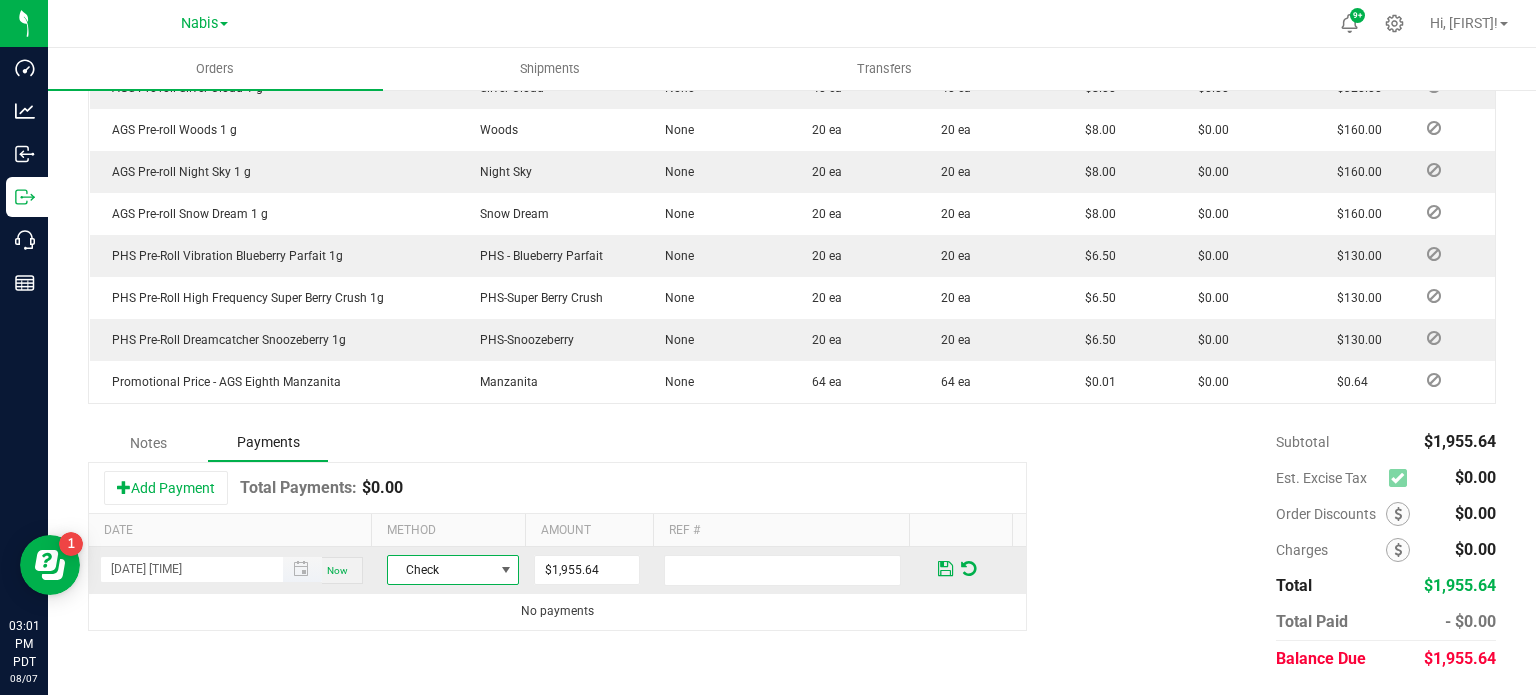 click at bounding box center (302, 569) 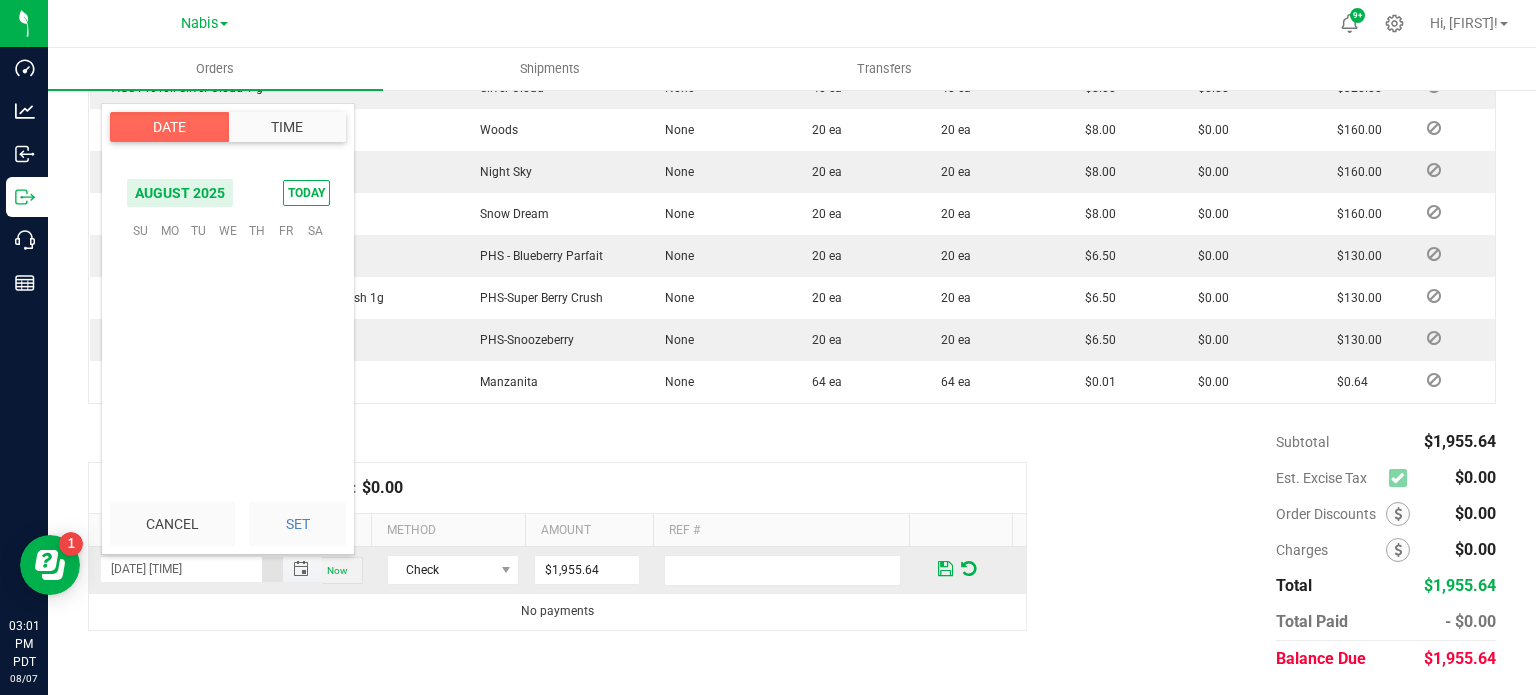 scroll, scrollTop: 0, scrollLeft: 0, axis: both 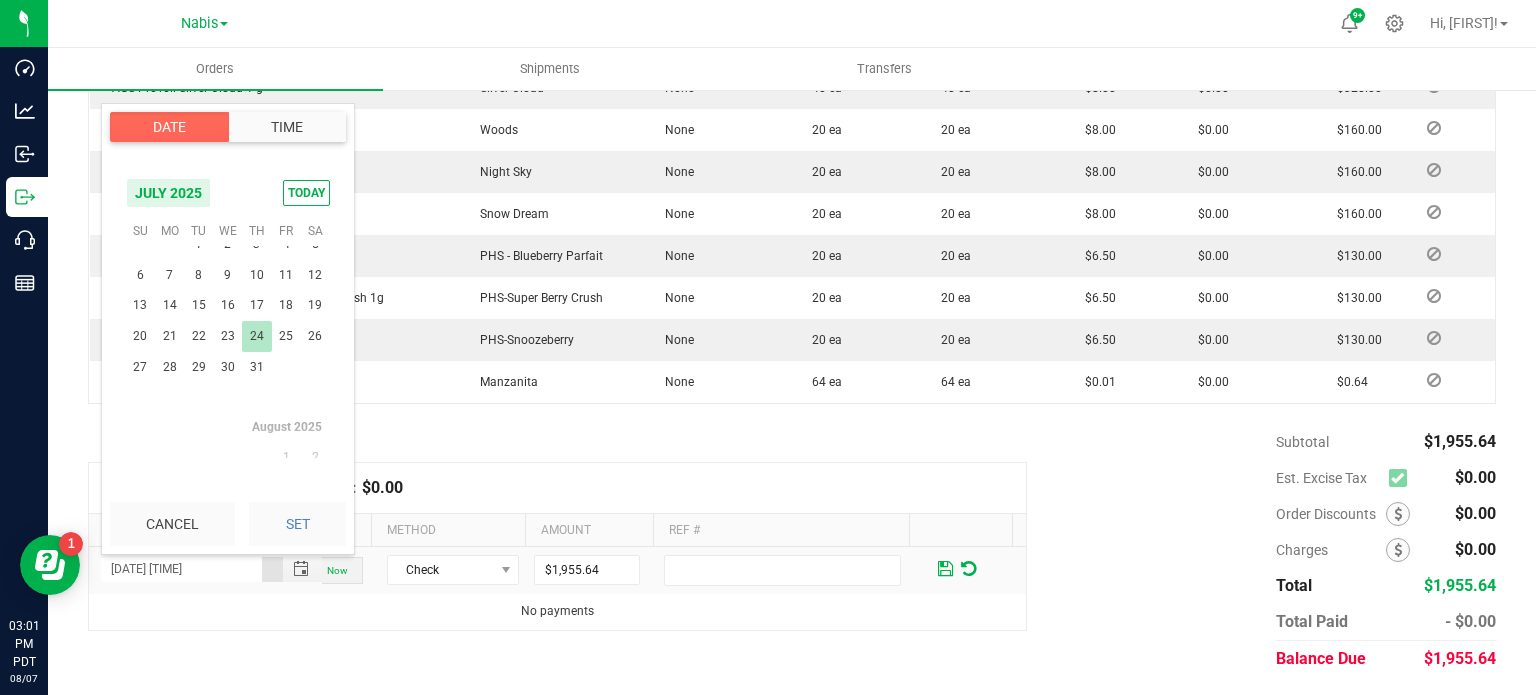 click on "24" at bounding box center (256, 336) 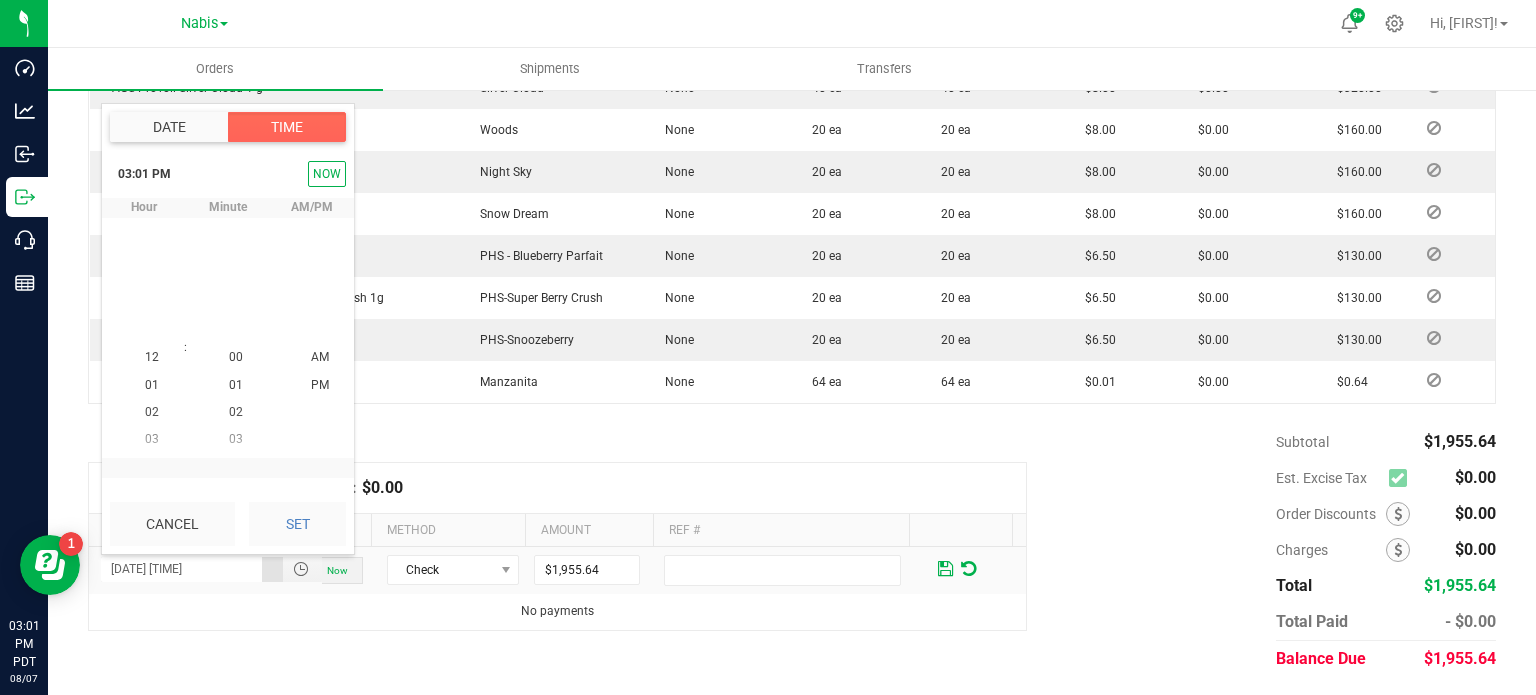 scroll, scrollTop: 323940, scrollLeft: 0, axis: vertical 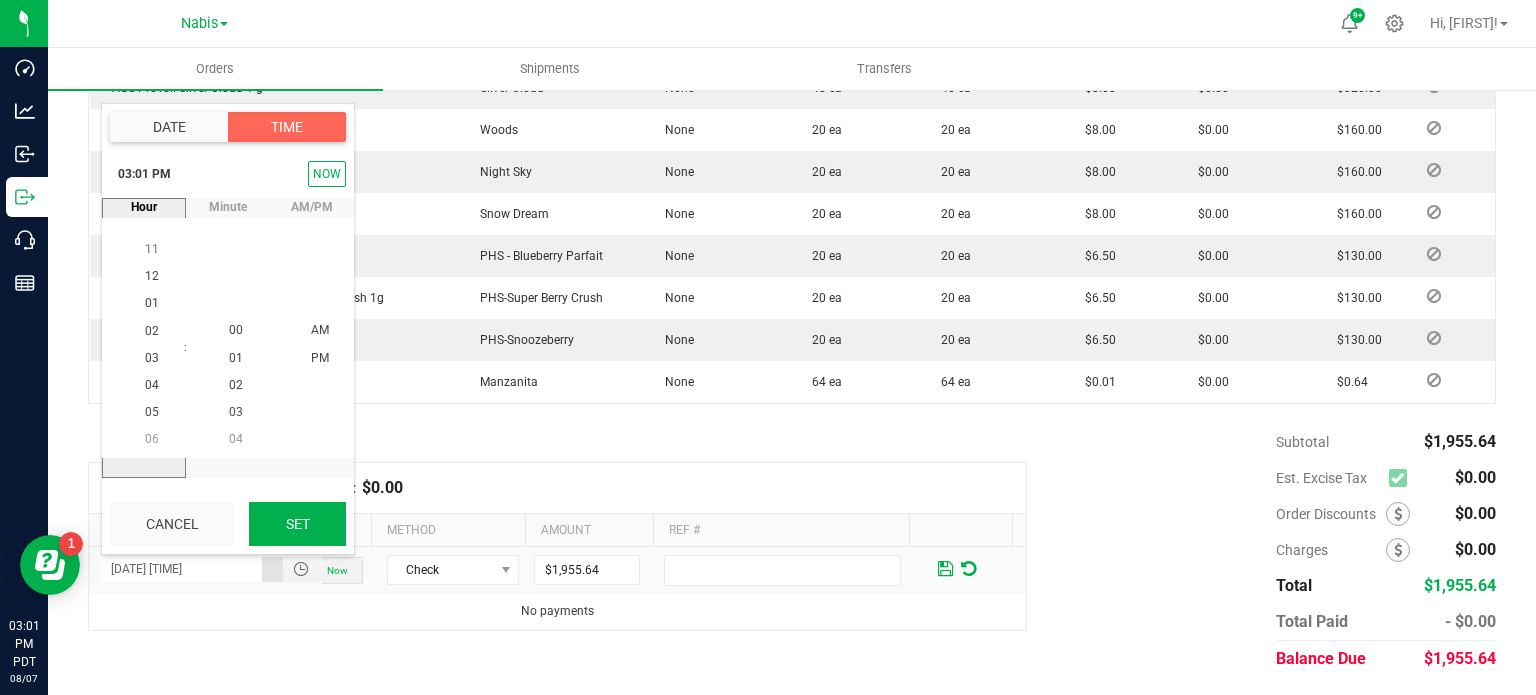 click on "Set" at bounding box center (297, 524) 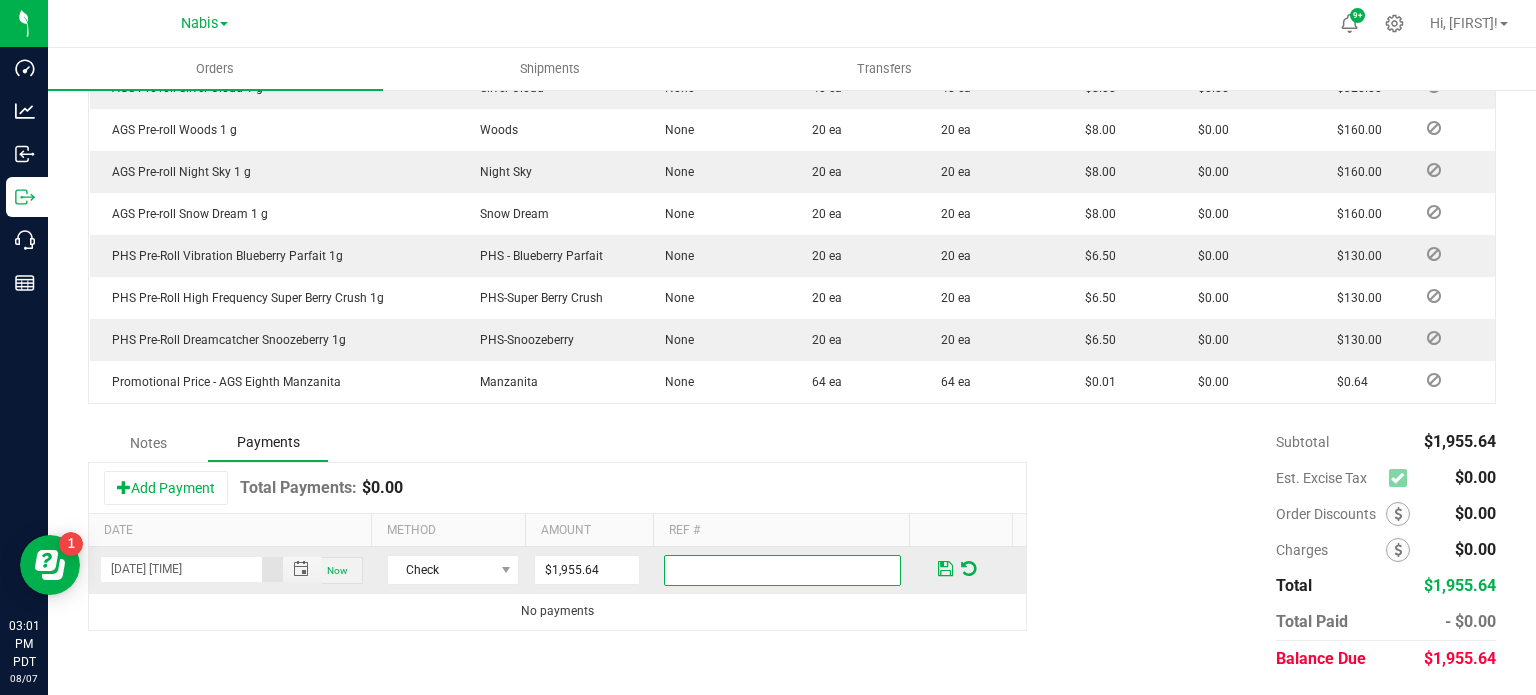 click at bounding box center [782, 570] 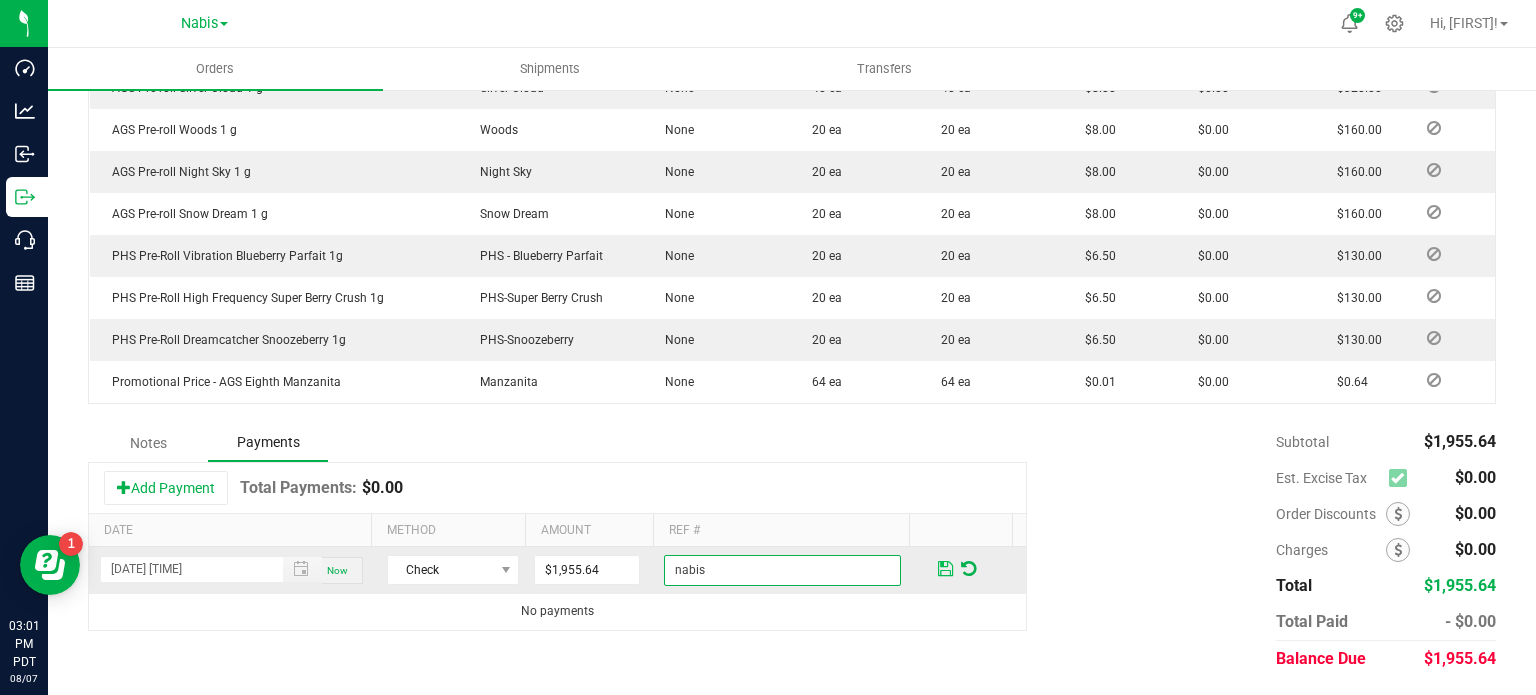 type on "nabis" 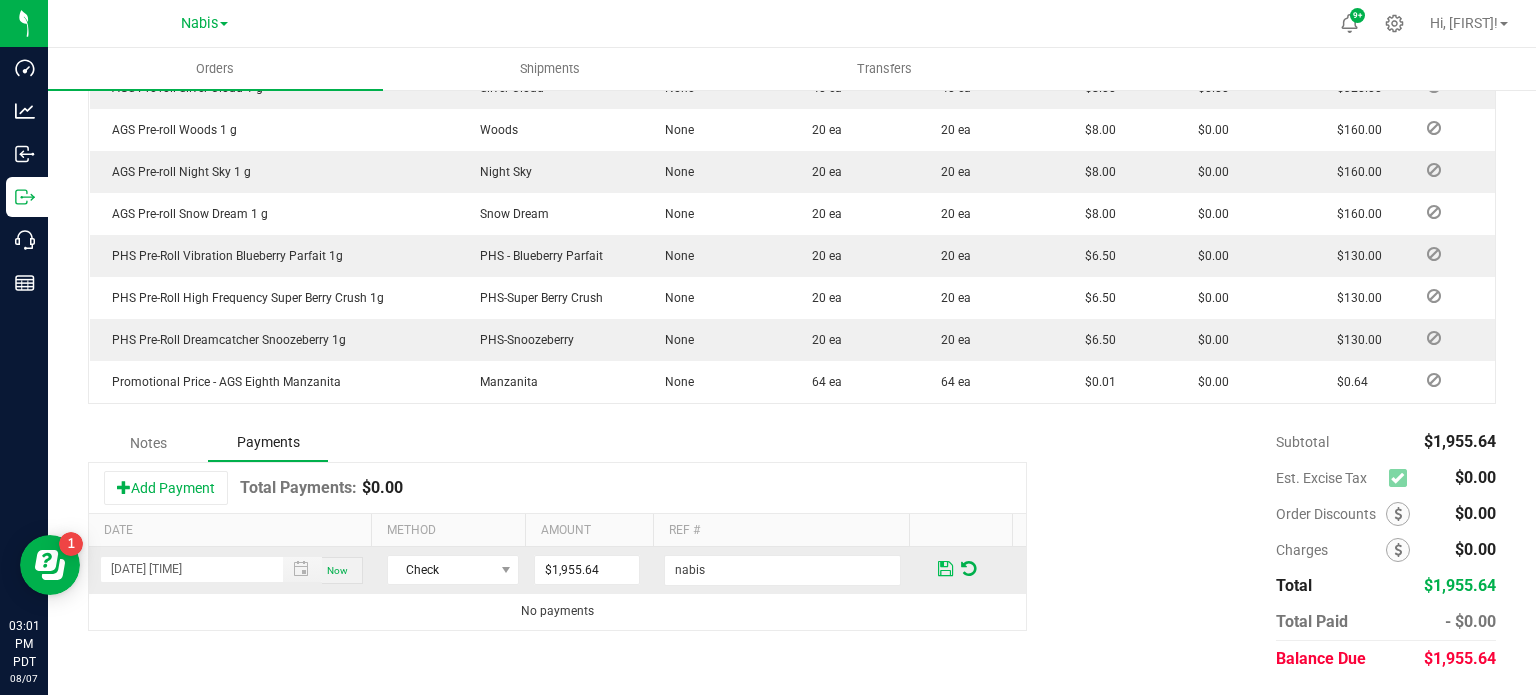 click at bounding box center (945, 569) 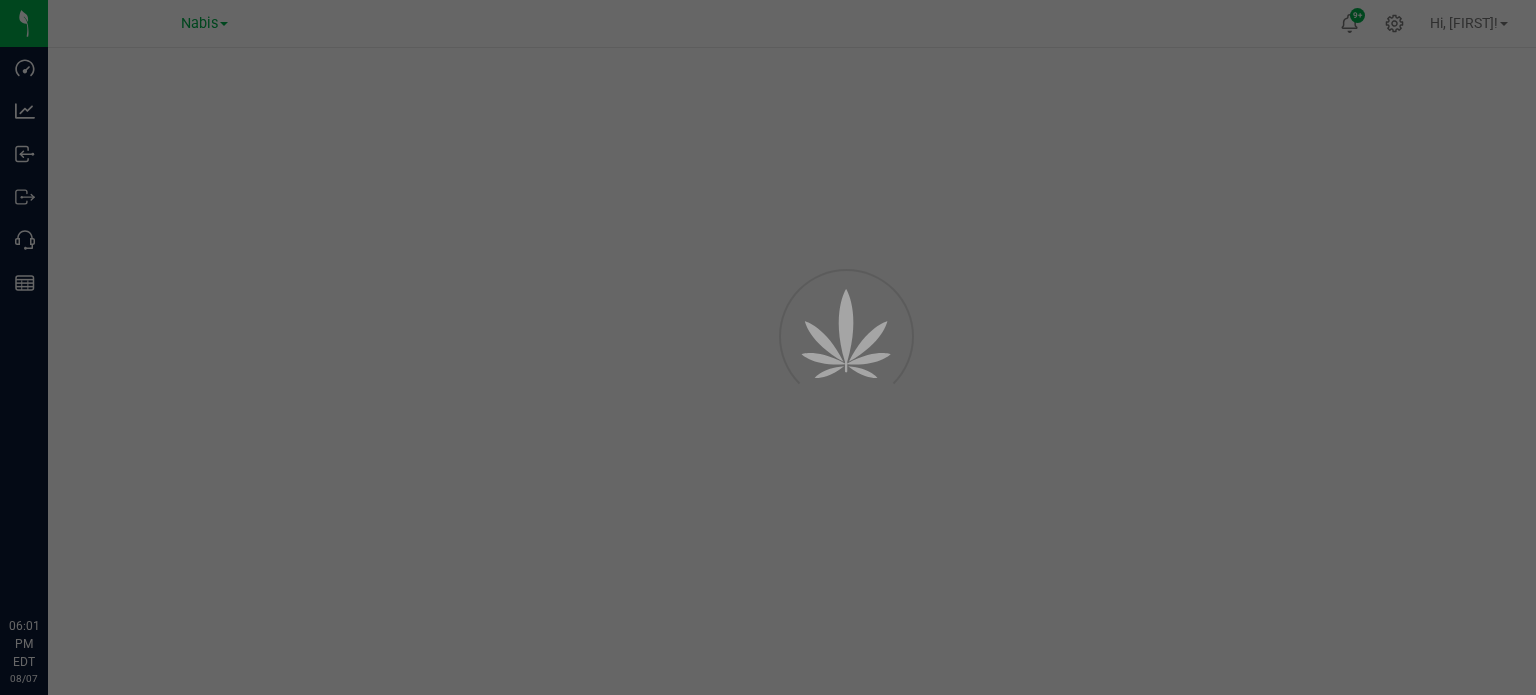 scroll, scrollTop: 0, scrollLeft: 0, axis: both 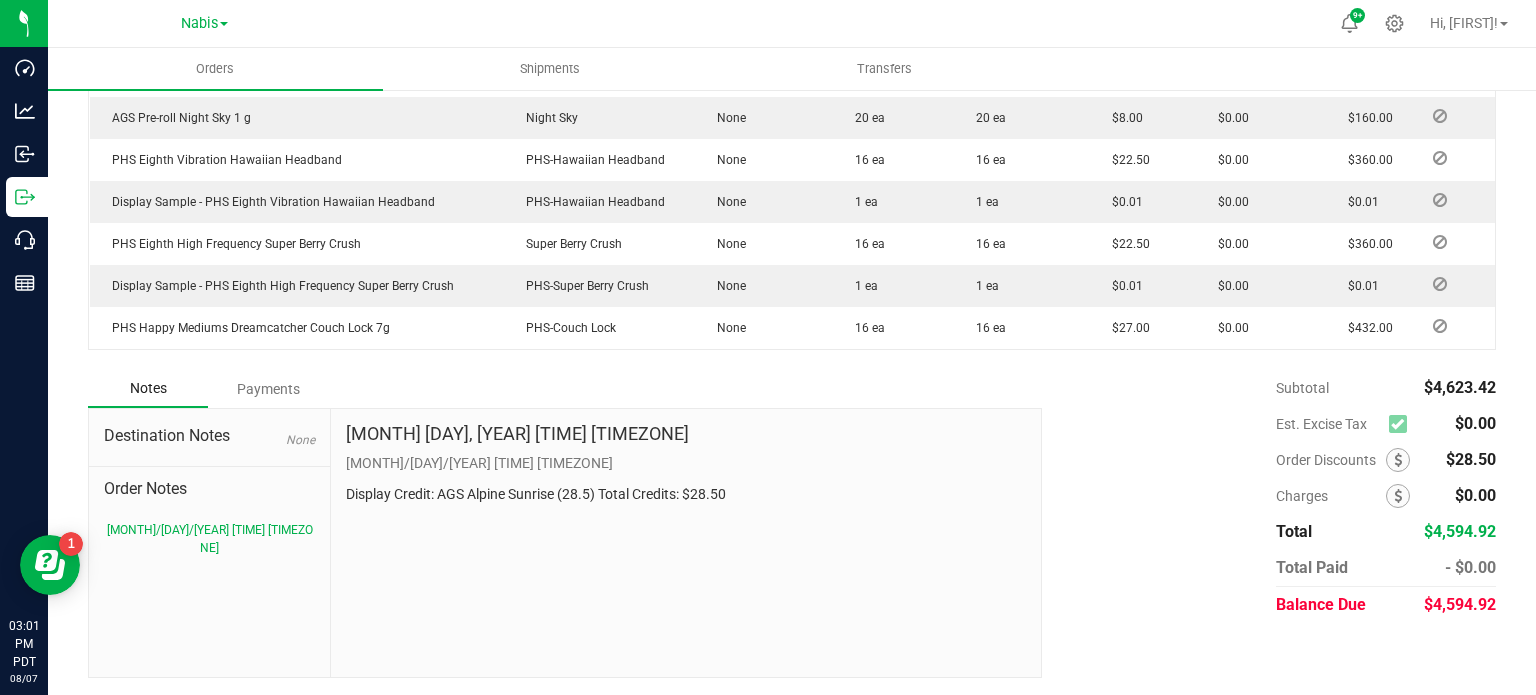 click on "Payments" at bounding box center [268, 389] 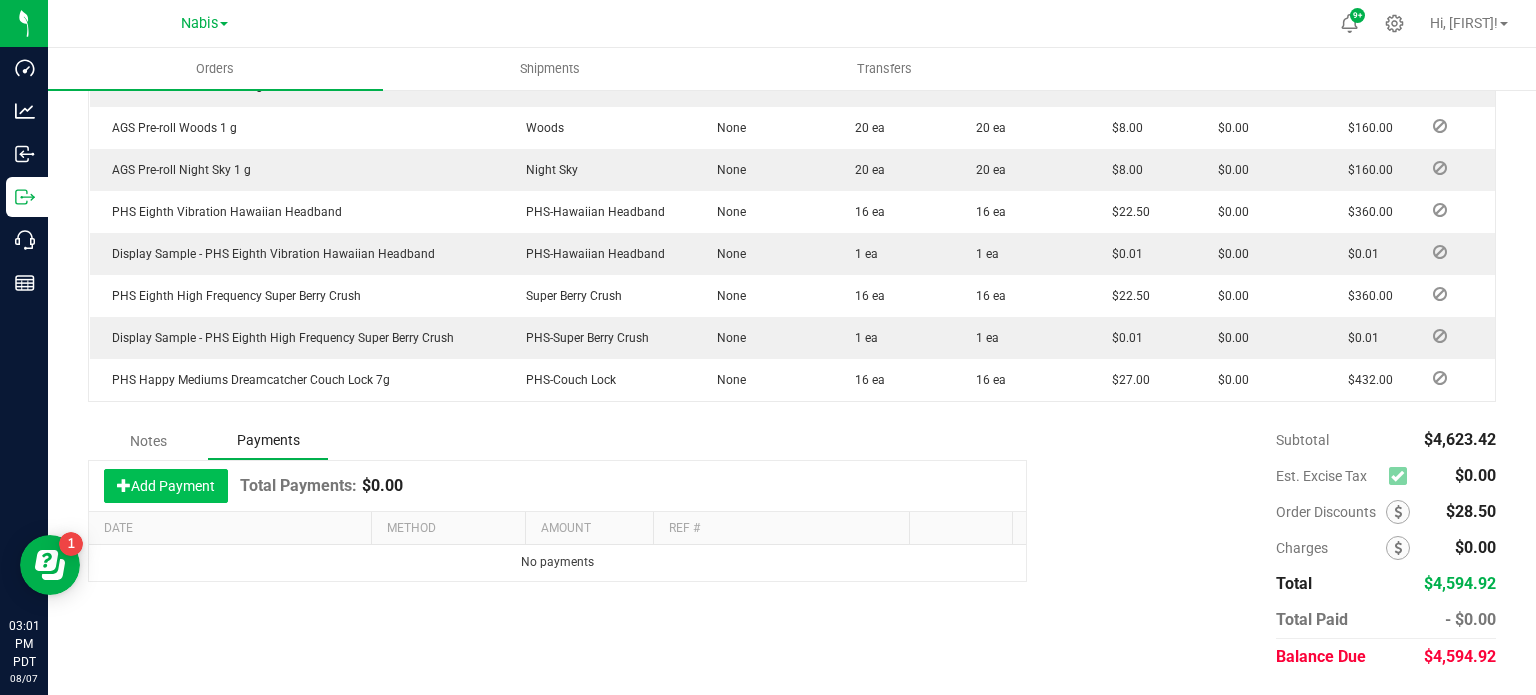 scroll, scrollTop: 1088, scrollLeft: 0, axis: vertical 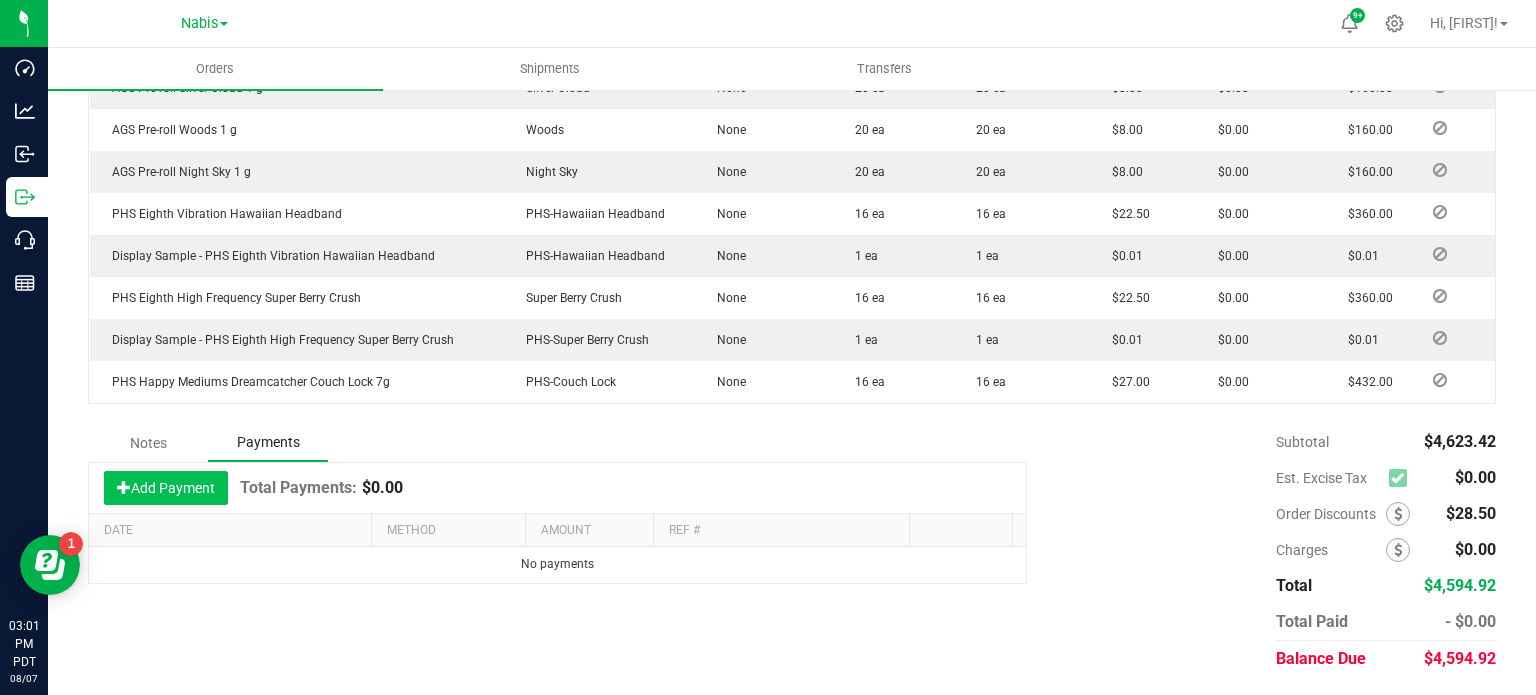 click on "Add Payment" at bounding box center (166, 488) 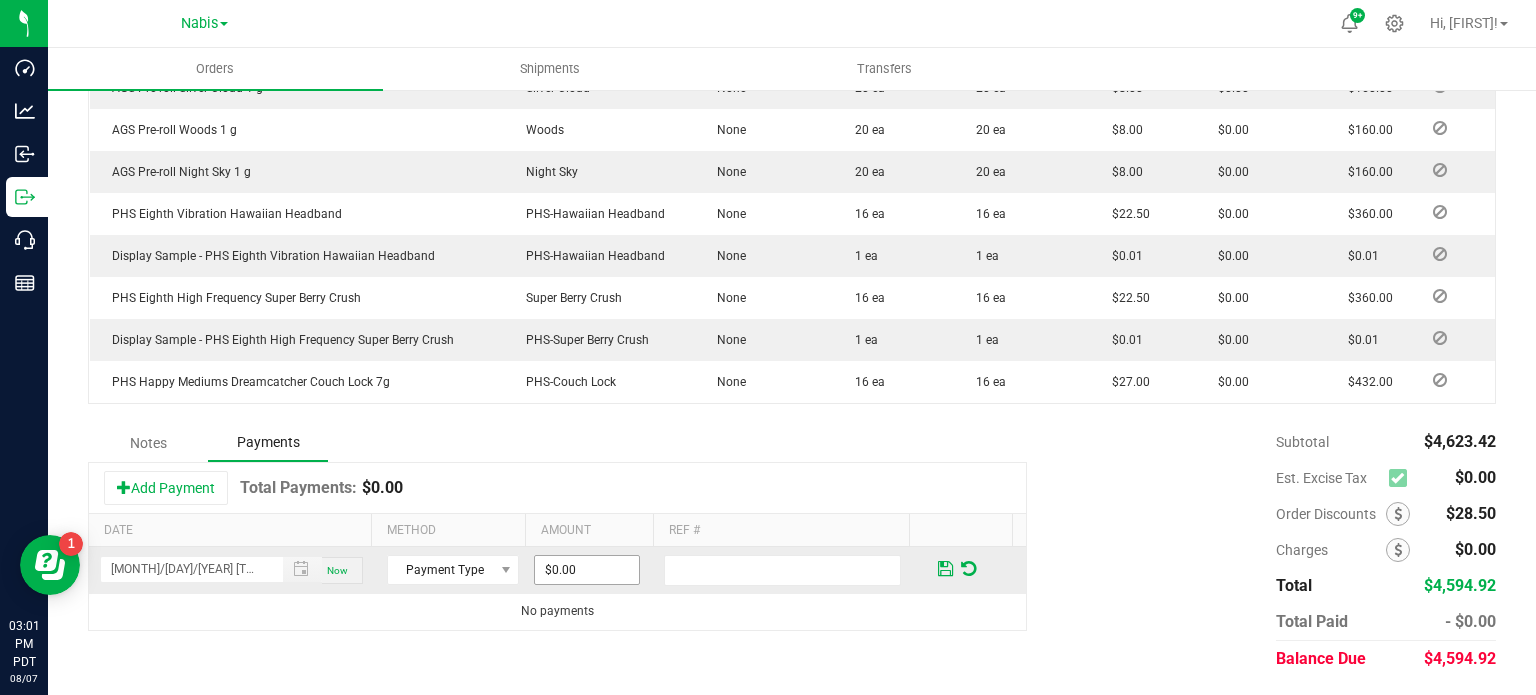 drag, startPoint x: 540, startPoint y: 587, endPoint x: 546, endPoint y: 577, distance: 11.661903 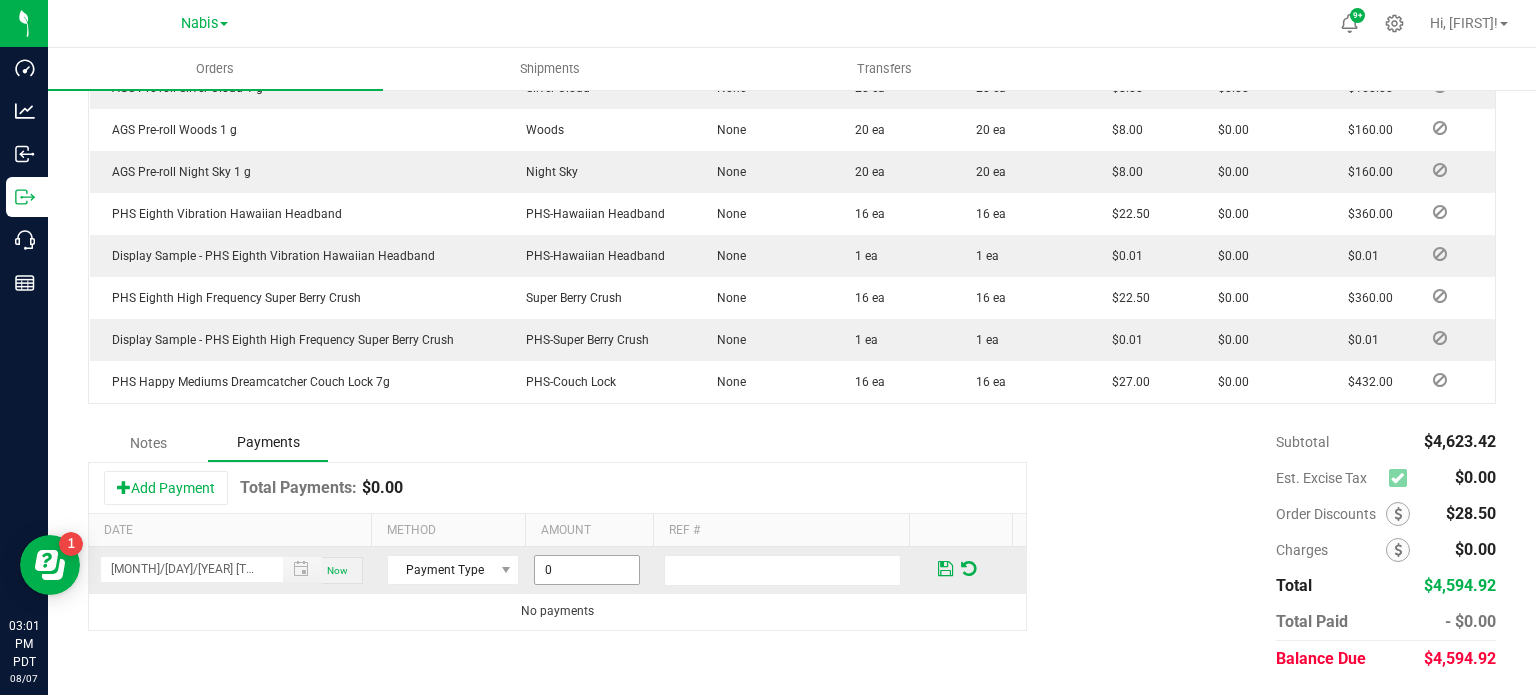 click on "0" at bounding box center (587, 570) 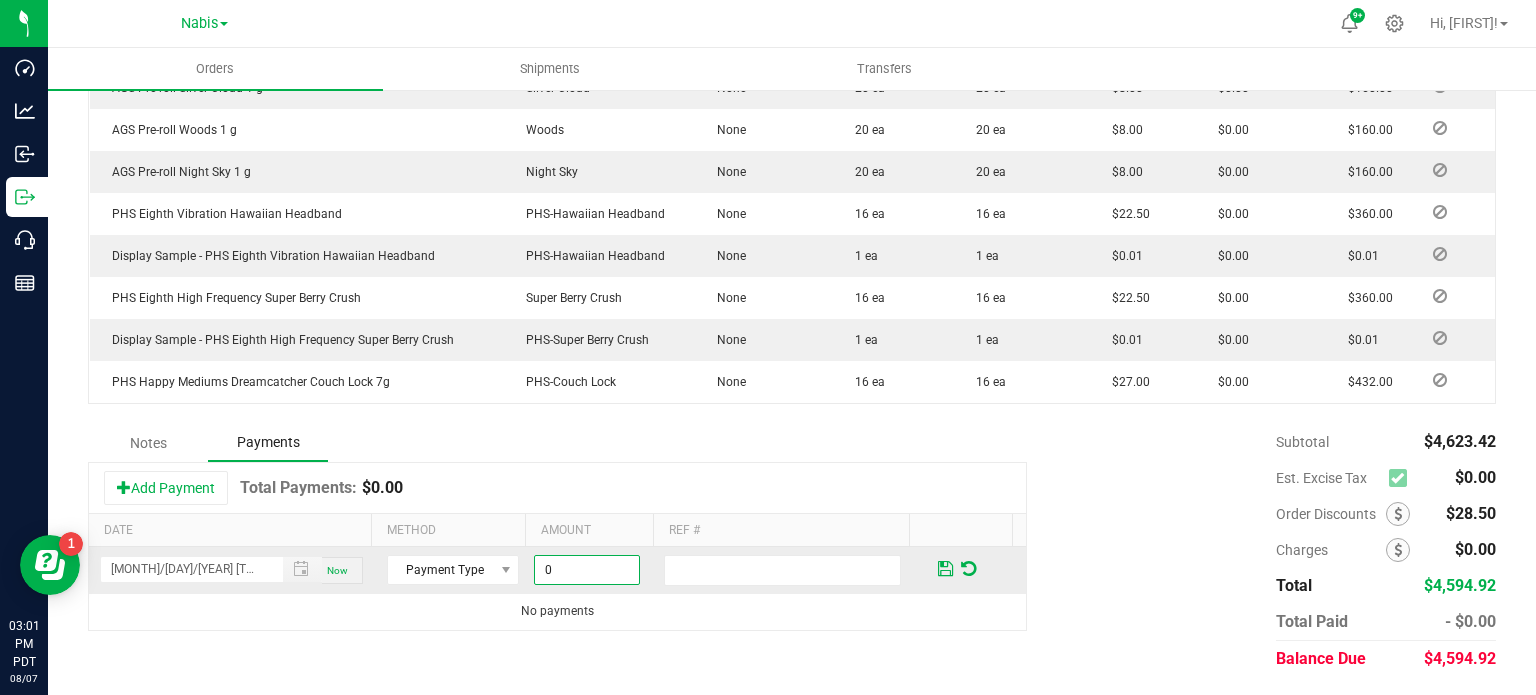 paste on "4594.92" 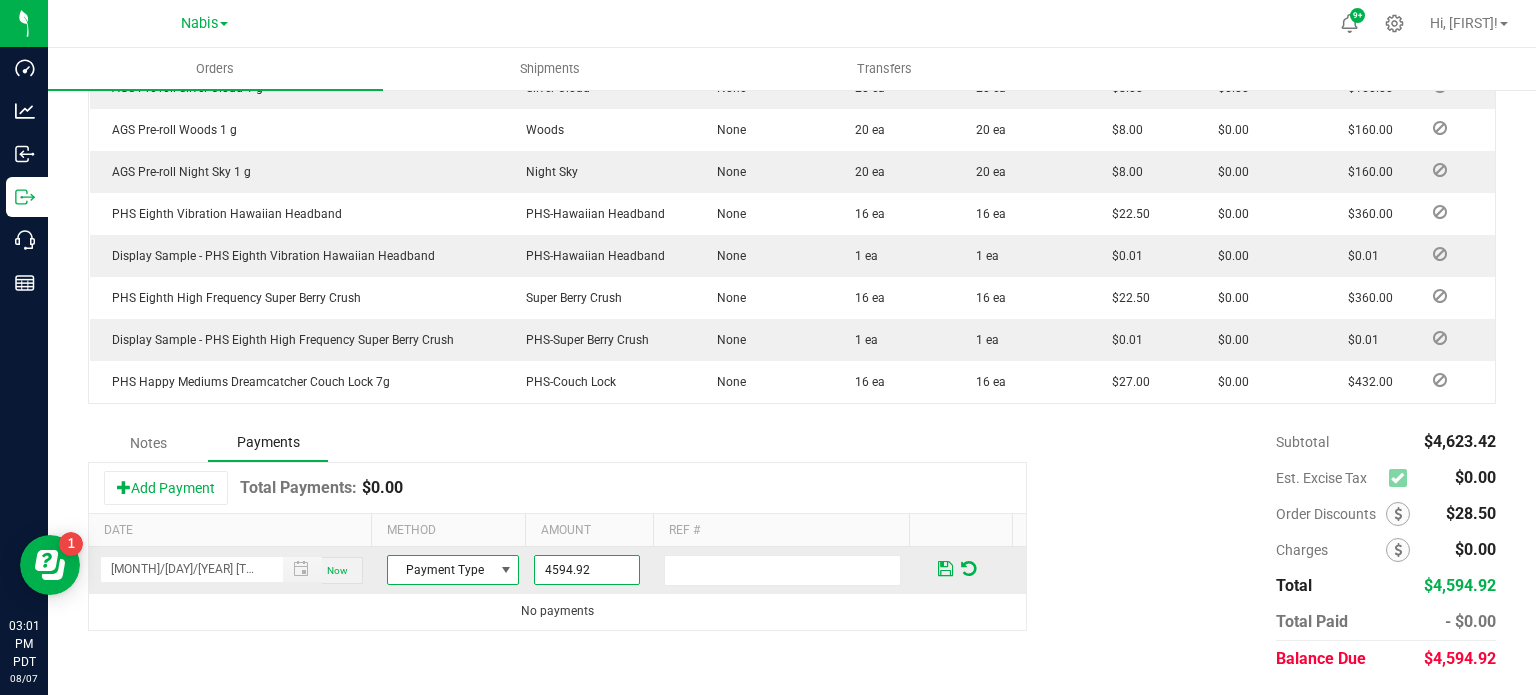 type on "$4,594.92" 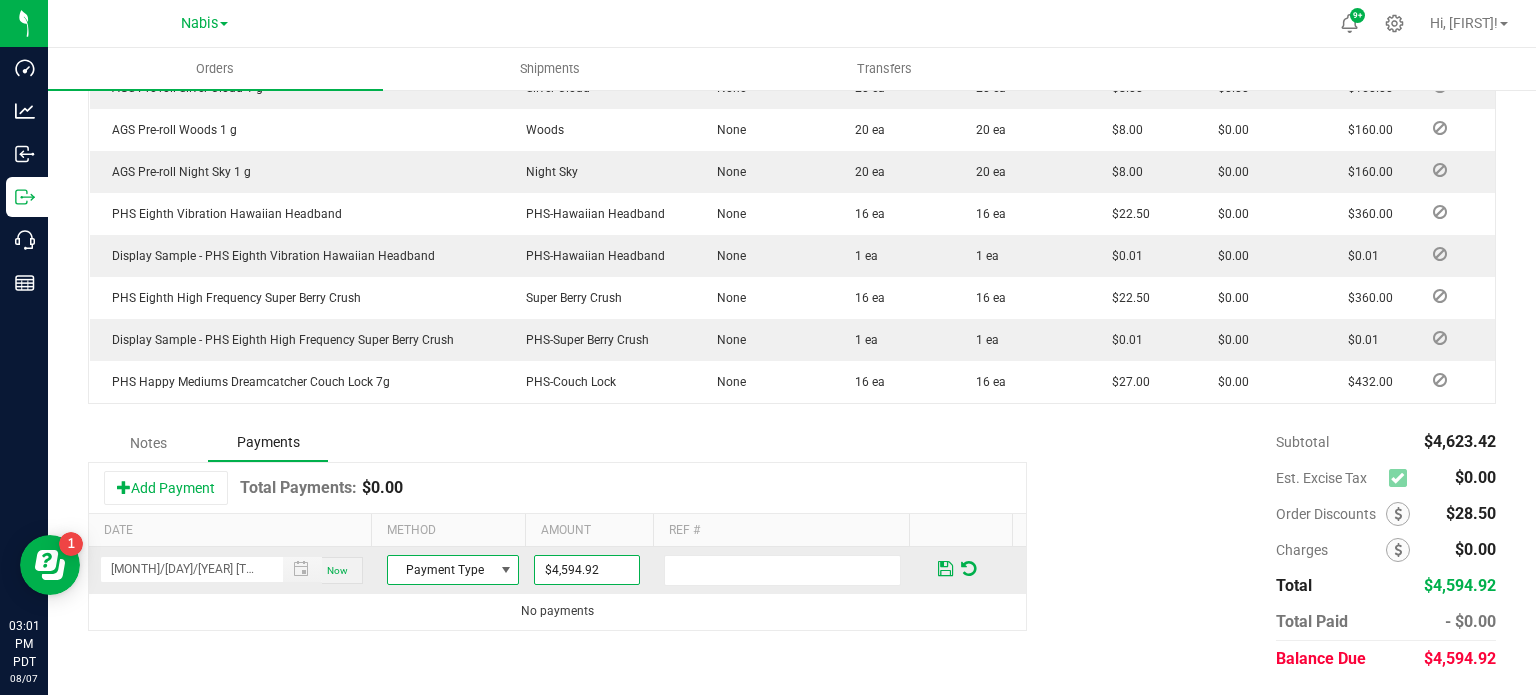 click at bounding box center (506, 570) 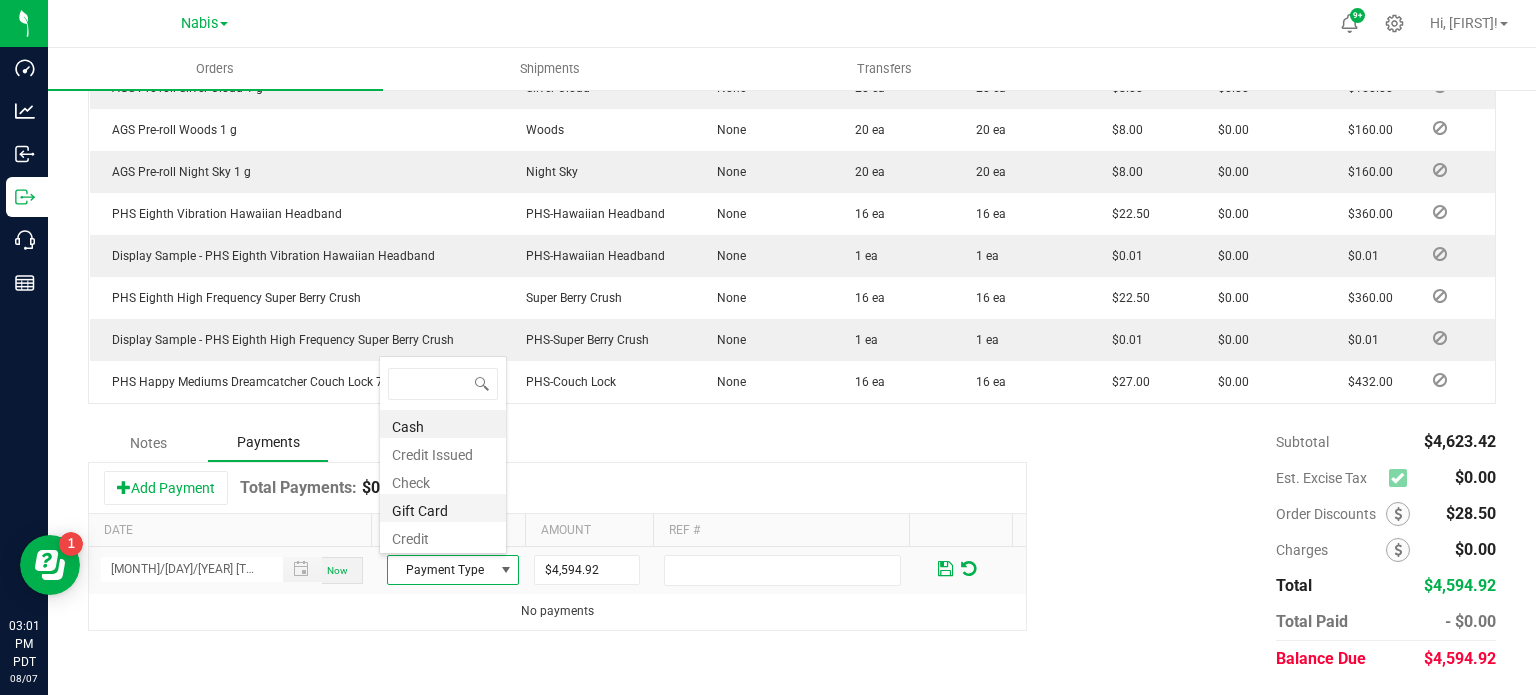 scroll, scrollTop: 0, scrollLeft: 0, axis: both 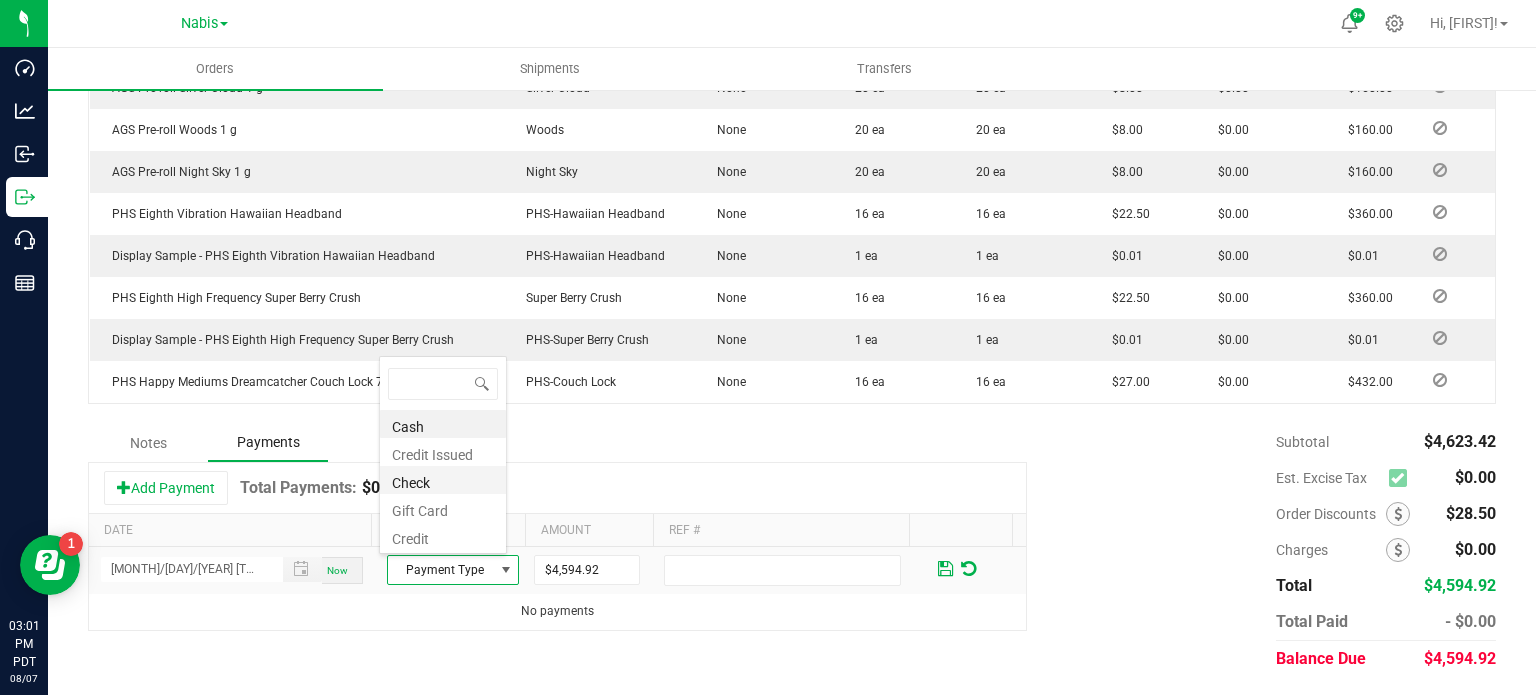 click on "Check" at bounding box center (443, 480) 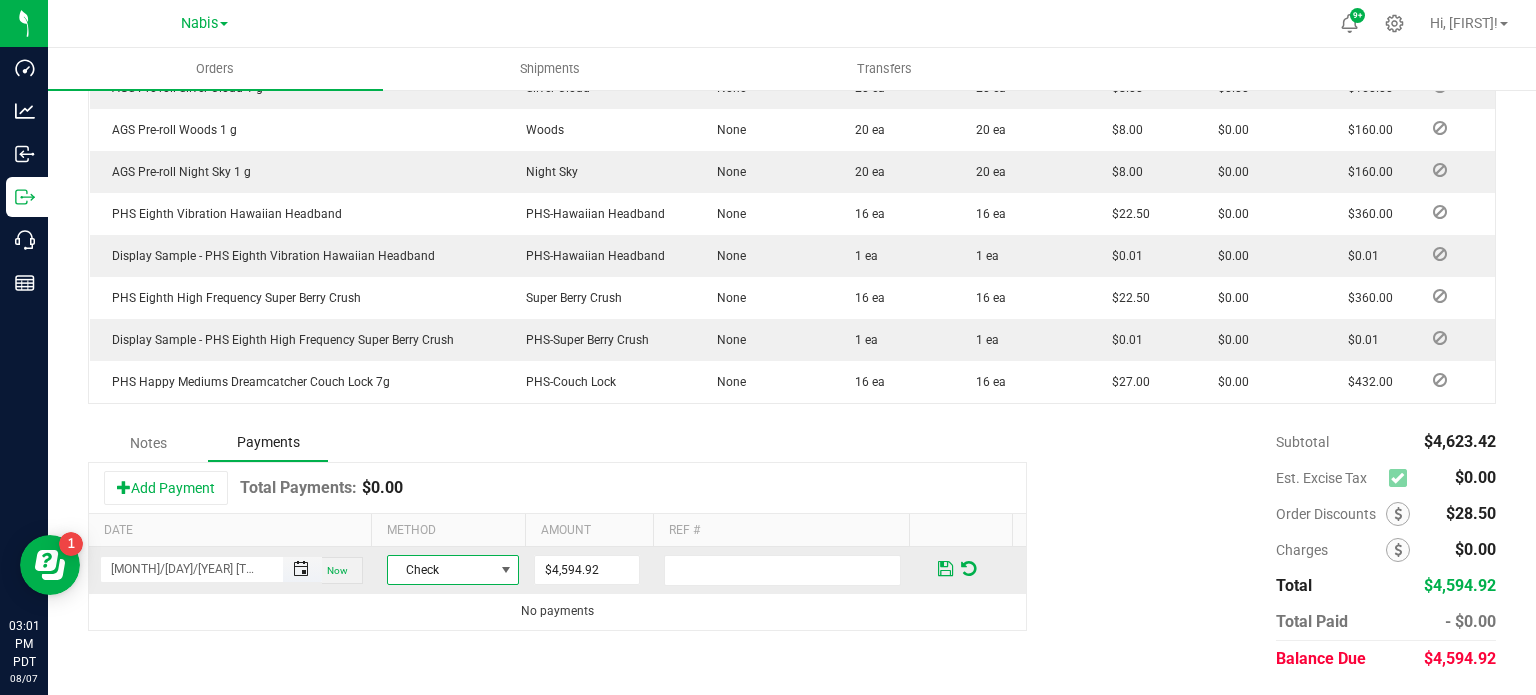 click at bounding box center (301, 569) 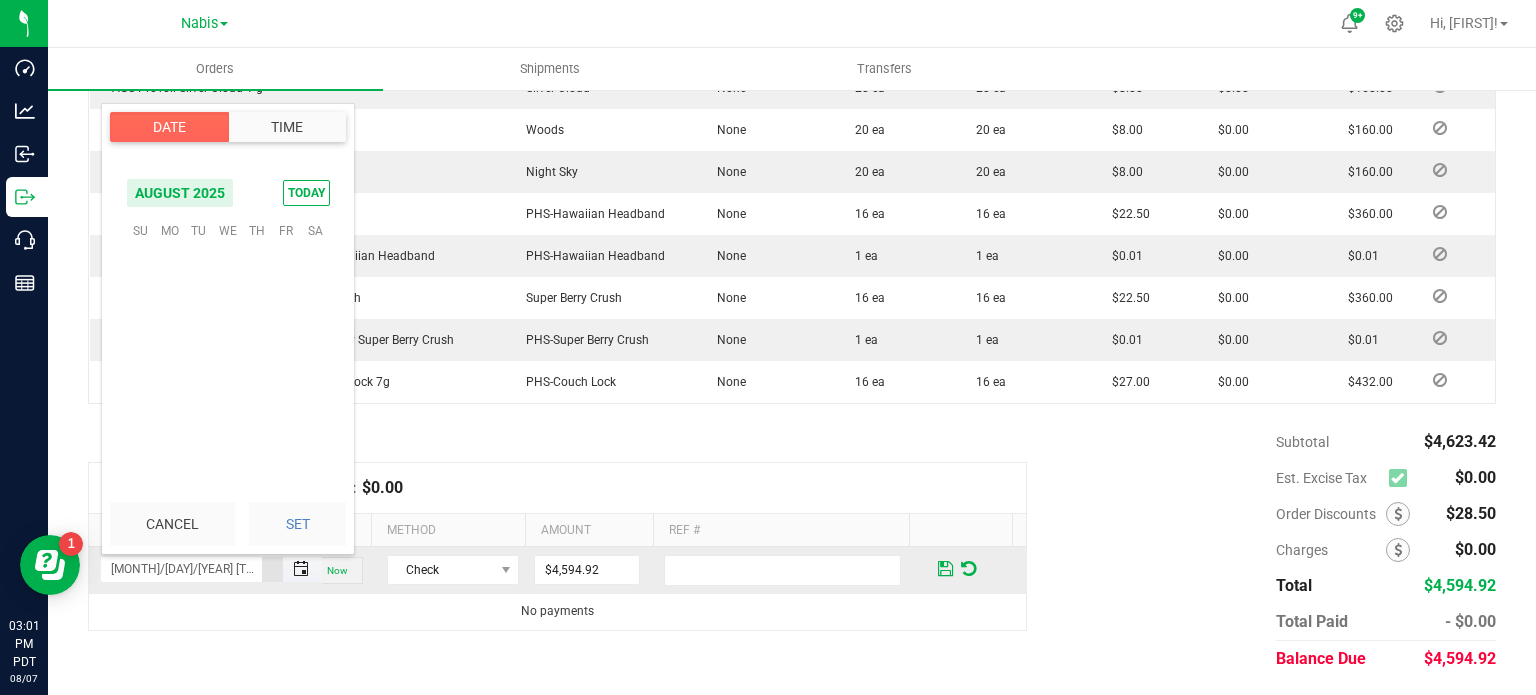 scroll, scrollTop: 0, scrollLeft: 0, axis: both 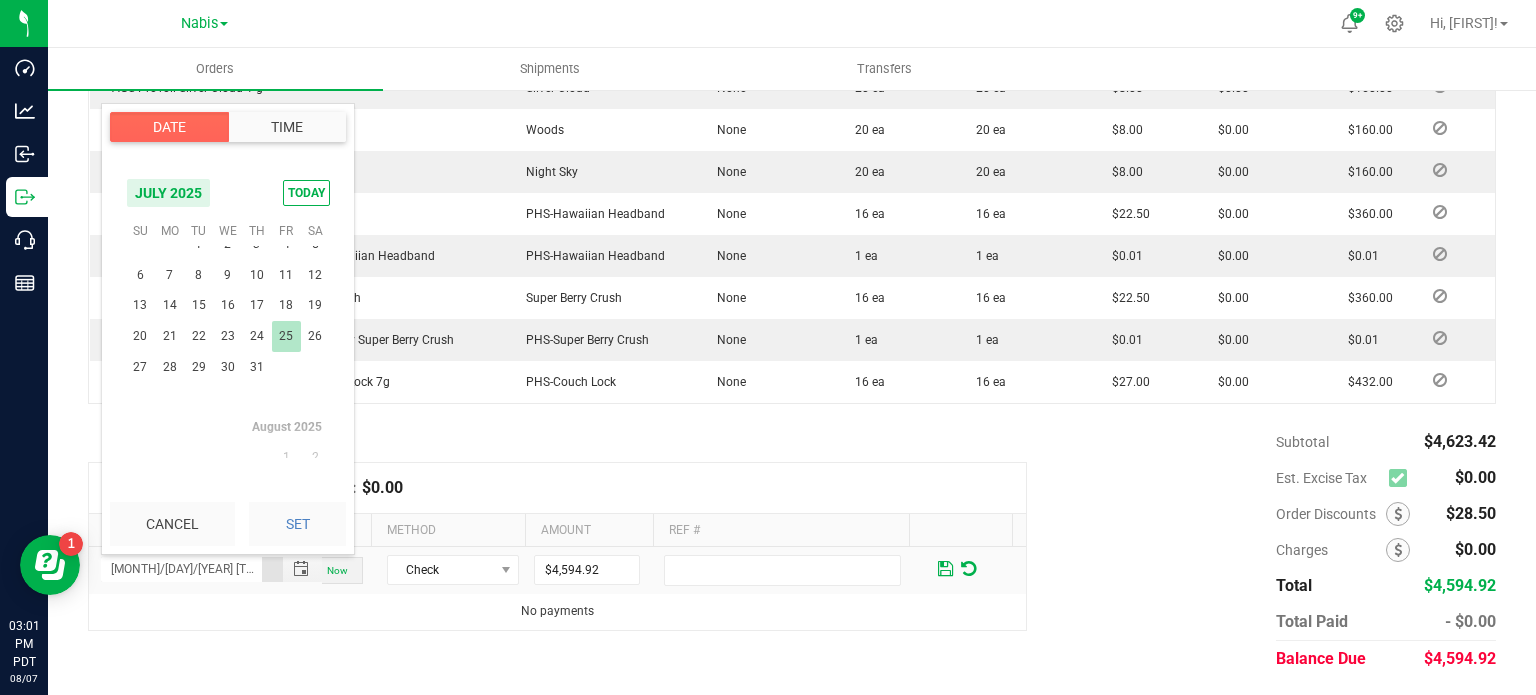 click on "25" at bounding box center (286, 336) 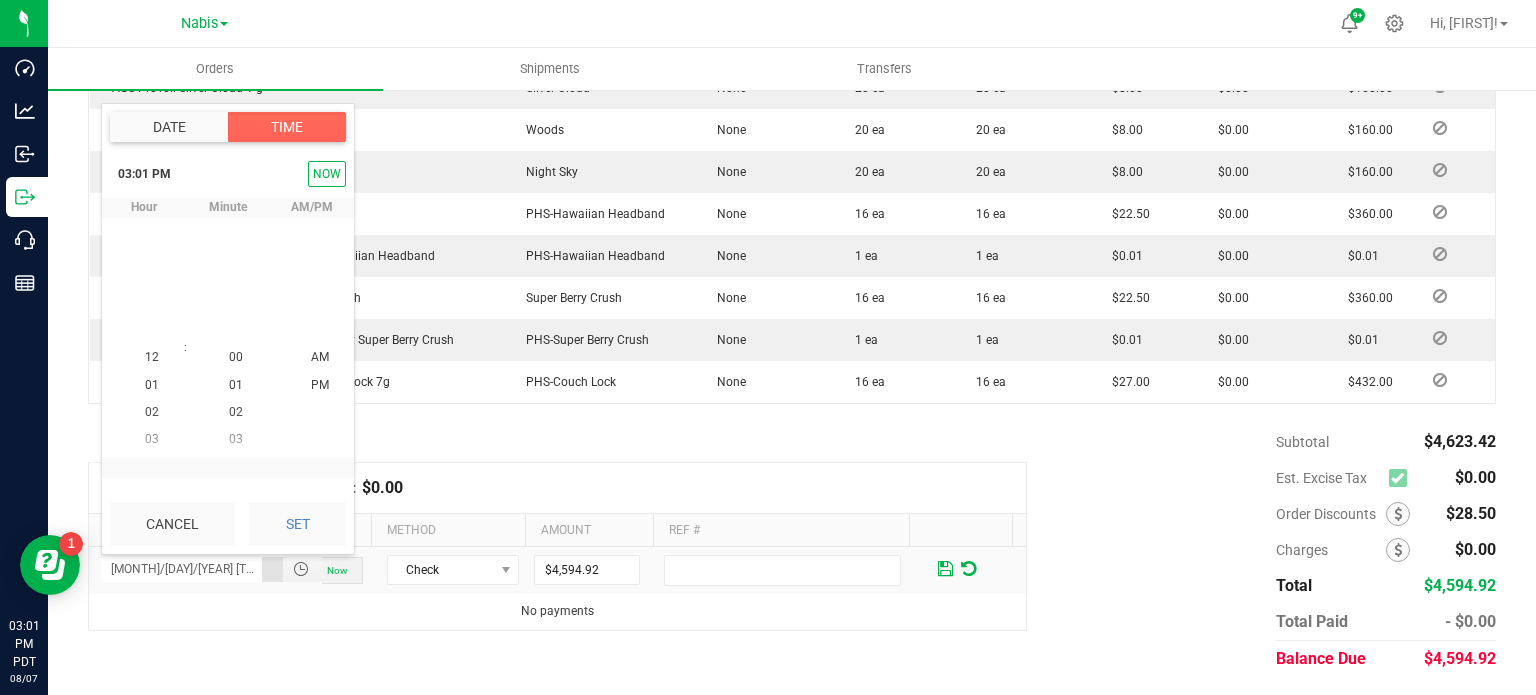 scroll, scrollTop: 323940, scrollLeft: 0, axis: vertical 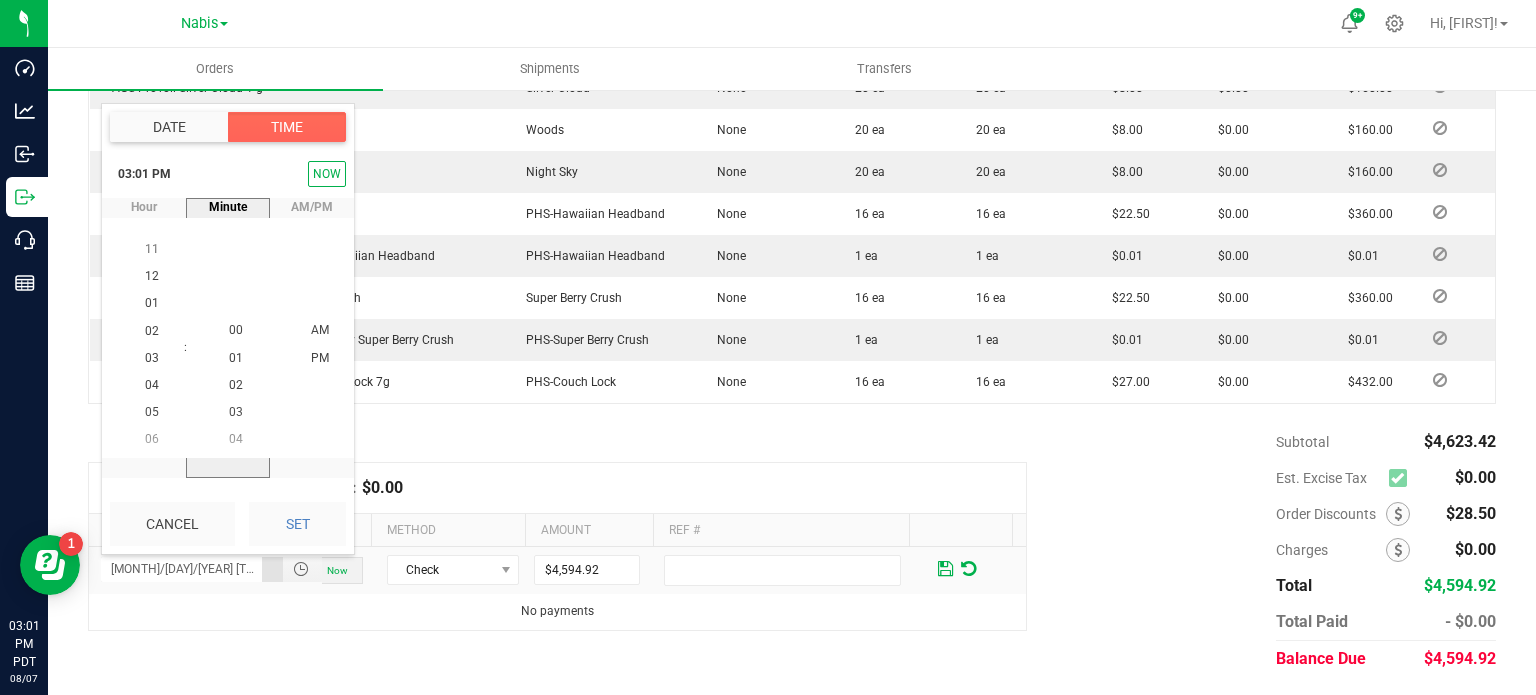 click on "Cancel" at bounding box center (172, 524) 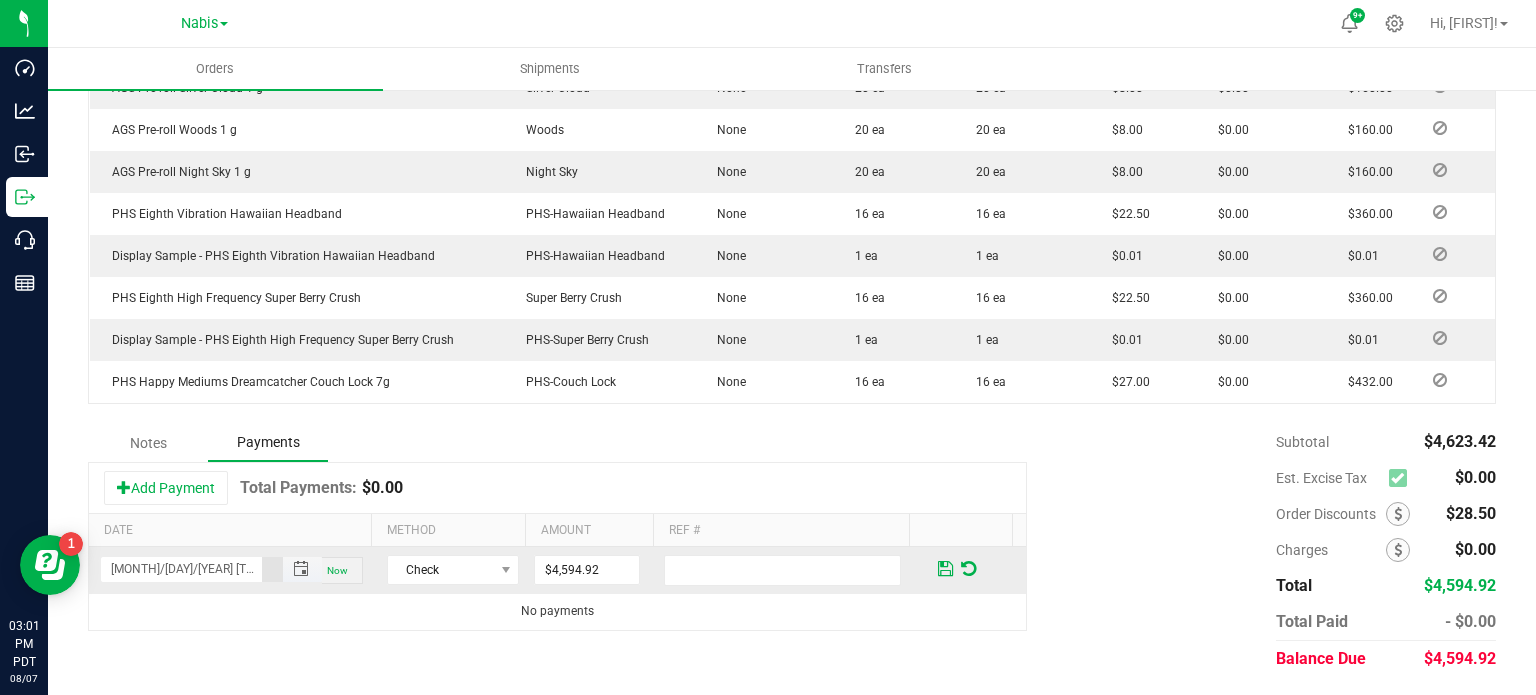 click at bounding box center (302, 569) 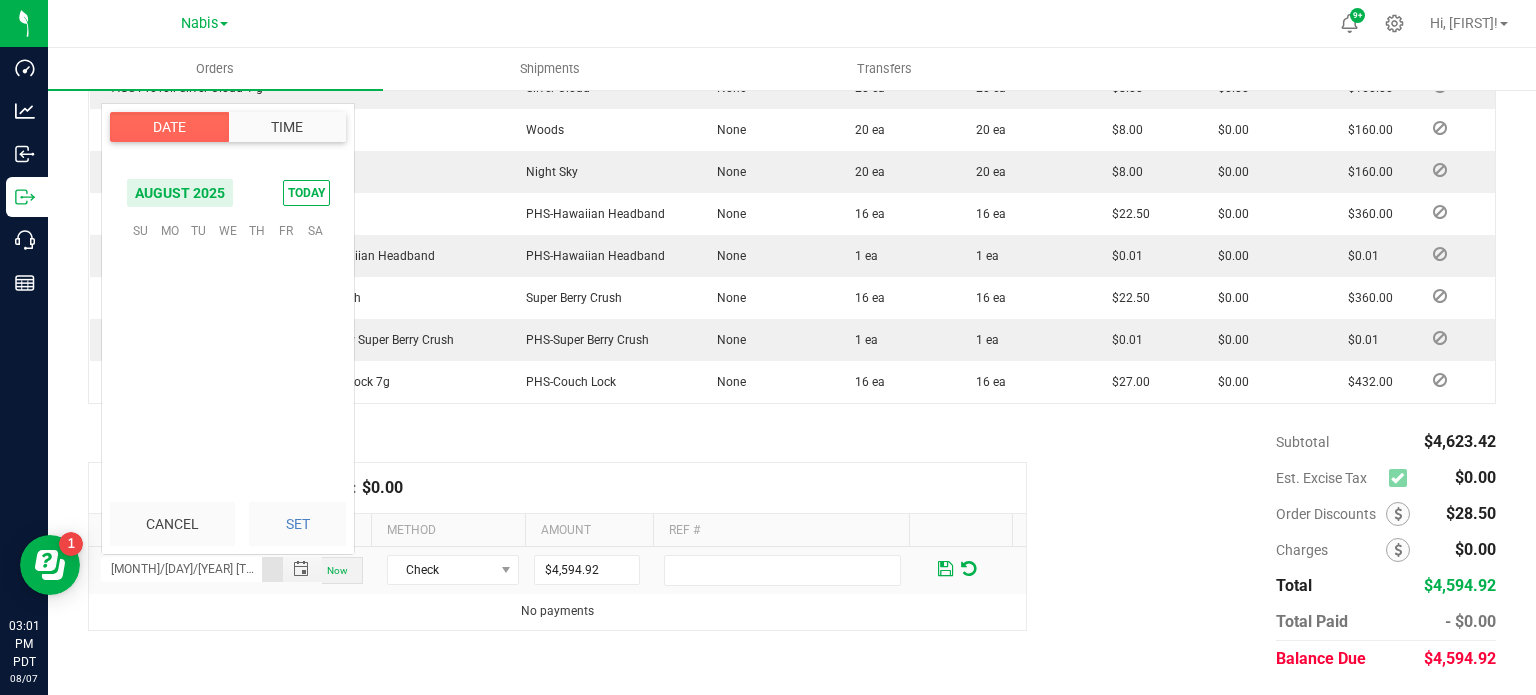 scroll, scrollTop: 0, scrollLeft: 0, axis: both 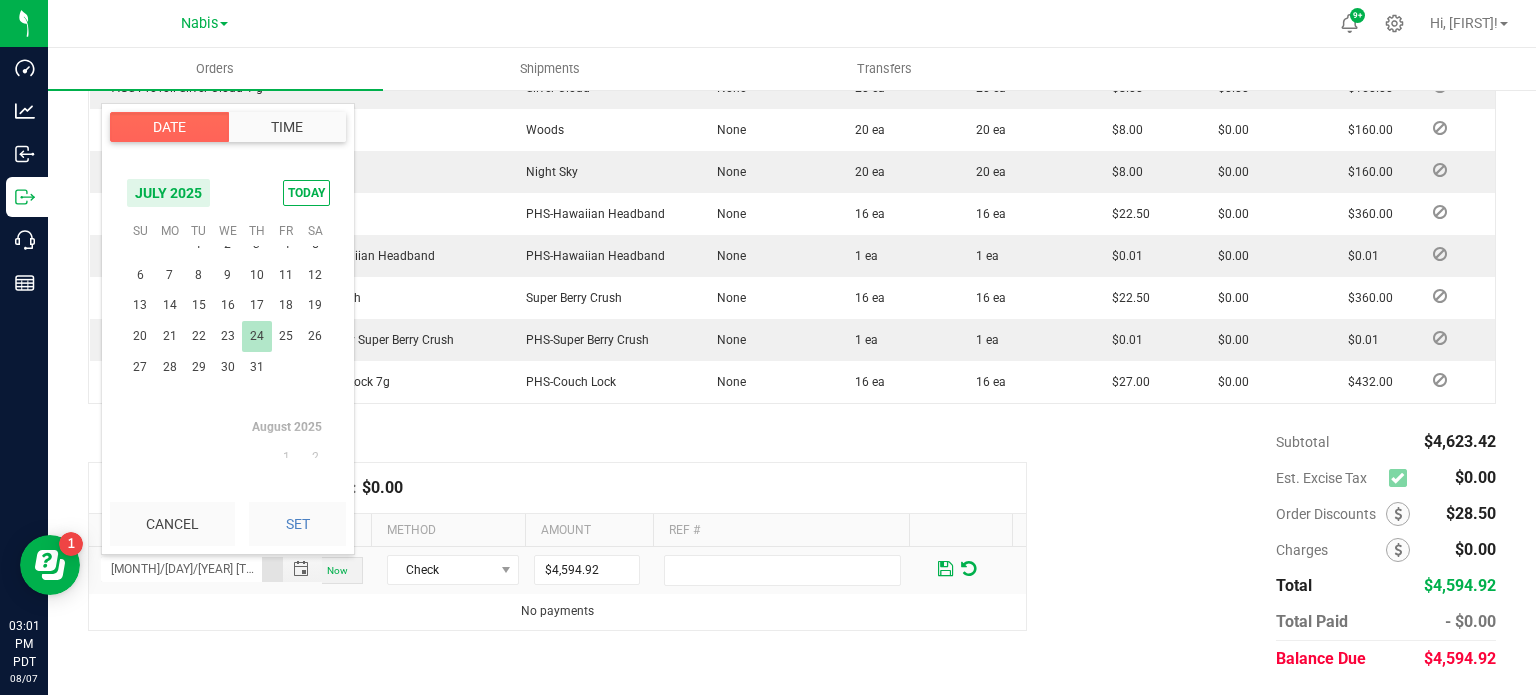 click on "24" at bounding box center [256, 336] 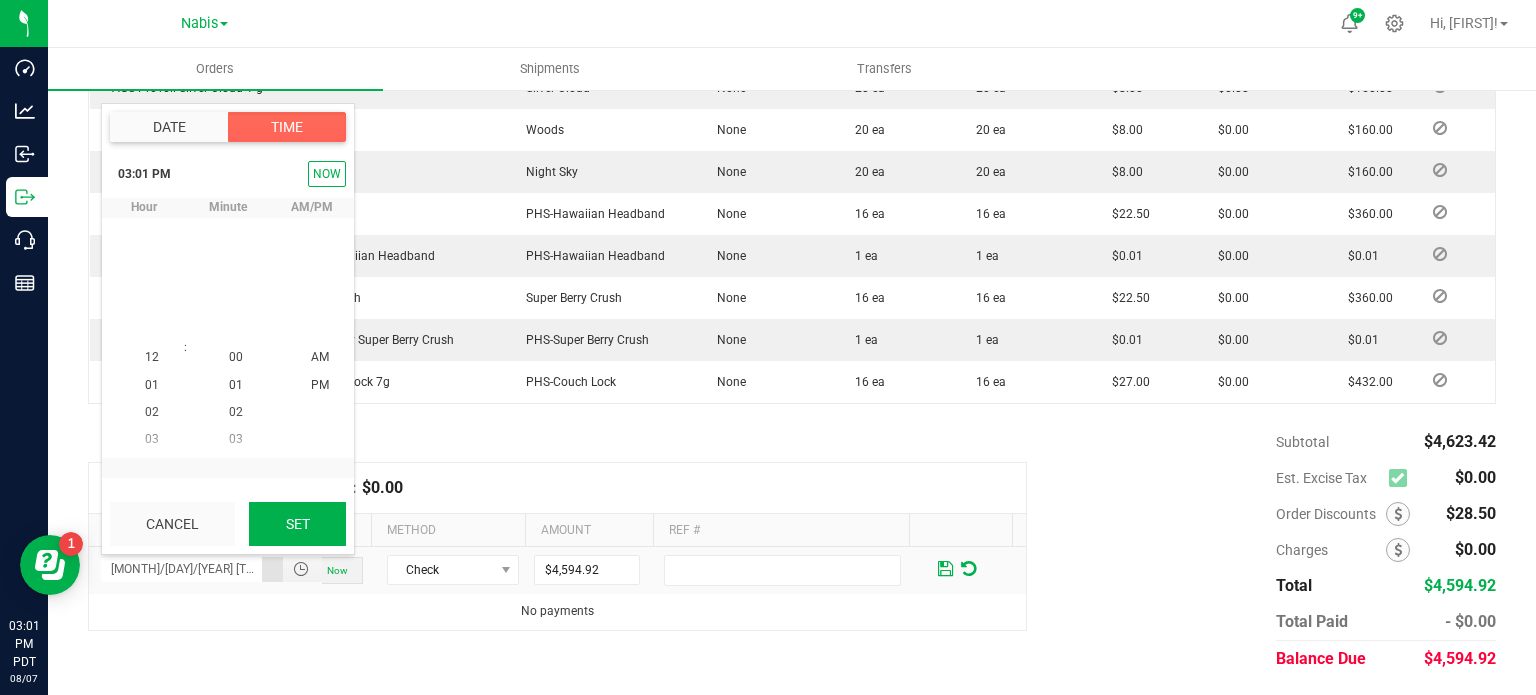 scroll, scrollTop: 323940, scrollLeft: 0, axis: vertical 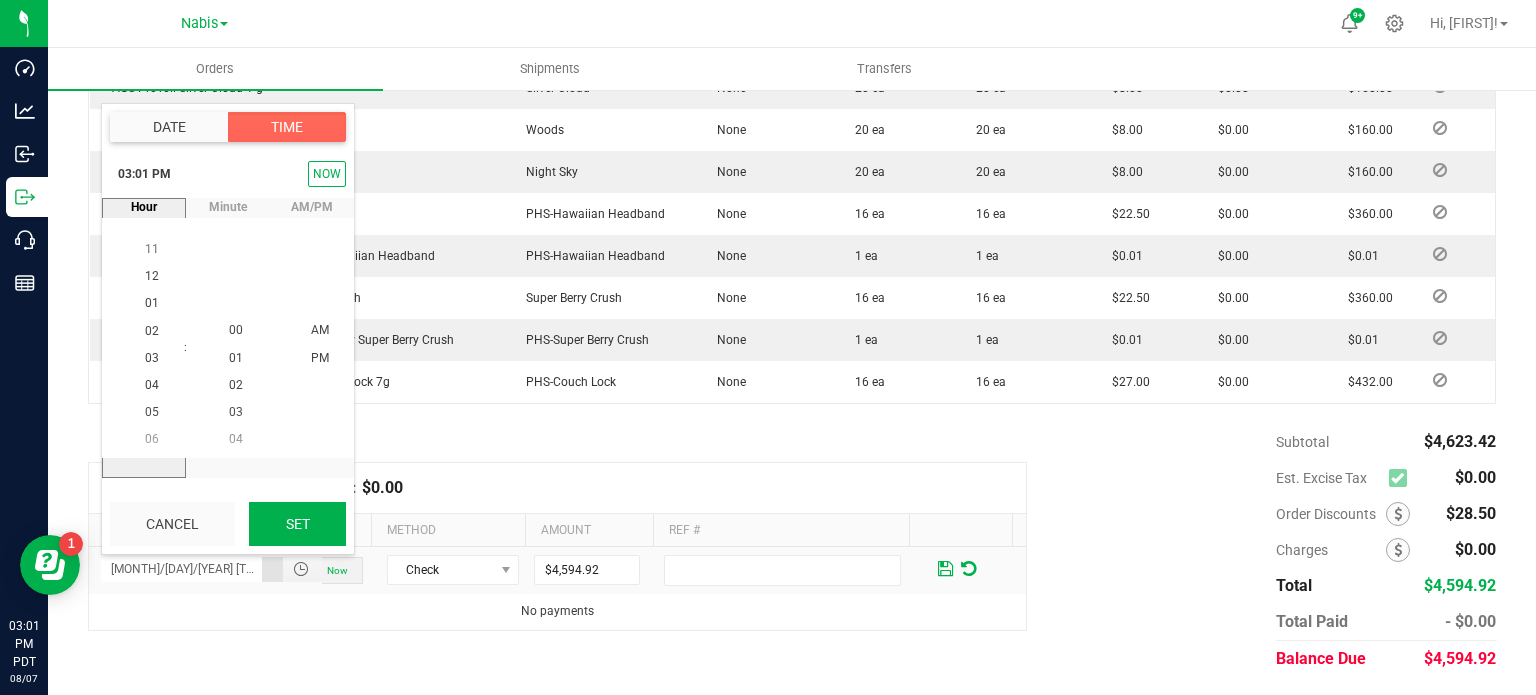 click on "Set" at bounding box center [297, 524] 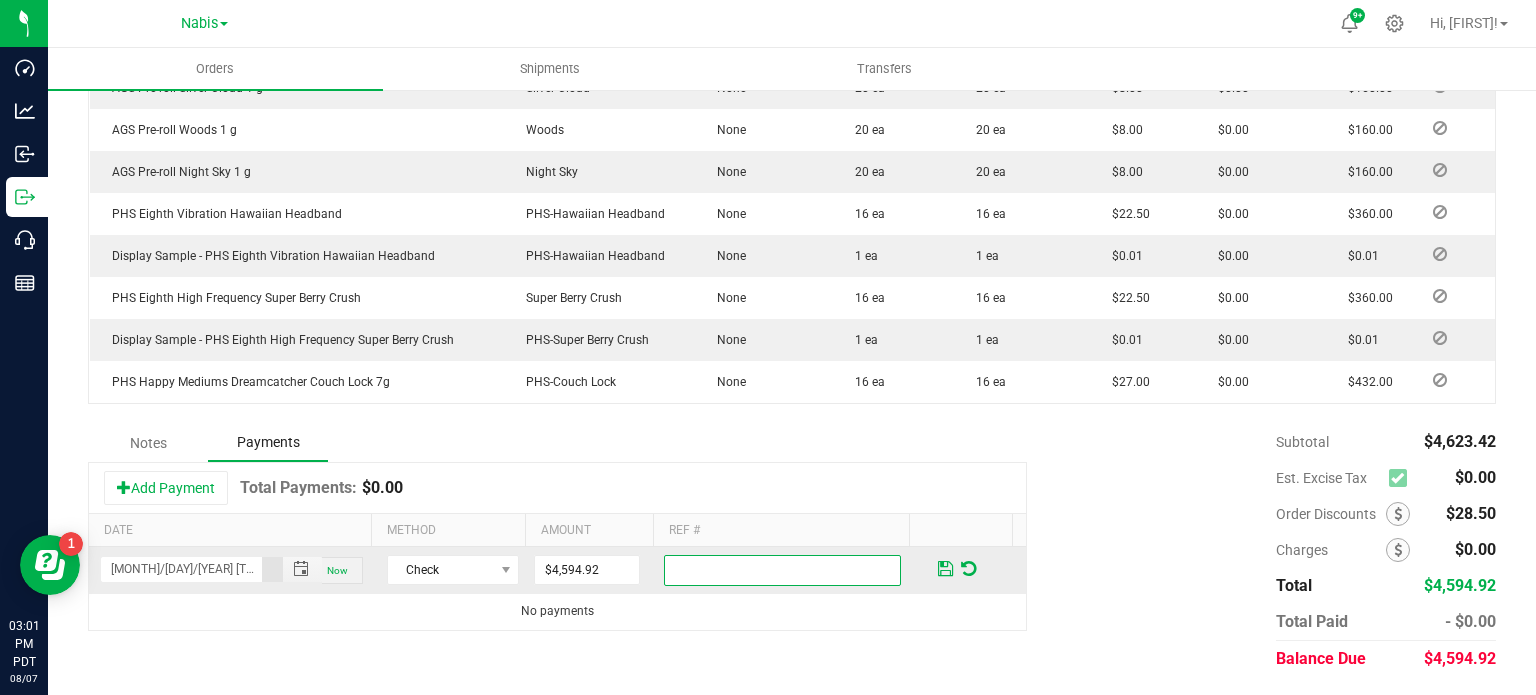 click at bounding box center [782, 570] 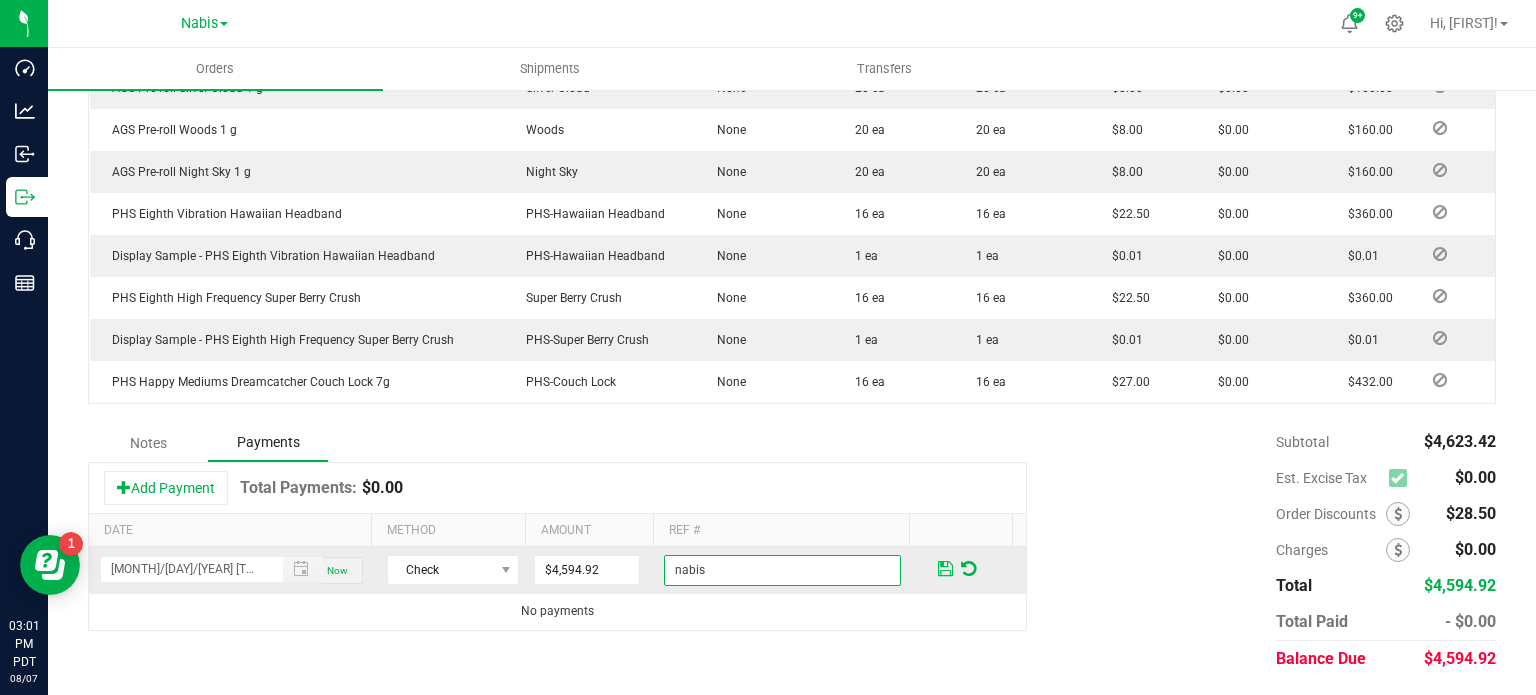 type on "nabis" 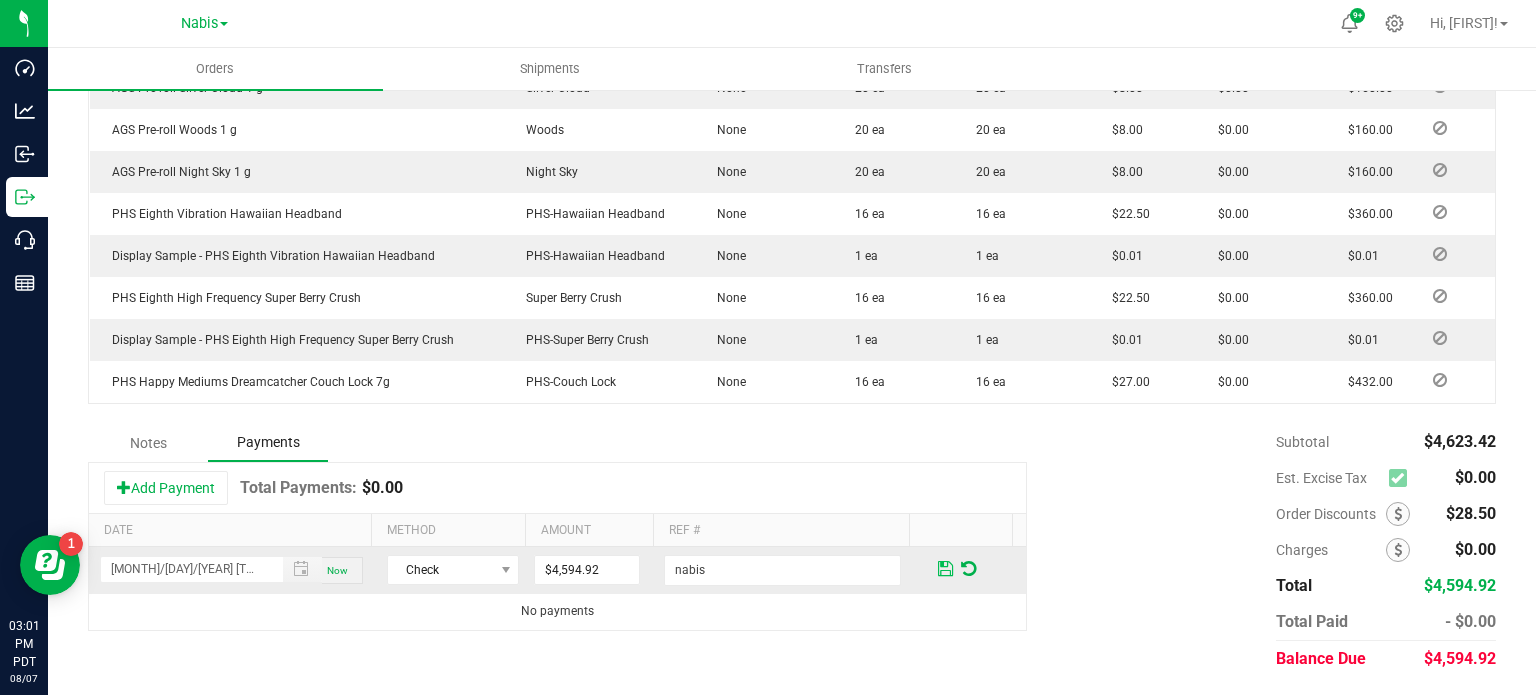 click at bounding box center [945, 569] 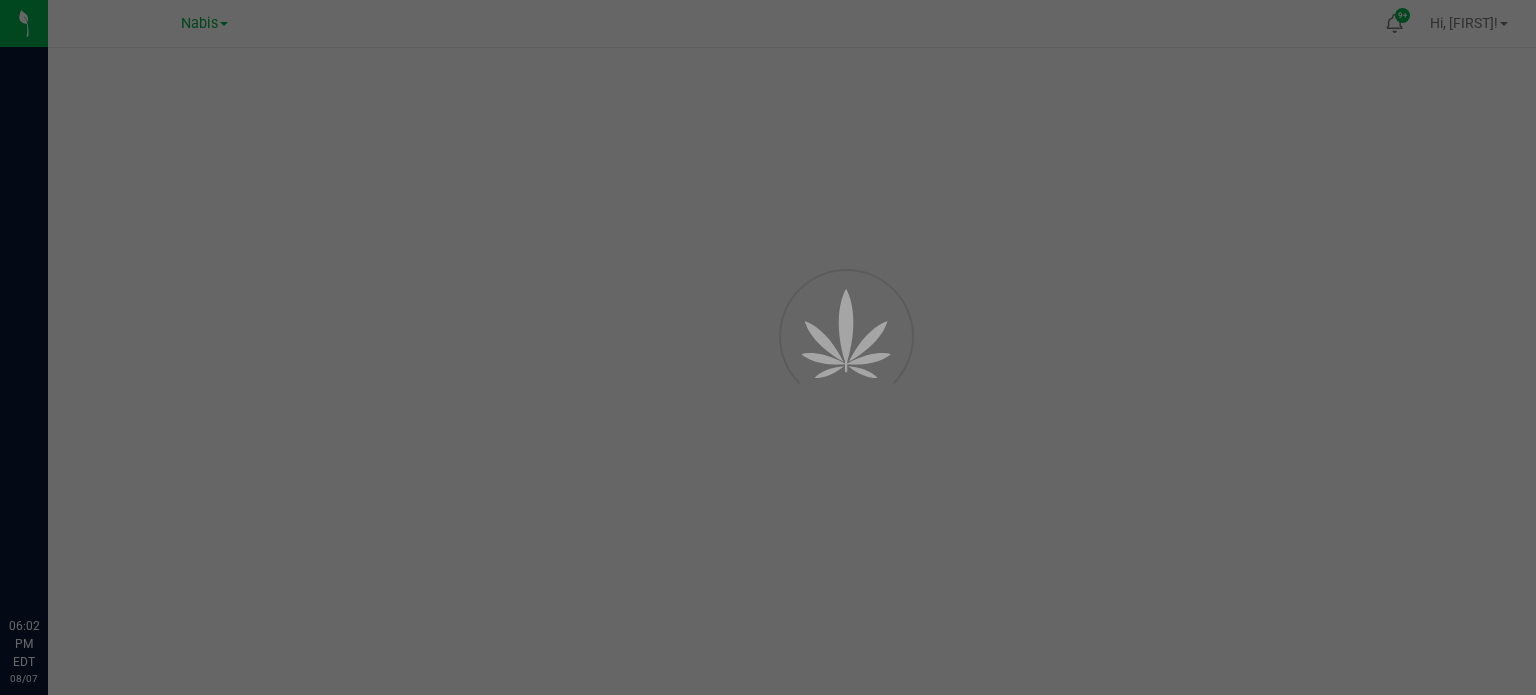 scroll, scrollTop: 0, scrollLeft: 0, axis: both 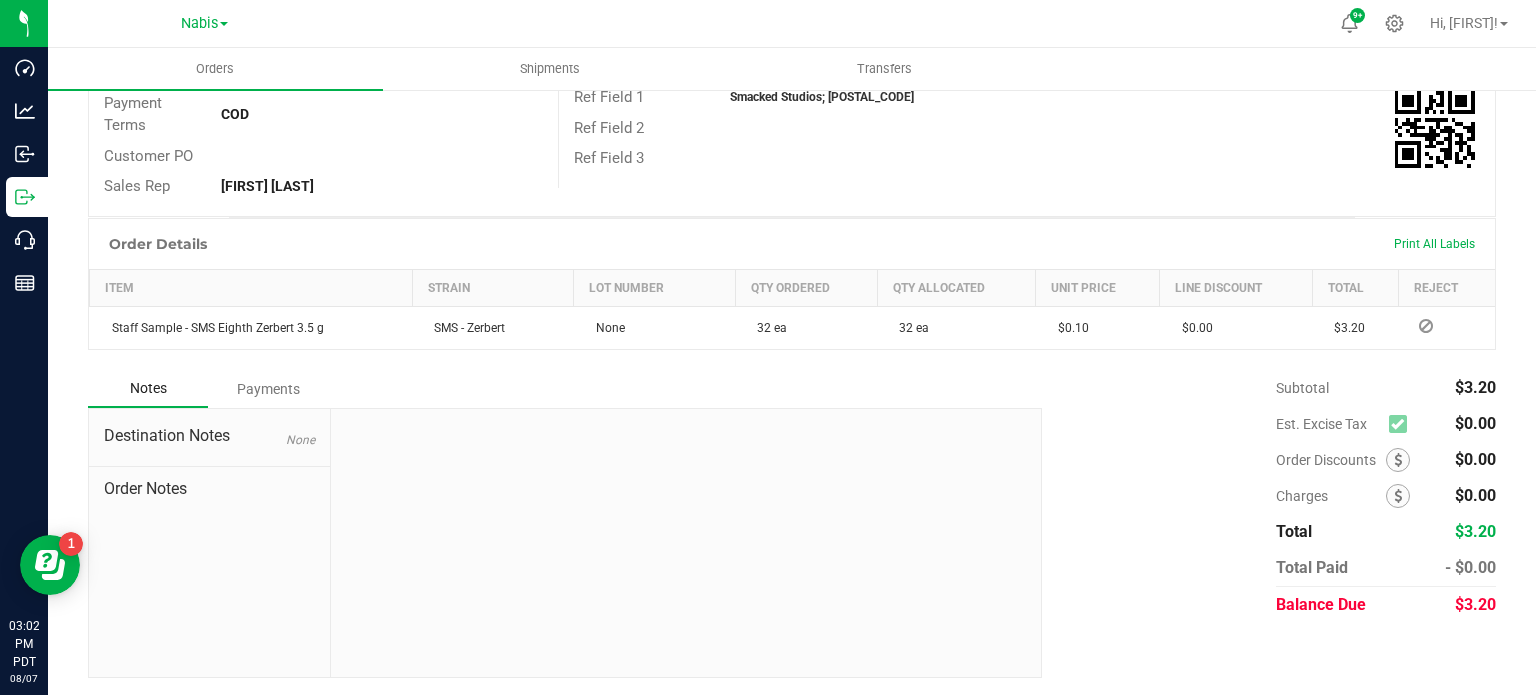 click on "Payments" at bounding box center [268, 389] 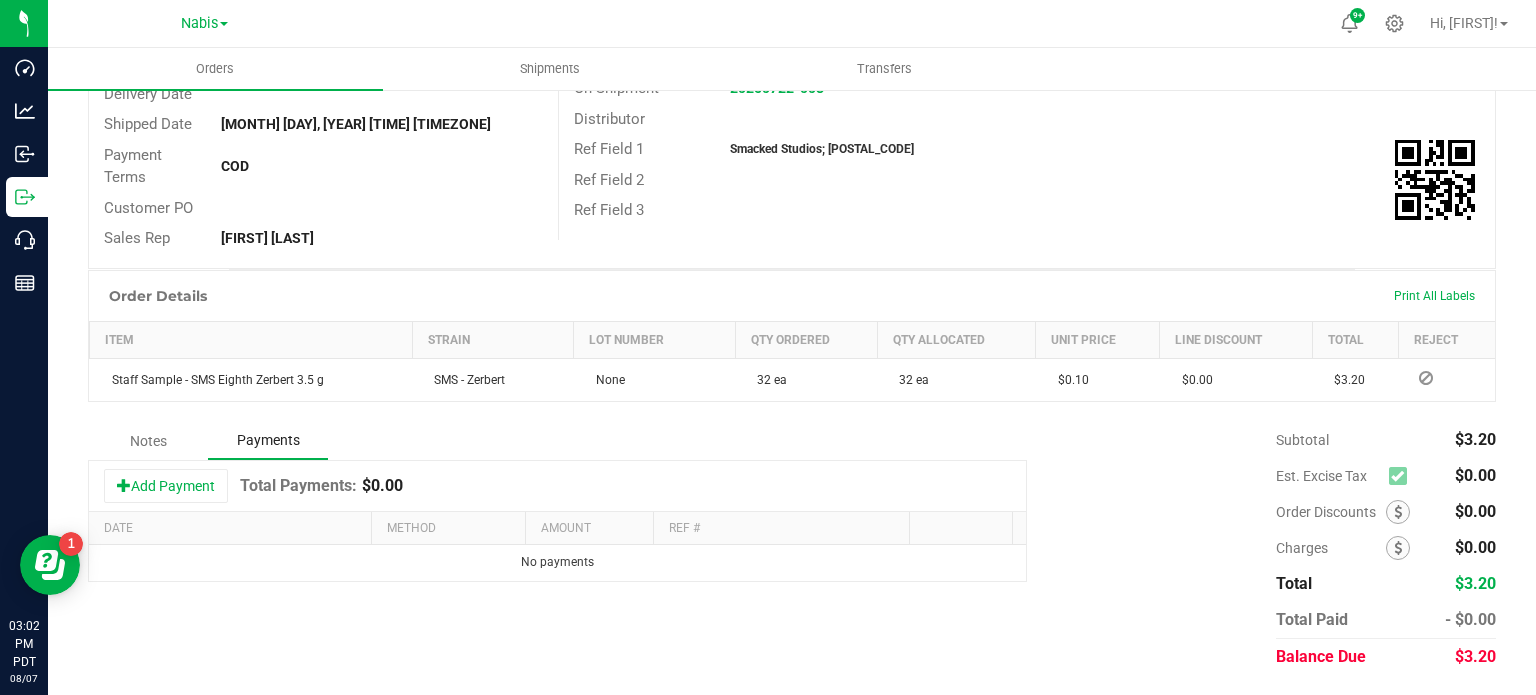 scroll, scrollTop: 332, scrollLeft: 0, axis: vertical 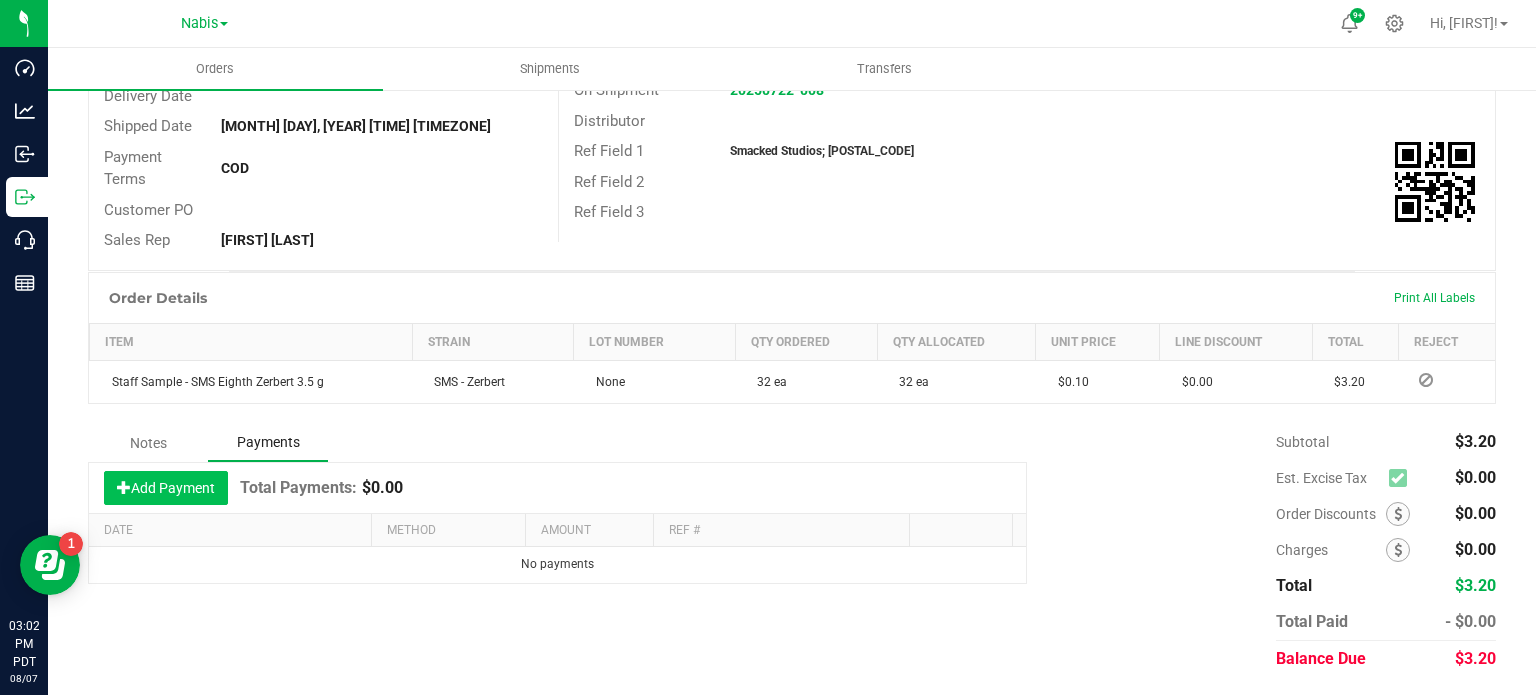 click on "Add Payment" at bounding box center (166, 488) 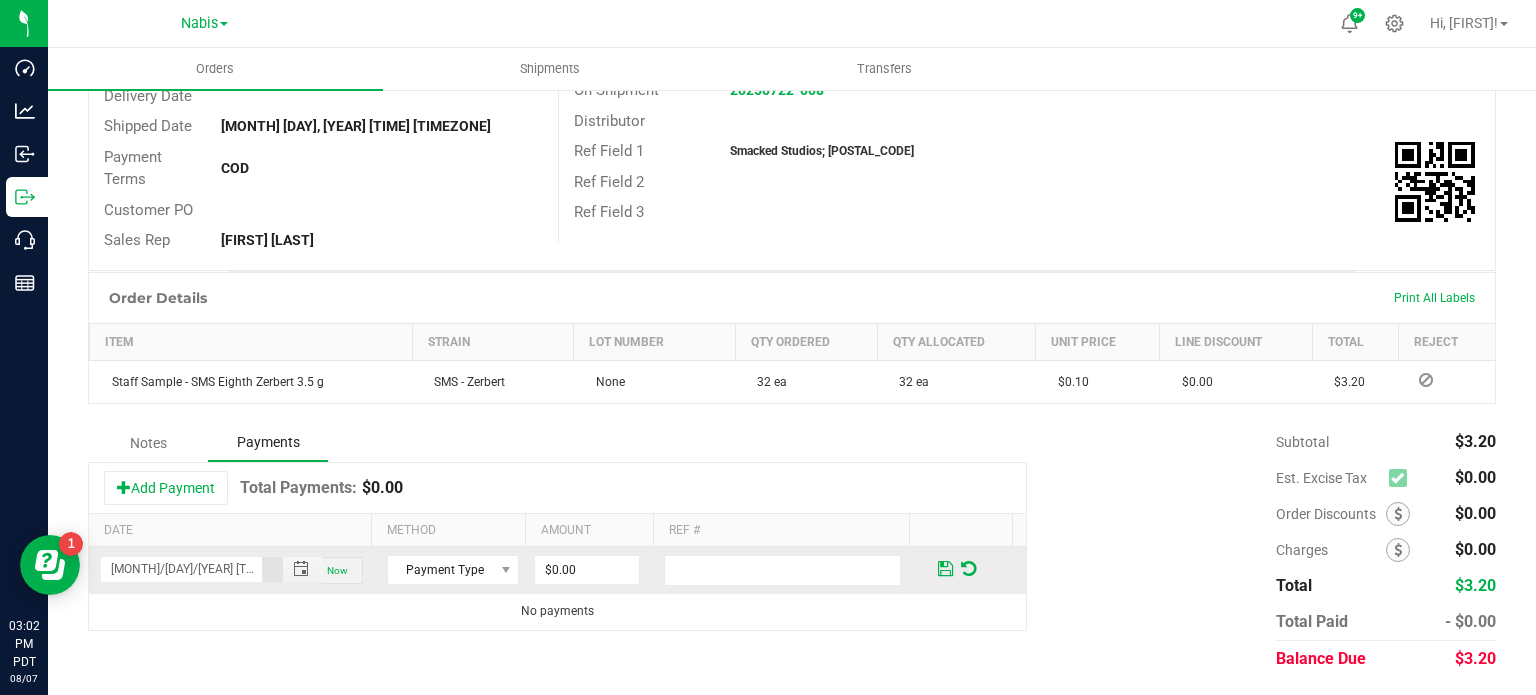 click on "$0.00" at bounding box center [596, 570] 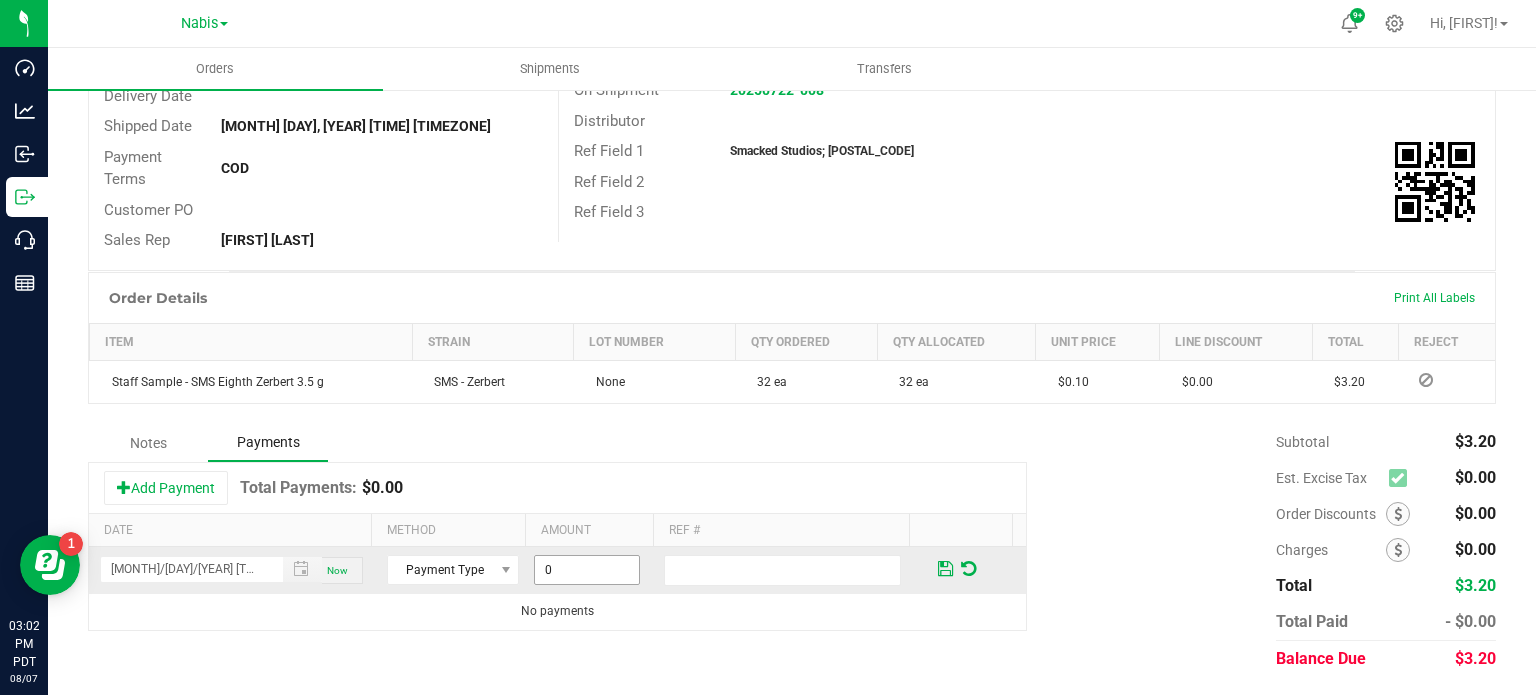 click on "0" at bounding box center [587, 570] 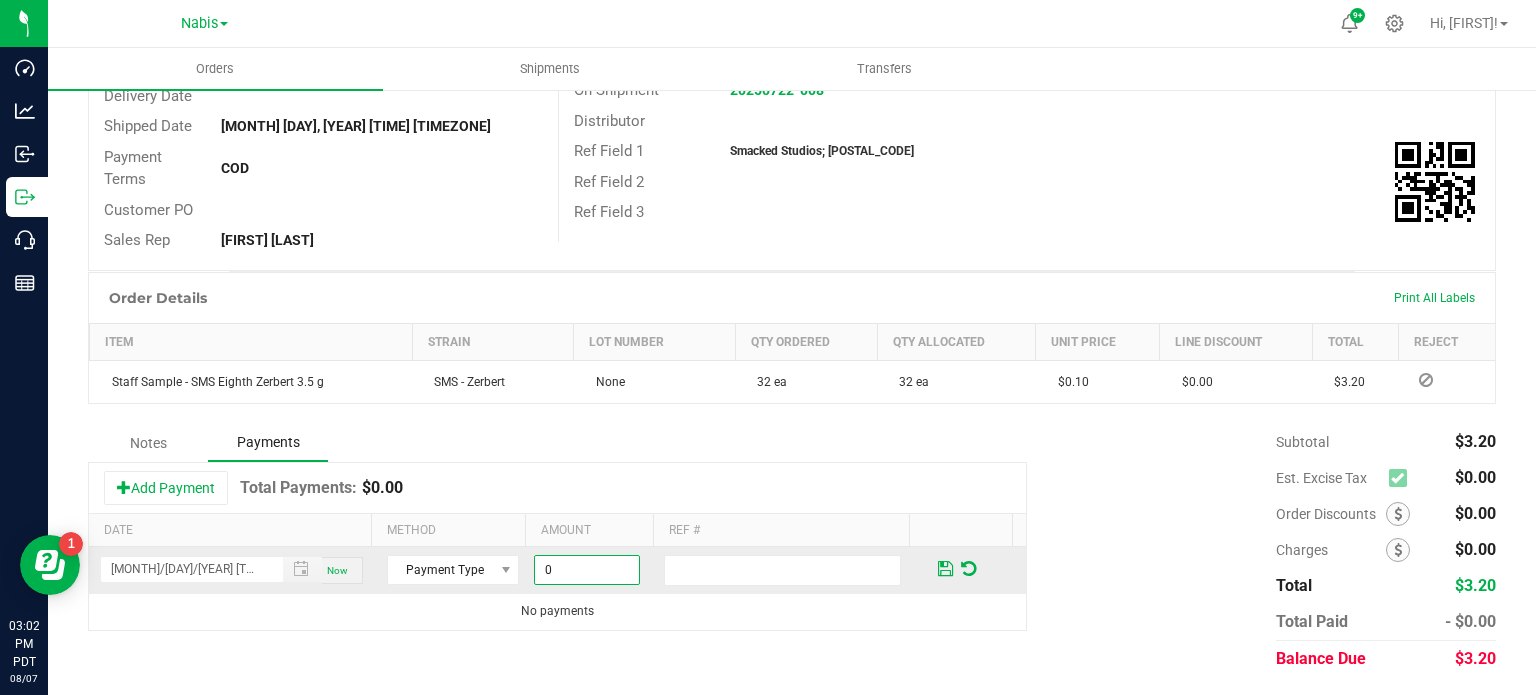 paste on "3.2" 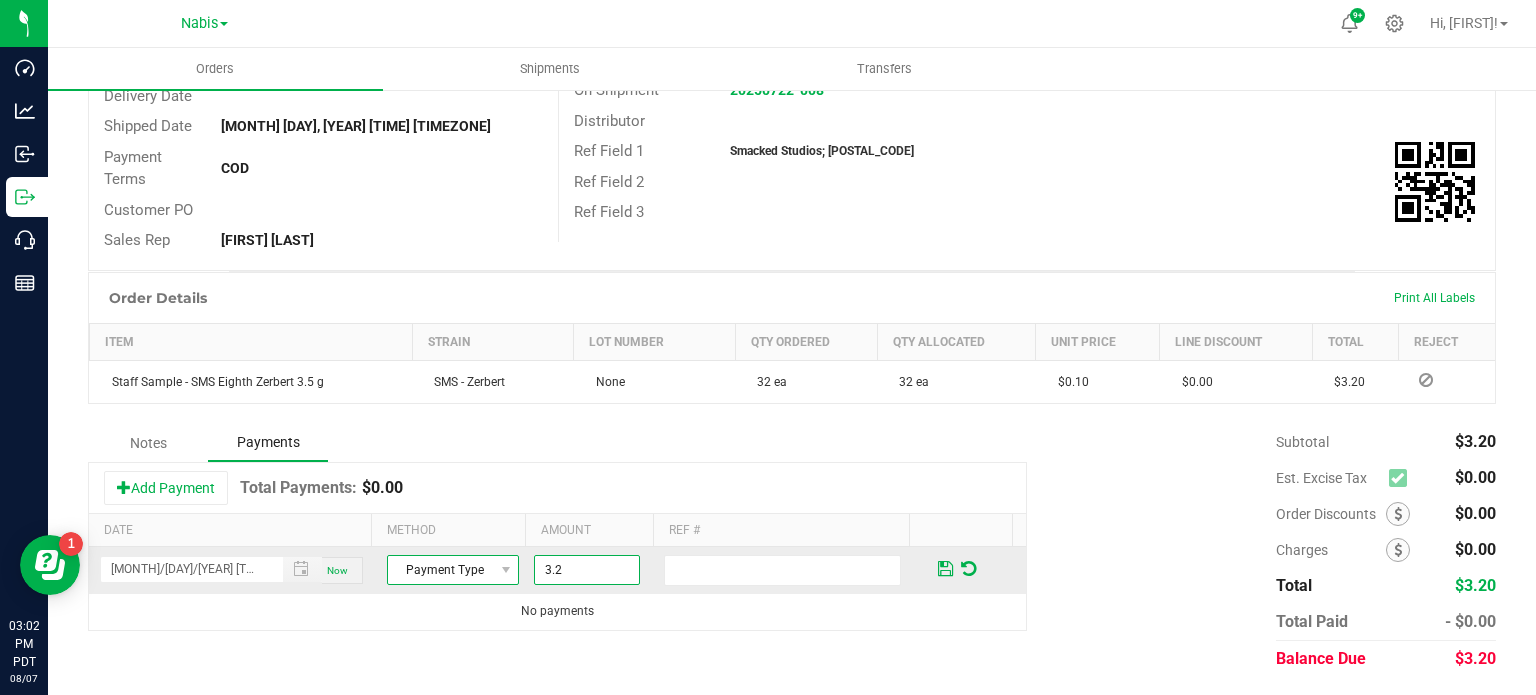 type on "$3.20" 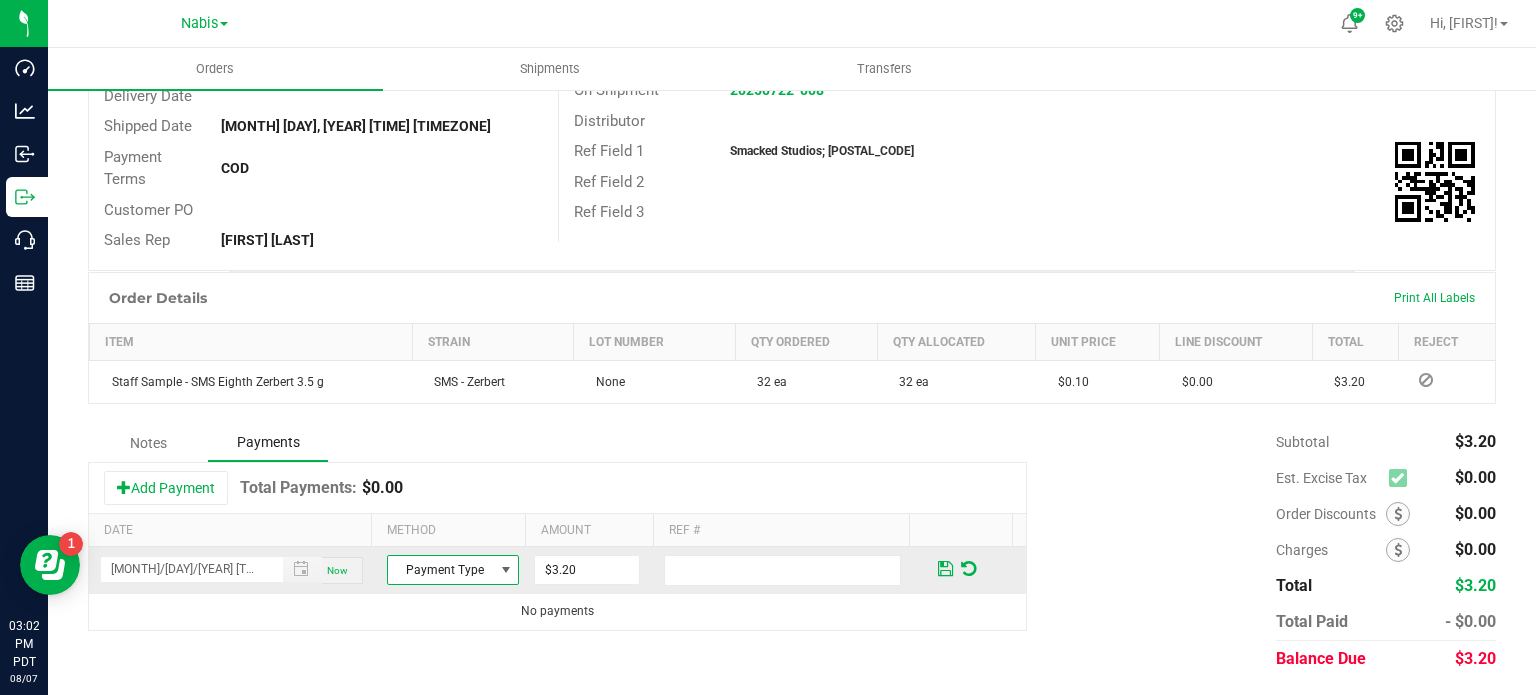 click on "Payment Type" at bounding box center [440, 570] 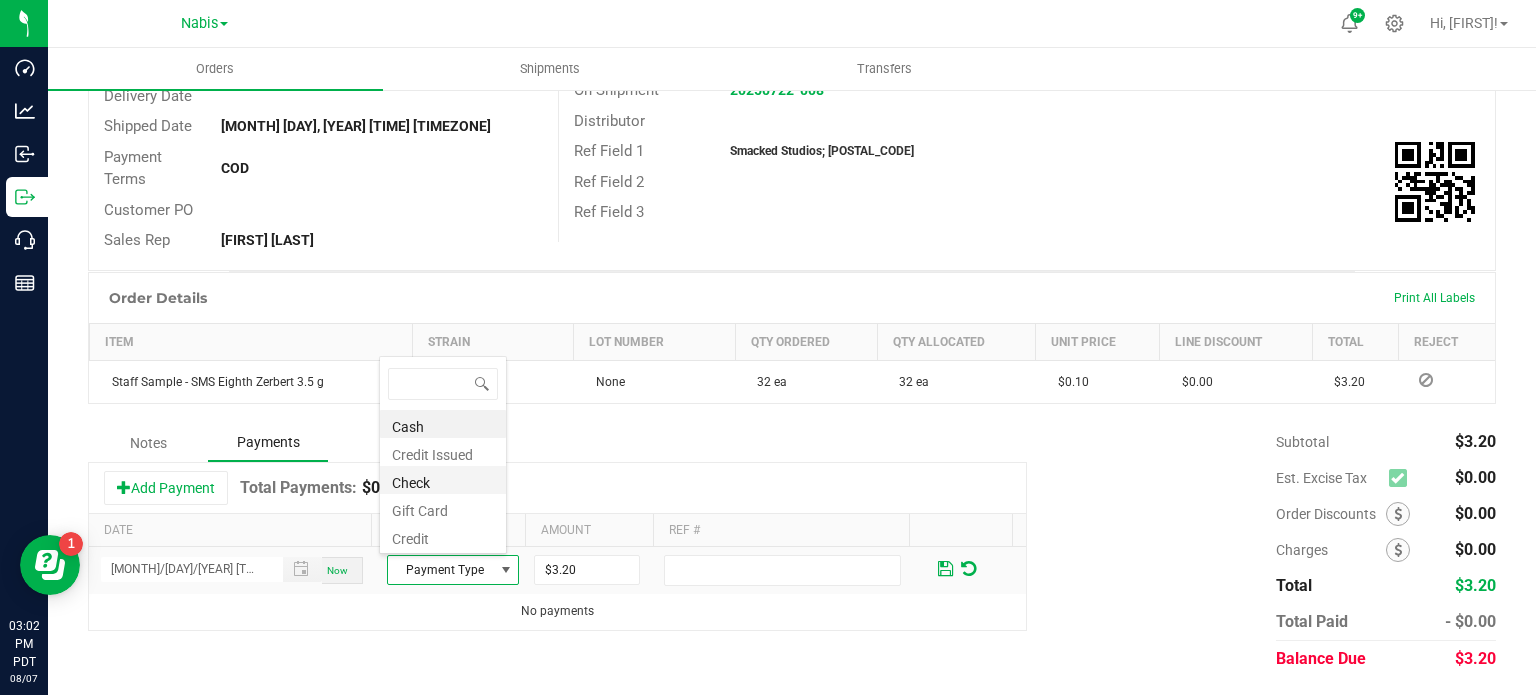 scroll, scrollTop: 99970, scrollLeft: 99872, axis: both 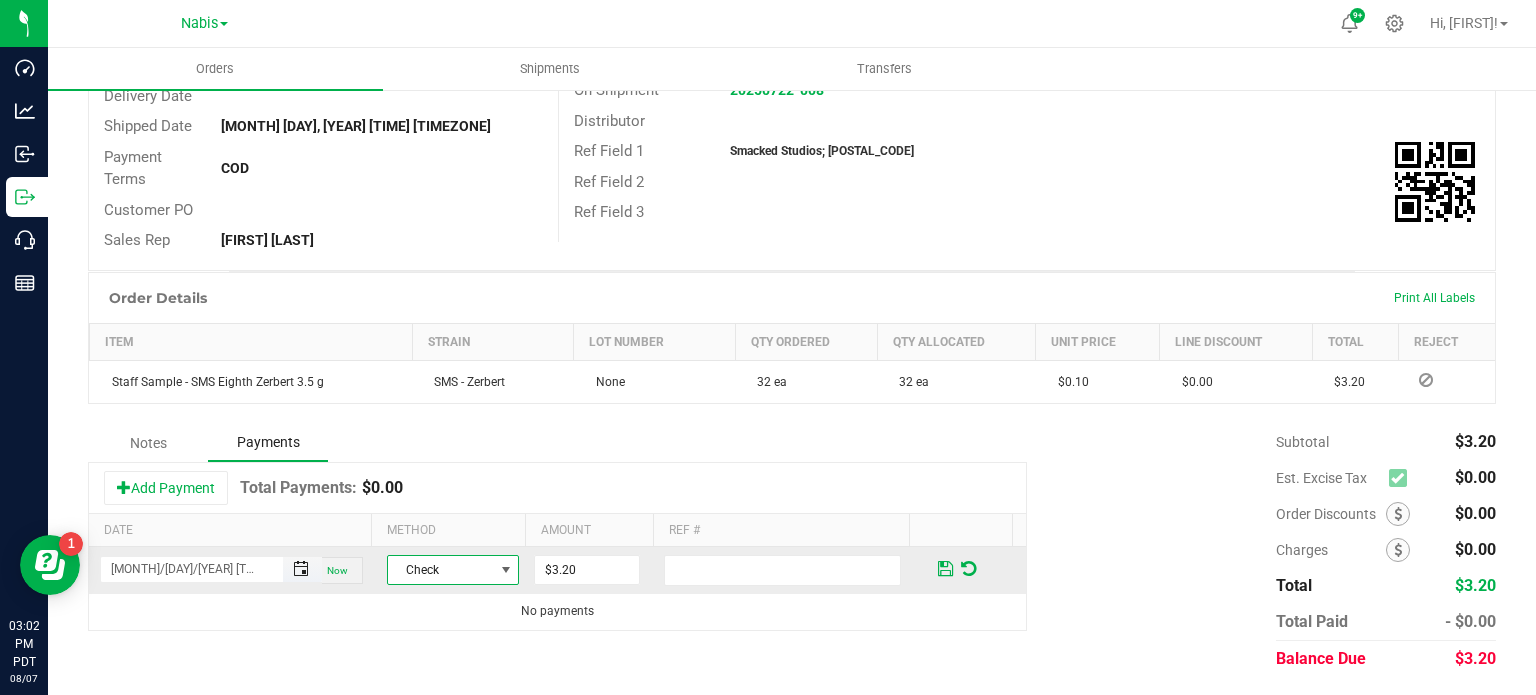 click at bounding box center [301, 569] 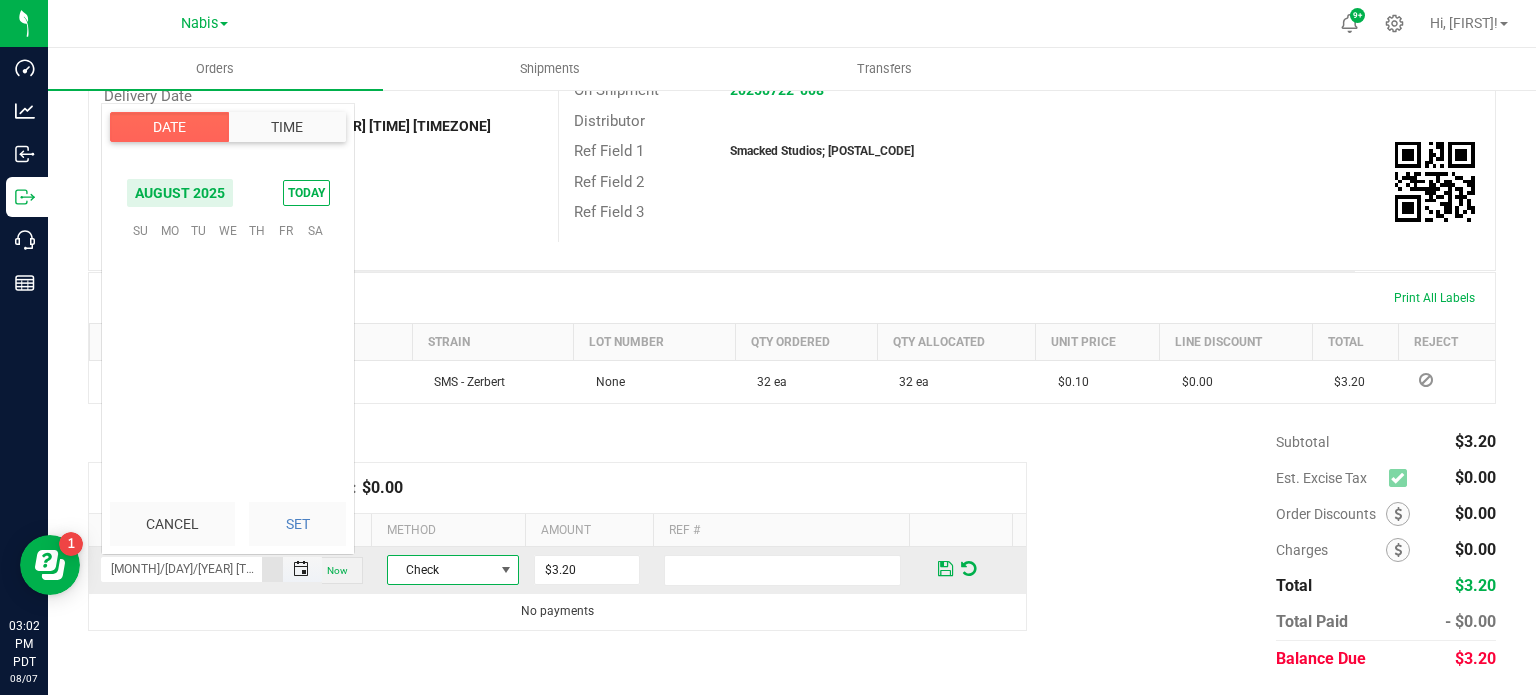 scroll, scrollTop: 116, scrollLeft: 0, axis: vertical 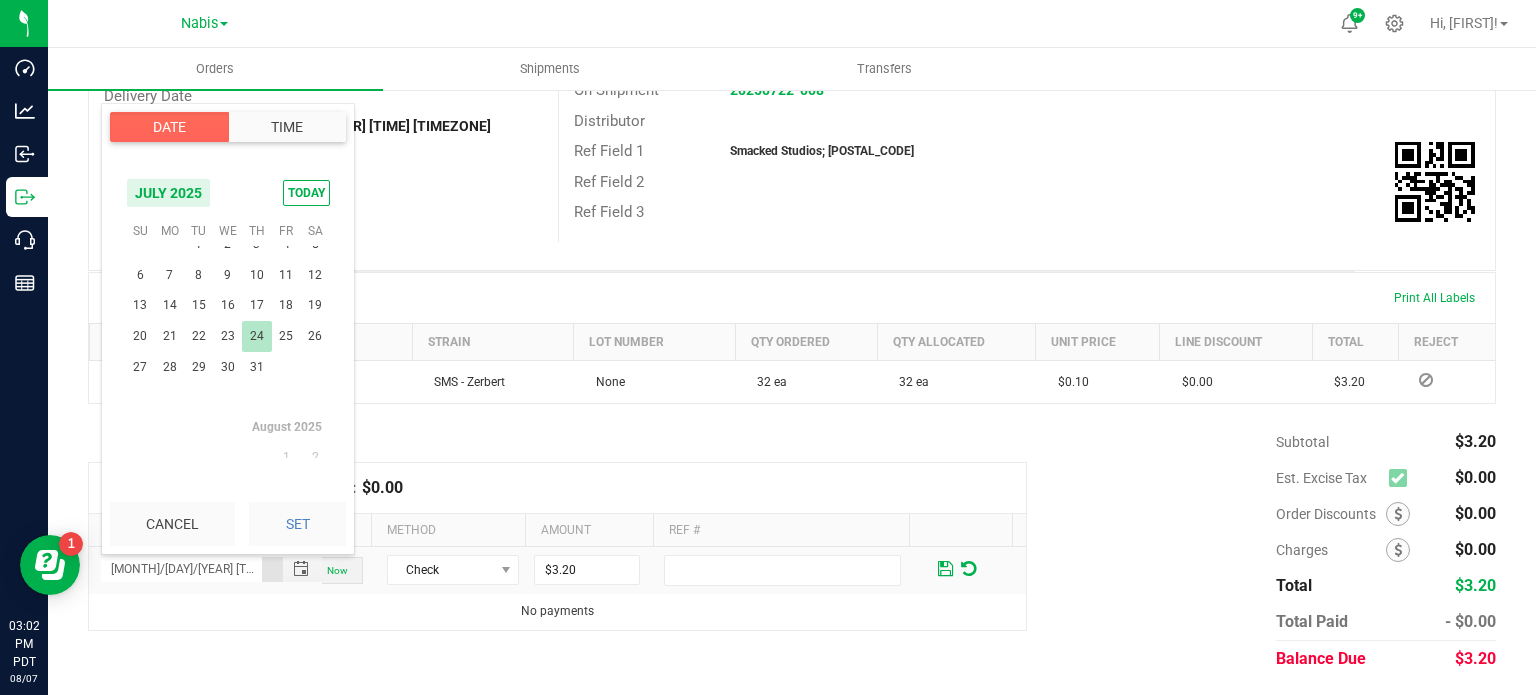 click on "24" at bounding box center (256, 336) 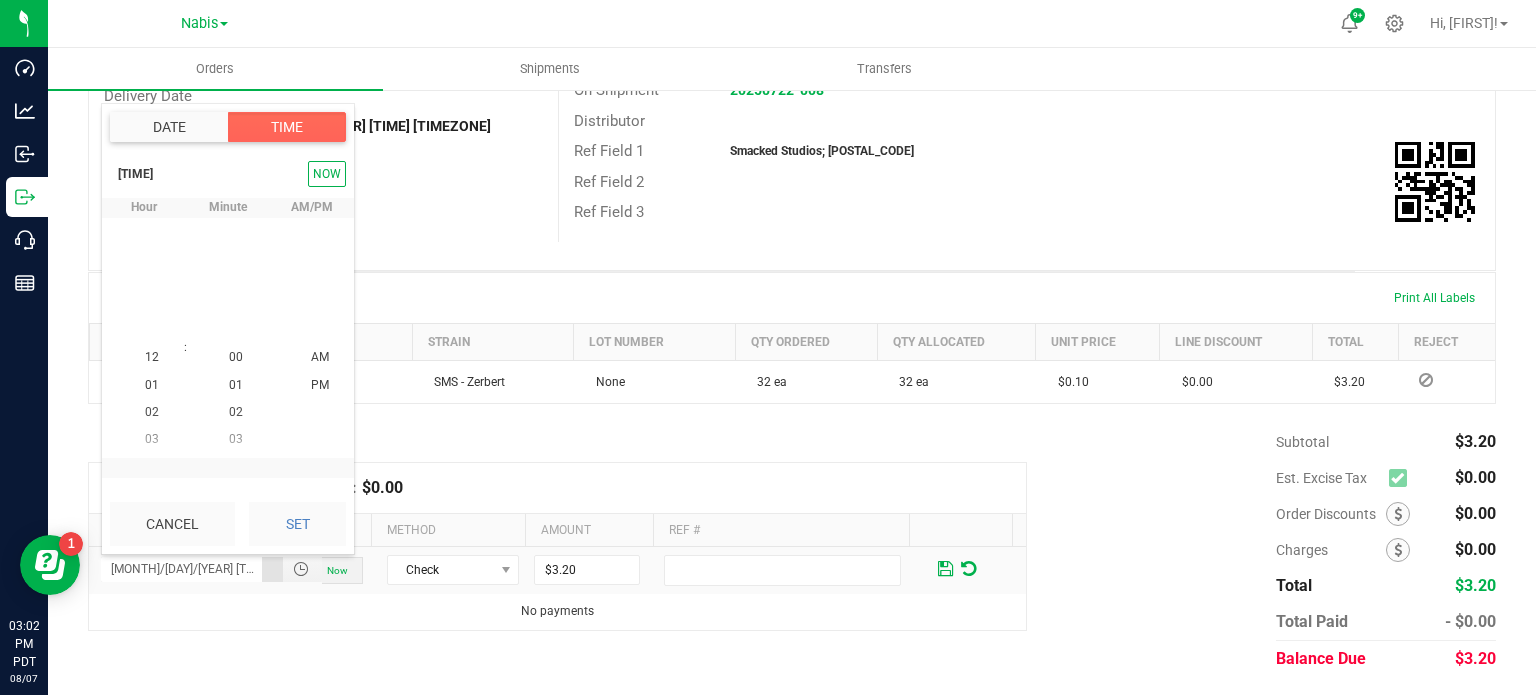 scroll, scrollTop: 323940, scrollLeft: 0, axis: vertical 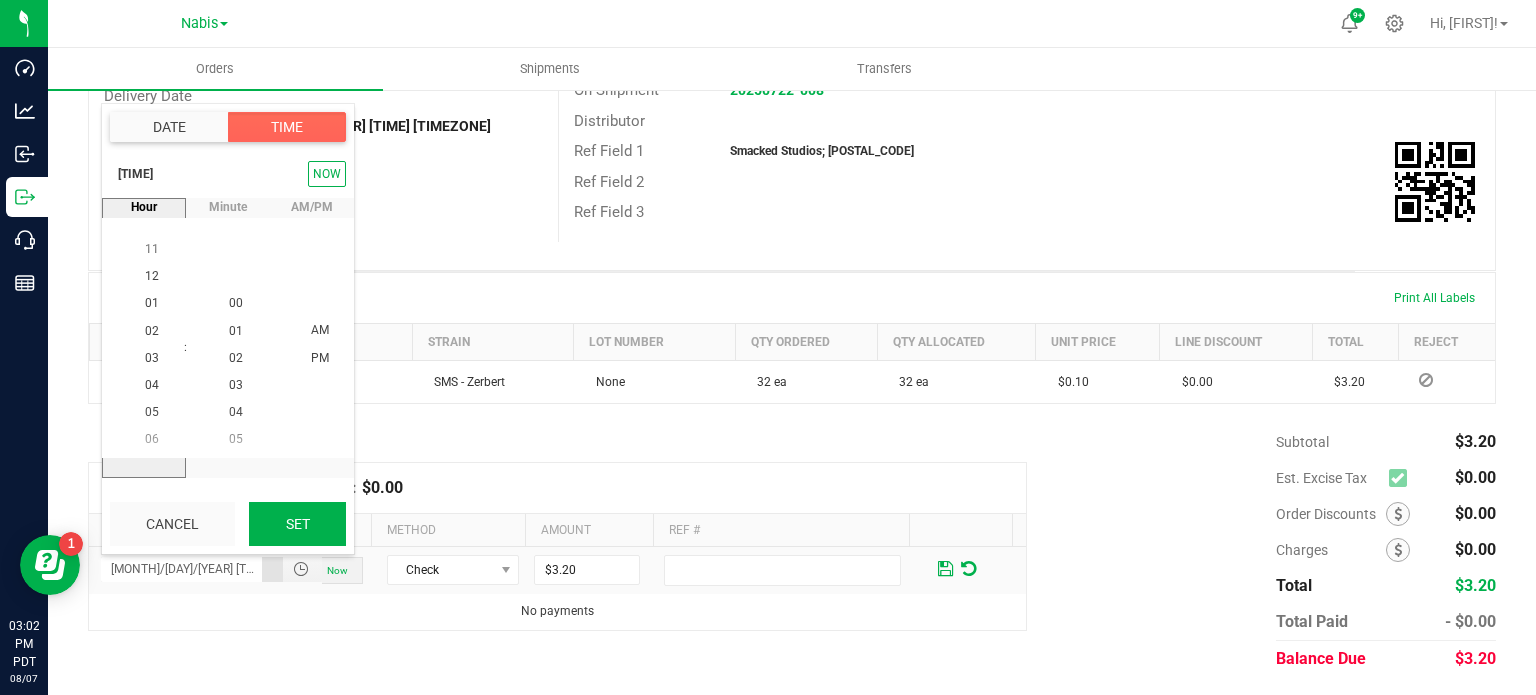 click on "Set" at bounding box center [297, 524] 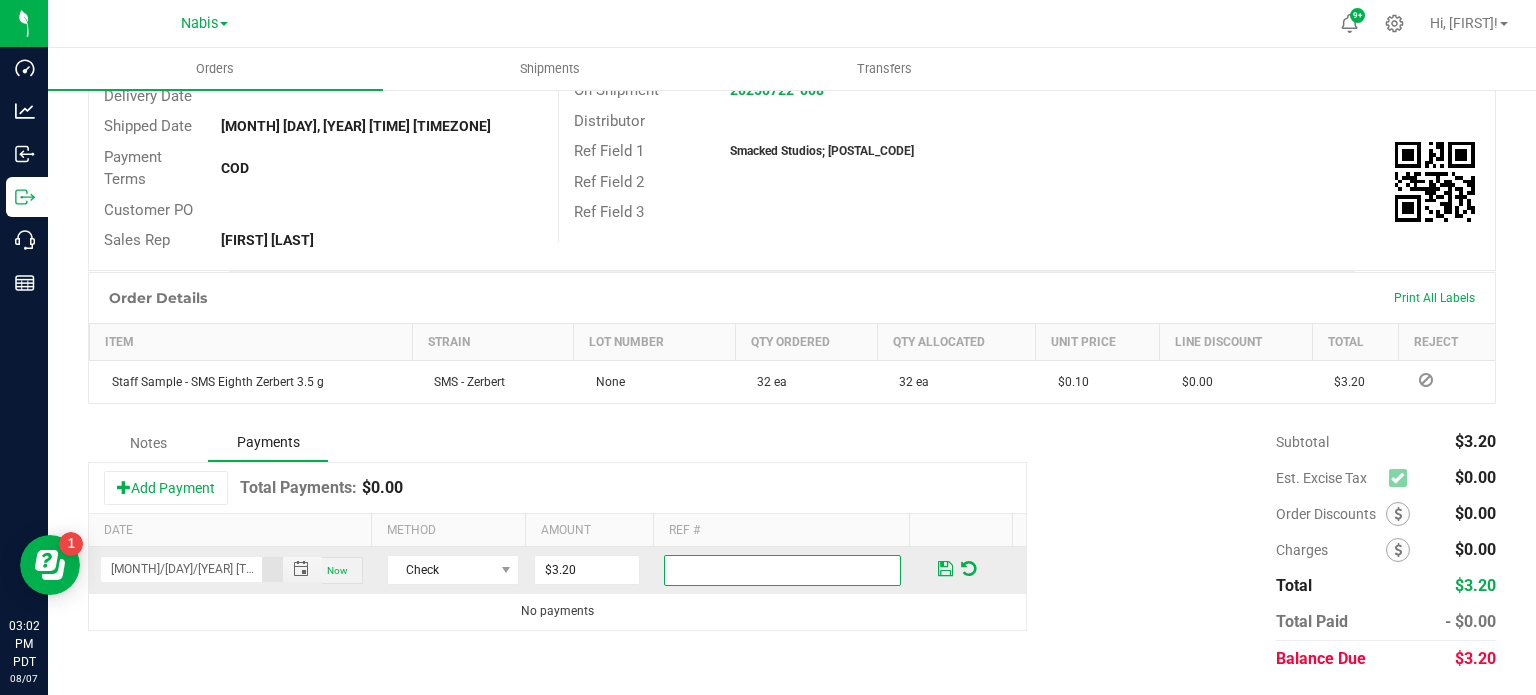 click at bounding box center [782, 570] 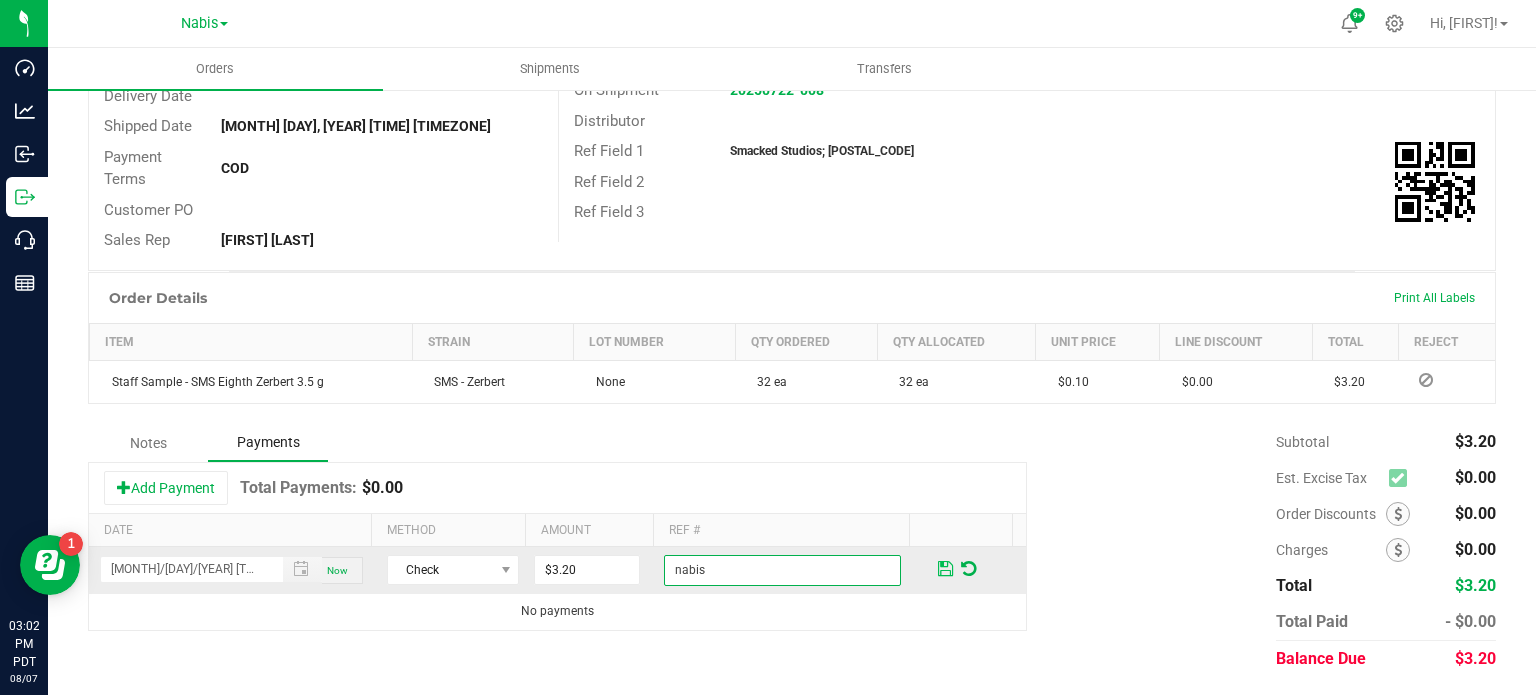 type on "nabis" 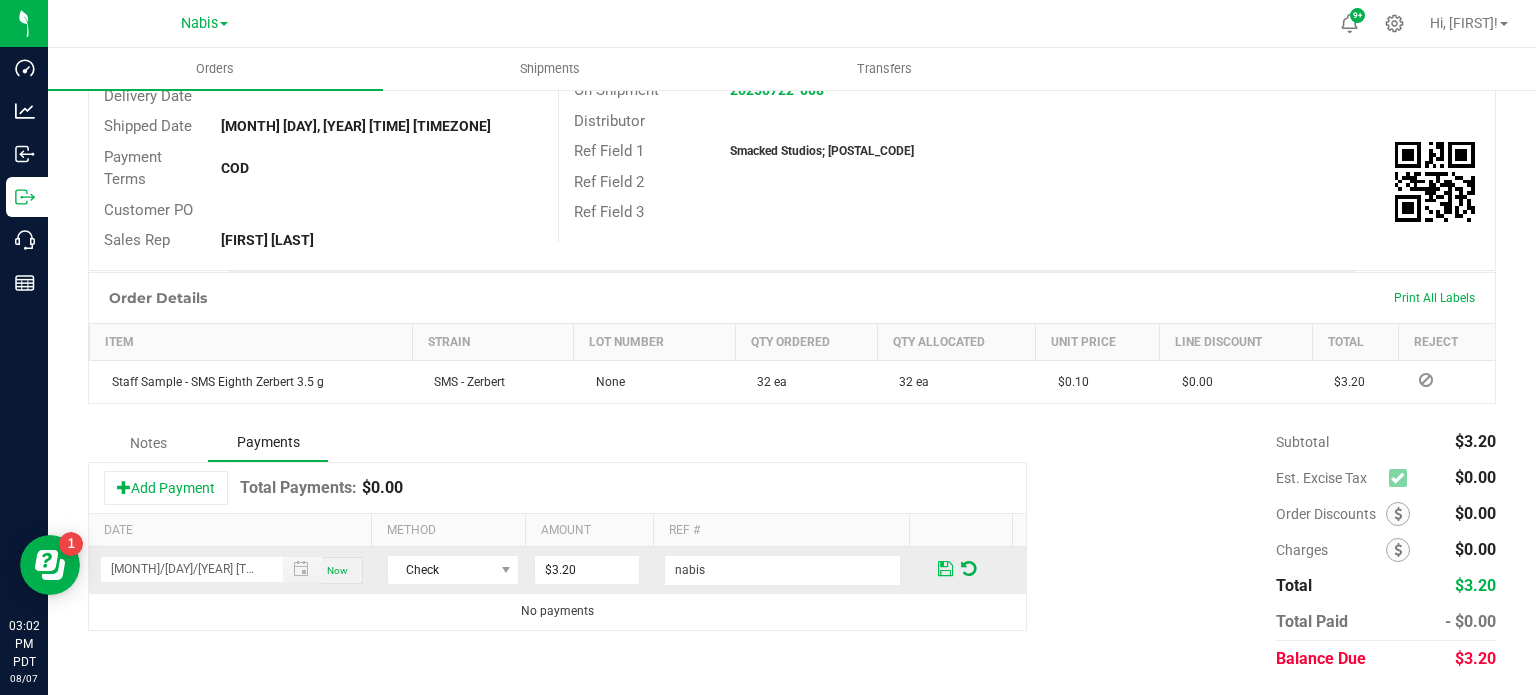 click at bounding box center [945, 569] 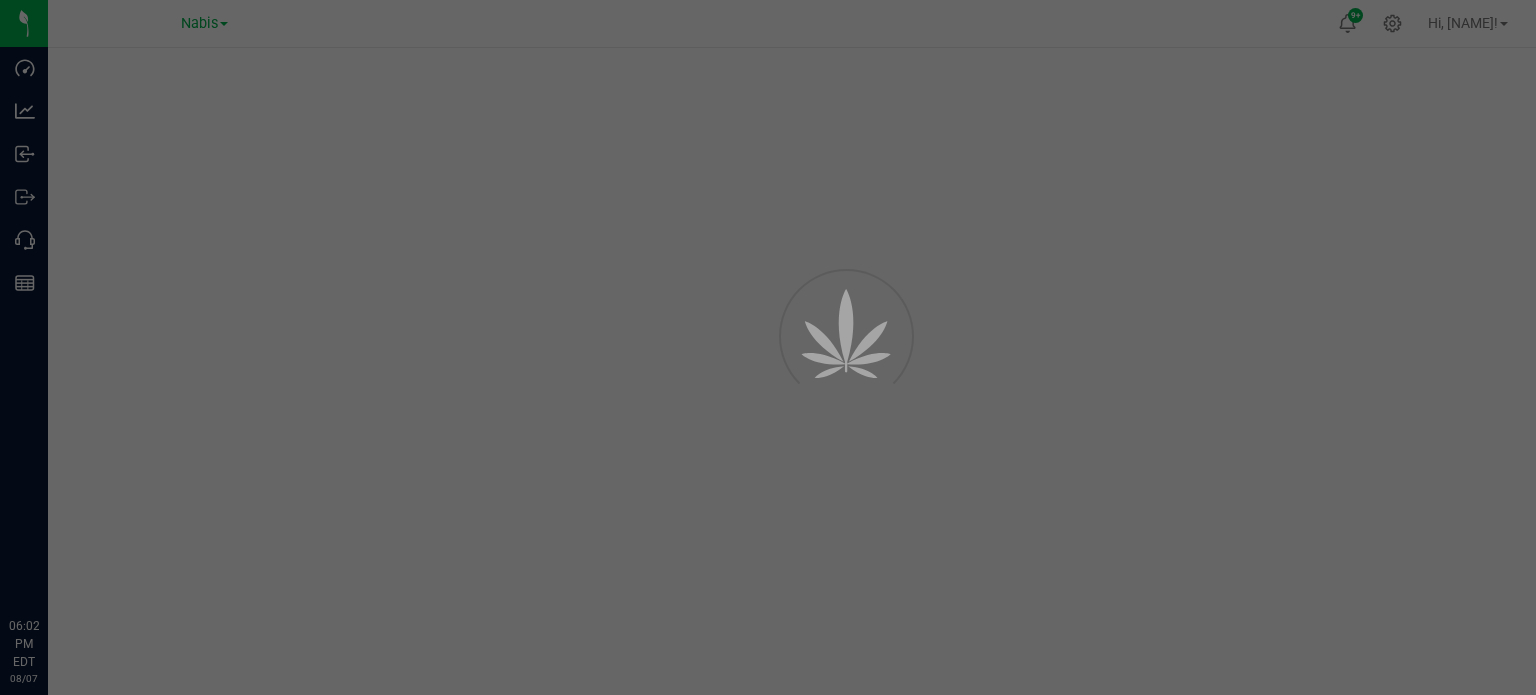 scroll, scrollTop: 0, scrollLeft: 0, axis: both 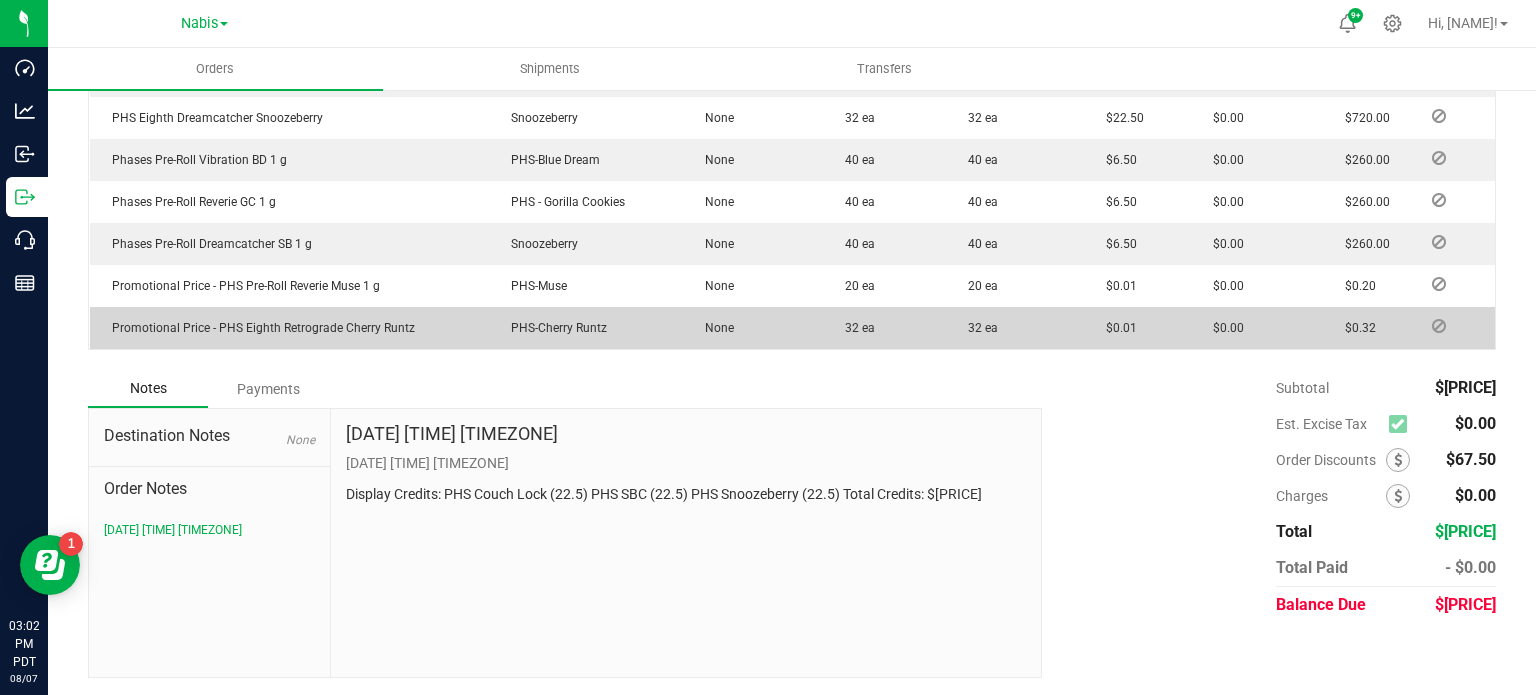 click on "Payments" at bounding box center (268, 389) 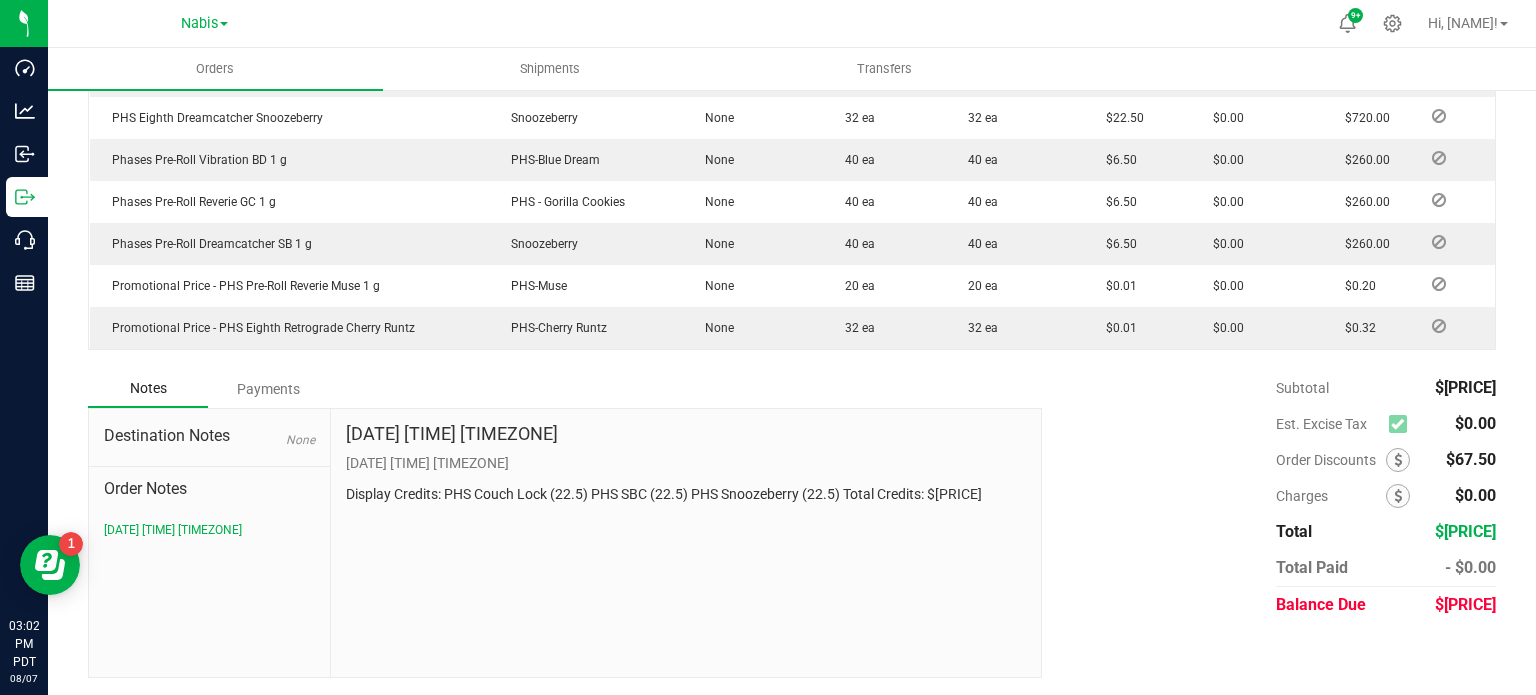 scroll, scrollTop: 793, scrollLeft: 0, axis: vertical 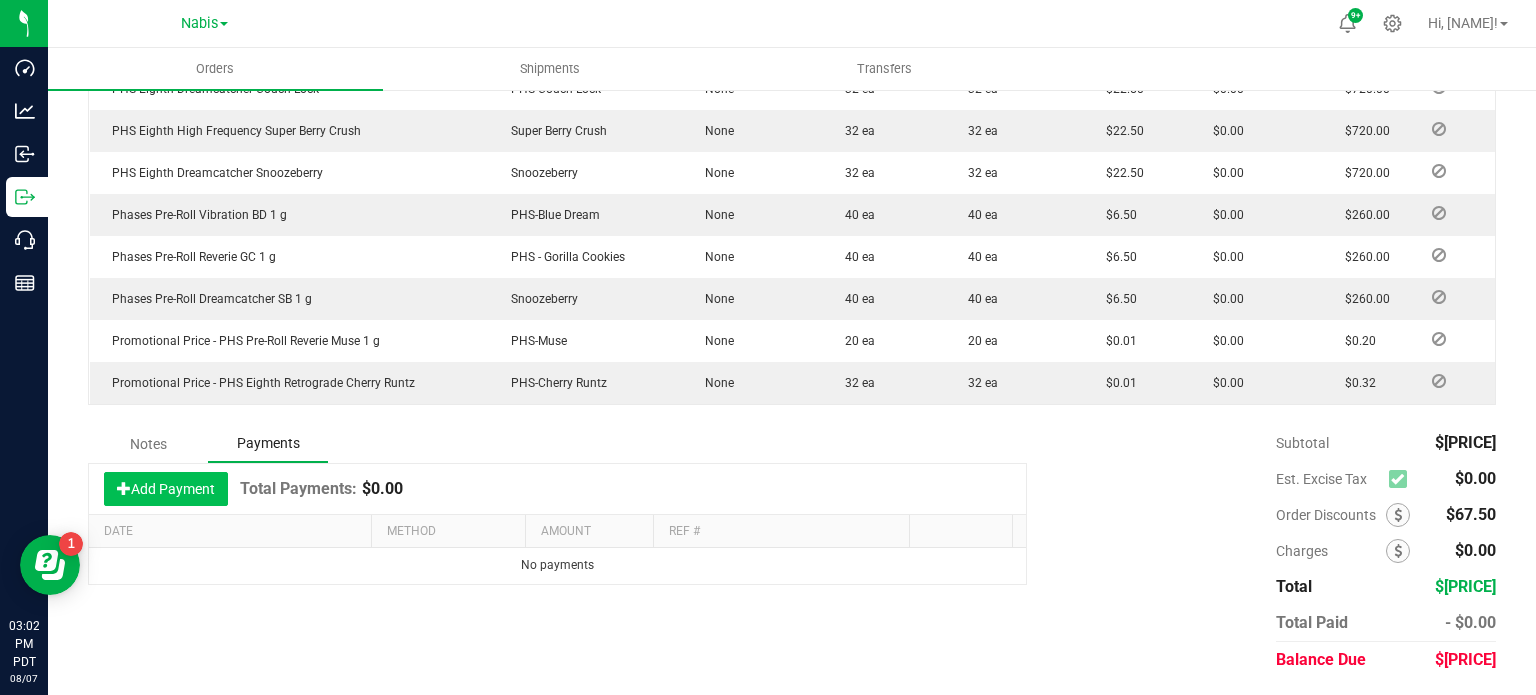 click on "Add Payment" at bounding box center (166, 489) 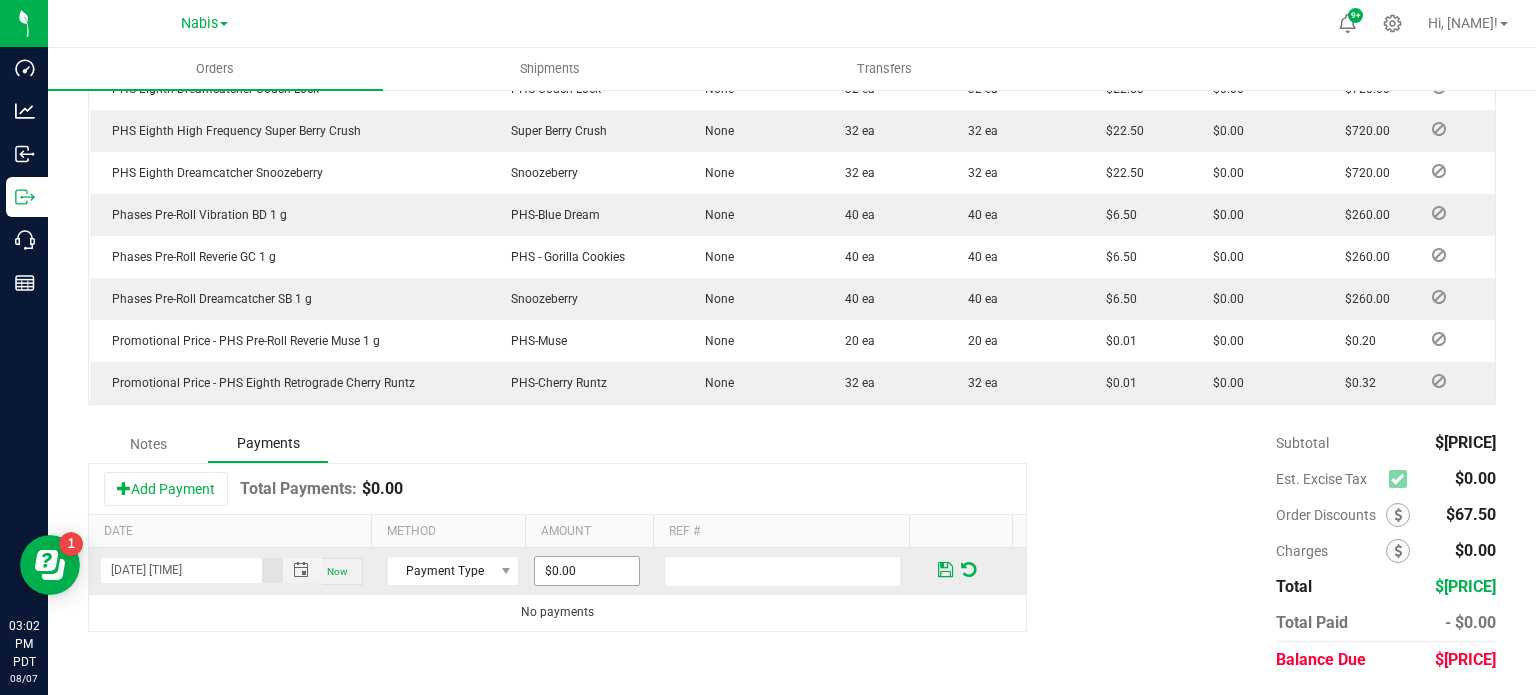 click on "$0.00" at bounding box center [587, 571] 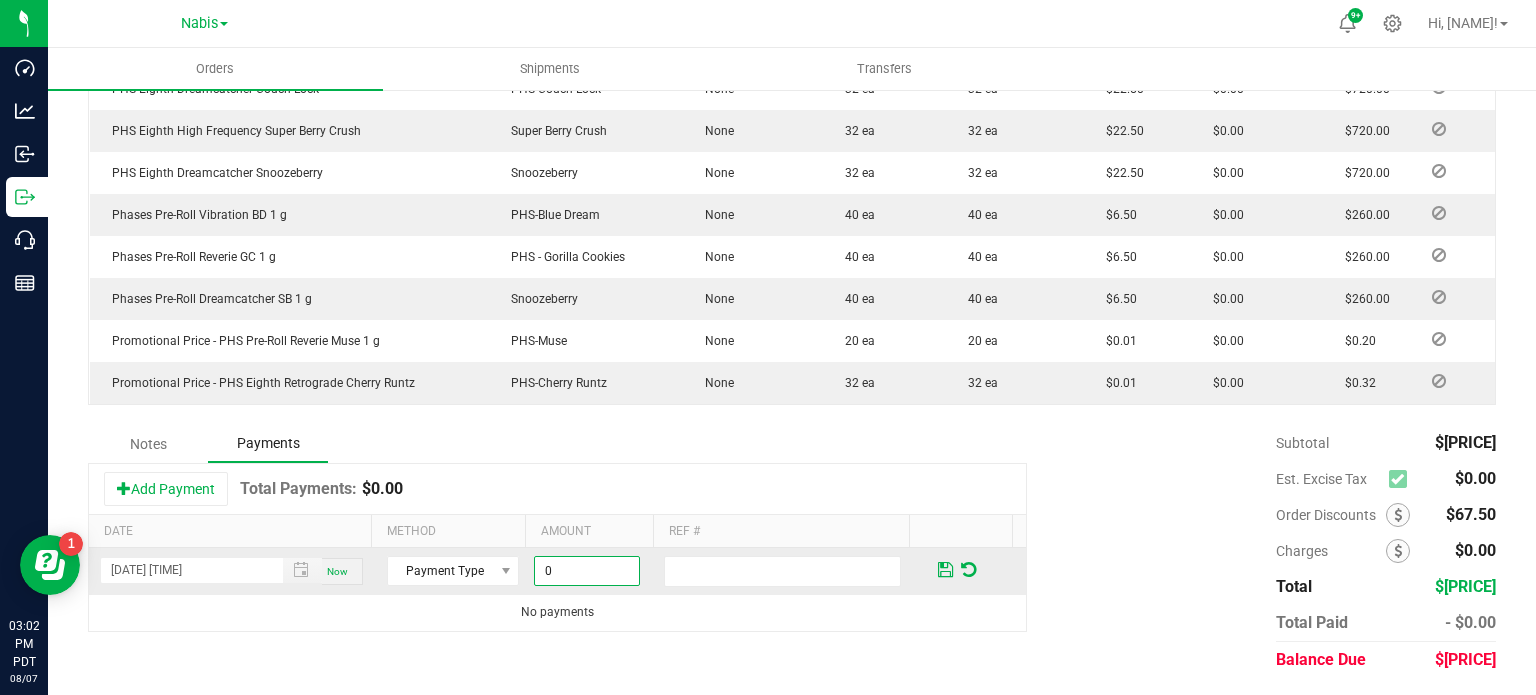 paste on "[NUMBER]" 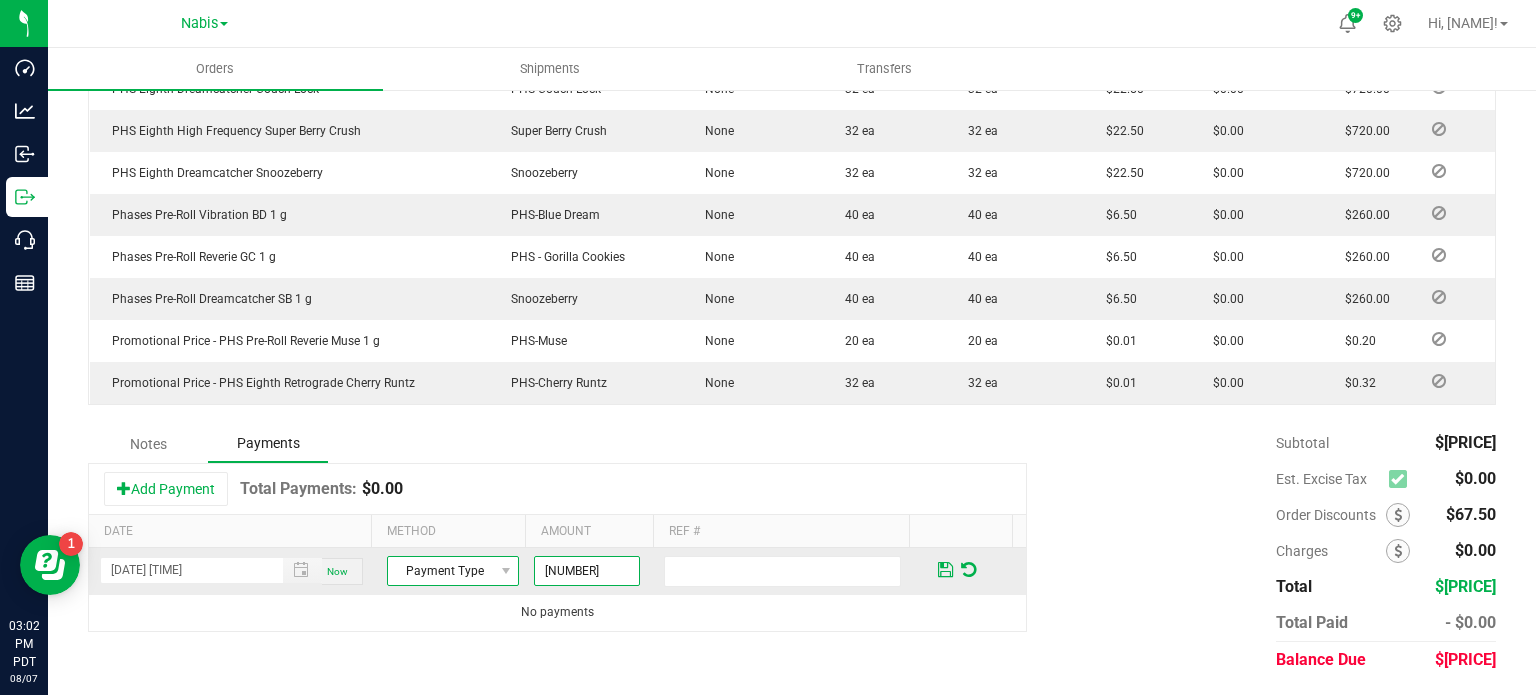 type on "$[PRICE]" 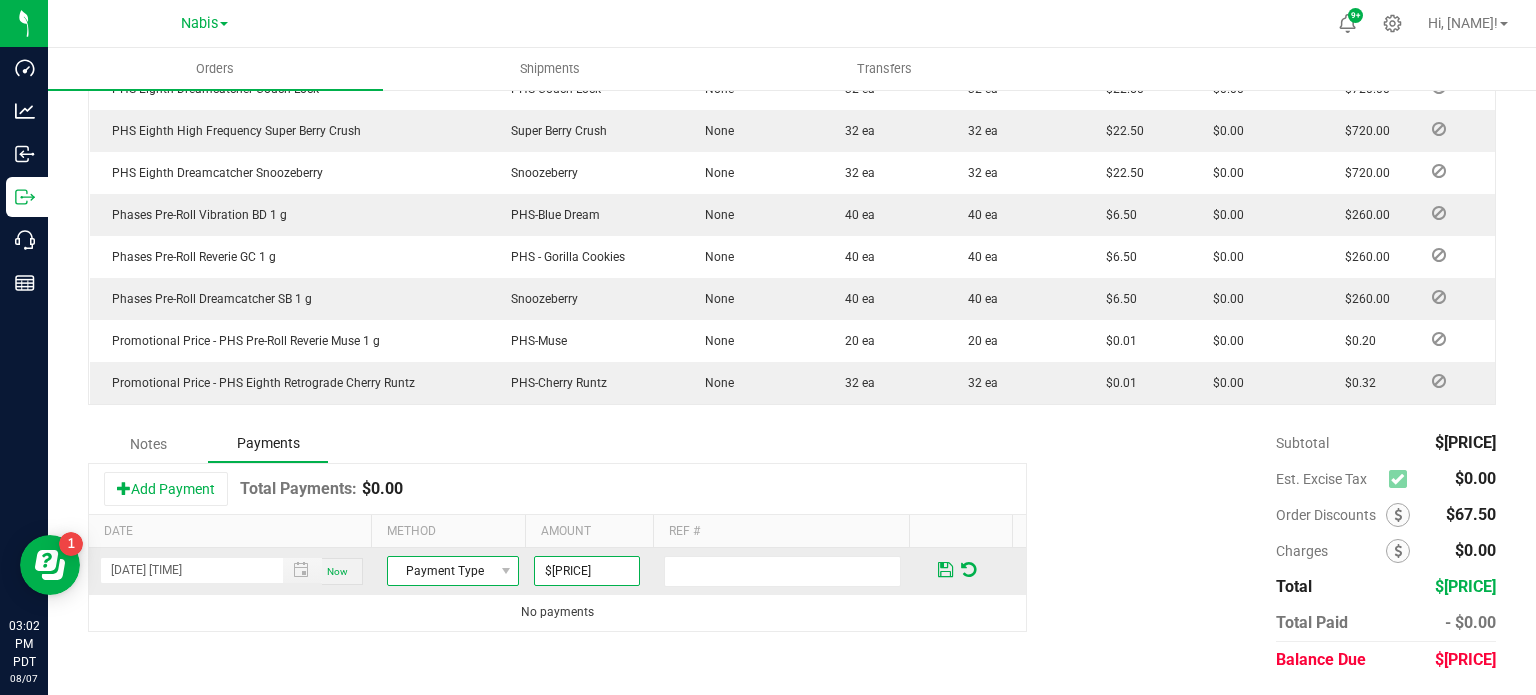 click on "Payment Type" at bounding box center (440, 571) 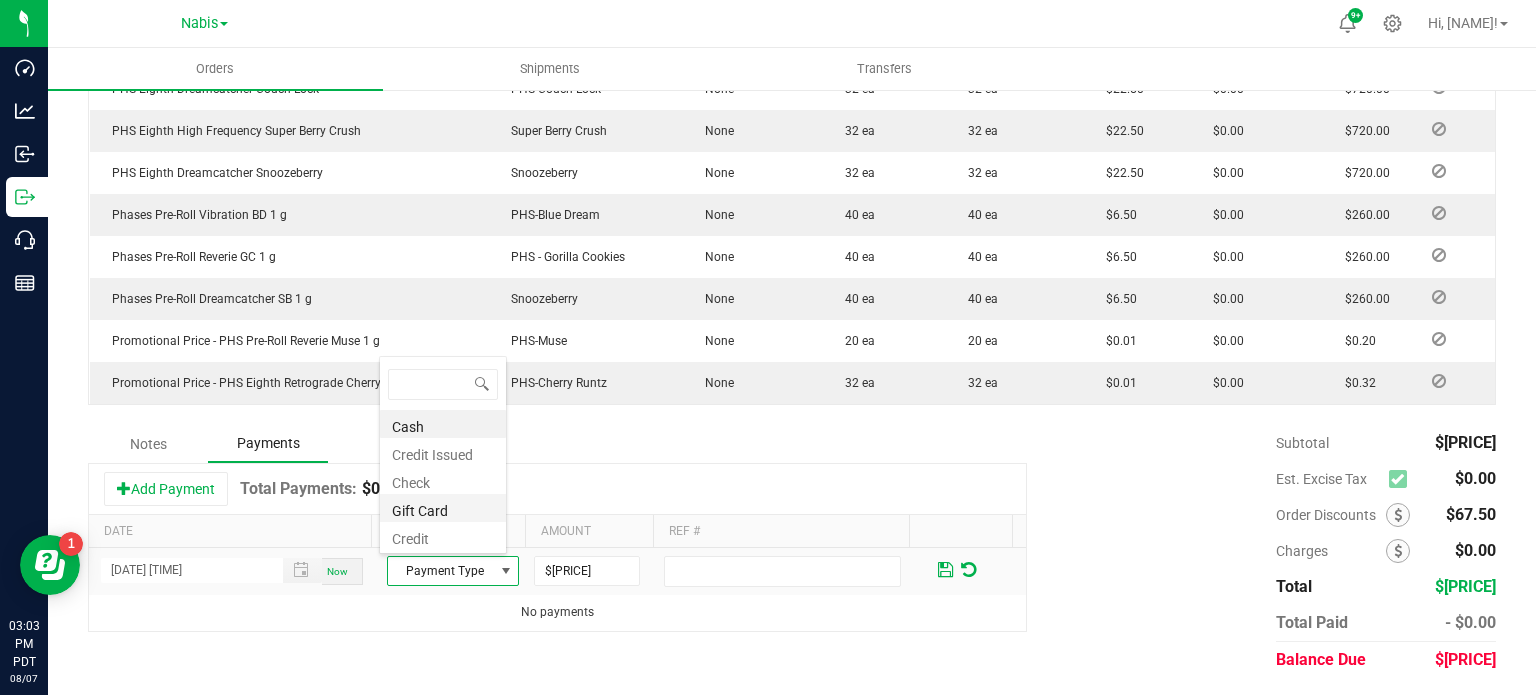 scroll, scrollTop: 0, scrollLeft: 0, axis: both 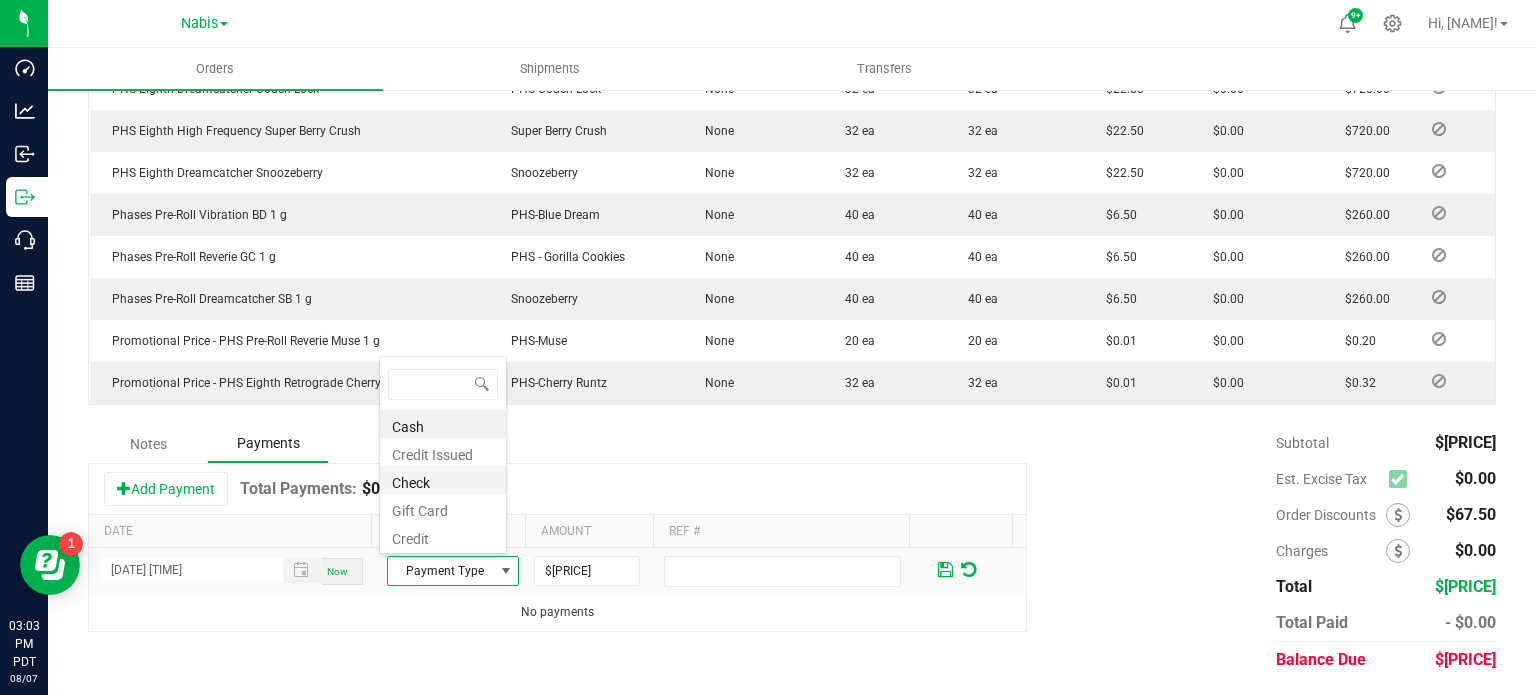 click on "Check" at bounding box center (443, 480) 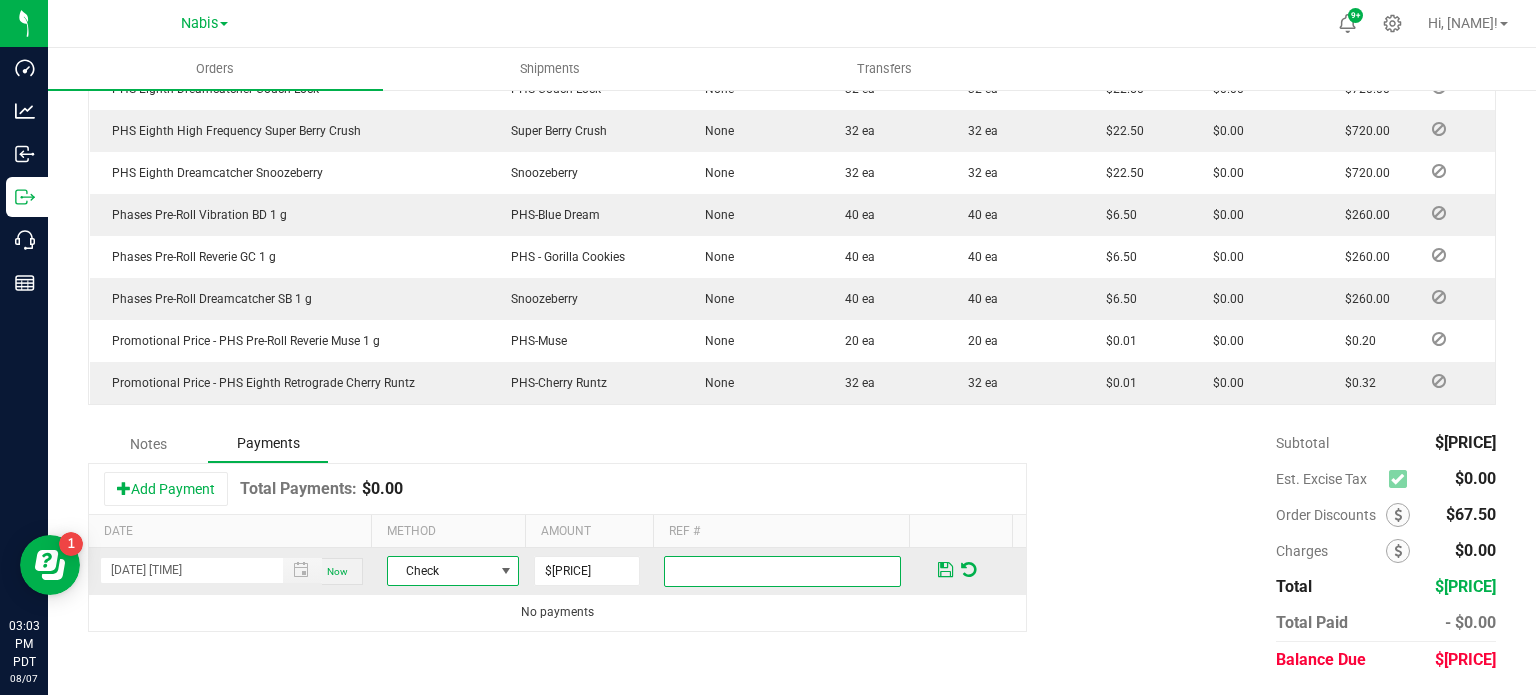 drag, startPoint x: 736, startPoint y: 570, endPoint x: 725, endPoint y: 567, distance: 11.401754 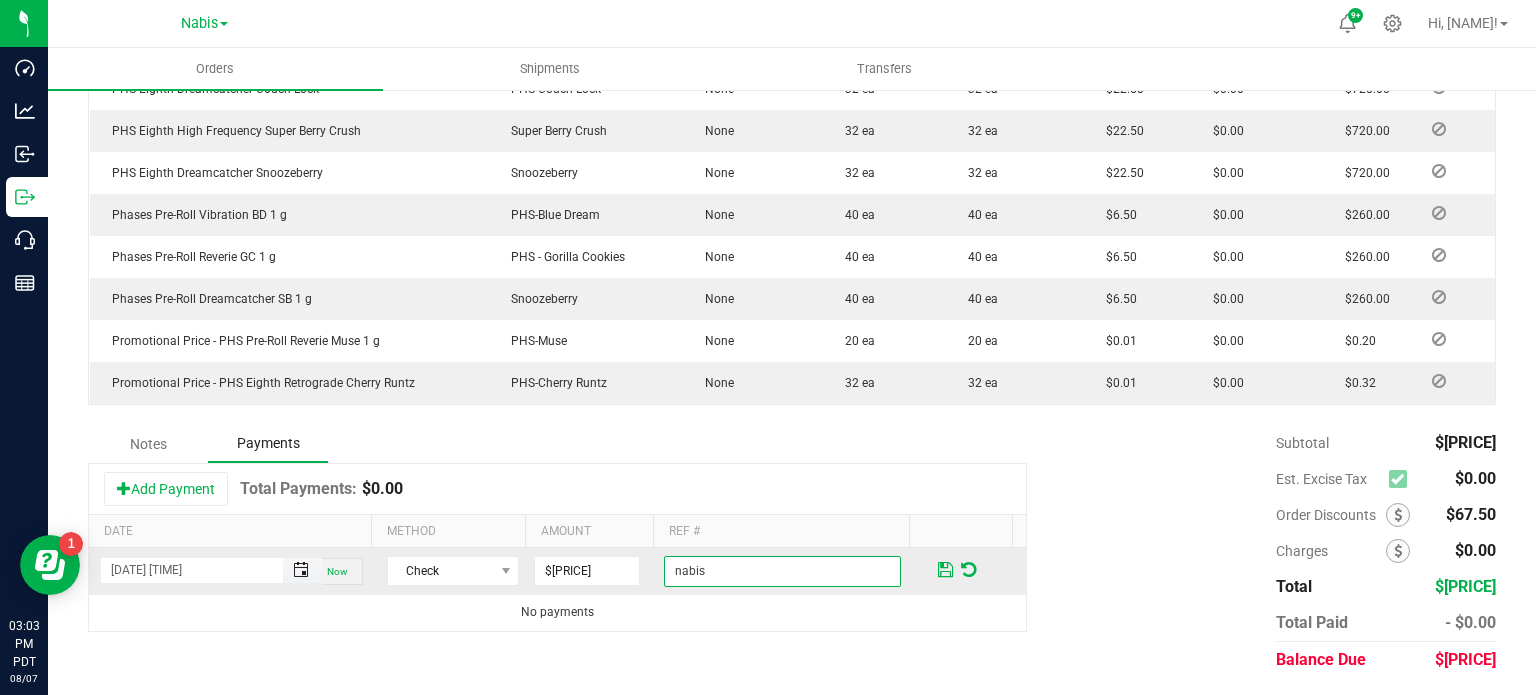 click at bounding box center (301, 570) 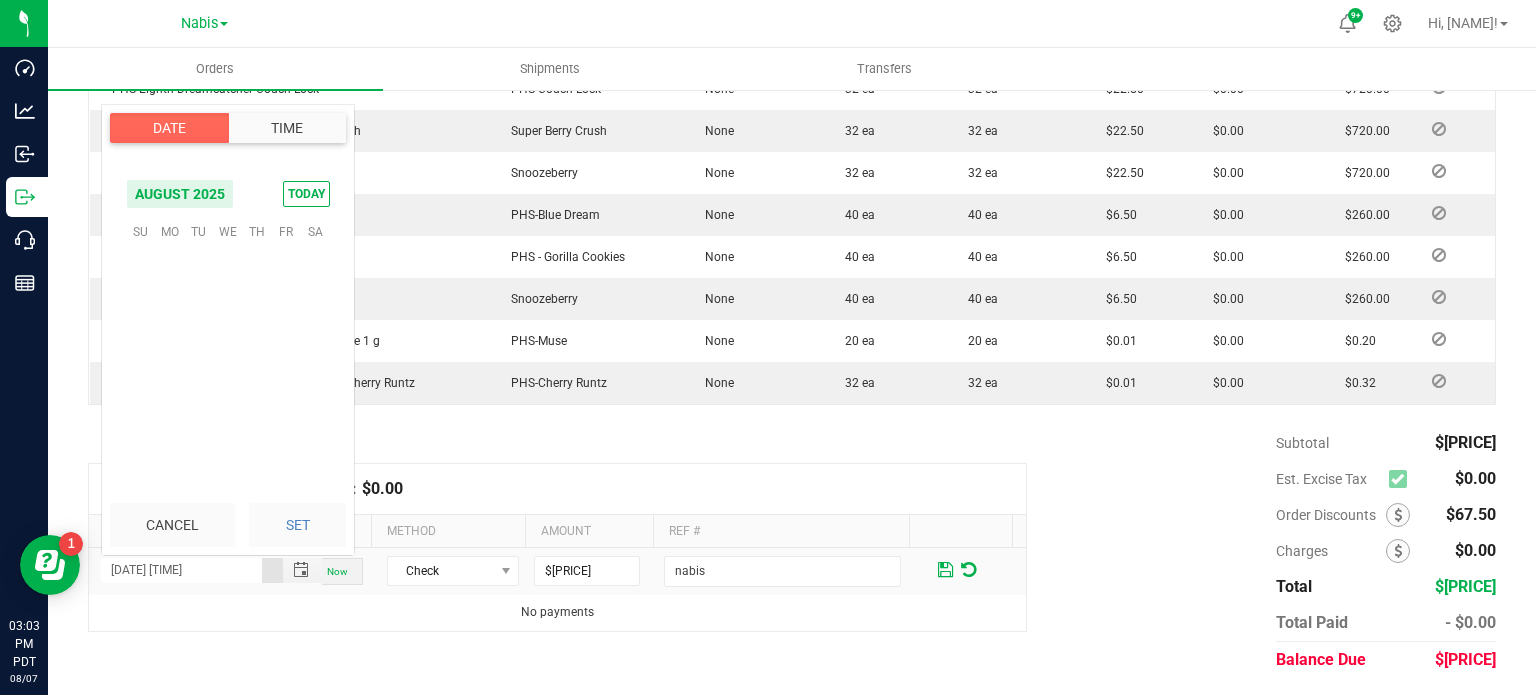 scroll, scrollTop: 0, scrollLeft: 0, axis: both 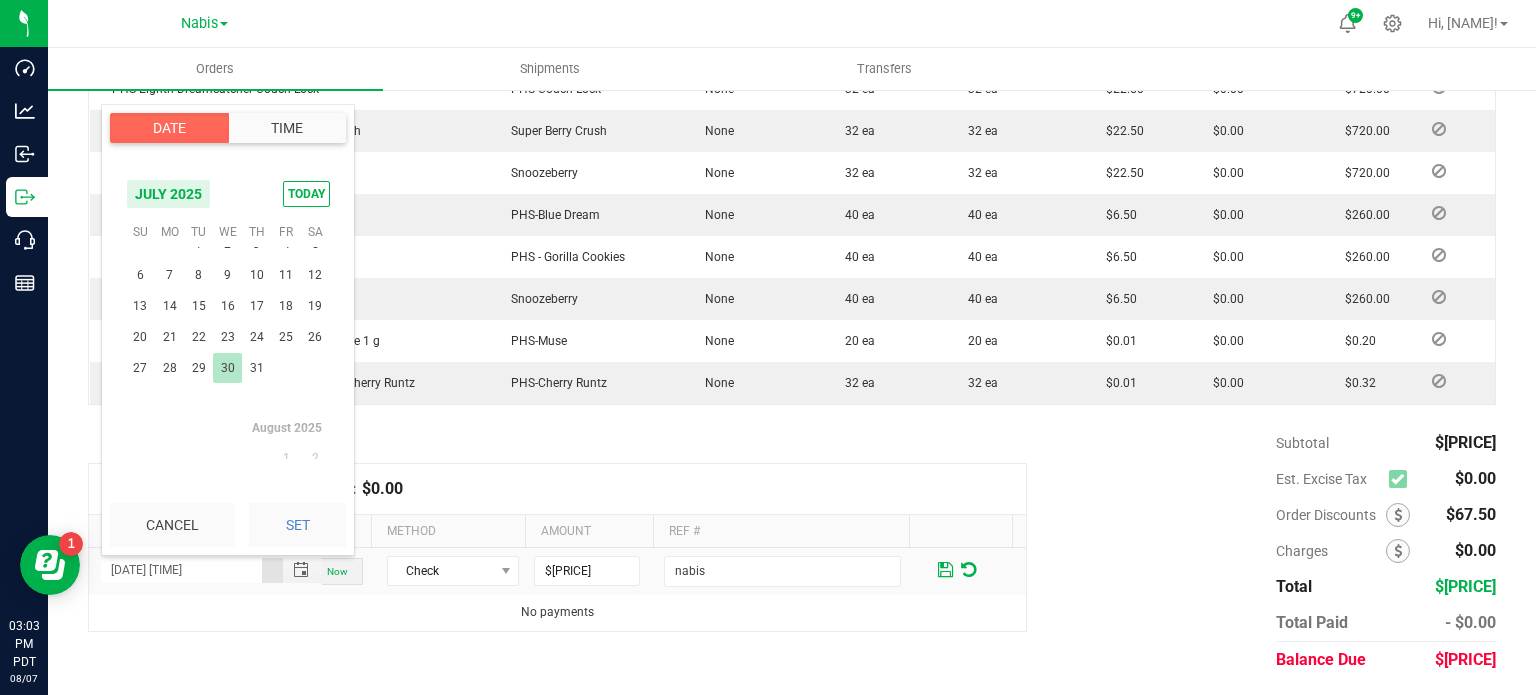 click on "30" at bounding box center [227, 368] 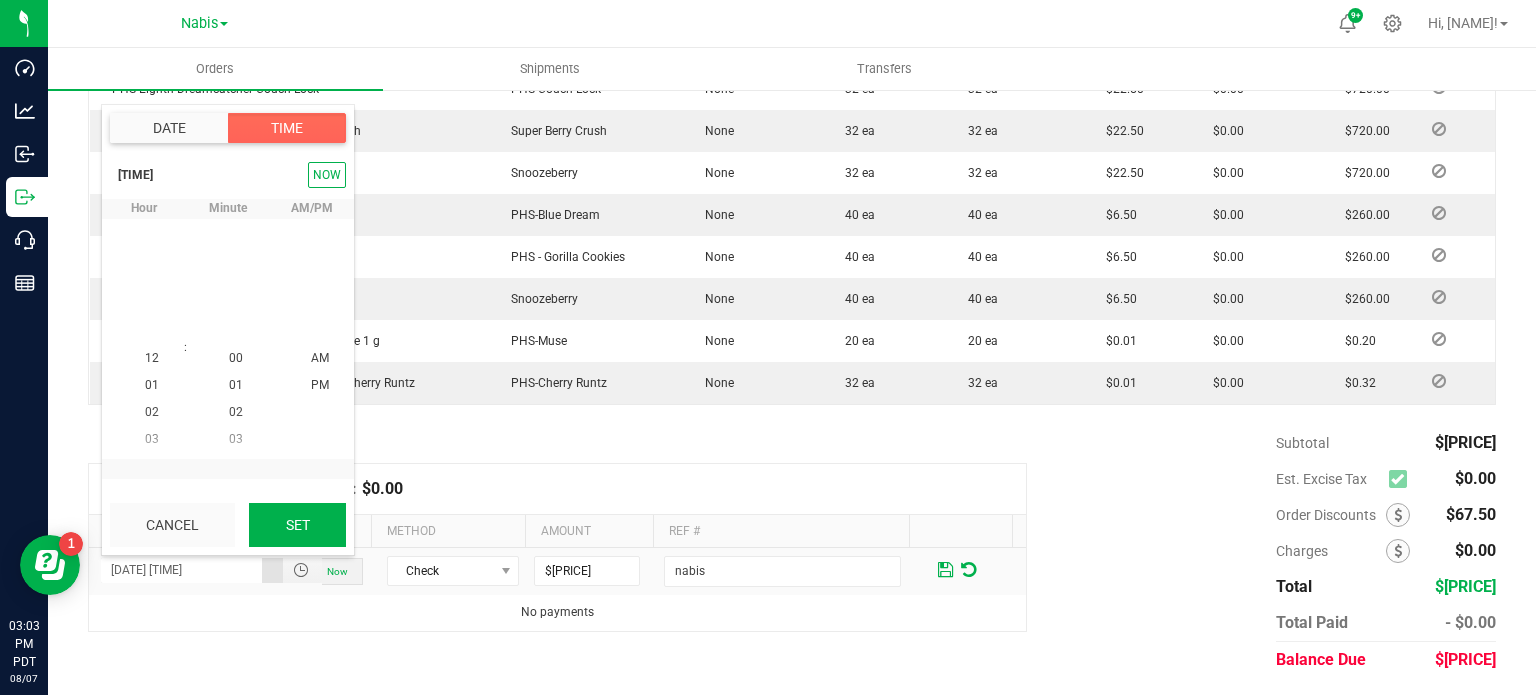 scroll, scrollTop: 323940, scrollLeft: 0, axis: vertical 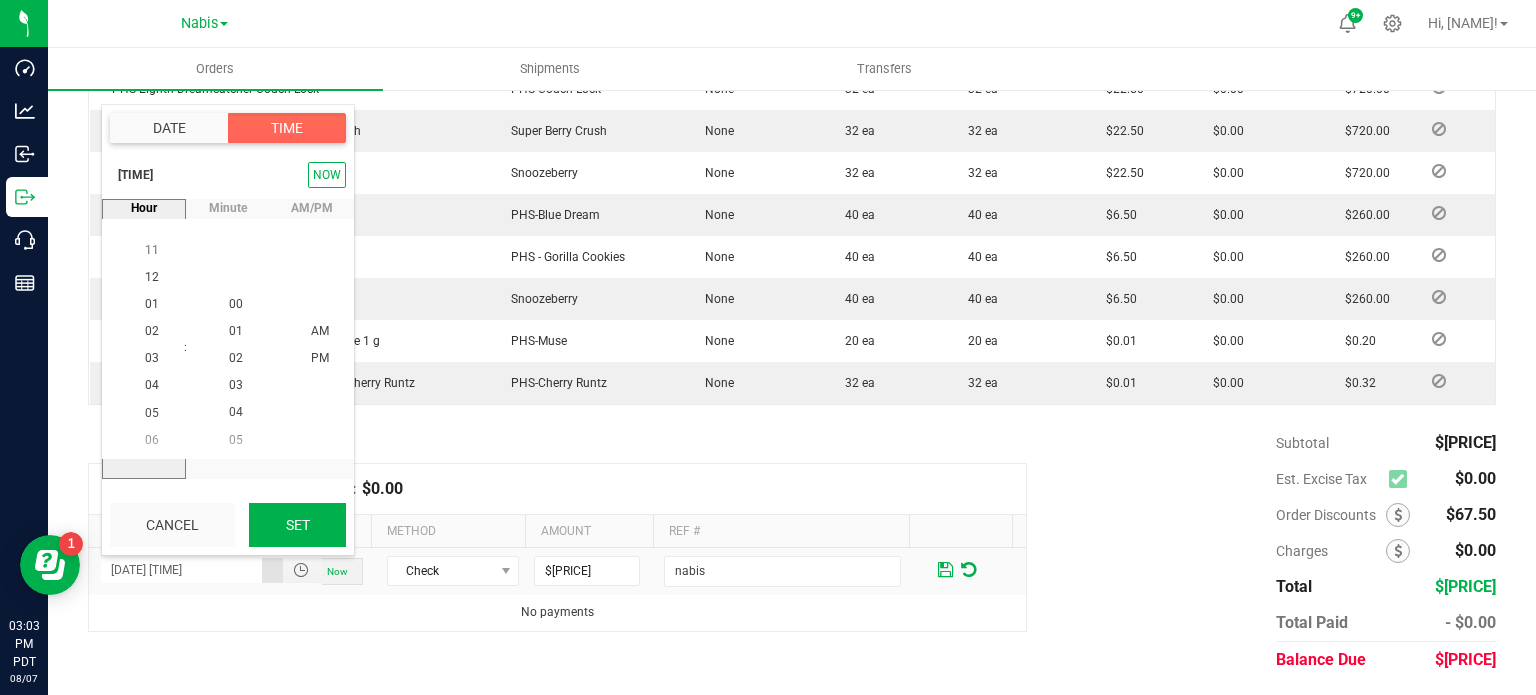 click on "Set" at bounding box center [297, 525] 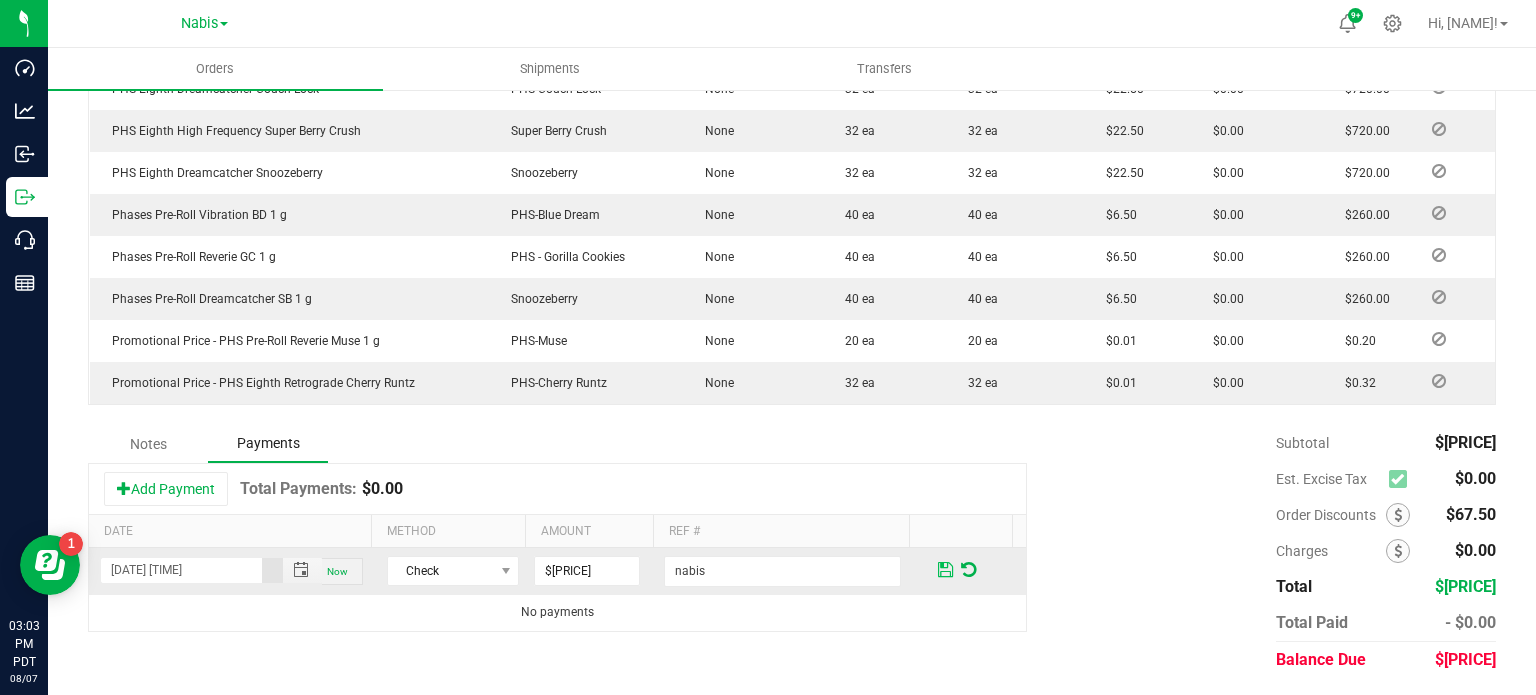 click at bounding box center [945, 570] 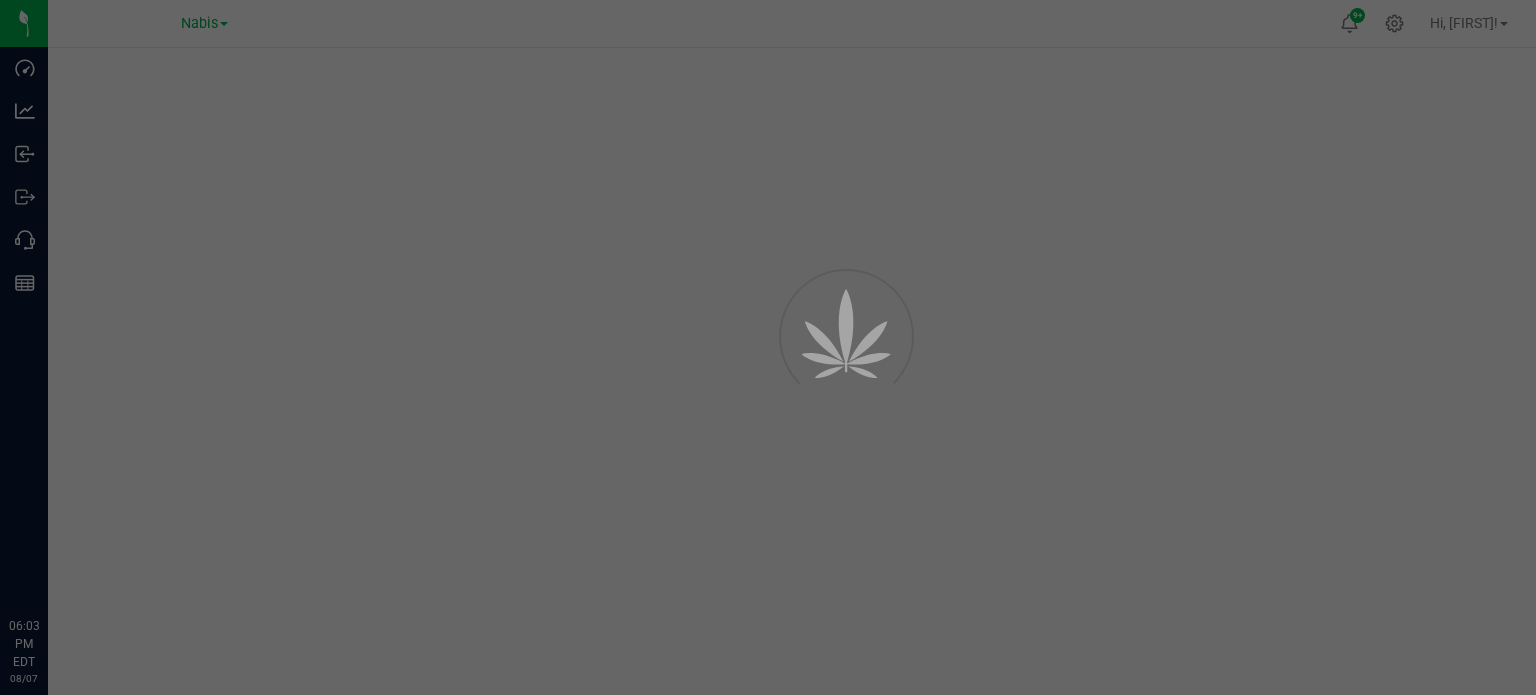 scroll, scrollTop: 0, scrollLeft: 0, axis: both 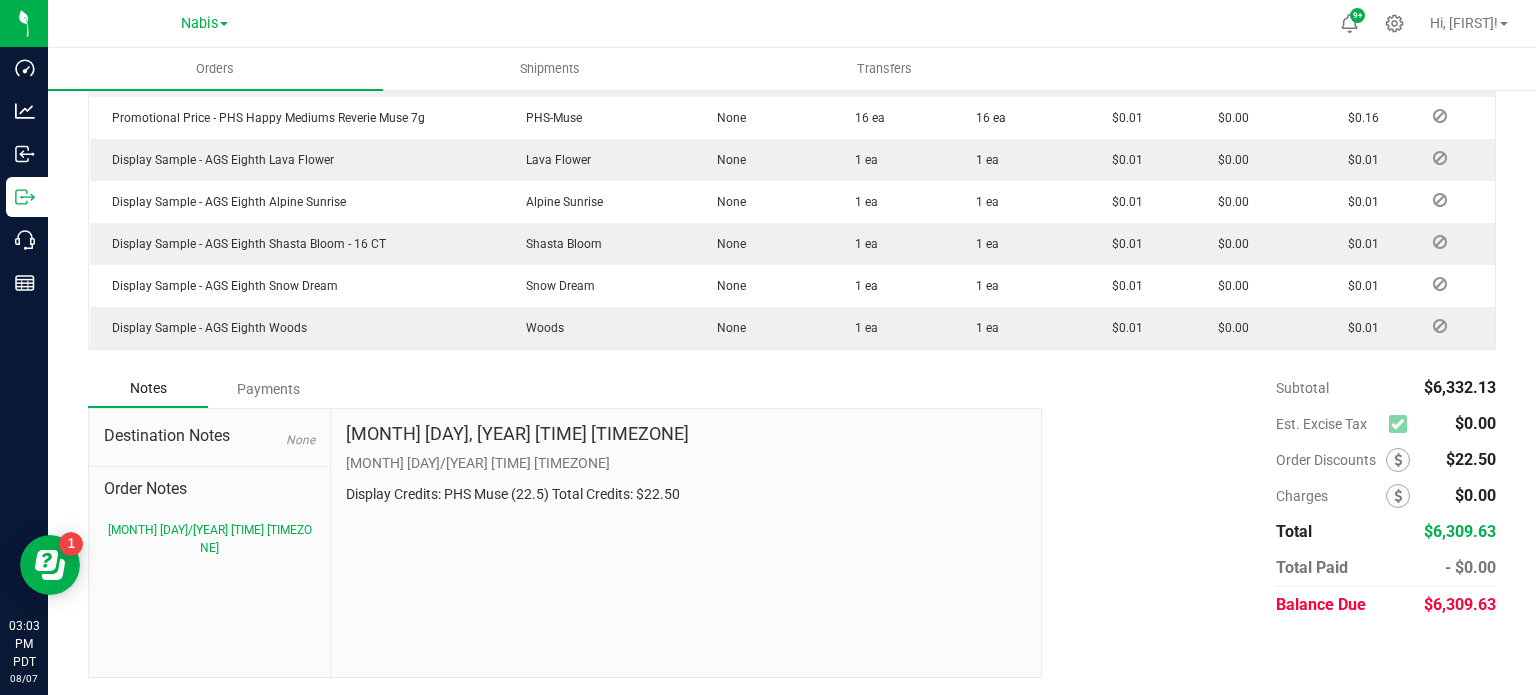 drag, startPoint x: 288, startPoint y: 379, endPoint x: 77, endPoint y: 586, distance: 295.58417 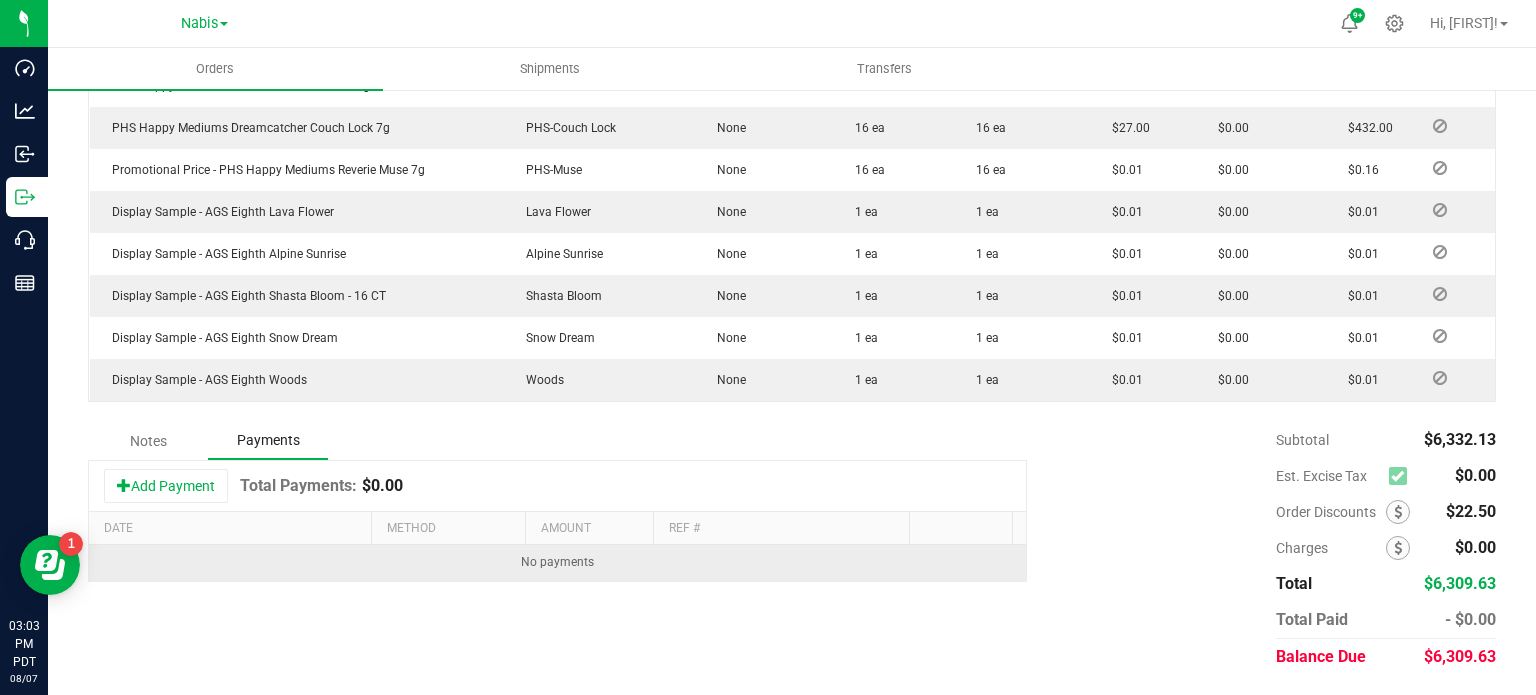 scroll, scrollTop: 1549, scrollLeft: 0, axis: vertical 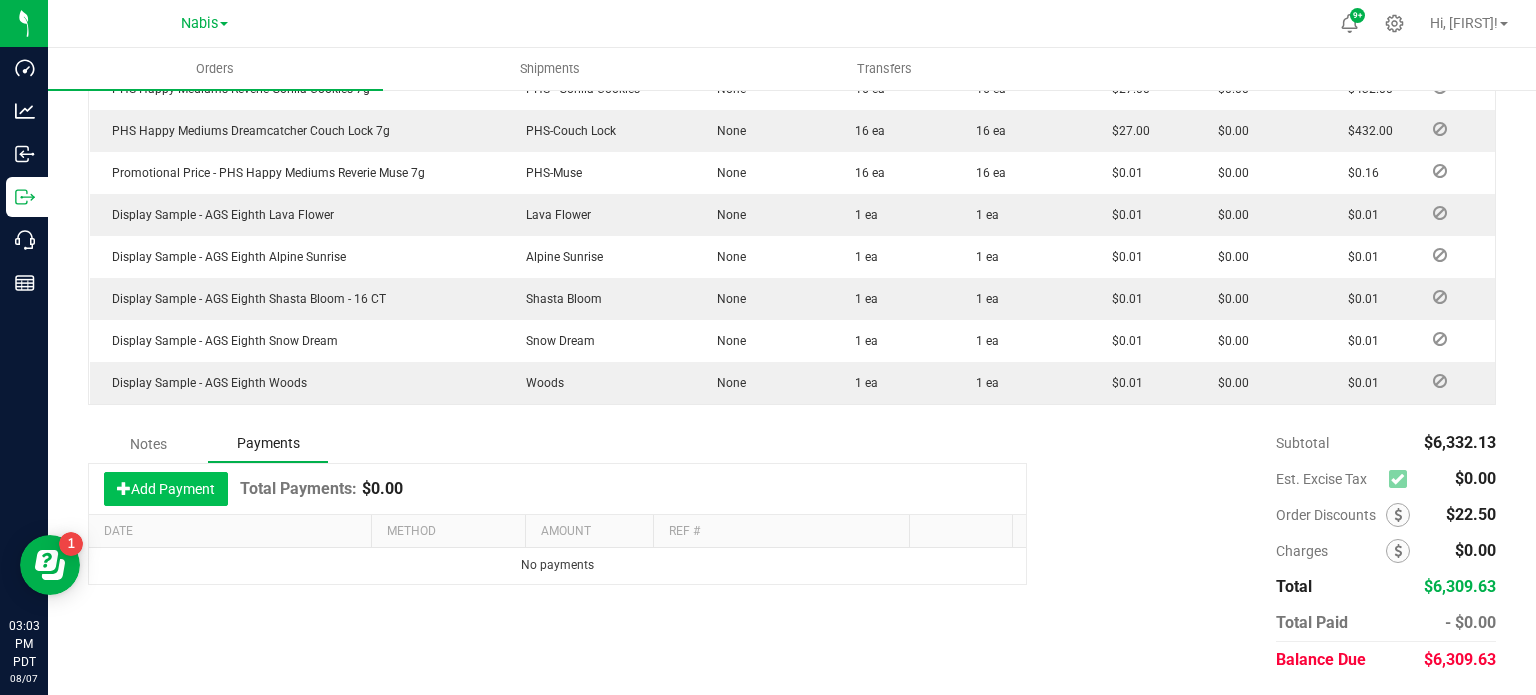 click on "Add Payment" at bounding box center (166, 489) 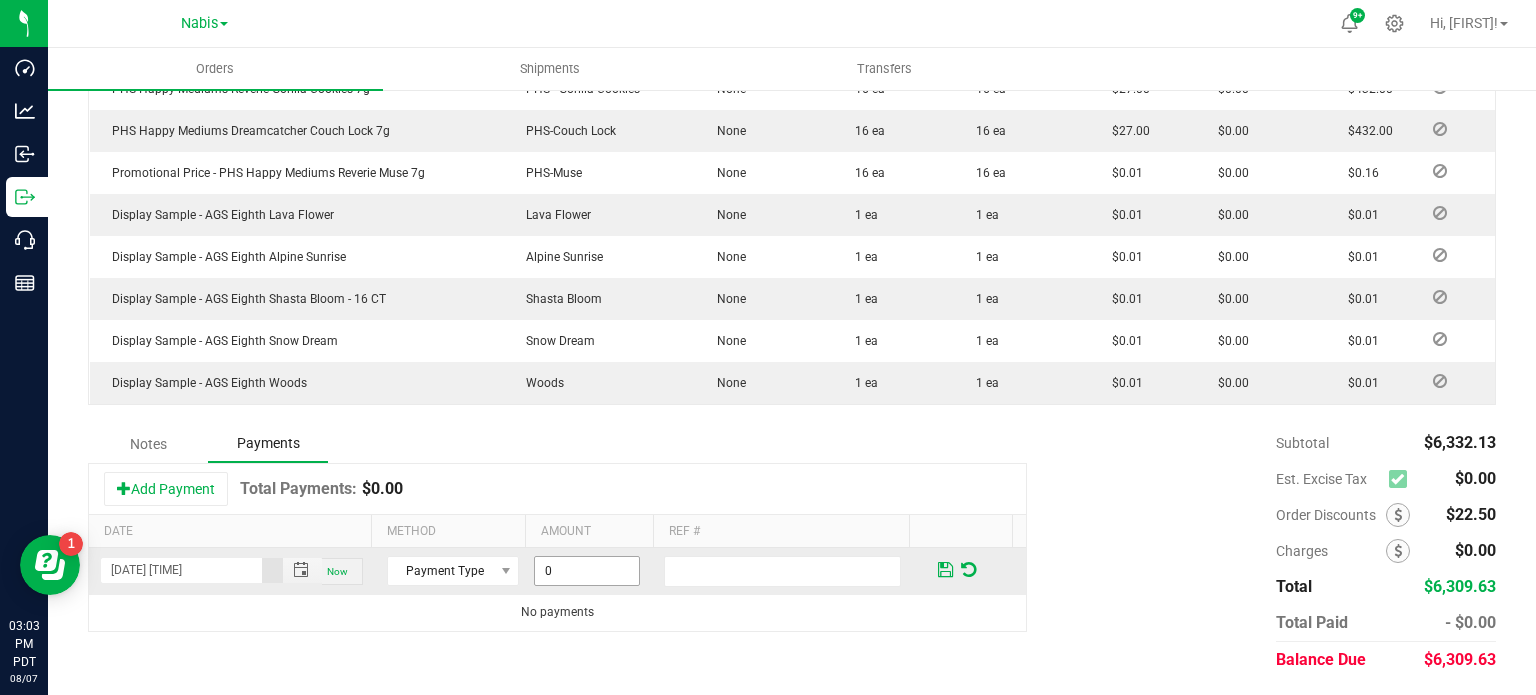 click on "0" at bounding box center (587, 571) 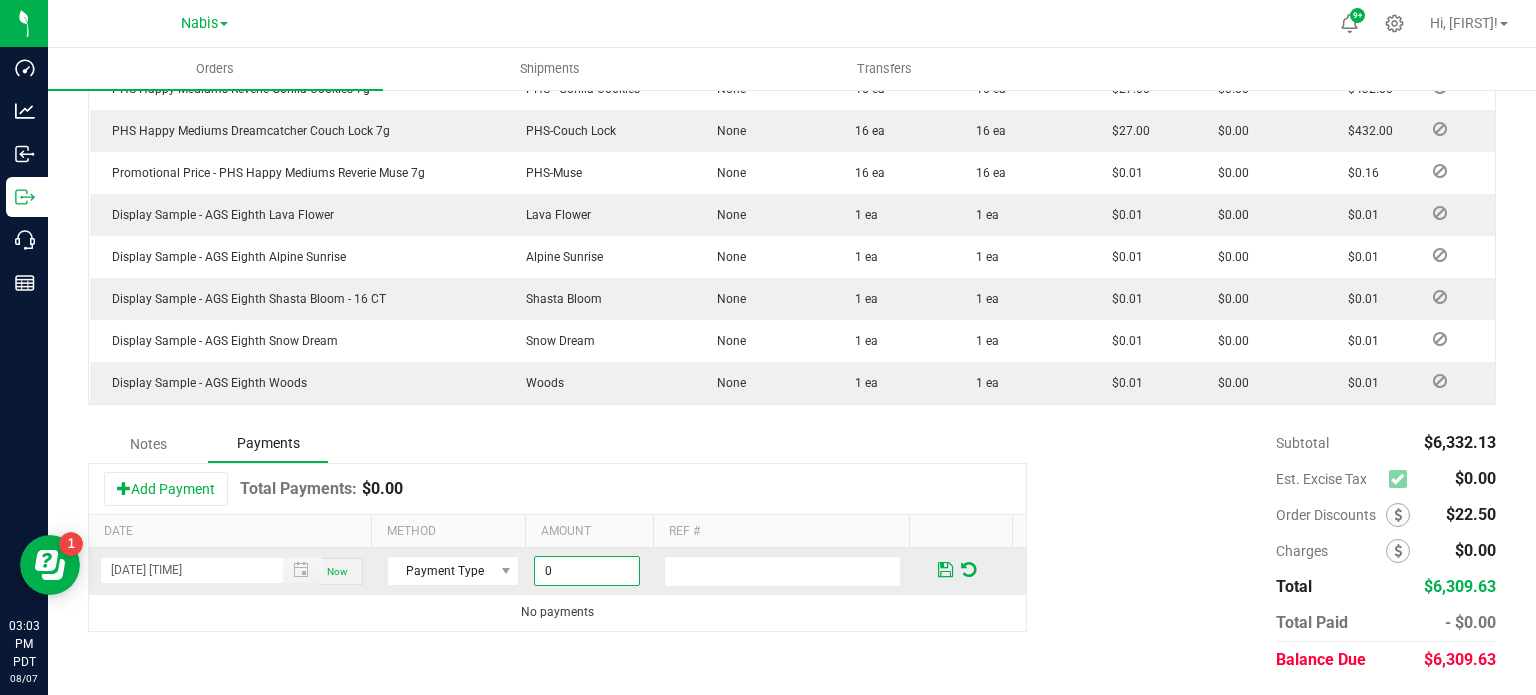 paste on "6309.63" 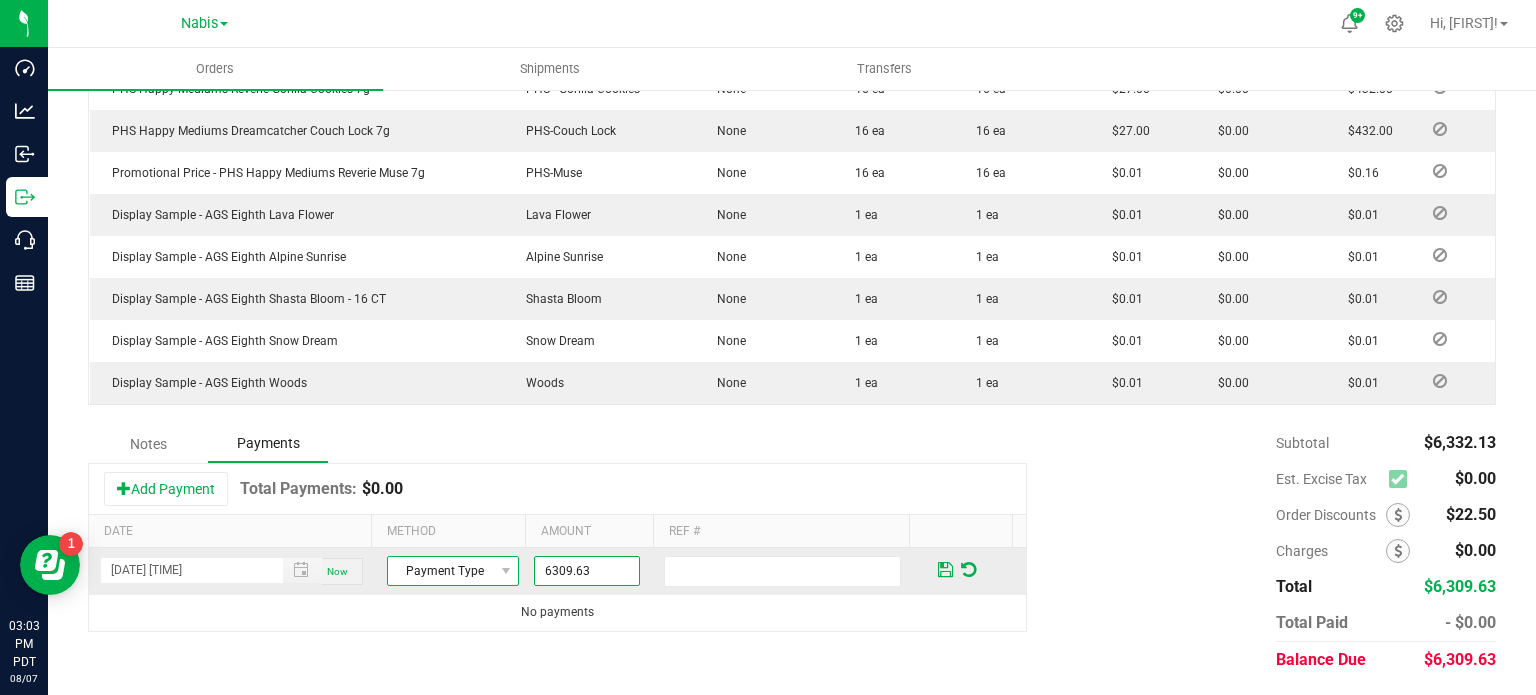 type on "$6,309.63" 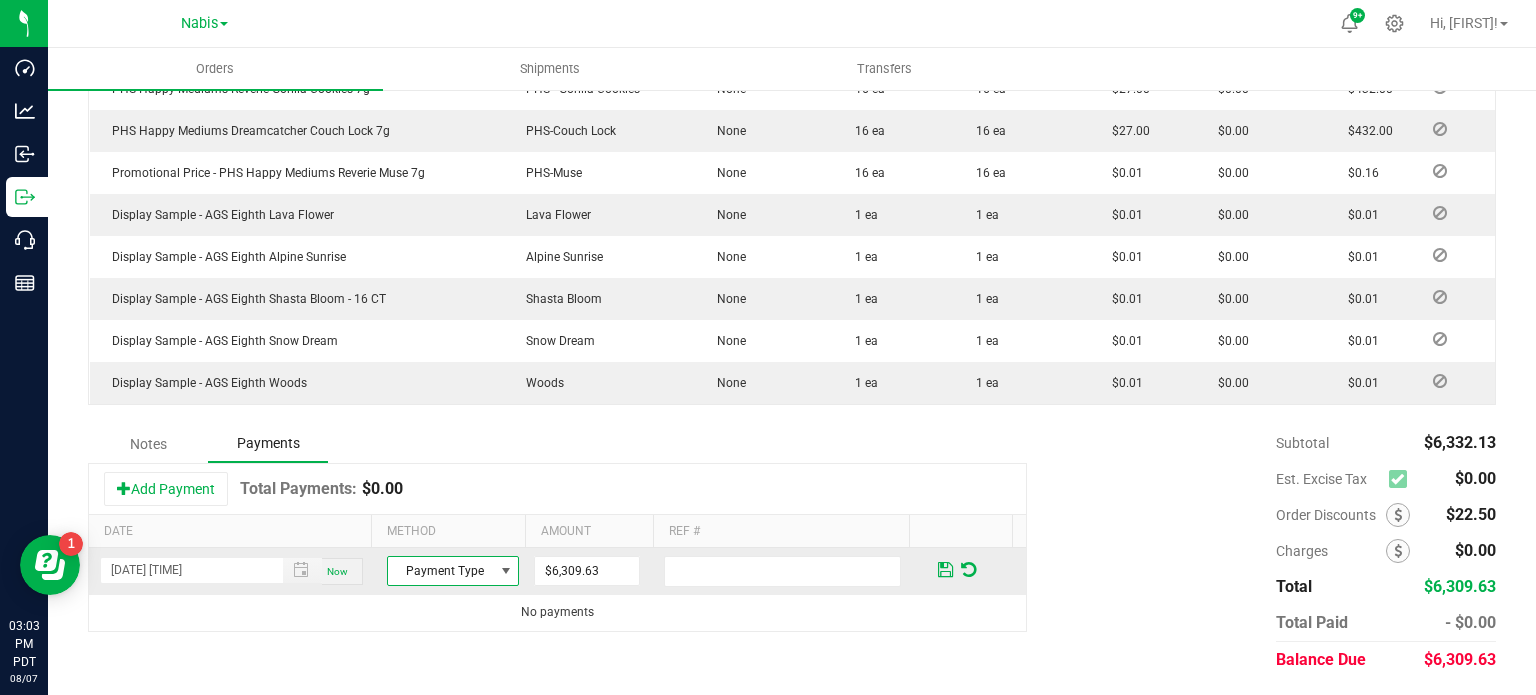 click on "Payment Type" at bounding box center (440, 571) 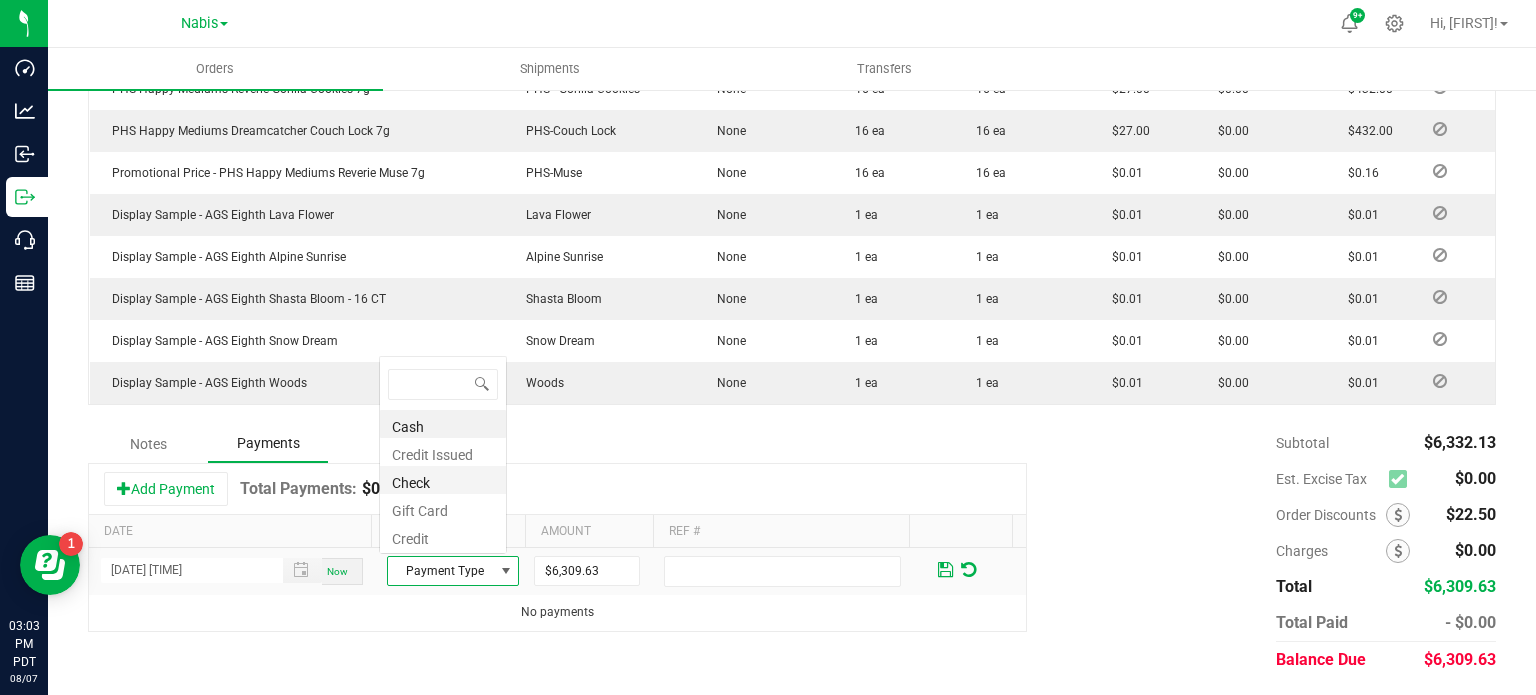 scroll, scrollTop: 0, scrollLeft: 0, axis: both 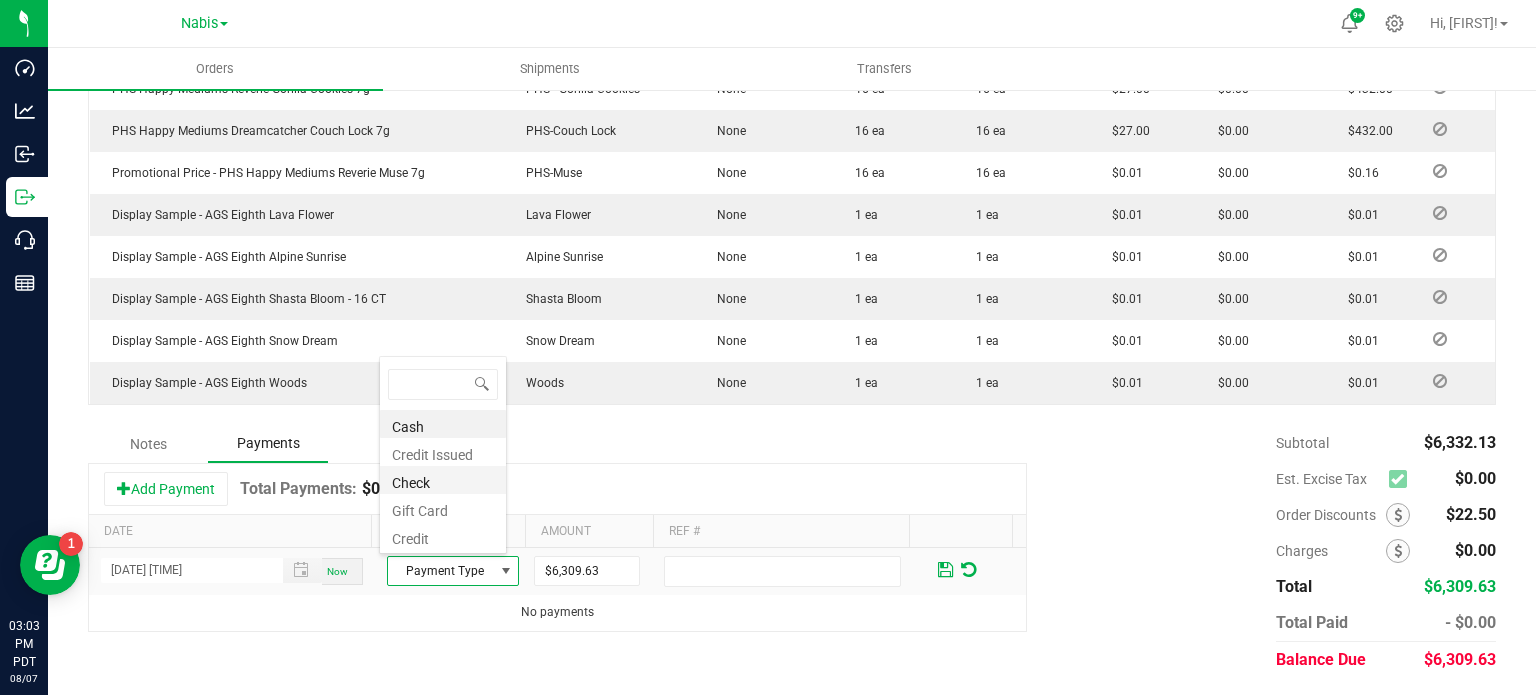 click on "Check" at bounding box center (443, 480) 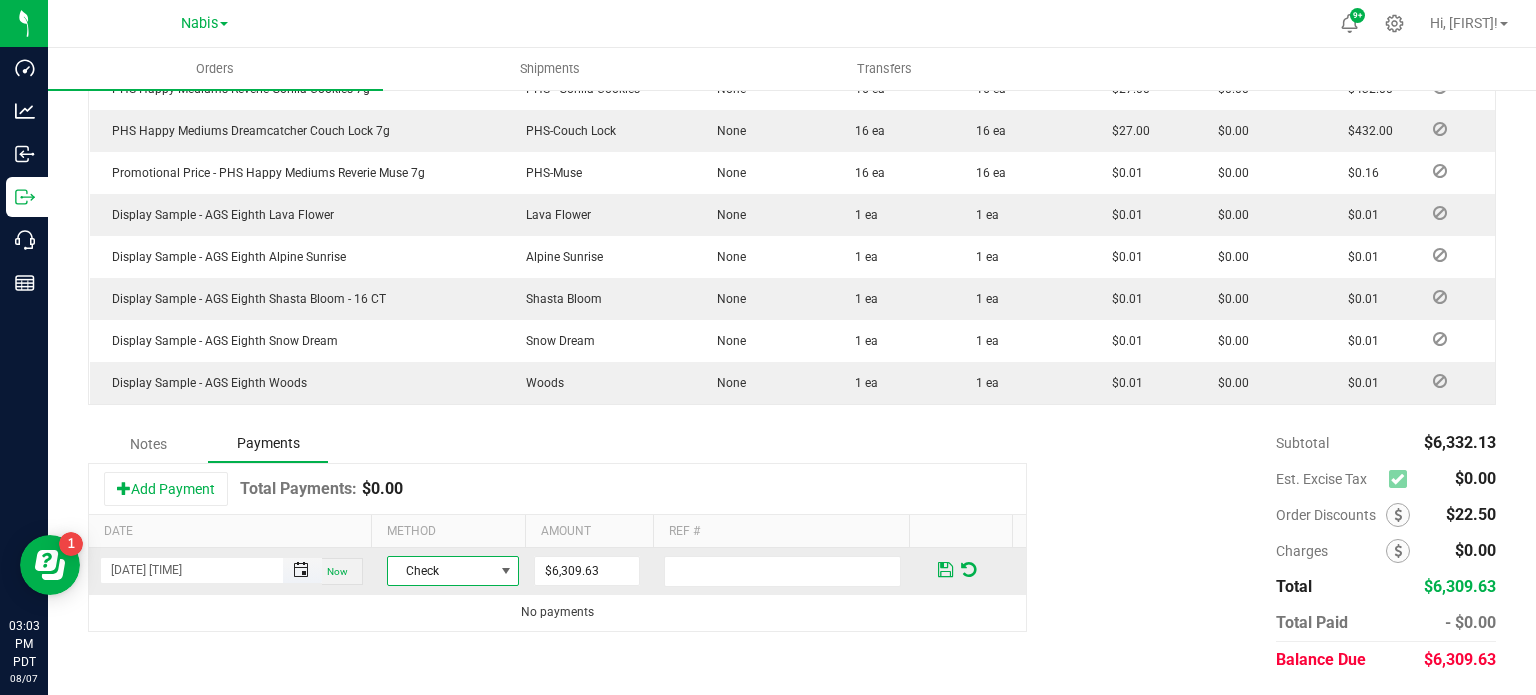 click at bounding box center (301, 570) 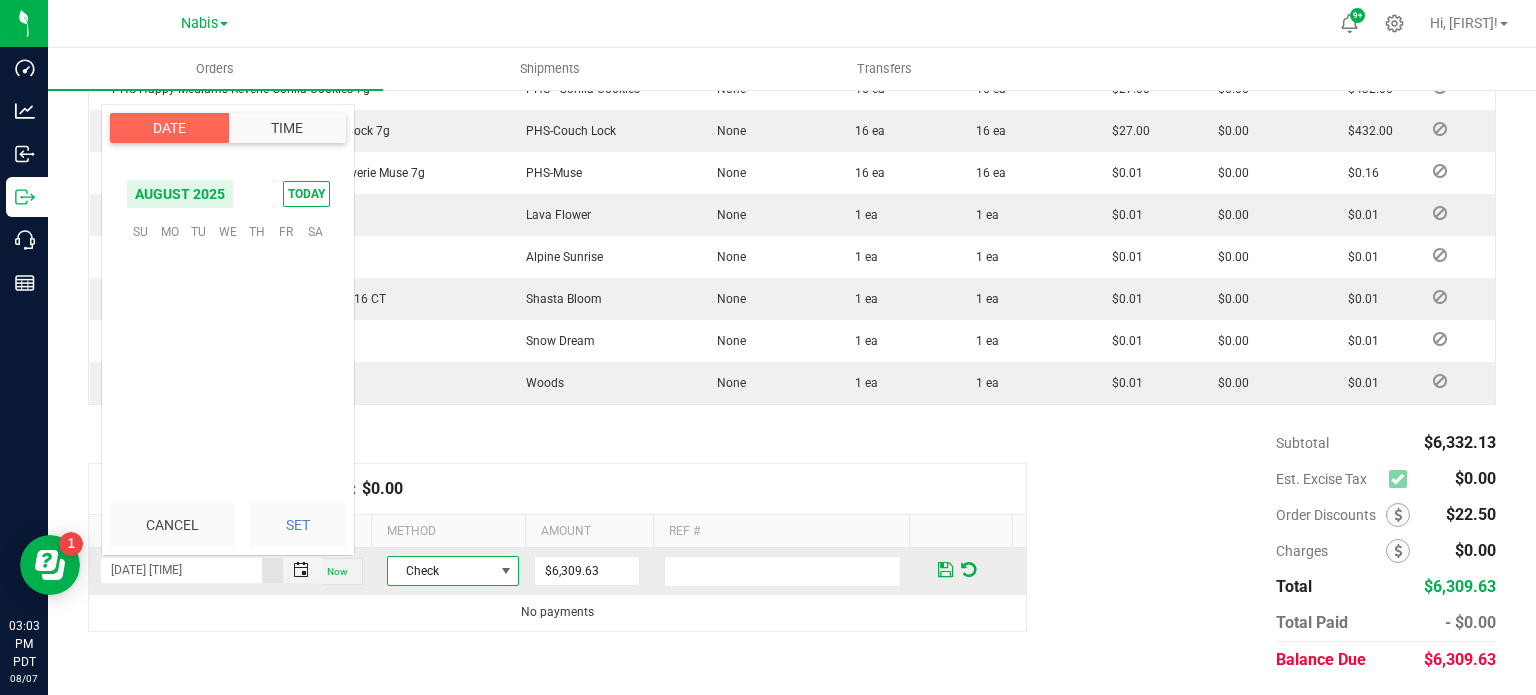 scroll, scrollTop: 0, scrollLeft: 0, axis: both 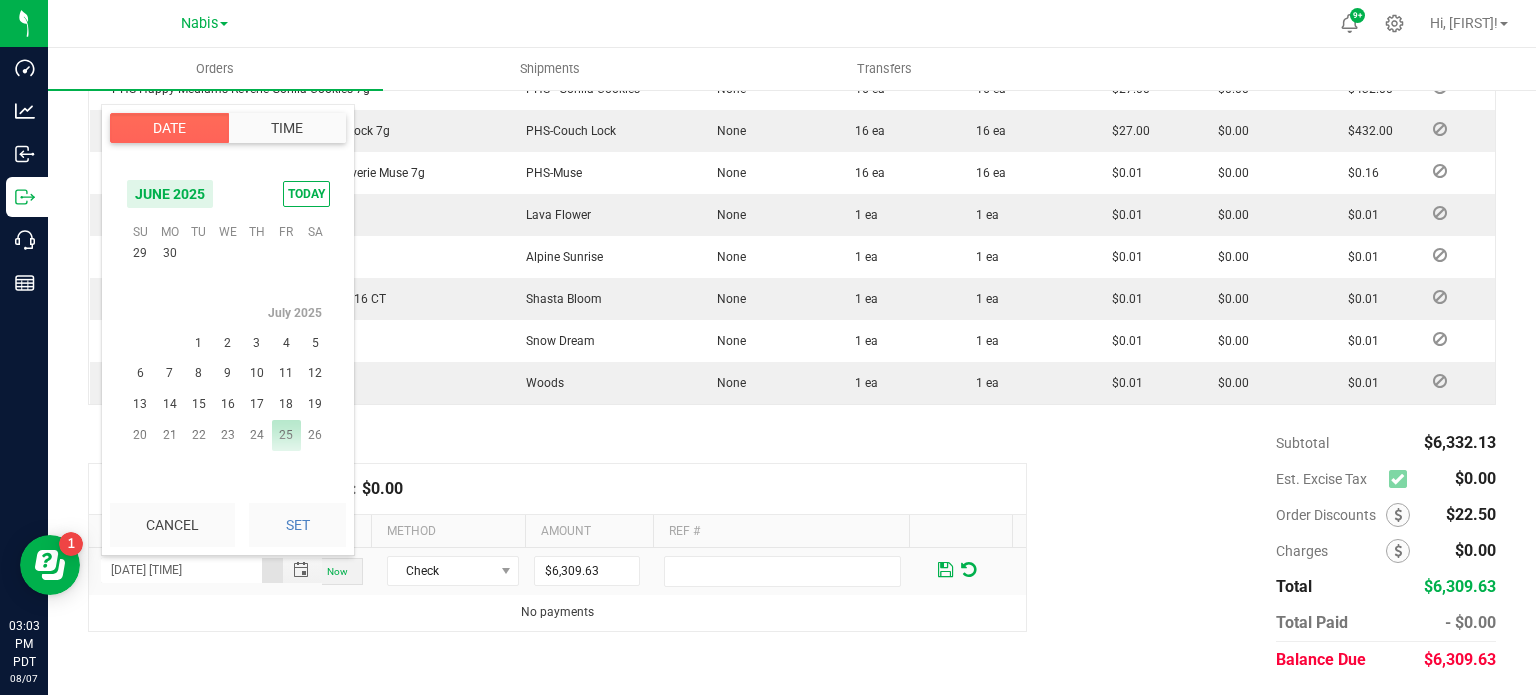 click on "25" at bounding box center (286, 435) 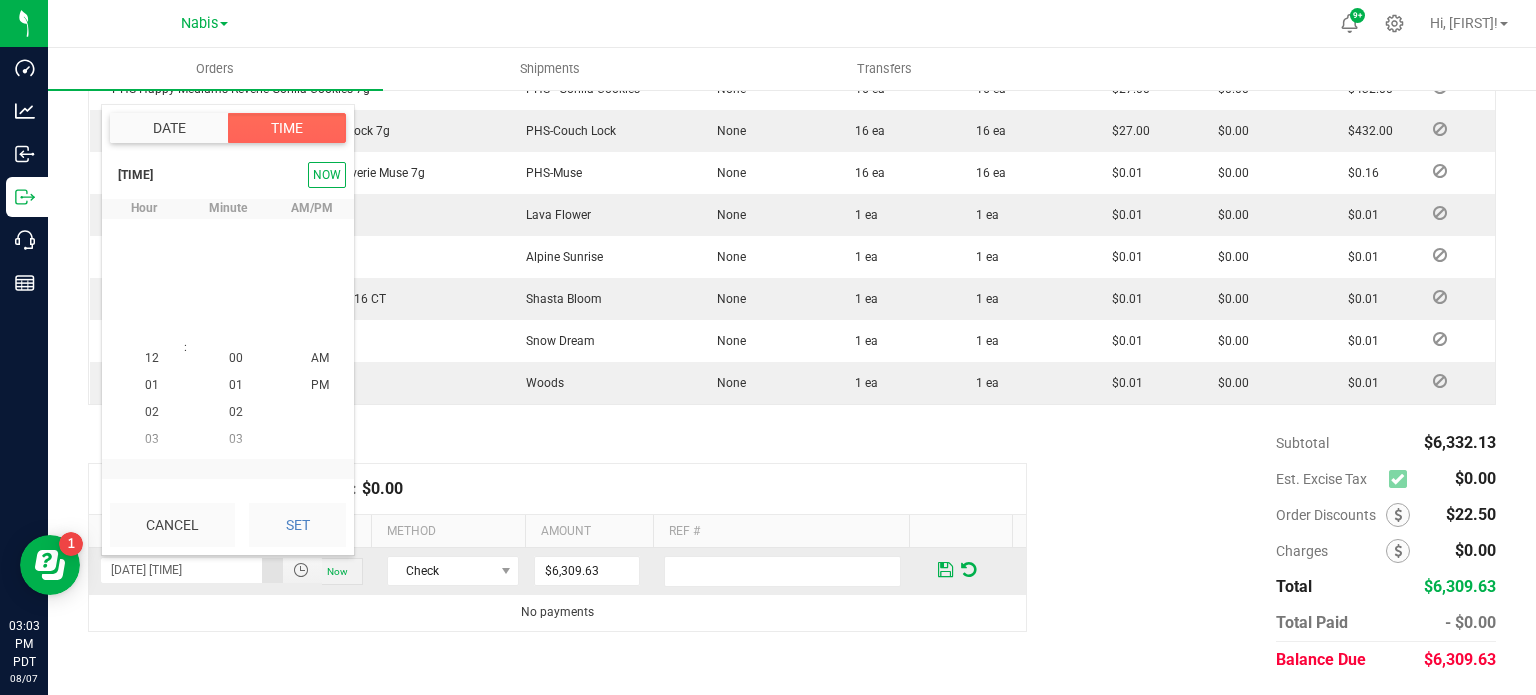 scroll, scrollTop: 323940, scrollLeft: 0, axis: vertical 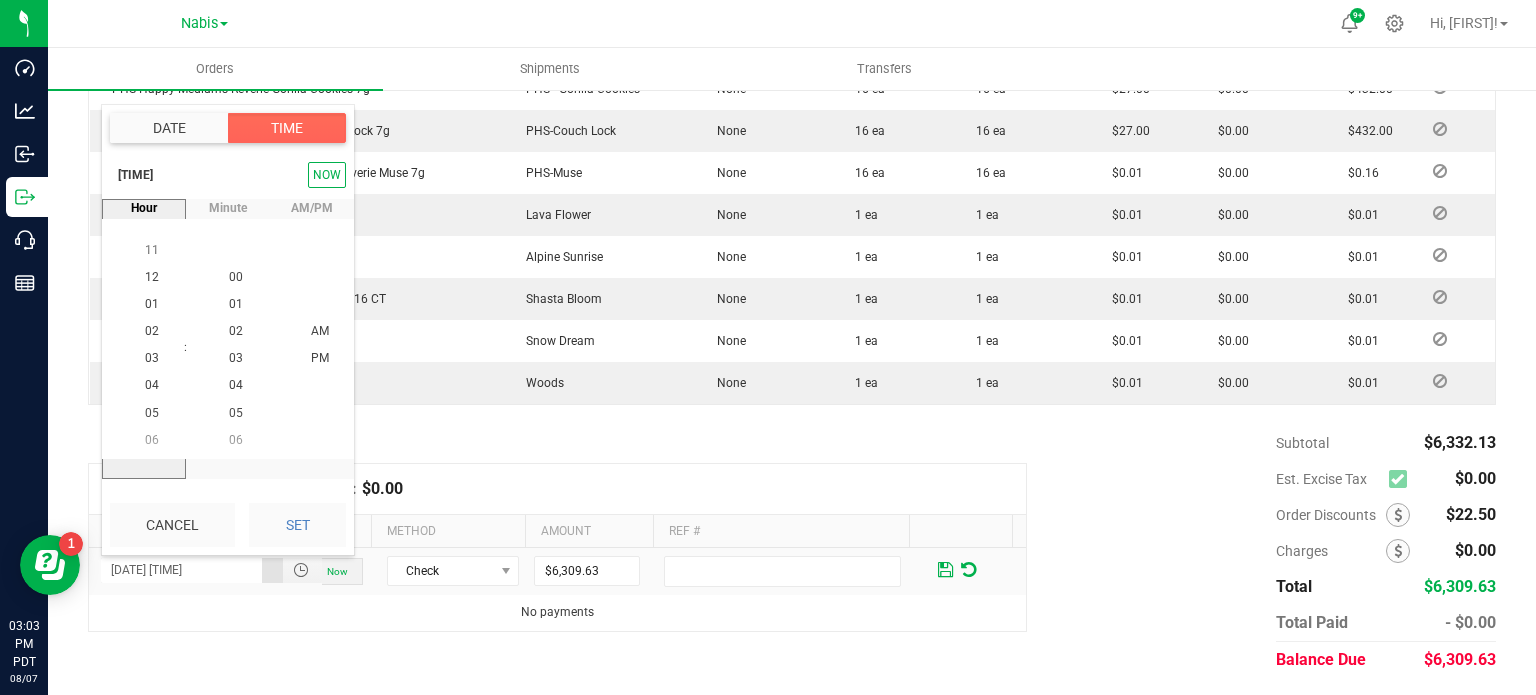click on "Set" at bounding box center [297, 525] 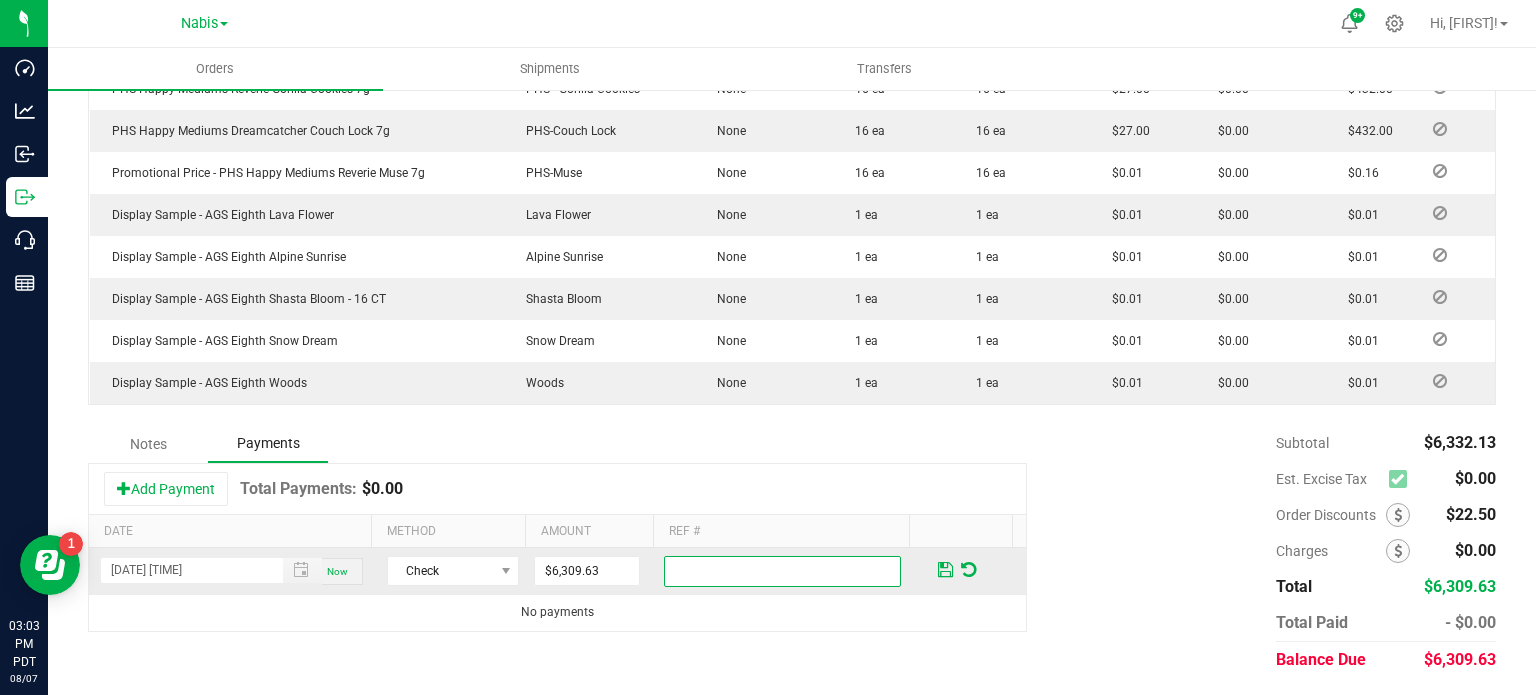 click at bounding box center [782, 571] 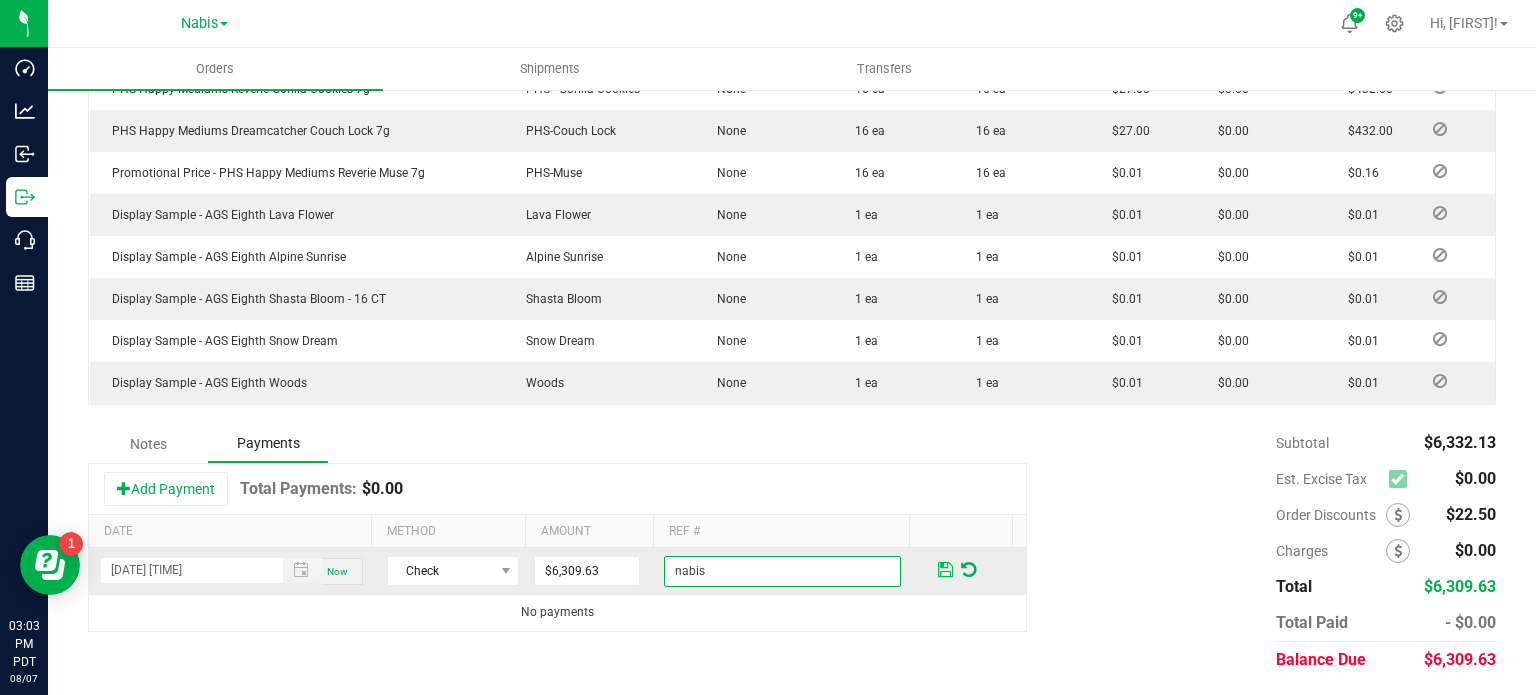 type on "nabis" 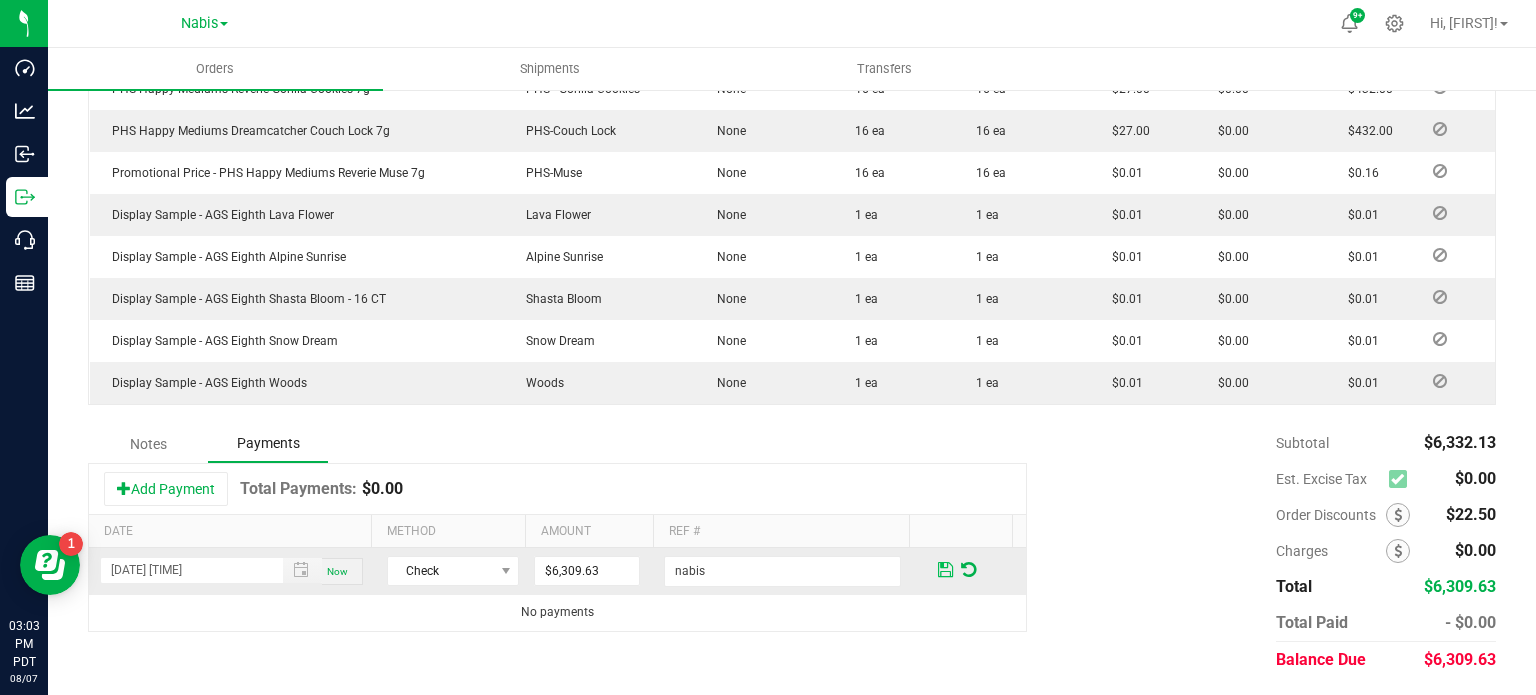 click at bounding box center (945, 570) 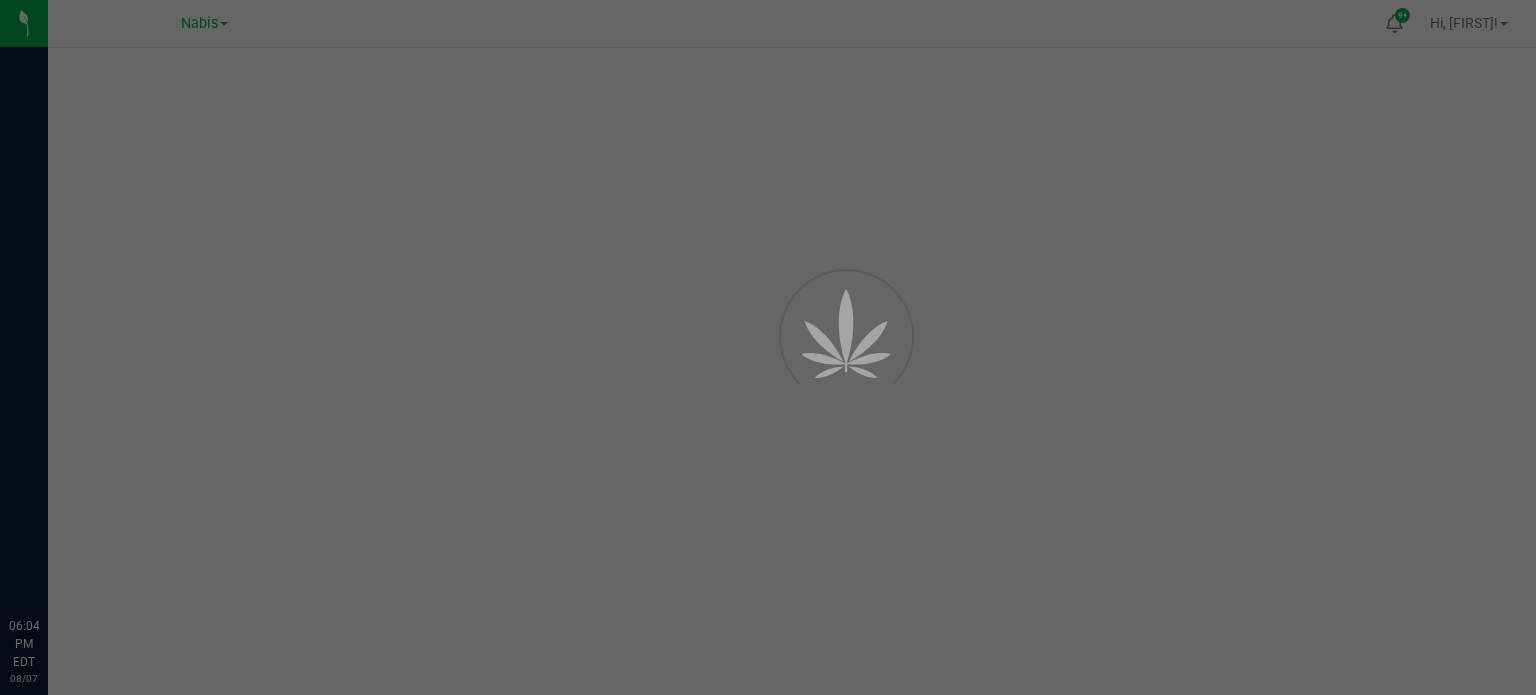 scroll, scrollTop: 0, scrollLeft: 0, axis: both 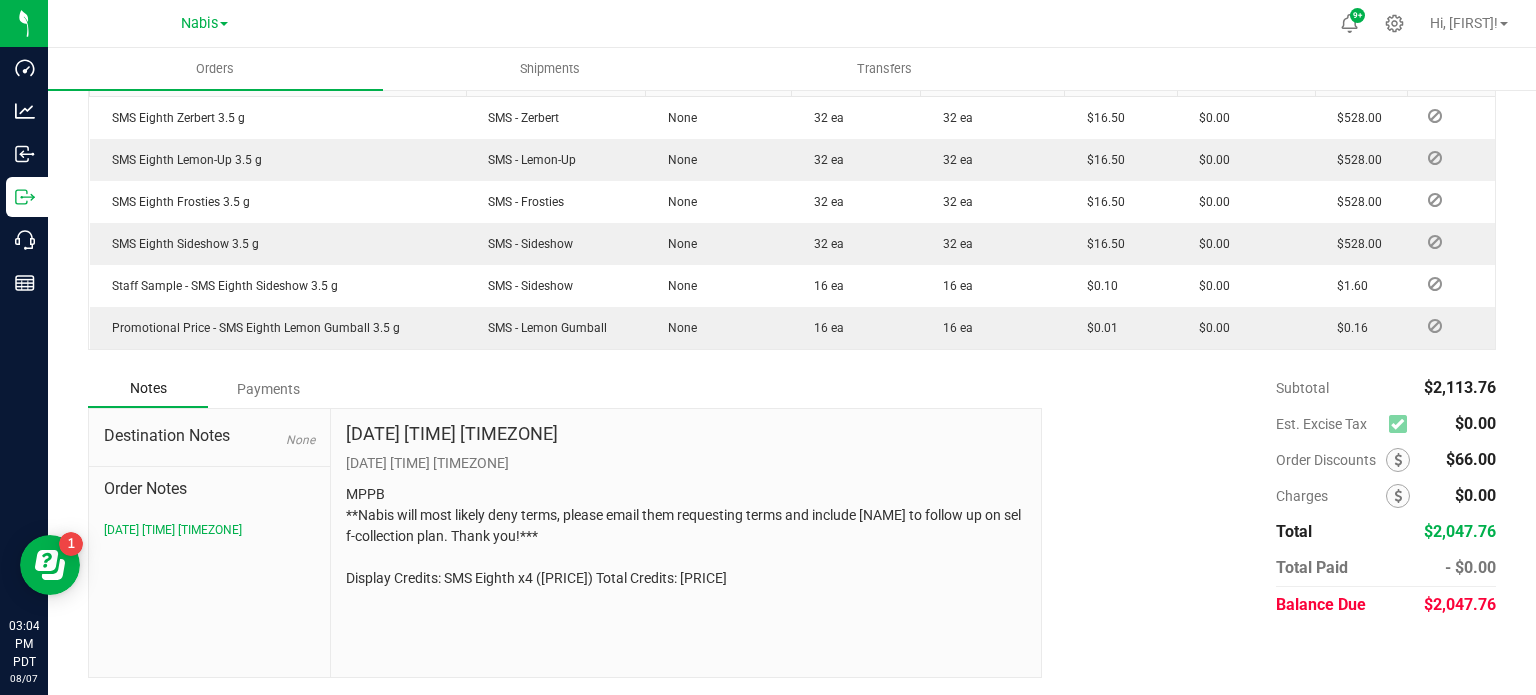 drag, startPoint x: 267, startPoint y: 387, endPoint x: 230, endPoint y: 444, distance: 67.95587 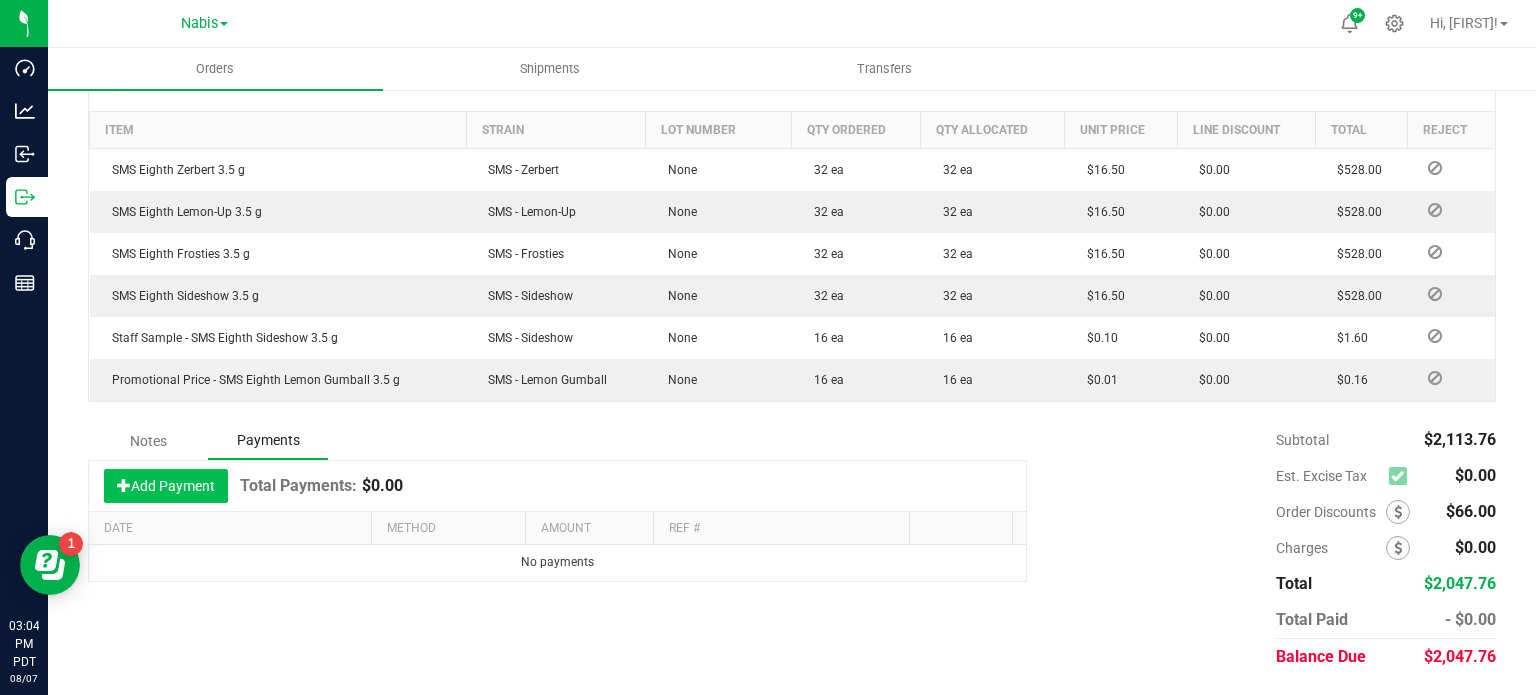 scroll, scrollTop: 541, scrollLeft: 0, axis: vertical 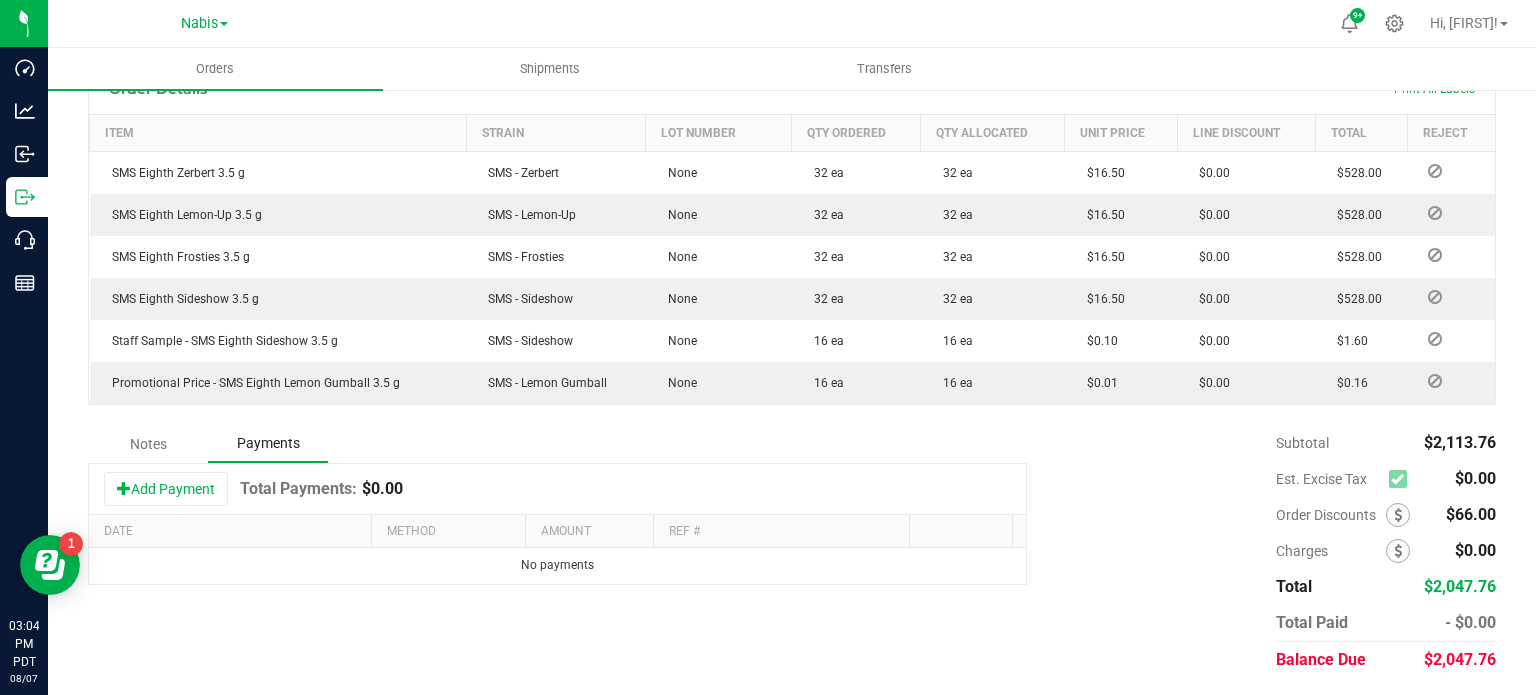 drag, startPoint x: 176, startPoint y: 484, endPoint x: 400, endPoint y: 534, distance: 229.51253 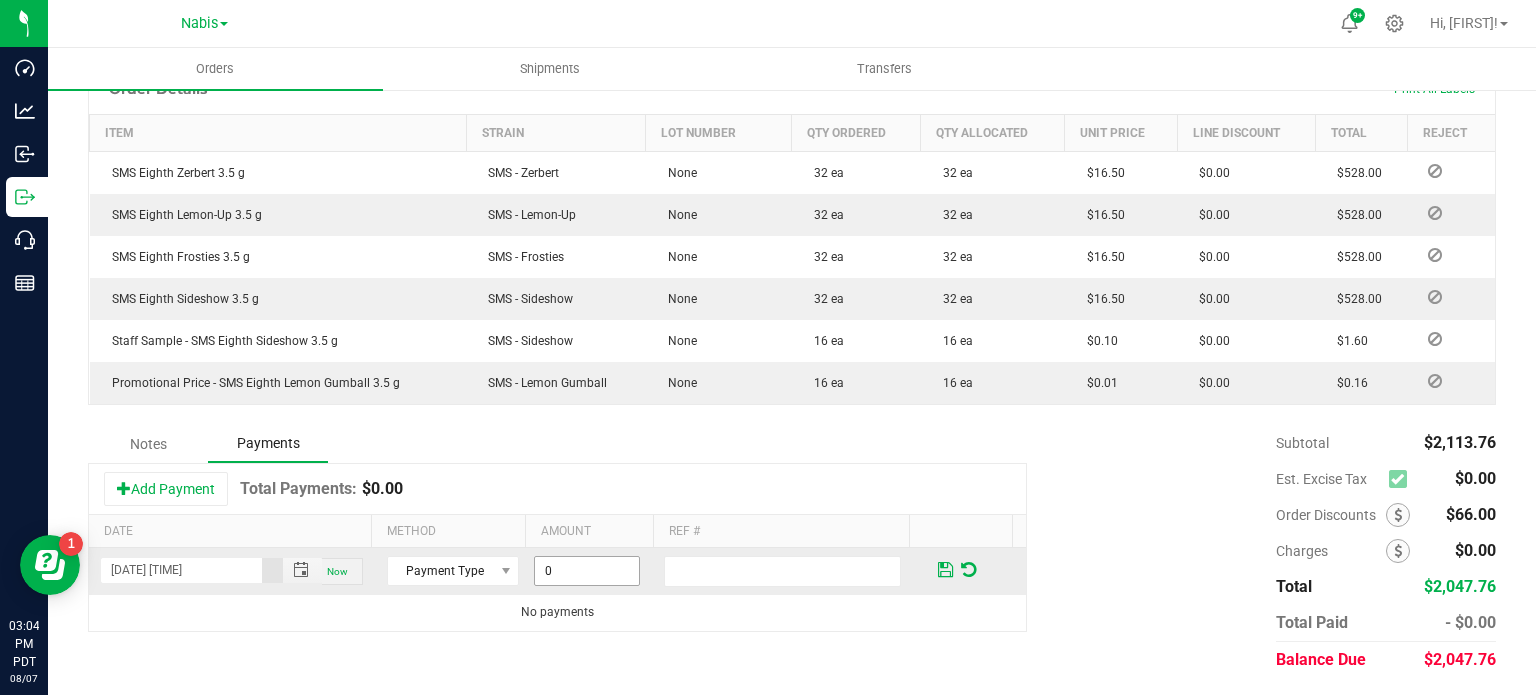 click on "0" at bounding box center [587, 571] 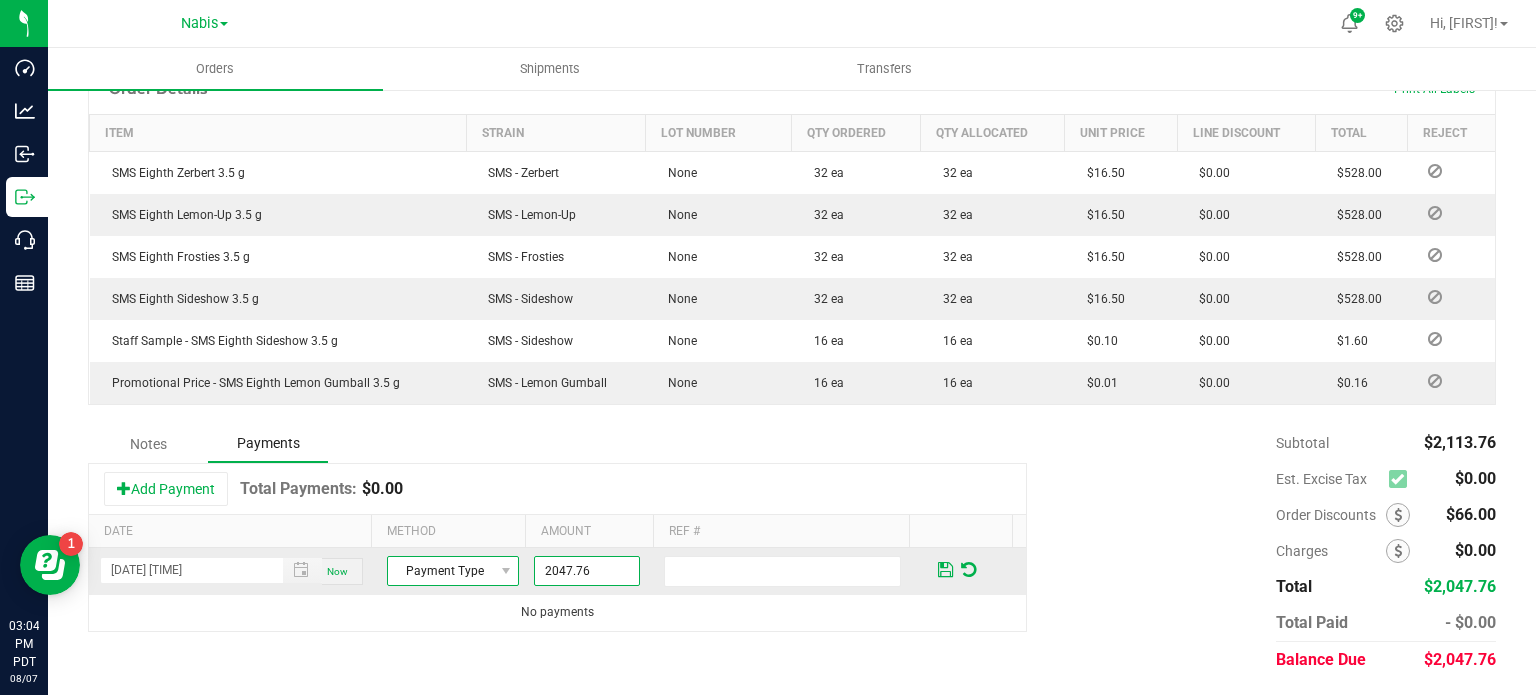 type on "$2,047.76" 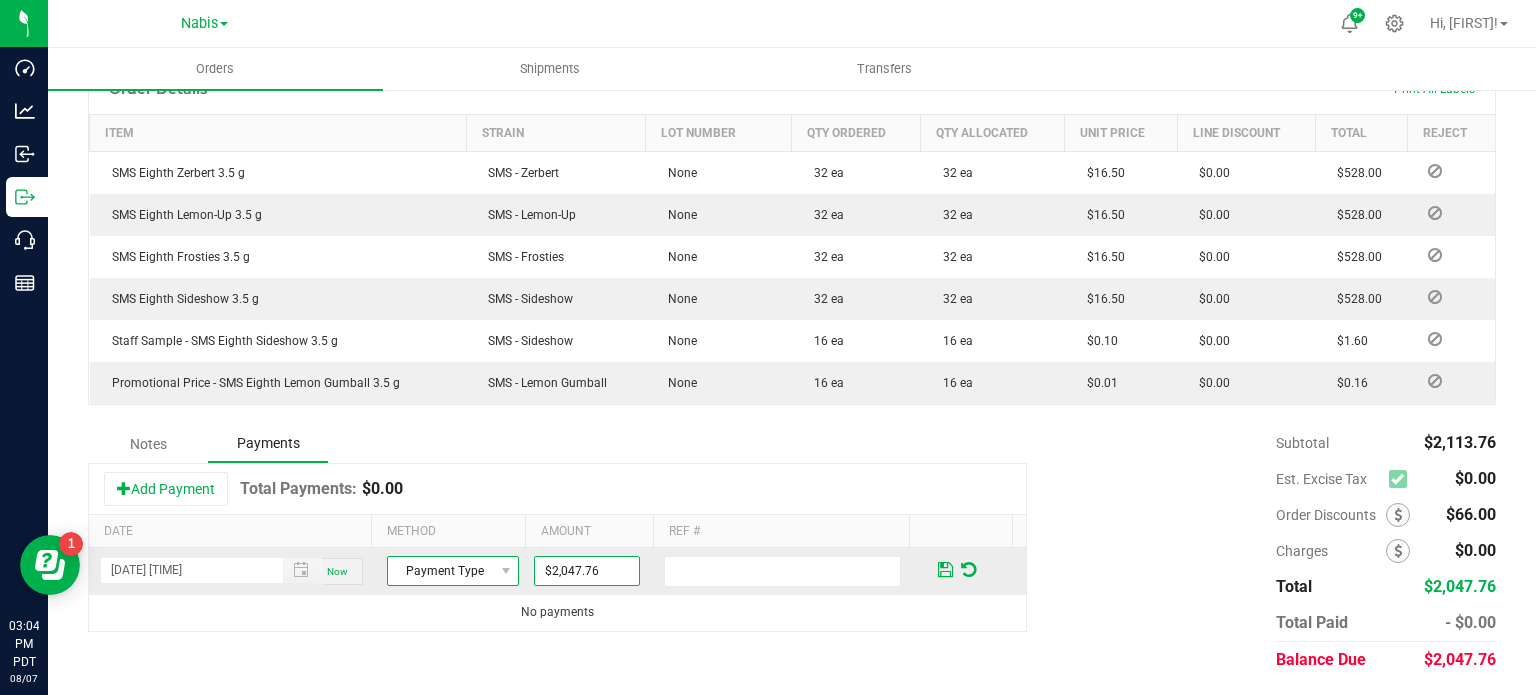 click on "Payment Type" at bounding box center (440, 571) 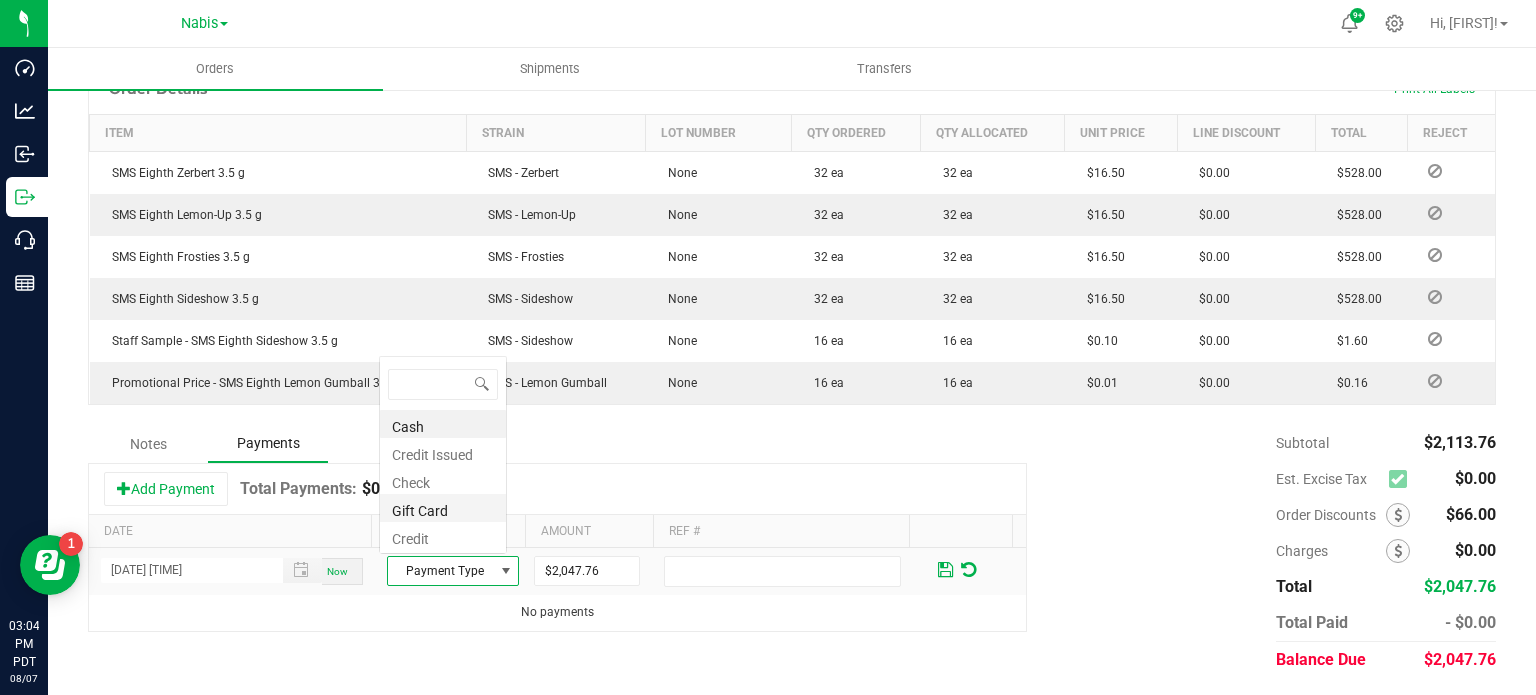 scroll, scrollTop: 0, scrollLeft: 0, axis: both 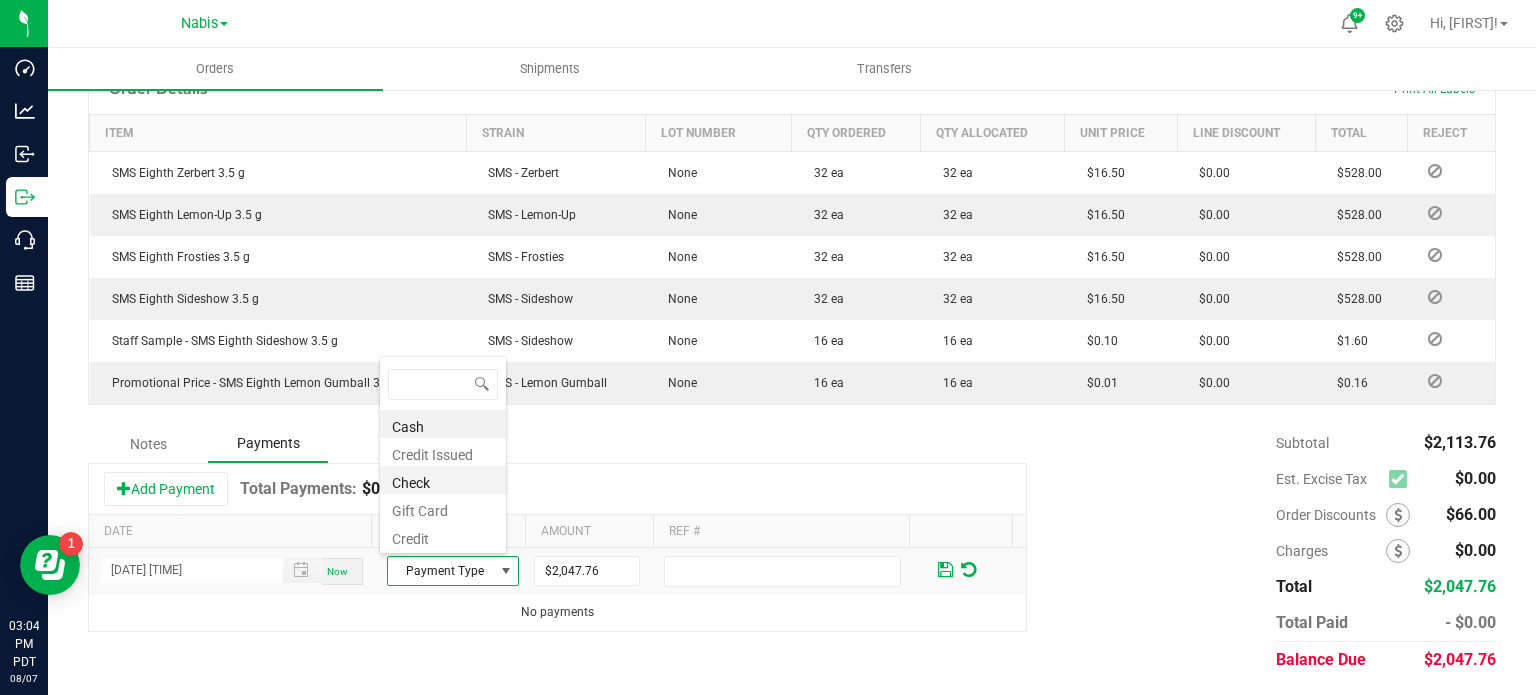click on "Check" at bounding box center (443, 480) 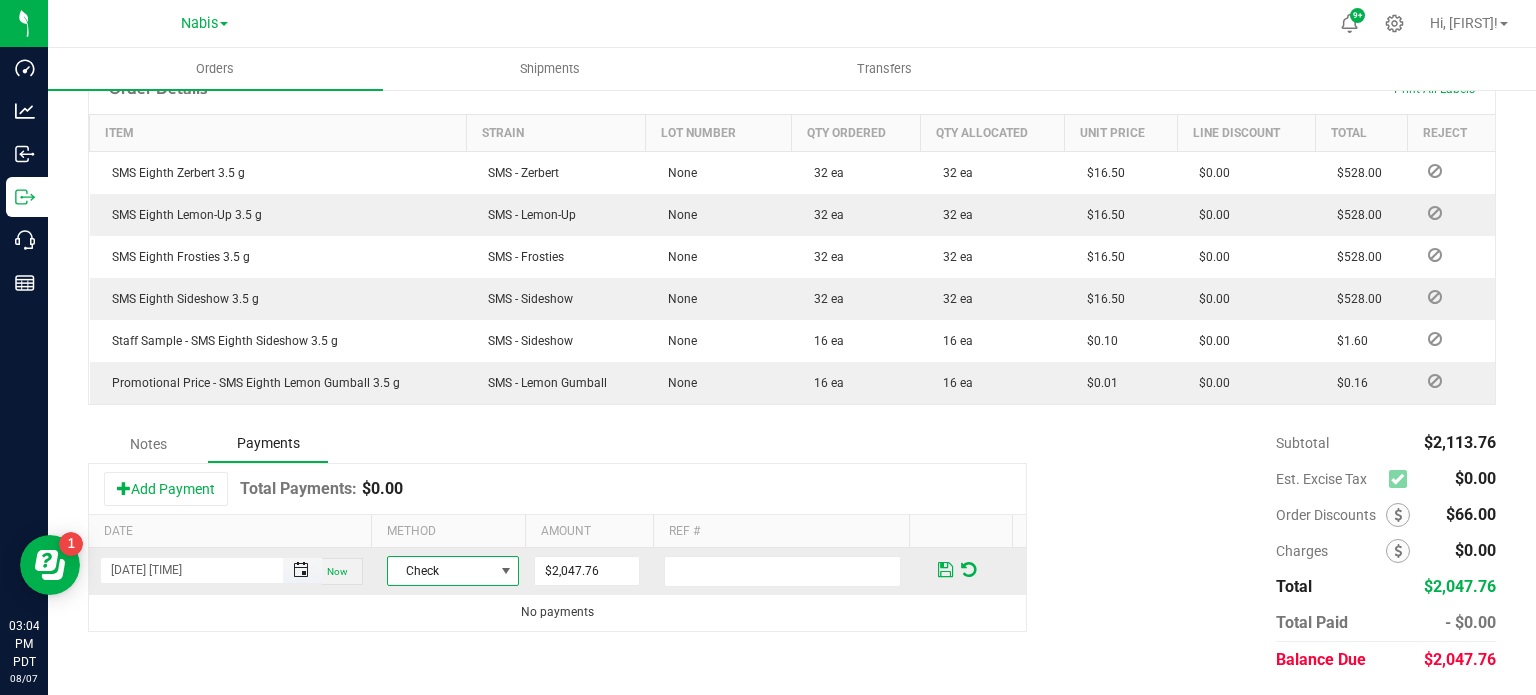 click at bounding box center [301, 570] 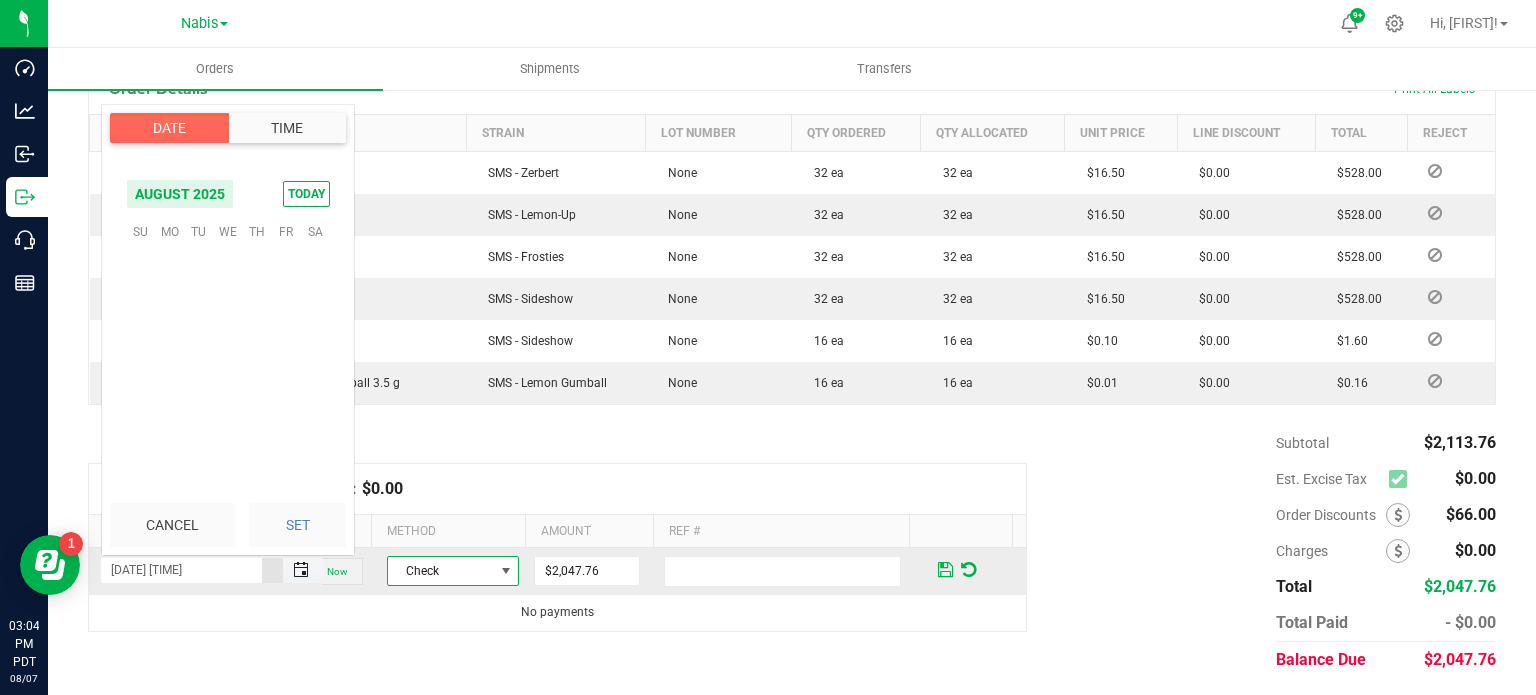 scroll, scrollTop: 0, scrollLeft: 0, axis: both 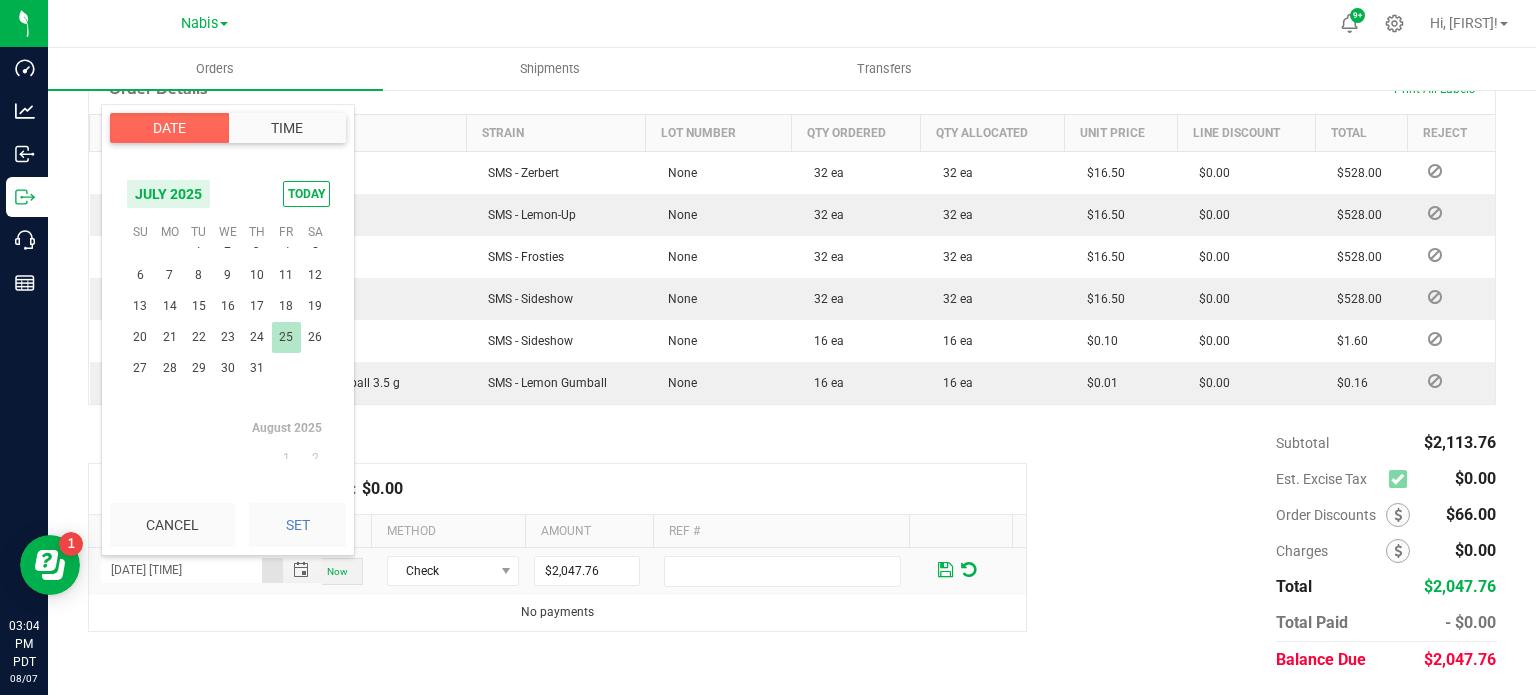 click on "25" at bounding box center [286, 337] 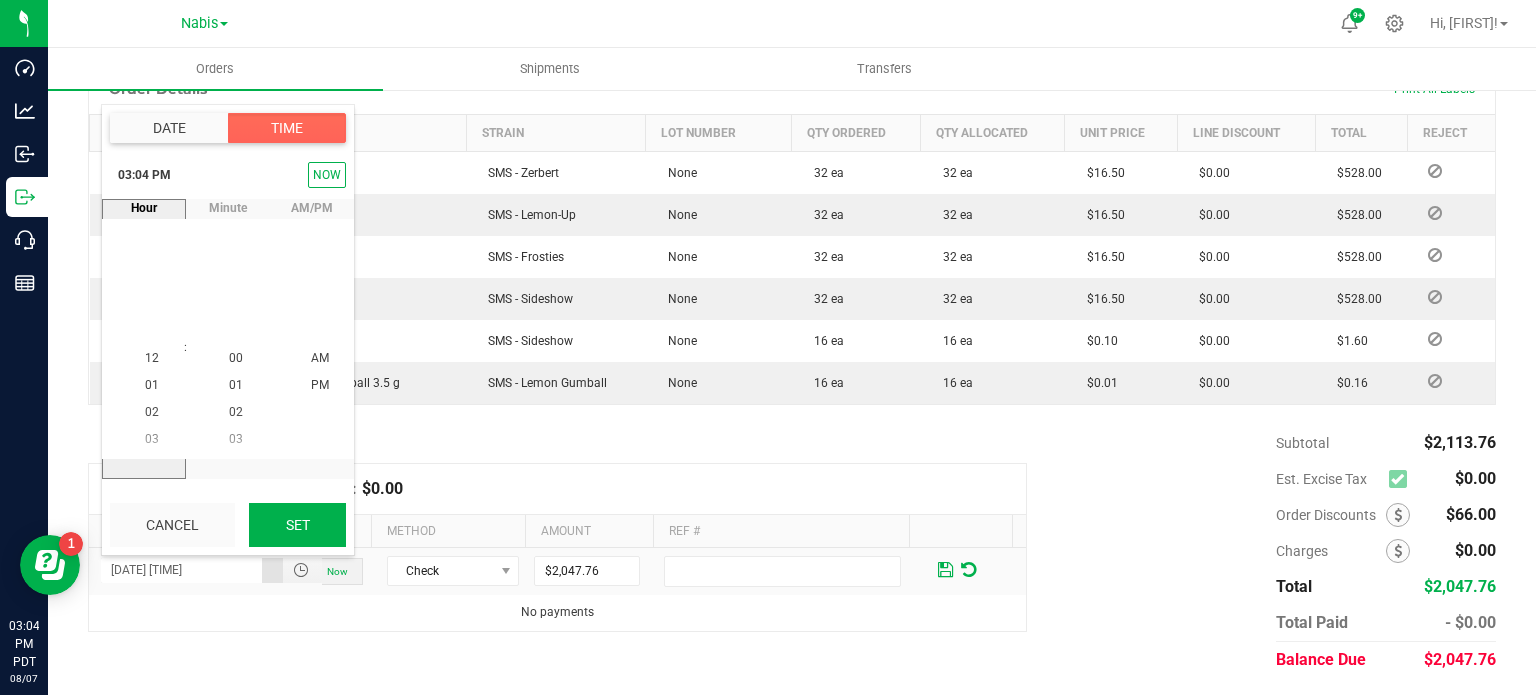 scroll, scrollTop: 323940, scrollLeft: 0, axis: vertical 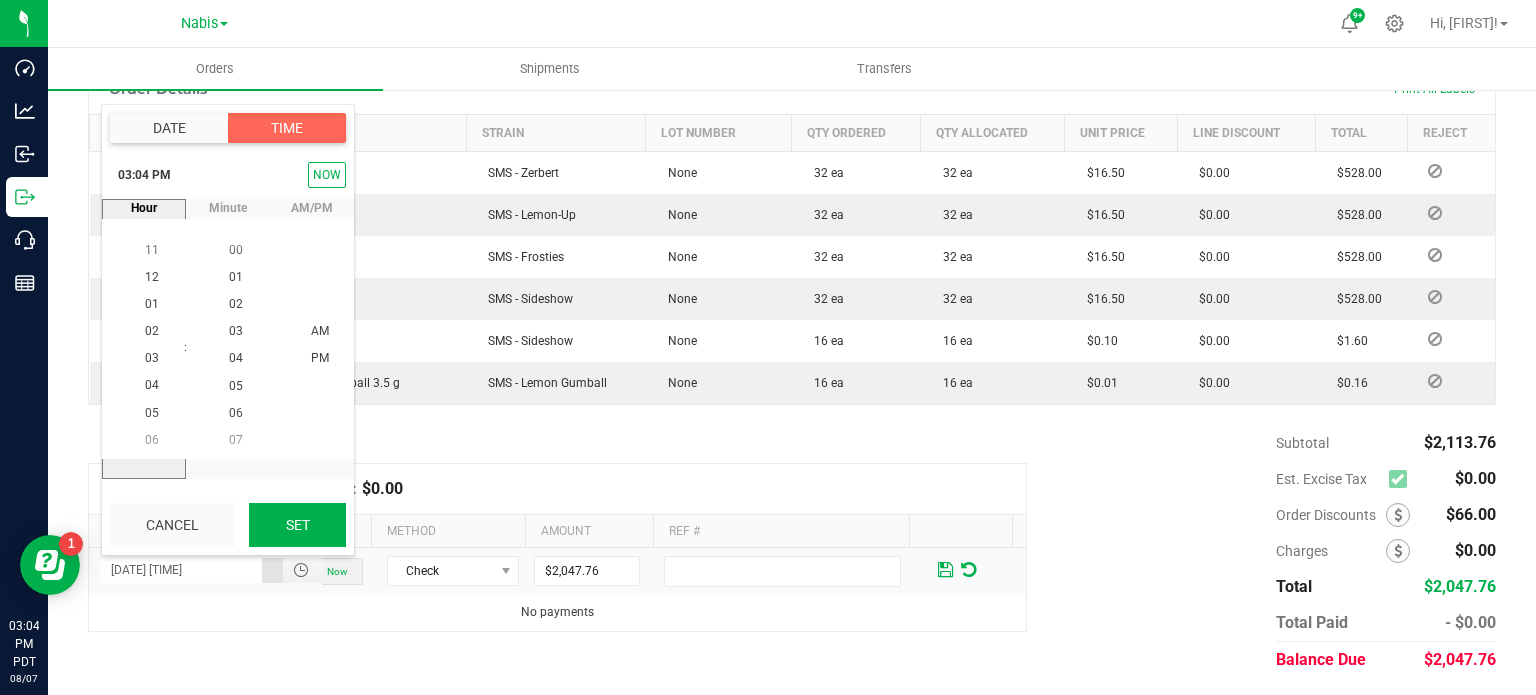 click on "Set" at bounding box center [297, 525] 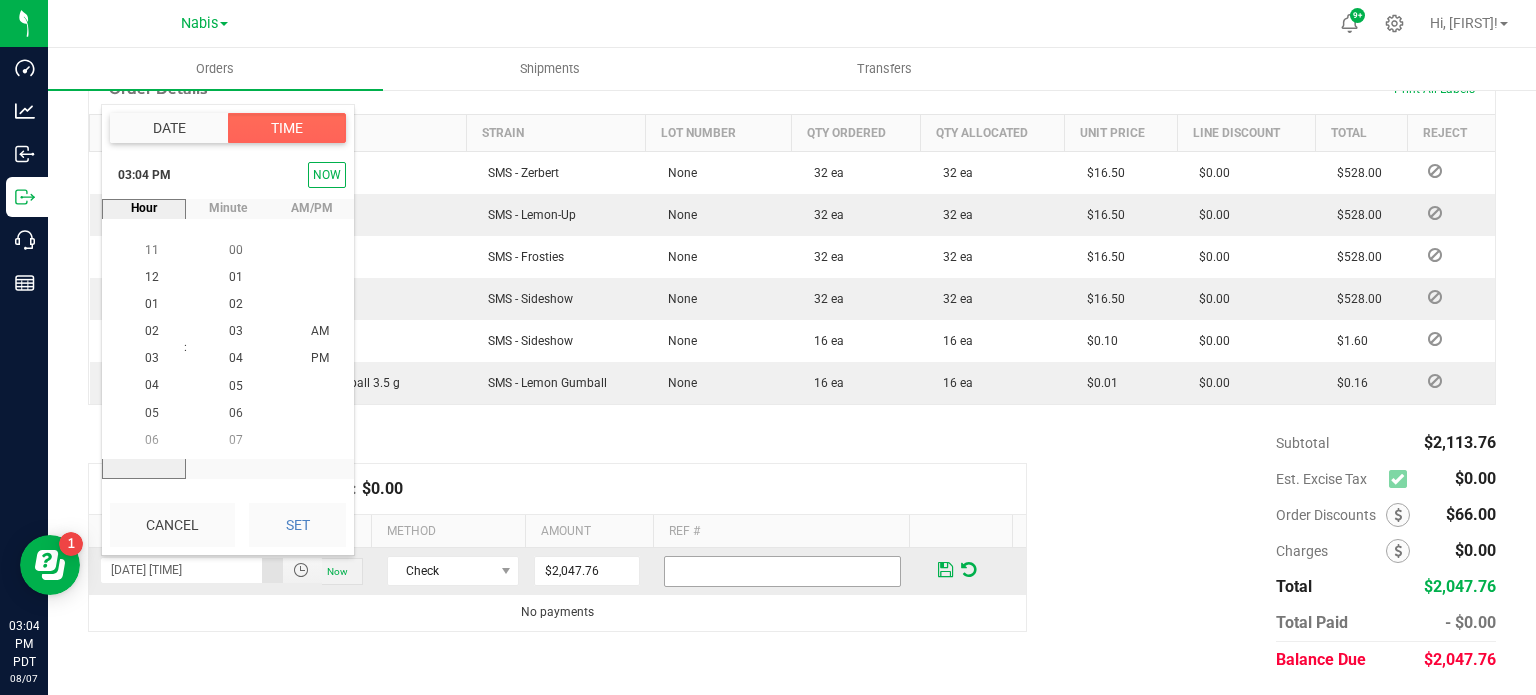 type on "[DATE] [TIME]" 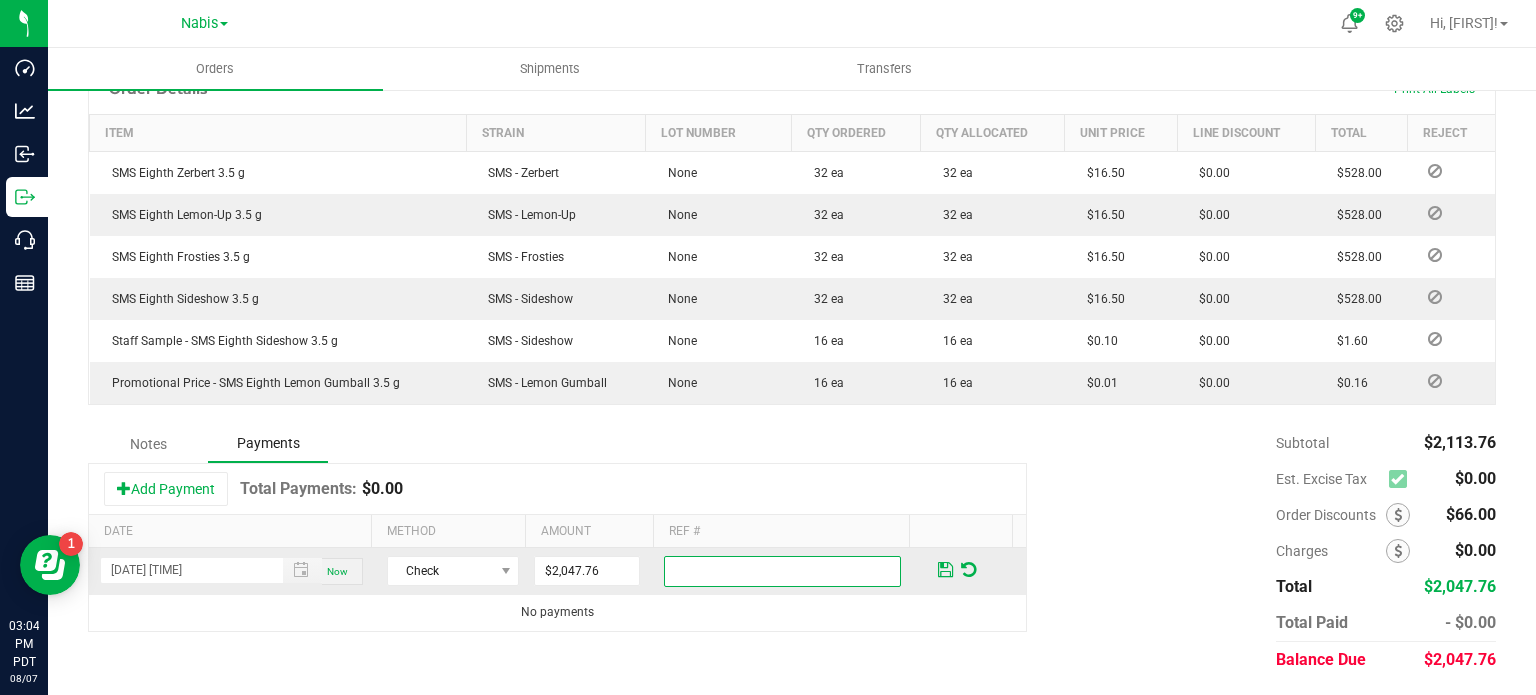 click at bounding box center (782, 571) 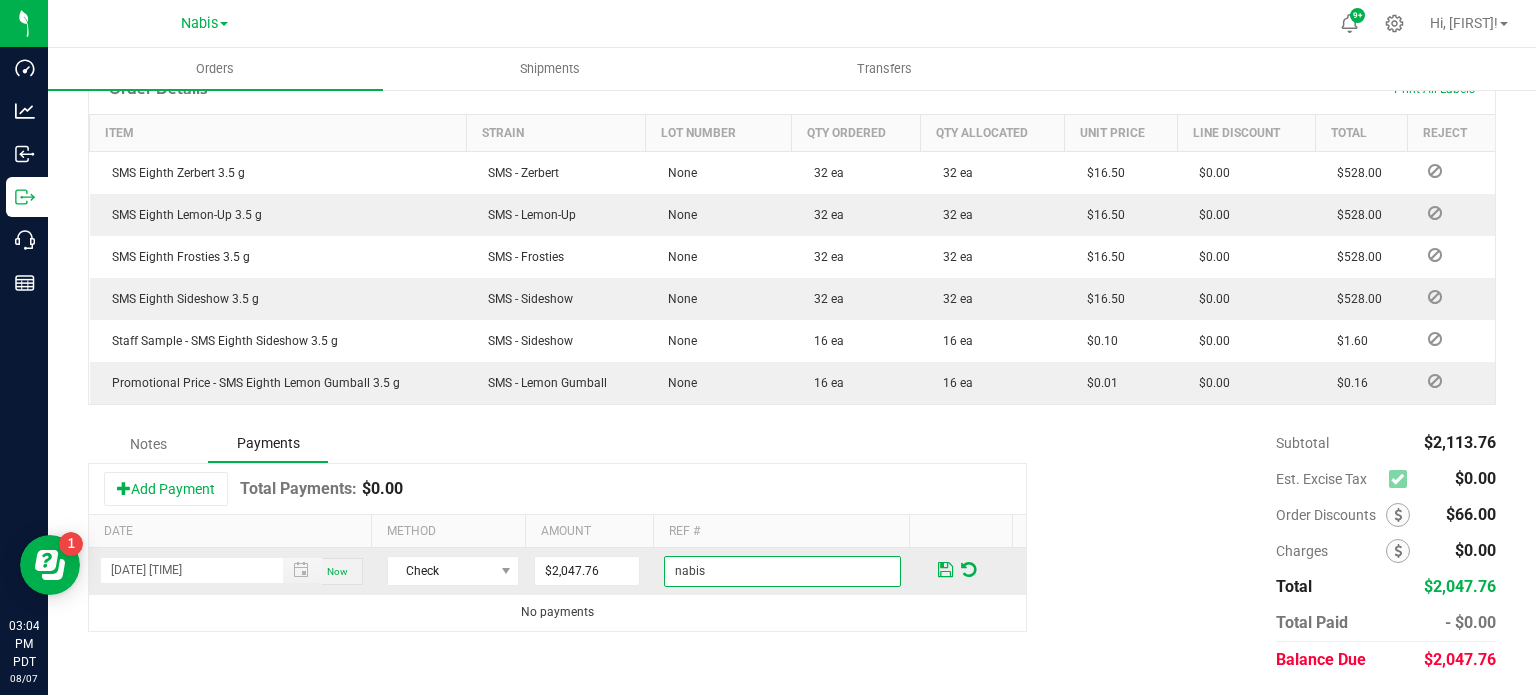 type on "nabis" 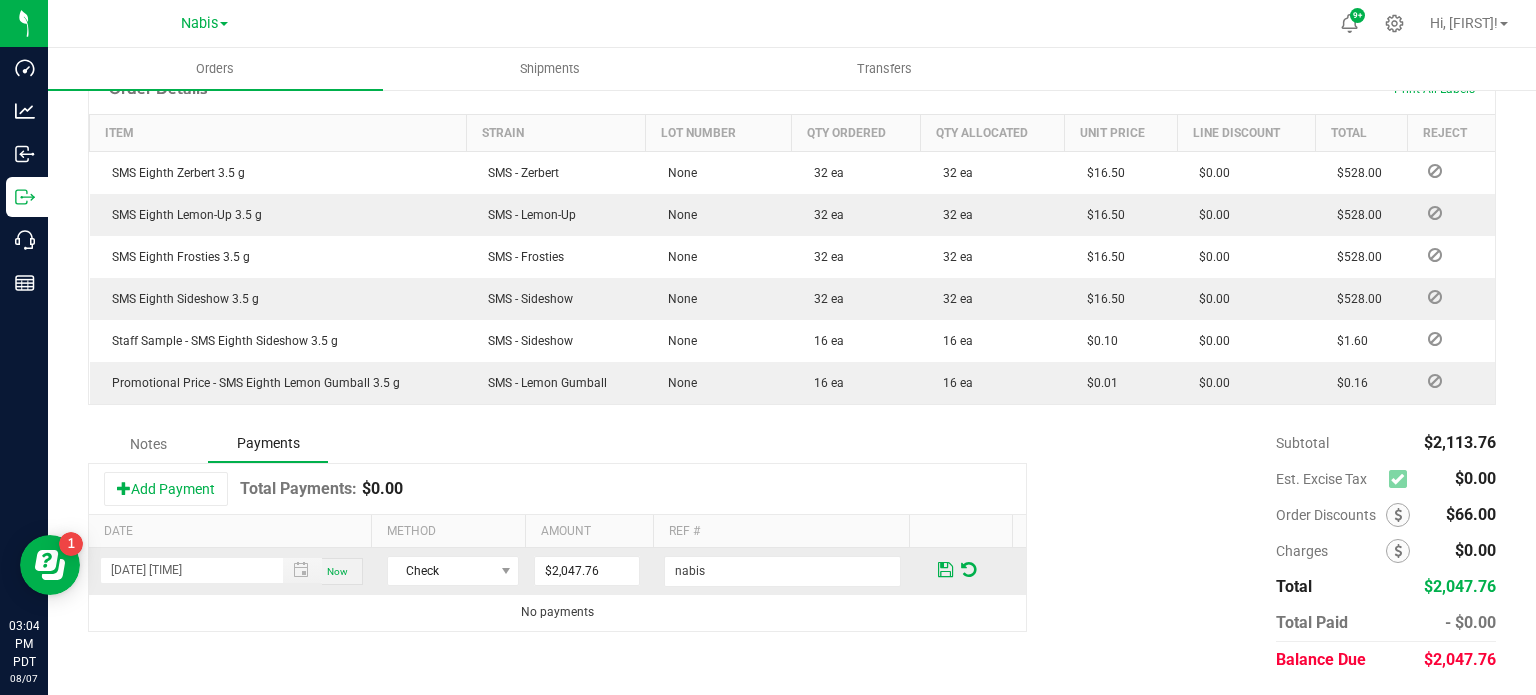 click at bounding box center (974, 571) 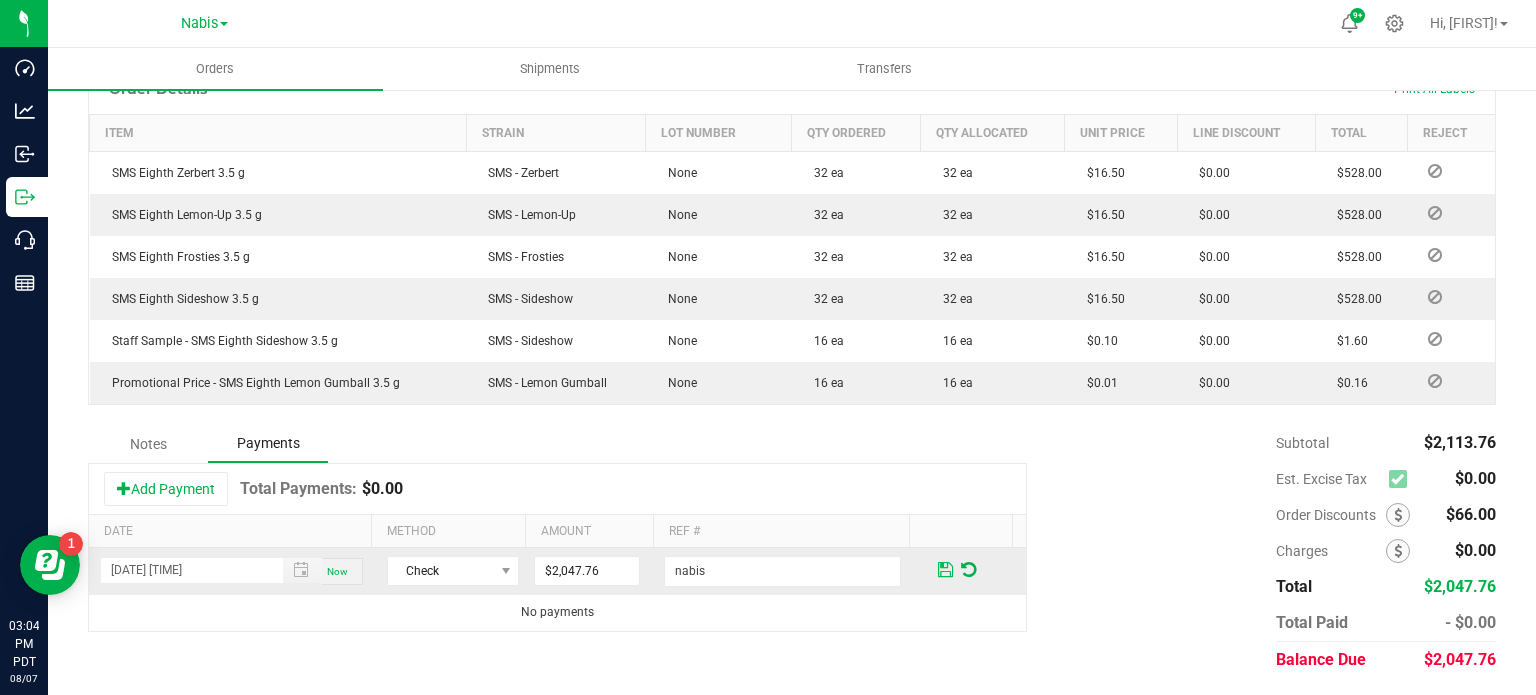 click at bounding box center [945, 570] 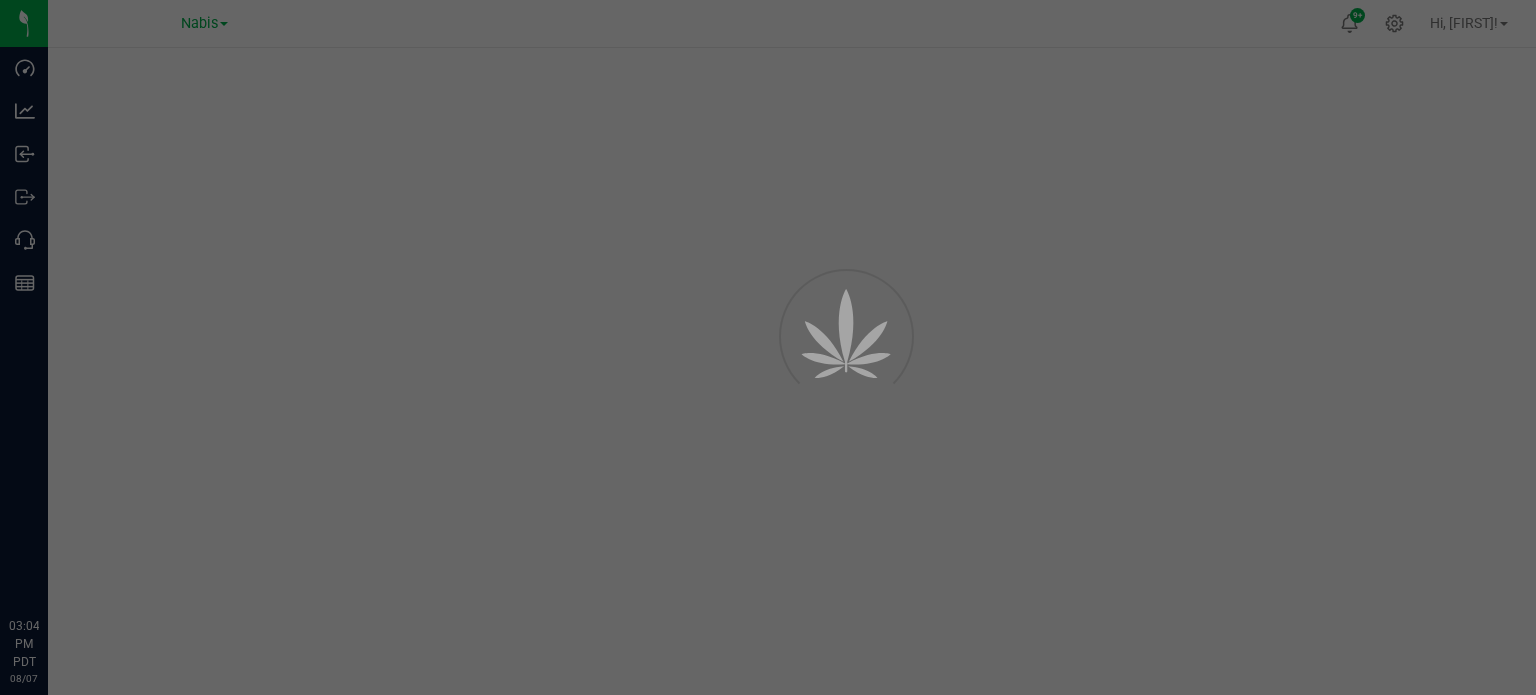 scroll, scrollTop: 0, scrollLeft: 0, axis: both 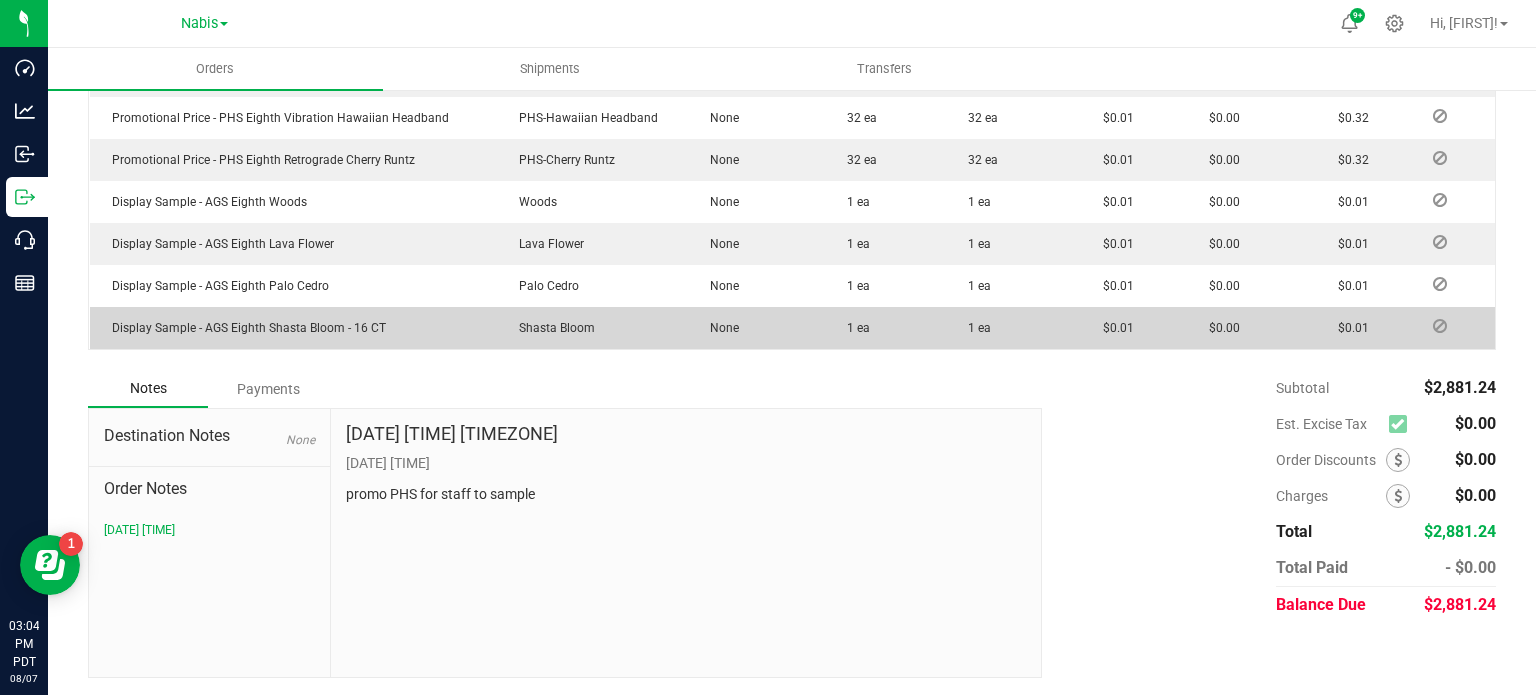click on "Payments" at bounding box center (268, 389) 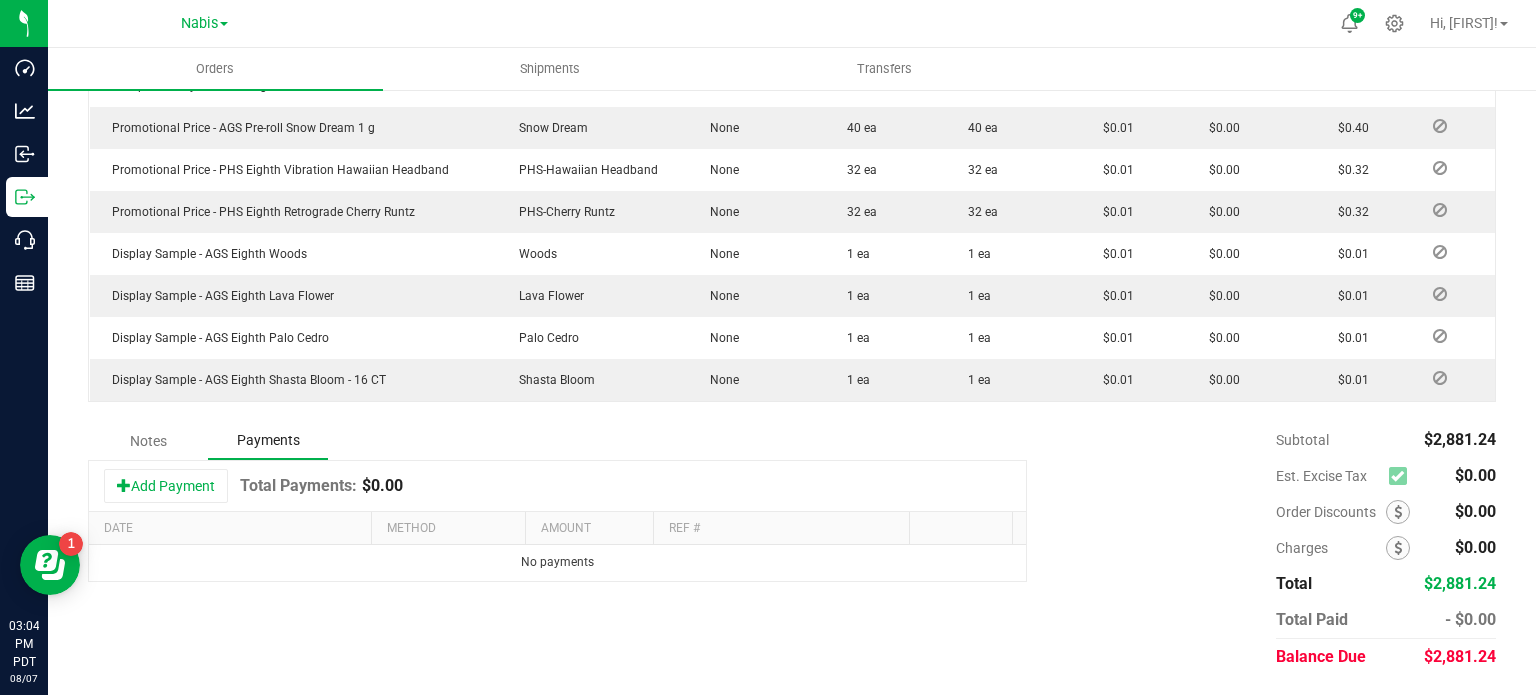 scroll, scrollTop: 793, scrollLeft: 0, axis: vertical 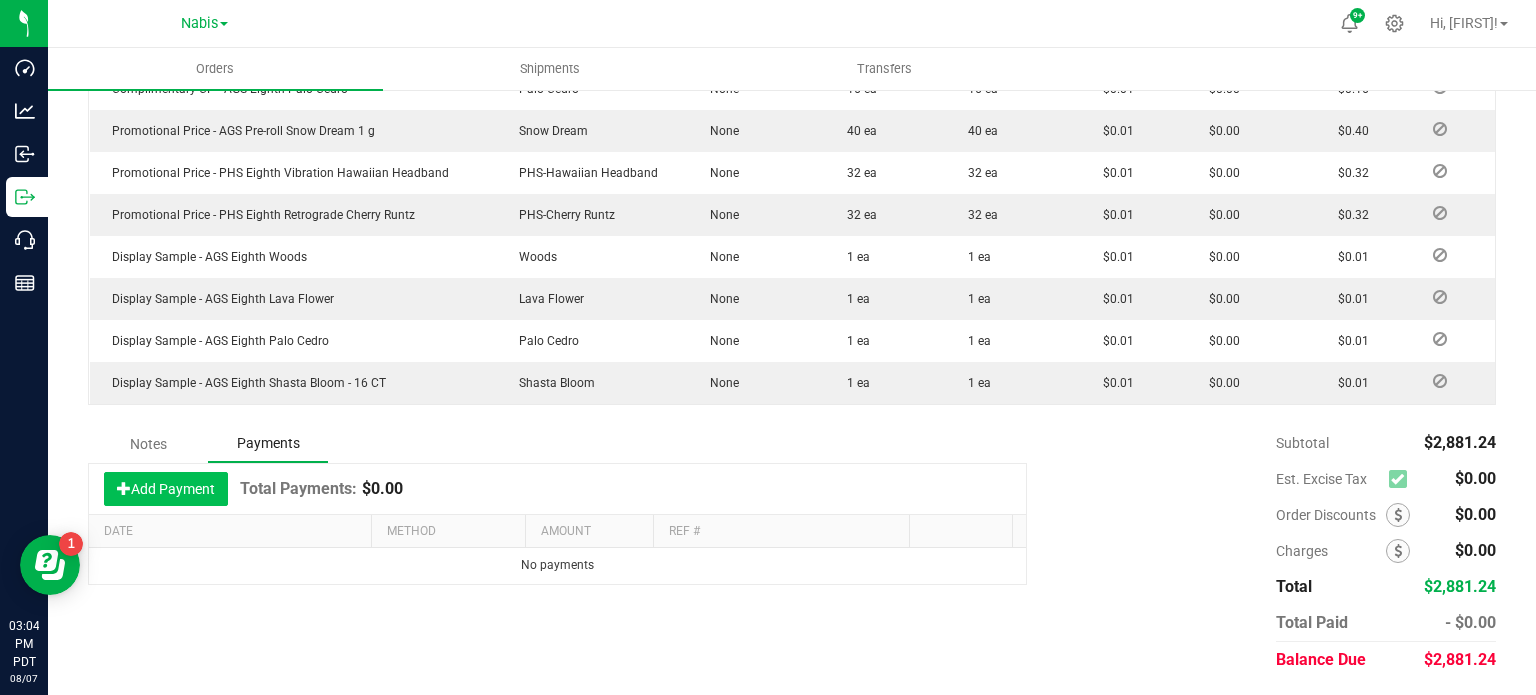 drag, startPoint x: 208, startPoint y: 502, endPoint x: 209, endPoint y: 491, distance: 11.045361 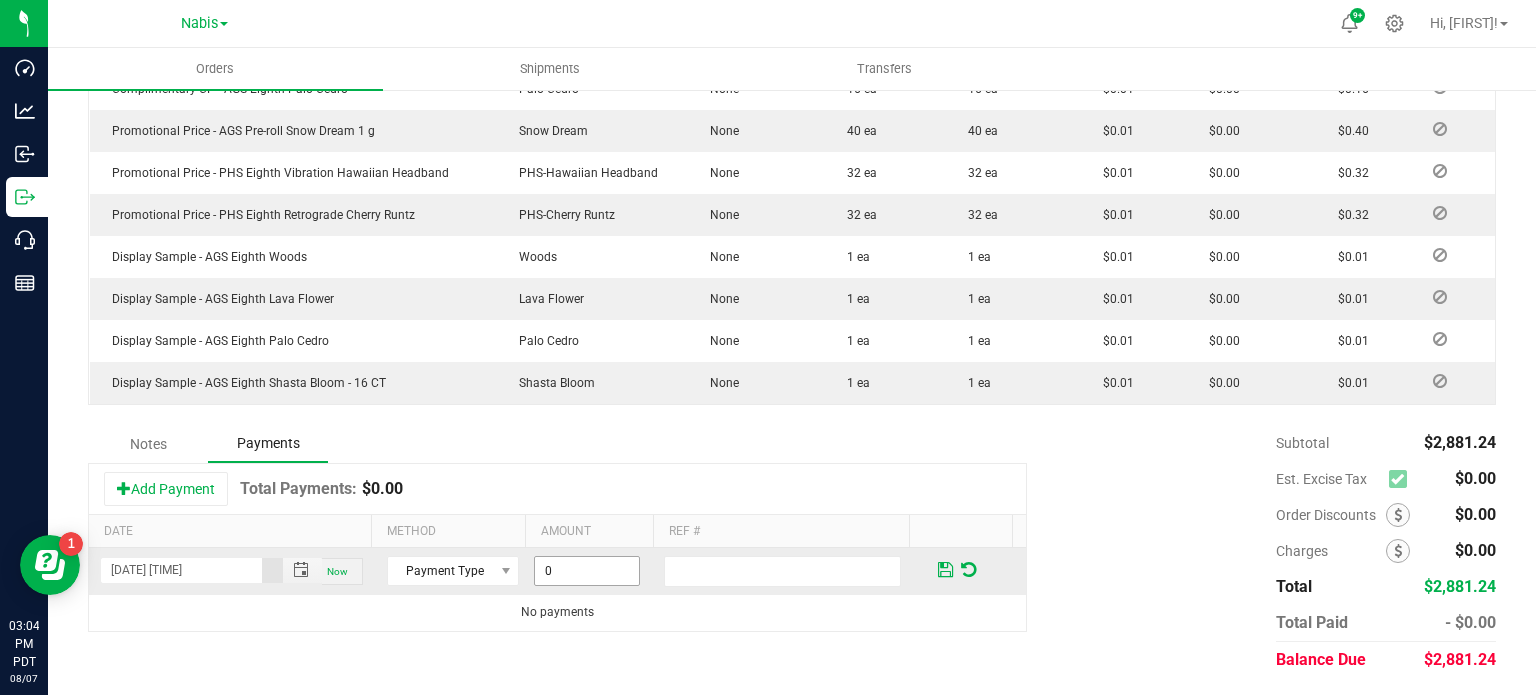 click on "0" at bounding box center (587, 571) 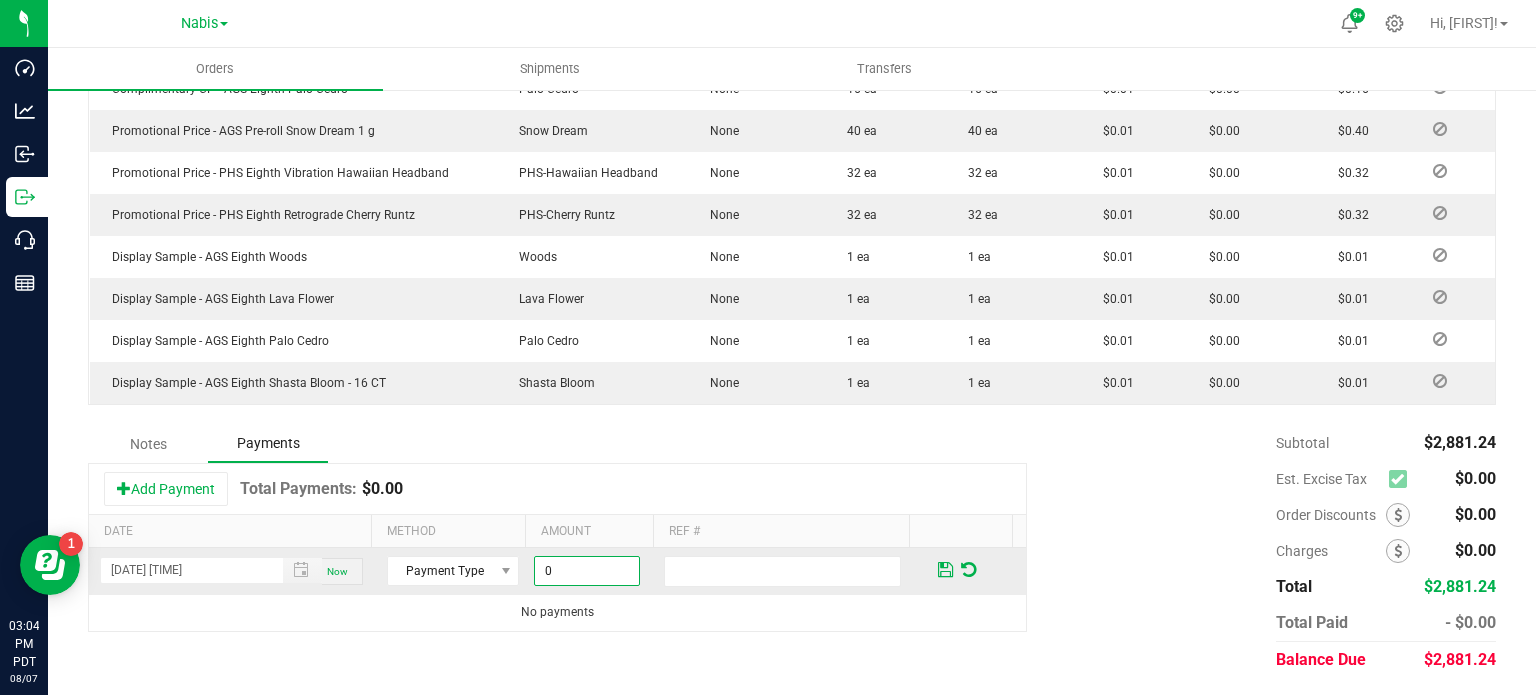 paste on "2881.24" 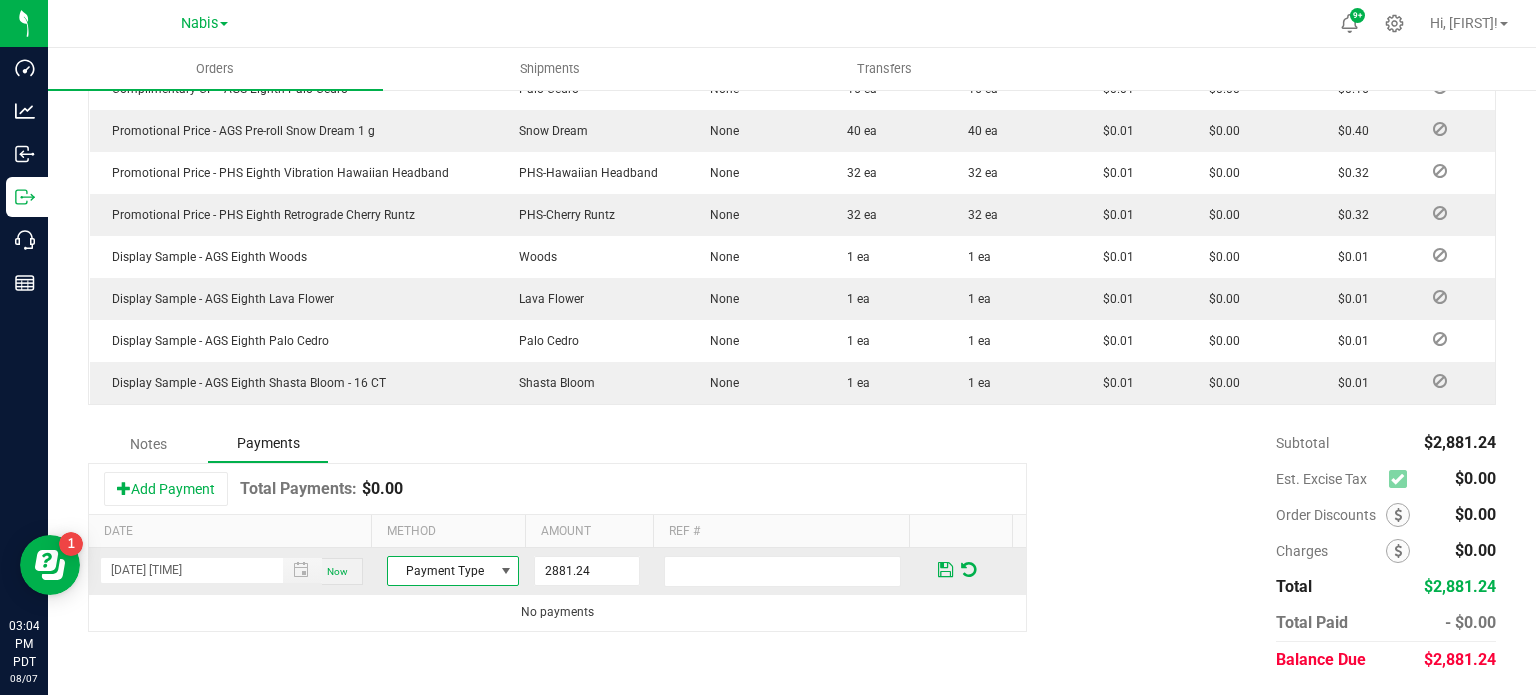 type on "$2,881.24" 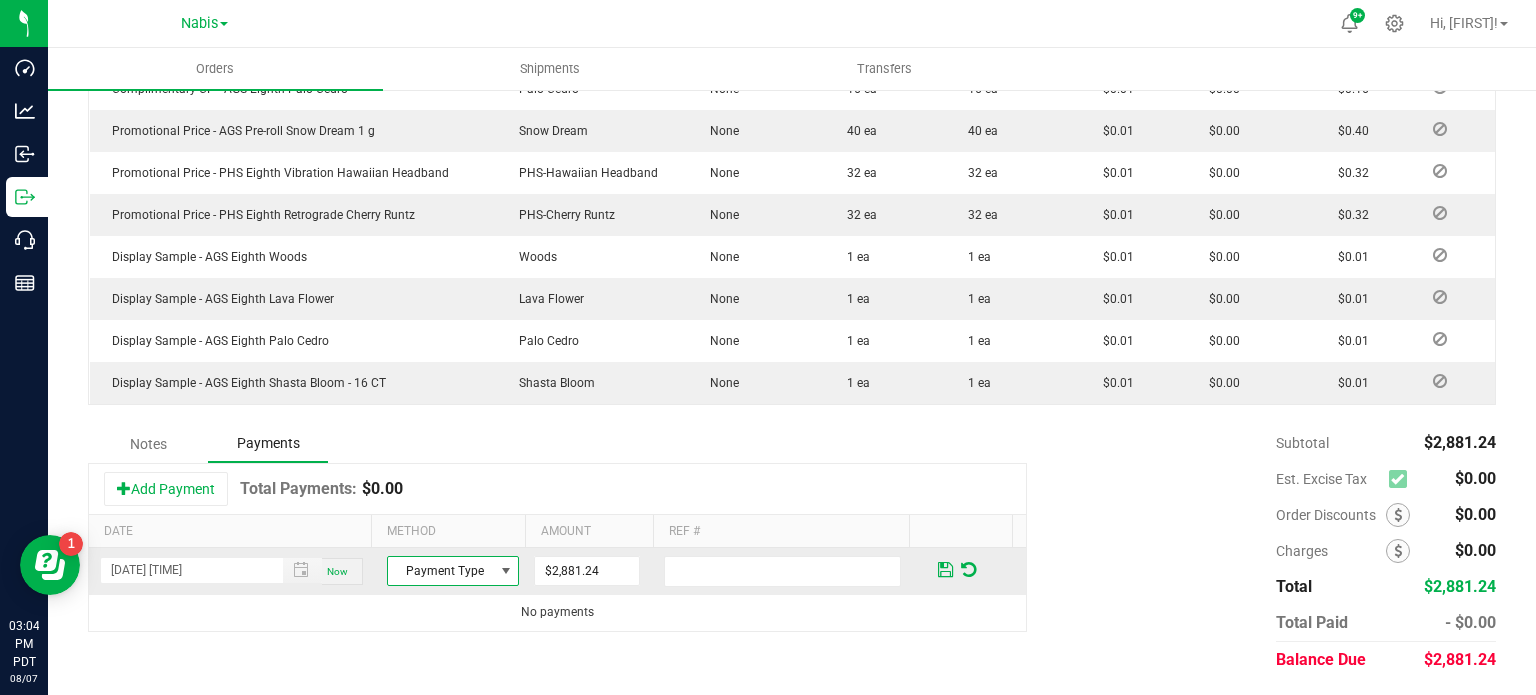 click on "Payment Type" at bounding box center (440, 571) 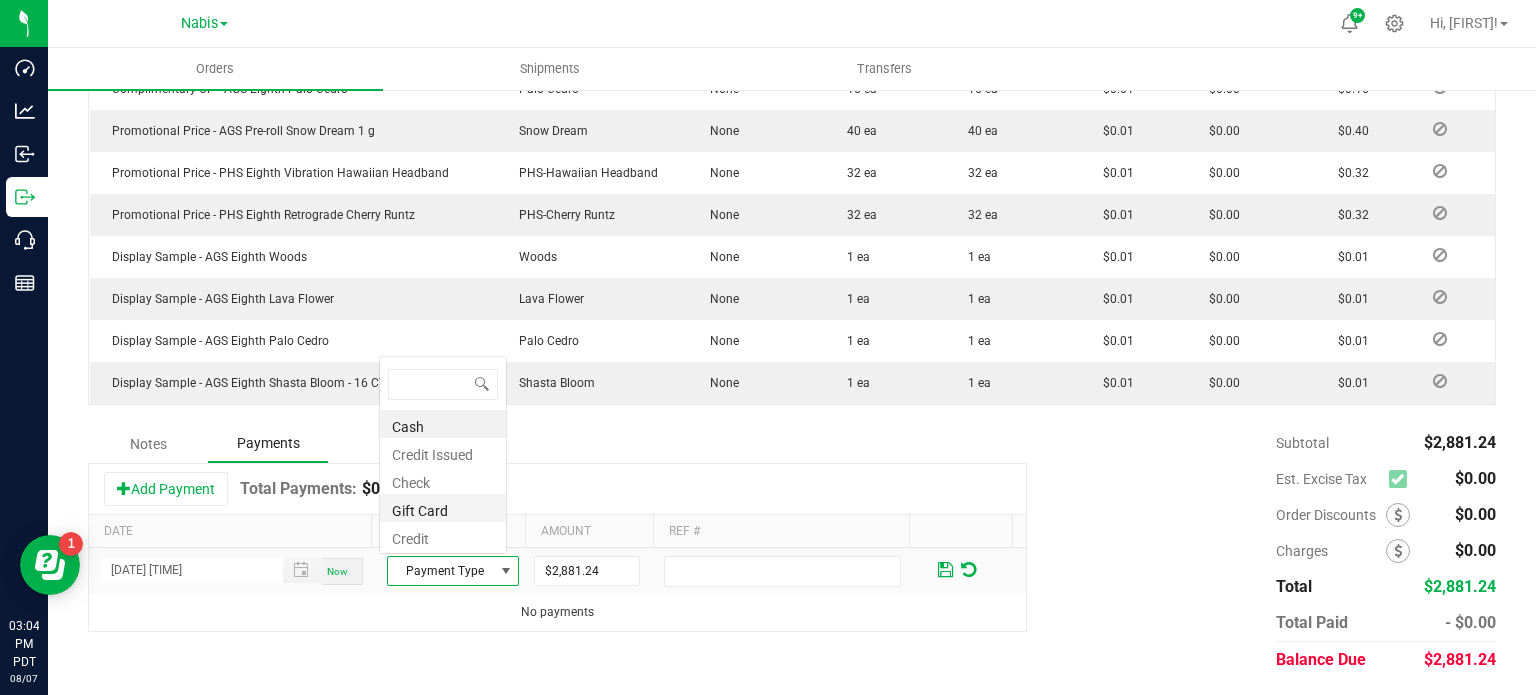 scroll, scrollTop: 0, scrollLeft: 0, axis: both 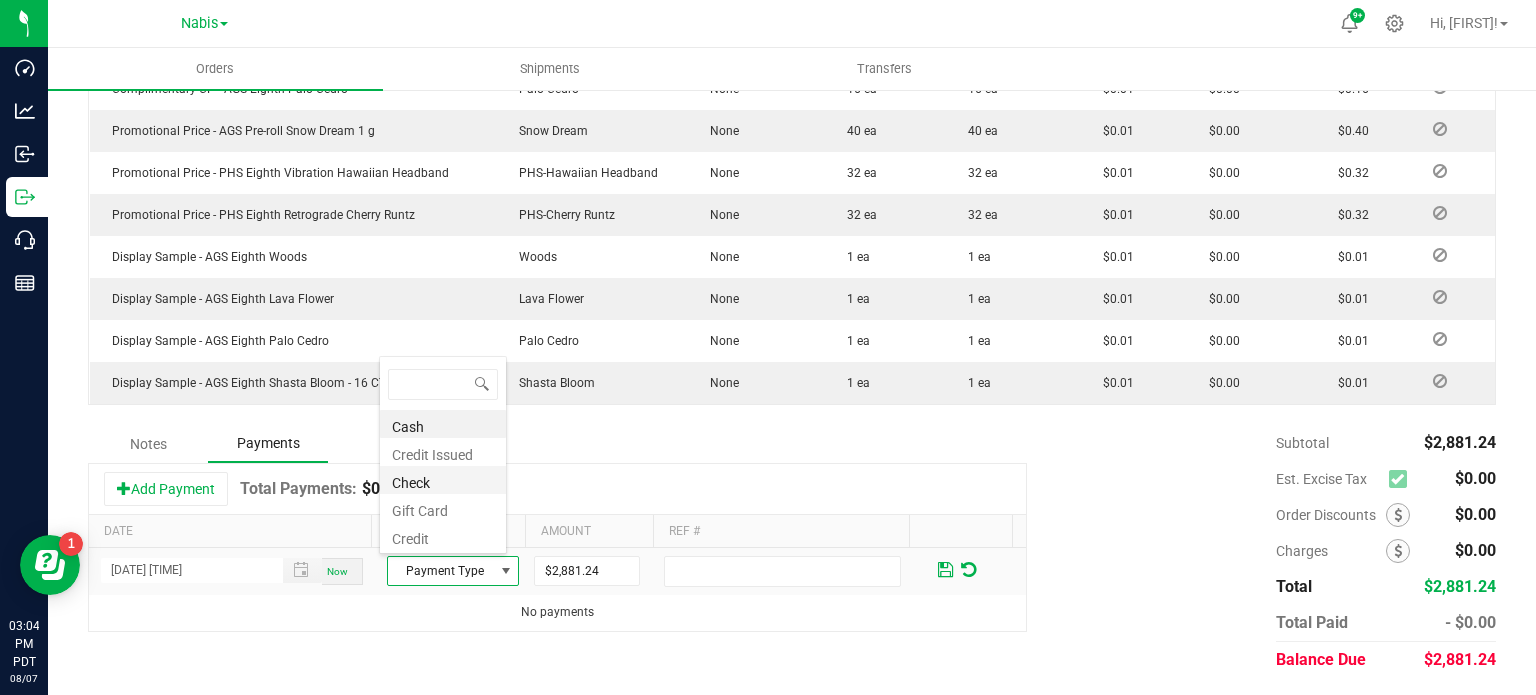 click on "Check" at bounding box center [443, 480] 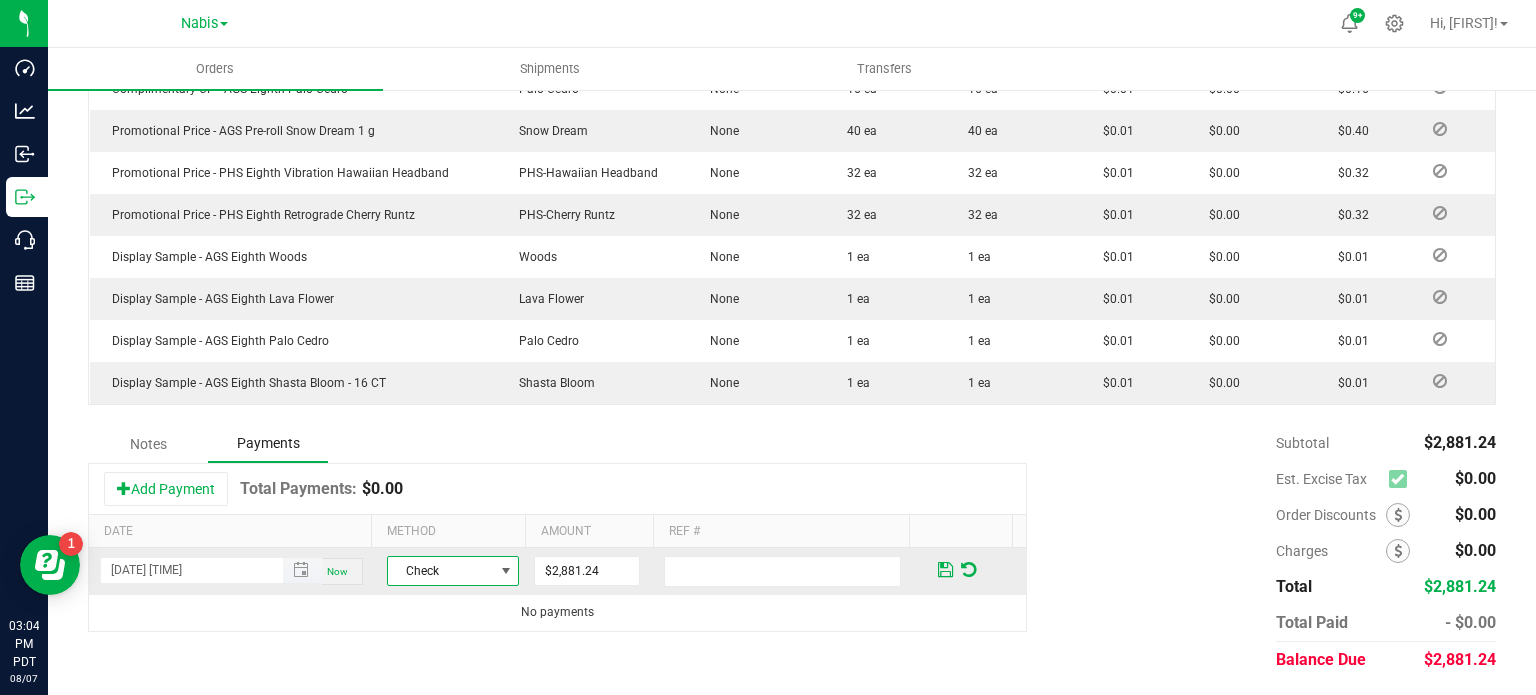 click at bounding box center (301, 570) 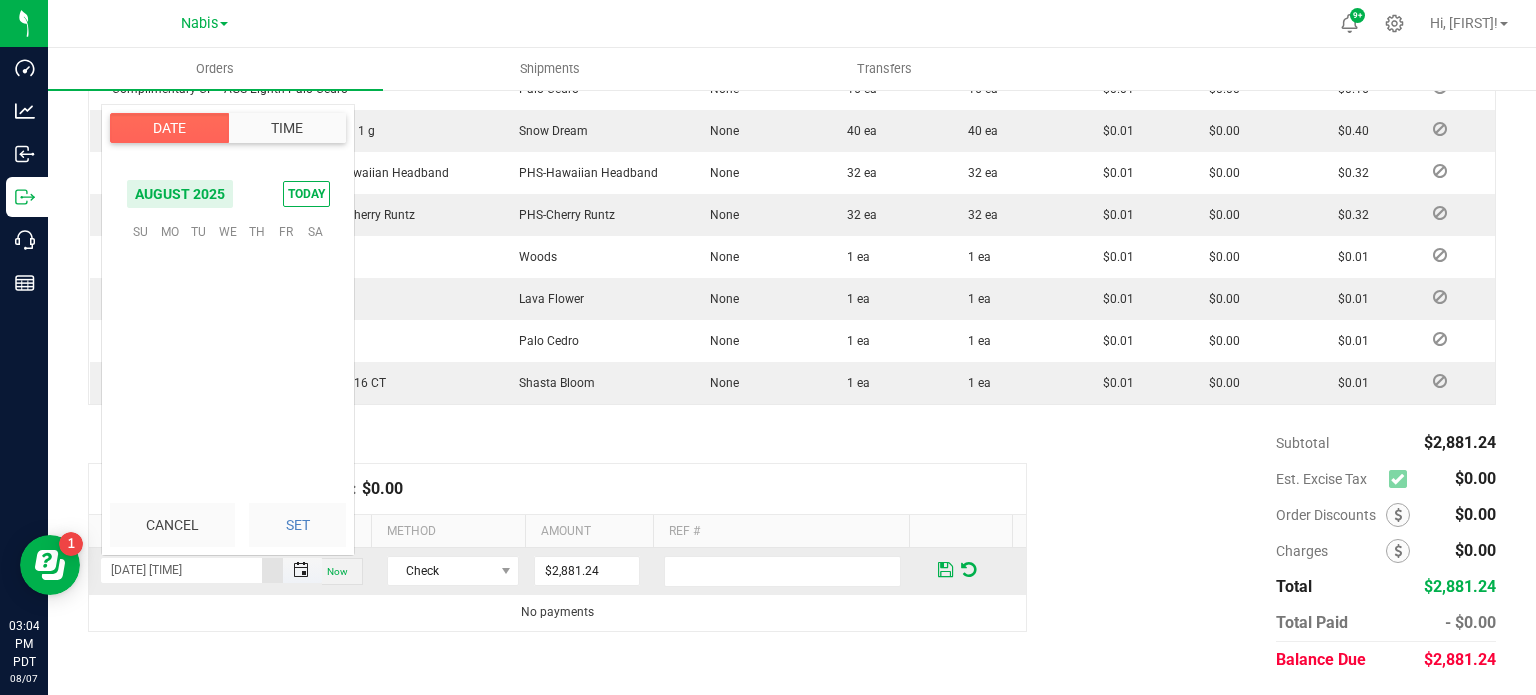 scroll, scrollTop: 0, scrollLeft: 0, axis: both 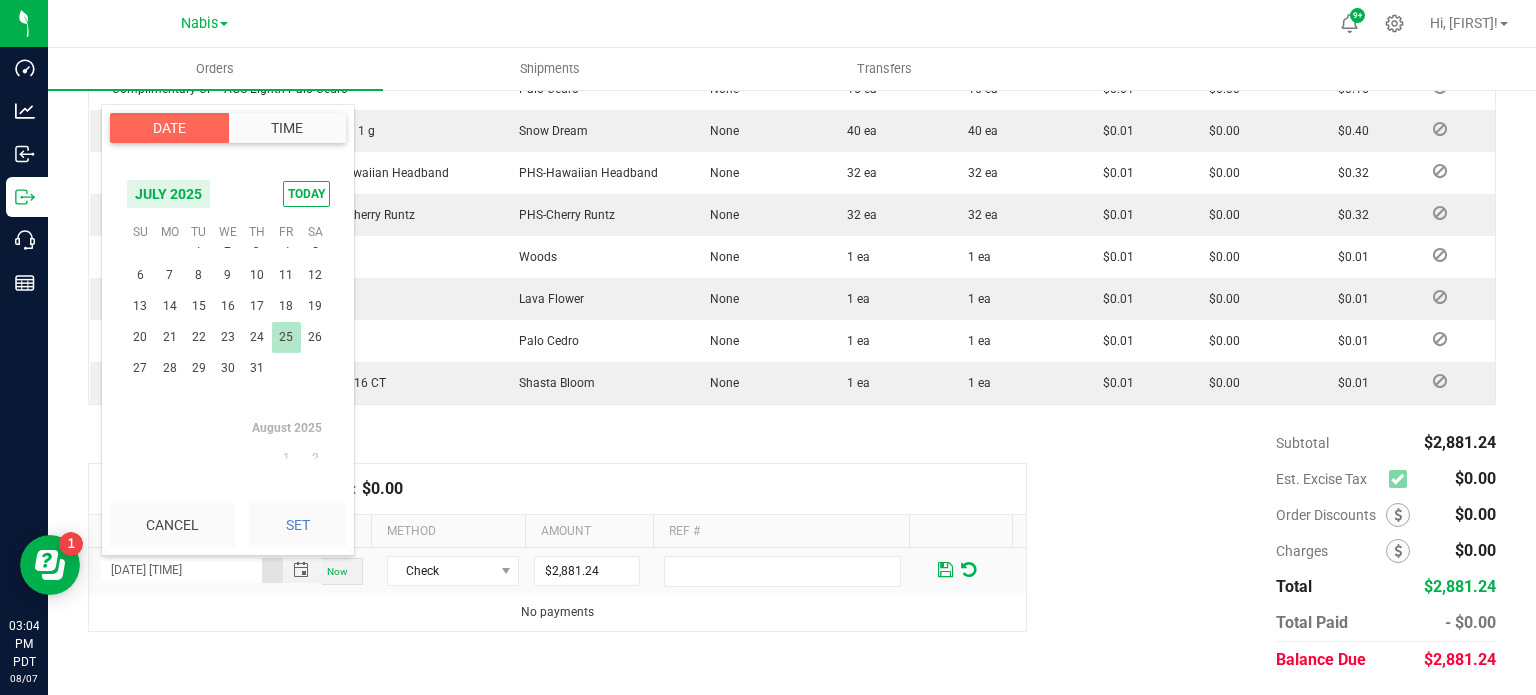 click on "25" at bounding box center (286, 337) 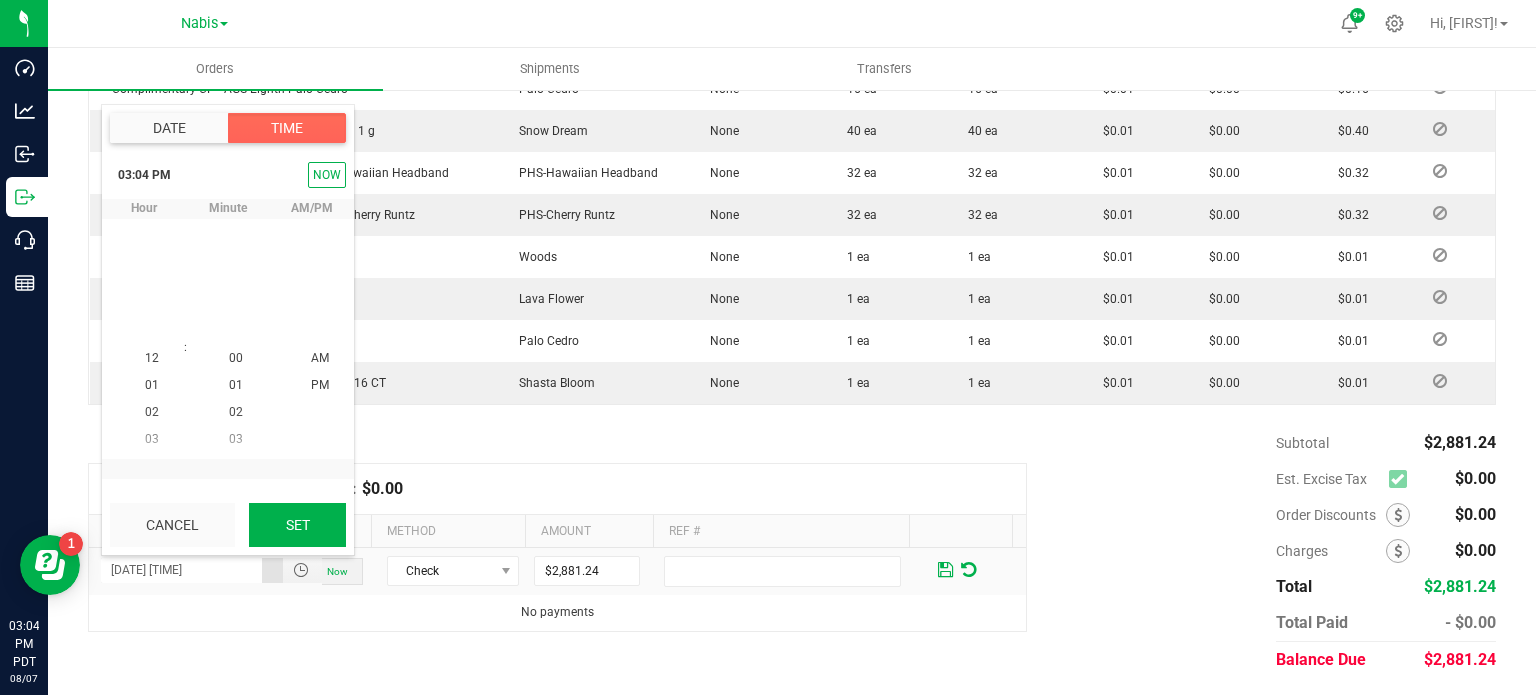 scroll, scrollTop: 323940, scrollLeft: 0, axis: vertical 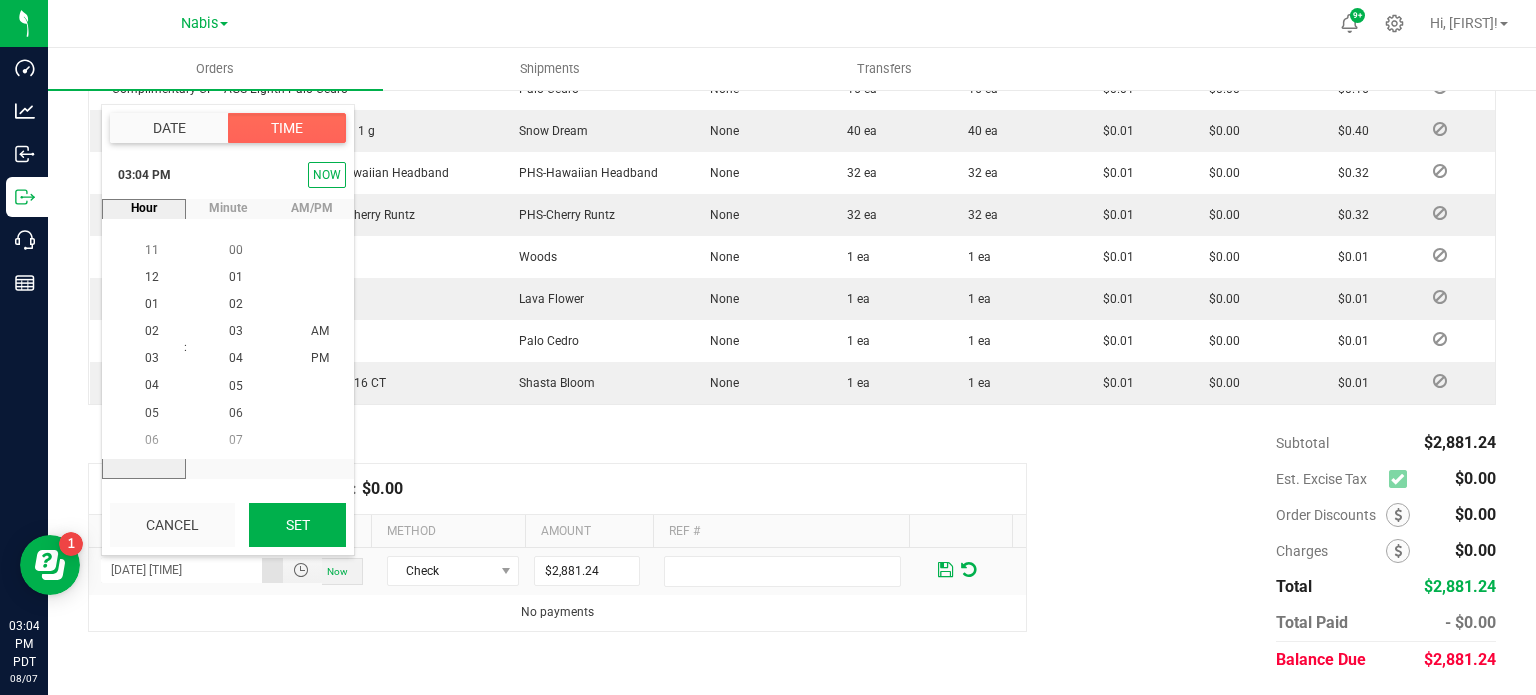 click on "Set" at bounding box center (297, 525) 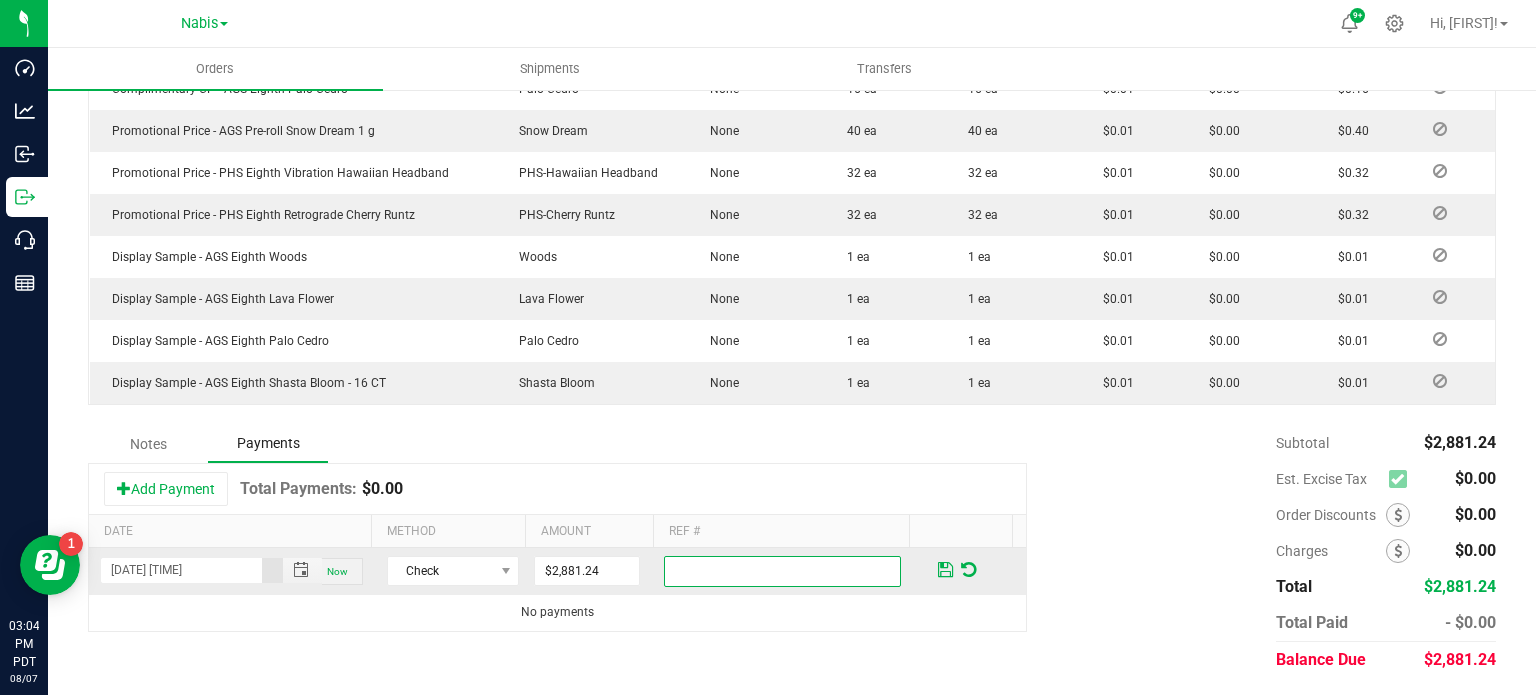 click at bounding box center (782, 571) 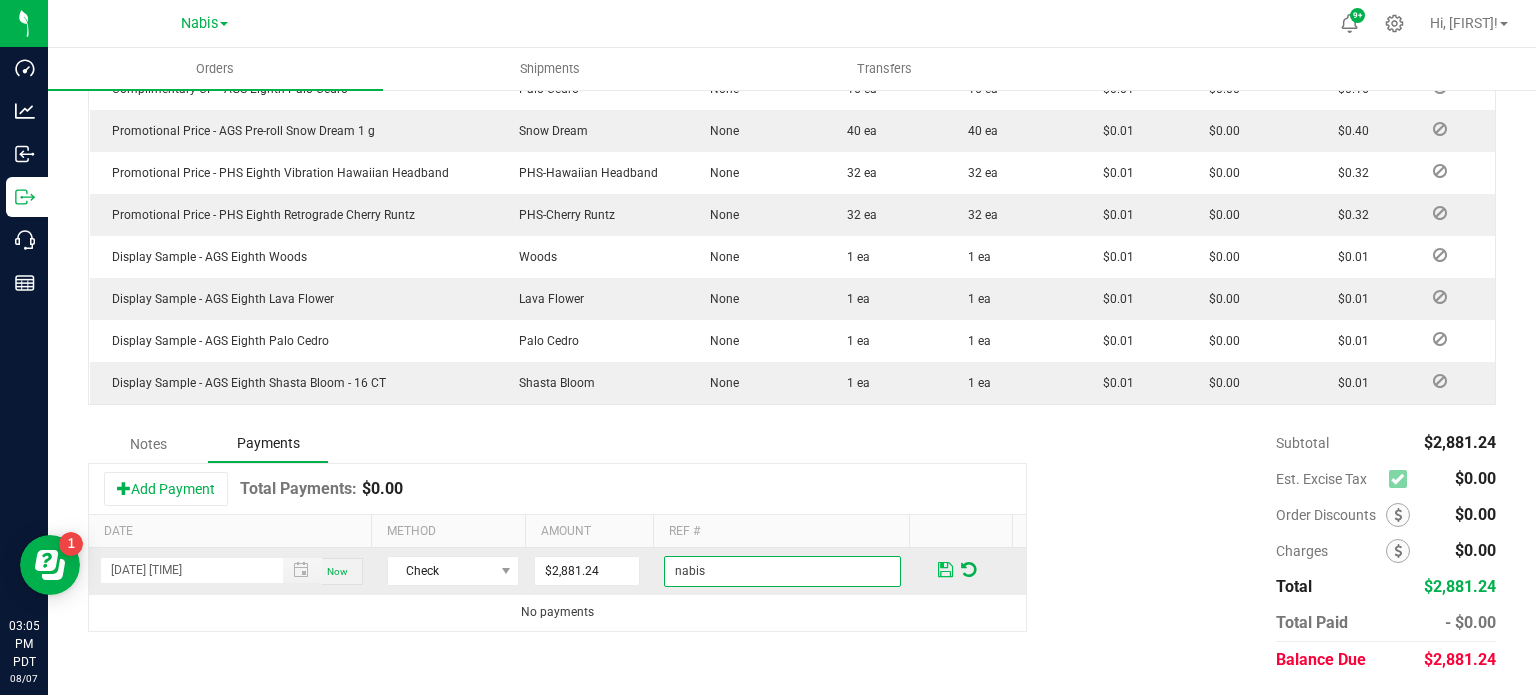 type on "nabis" 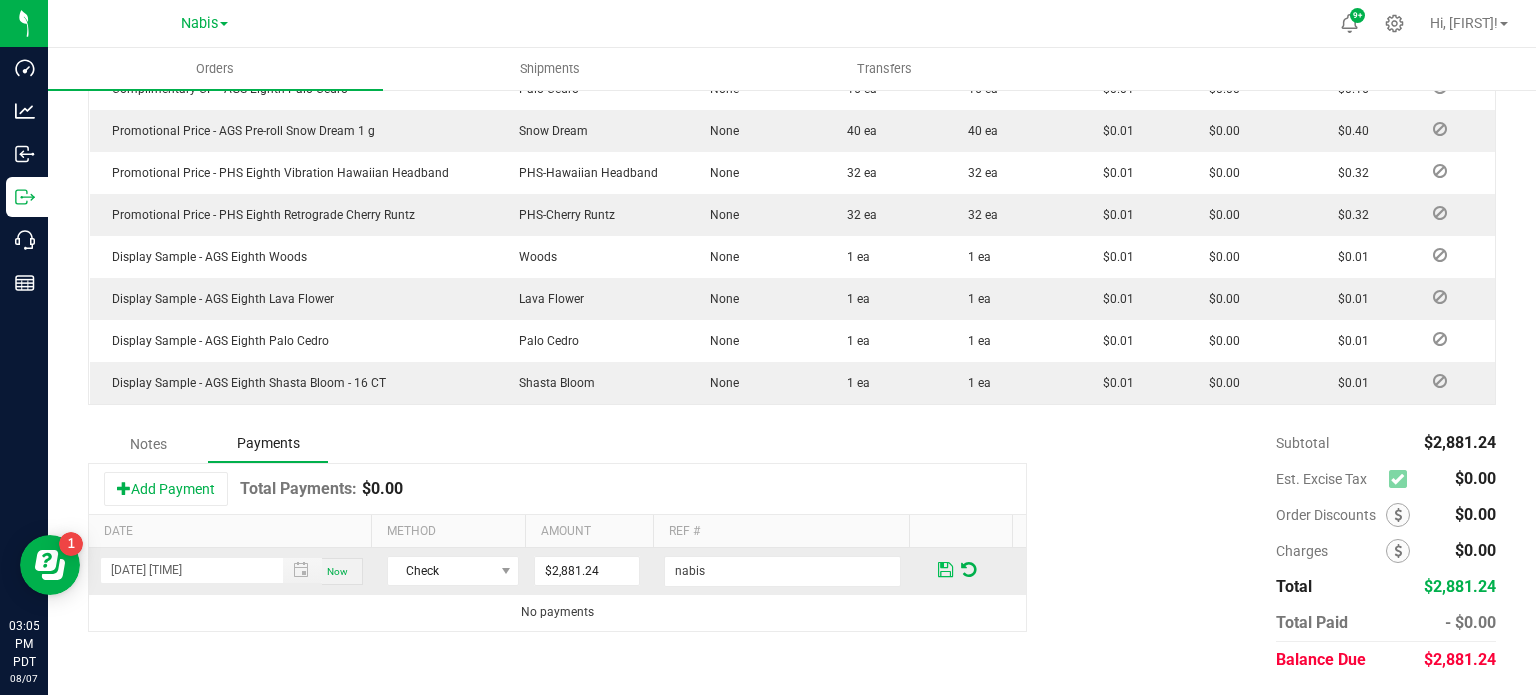 click at bounding box center [945, 570] 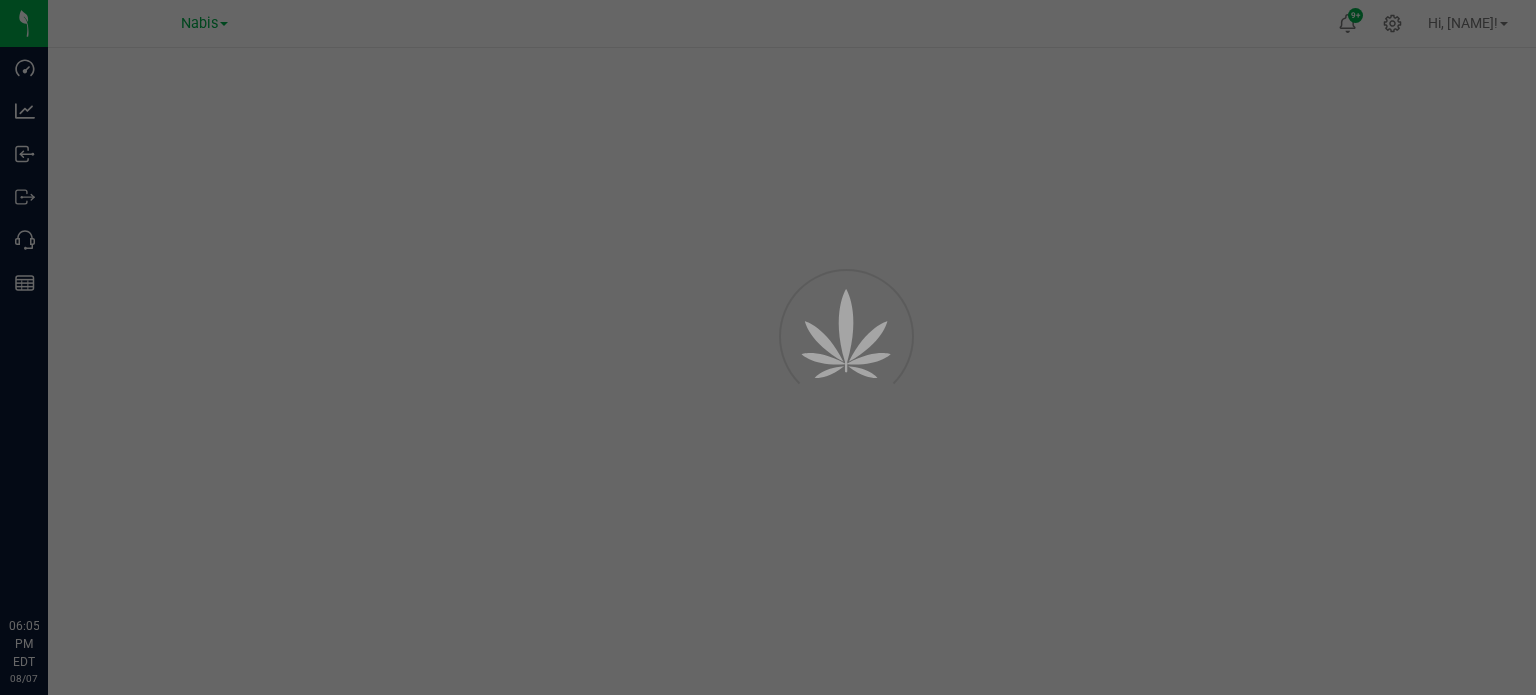 scroll, scrollTop: 0, scrollLeft: 0, axis: both 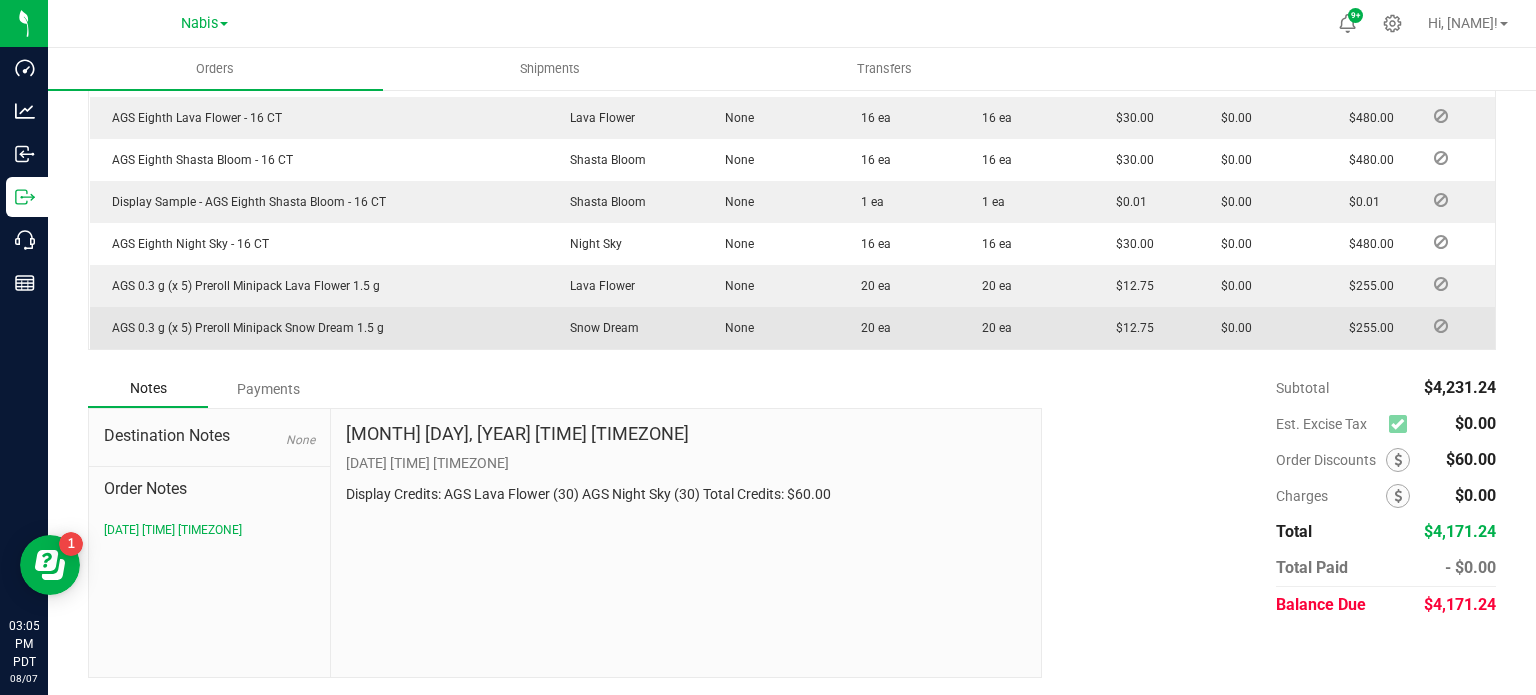 click on "Payments" at bounding box center (268, 389) 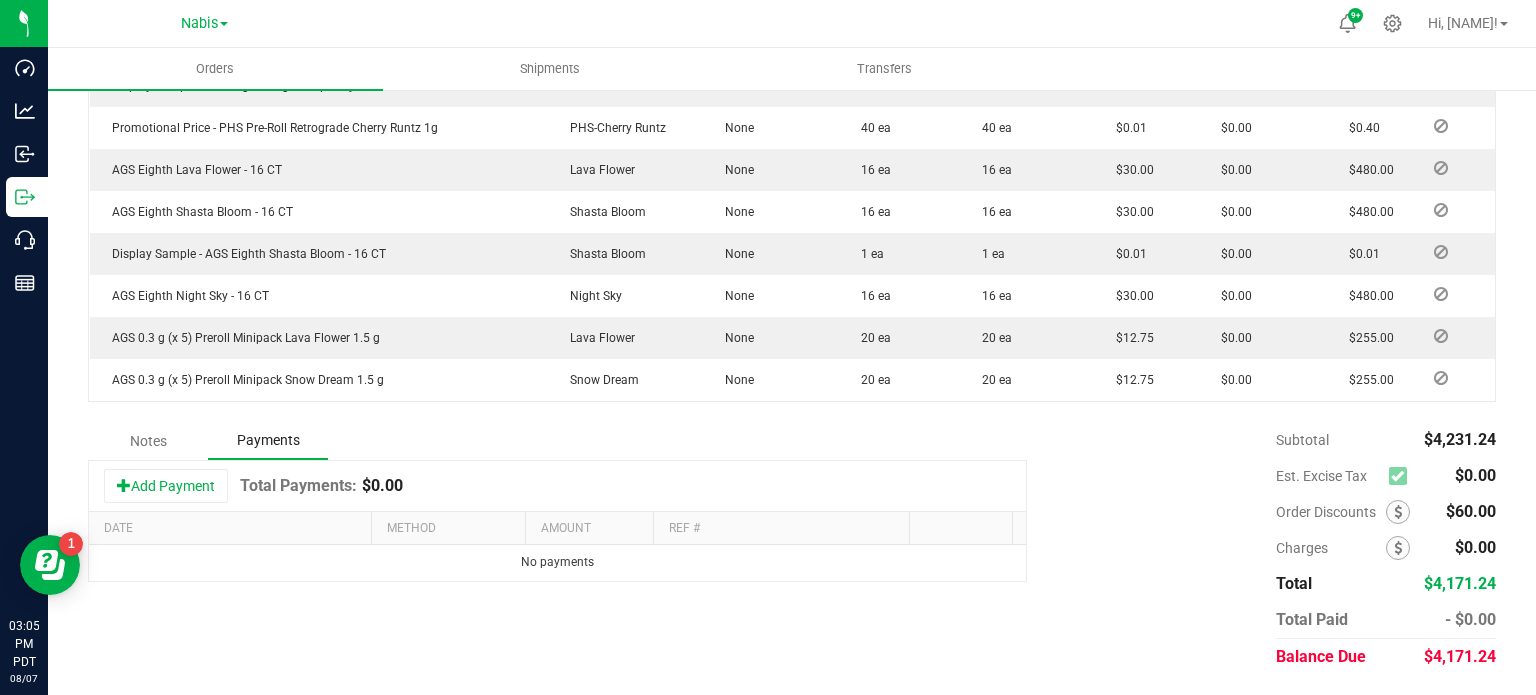 scroll, scrollTop: 1004, scrollLeft: 0, axis: vertical 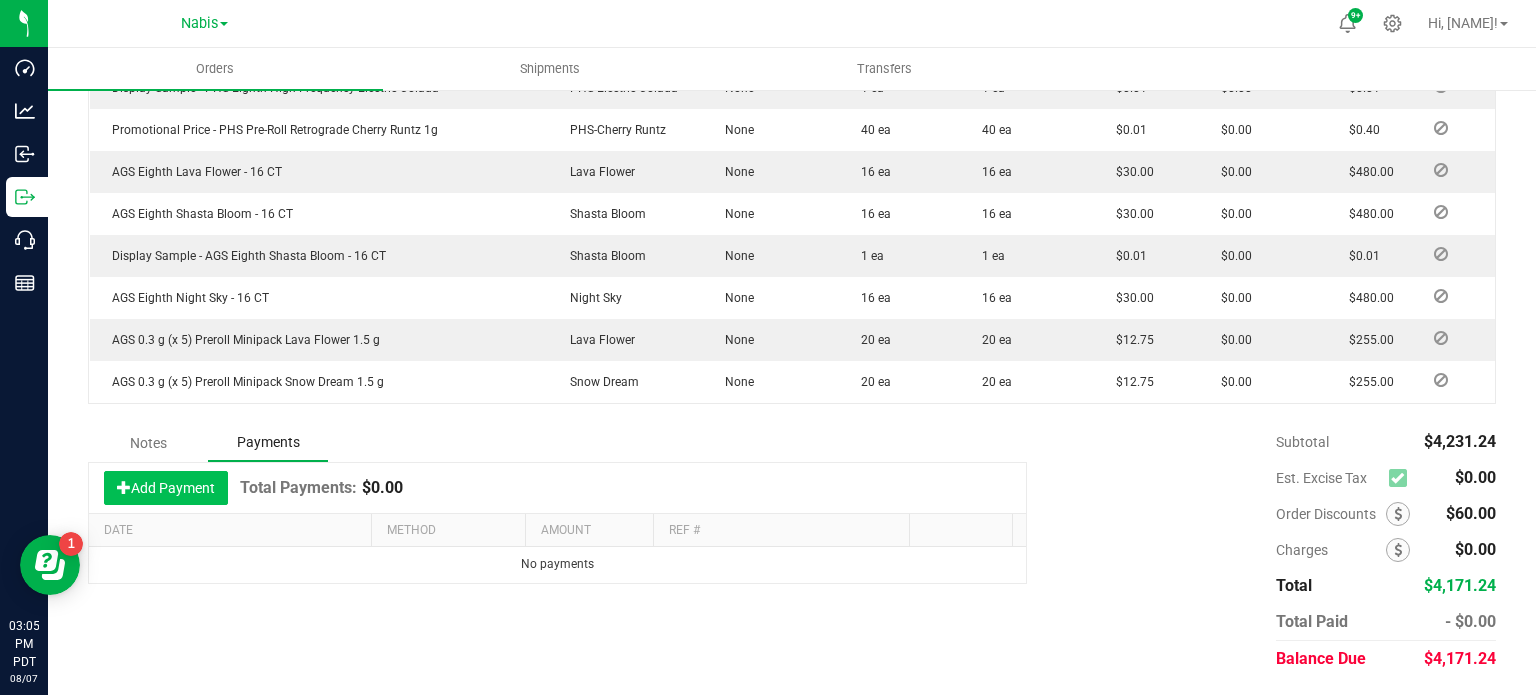 click on "Add Payment" at bounding box center (166, 488) 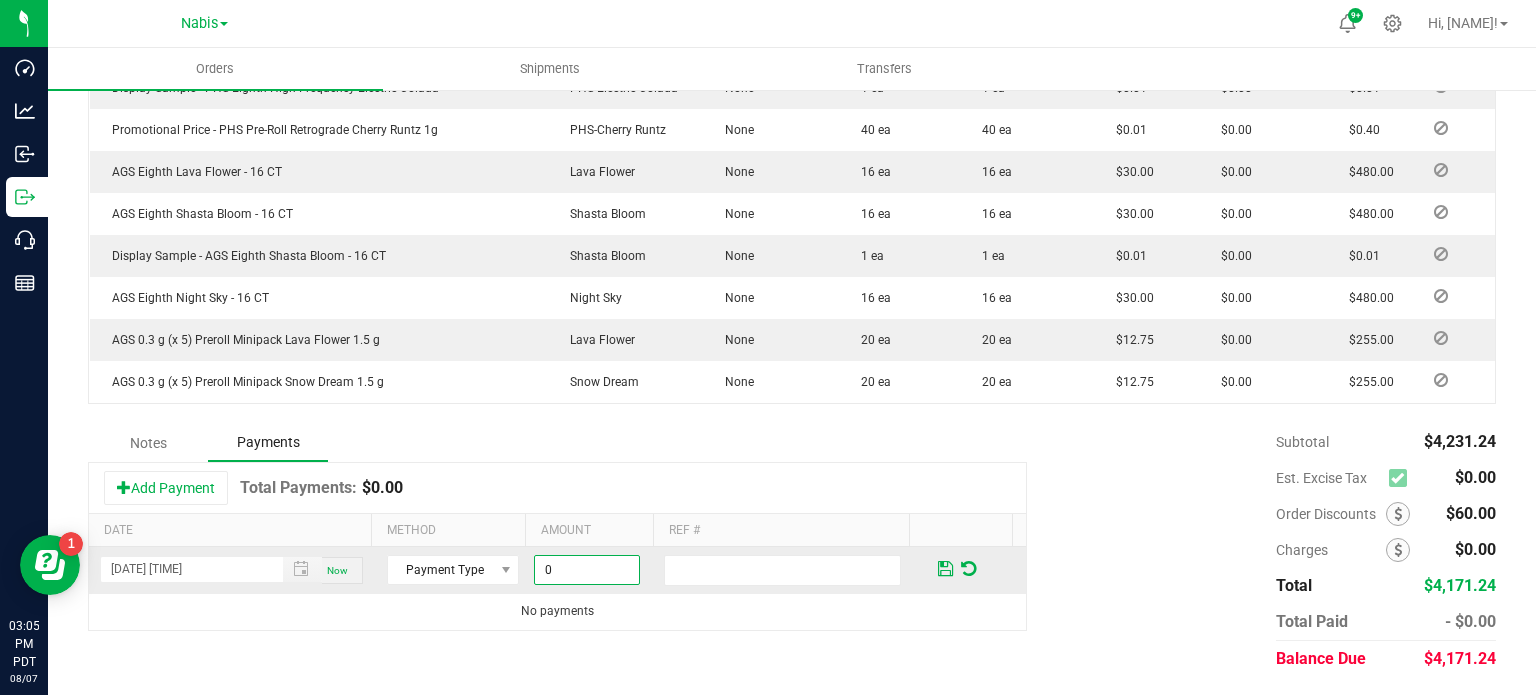 click on "0" at bounding box center (587, 570) 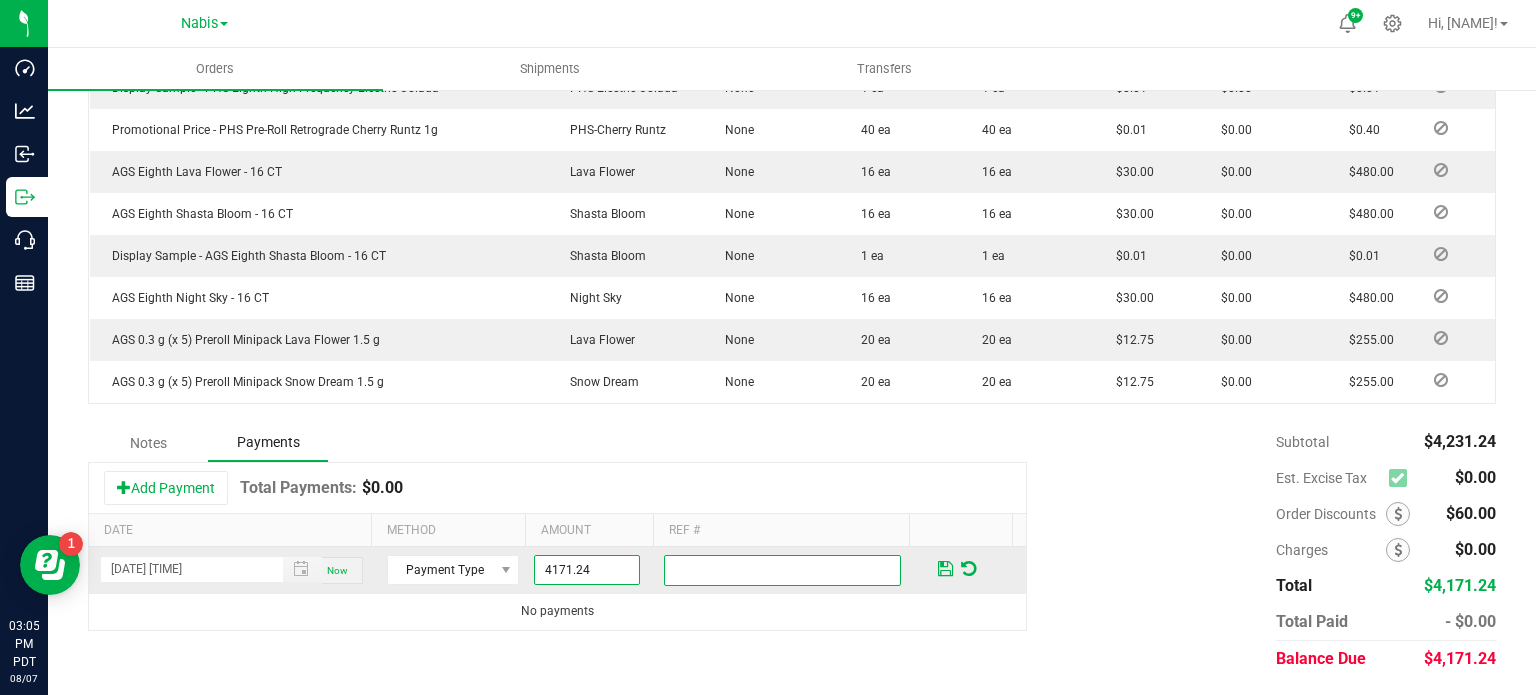 type on "$4,171.24" 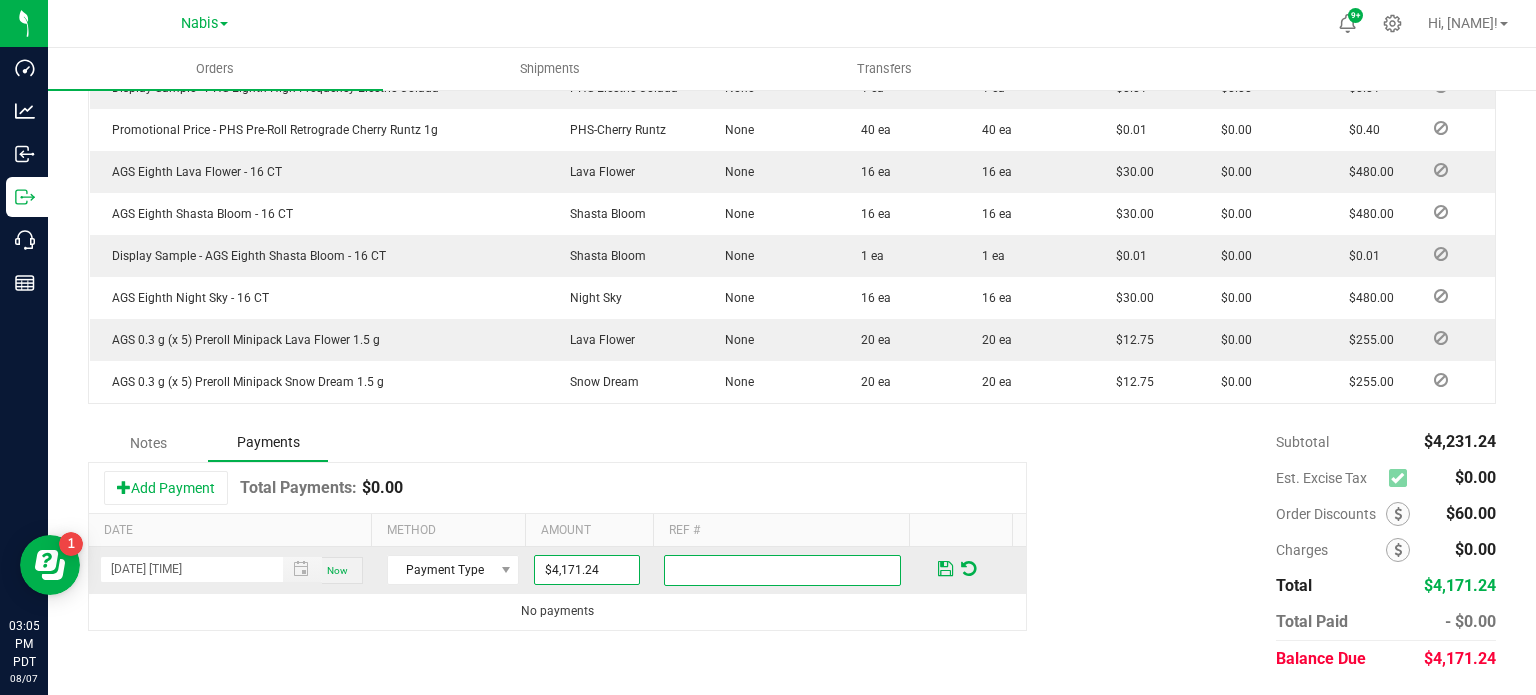 click at bounding box center [782, 570] 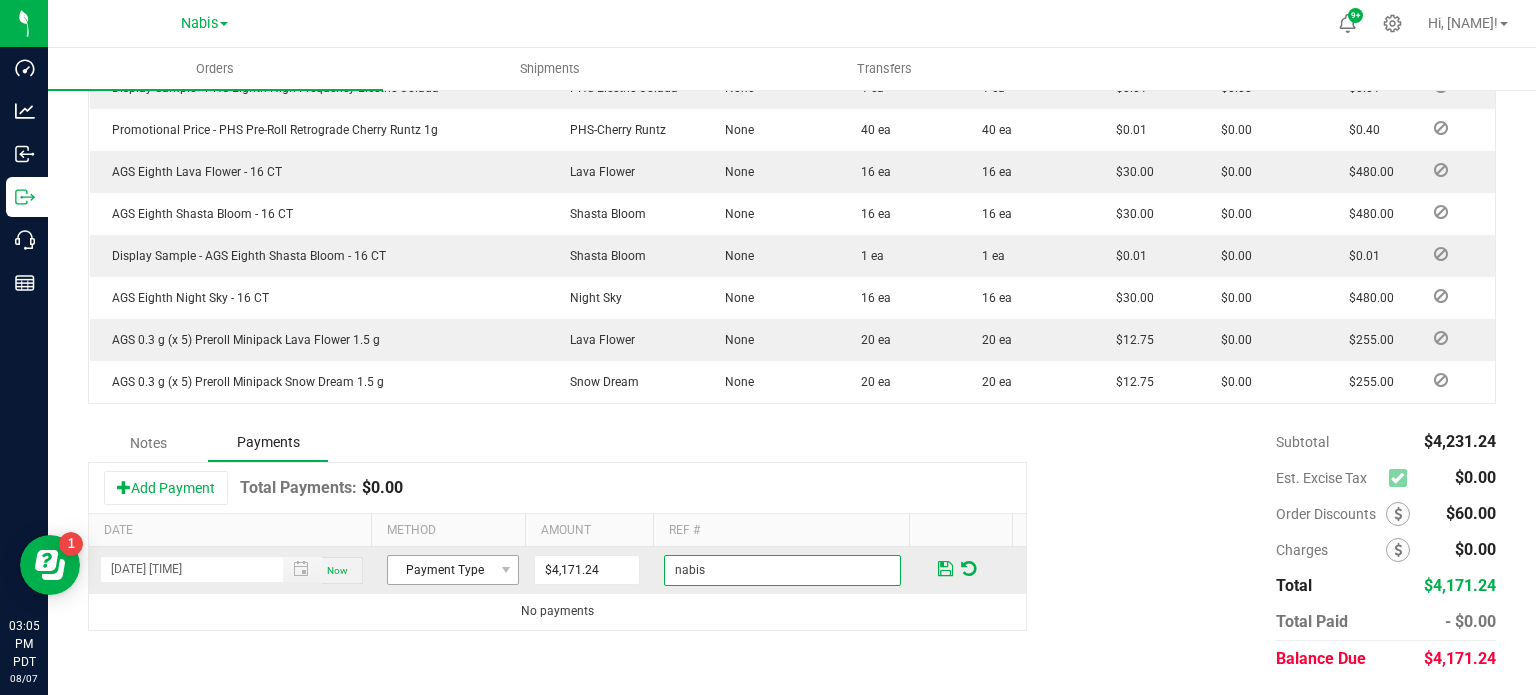 type on "nabis" 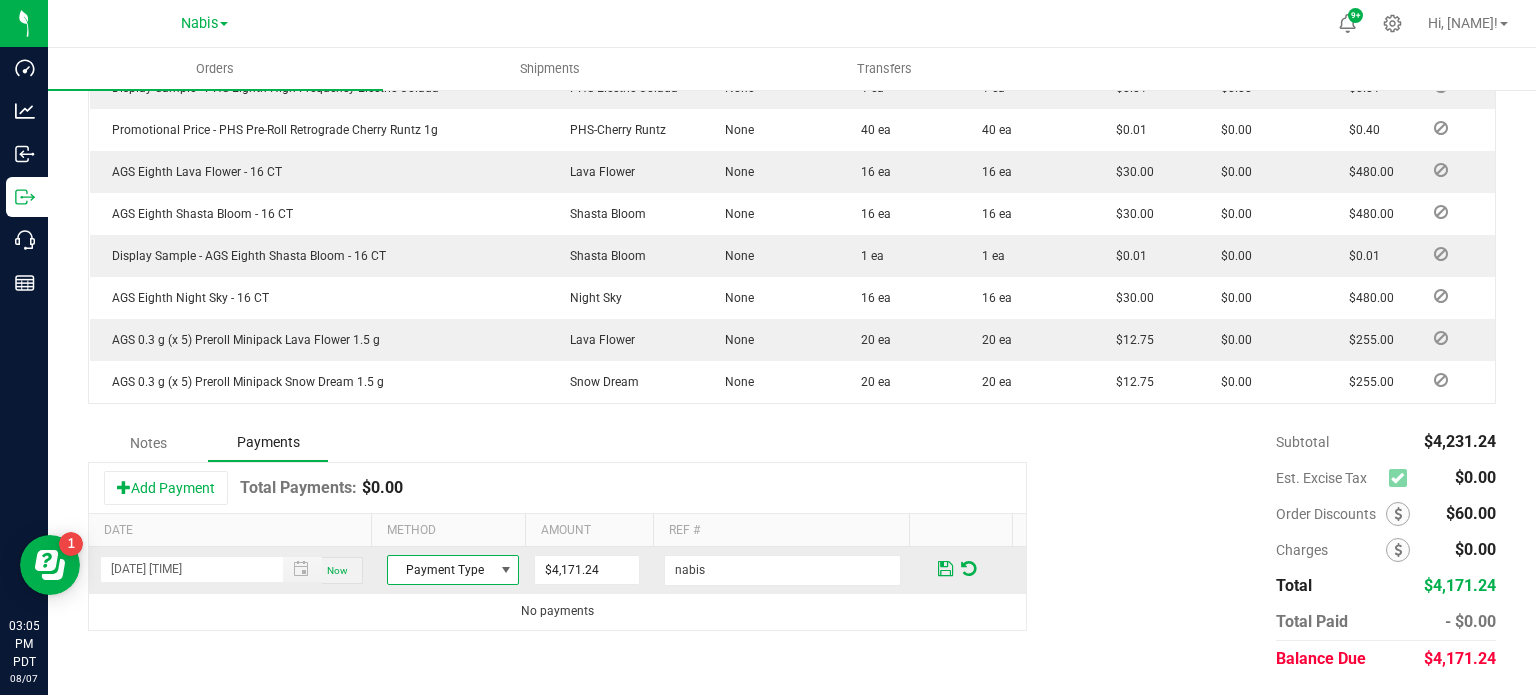 click on "Payment Type" at bounding box center (440, 570) 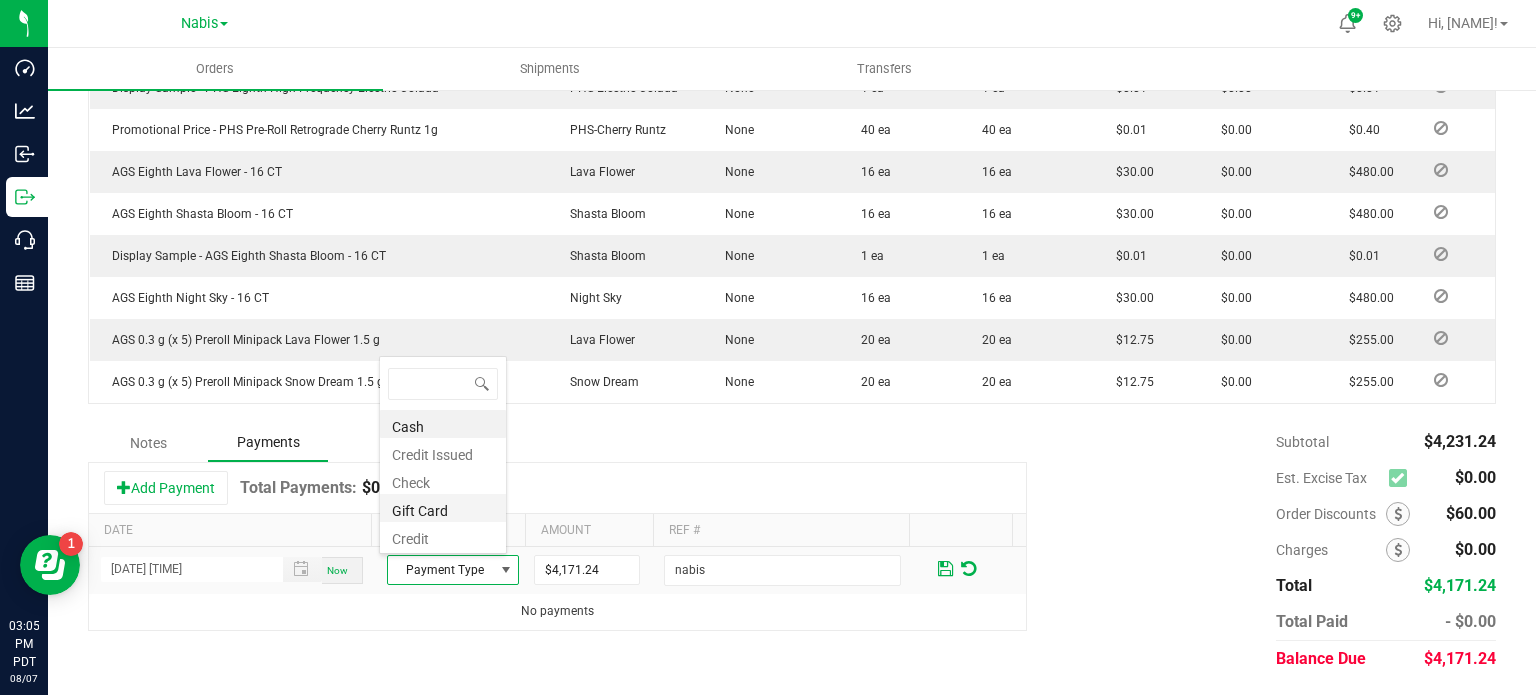 scroll, scrollTop: 99970, scrollLeft: 99872, axis: both 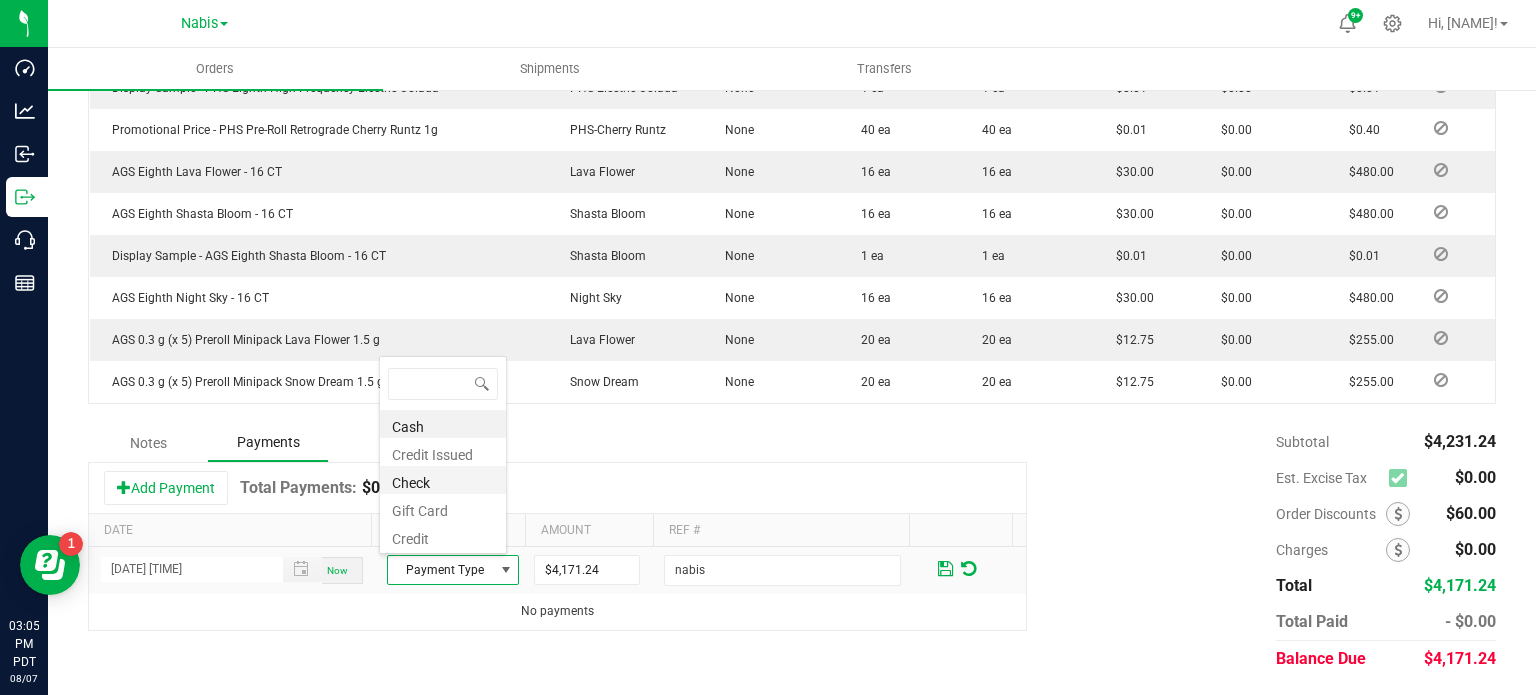 click on "Check" at bounding box center [443, 480] 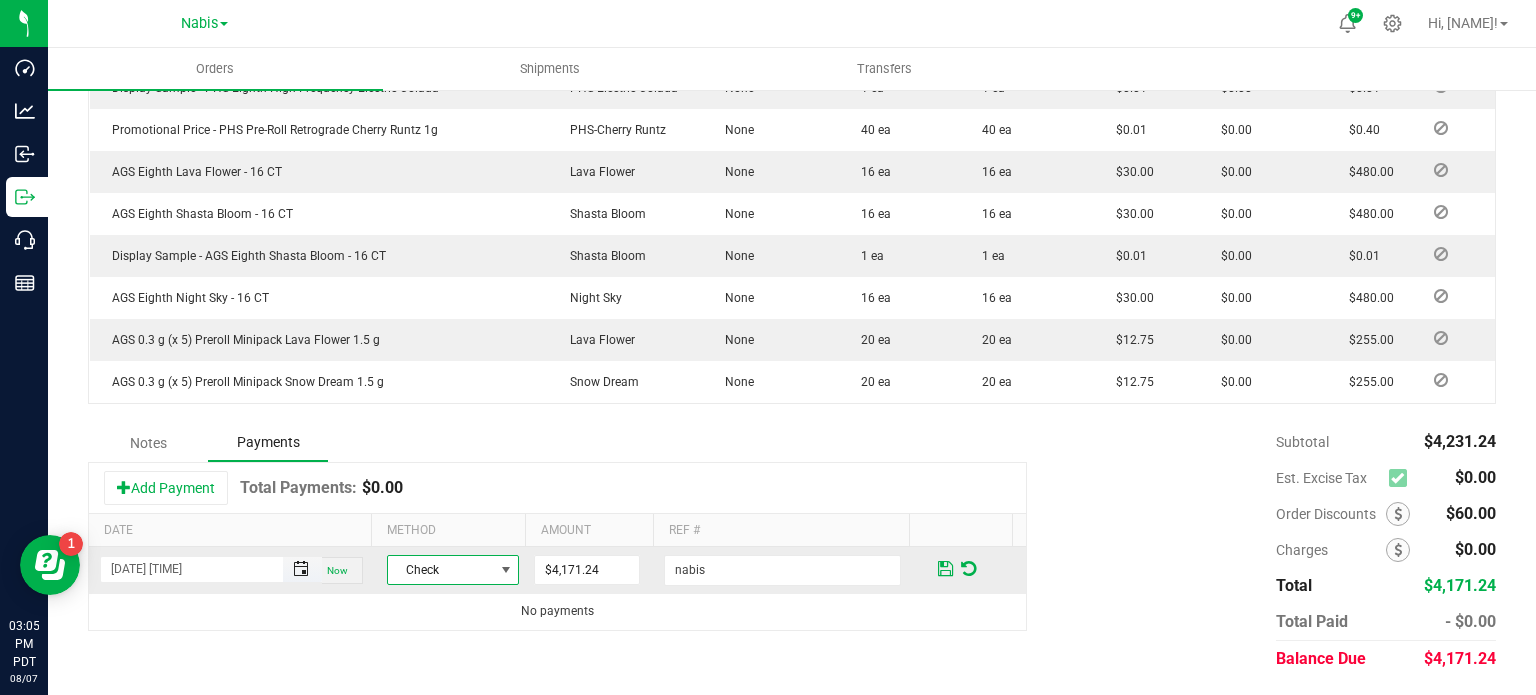 click at bounding box center (301, 569) 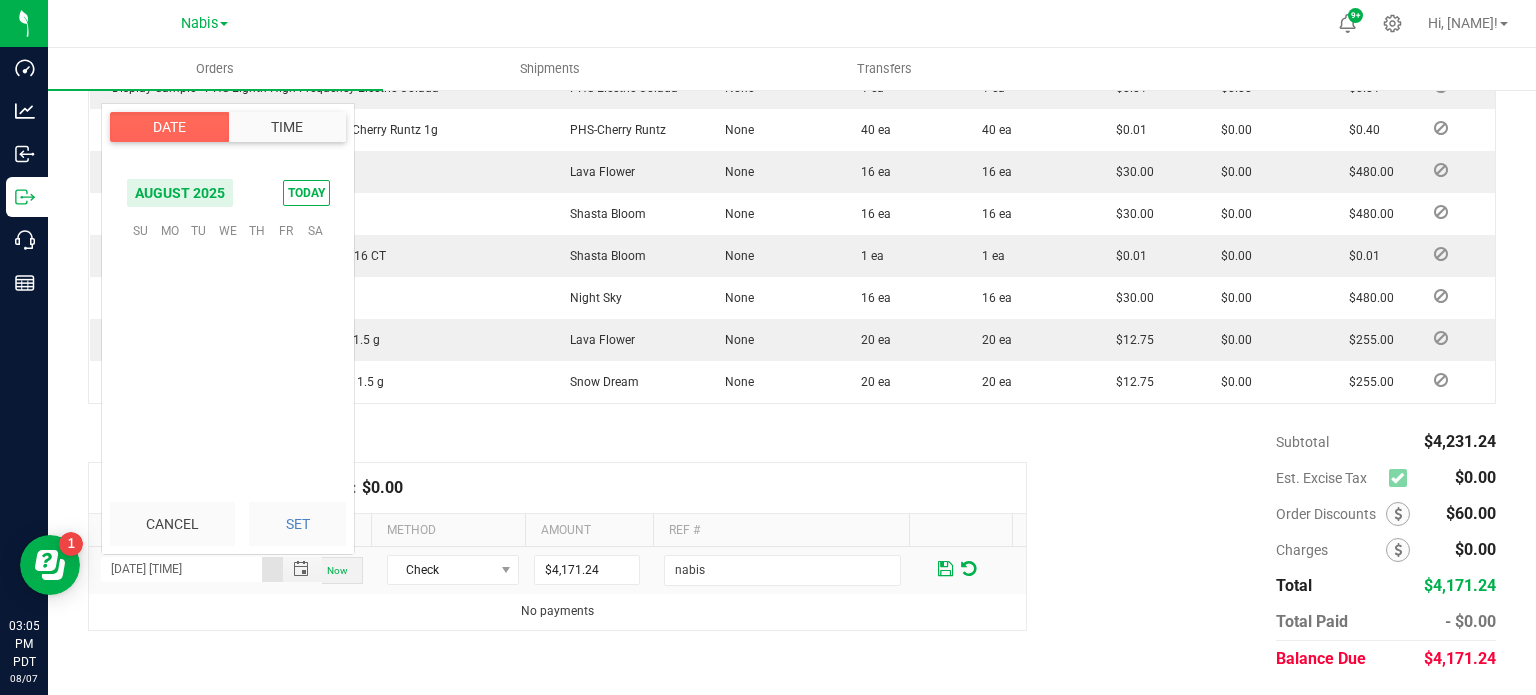 scroll, scrollTop: 0, scrollLeft: 0, axis: both 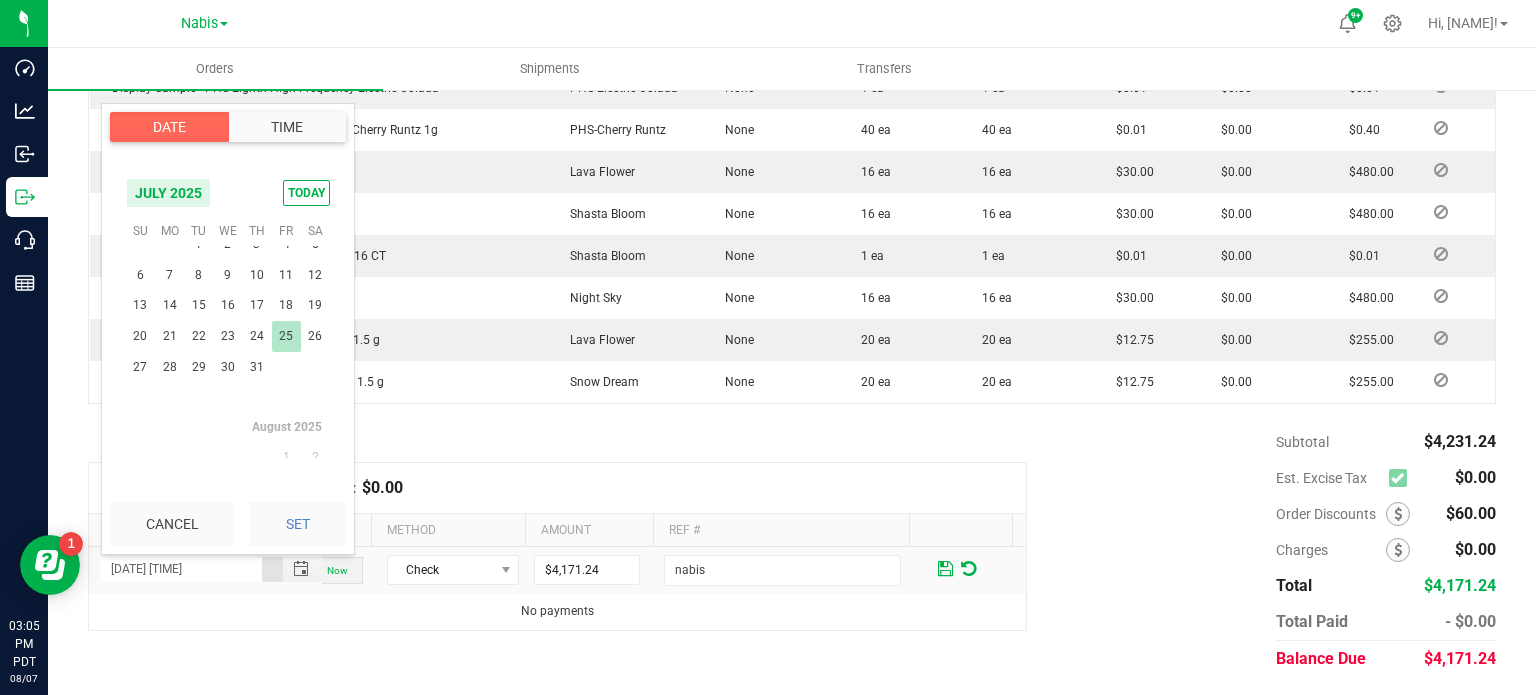 click on "25" at bounding box center [286, 336] 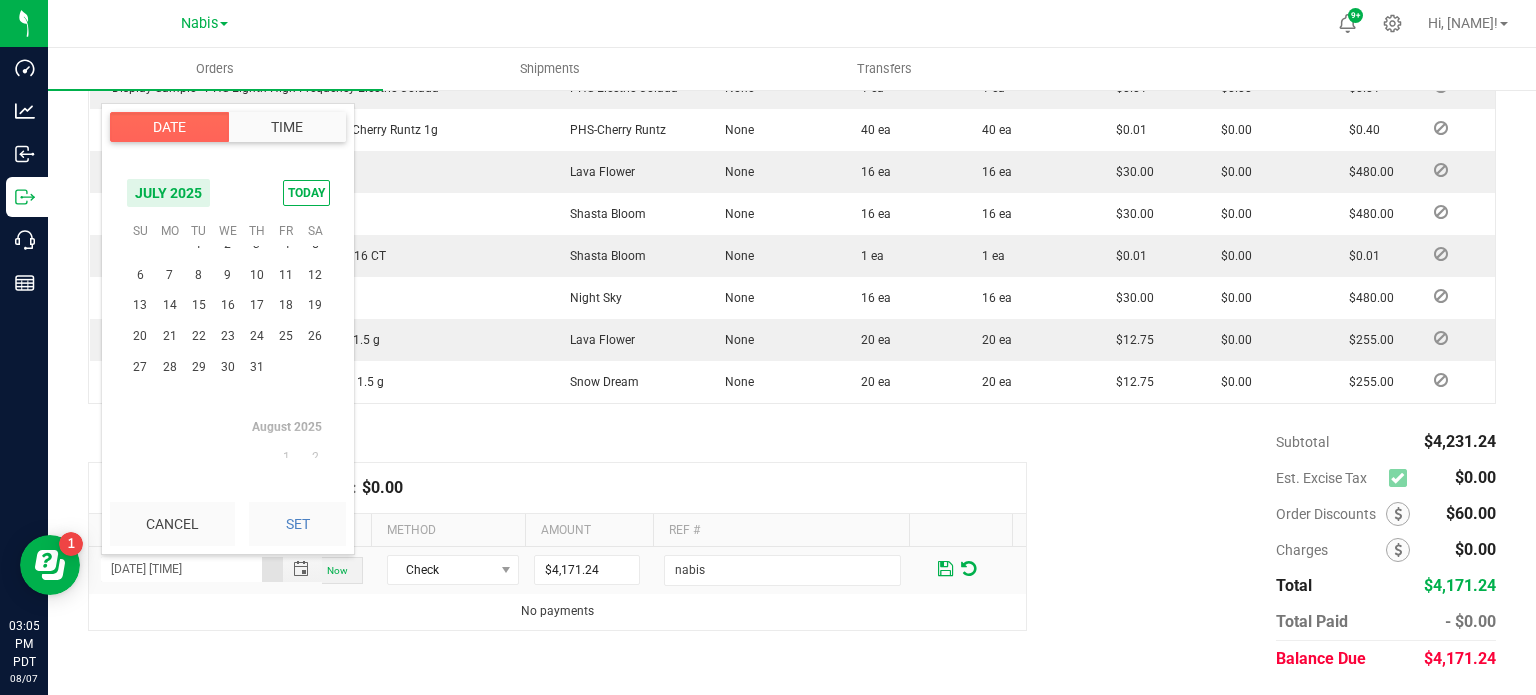 scroll, scrollTop: 323940, scrollLeft: 0, axis: vertical 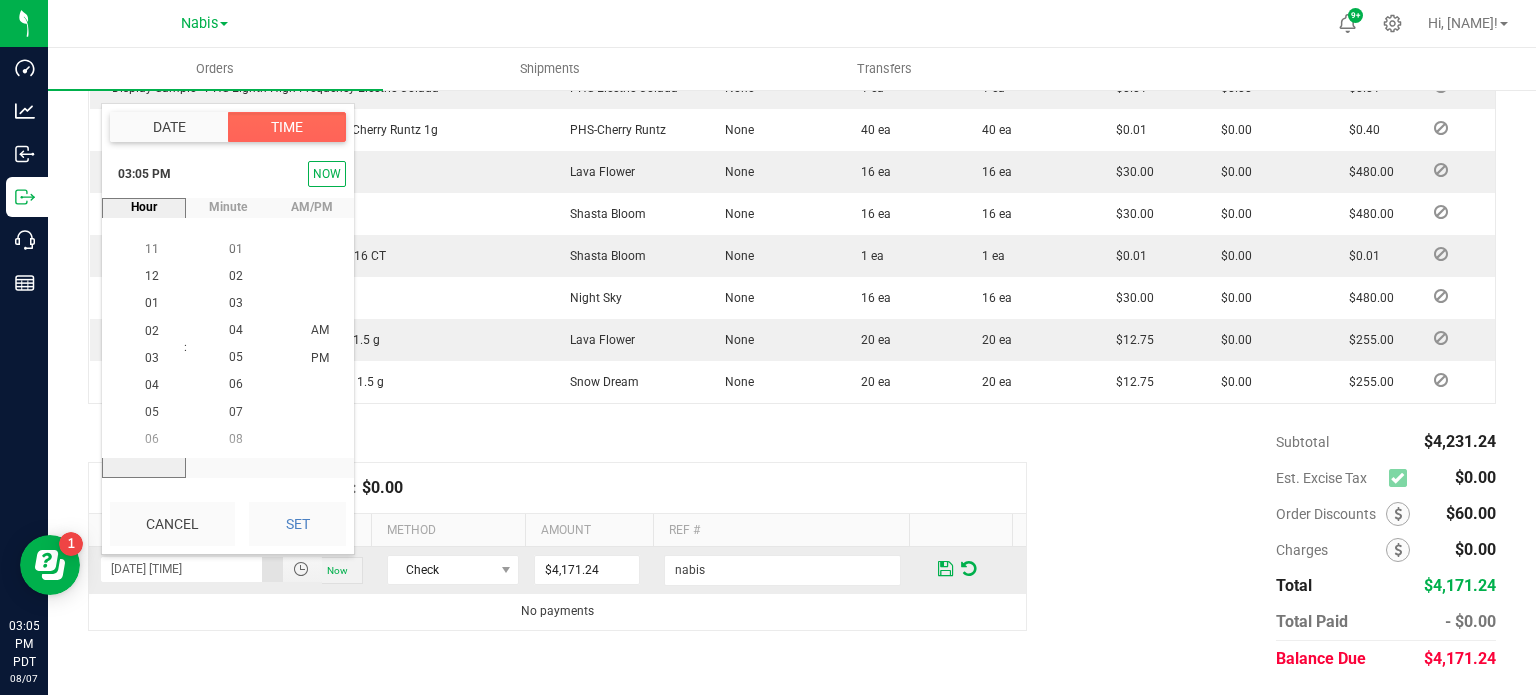 drag, startPoint x: 276, startPoint y: 516, endPoint x: 700, endPoint y: 547, distance: 425.13174 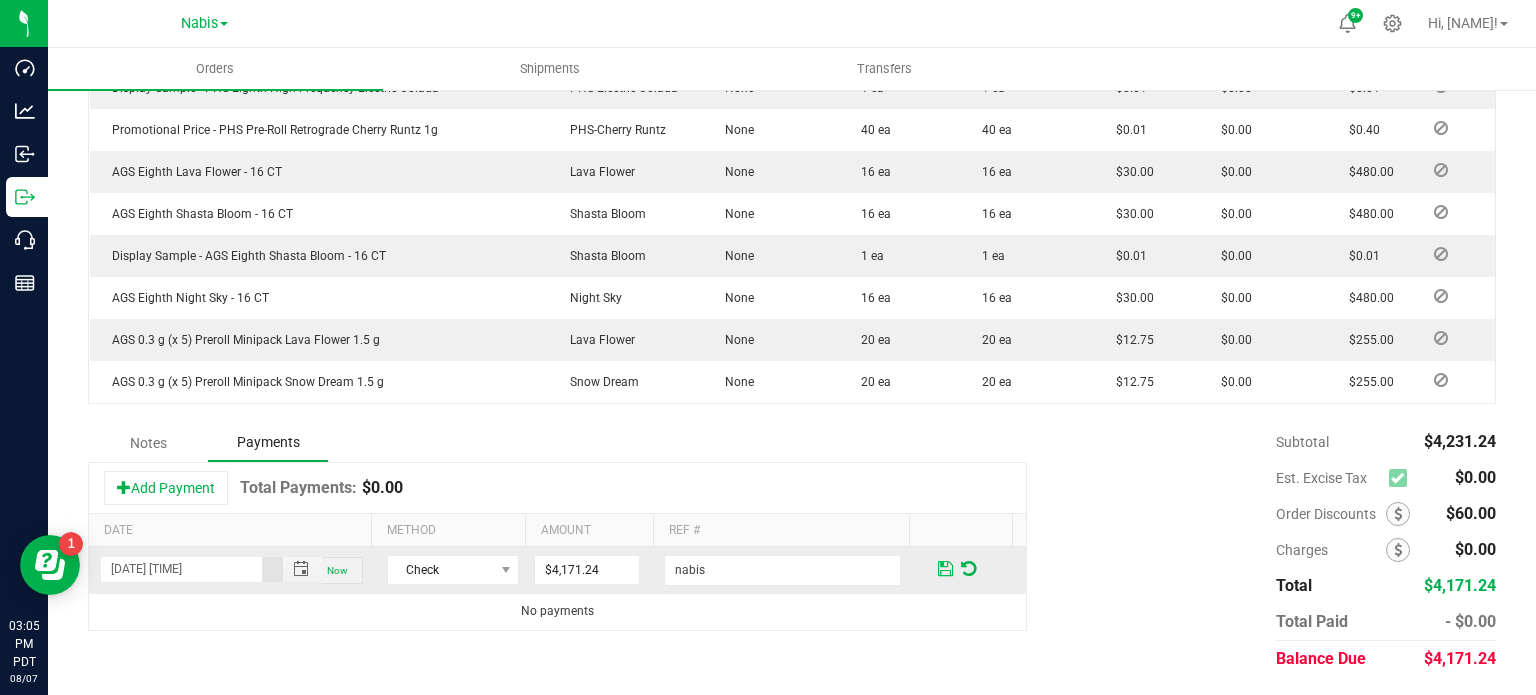 click at bounding box center [945, 569] 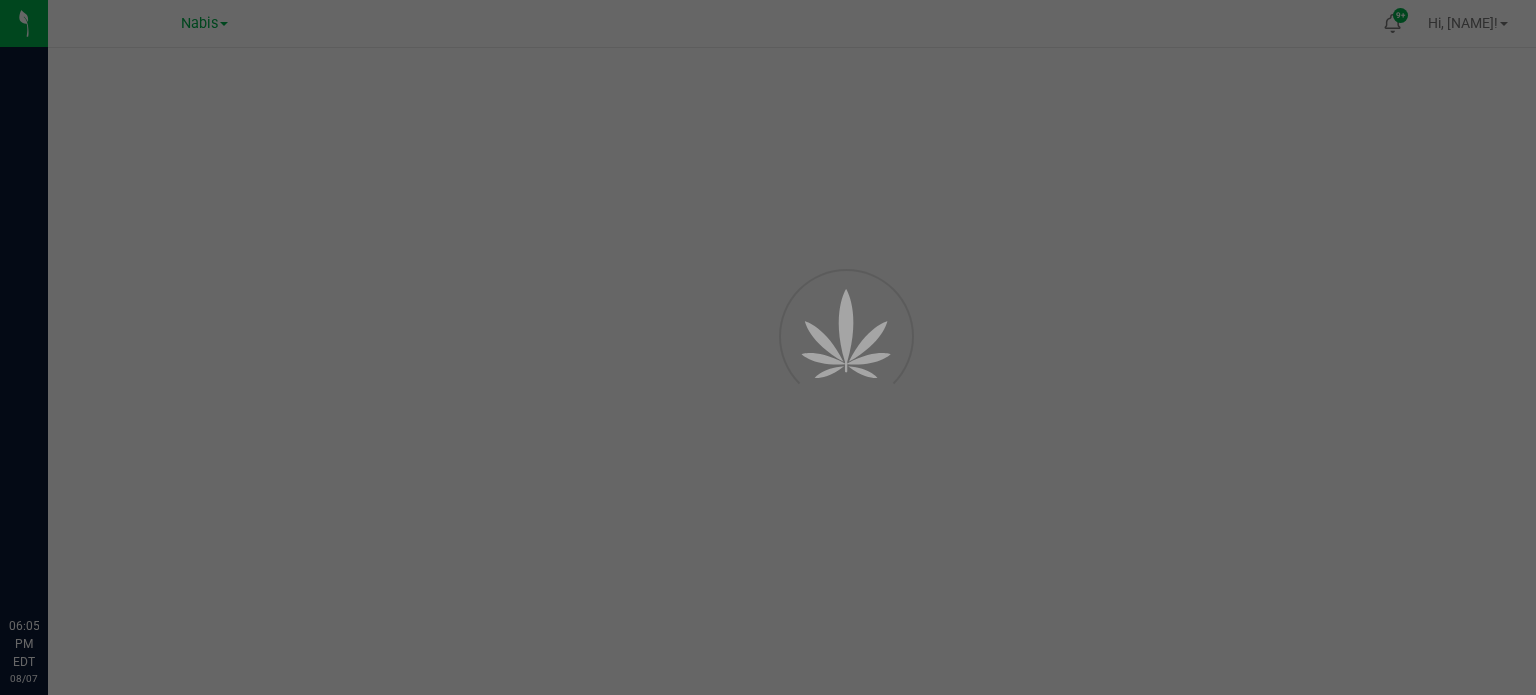 scroll, scrollTop: 0, scrollLeft: 0, axis: both 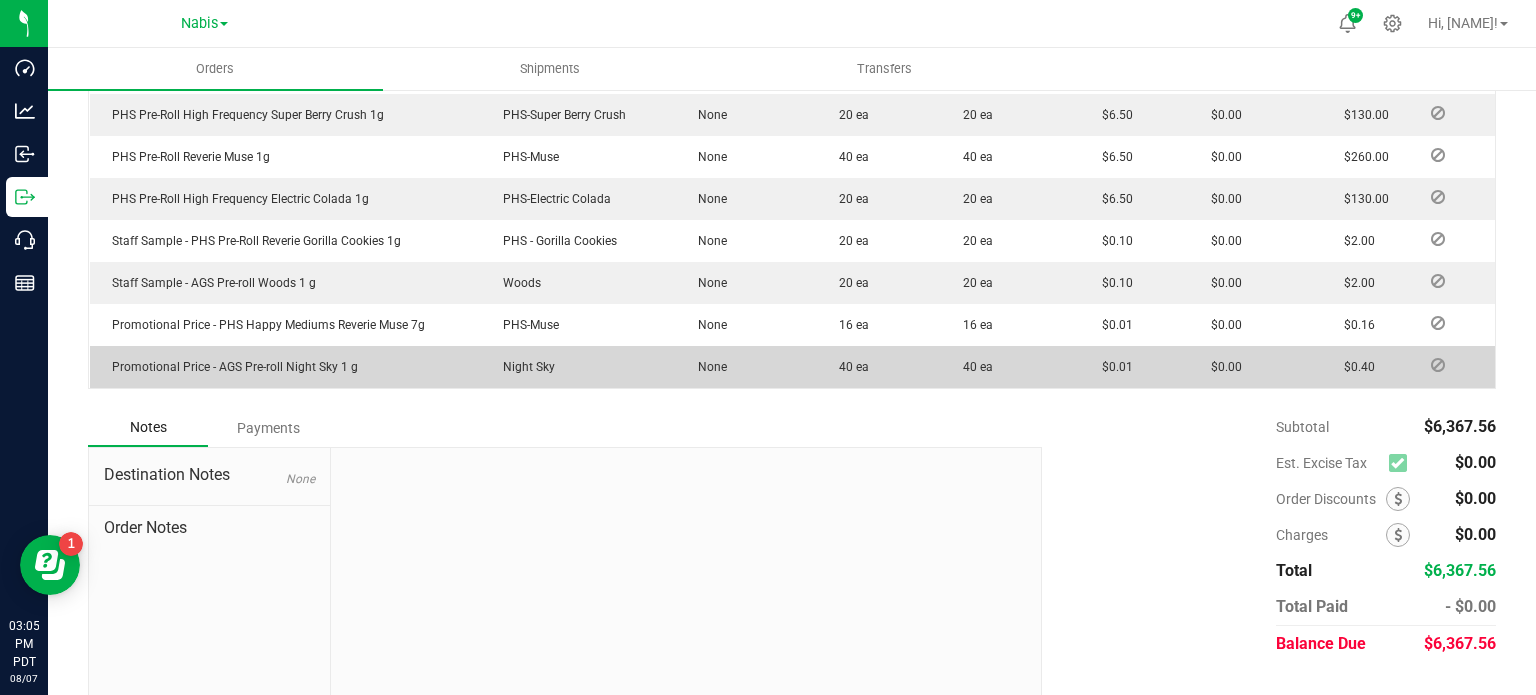 click on "Payments" at bounding box center (268, 428) 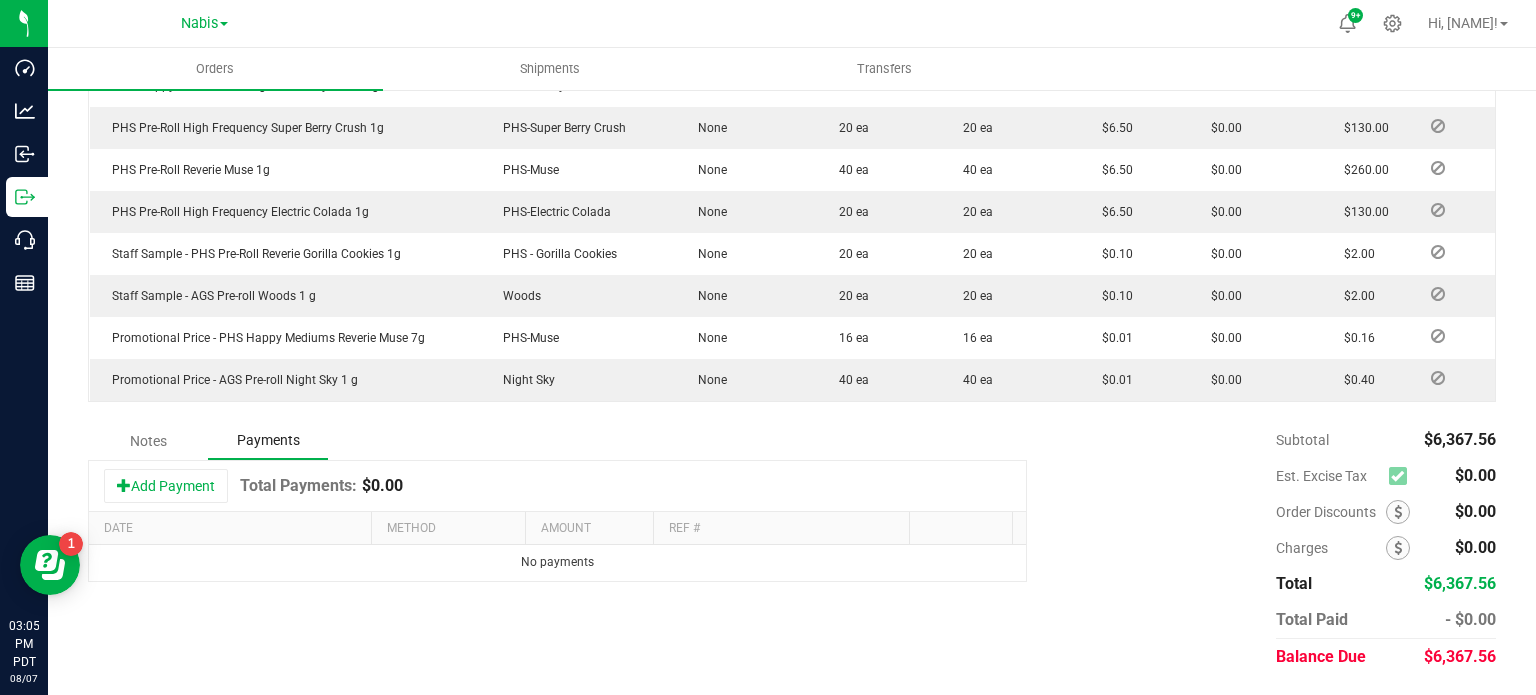 scroll, scrollTop: 1045, scrollLeft: 0, axis: vertical 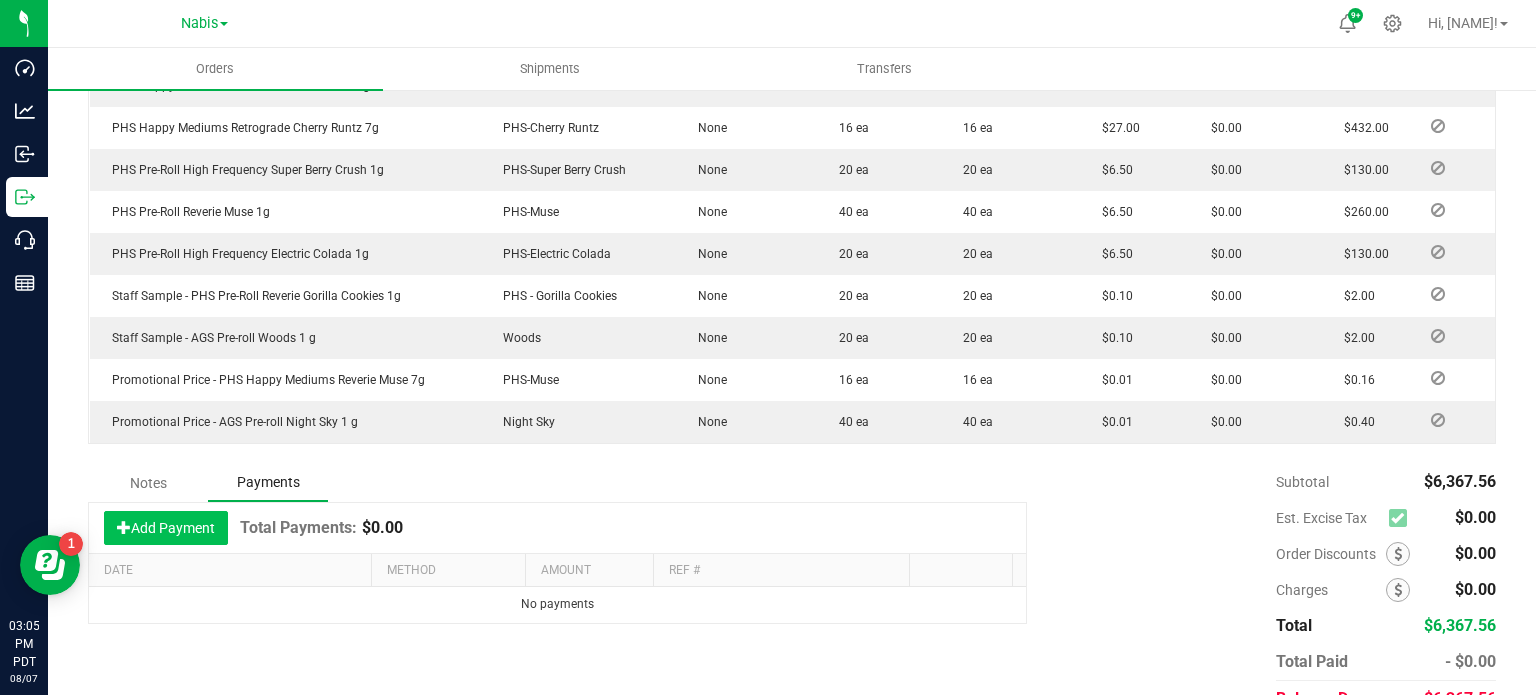 click on "Add Payment" at bounding box center [166, 528] 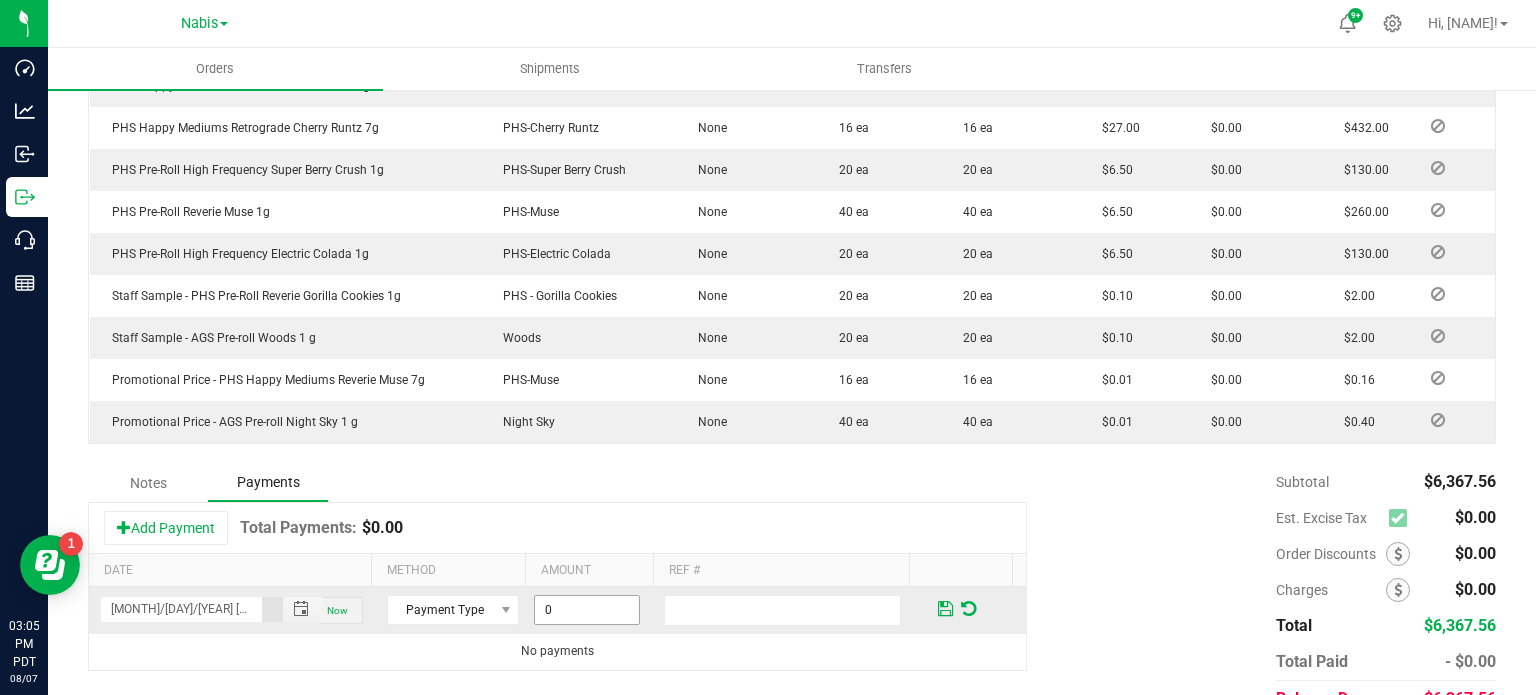 click on "0" at bounding box center (587, 610) 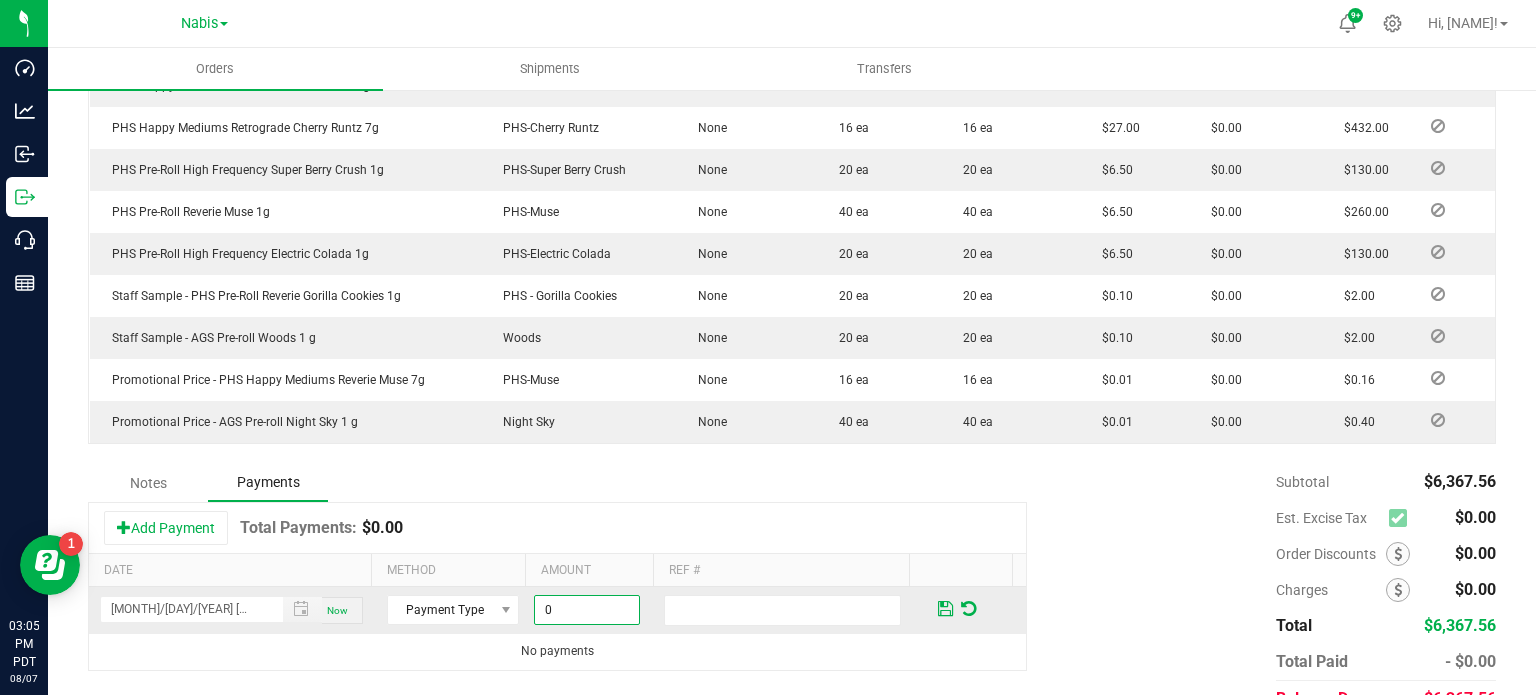 paste on "6367.56" 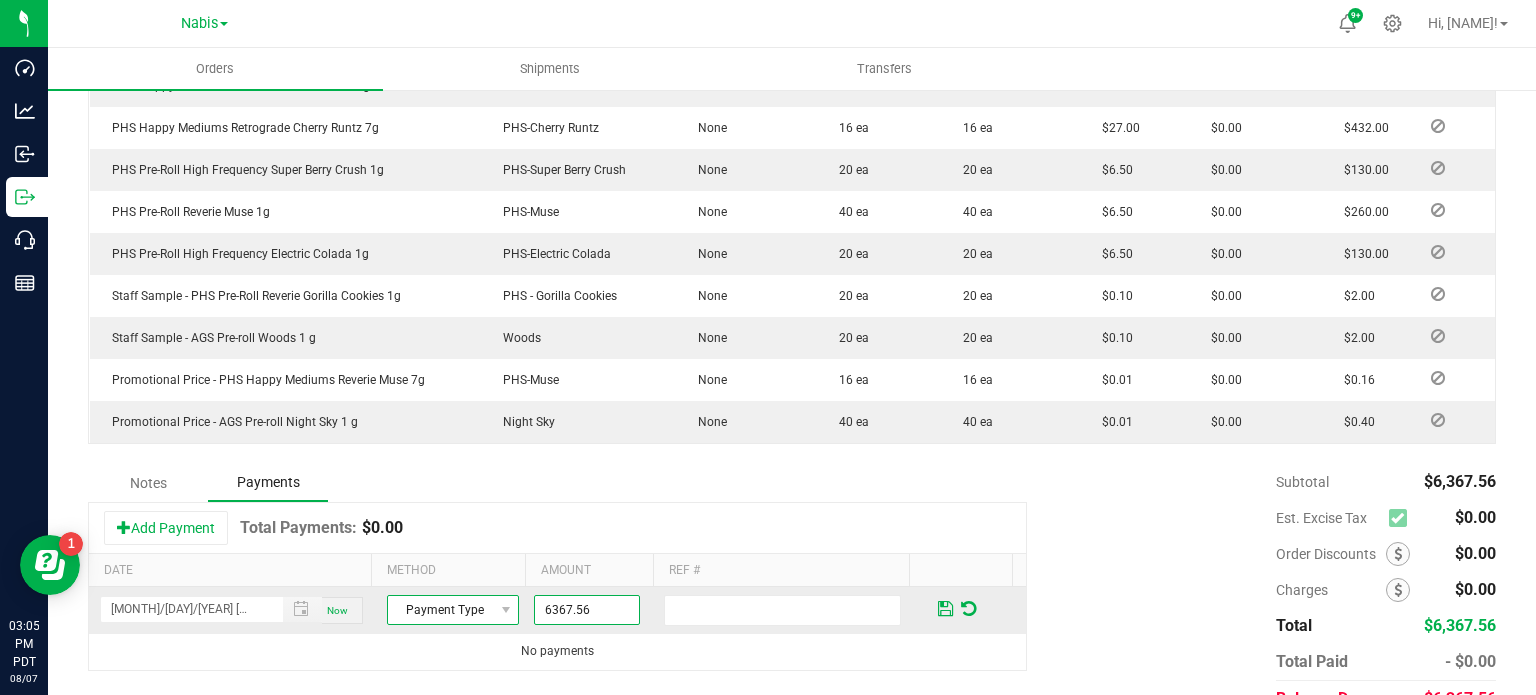 type on "$6,367.56" 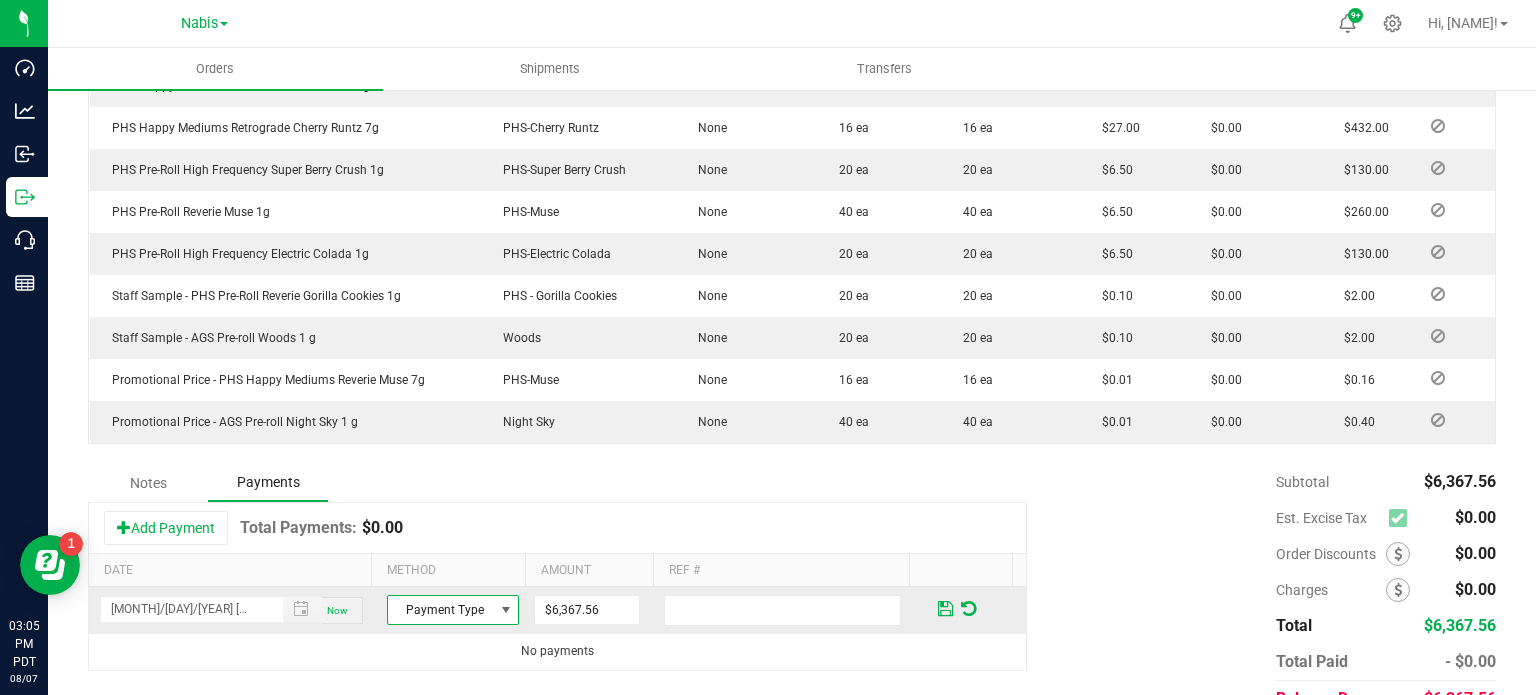 click on "Payment Type" at bounding box center [440, 610] 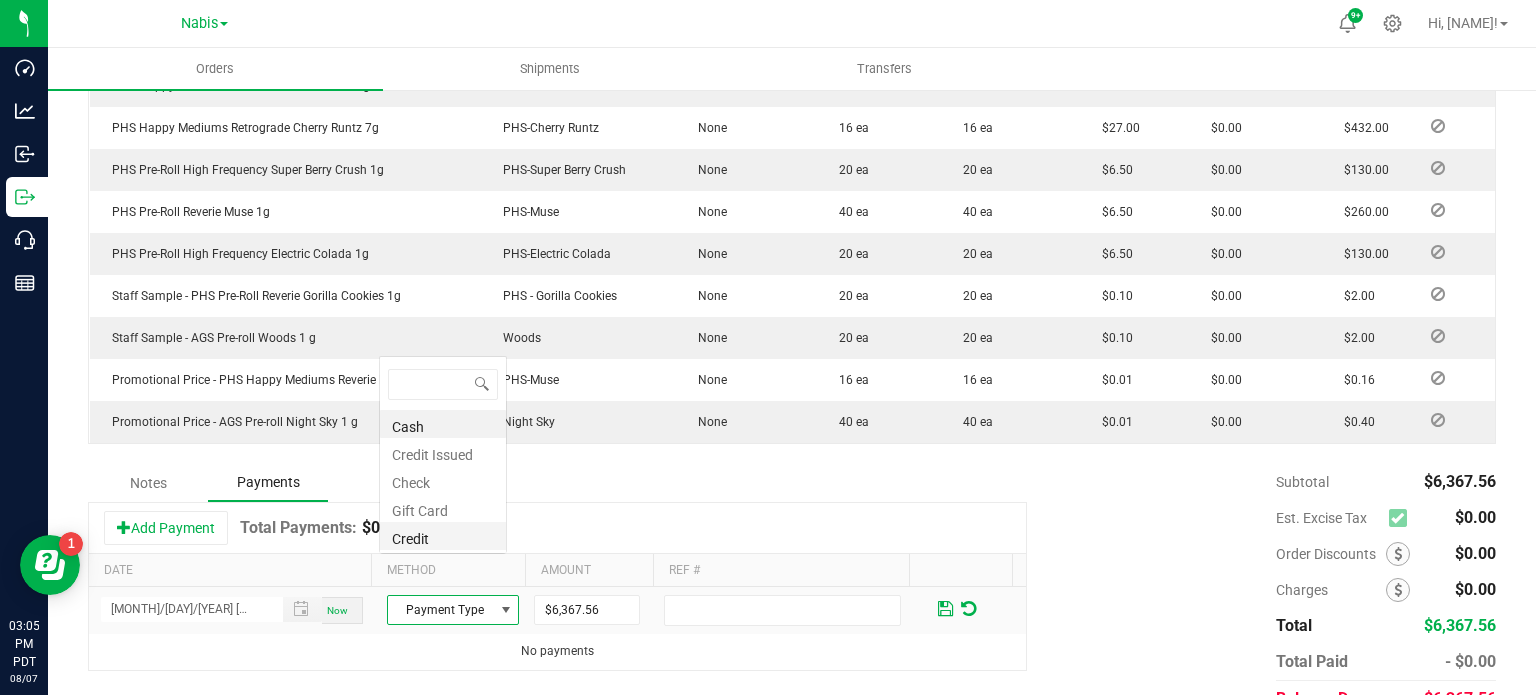 scroll, scrollTop: 0, scrollLeft: 0, axis: both 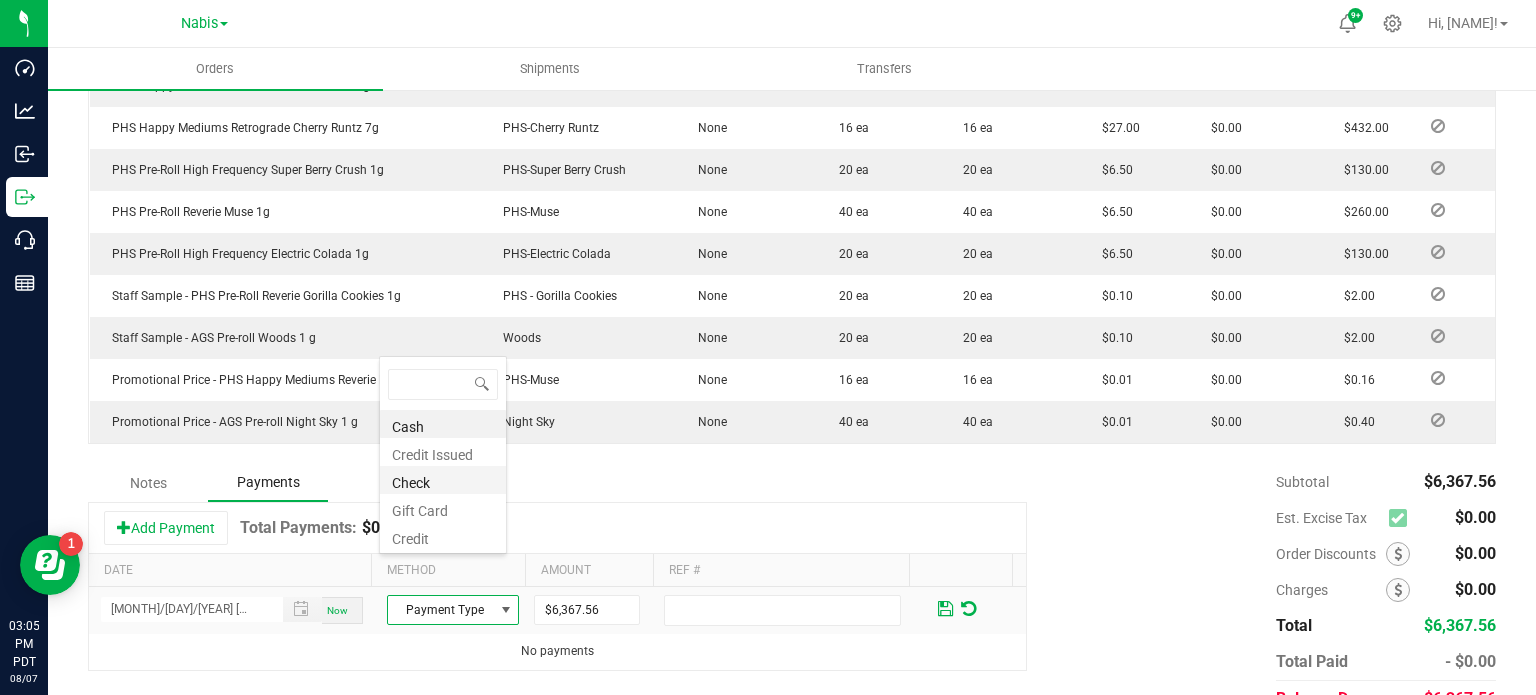 click on "Check" at bounding box center [443, 480] 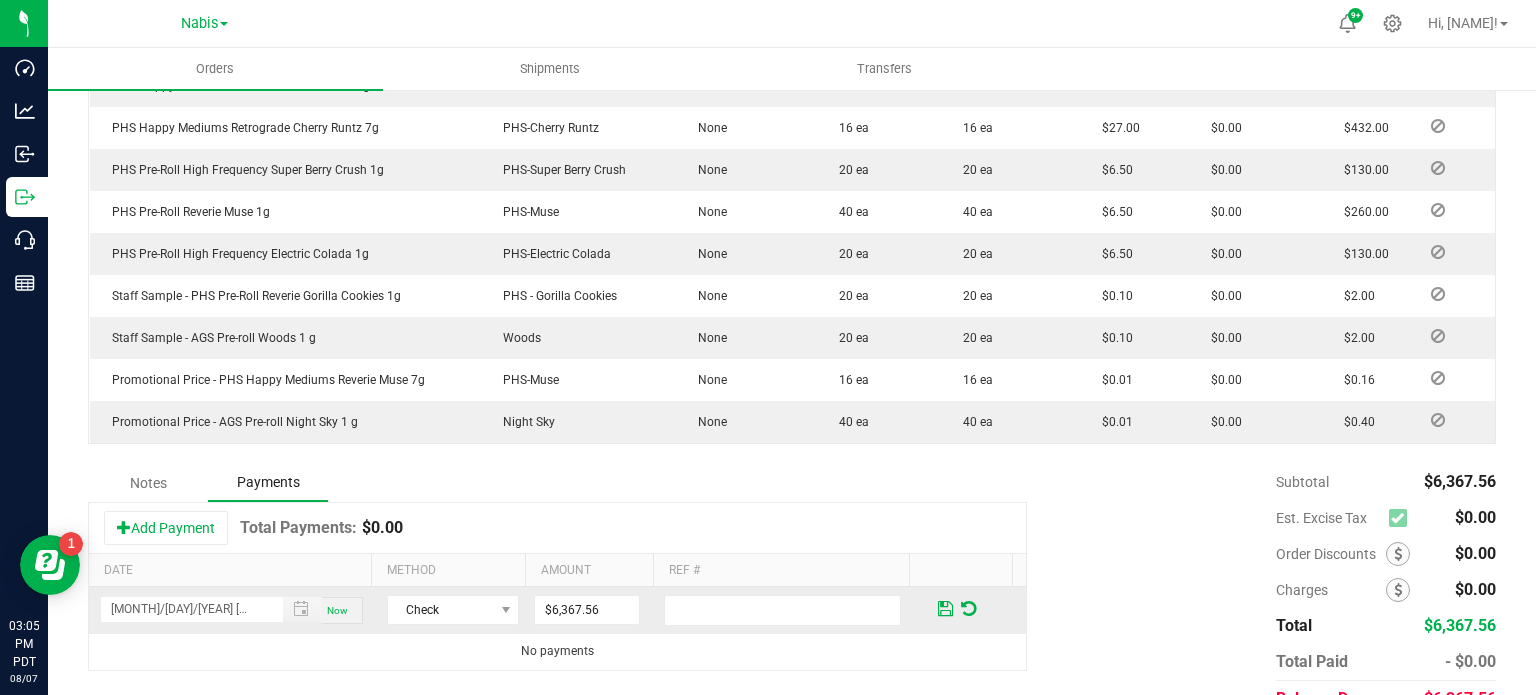click on "Now" at bounding box center [337, 610] 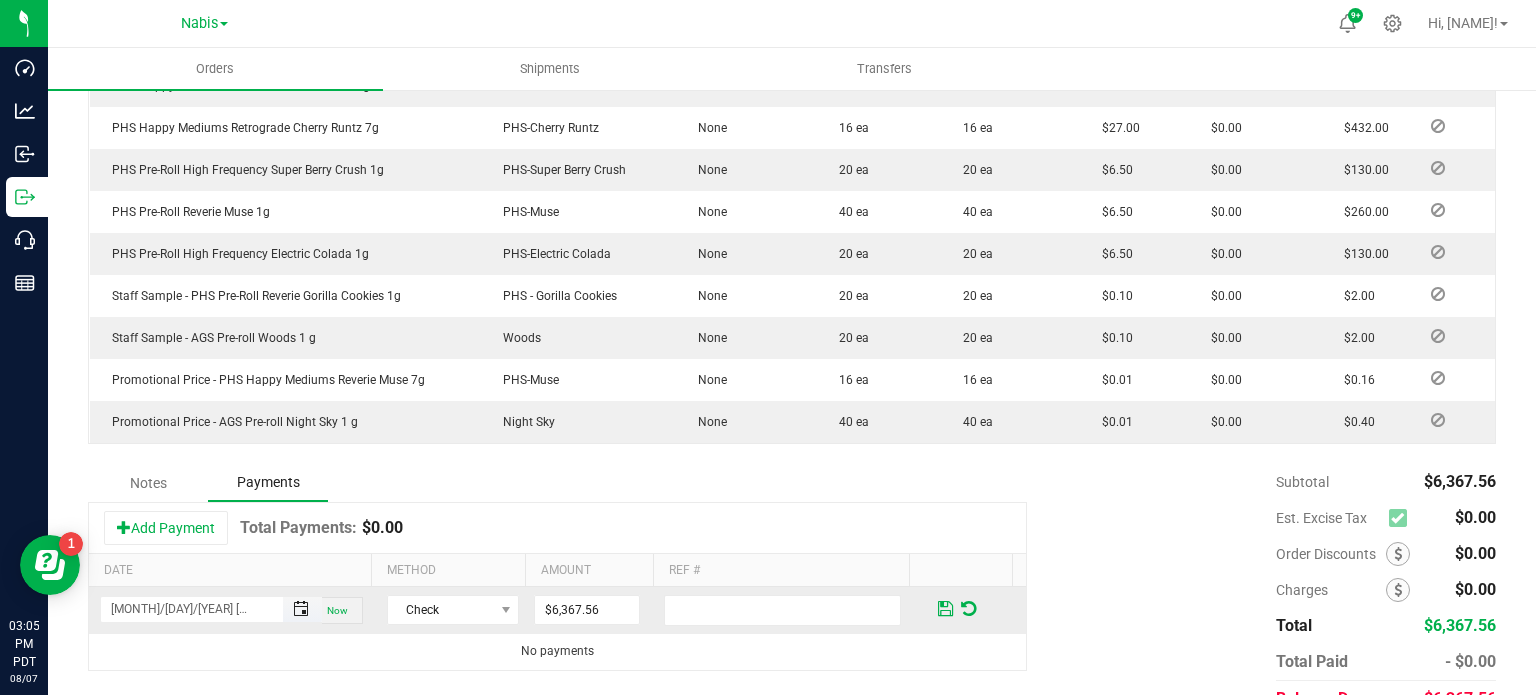 click at bounding box center [301, 609] 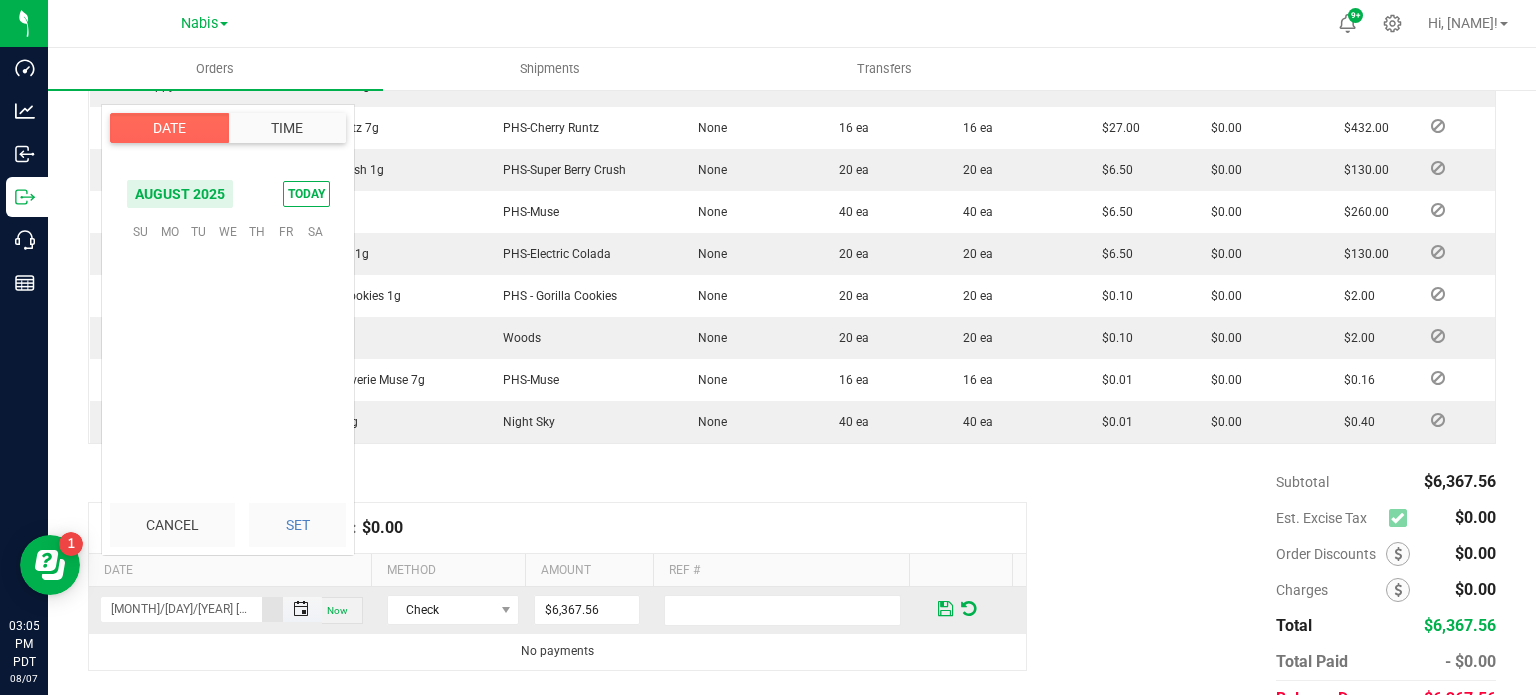 scroll, scrollTop: 0, scrollLeft: 0, axis: both 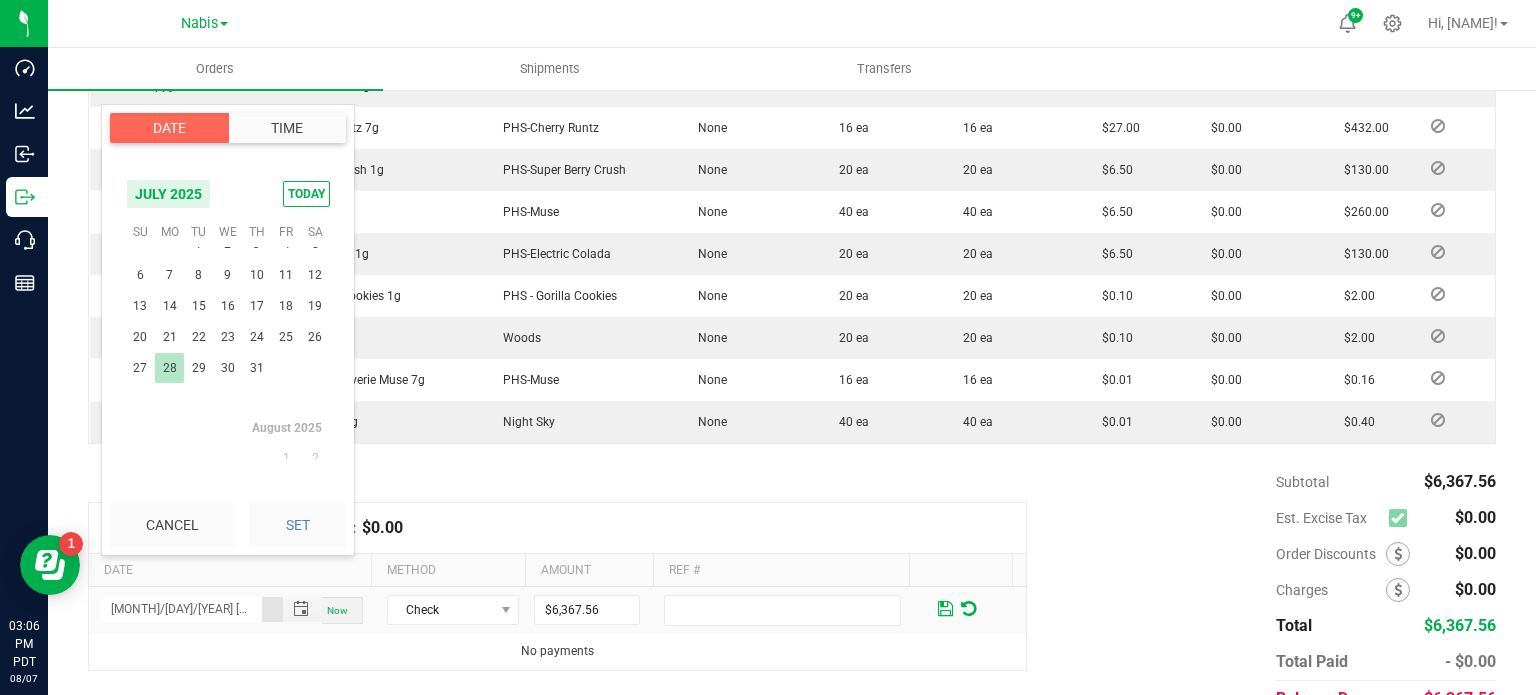click on "28" at bounding box center (169, 368) 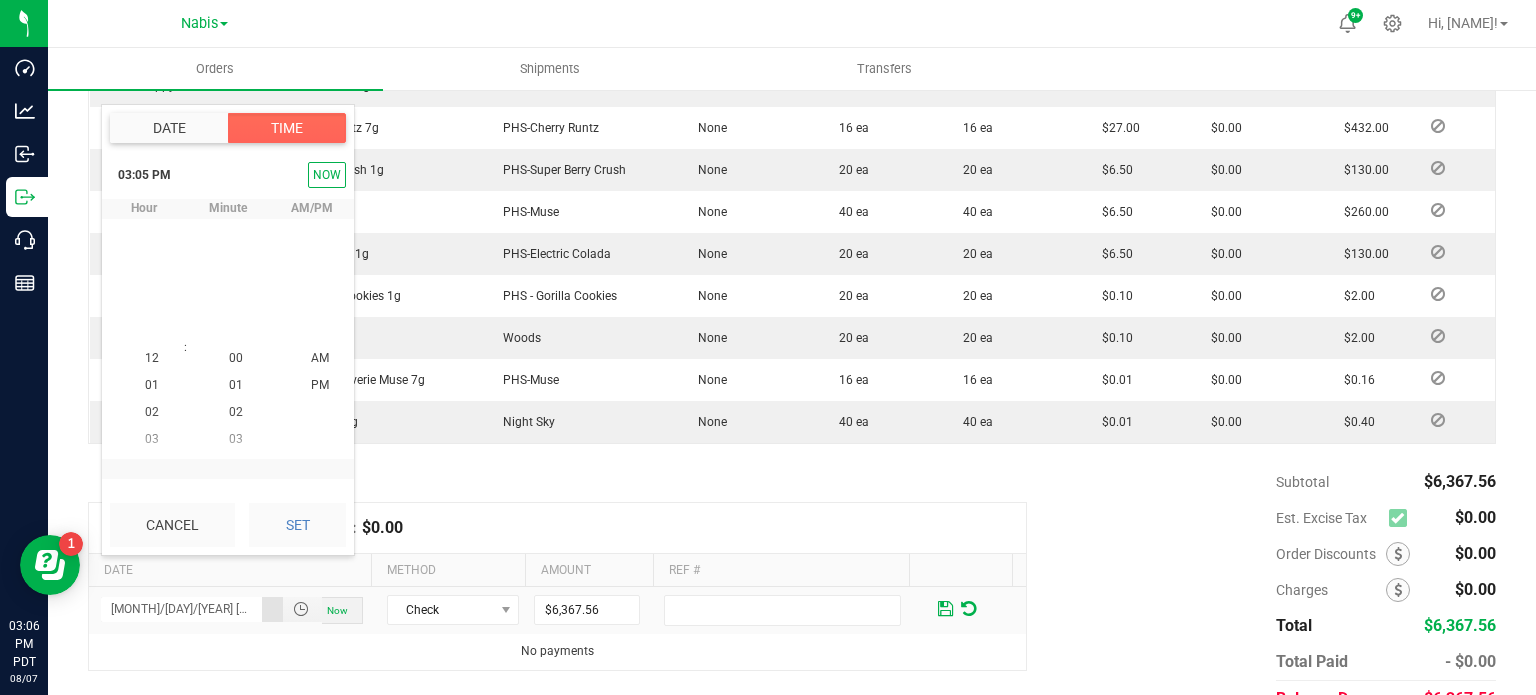scroll, scrollTop: 323940, scrollLeft: 0, axis: vertical 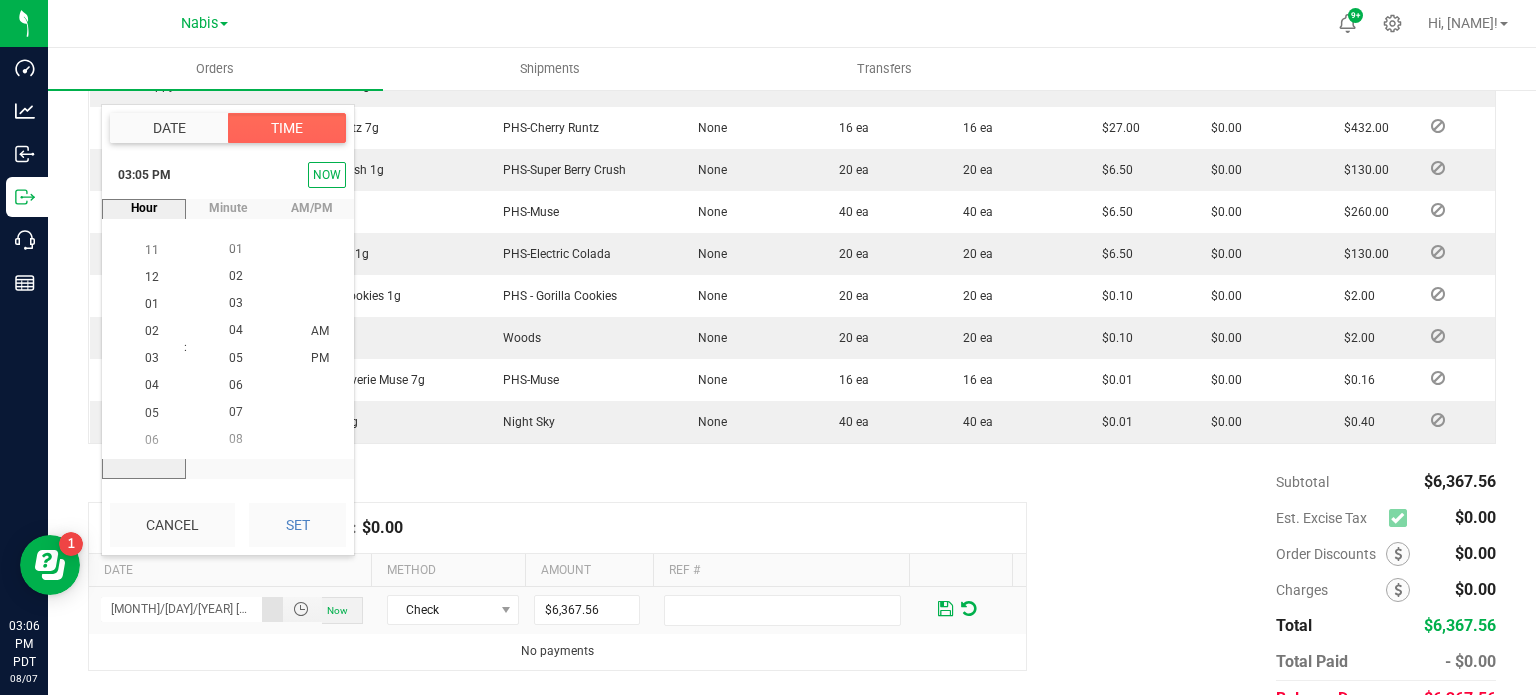 drag, startPoint x: 288, startPoint y: 503, endPoint x: 308, endPoint y: 509, distance: 20.880613 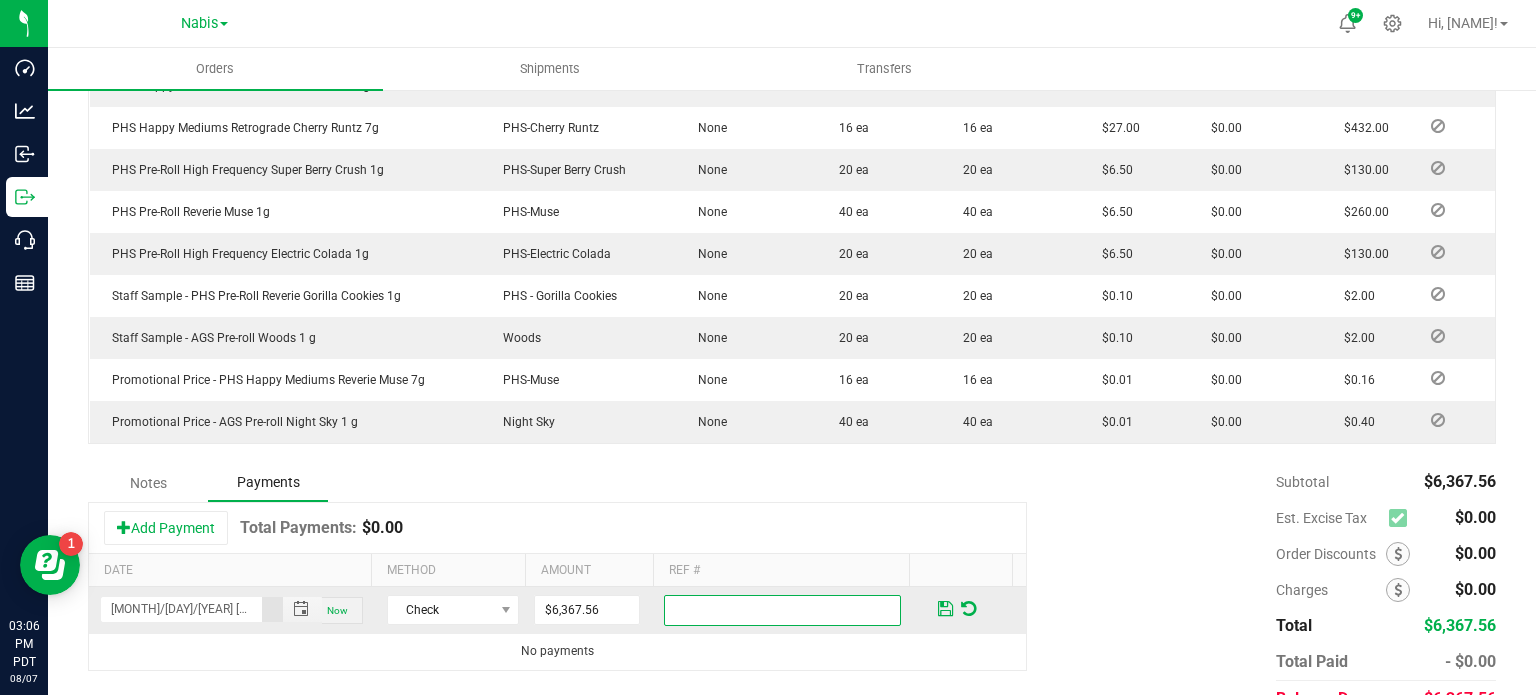 click at bounding box center [782, 610] 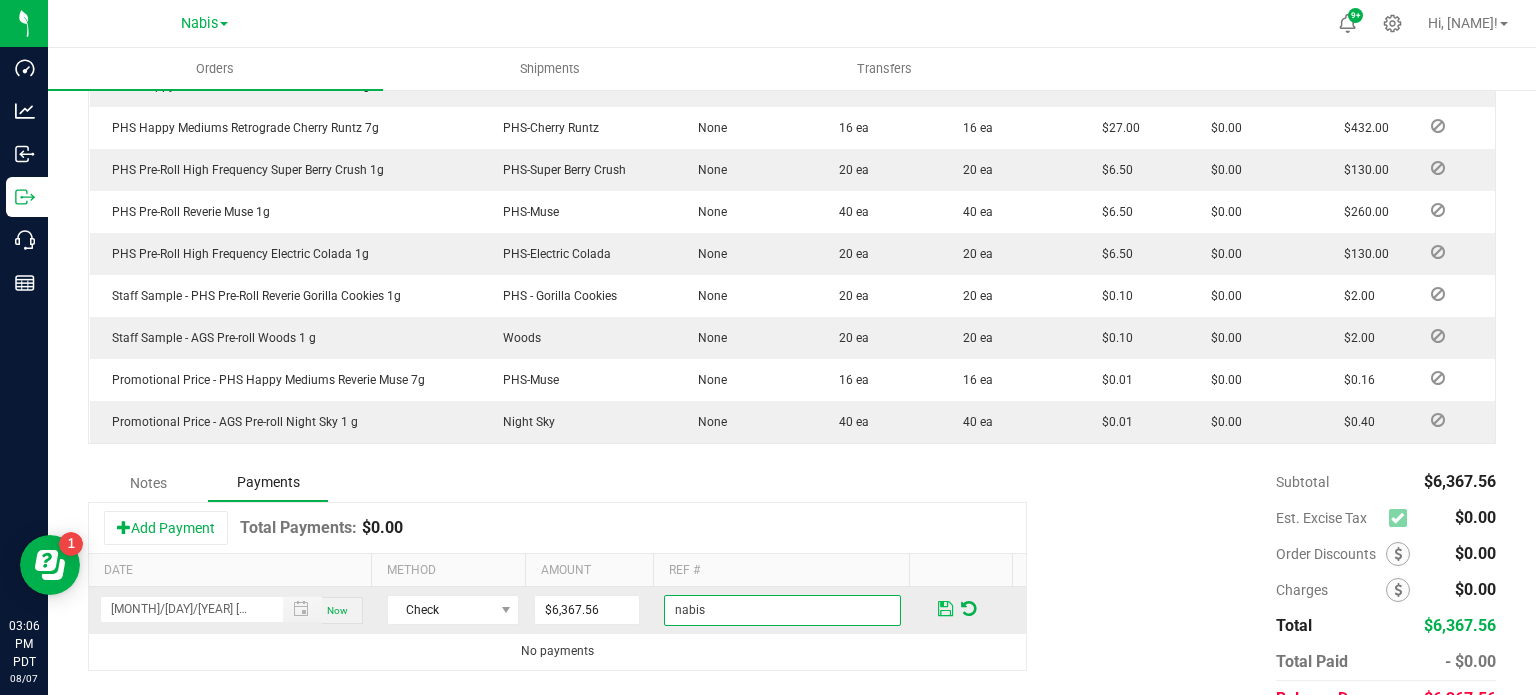 type on "nabis" 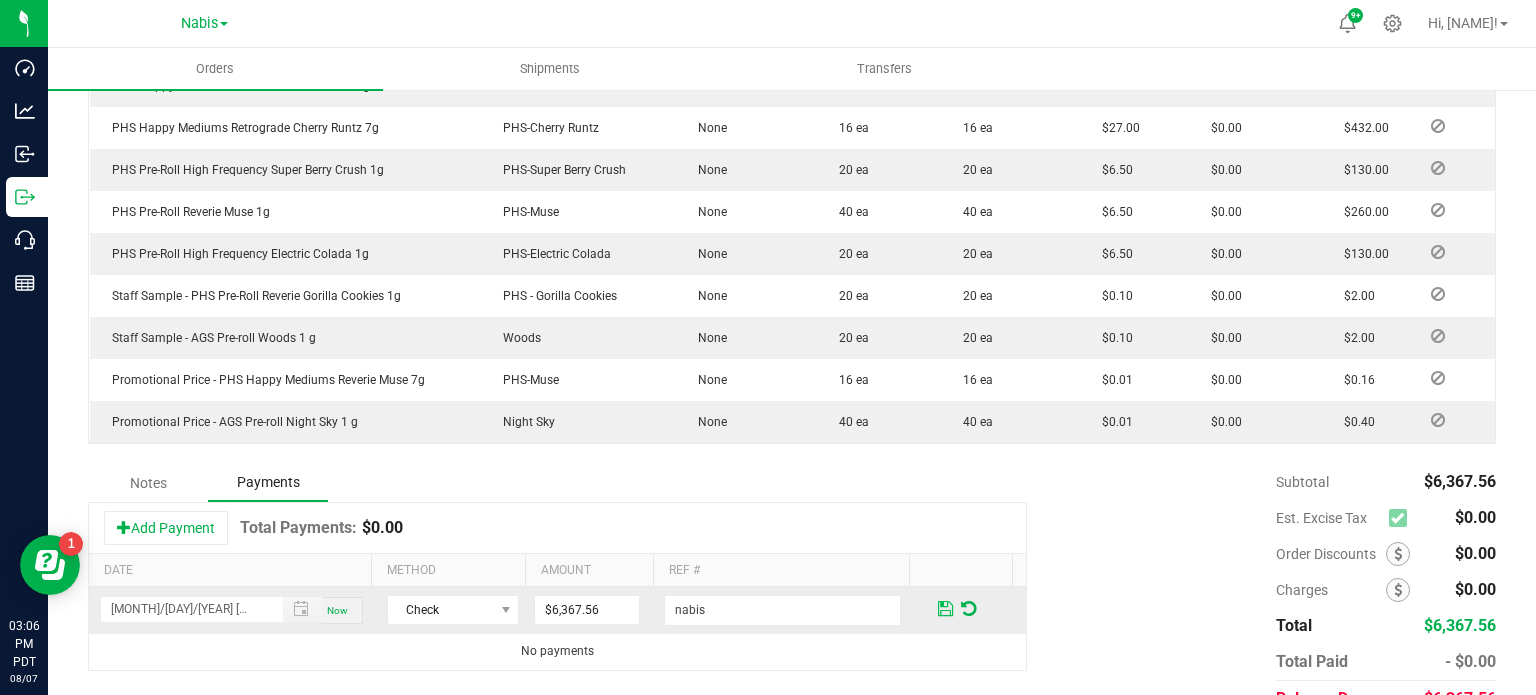 click at bounding box center (945, 609) 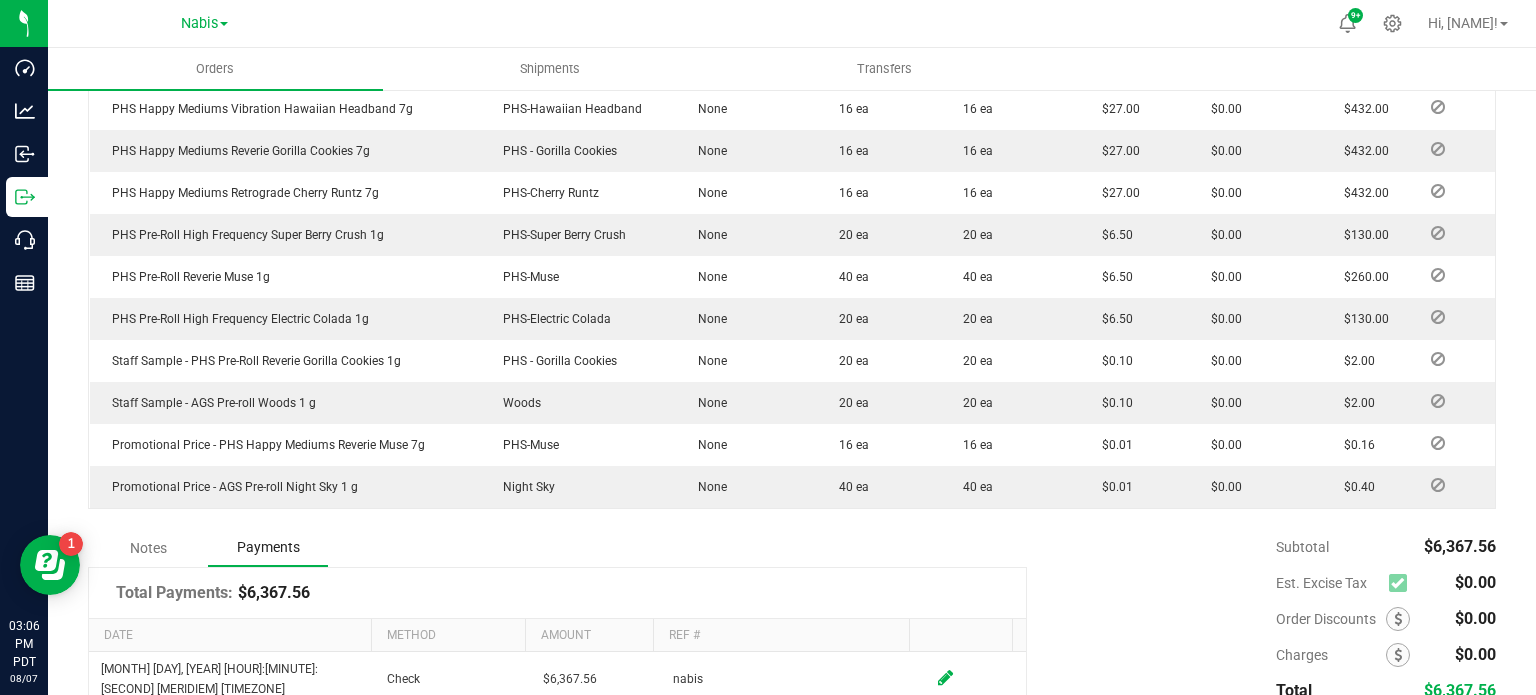 scroll, scrollTop: 945, scrollLeft: 0, axis: vertical 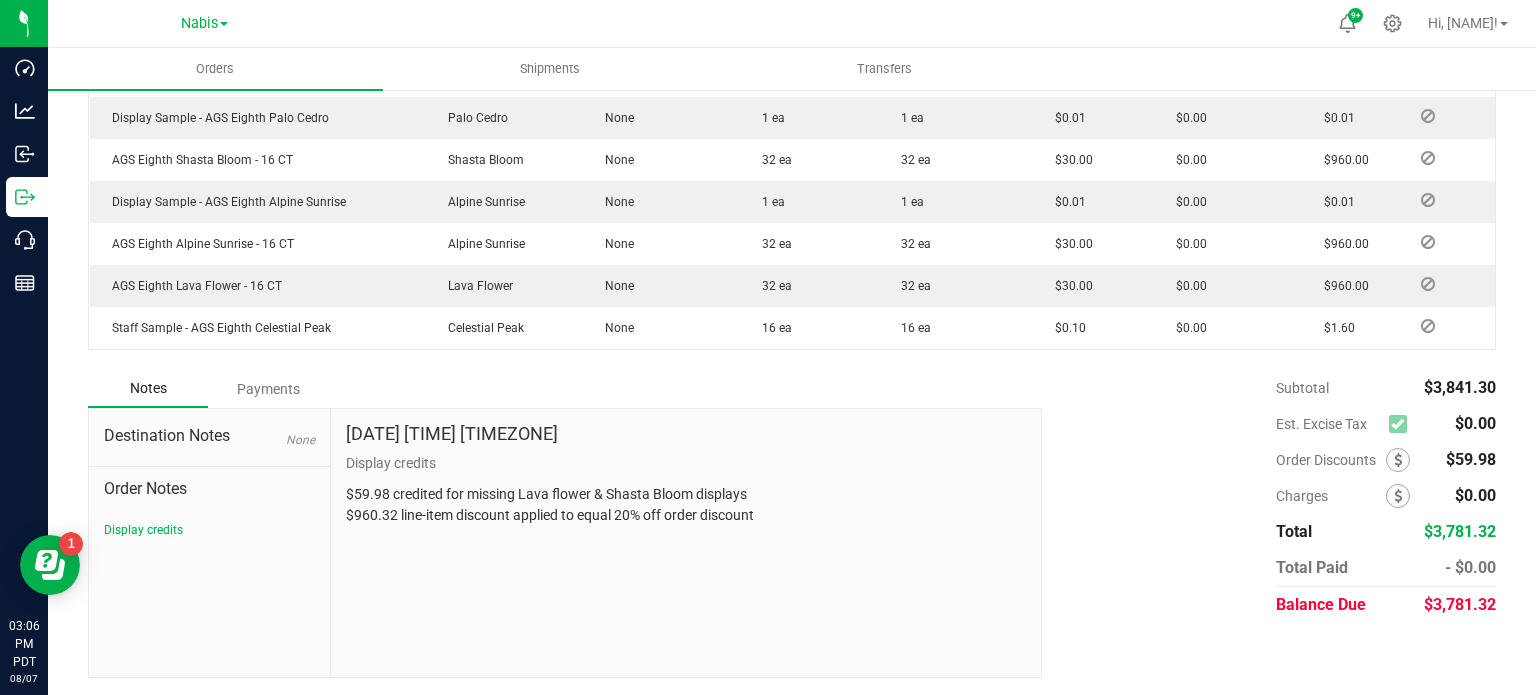 click on "Payments" at bounding box center [268, 389] 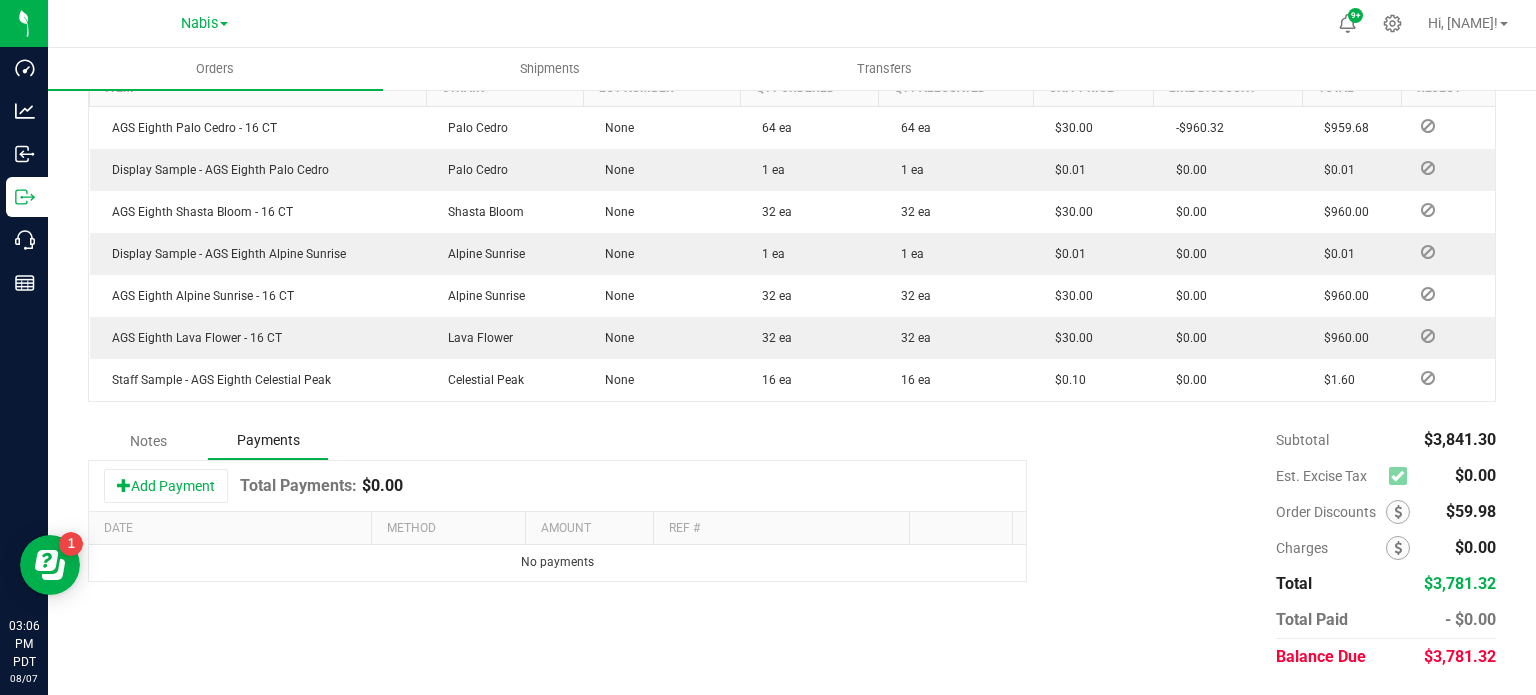 scroll, scrollTop: 584, scrollLeft: 0, axis: vertical 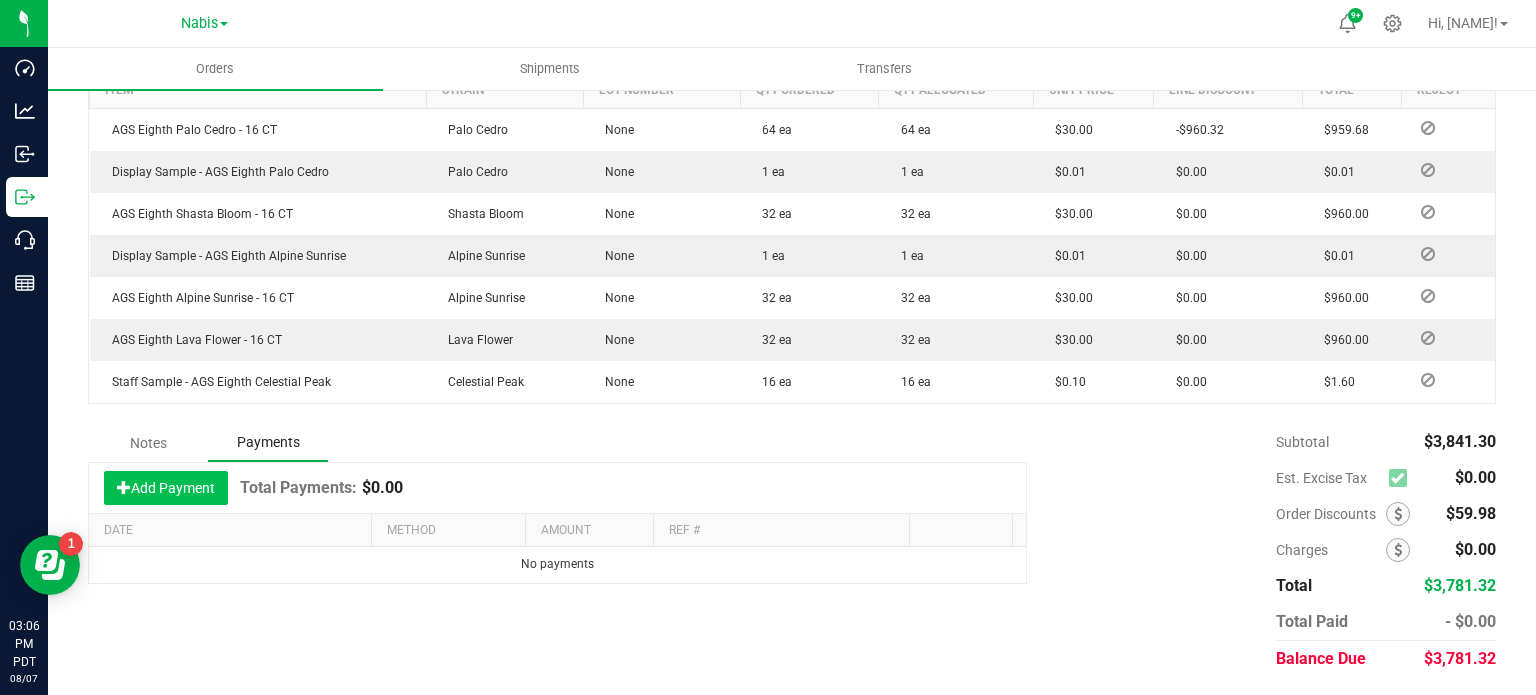 click on "Add Payment" at bounding box center [166, 488] 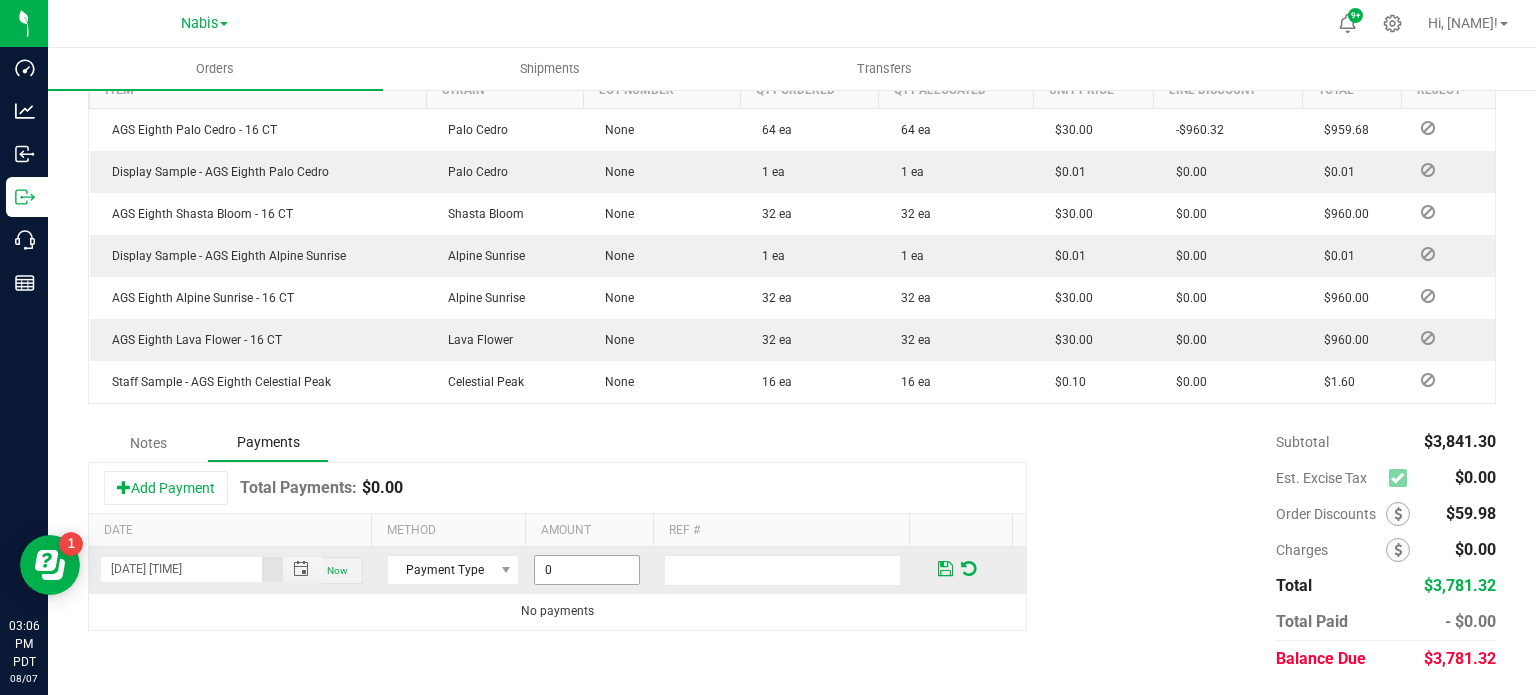 click on "0" at bounding box center (587, 570) 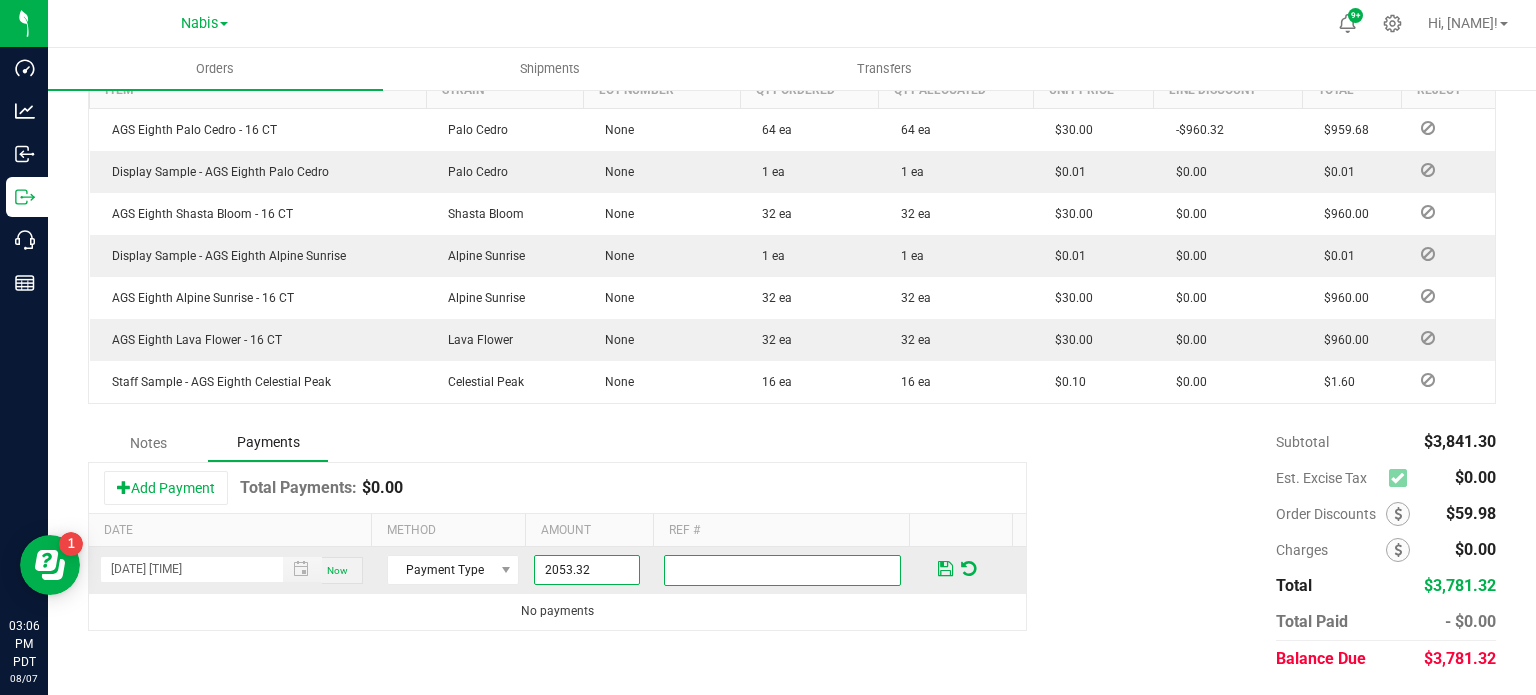 type on "$2,053.32" 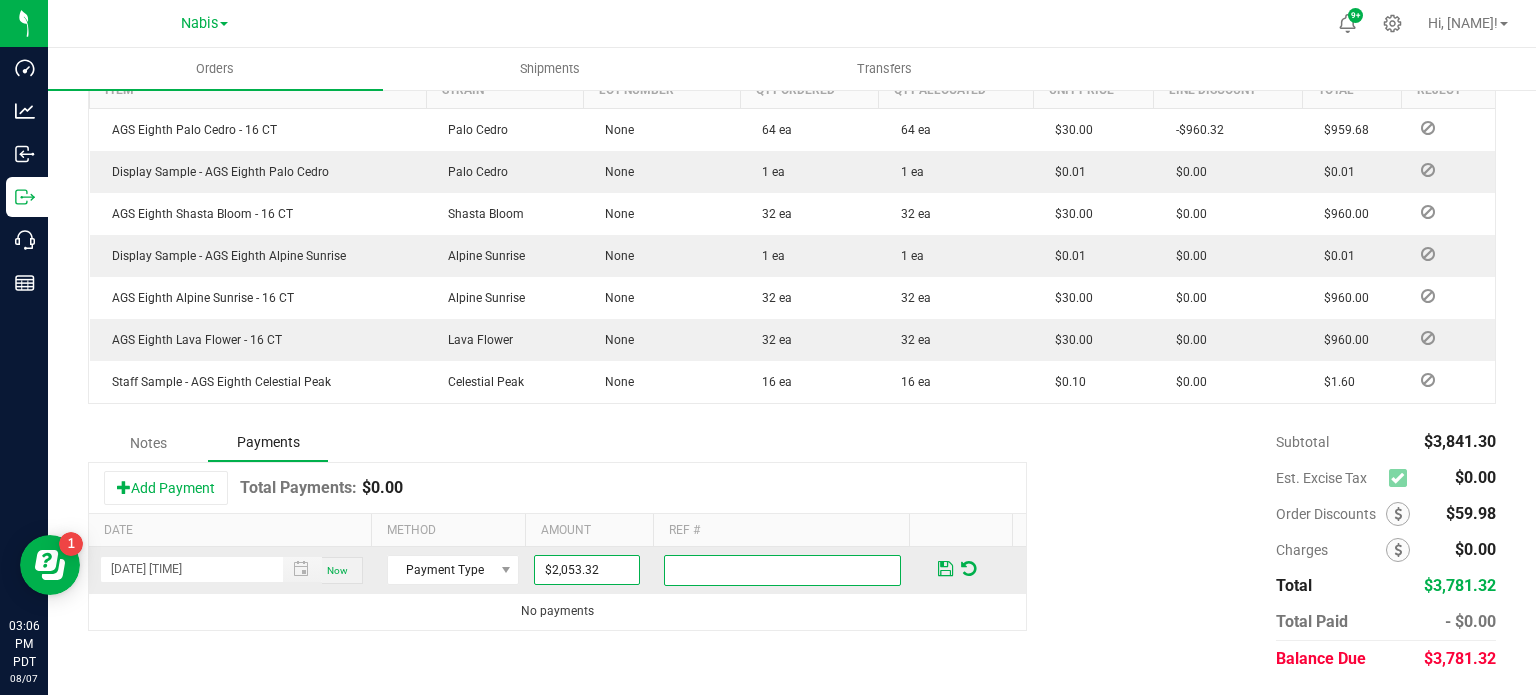 click at bounding box center (791, 570) 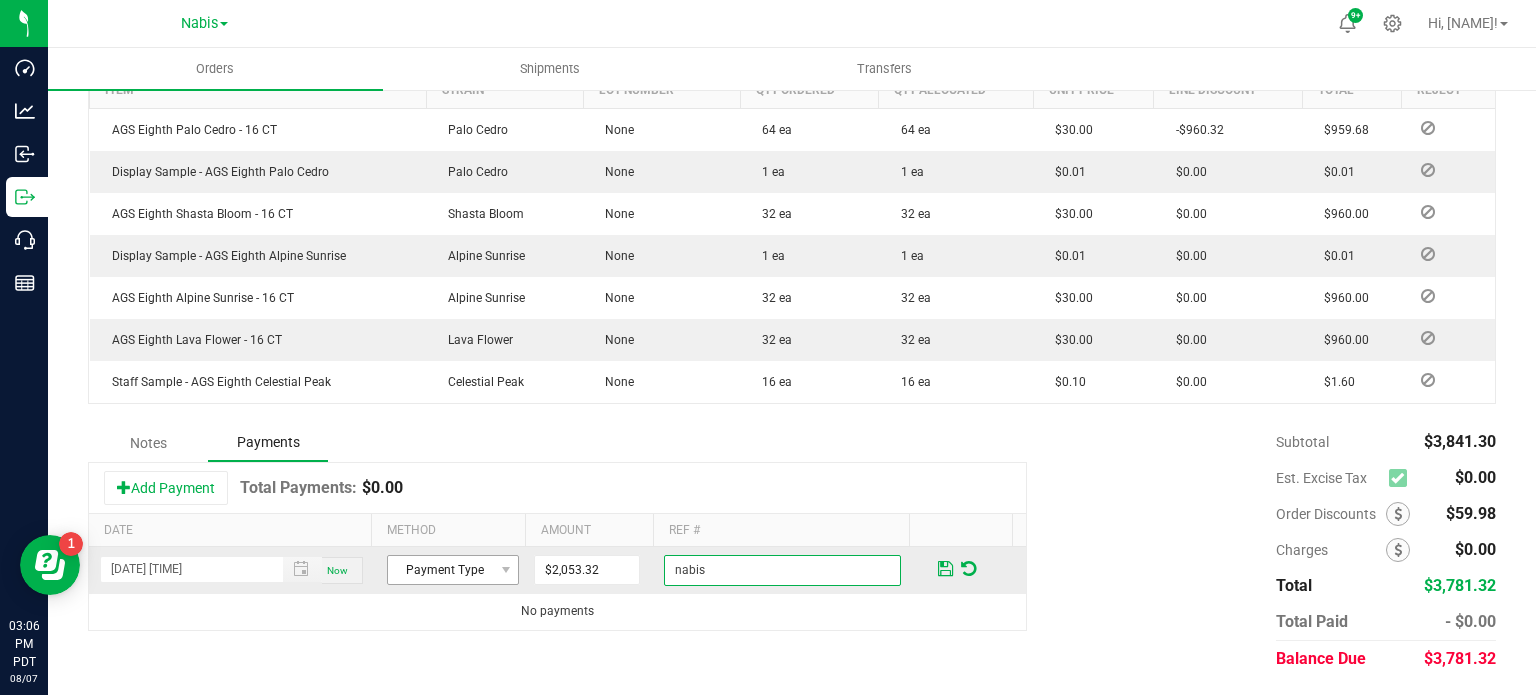 type on "nabis" 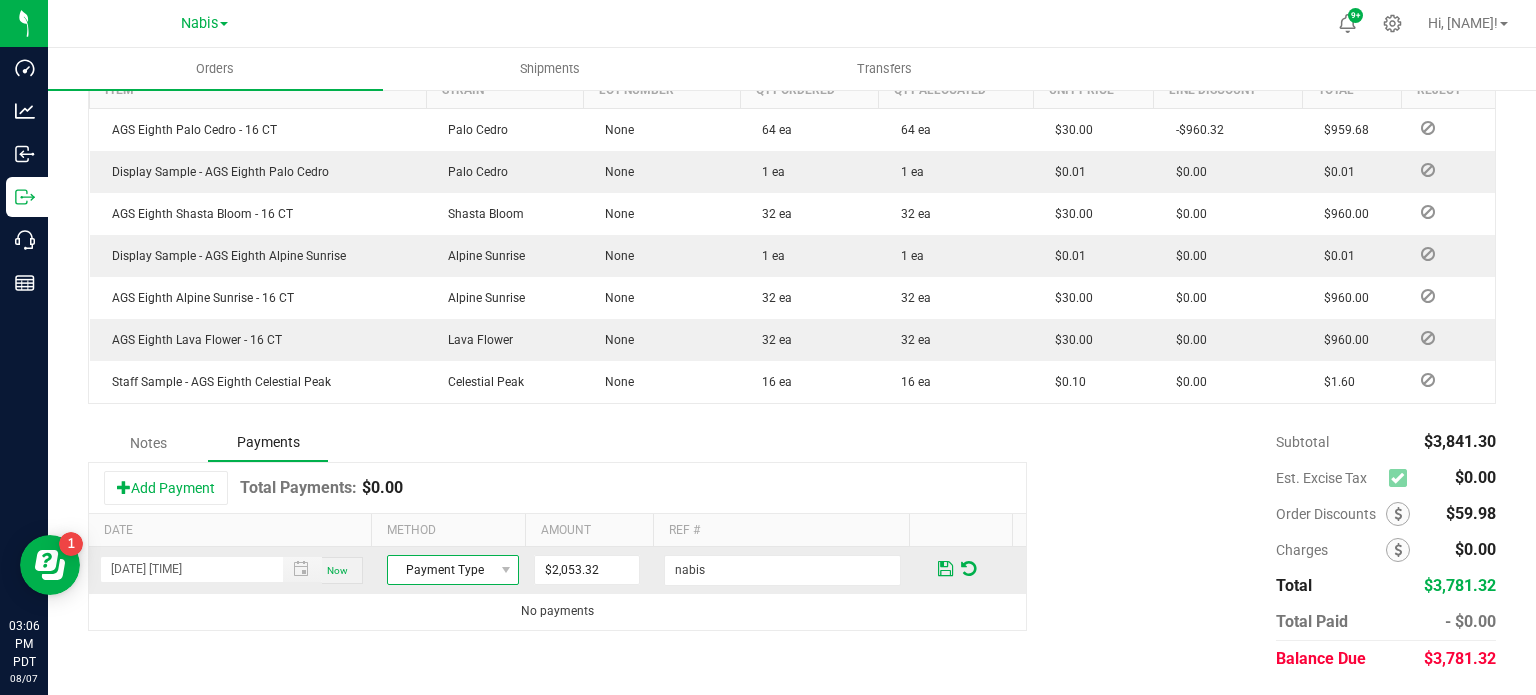 click at bounding box center (505, 570) 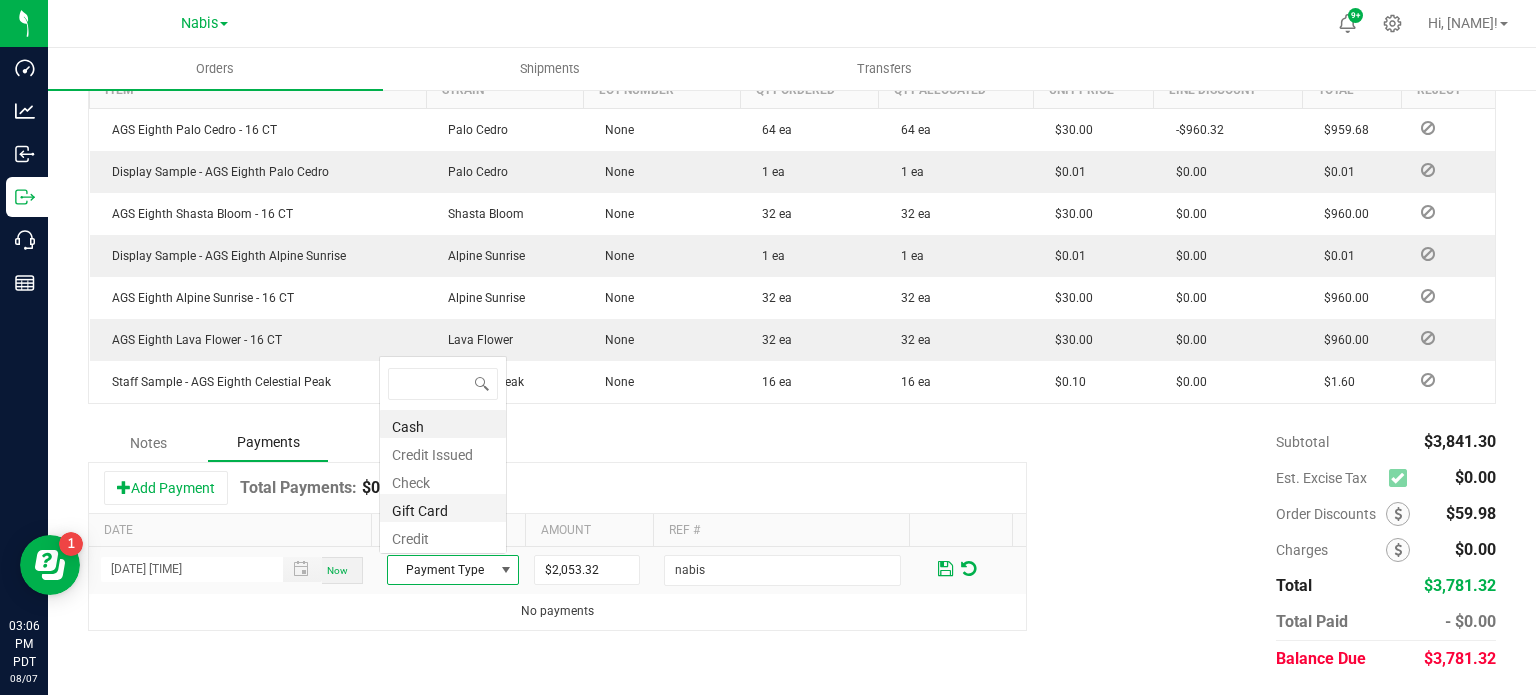 scroll, scrollTop: 0, scrollLeft: 0, axis: both 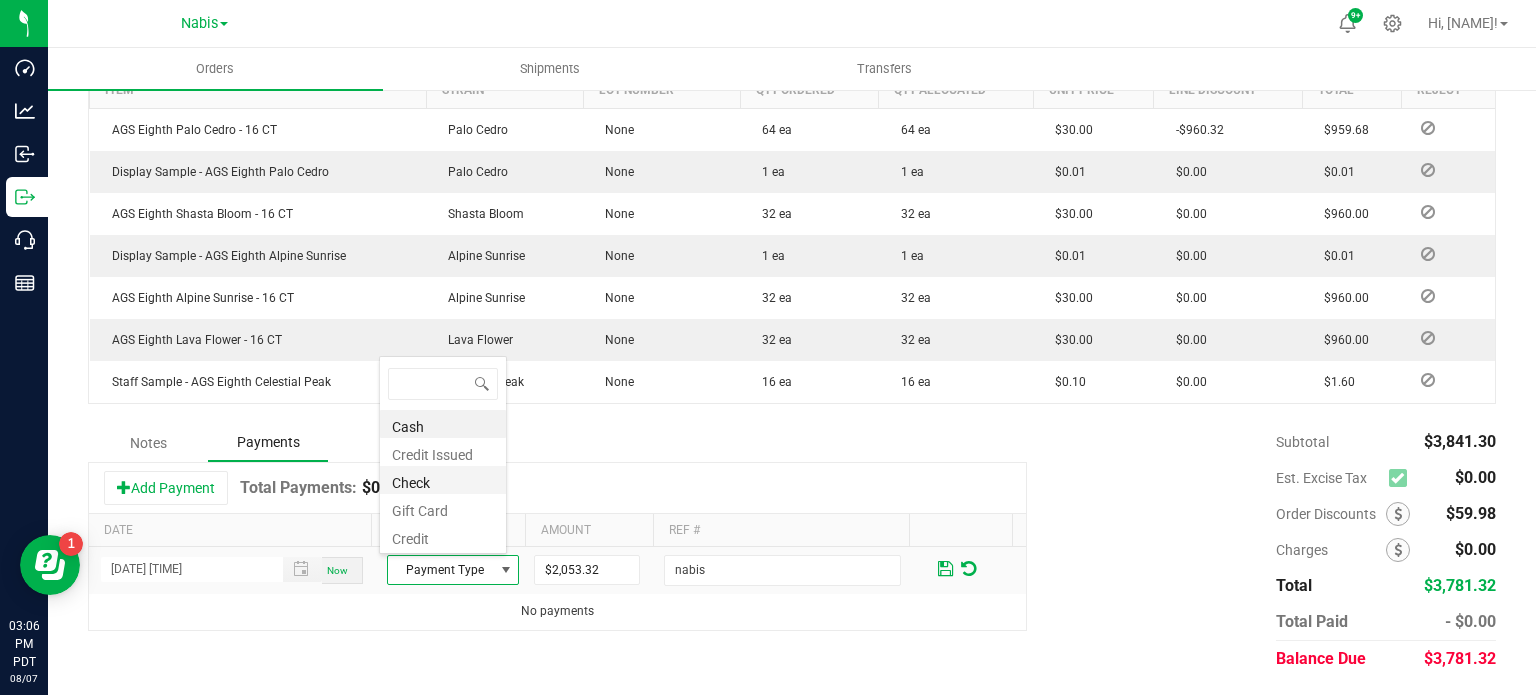 click on "Check" at bounding box center [443, 480] 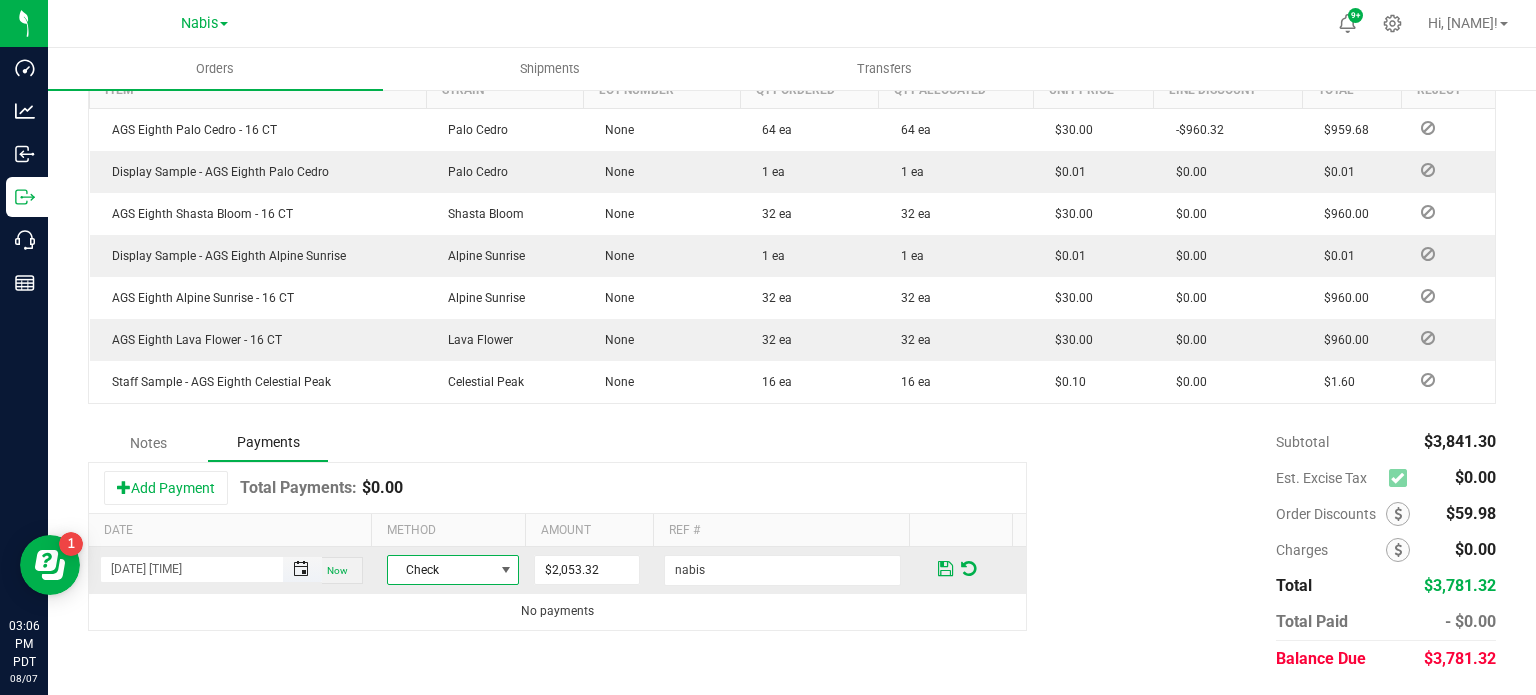 click at bounding box center (301, 569) 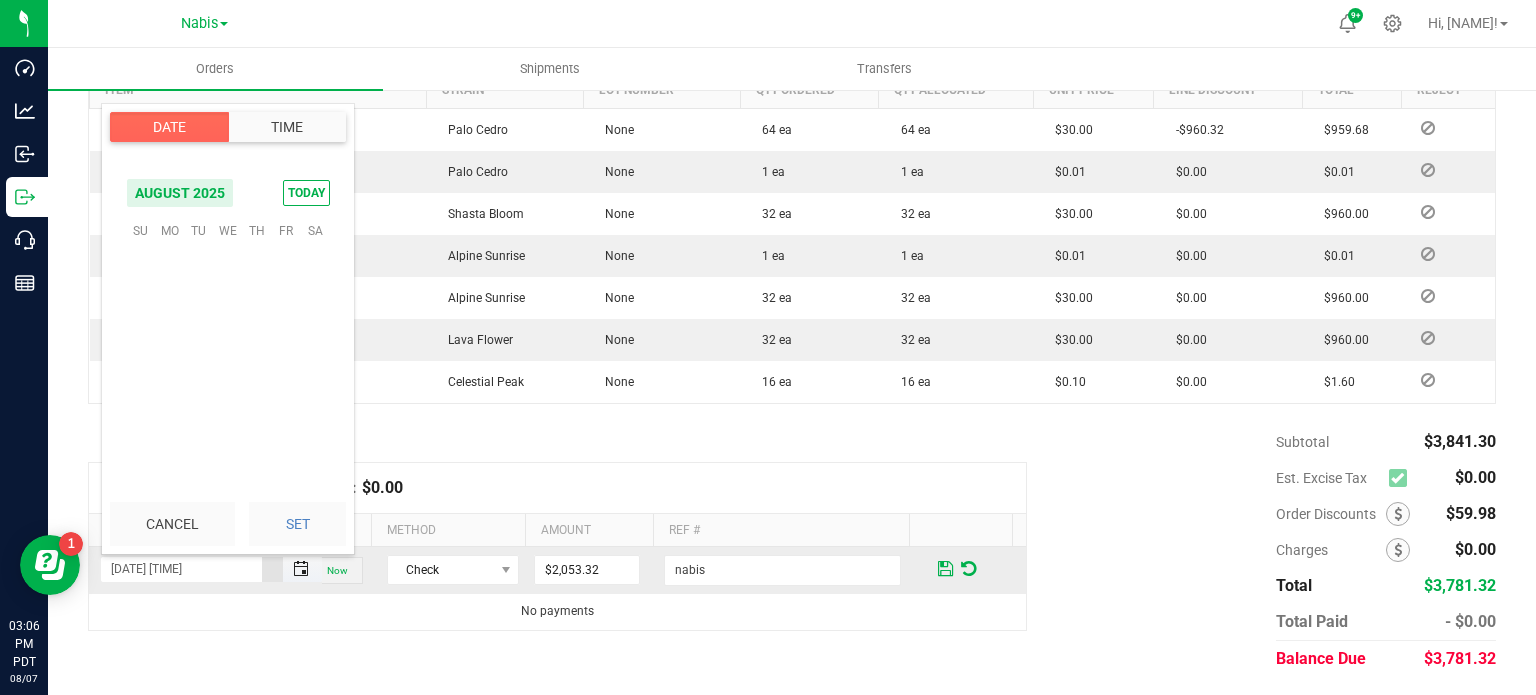 scroll, scrollTop: 0, scrollLeft: 0, axis: both 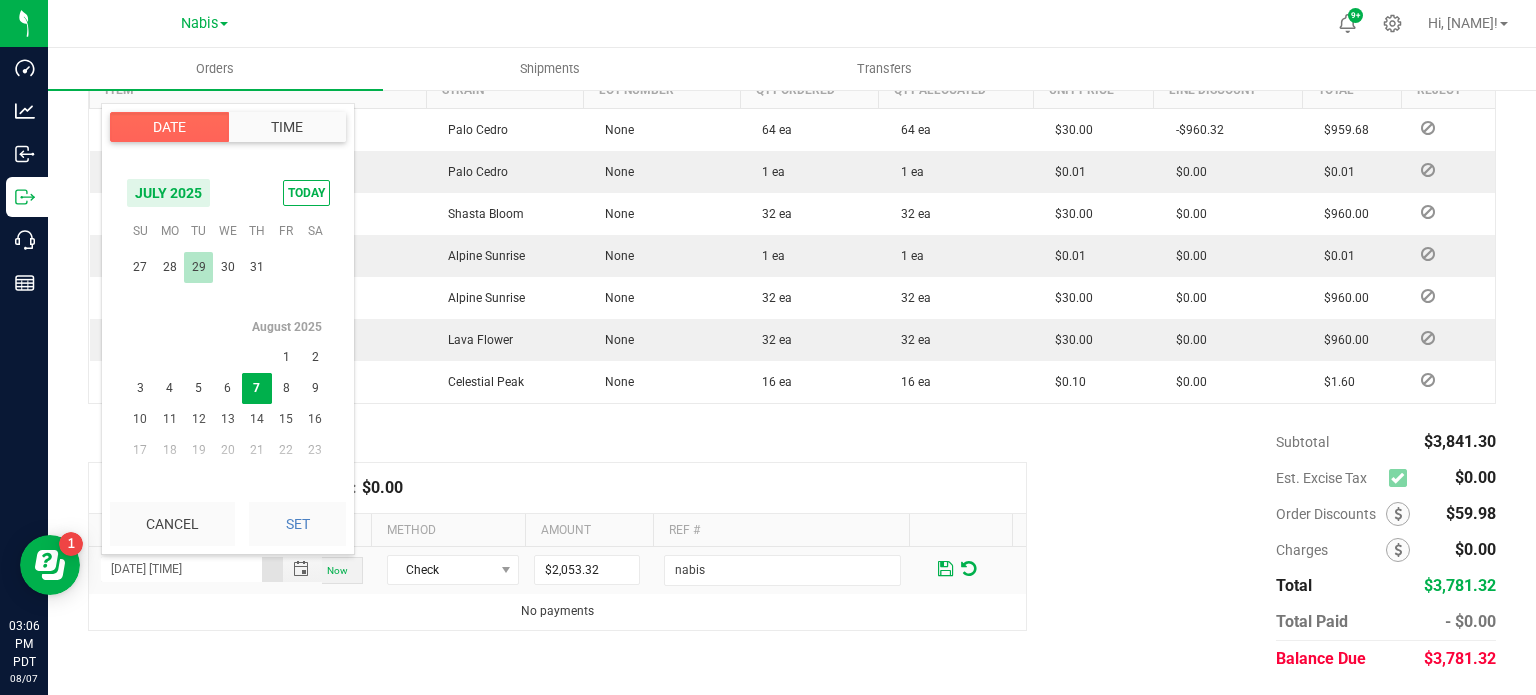 click on "29" at bounding box center [198, 267] 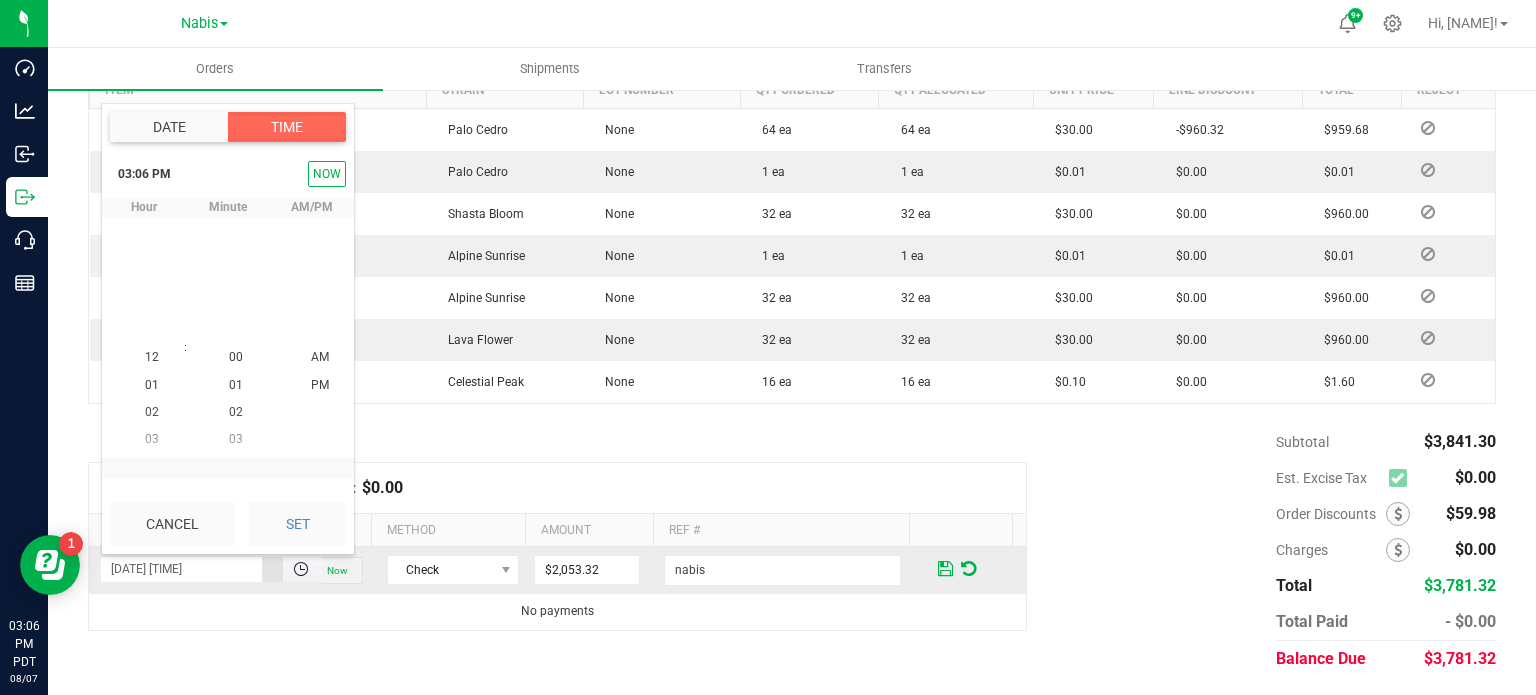 scroll, scrollTop: 323940, scrollLeft: 0, axis: vertical 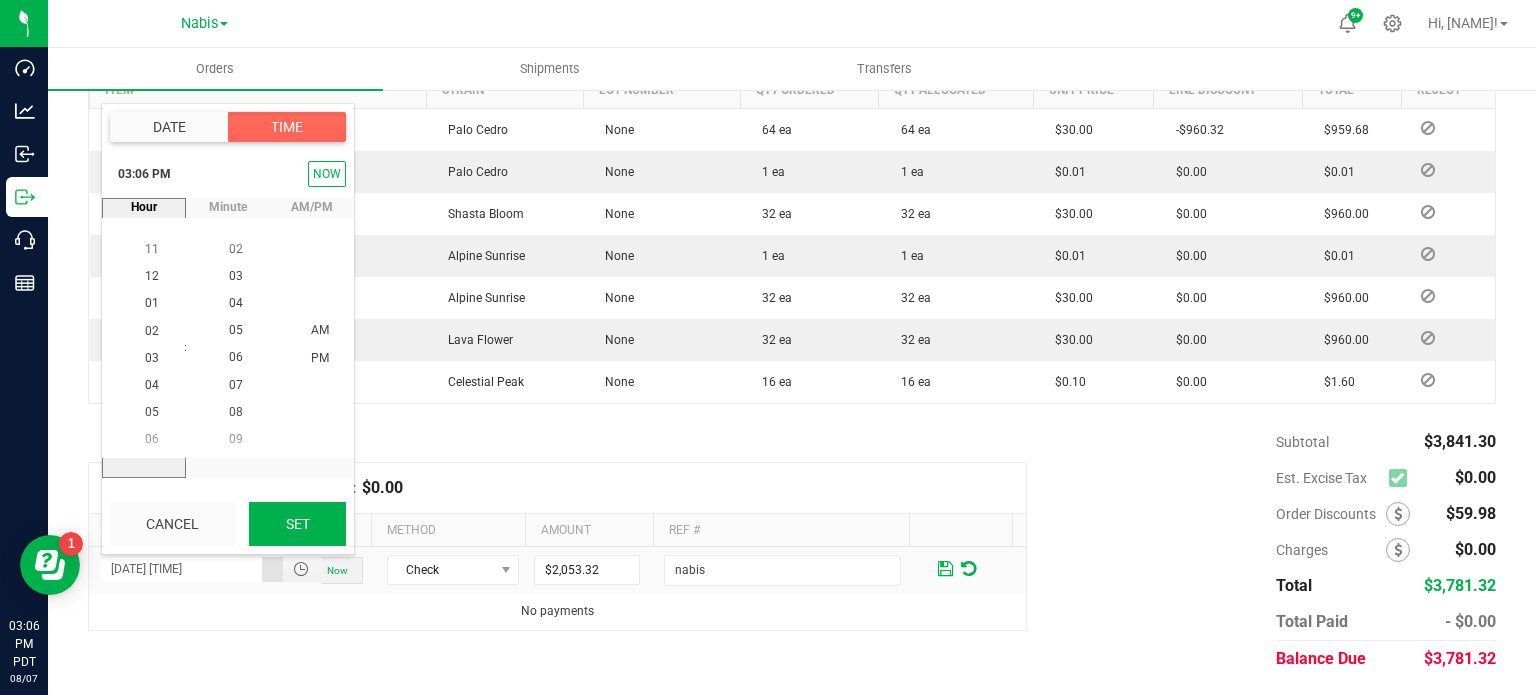 click on "Set" at bounding box center (297, 524) 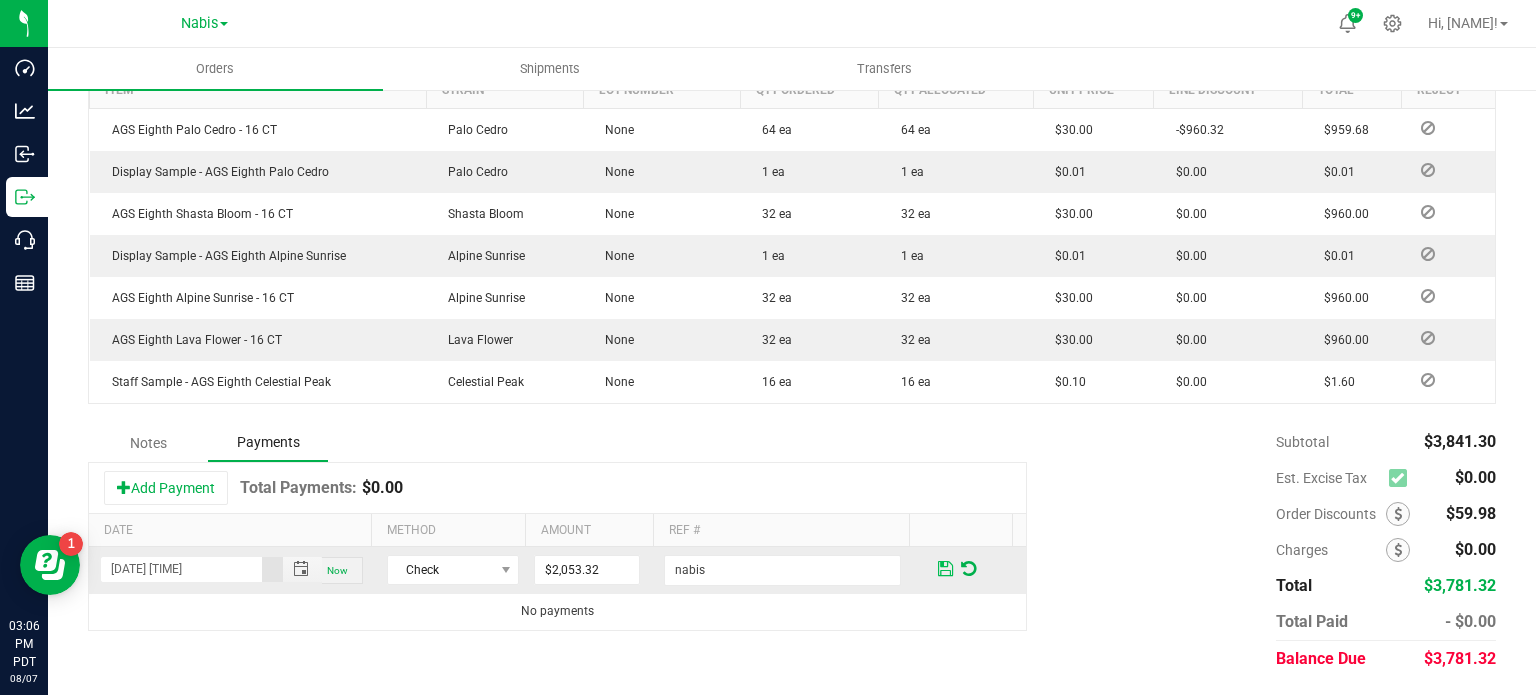 click at bounding box center [945, 569] 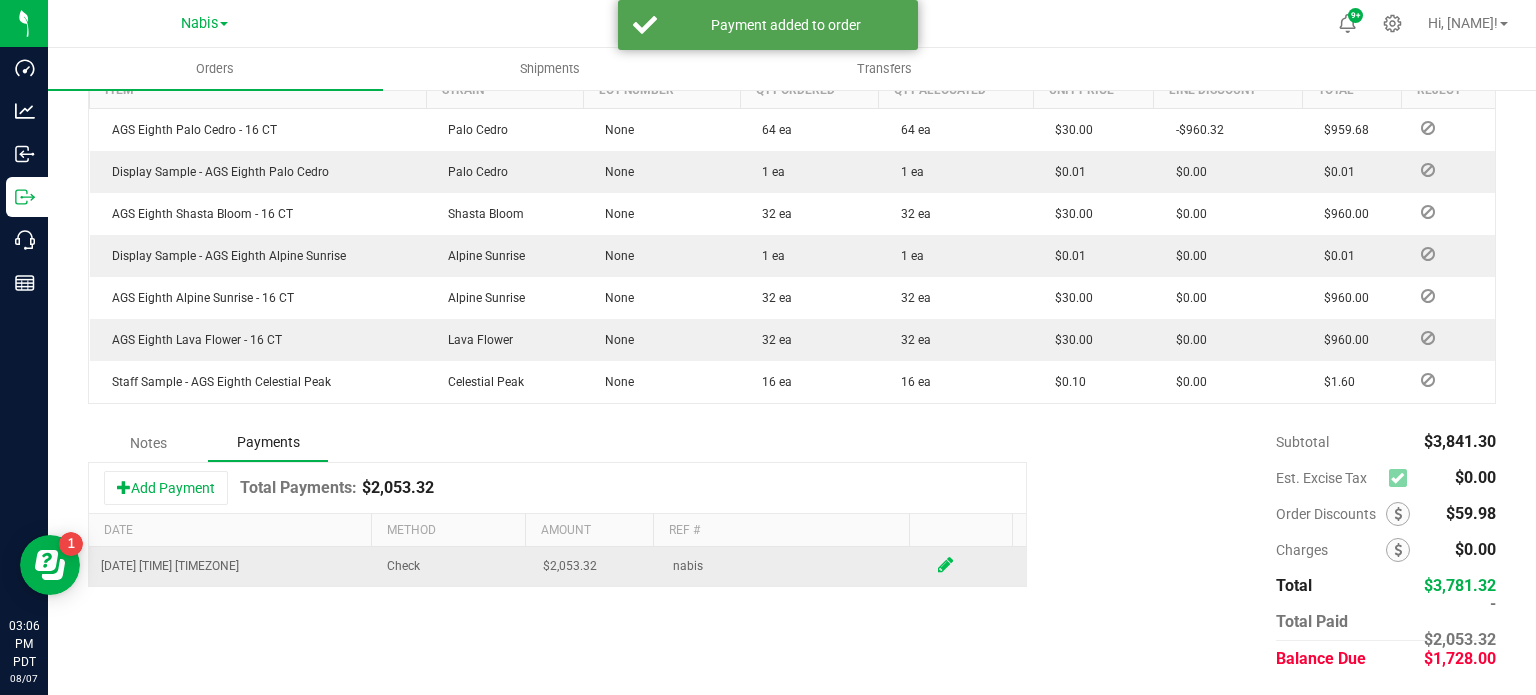 click at bounding box center (945, 565) 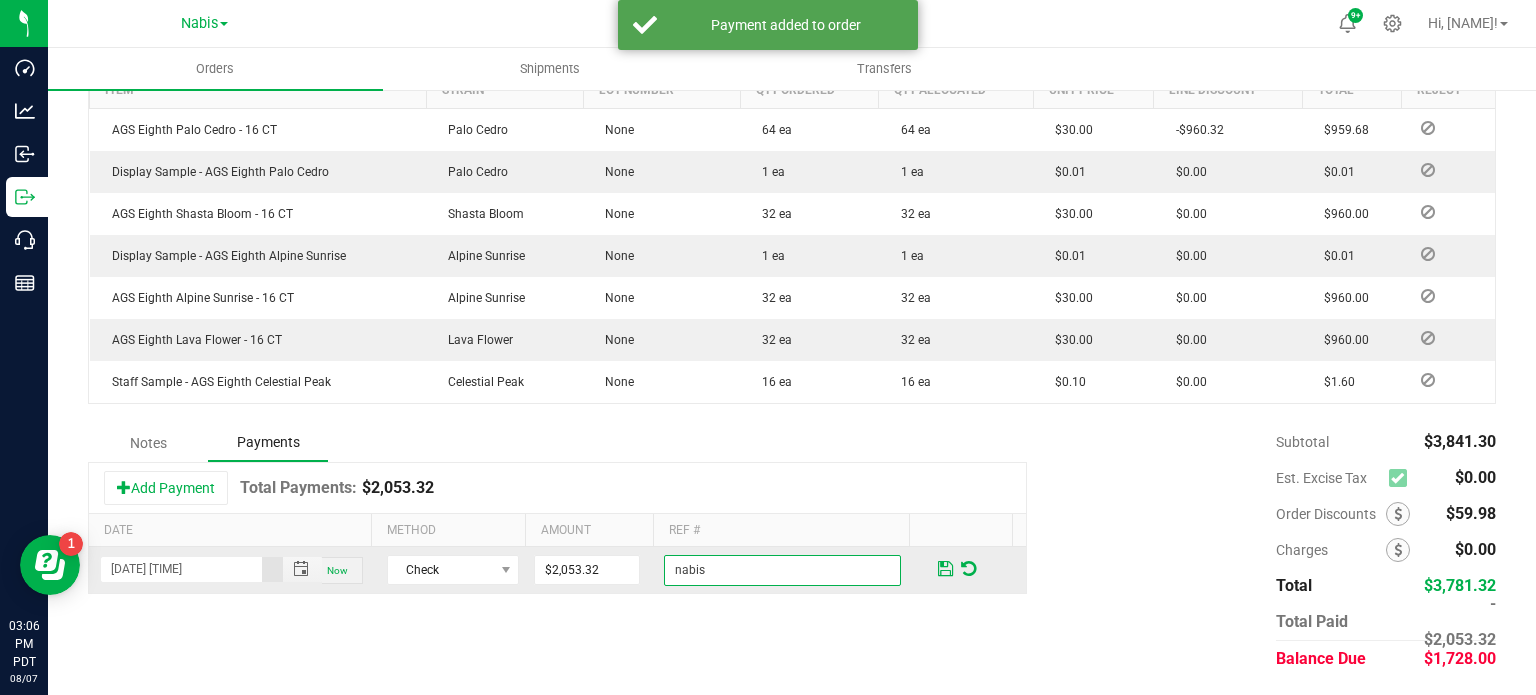 click on "nabis" at bounding box center [782, 570] 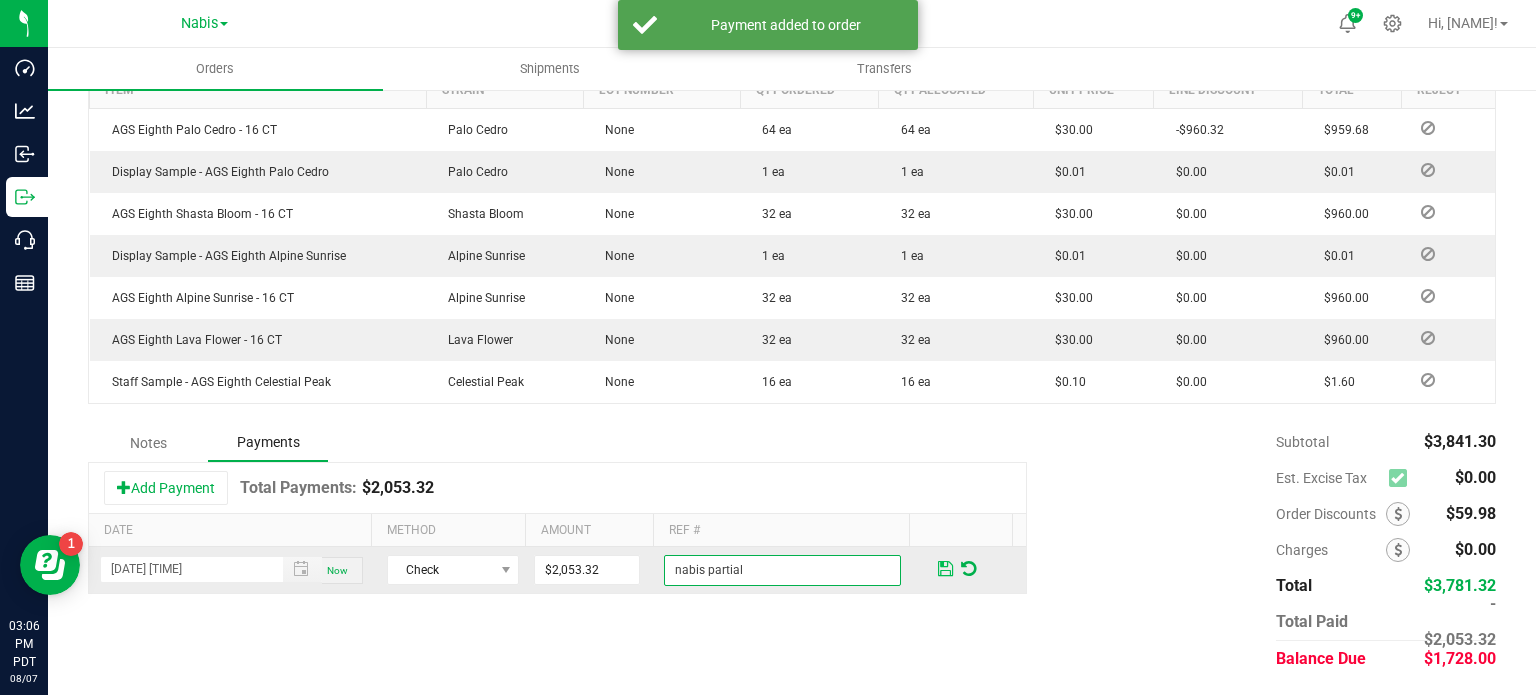 type on "nabis partial" 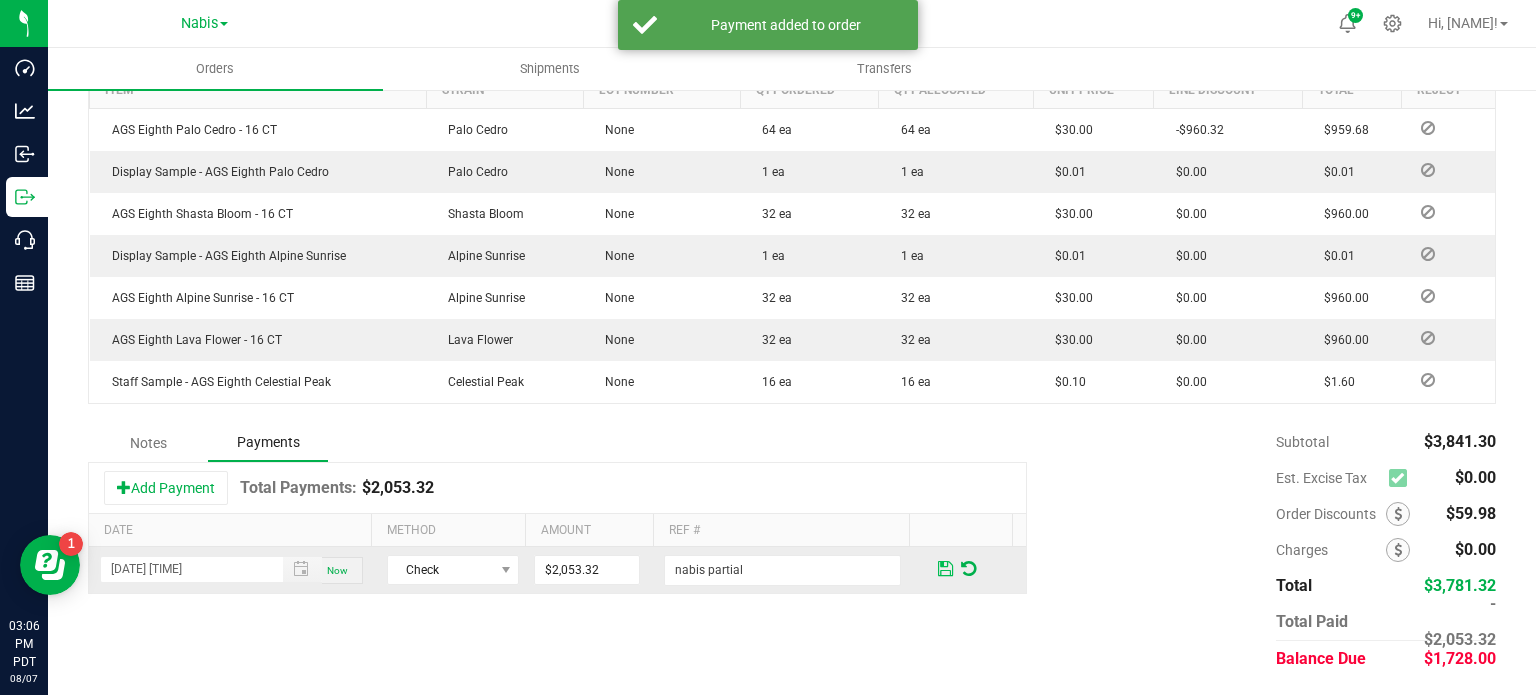 click at bounding box center (945, 569) 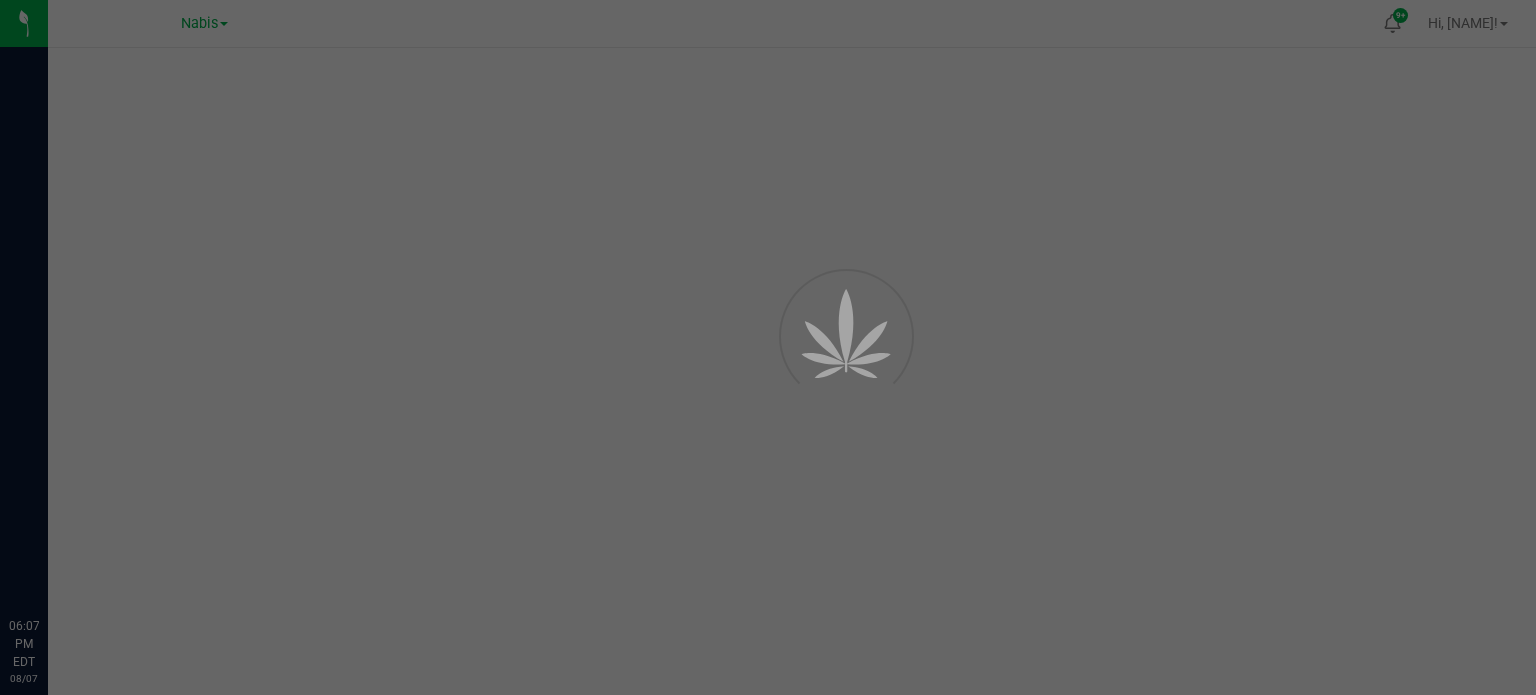 scroll, scrollTop: 0, scrollLeft: 0, axis: both 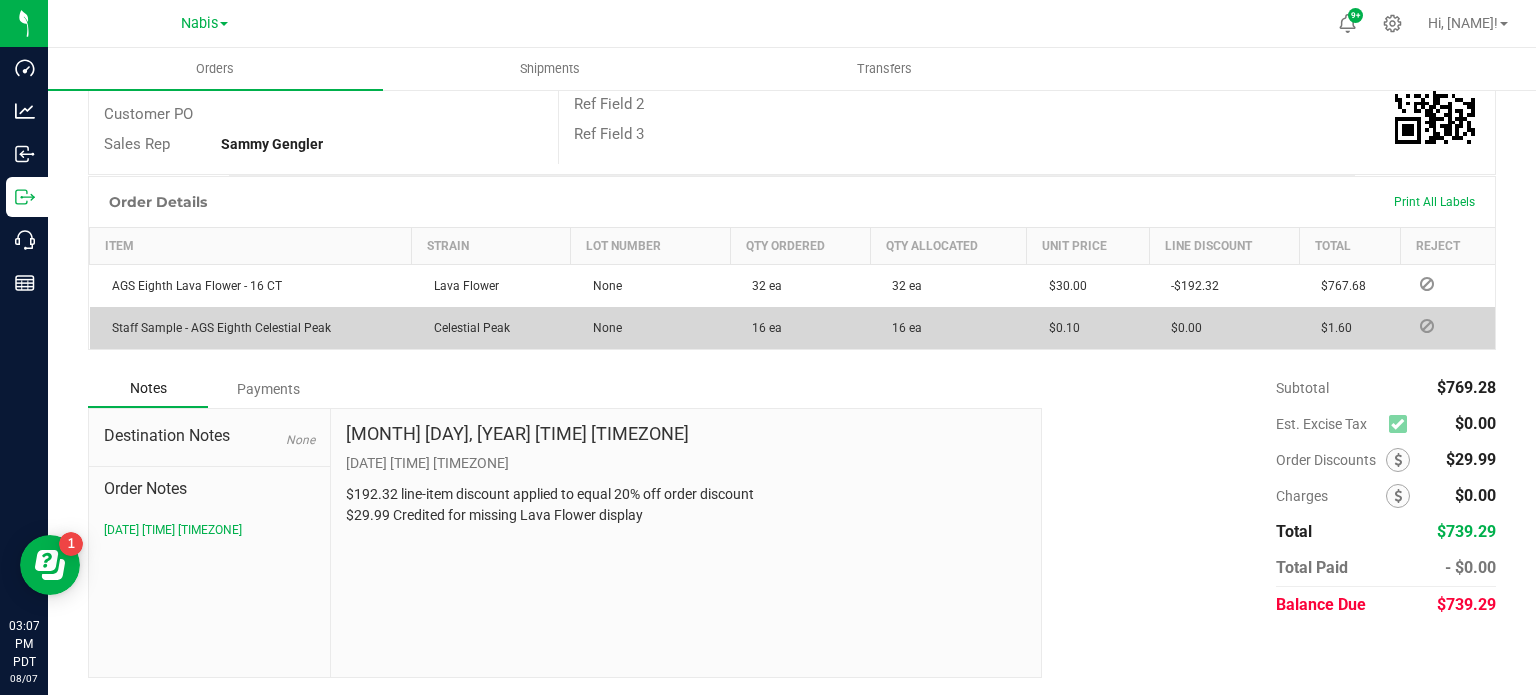 click on "Payments" at bounding box center (268, 389) 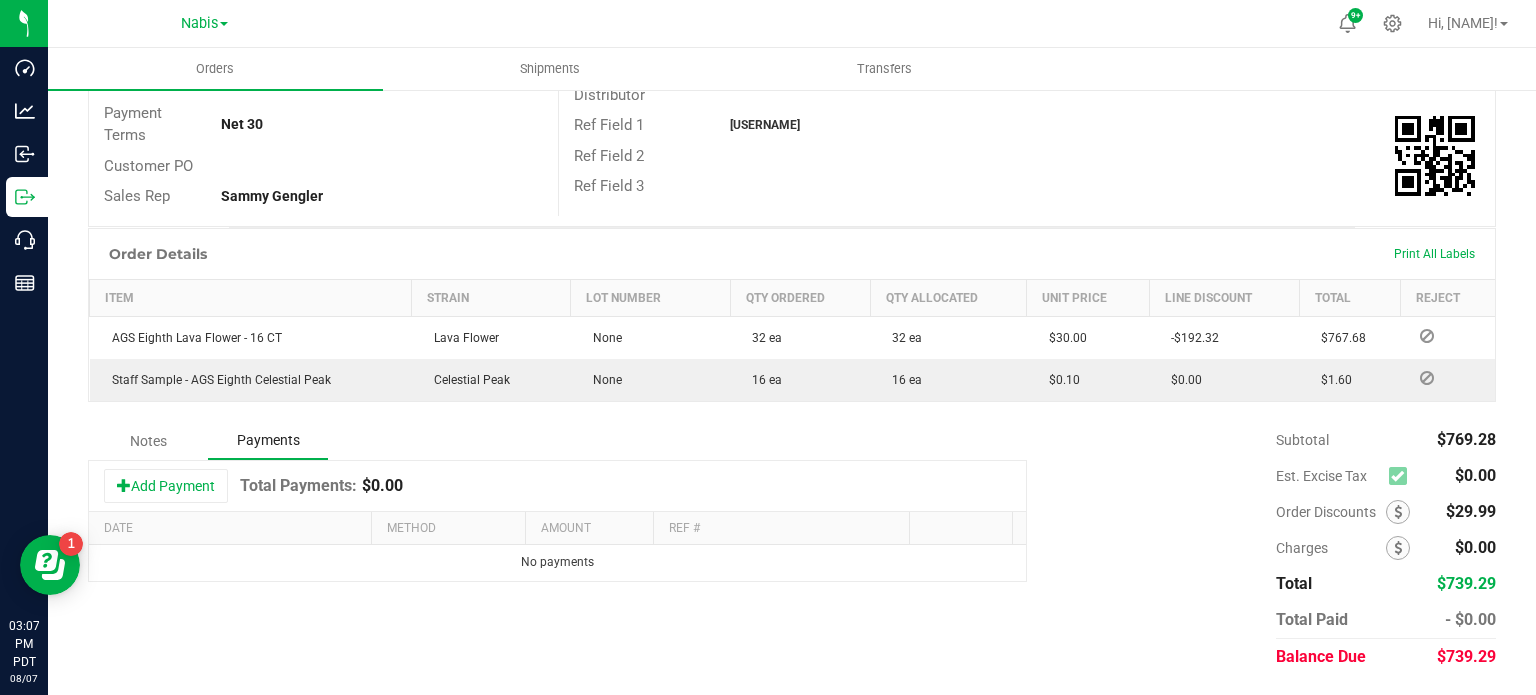 scroll, scrollTop: 373, scrollLeft: 0, axis: vertical 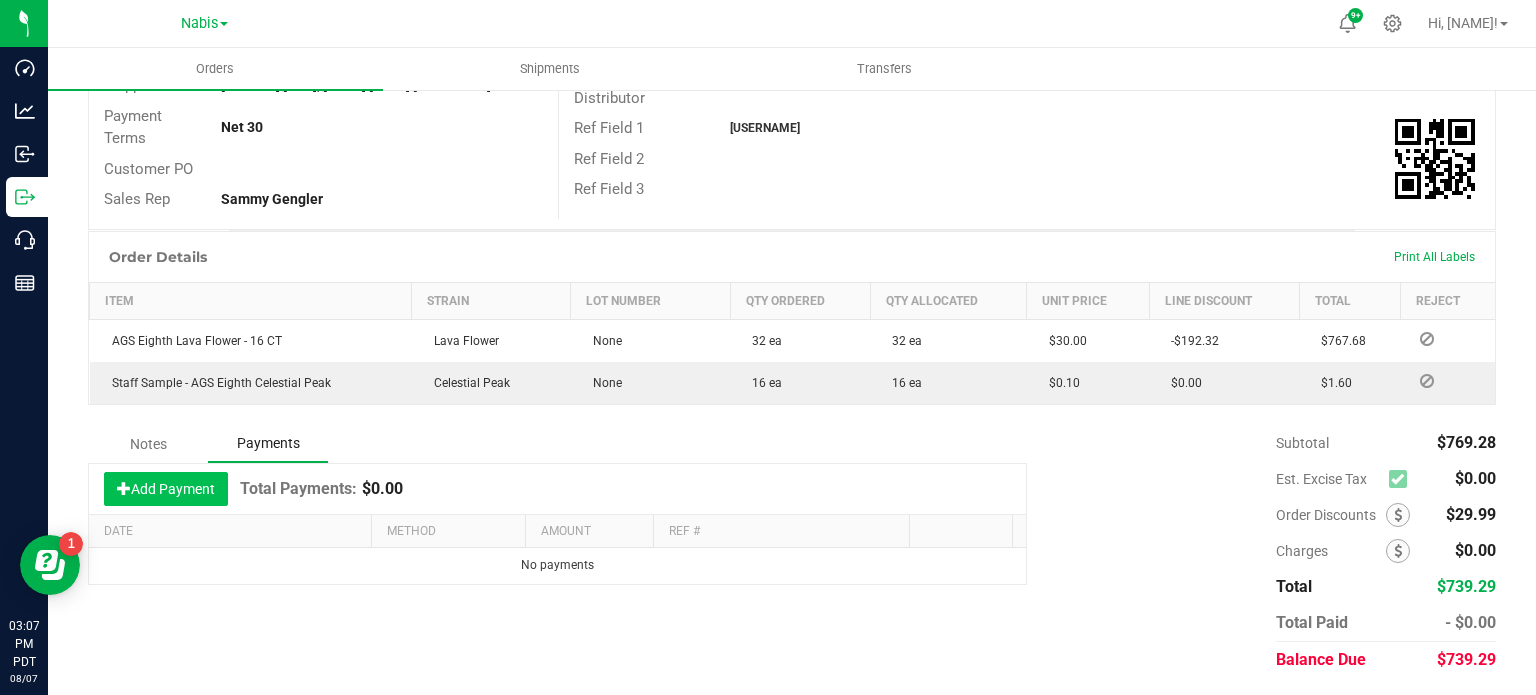 click on "Add Payment" at bounding box center (166, 489) 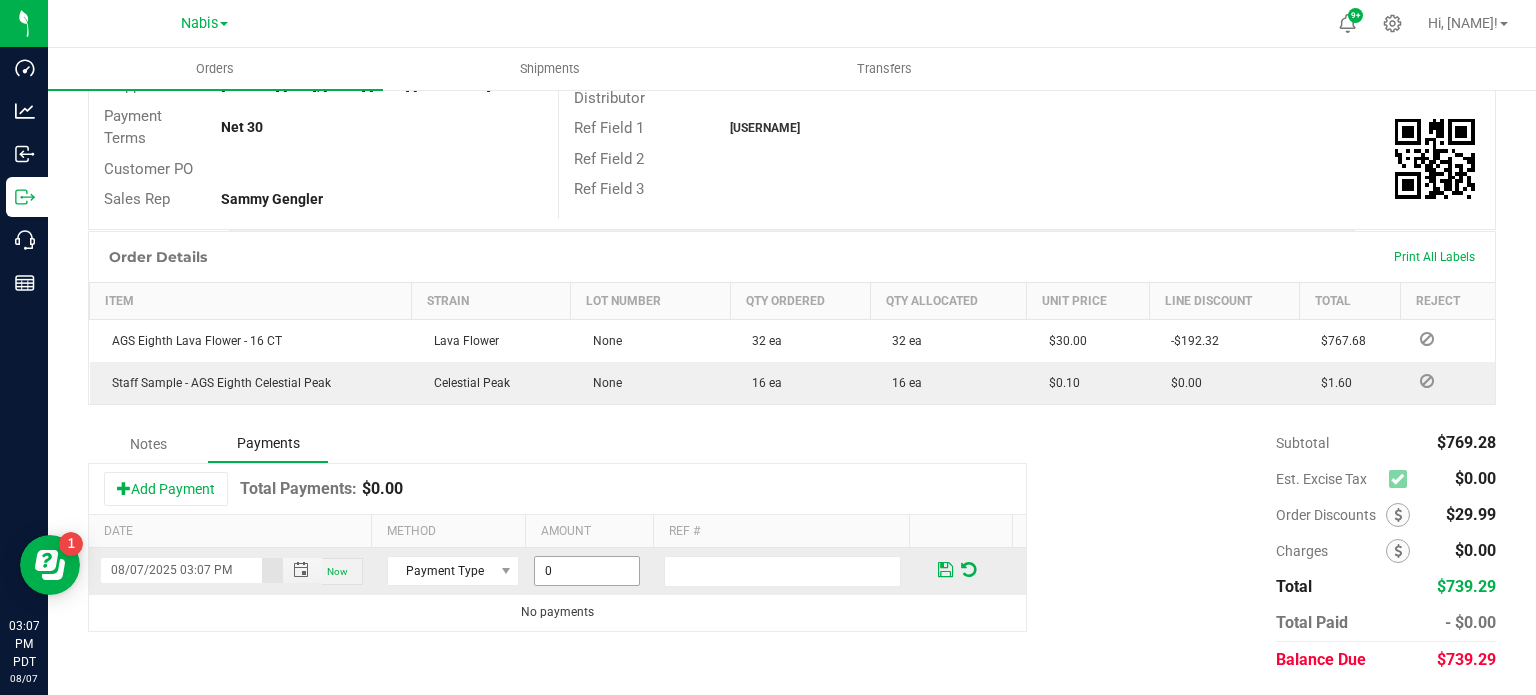 click on "0" at bounding box center [587, 571] 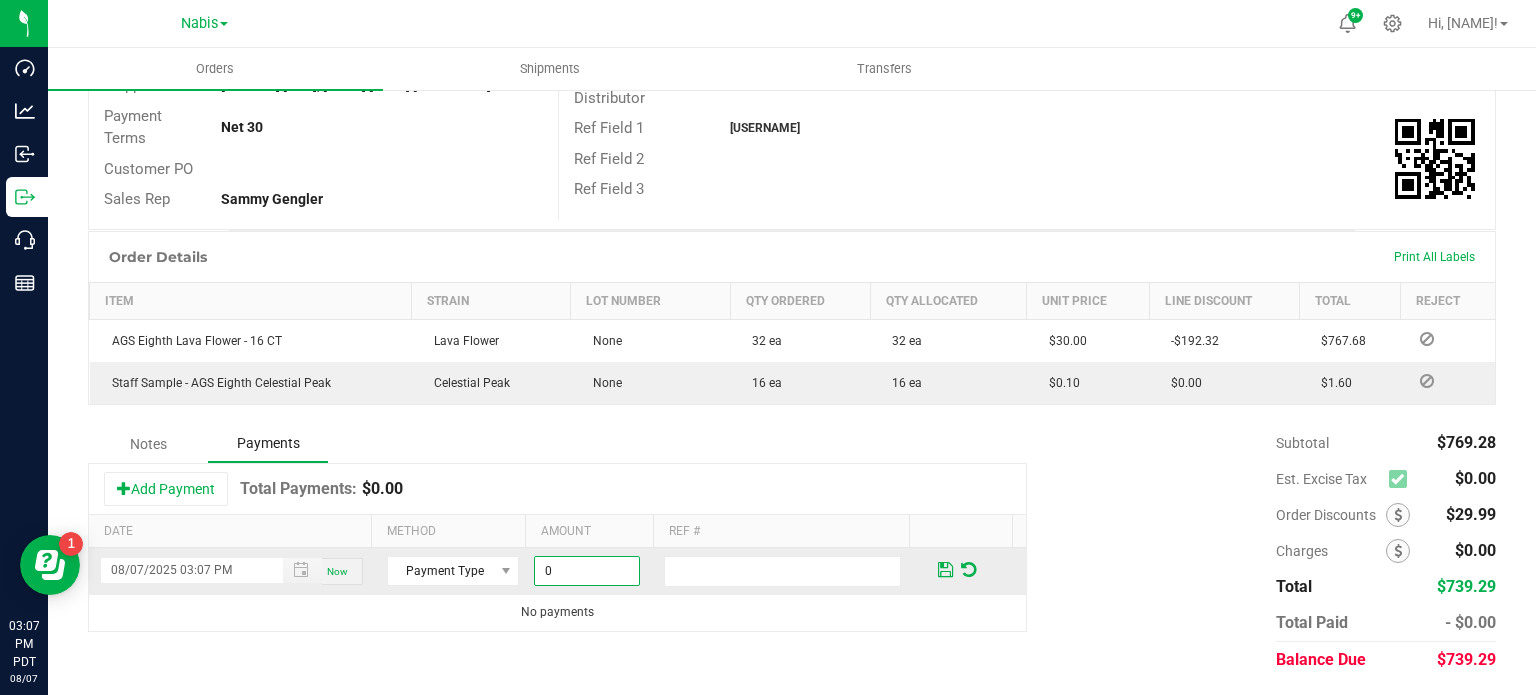paste on "120.09" 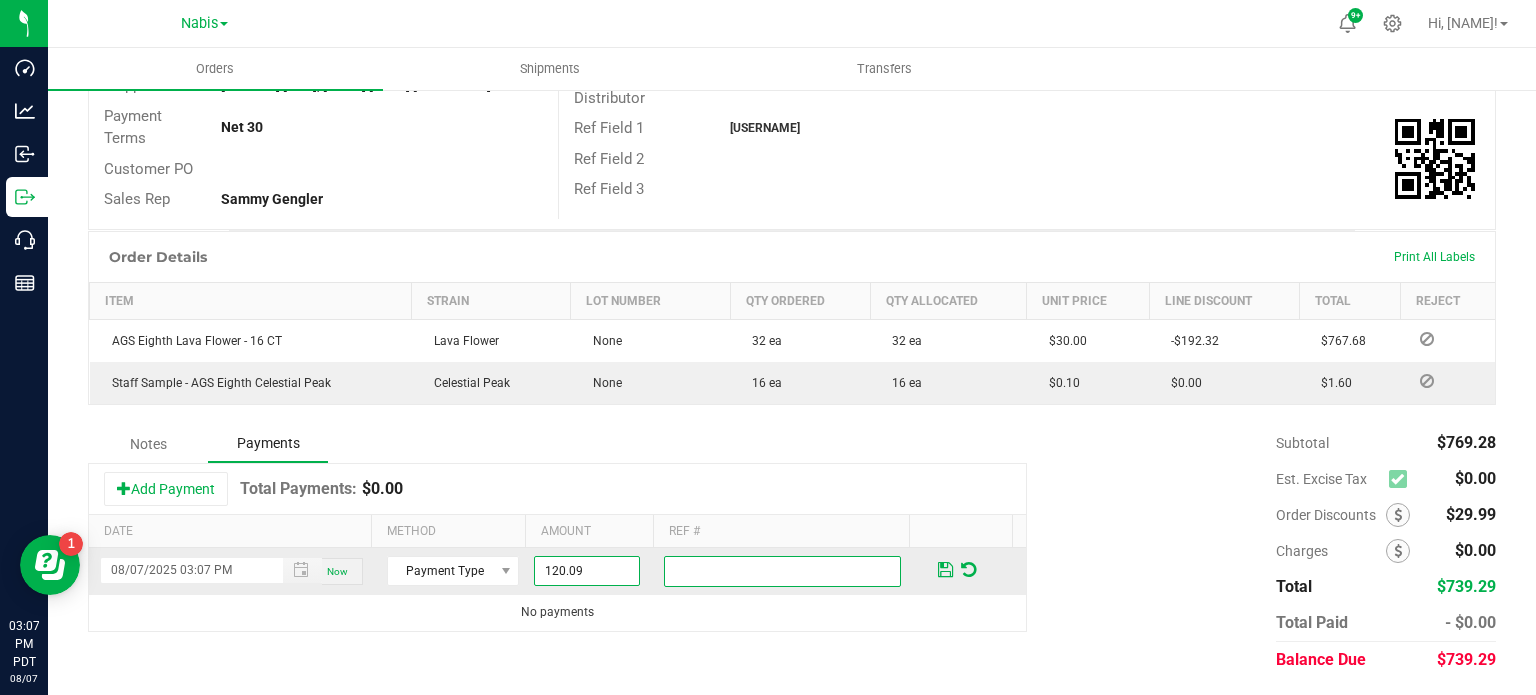 type on "$120.09" 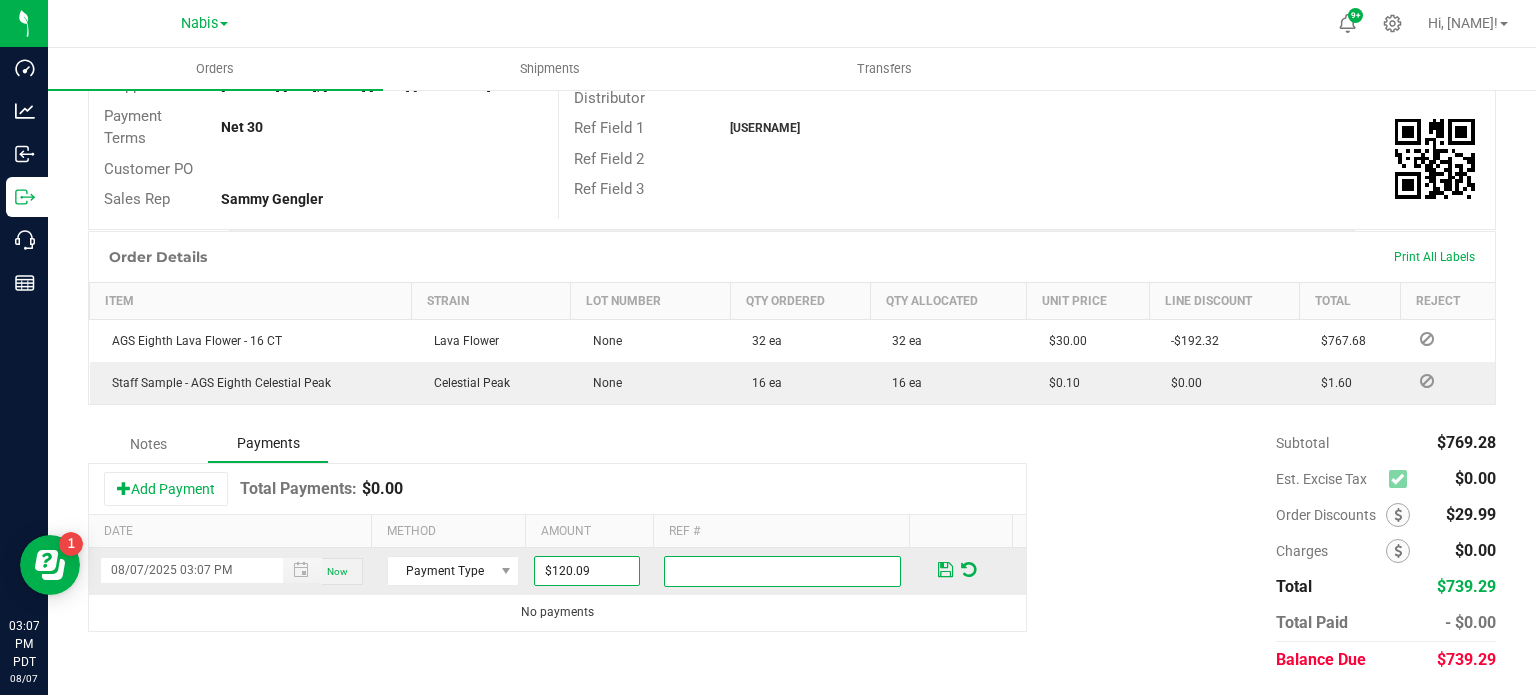 click at bounding box center (782, 571) 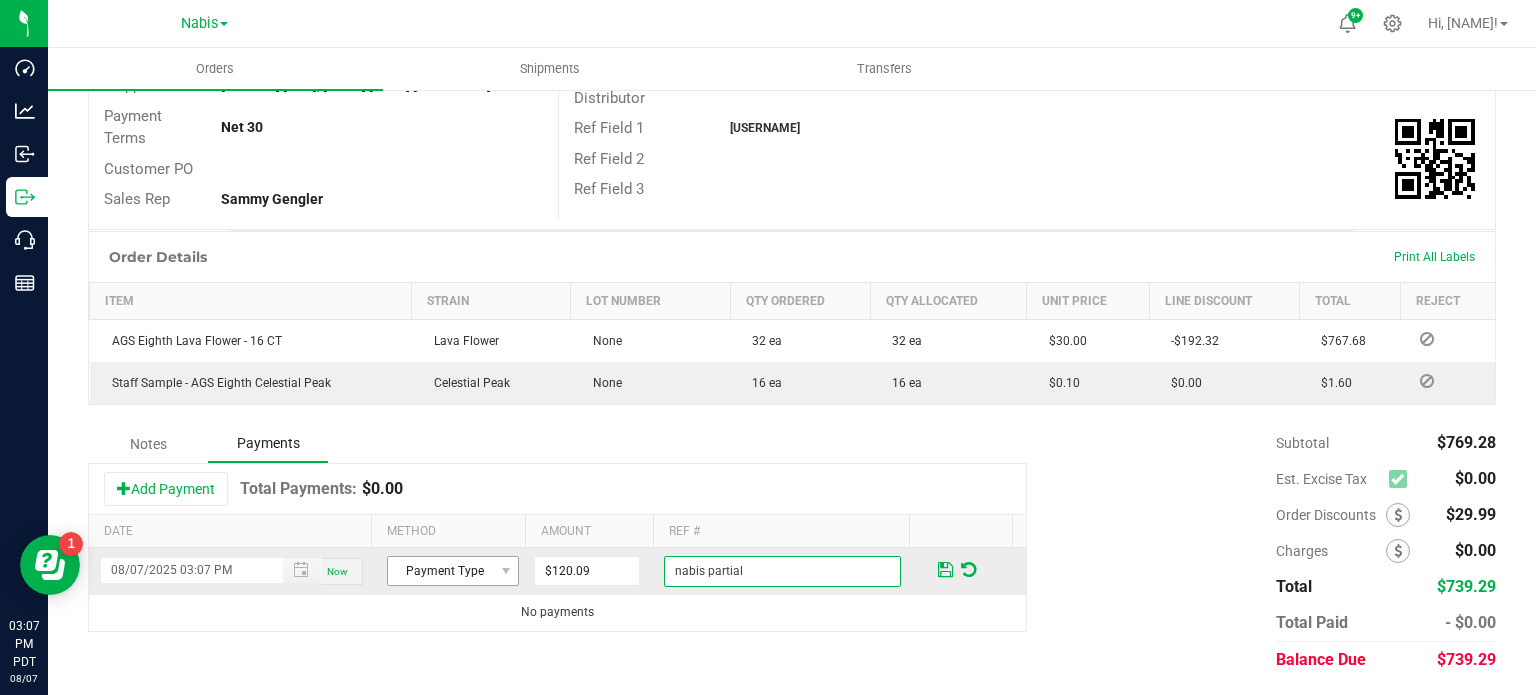 type on "nabis partial" 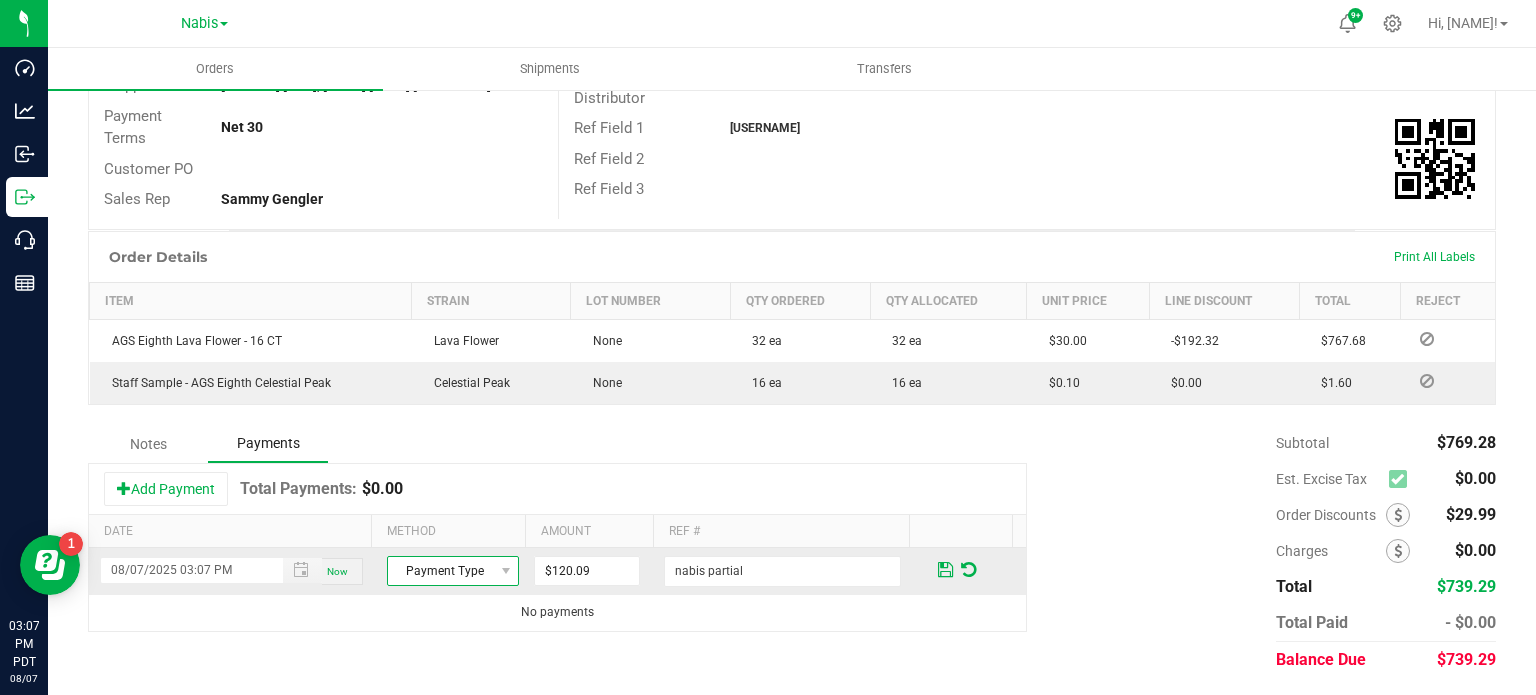 click on "Payment Type" at bounding box center (440, 571) 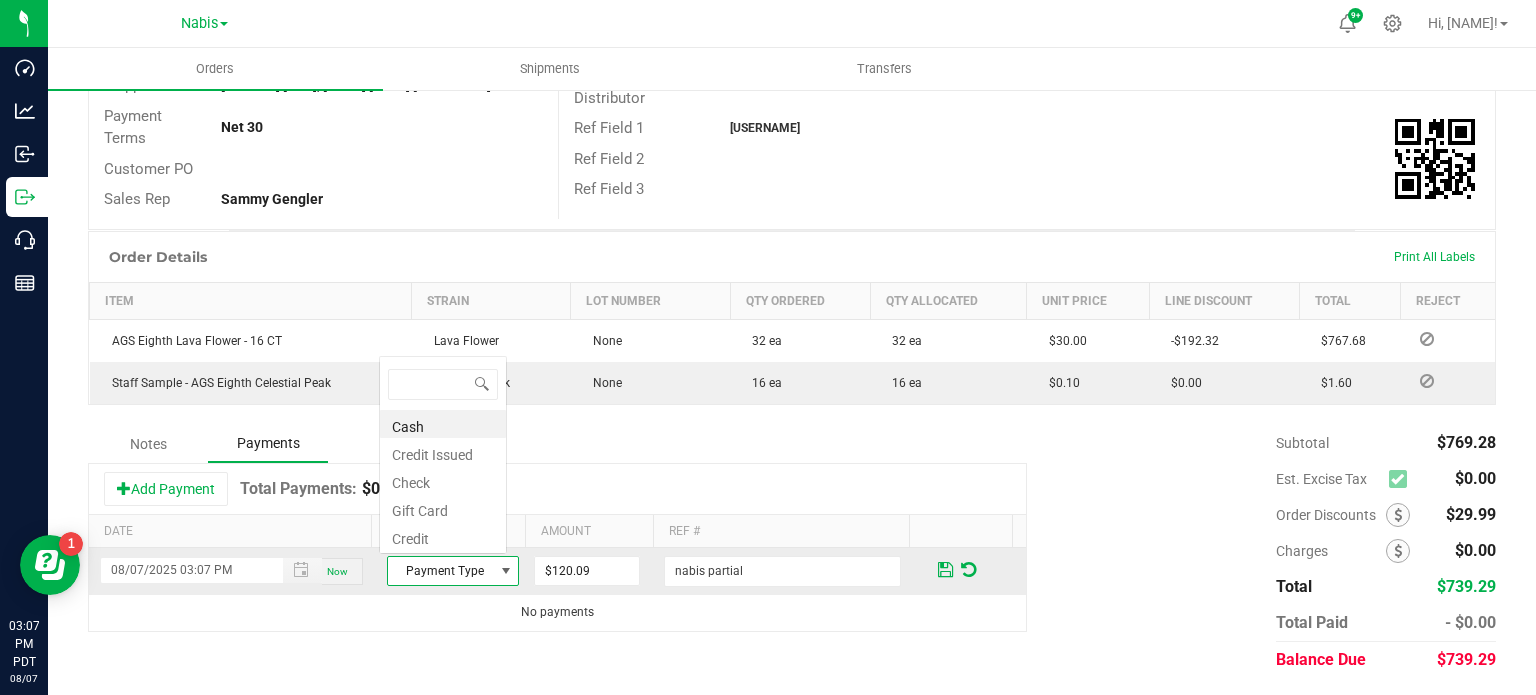 scroll, scrollTop: 0, scrollLeft: 0, axis: both 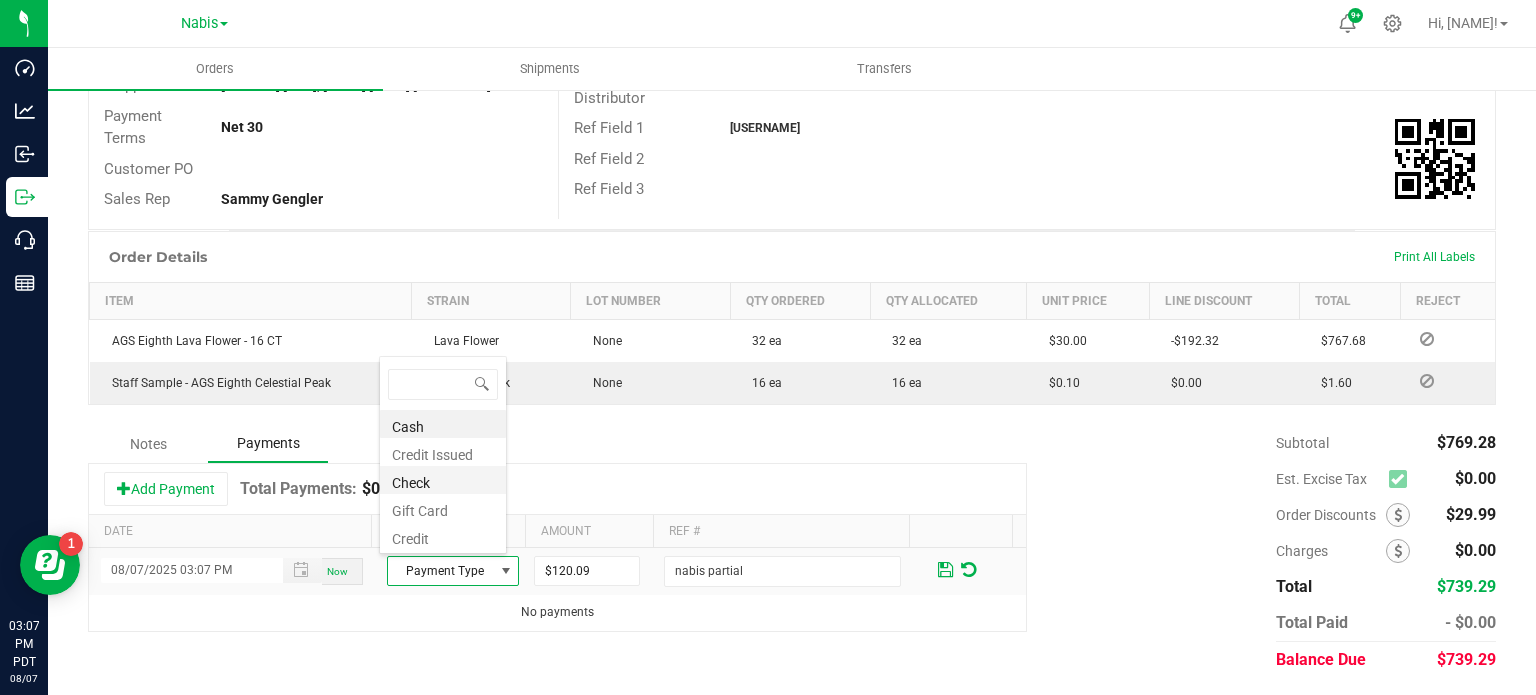 click on "Check" at bounding box center [443, 480] 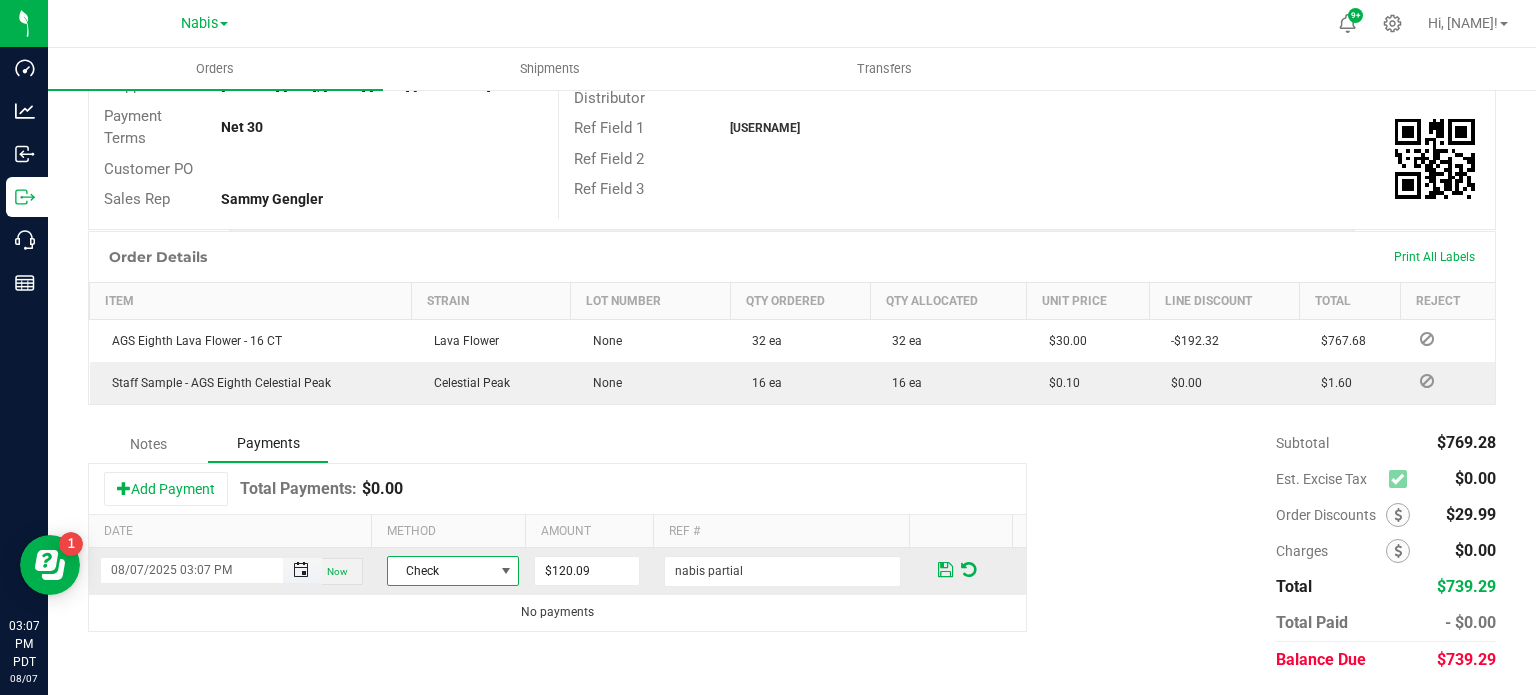 click at bounding box center (301, 570) 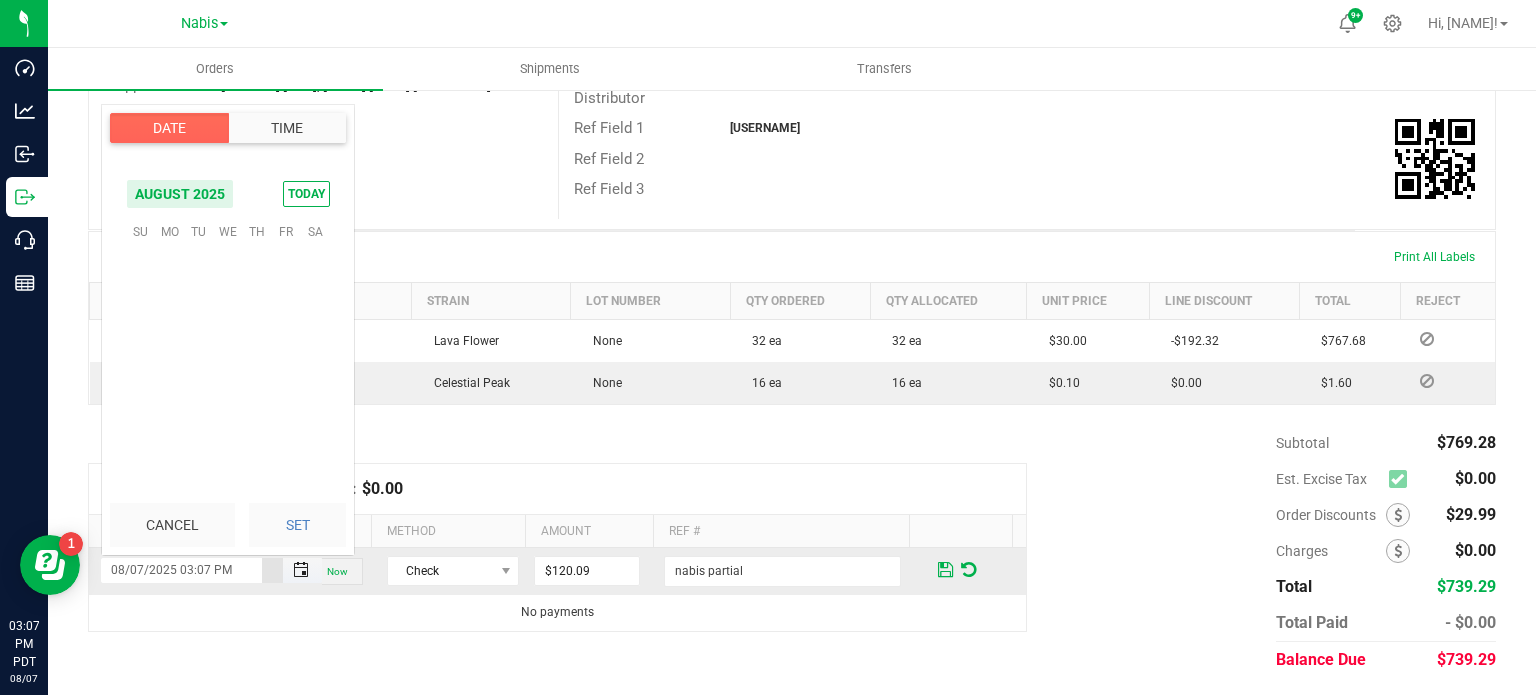 scroll, scrollTop: 0, scrollLeft: 0, axis: both 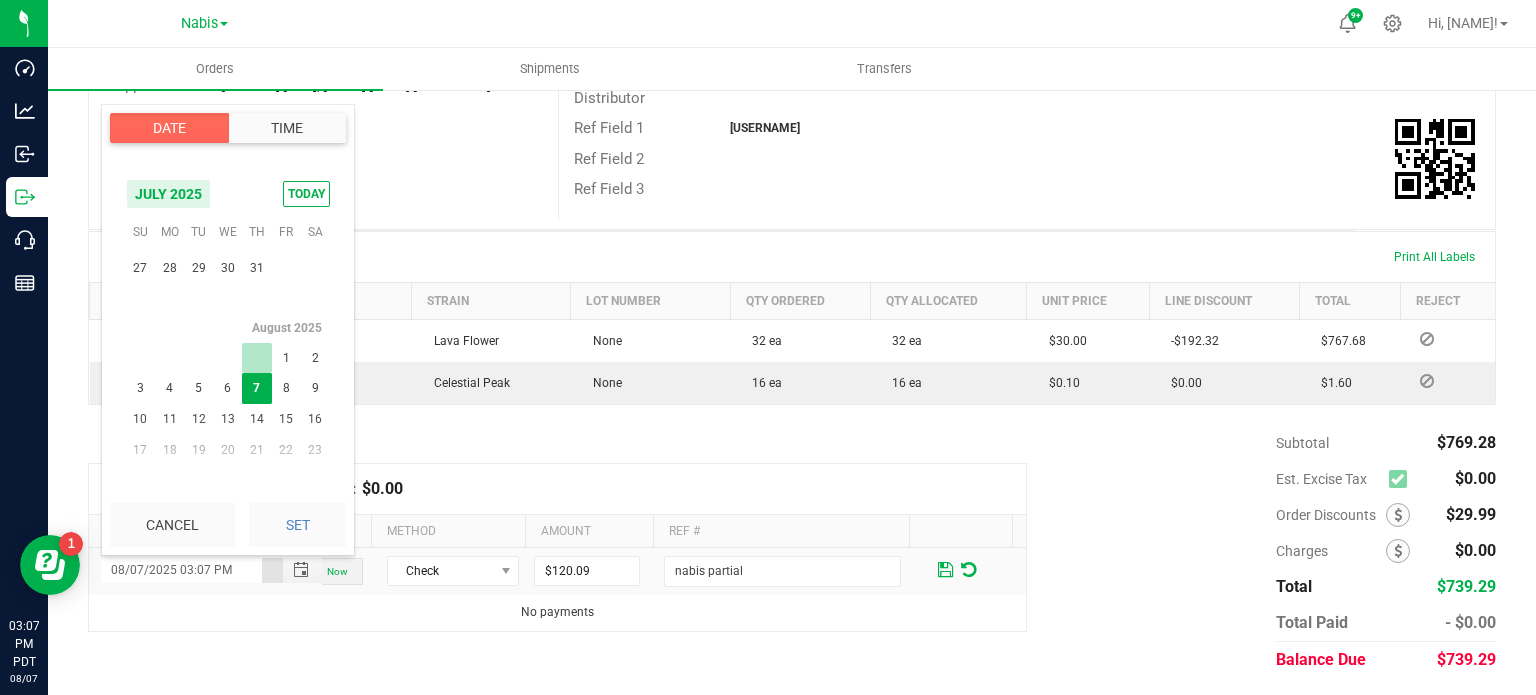 click 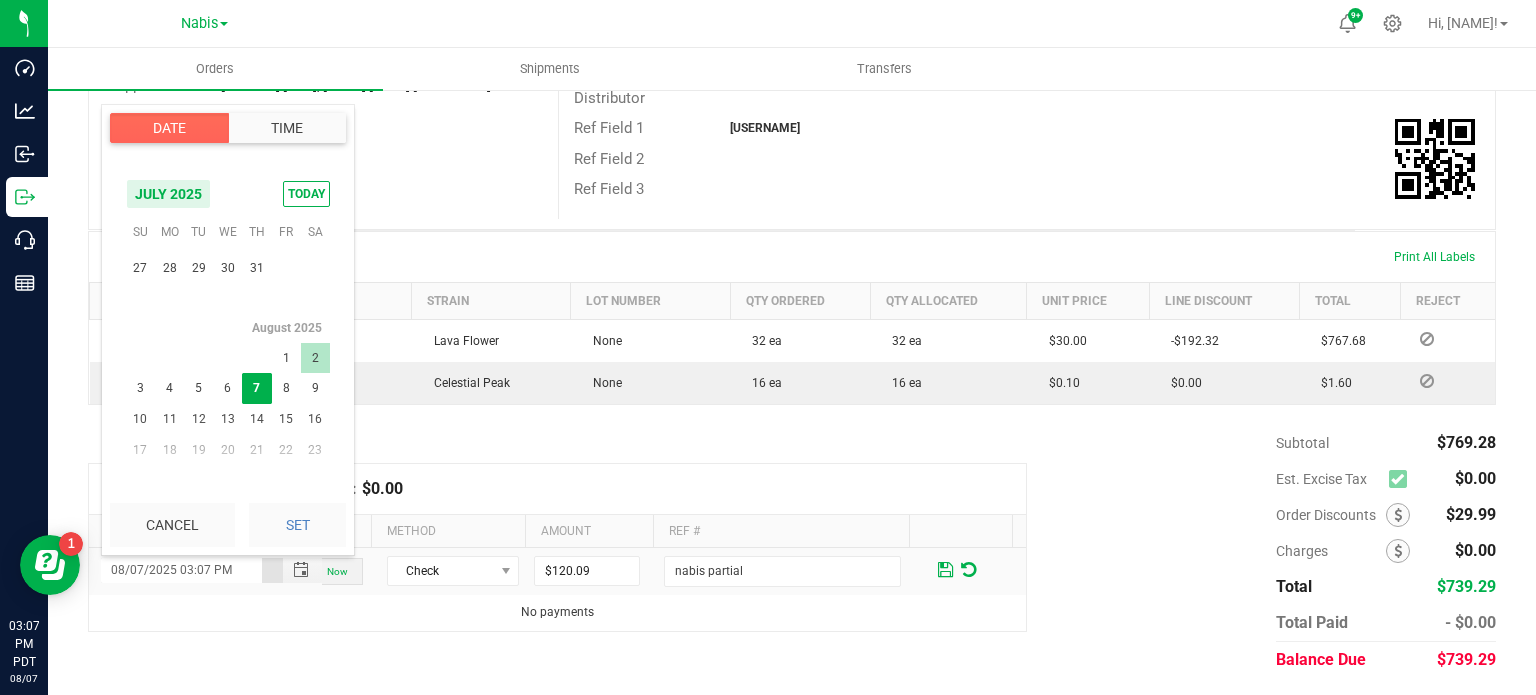click on "2" at bounding box center [315, 358] 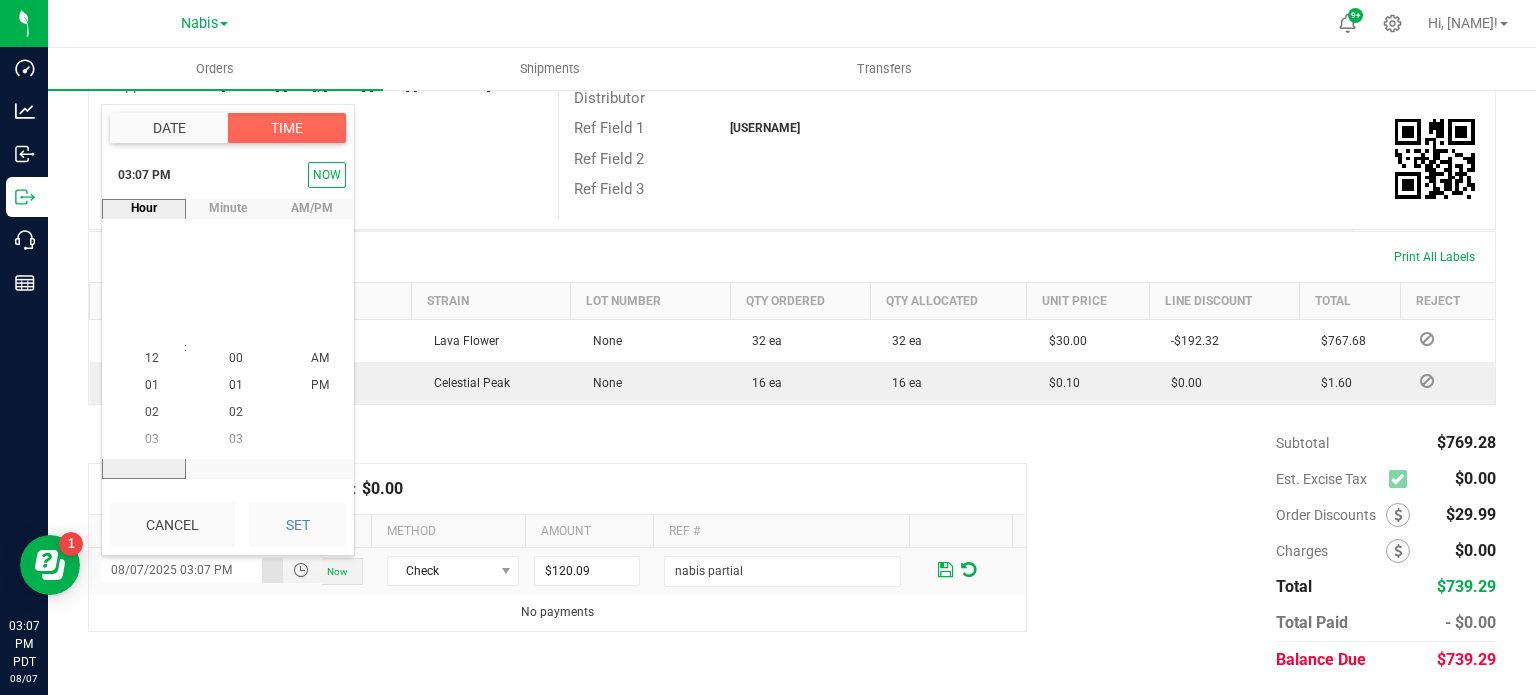scroll, scrollTop: 324156, scrollLeft: 0, axis: vertical 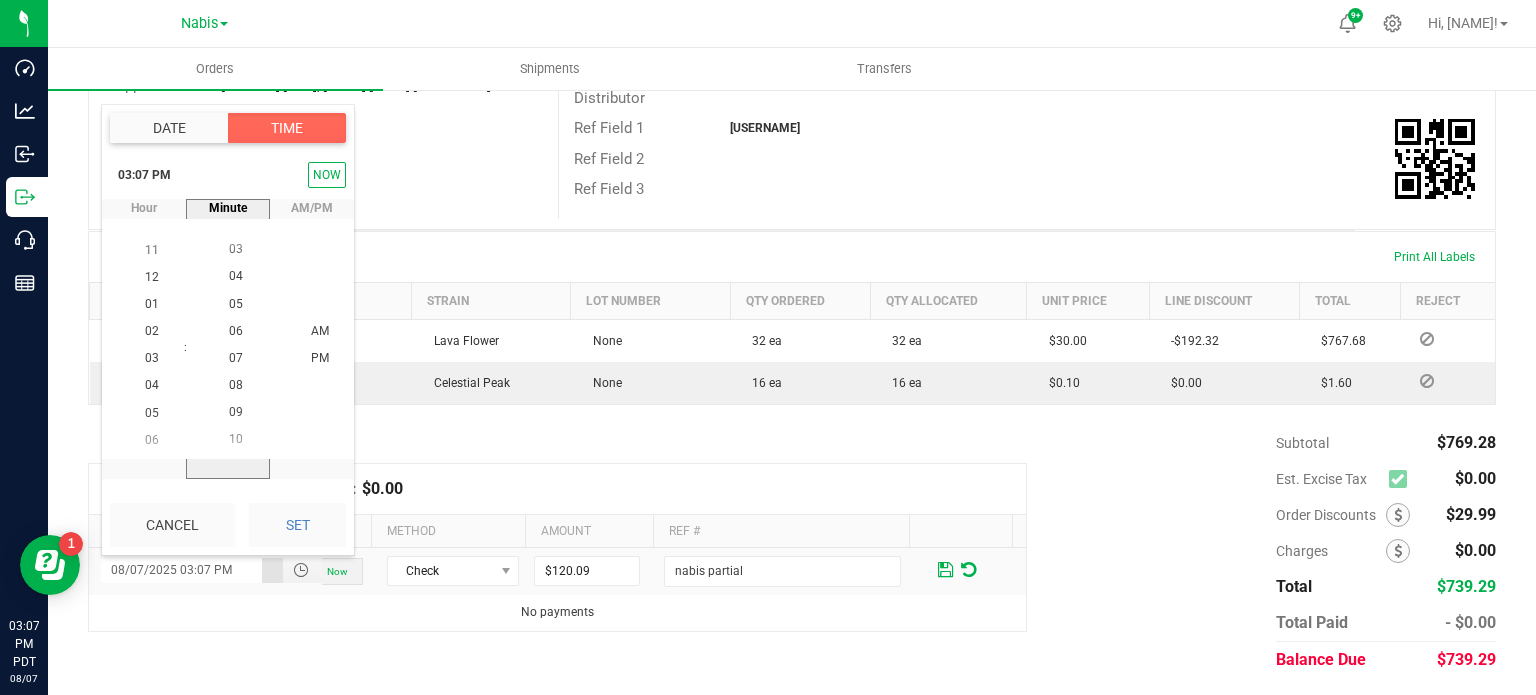 click on "Cancel" at bounding box center (172, 525) 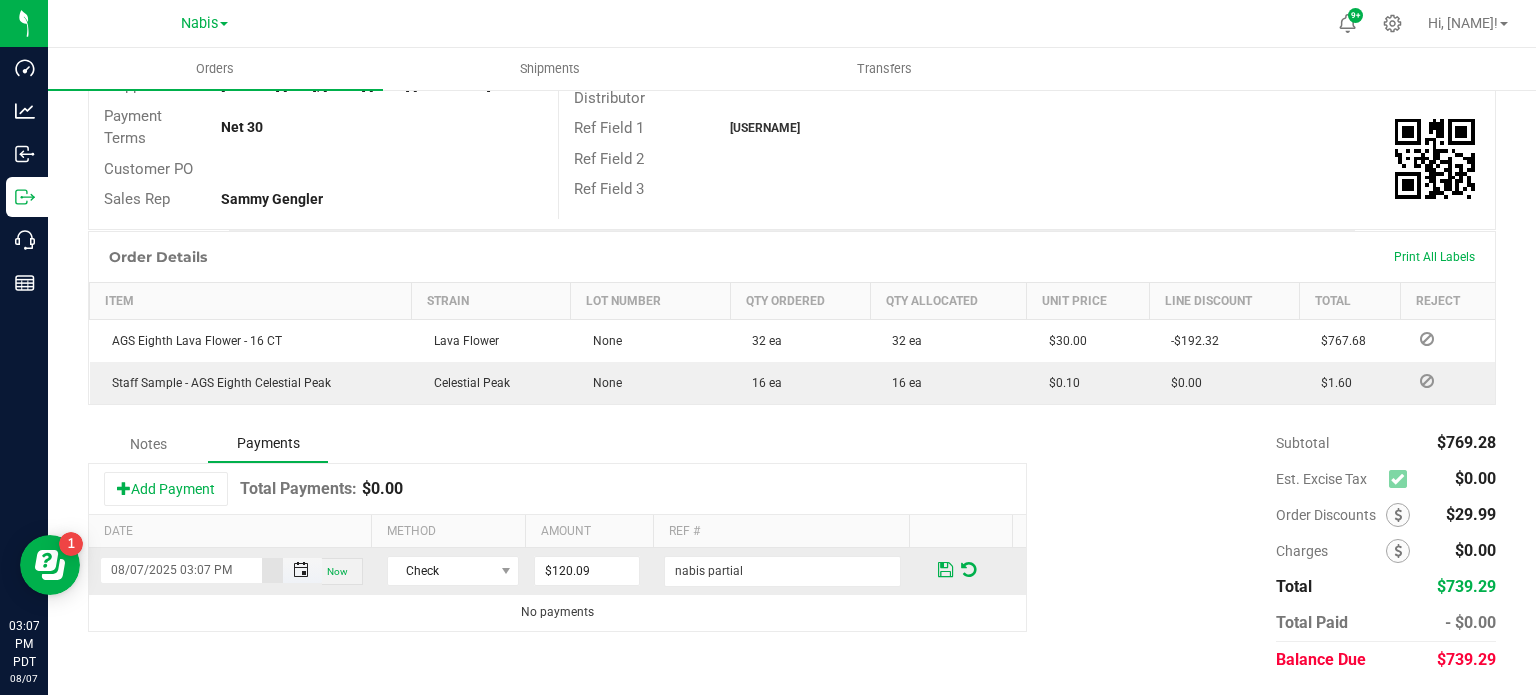 click at bounding box center (301, 570) 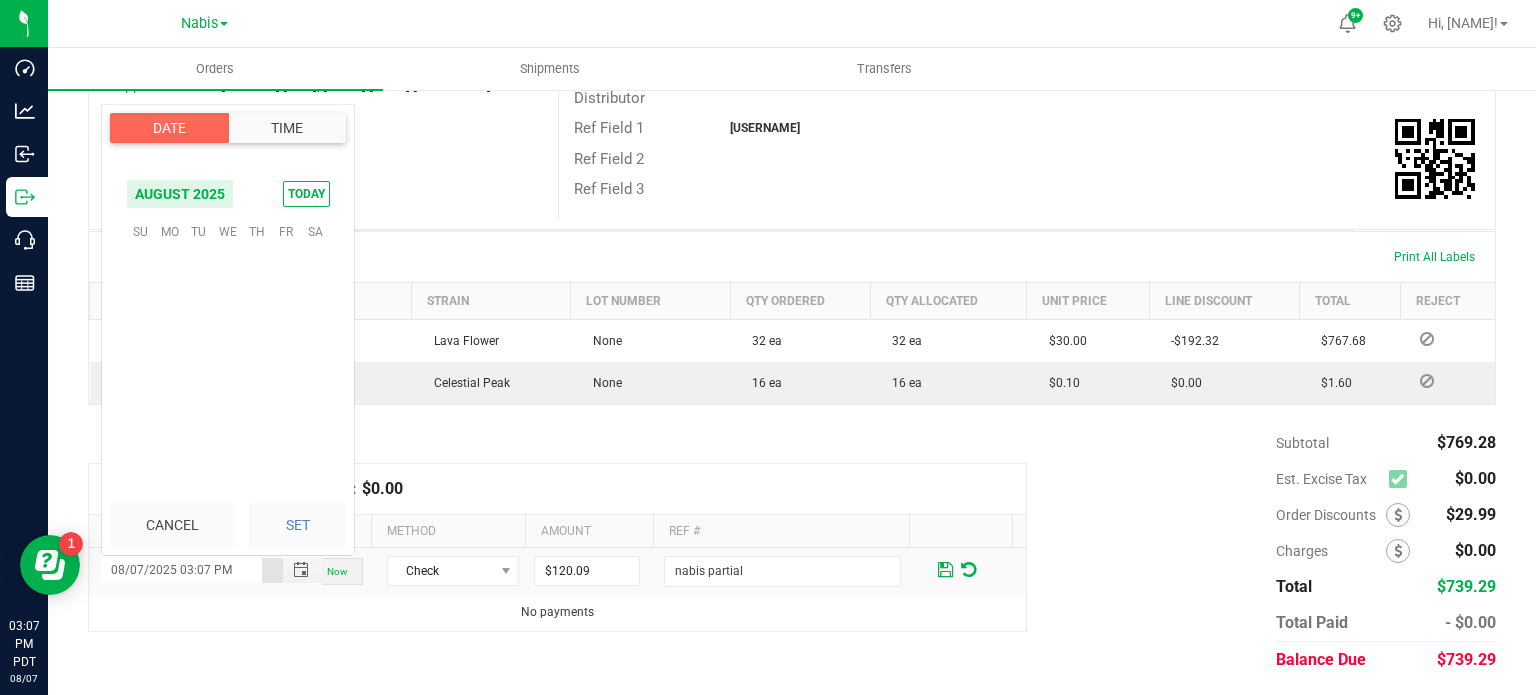 scroll, scrollTop: 0, scrollLeft: 0, axis: both 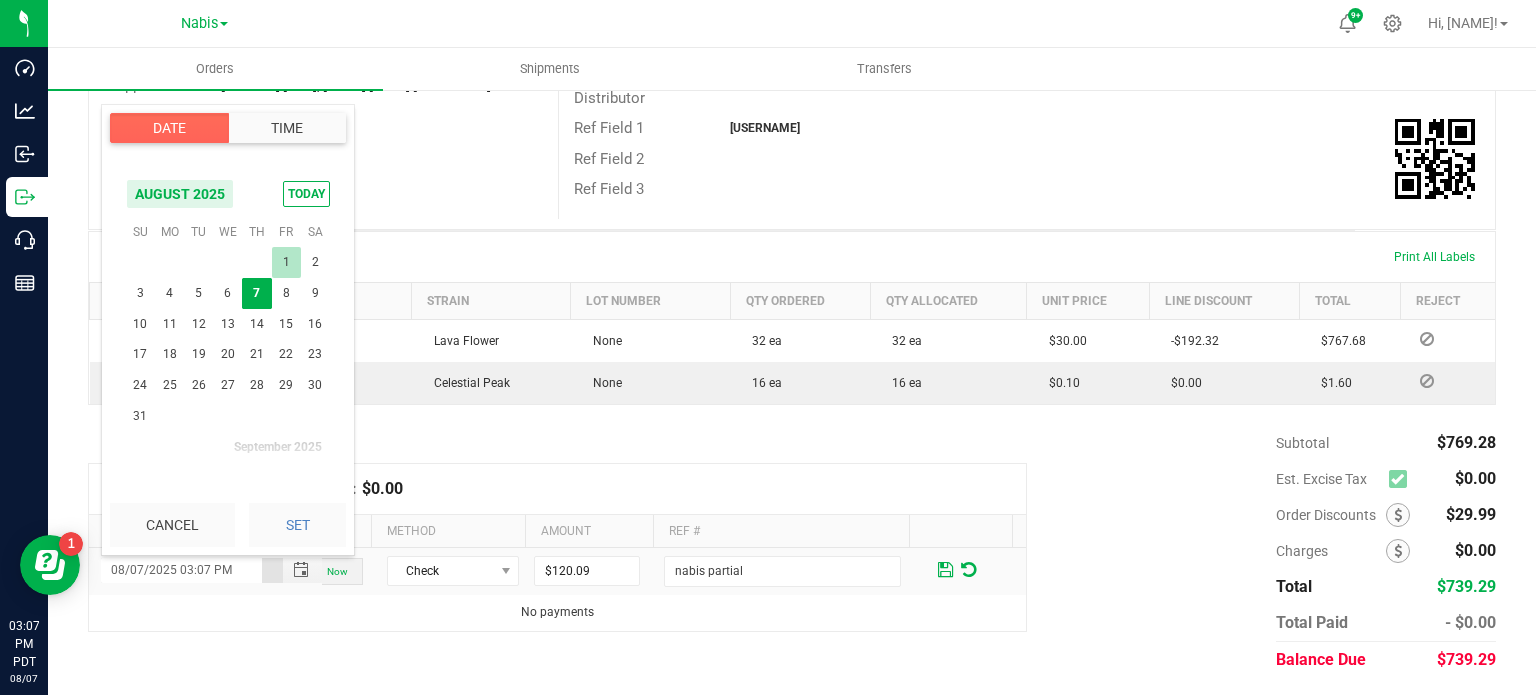 click on "1" at bounding box center [286, 262] 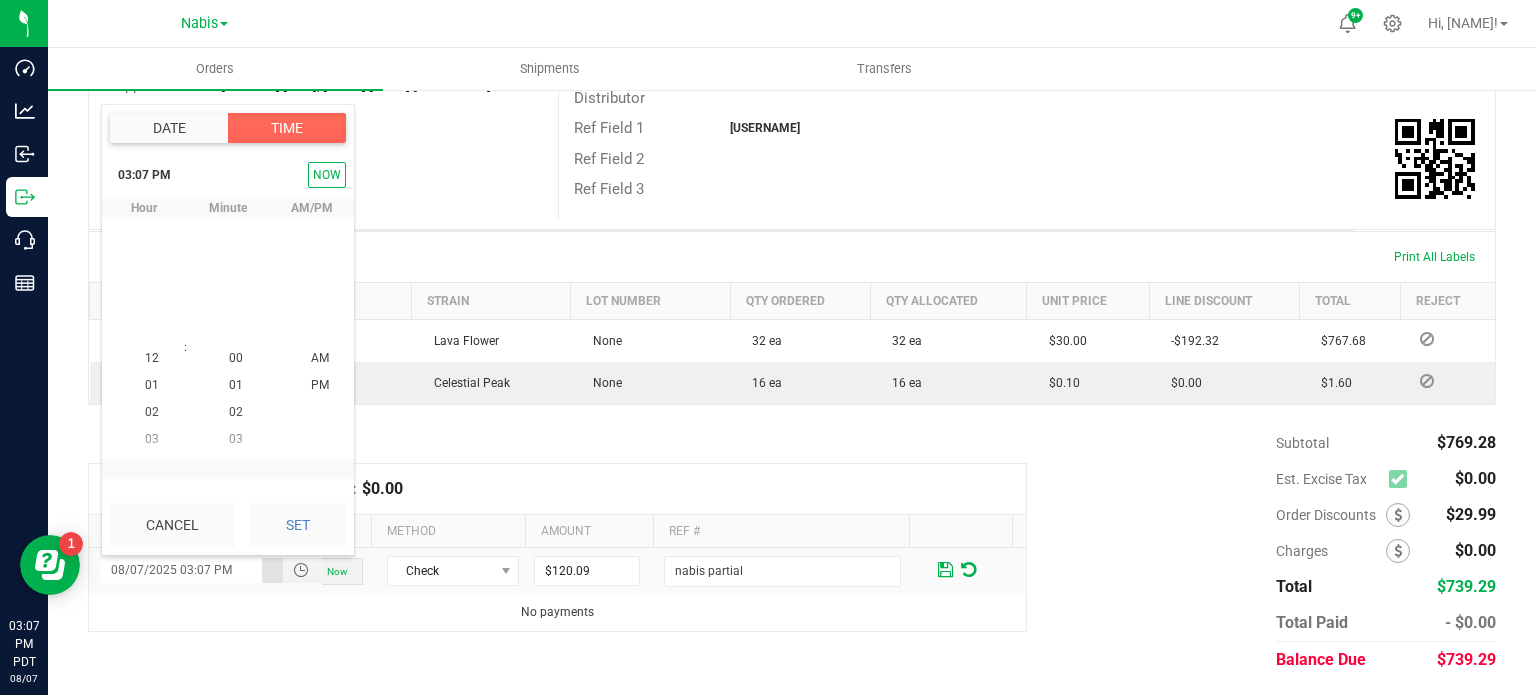 scroll, scrollTop: 407, scrollLeft: 0, axis: vertical 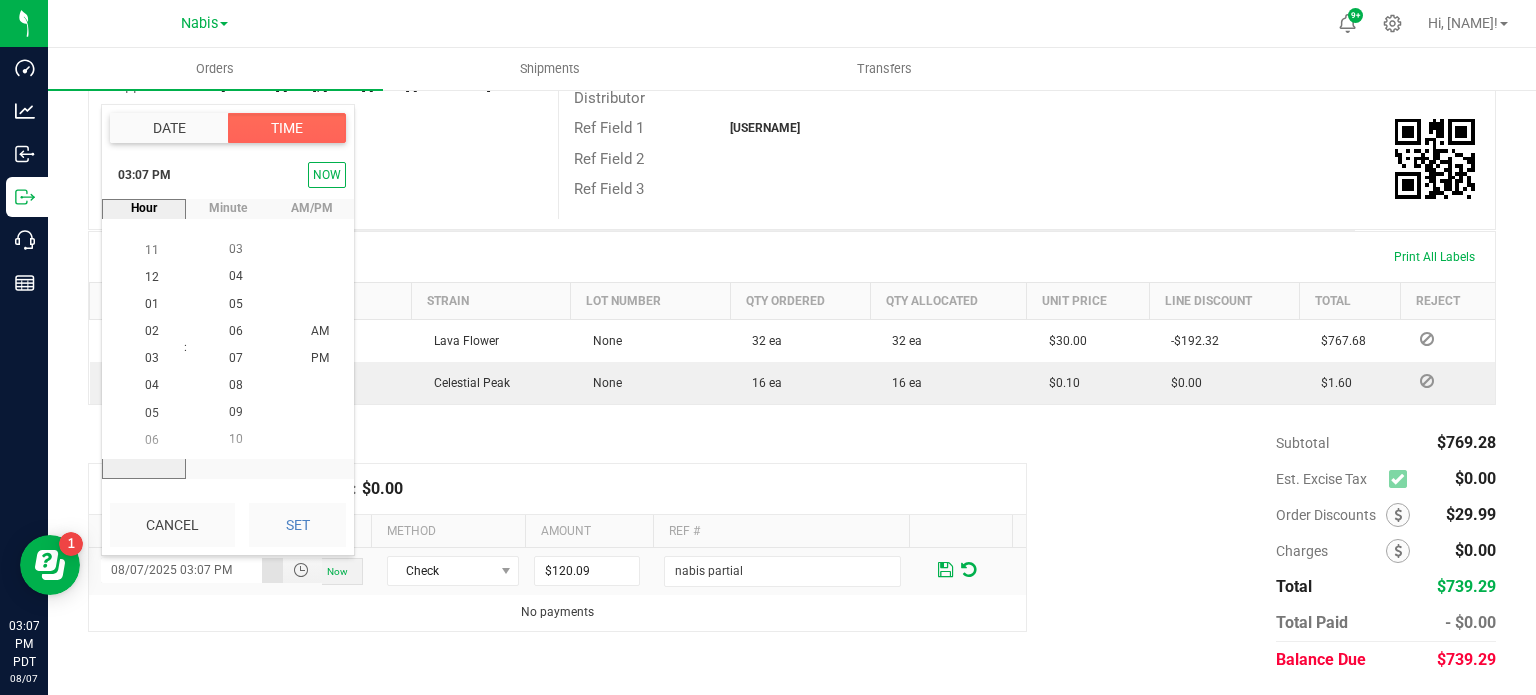 drag, startPoint x: 279, startPoint y: 529, endPoint x: 301, endPoint y: 528, distance: 22.022715 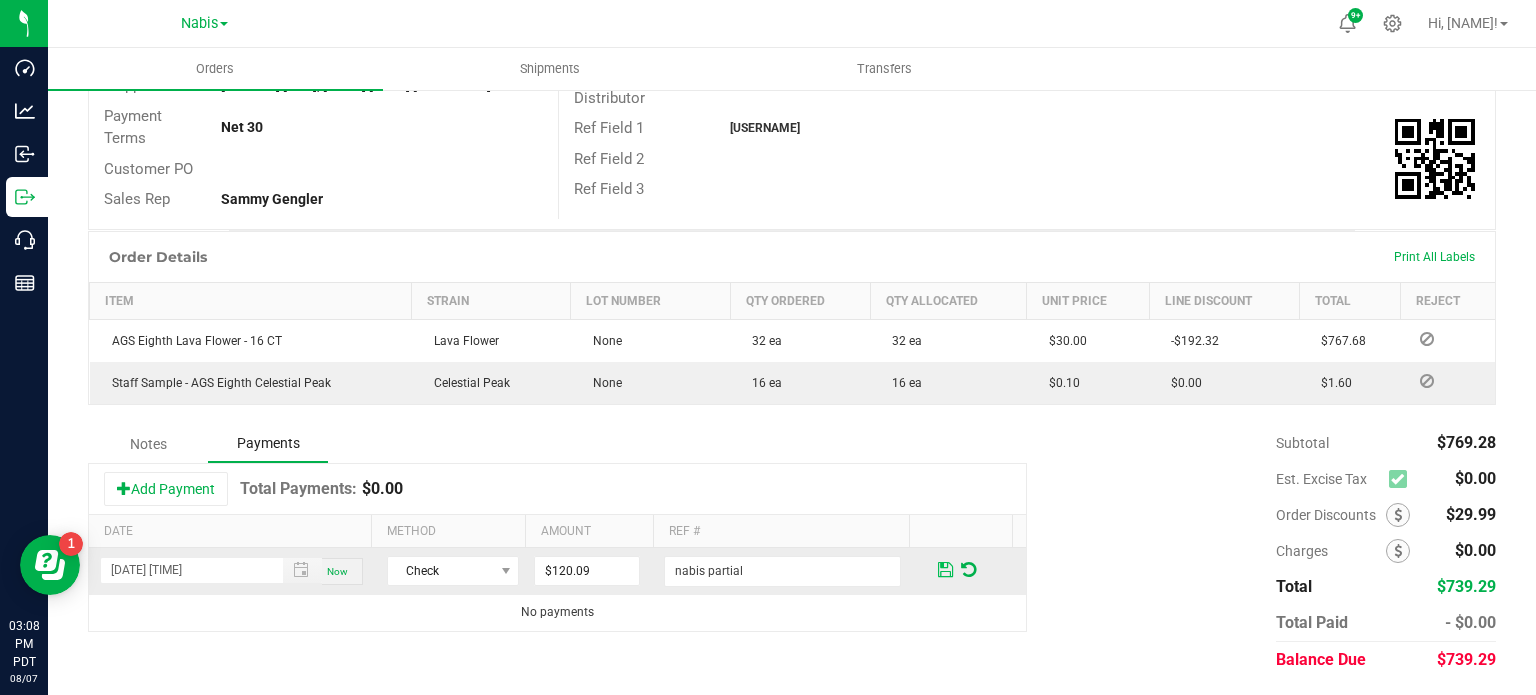 click at bounding box center (945, 570) 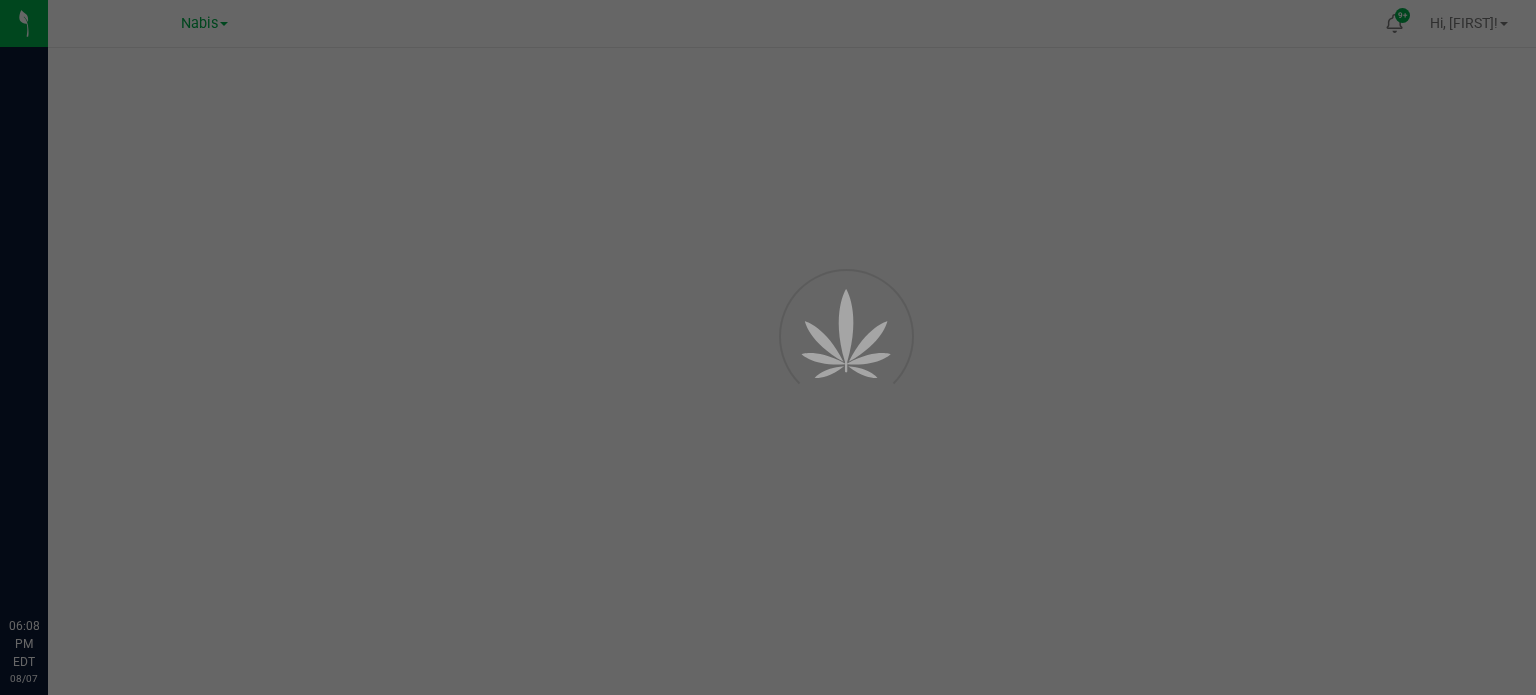 scroll, scrollTop: 0, scrollLeft: 0, axis: both 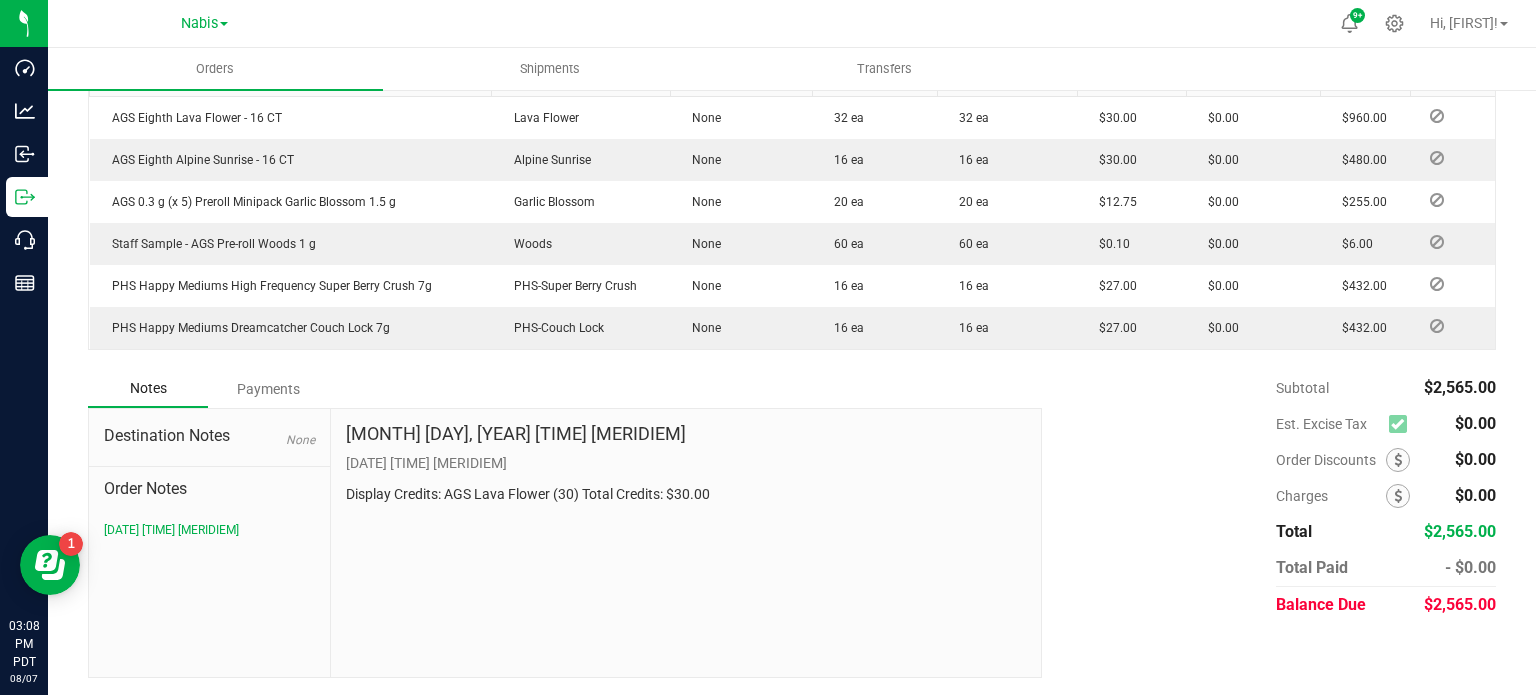 click on "Payments" at bounding box center [268, 389] 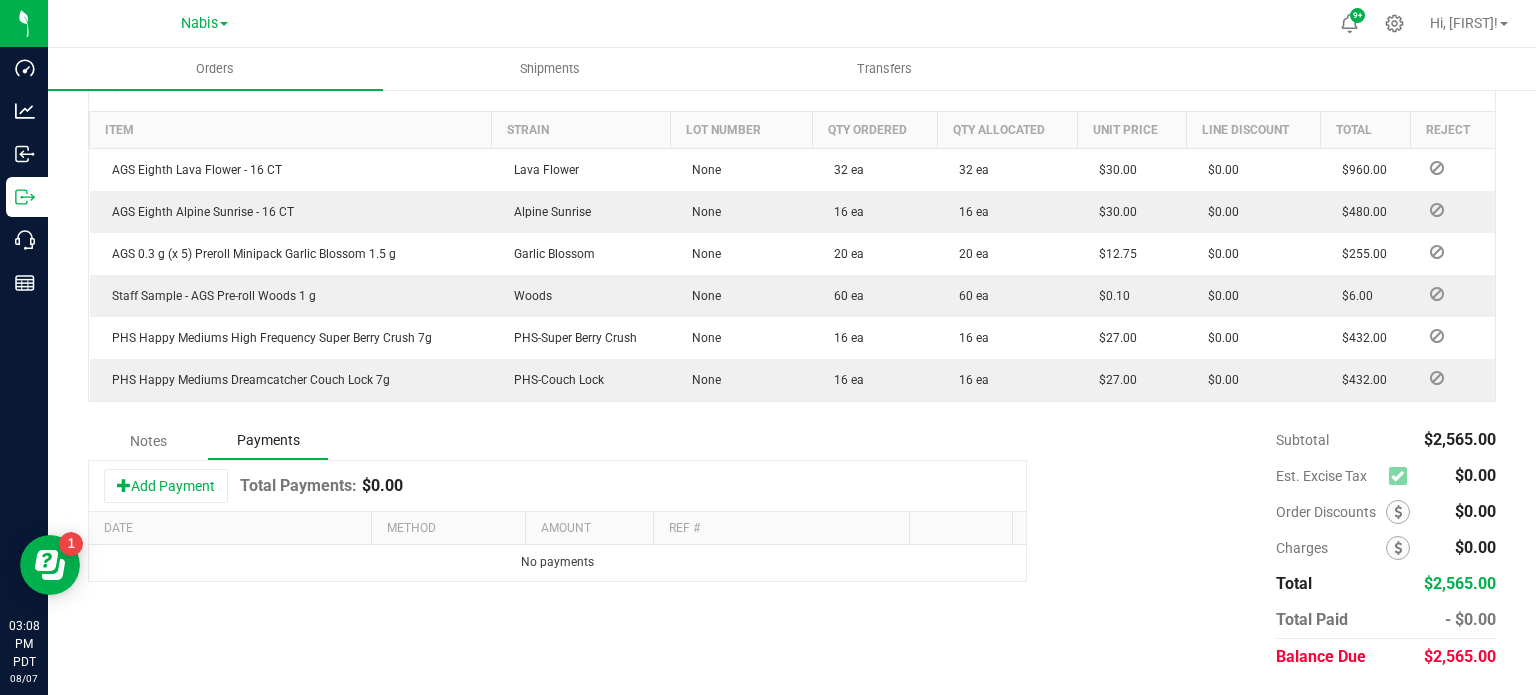 scroll, scrollTop: 541, scrollLeft: 0, axis: vertical 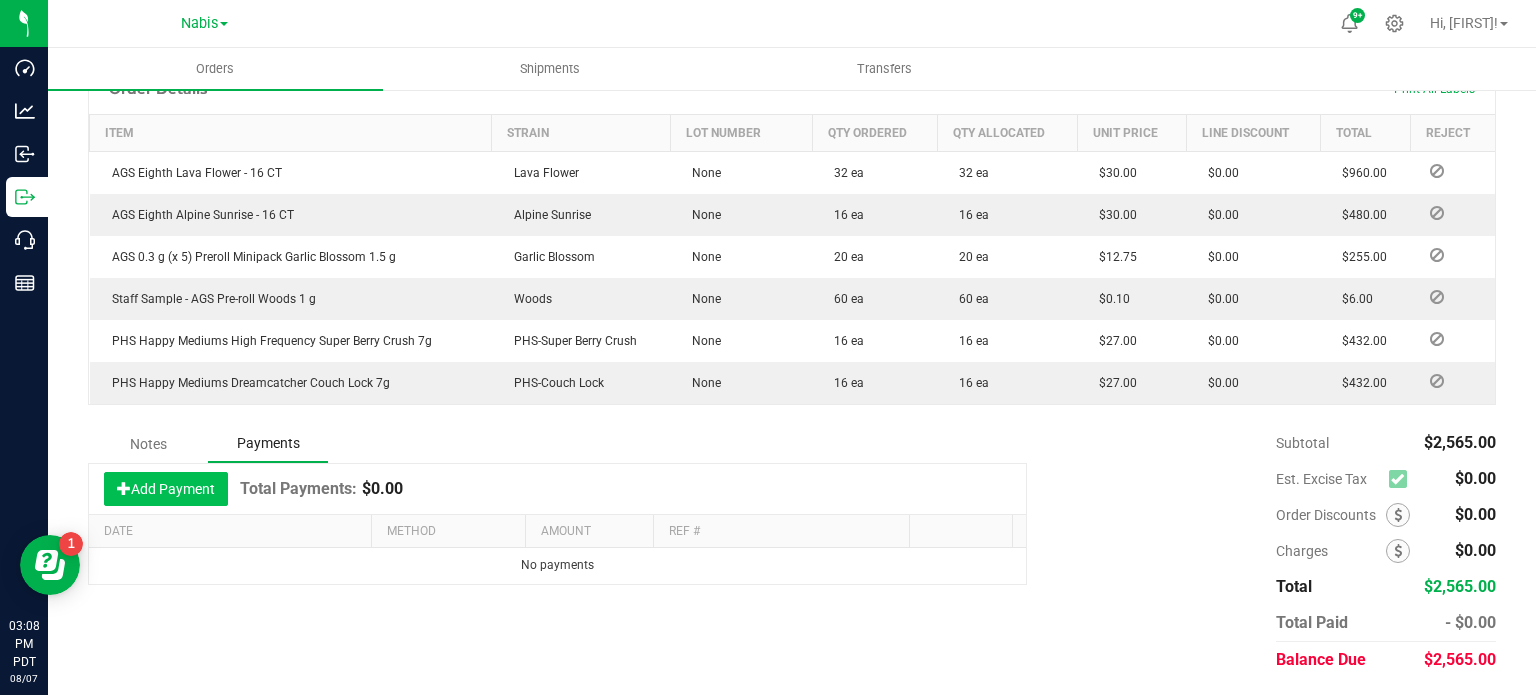 click on "Add Payment" at bounding box center (166, 489) 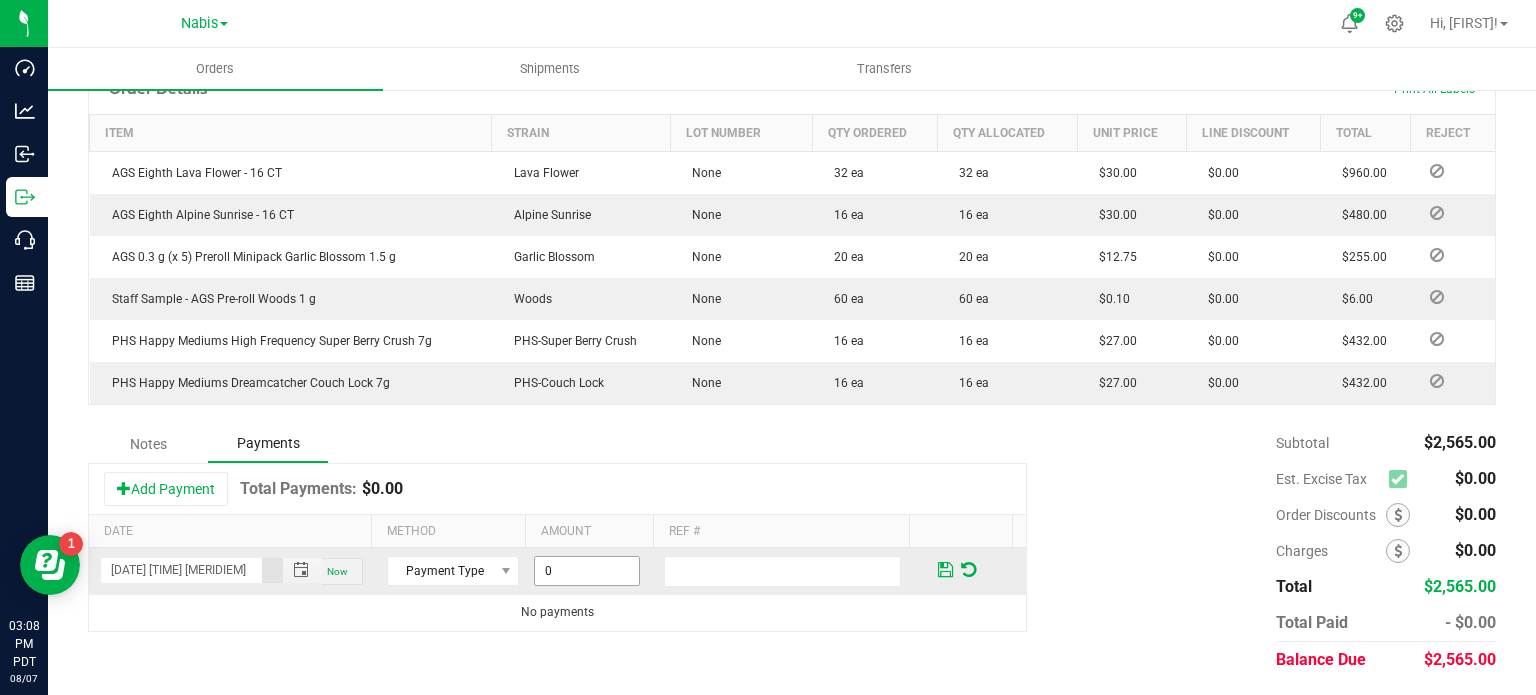click on "0" at bounding box center [587, 571] 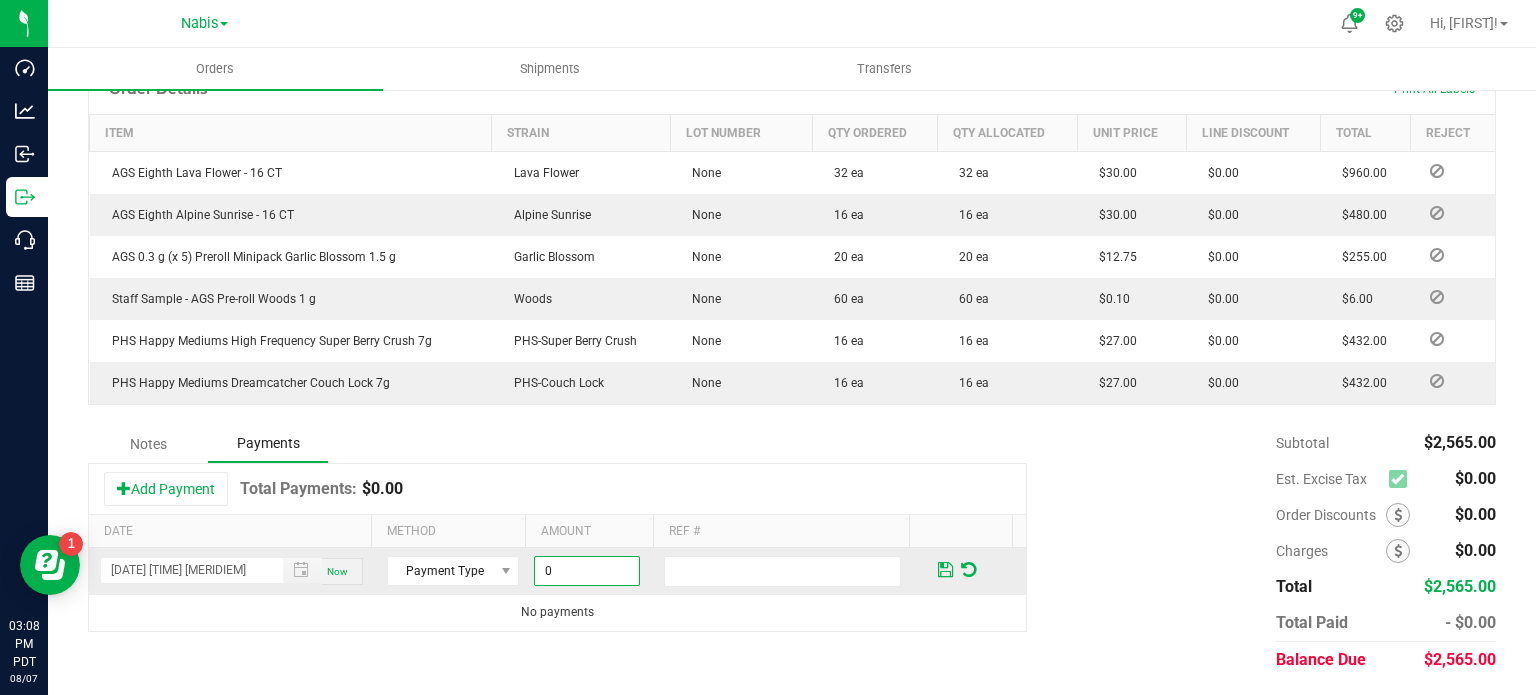 paste on "2565" 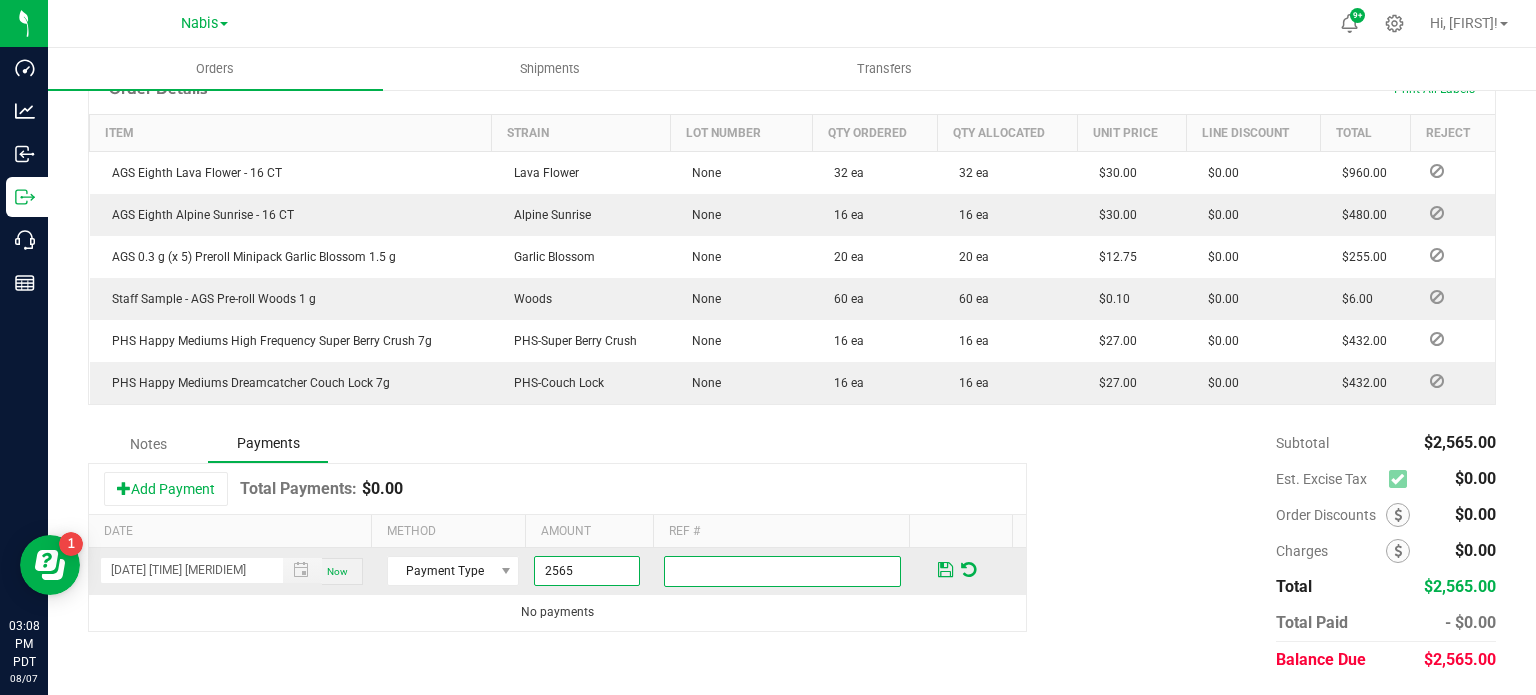 type on "$2,565.00" 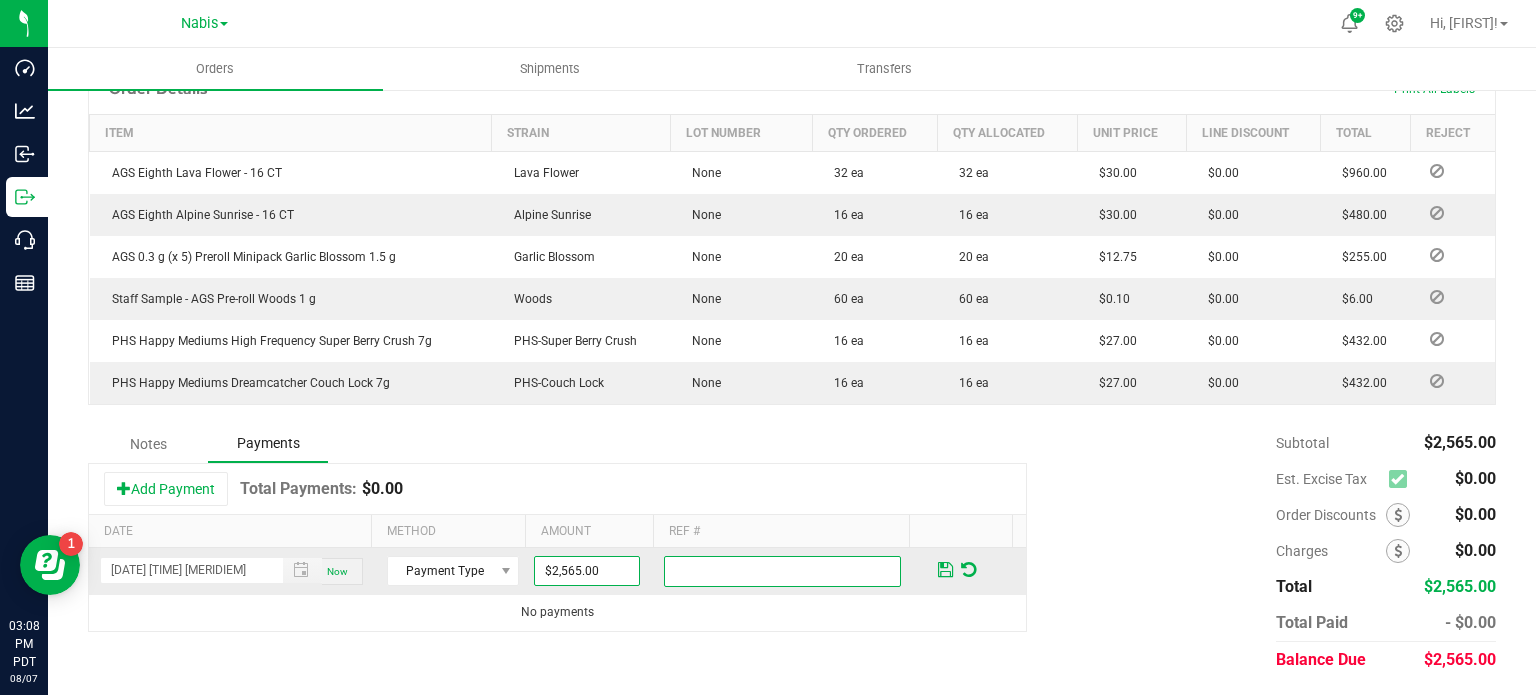 click at bounding box center [782, 571] 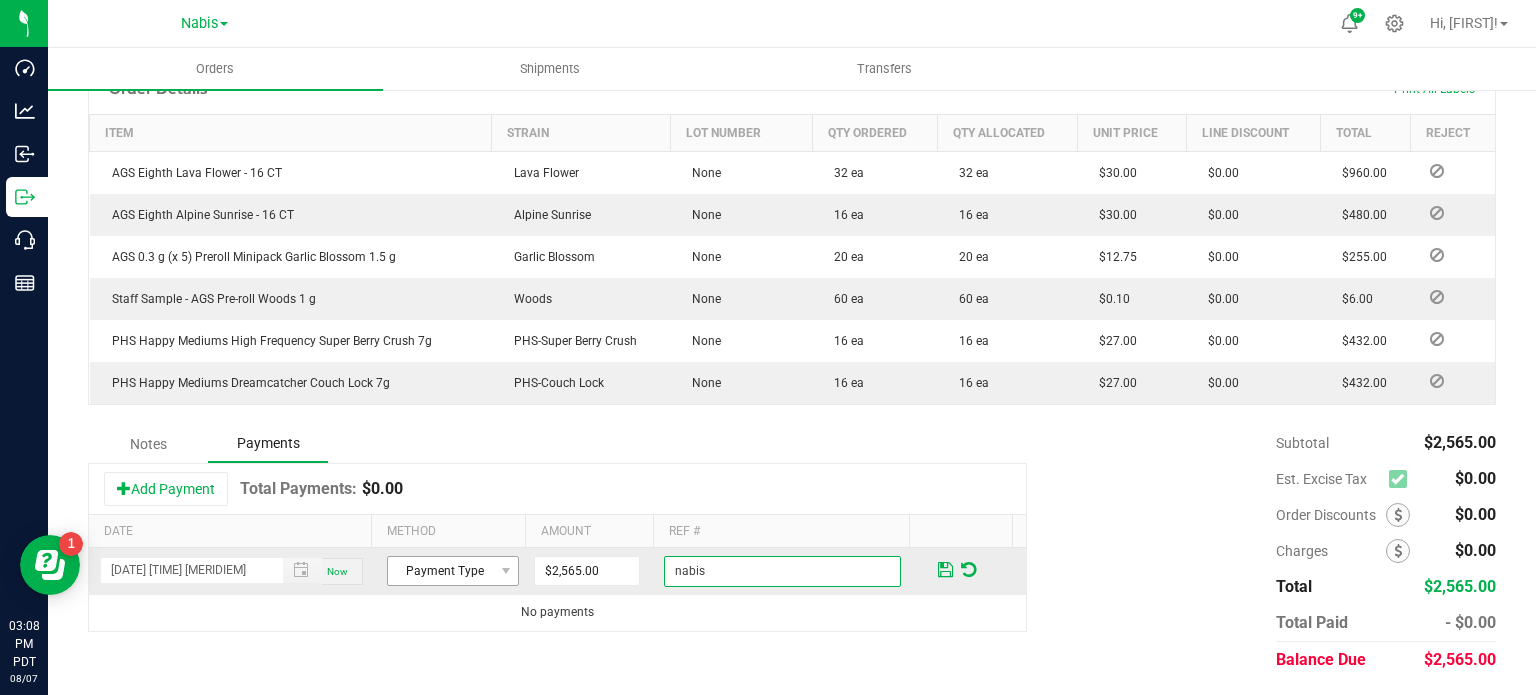 type on "nabis" 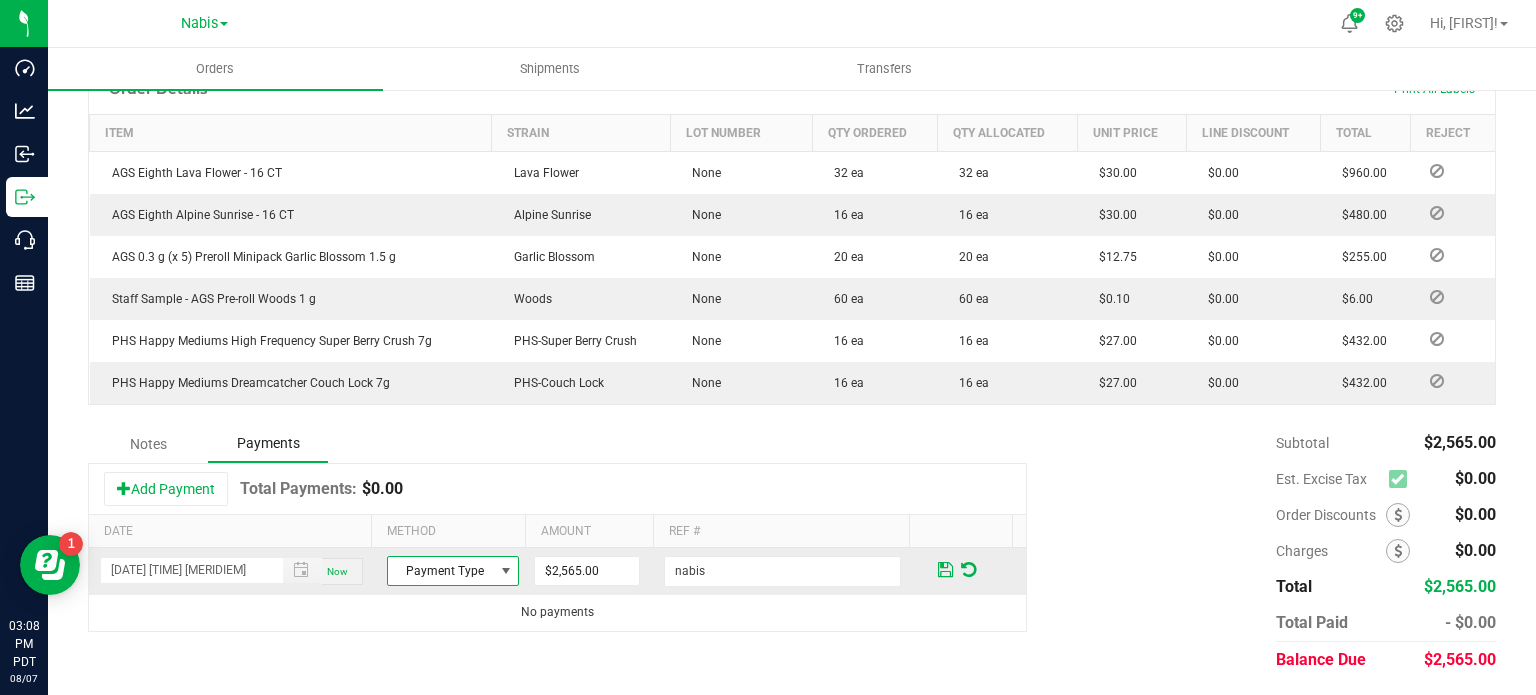 click on "Payment Type" at bounding box center [440, 571] 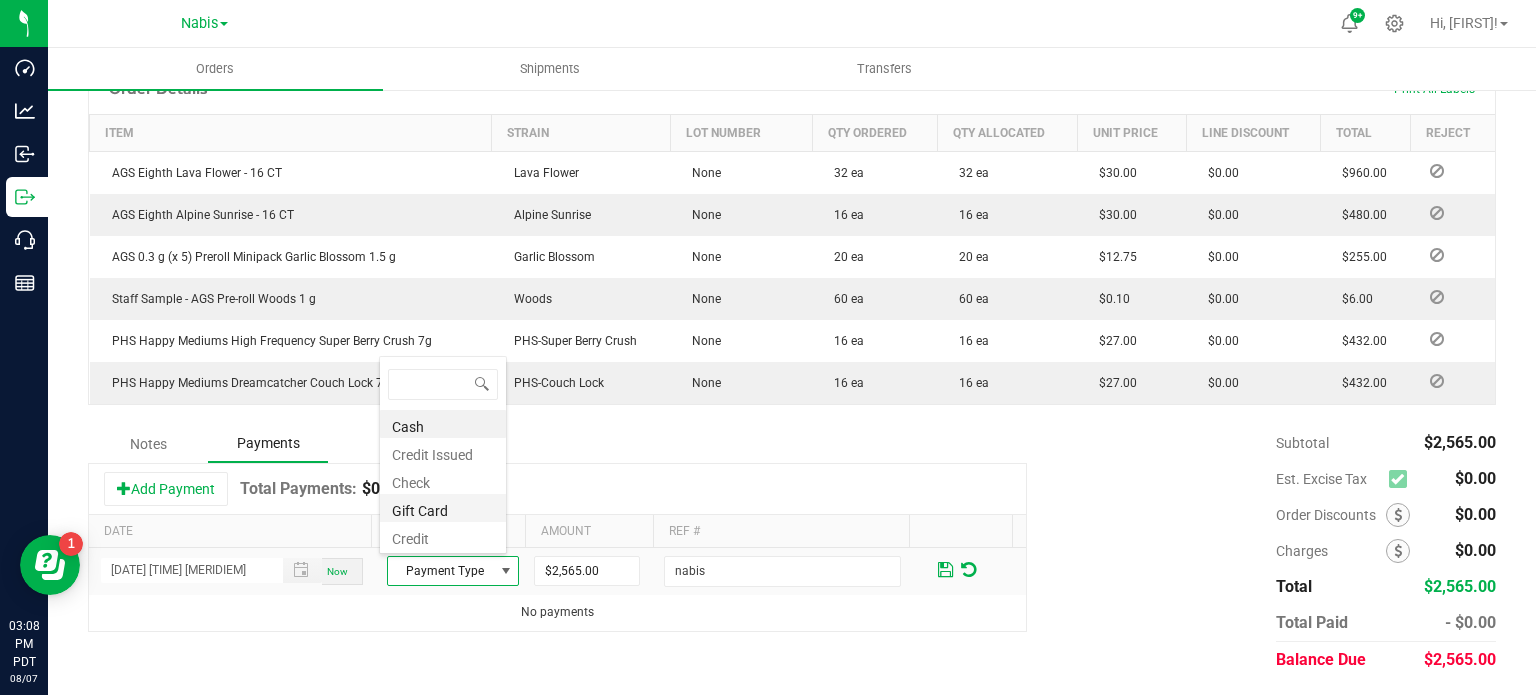 scroll, scrollTop: 99970, scrollLeft: 99872, axis: both 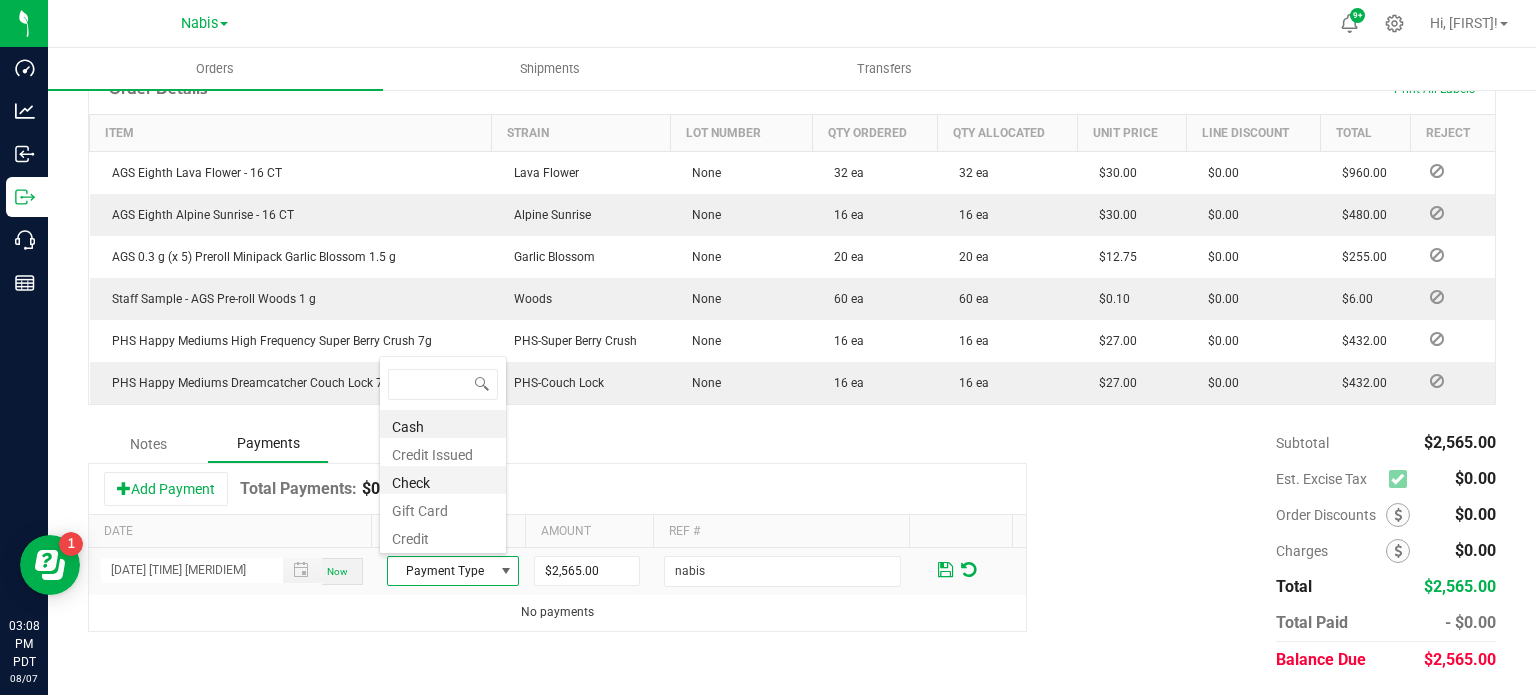 click on "Check" at bounding box center [443, 480] 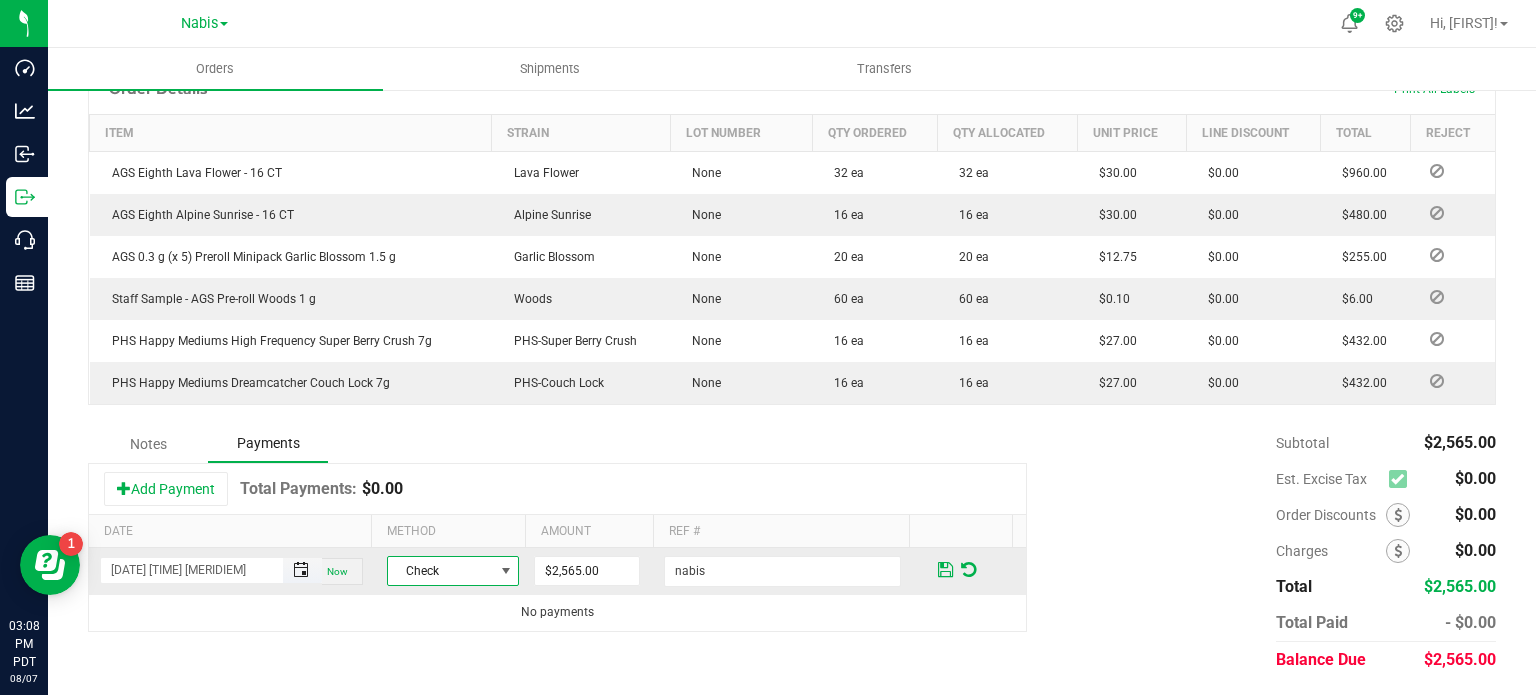 click at bounding box center (301, 570) 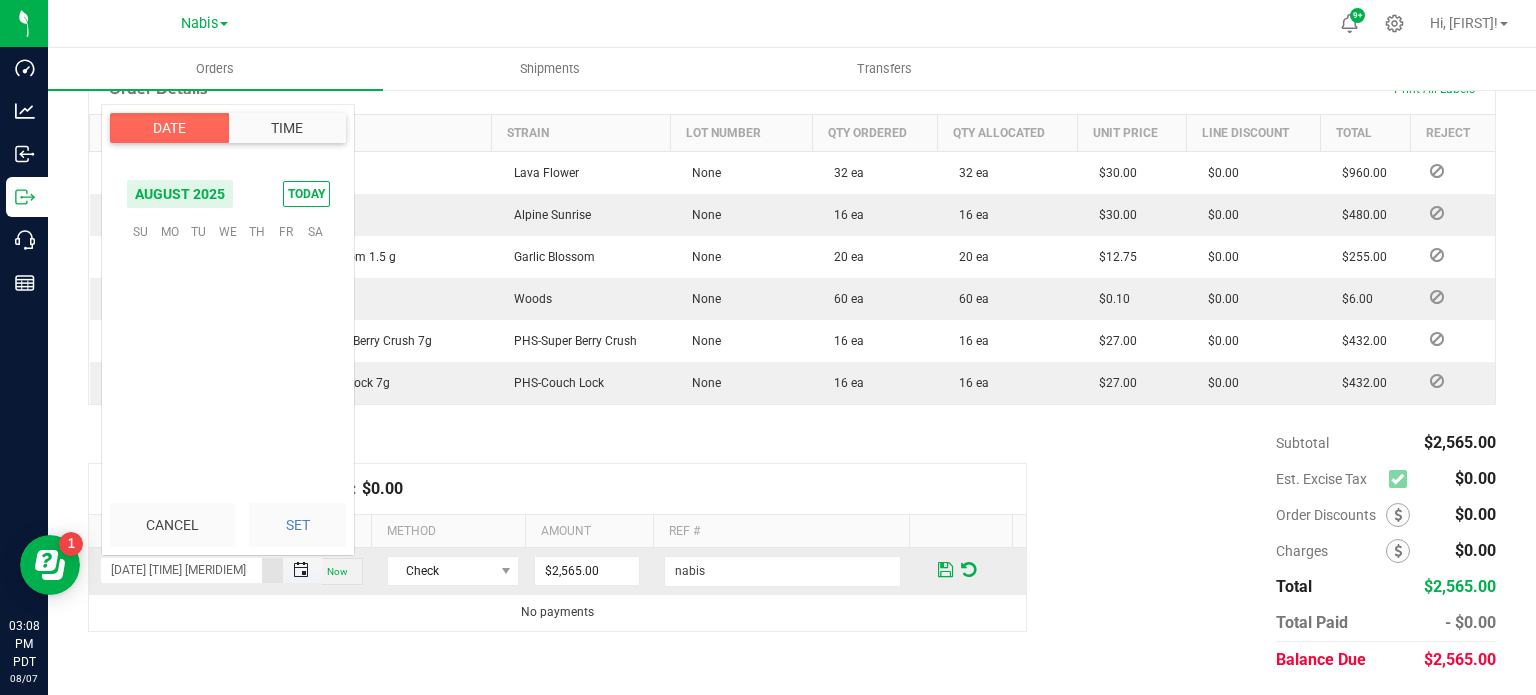 scroll, scrollTop: 116, scrollLeft: 0, axis: vertical 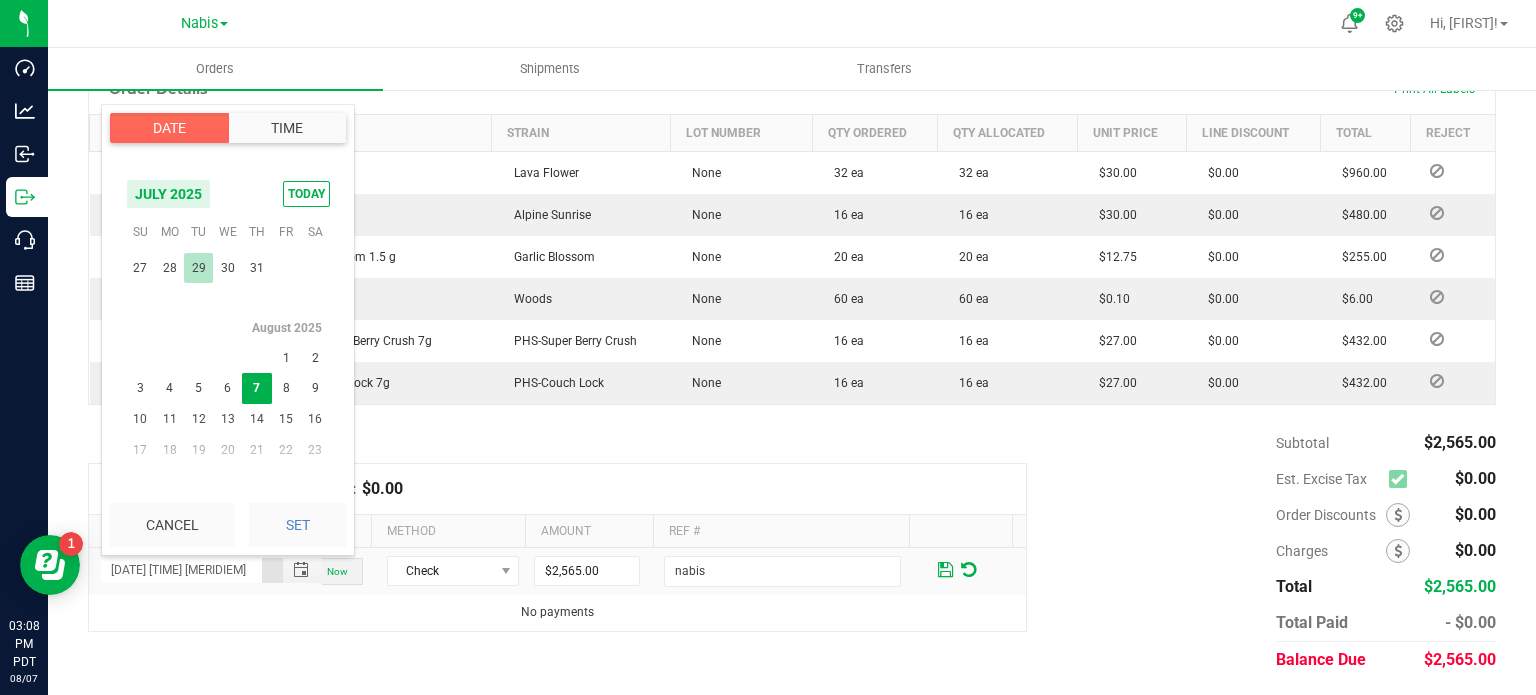 click on "29" at bounding box center (198, 268) 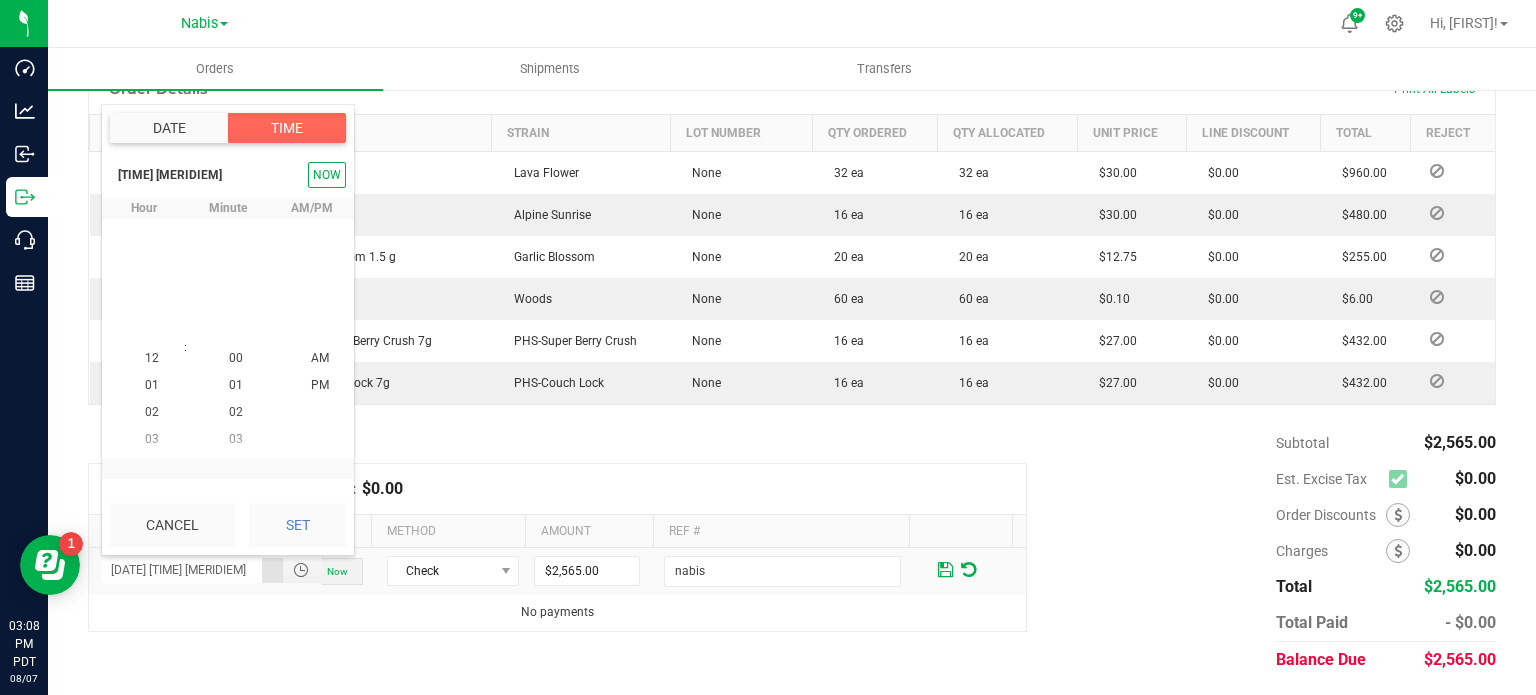scroll, scrollTop: 323940, scrollLeft: 0, axis: vertical 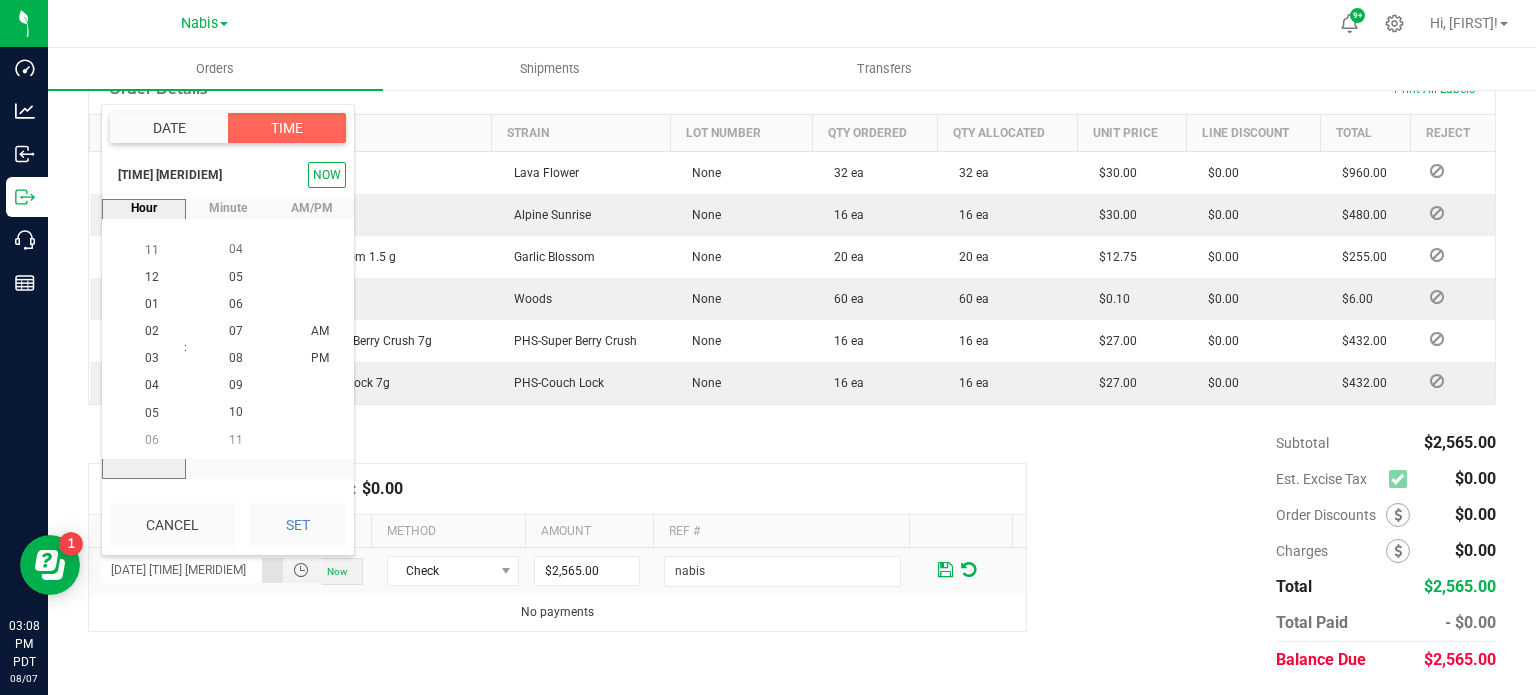 click on "Set" at bounding box center [297, 525] 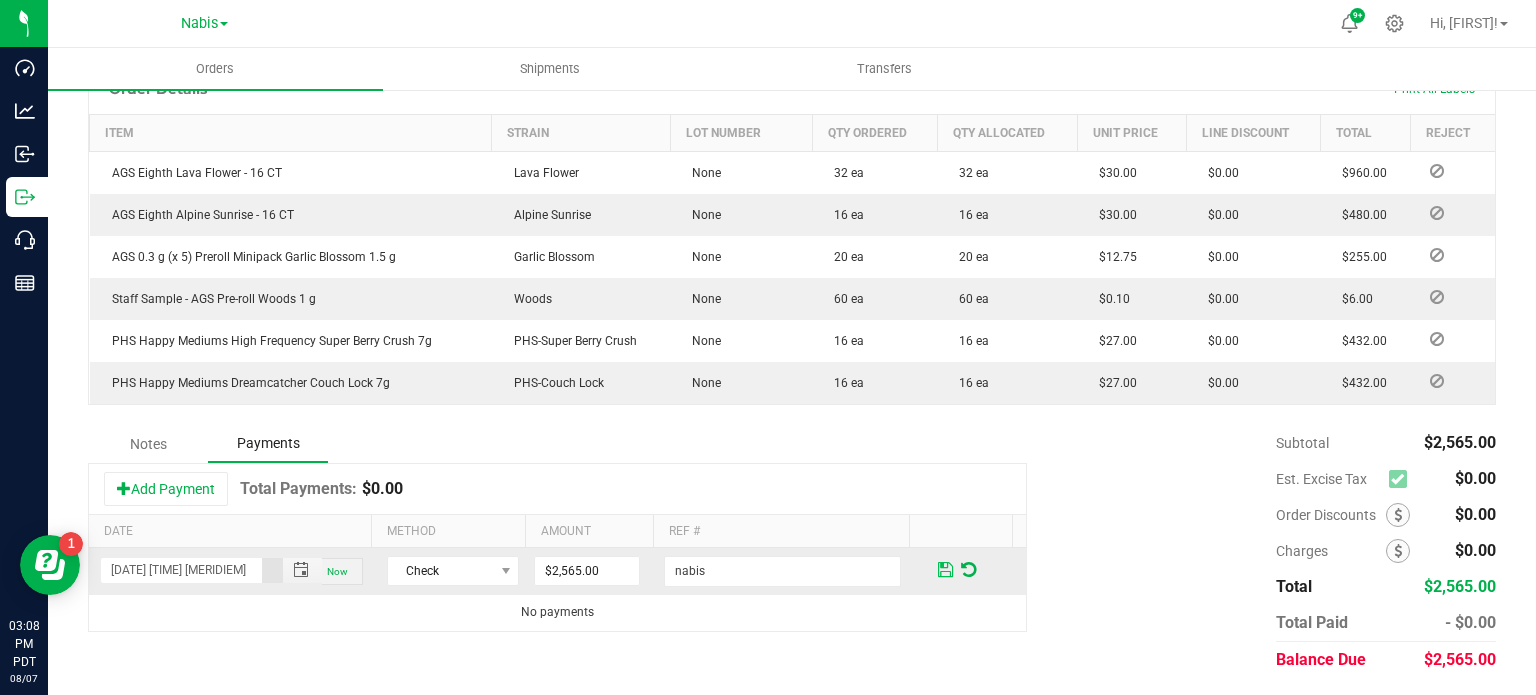 click at bounding box center (945, 569) 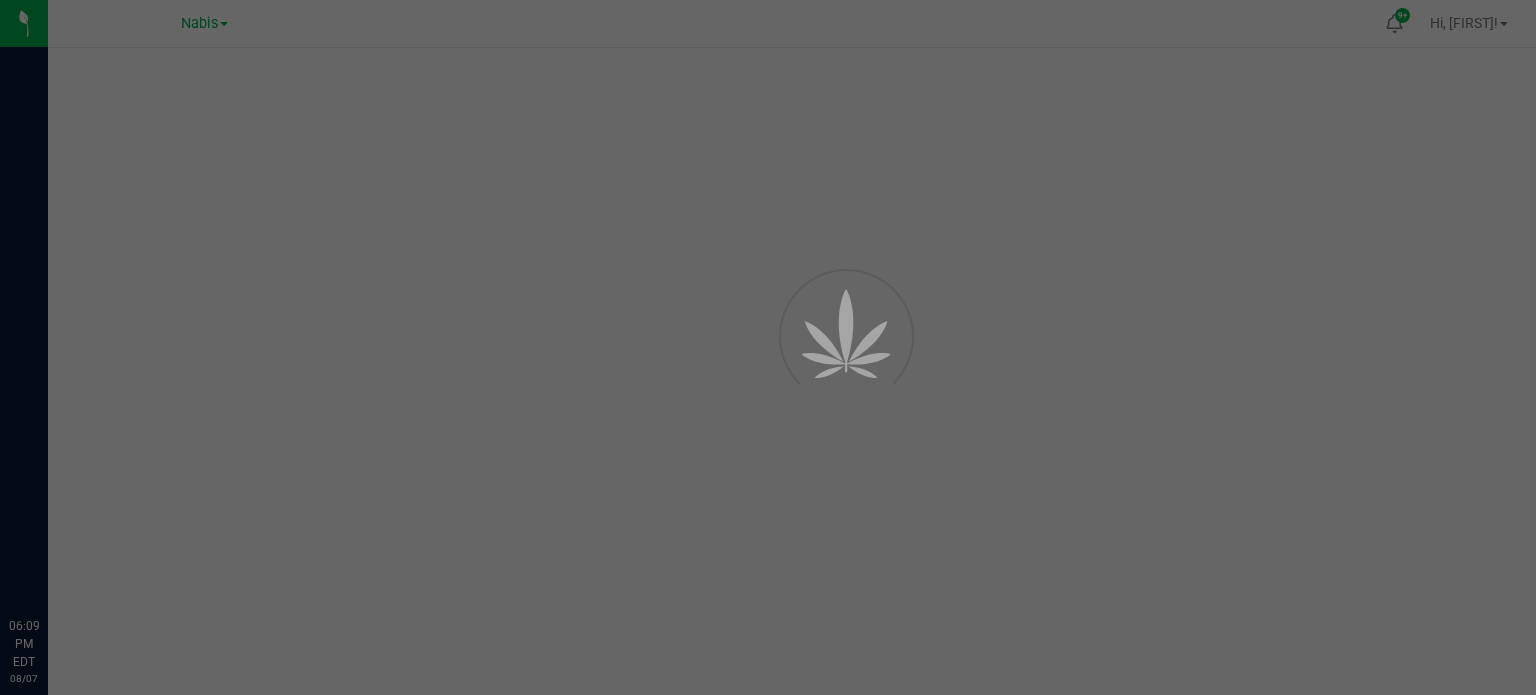 scroll, scrollTop: 0, scrollLeft: 0, axis: both 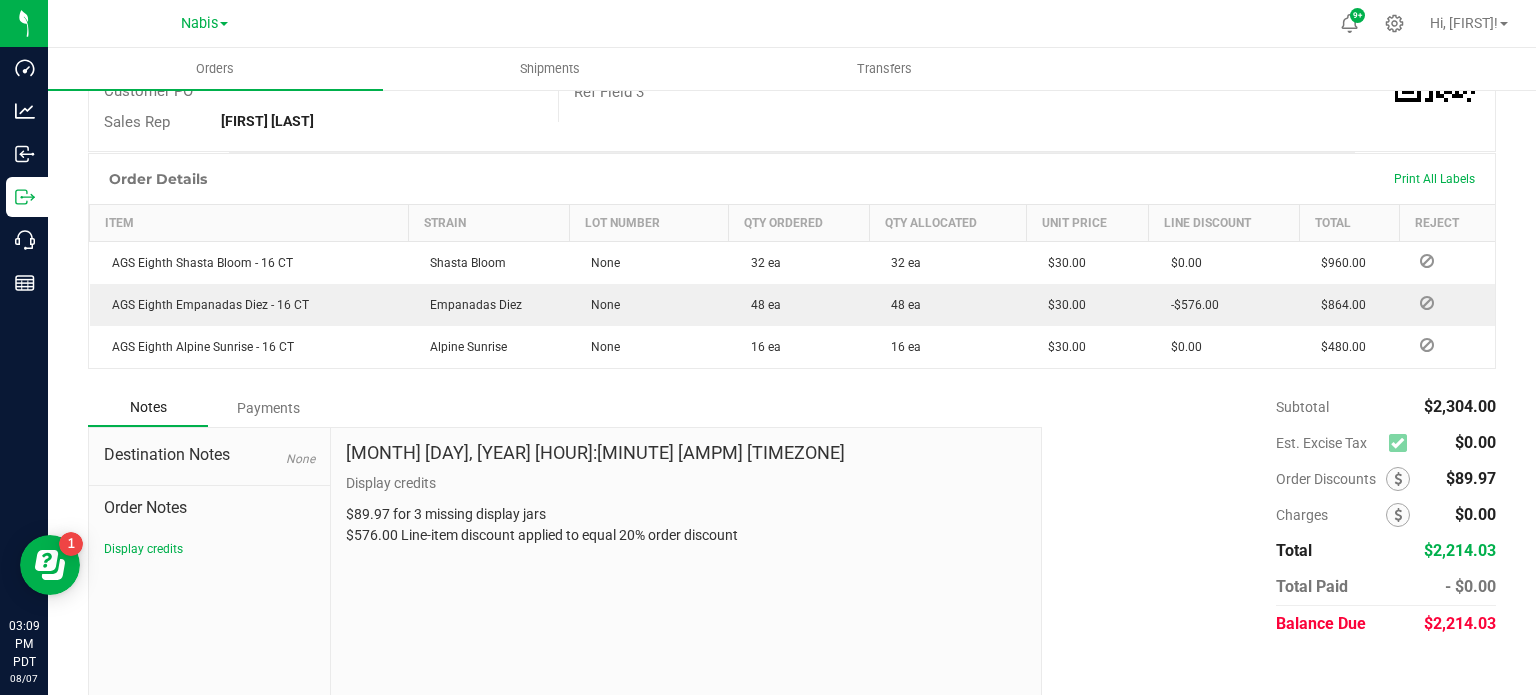 drag, startPoint x: 242, startPoint y: 383, endPoint x: 204, endPoint y: 431, distance: 61.220913 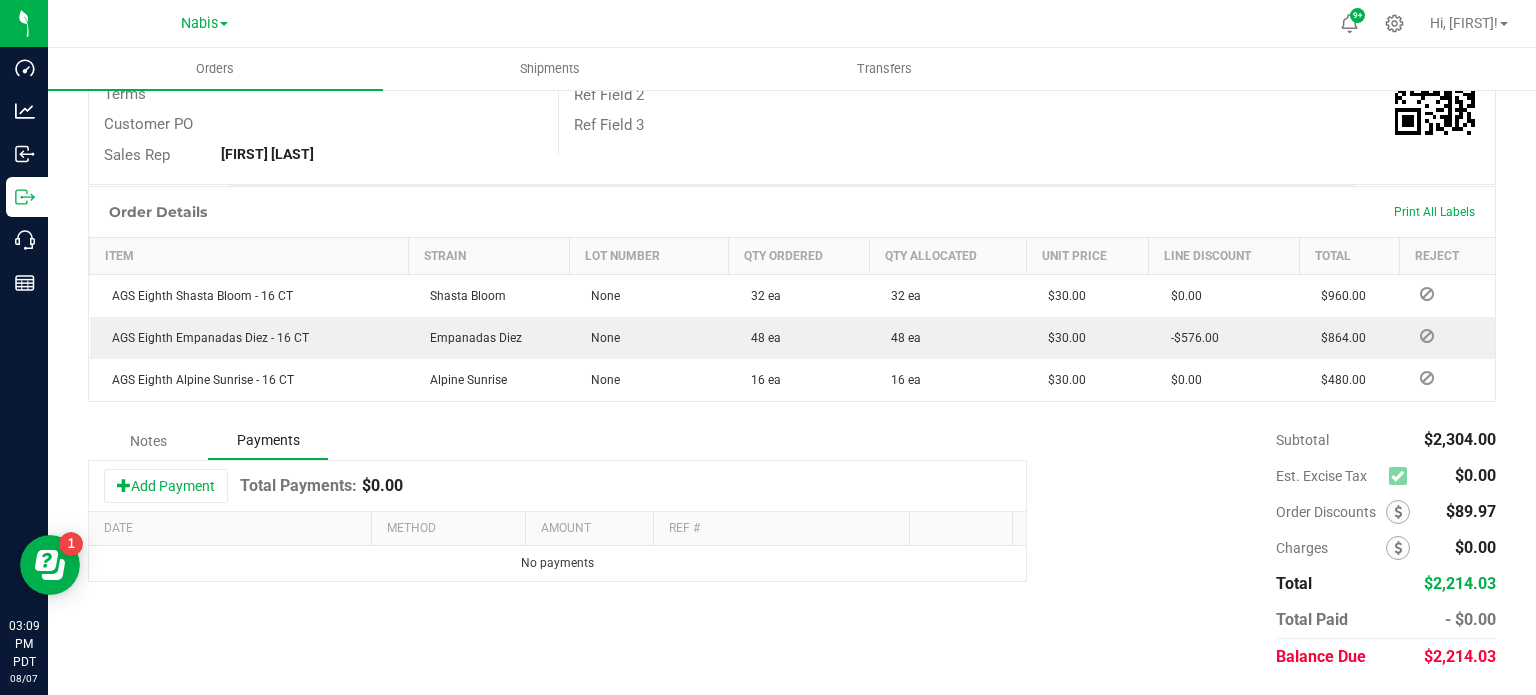 scroll, scrollTop: 416, scrollLeft: 0, axis: vertical 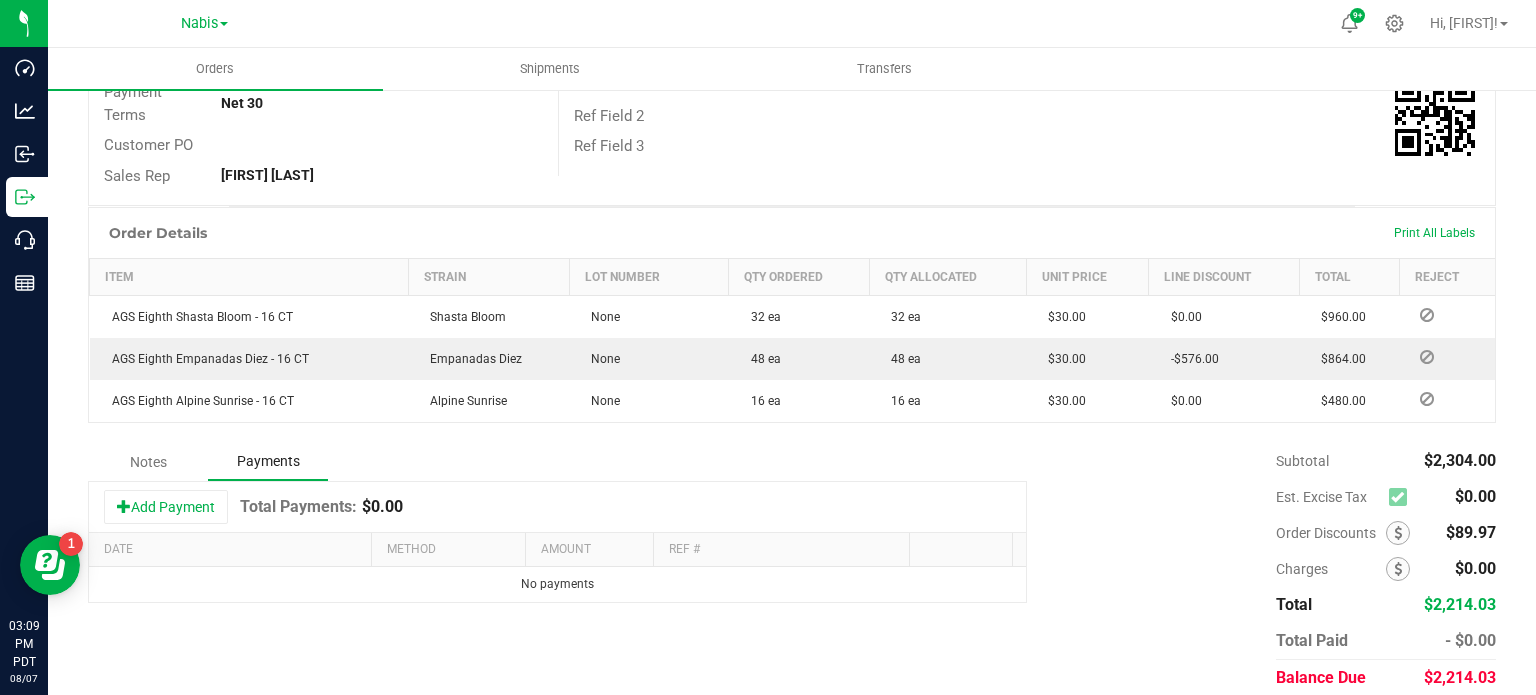 drag, startPoint x: 161, startPoint y: 487, endPoint x: 247, endPoint y: 524, distance: 93.62158 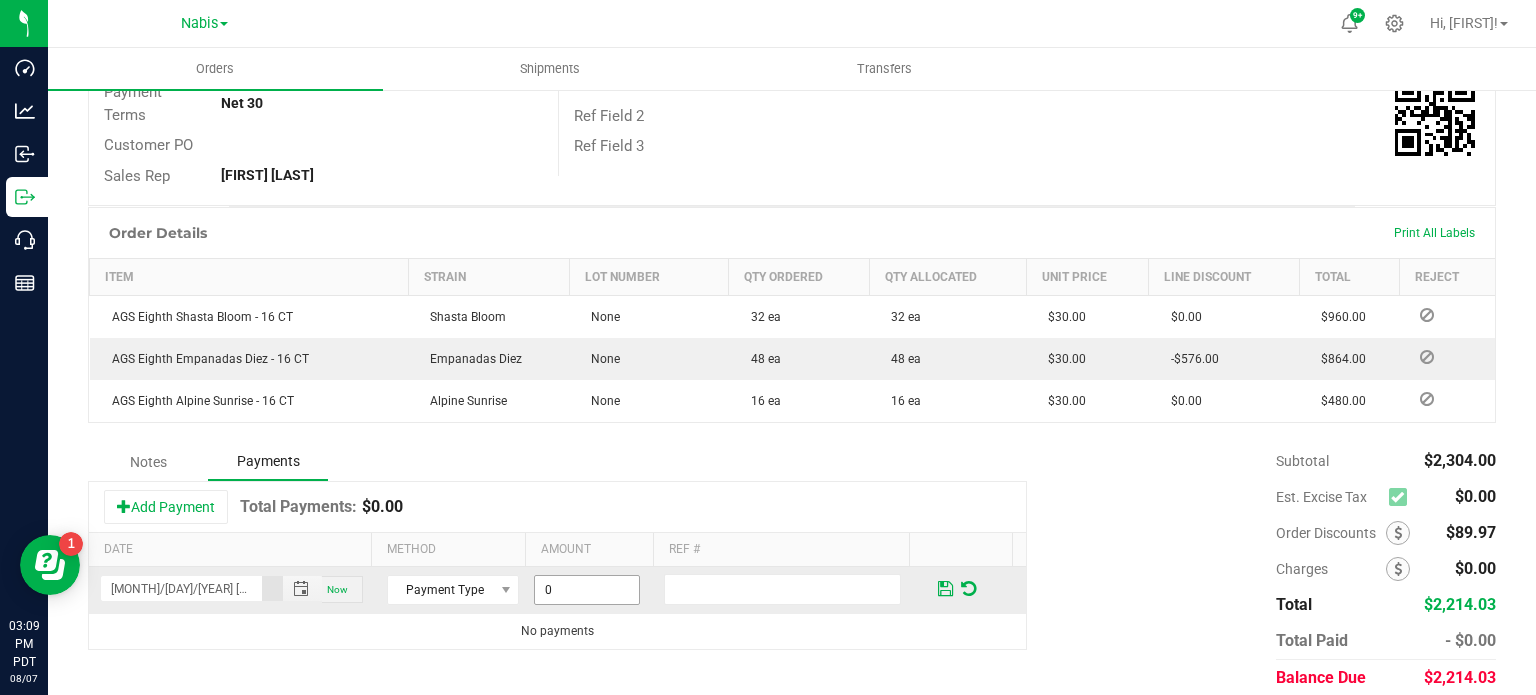 click on "0" at bounding box center (587, 590) 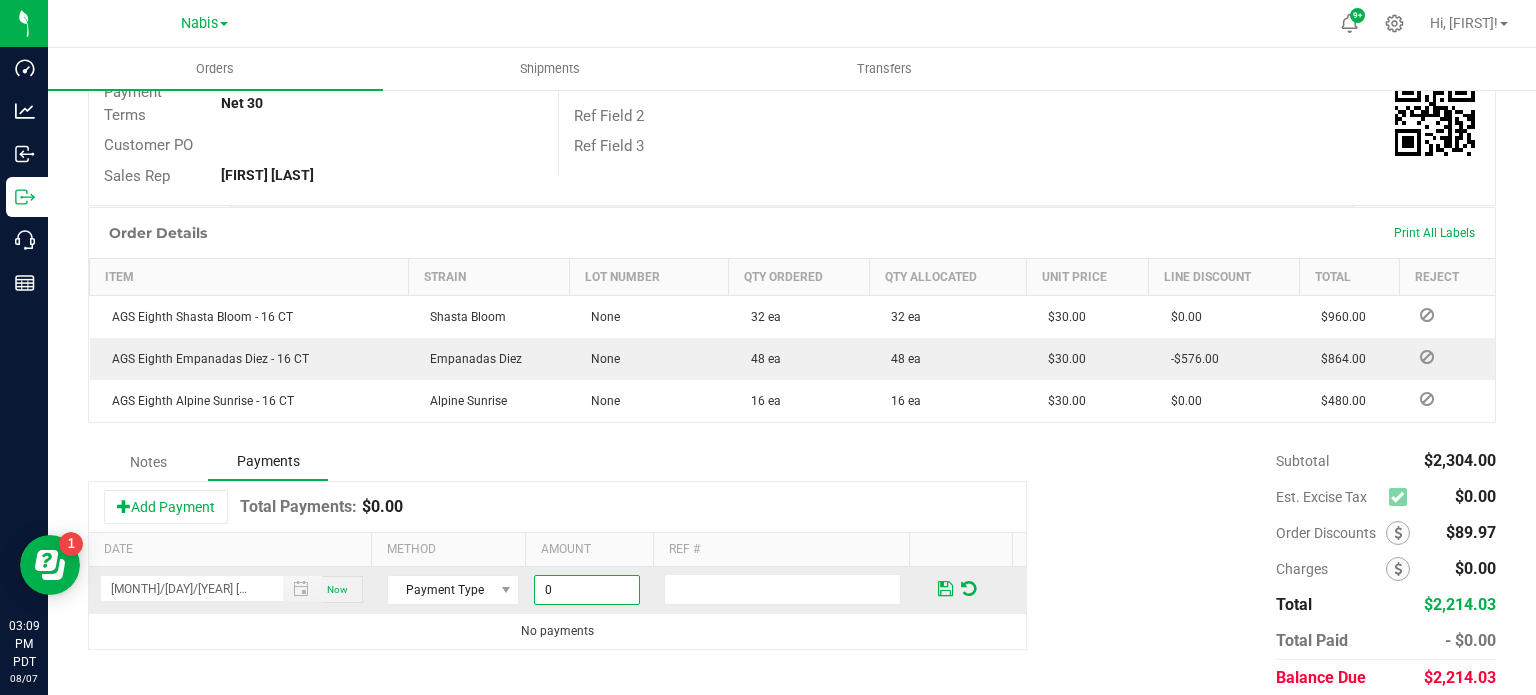 paste on "2214.03" 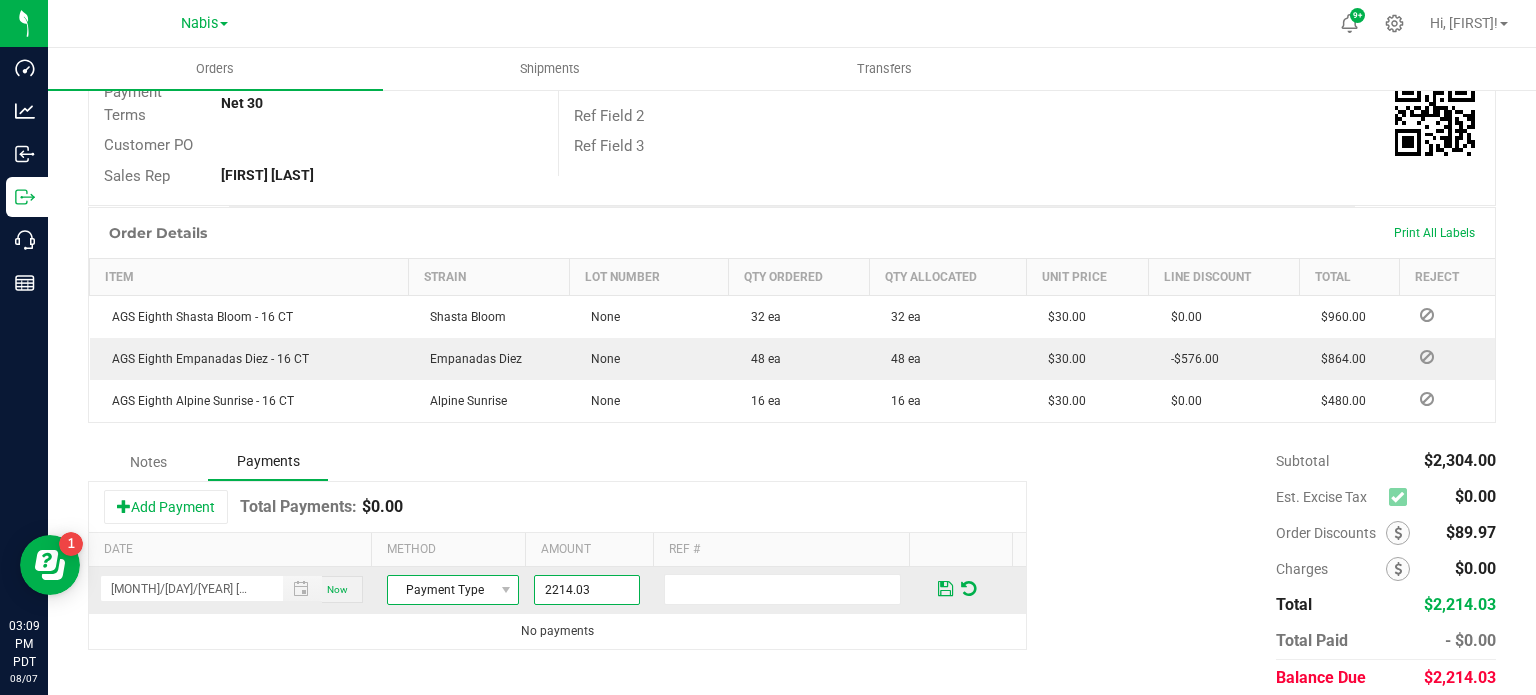 type on "$2,214.03" 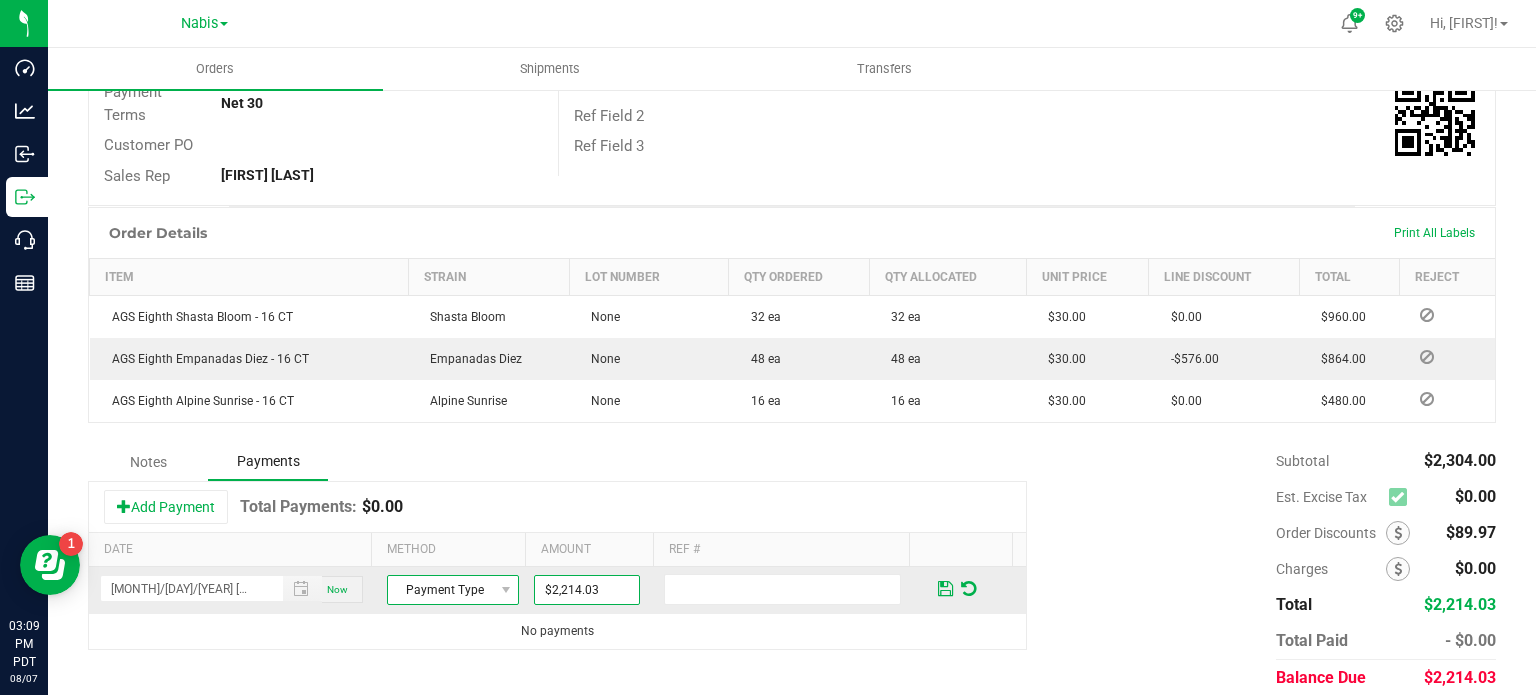click on "Payment Type" at bounding box center (440, 590) 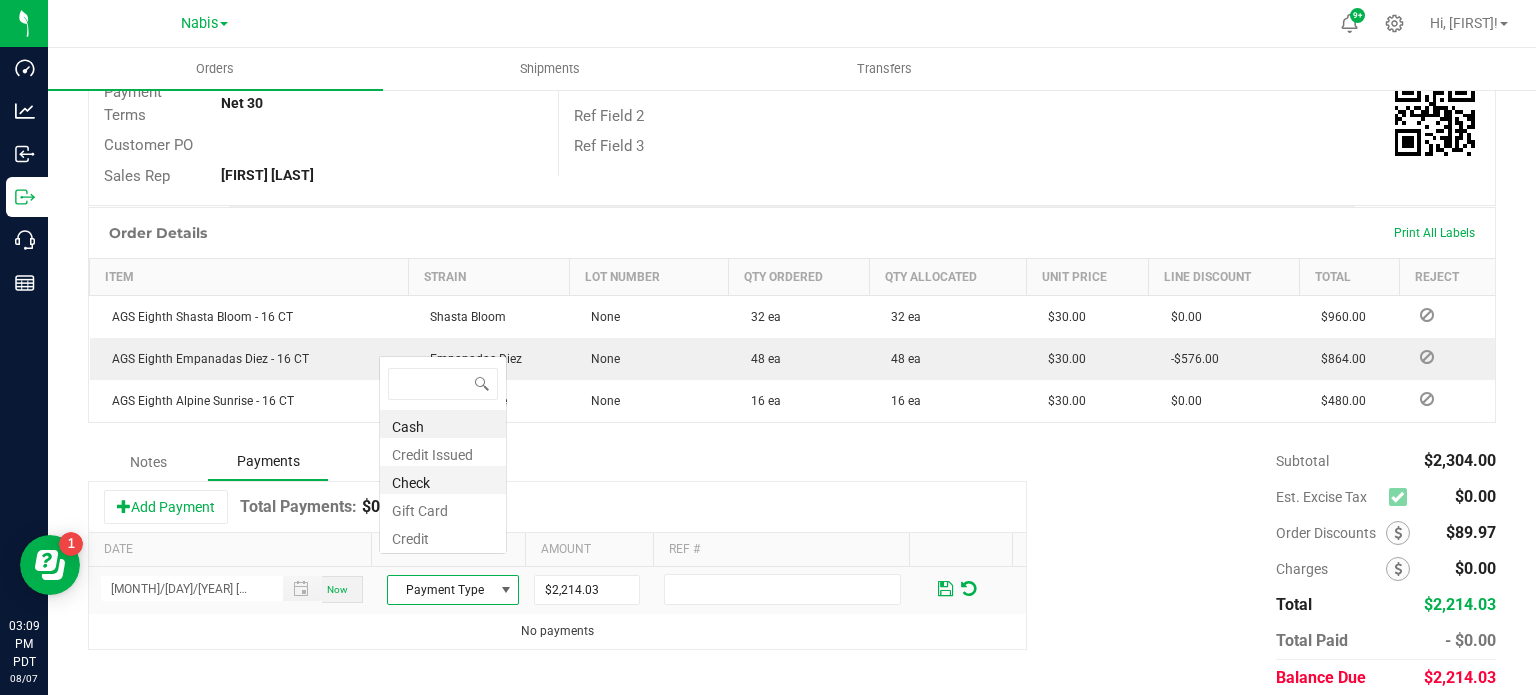scroll, scrollTop: 0, scrollLeft: 0, axis: both 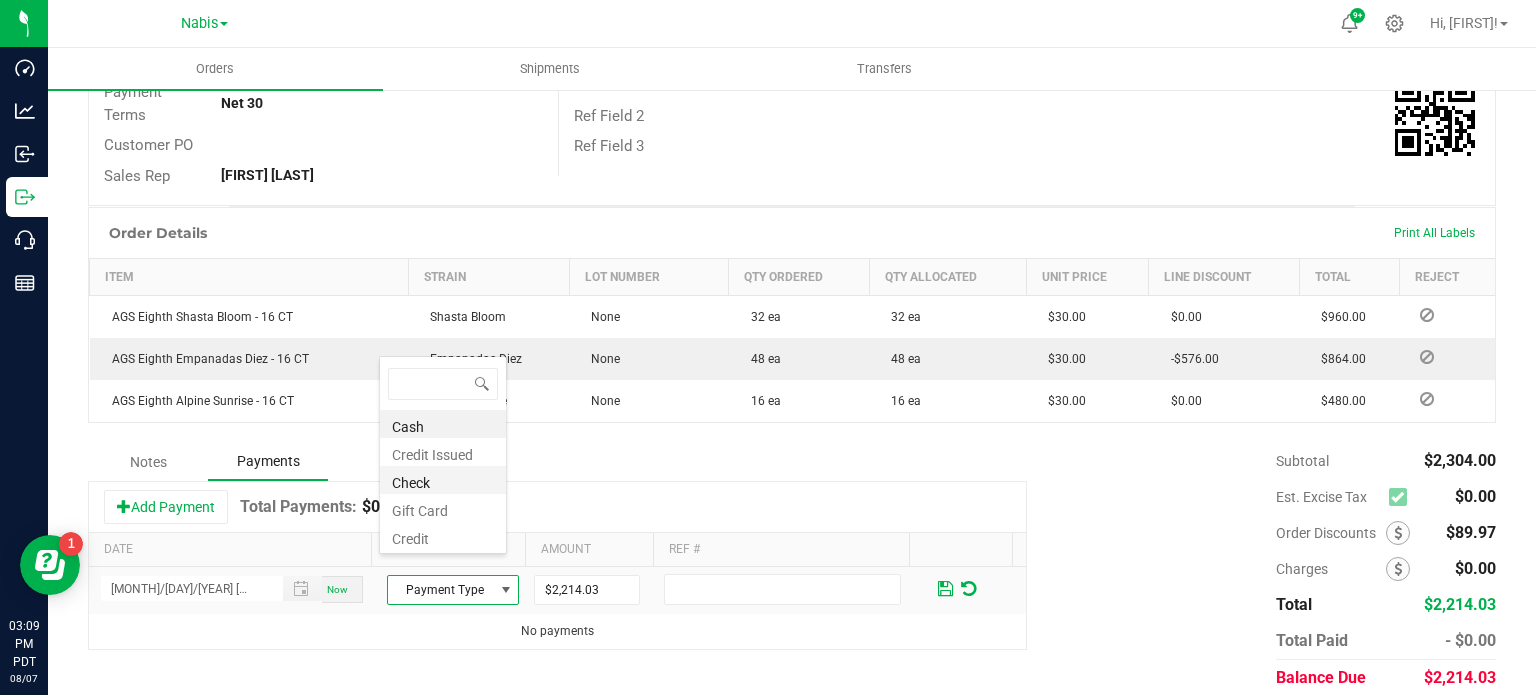 click on "Check" at bounding box center [443, 480] 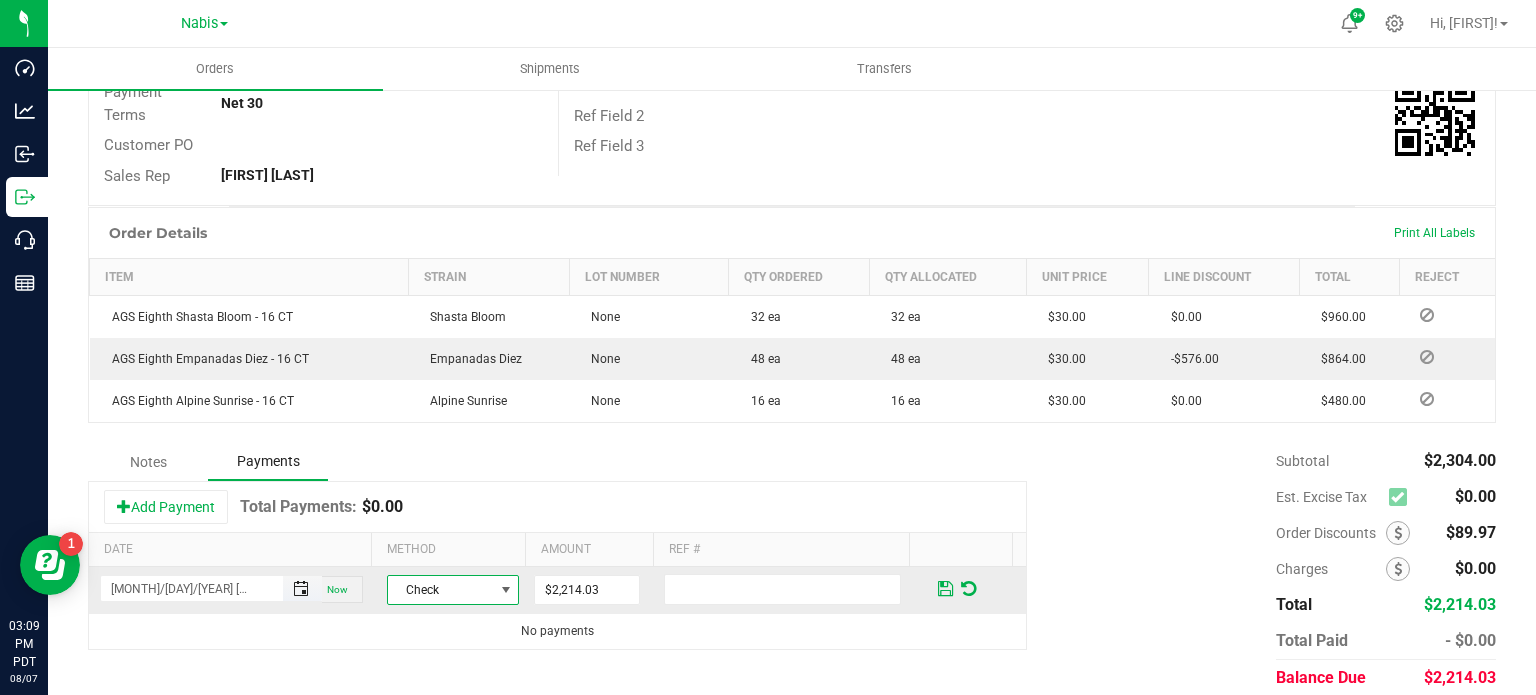 click at bounding box center [301, 589] 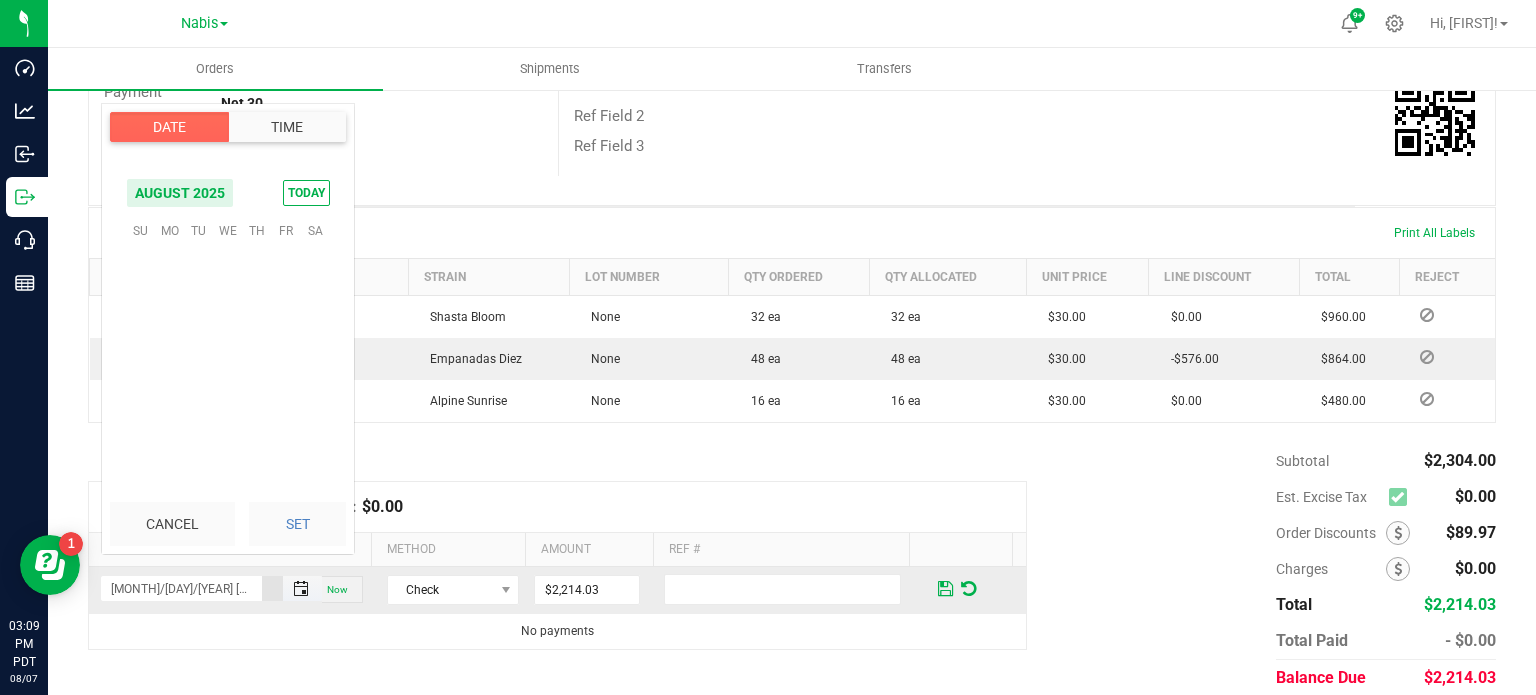 scroll, scrollTop: 0, scrollLeft: 0, axis: both 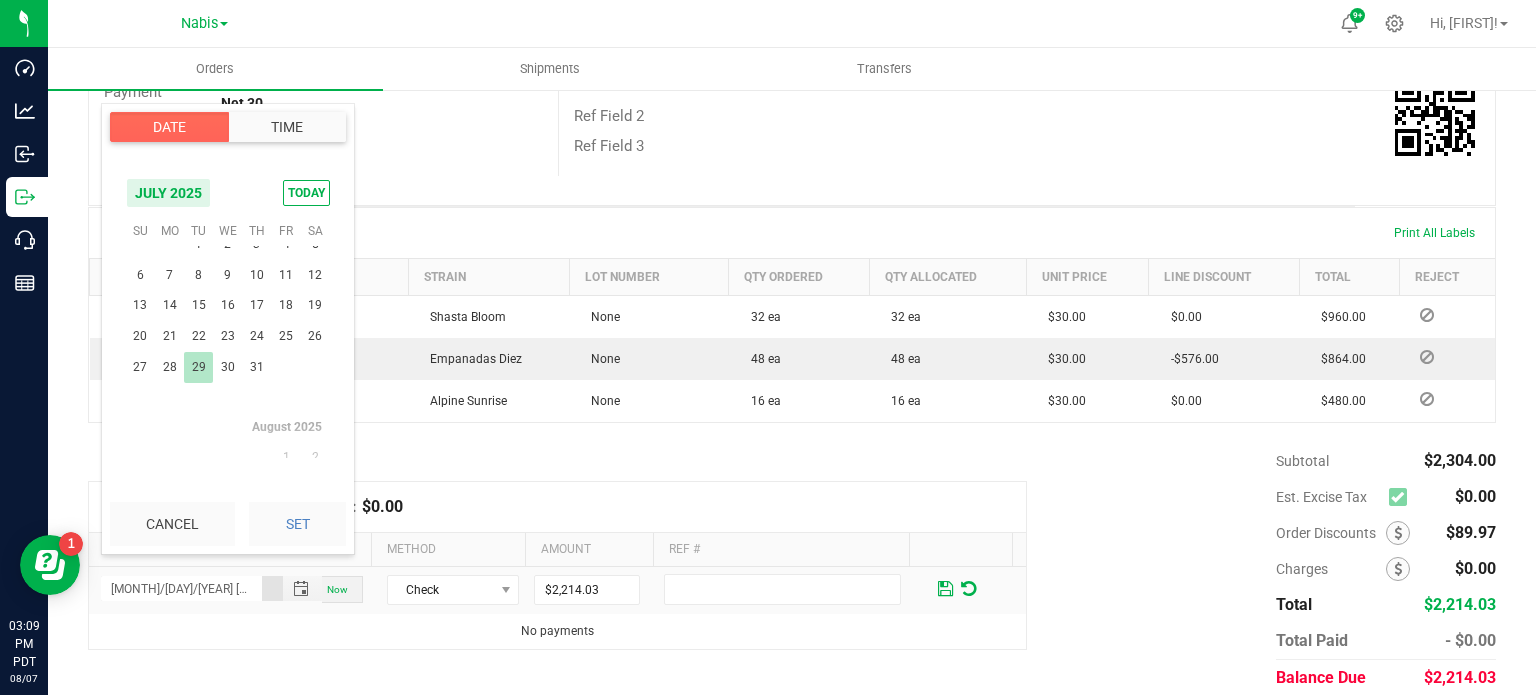 click on "29" at bounding box center (198, 367) 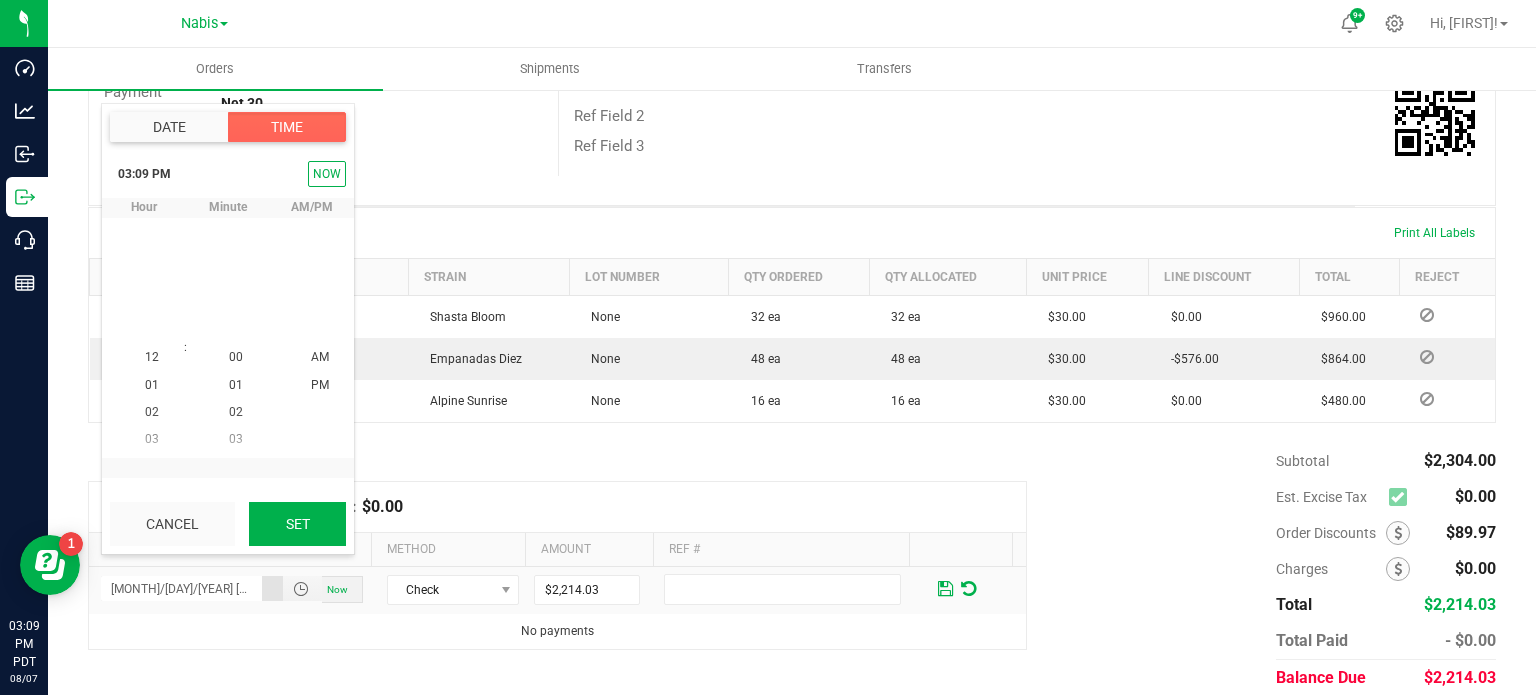 scroll, scrollTop: 323940, scrollLeft: 0, axis: vertical 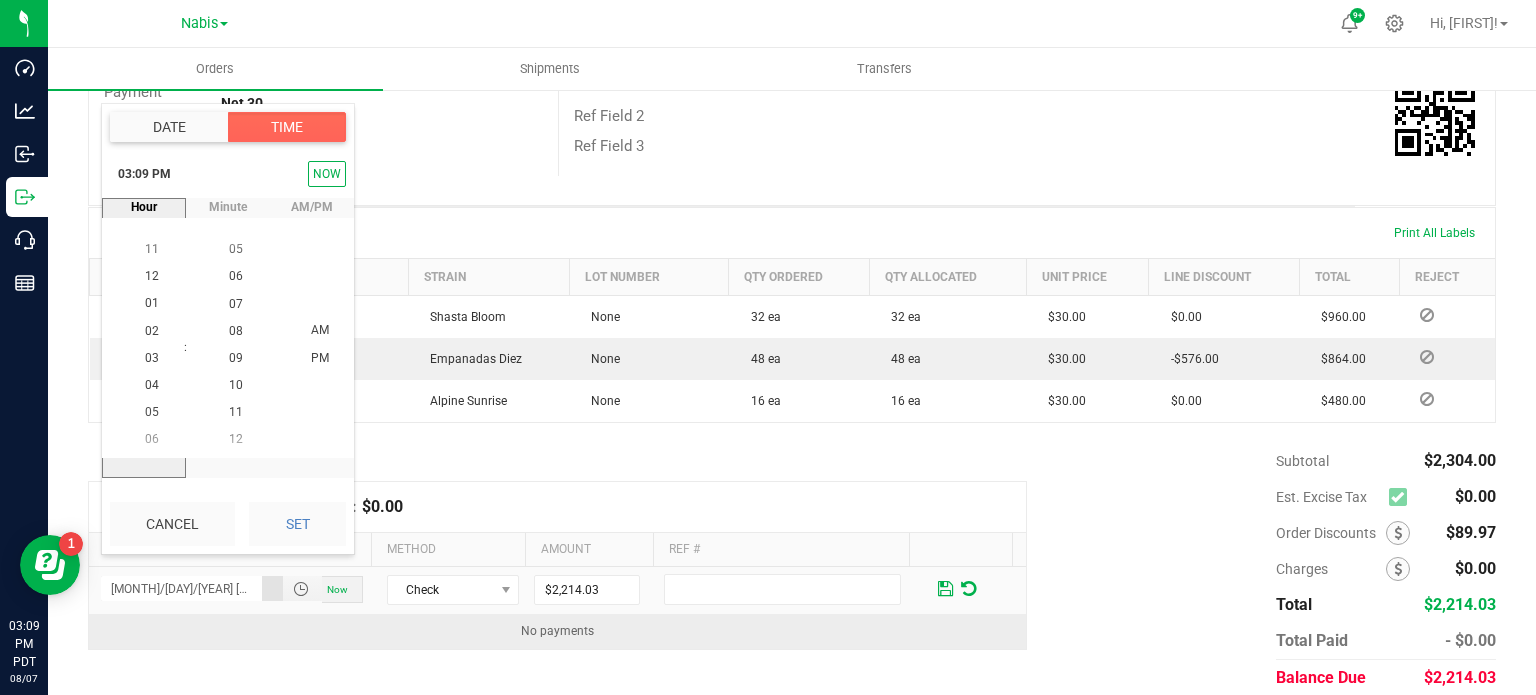 drag, startPoint x: 315, startPoint y: 530, endPoint x: 498, endPoint y: 606, distance: 198.15398 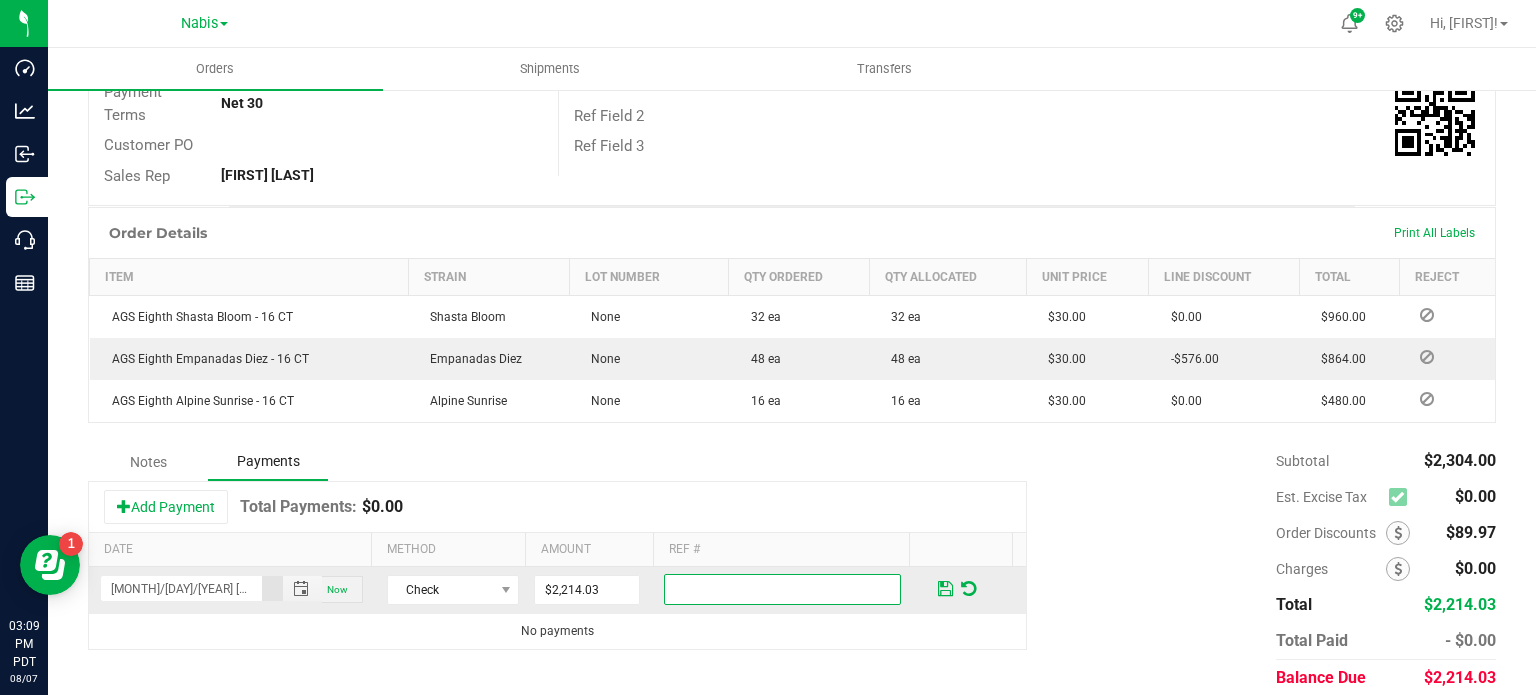 click at bounding box center [782, 589] 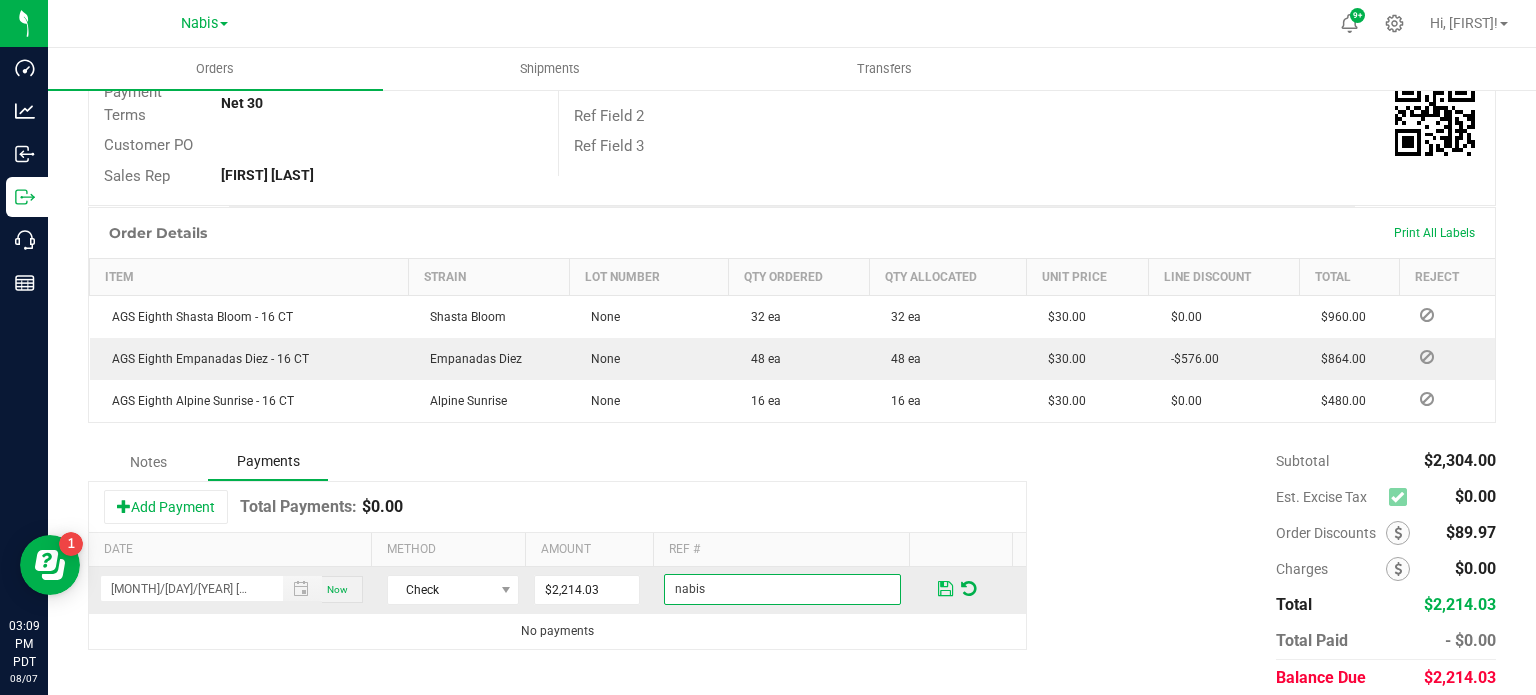 type on "nabis" 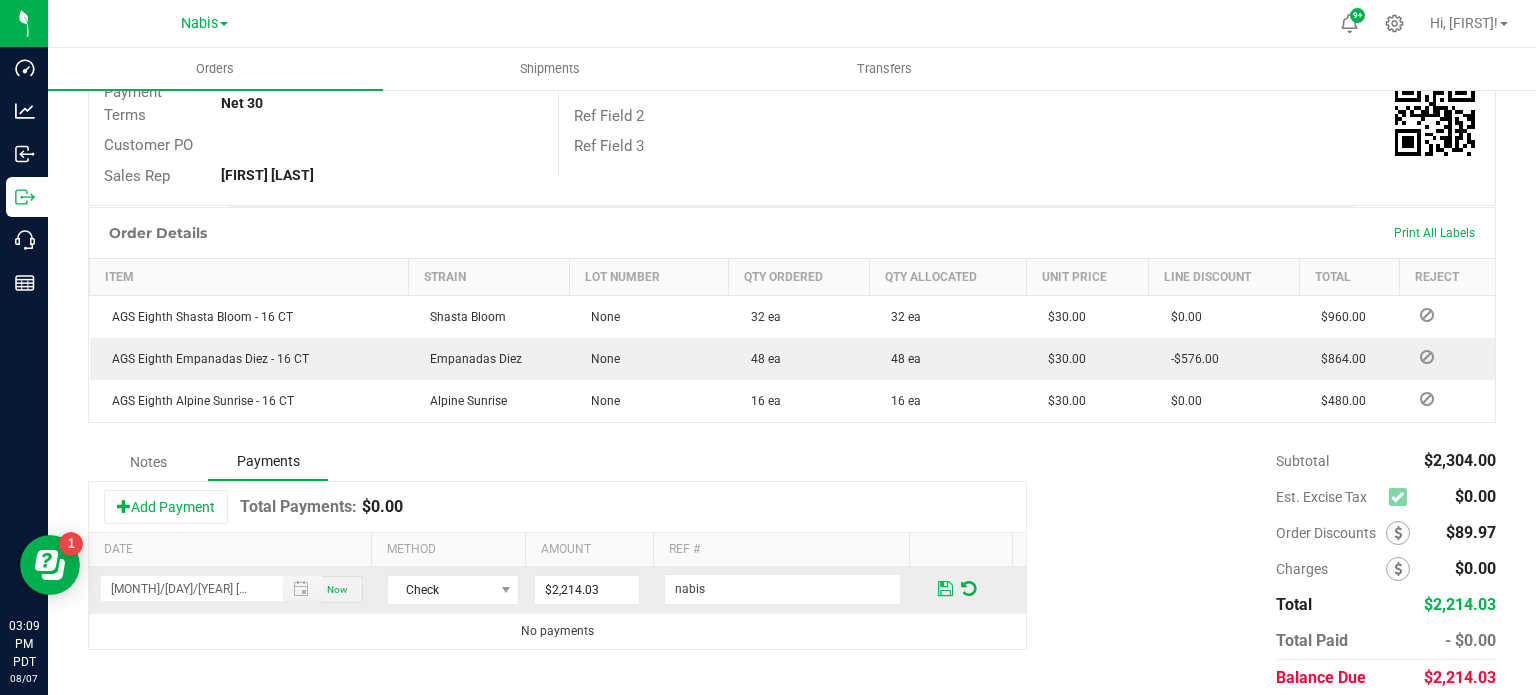 click at bounding box center (945, 589) 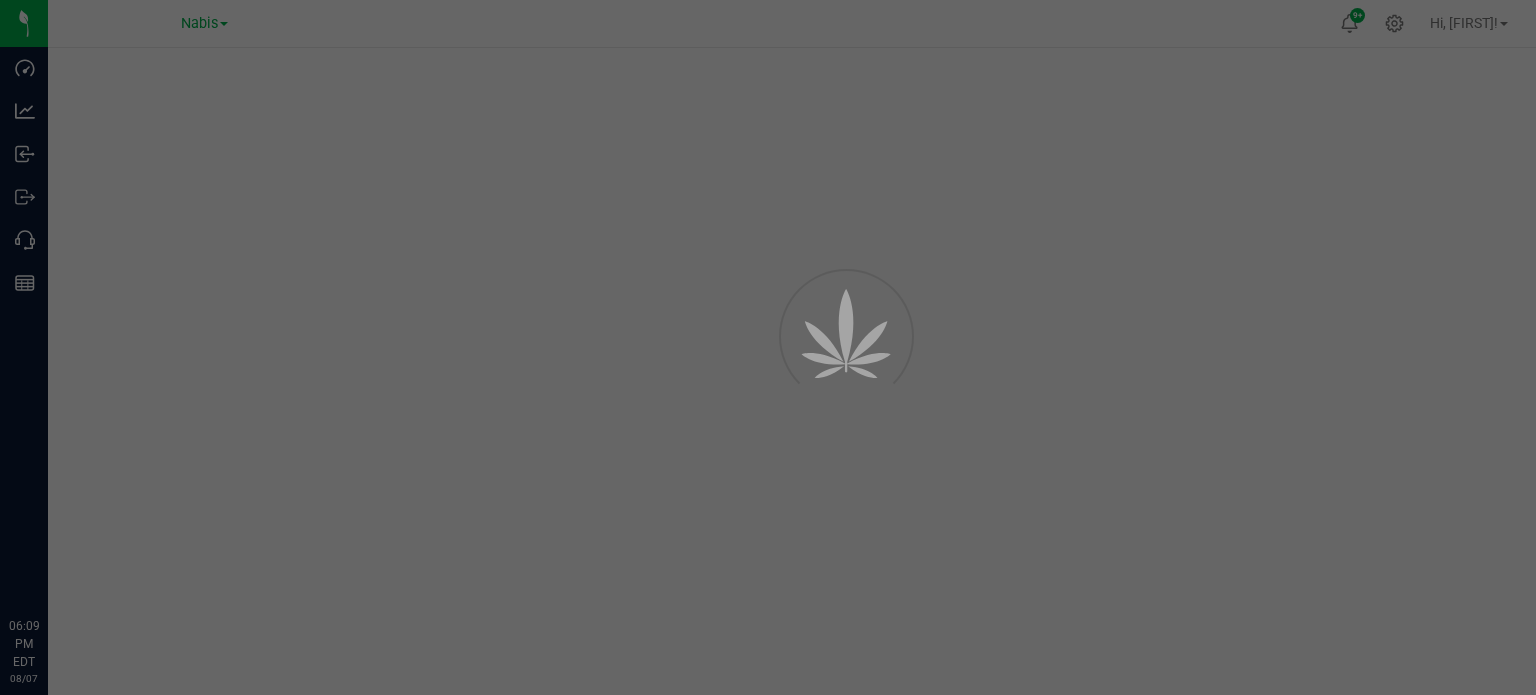 scroll, scrollTop: 0, scrollLeft: 0, axis: both 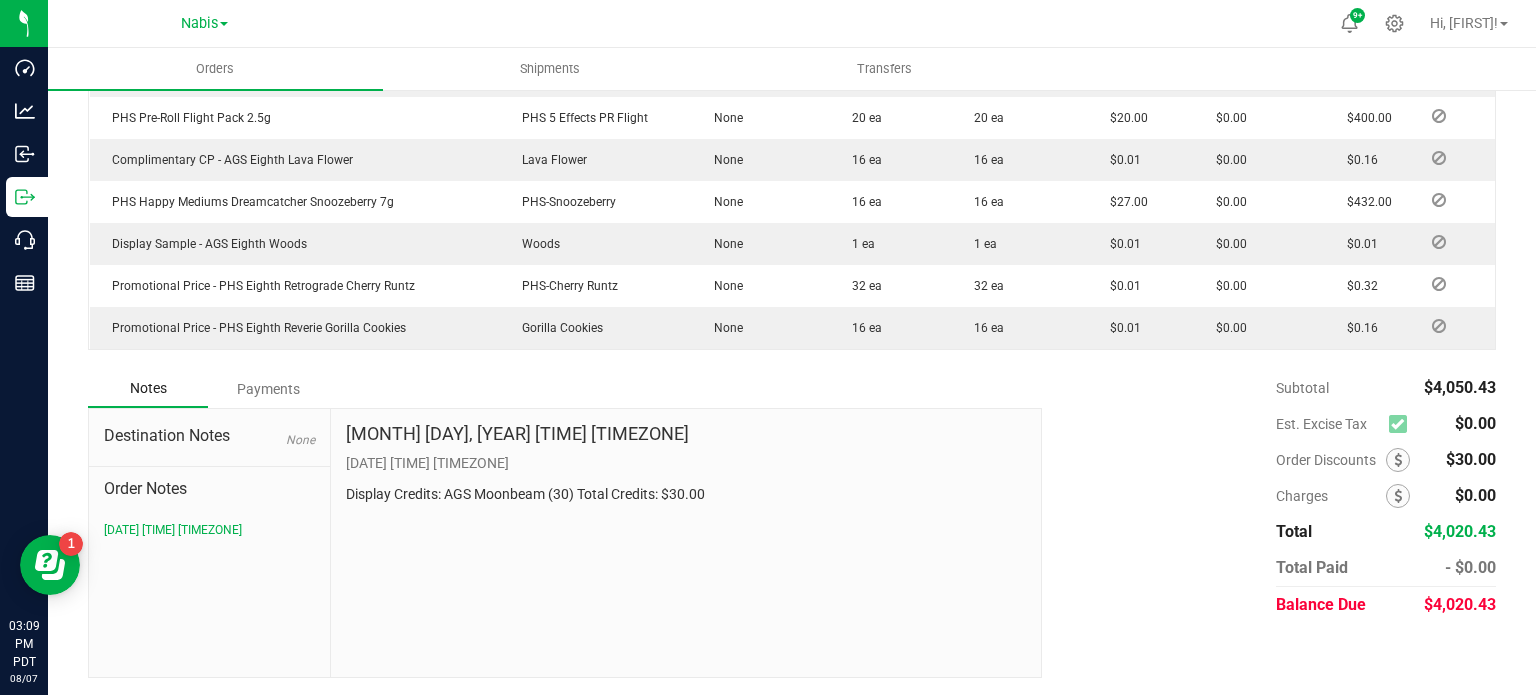click on "Payments" at bounding box center (268, 389) 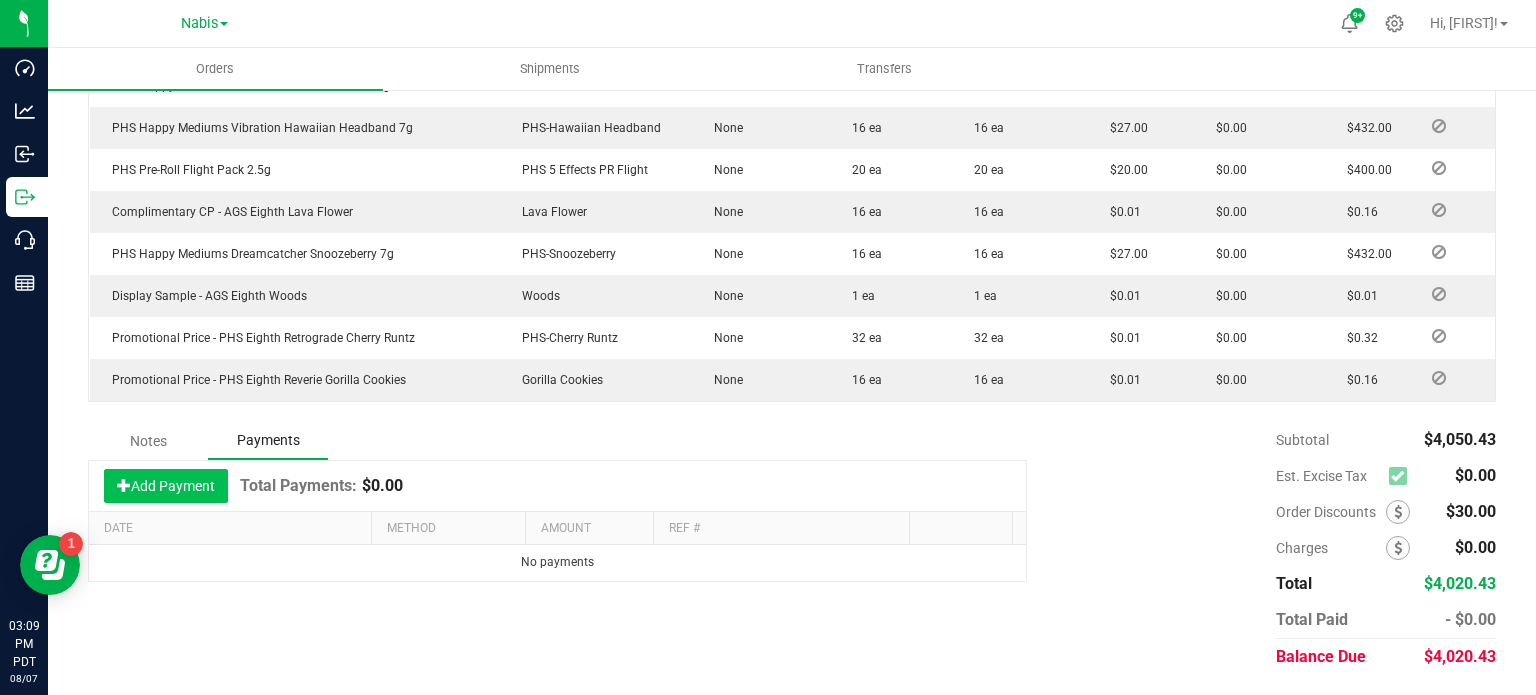 scroll, scrollTop: 961, scrollLeft: 0, axis: vertical 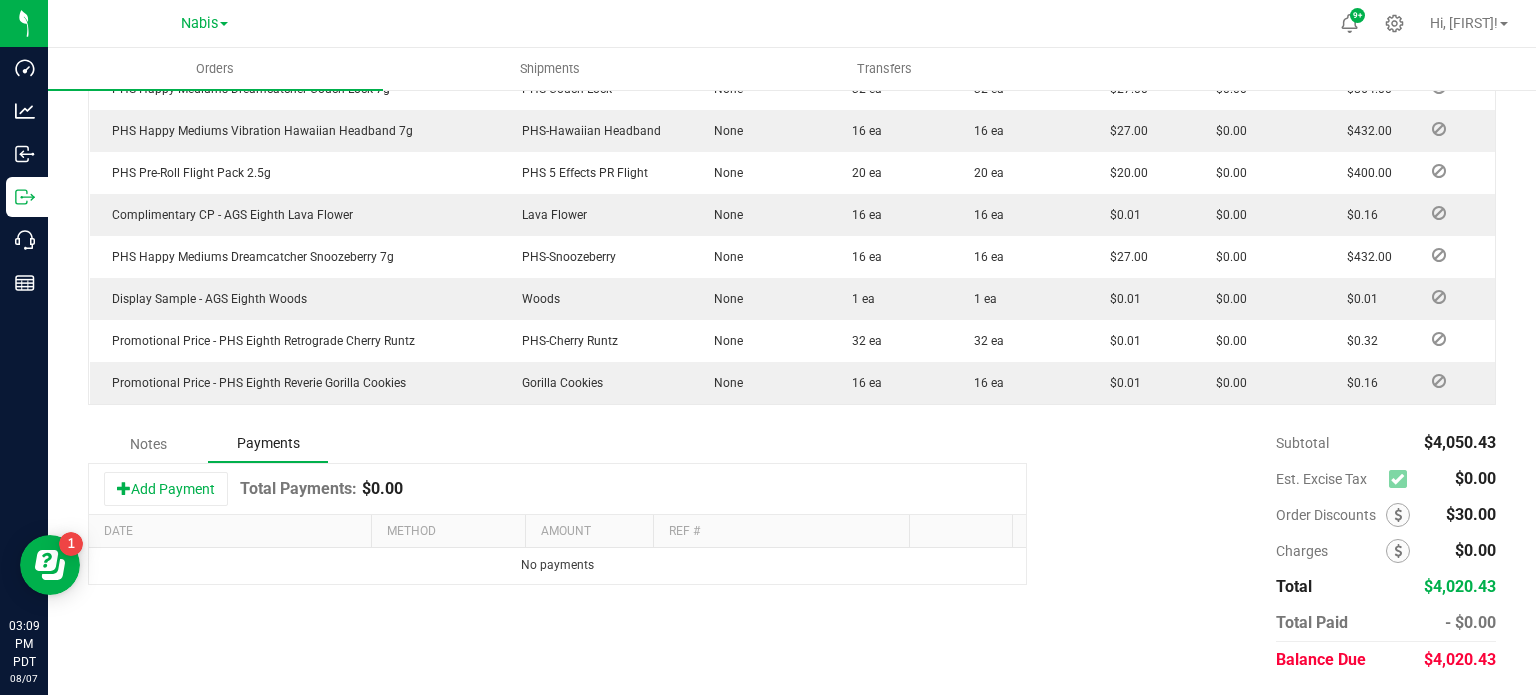 click on "Add Payment  Total Payments:     $0.00" at bounding box center [557, 489] 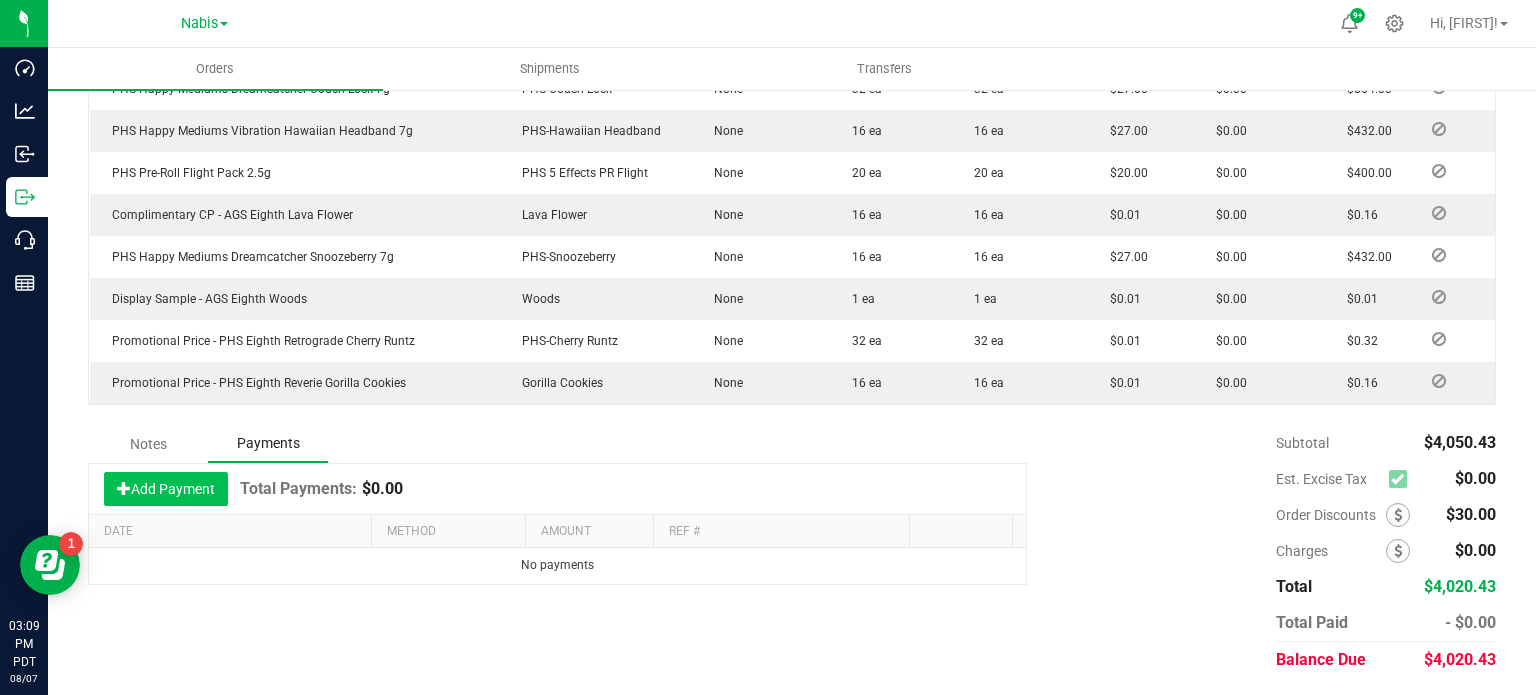 click on "Add Payment" at bounding box center (166, 489) 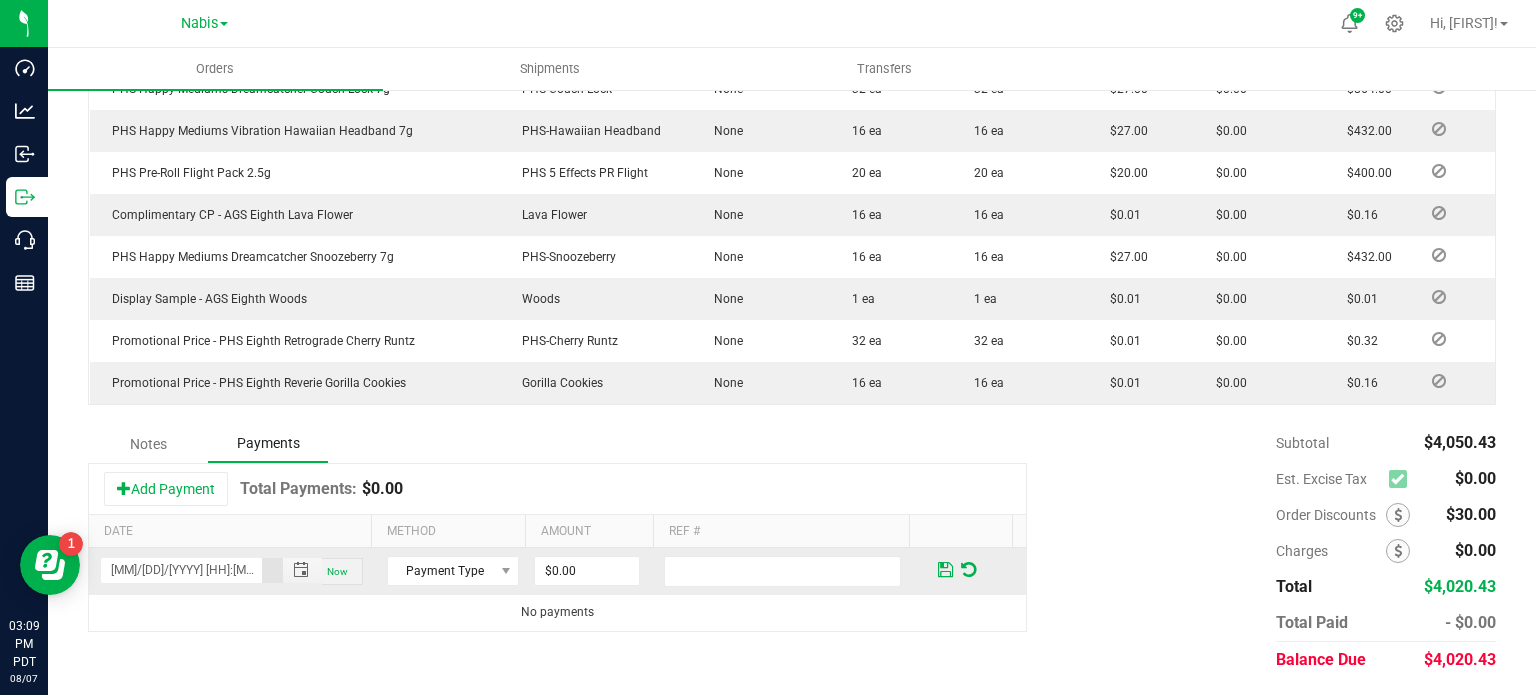 click on "$0.00" at bounding box center (596, 571) 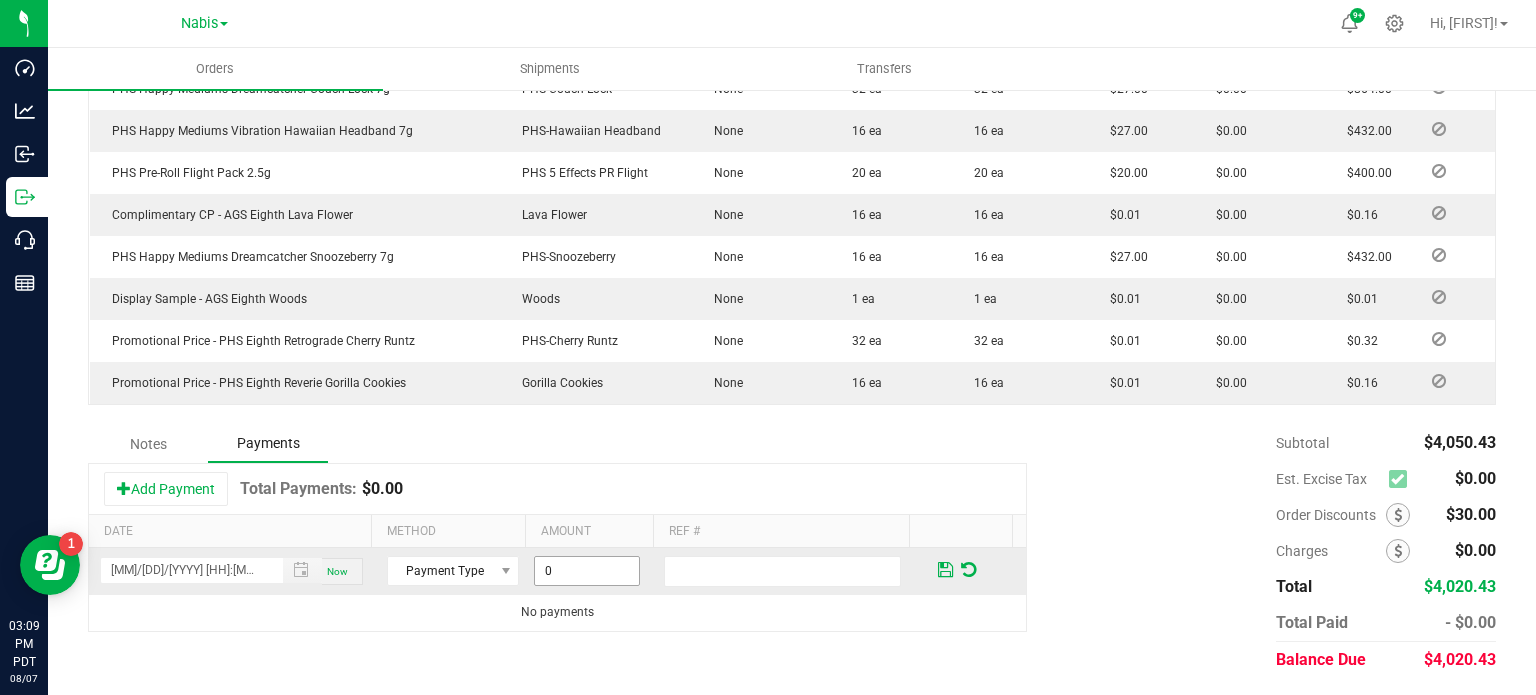 click on "0" at bounding box center [587, 571] 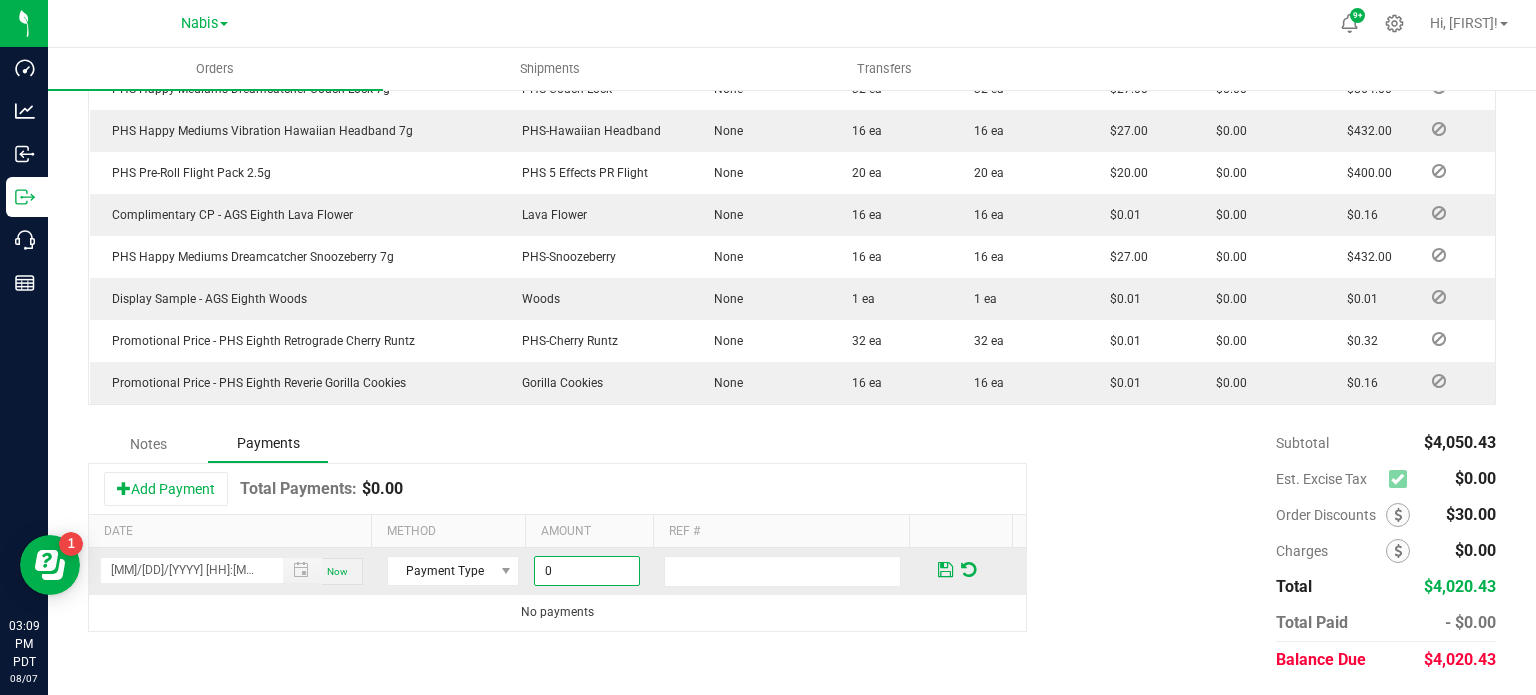 paste on "4020.43" 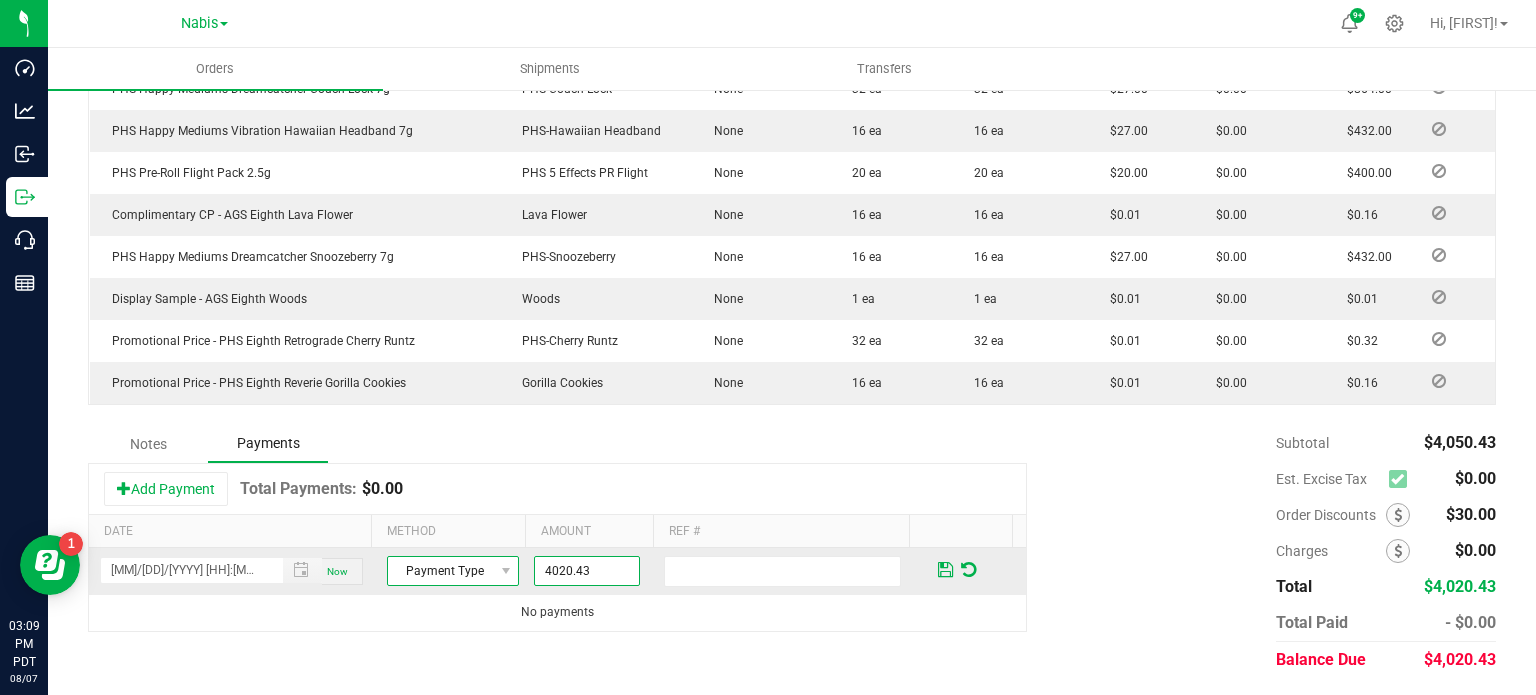 type on "$4,020.43" 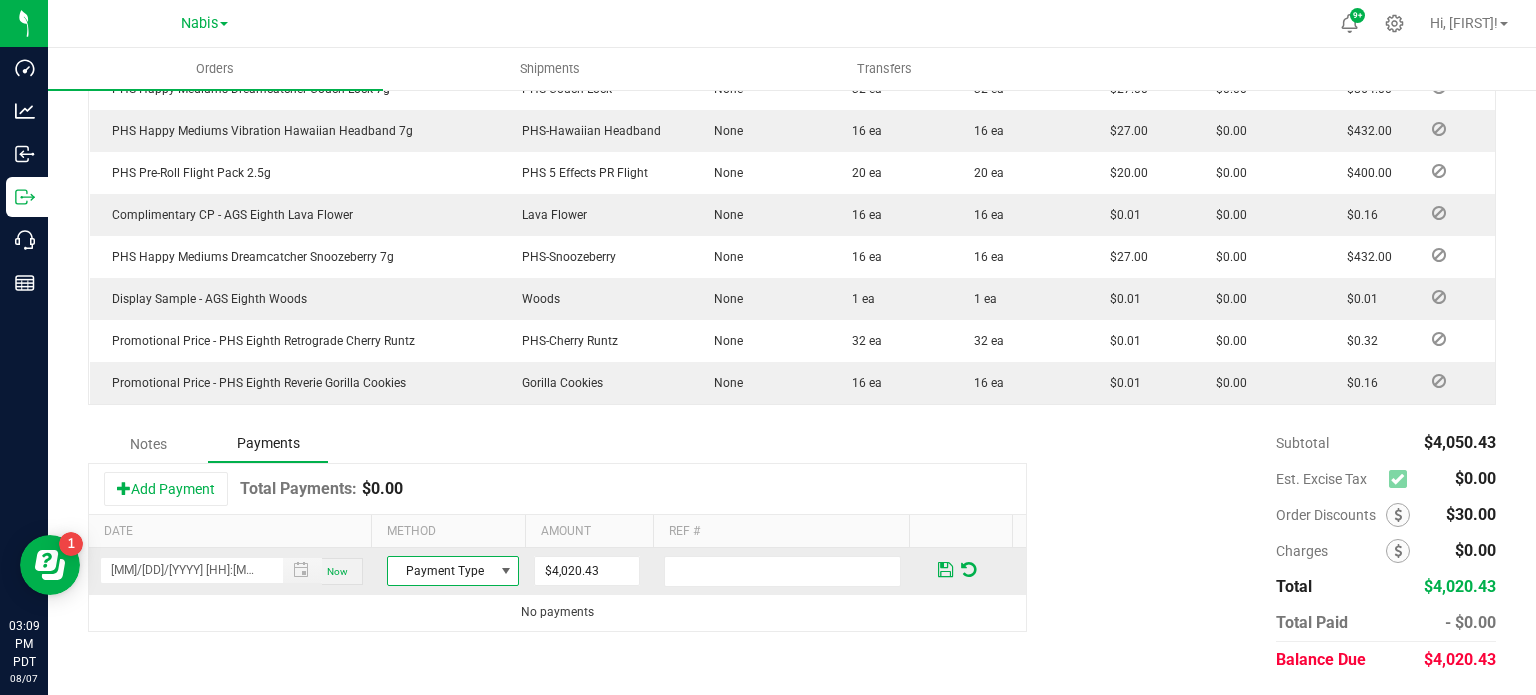 click on "Payment Type" at bounding box center [440, 571] 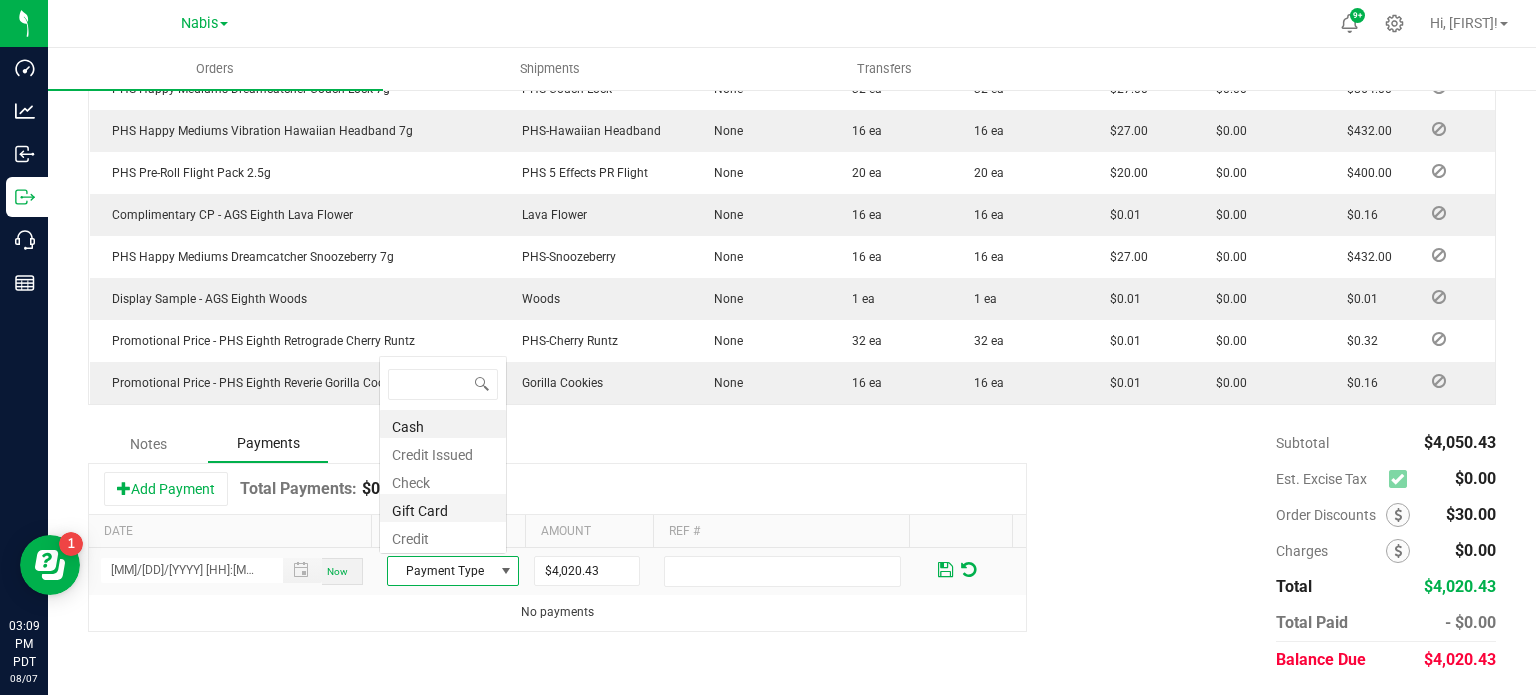 scroll, scrollTop: 0, scrollLeft: 0, axis: both 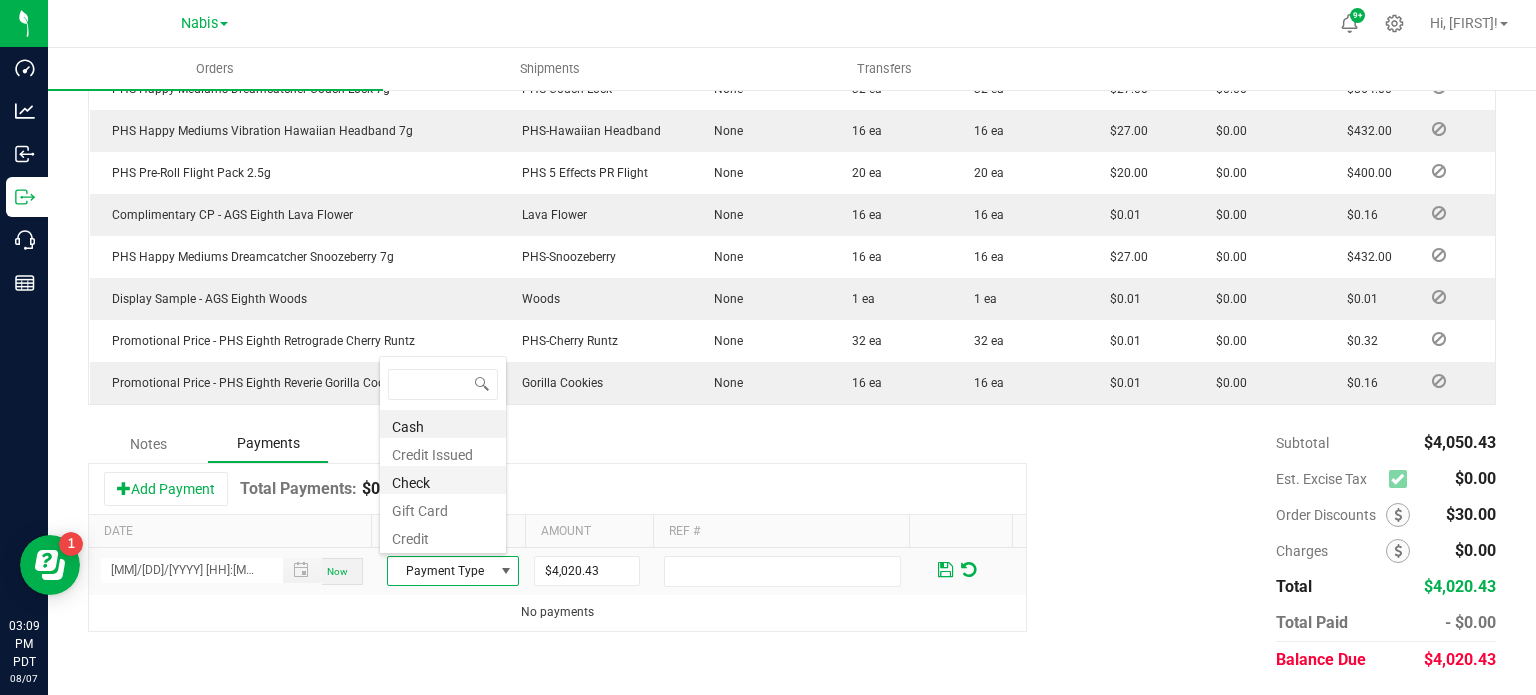 click on "Check" at bounding box center [443, 480] 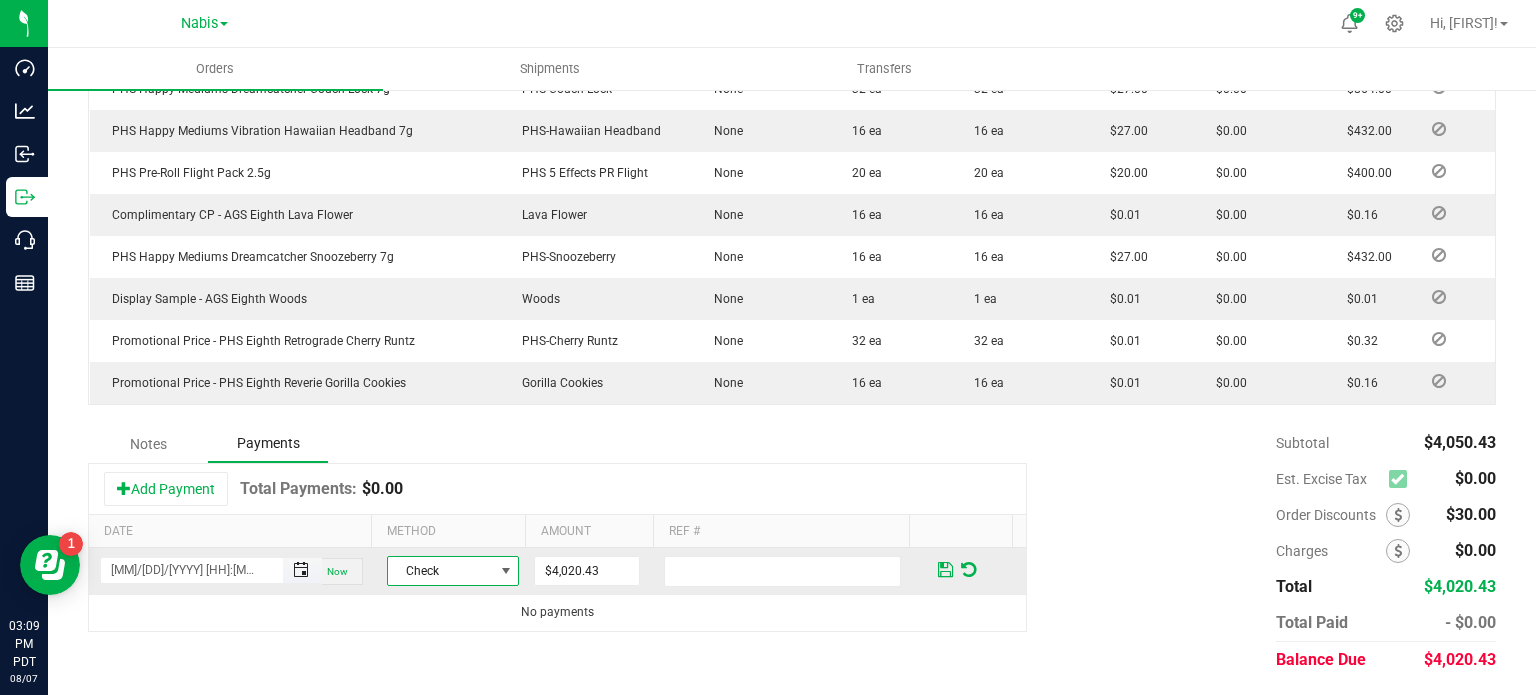 click at bounding box center [301, 570] 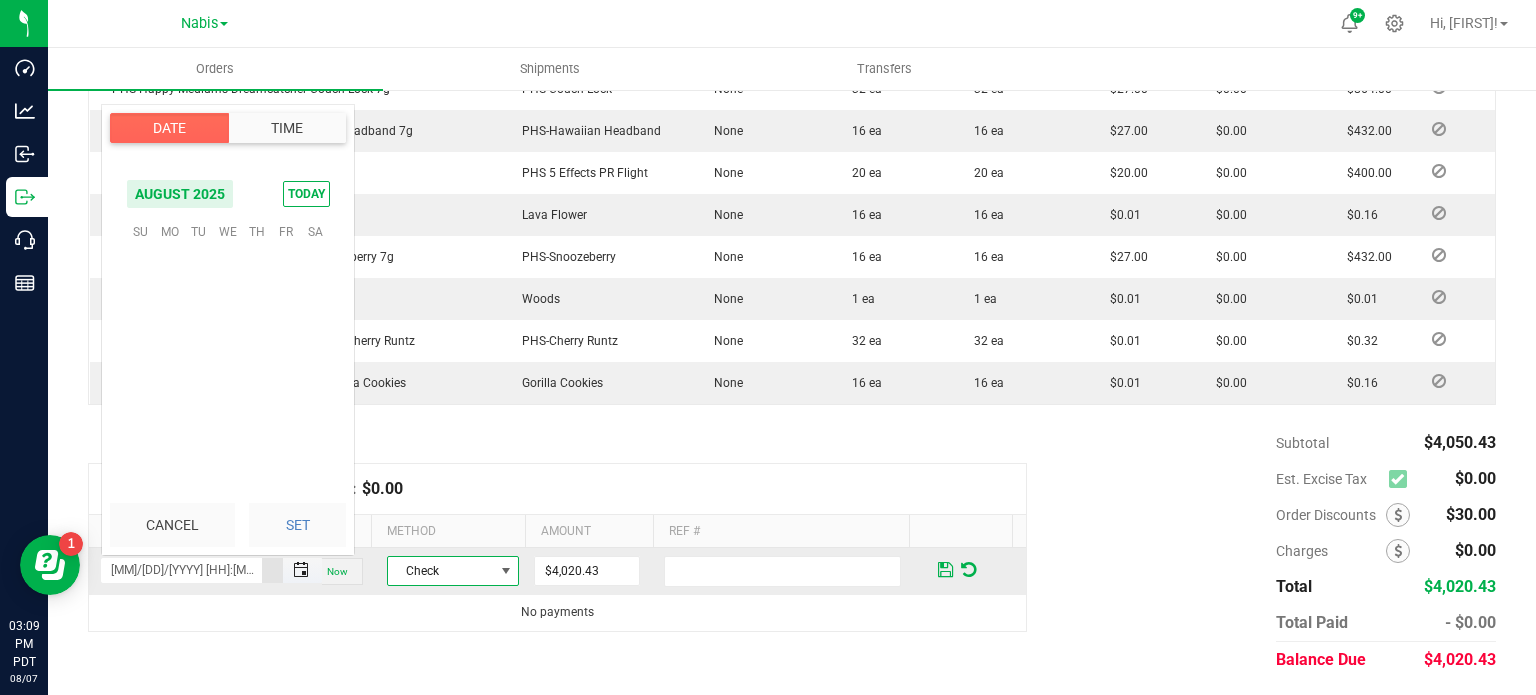 scroll, scrollTop: 0, scrollLeft: 0, axis: both 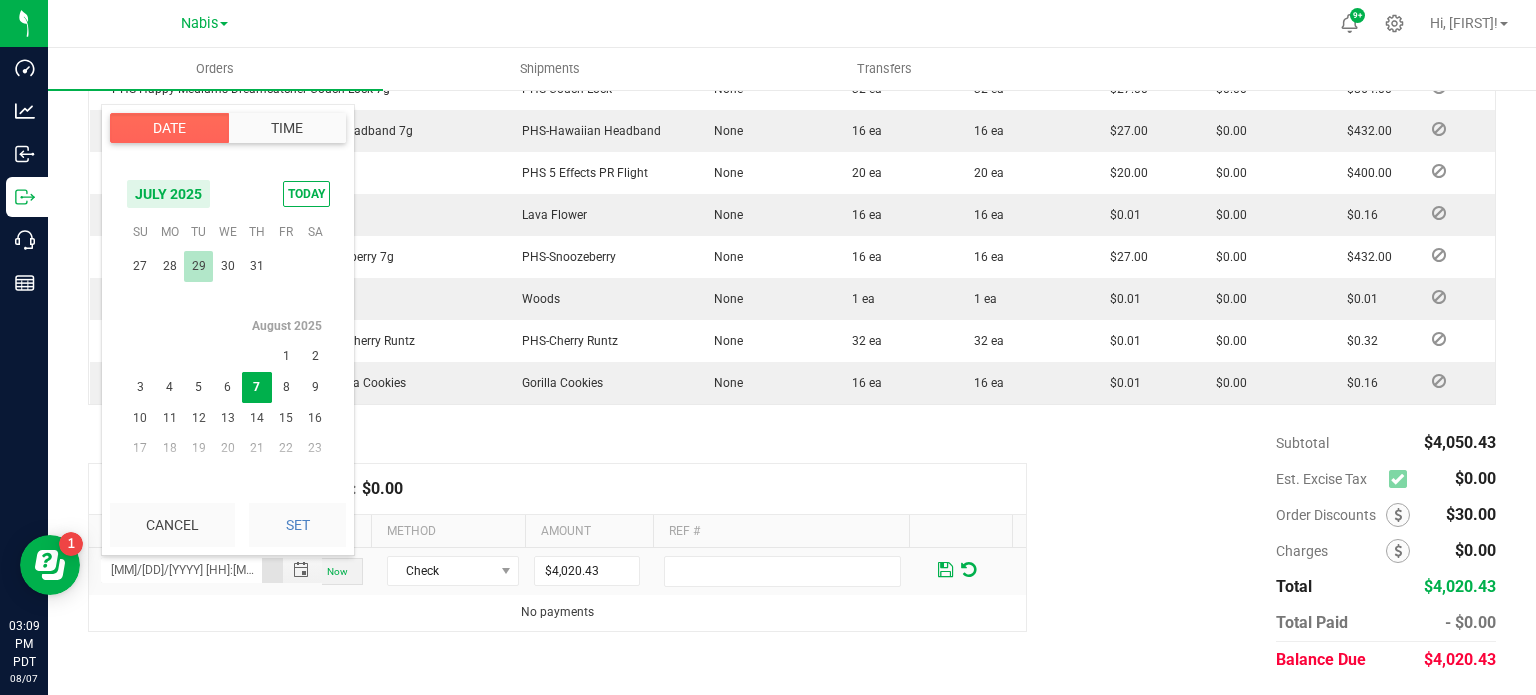 click on "29" at bounding box center (198, 266) 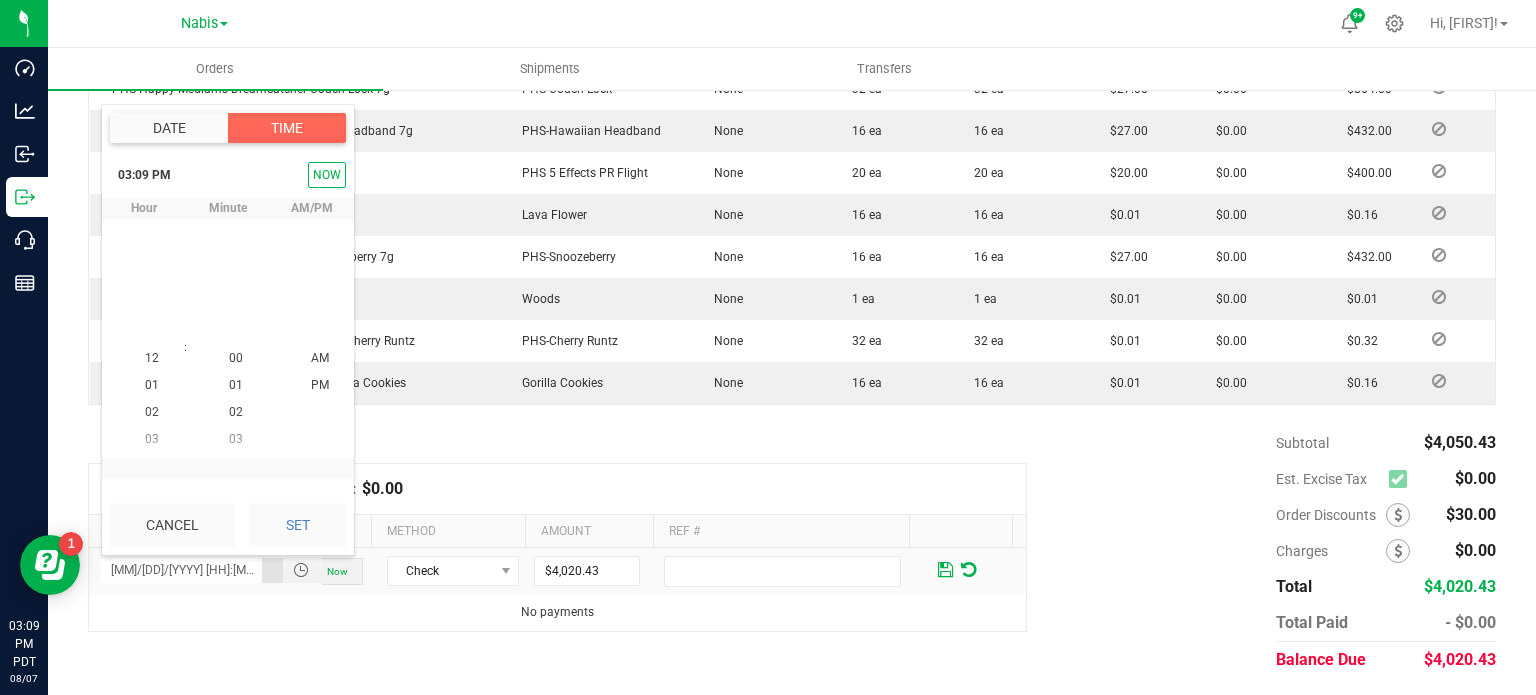scroll, scrollTop: 323940, scrollLeft: 0, axis: vertical 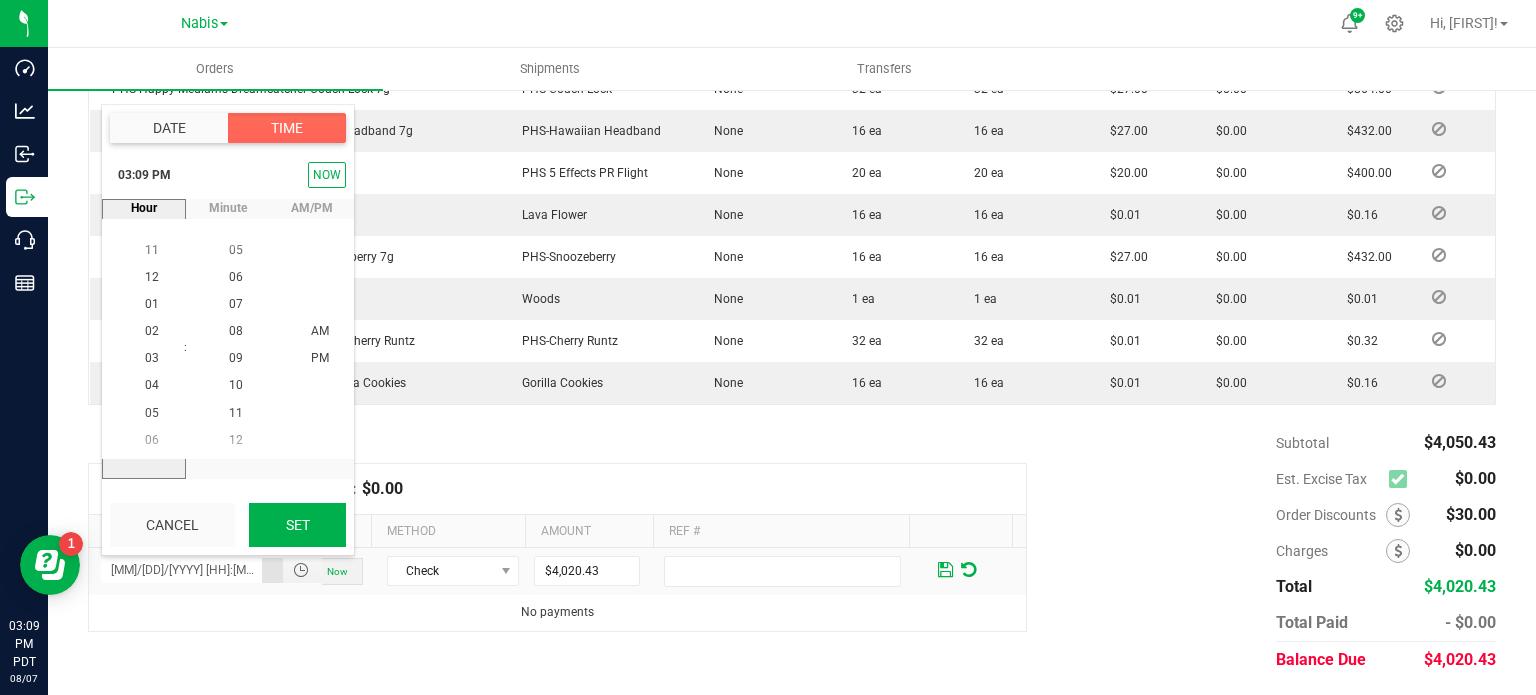 click on "Set" at bounding box center (297, 525) 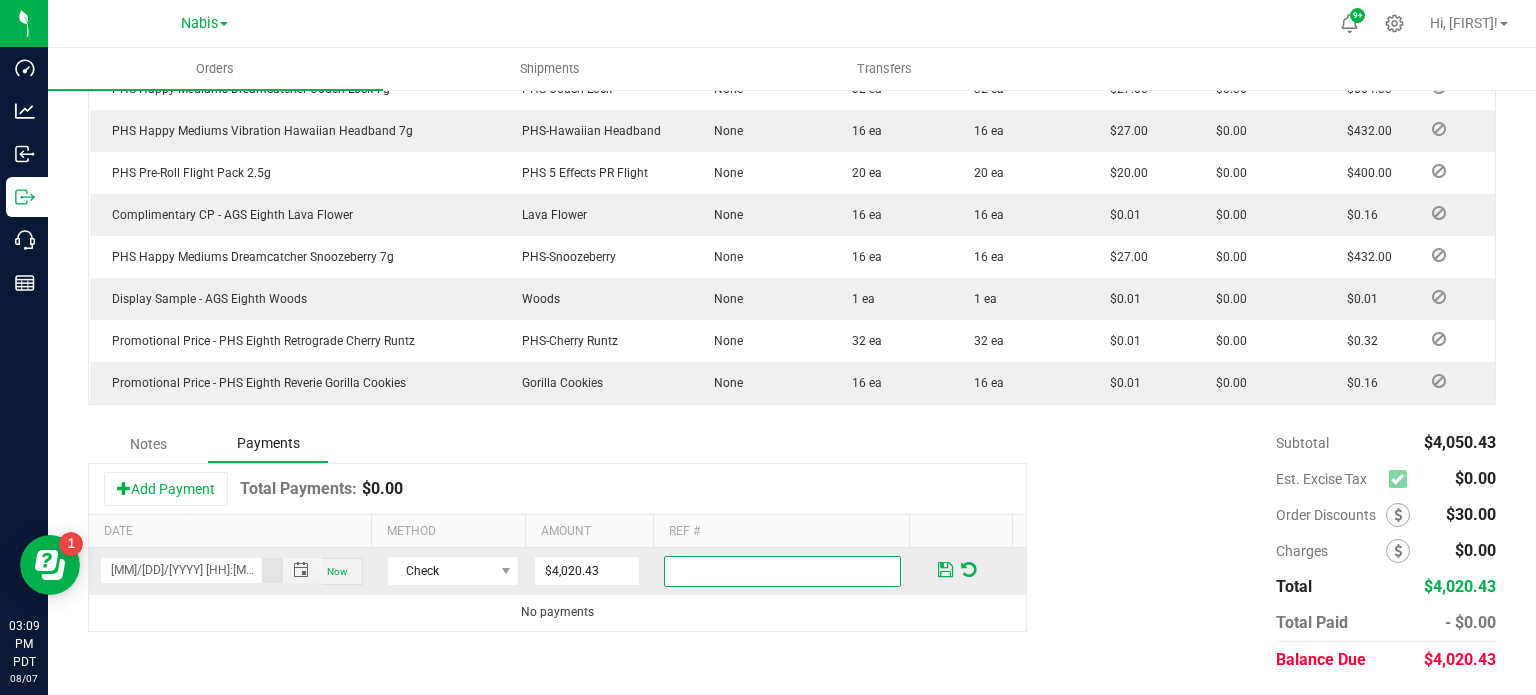 click at bounding box center [782, 571] 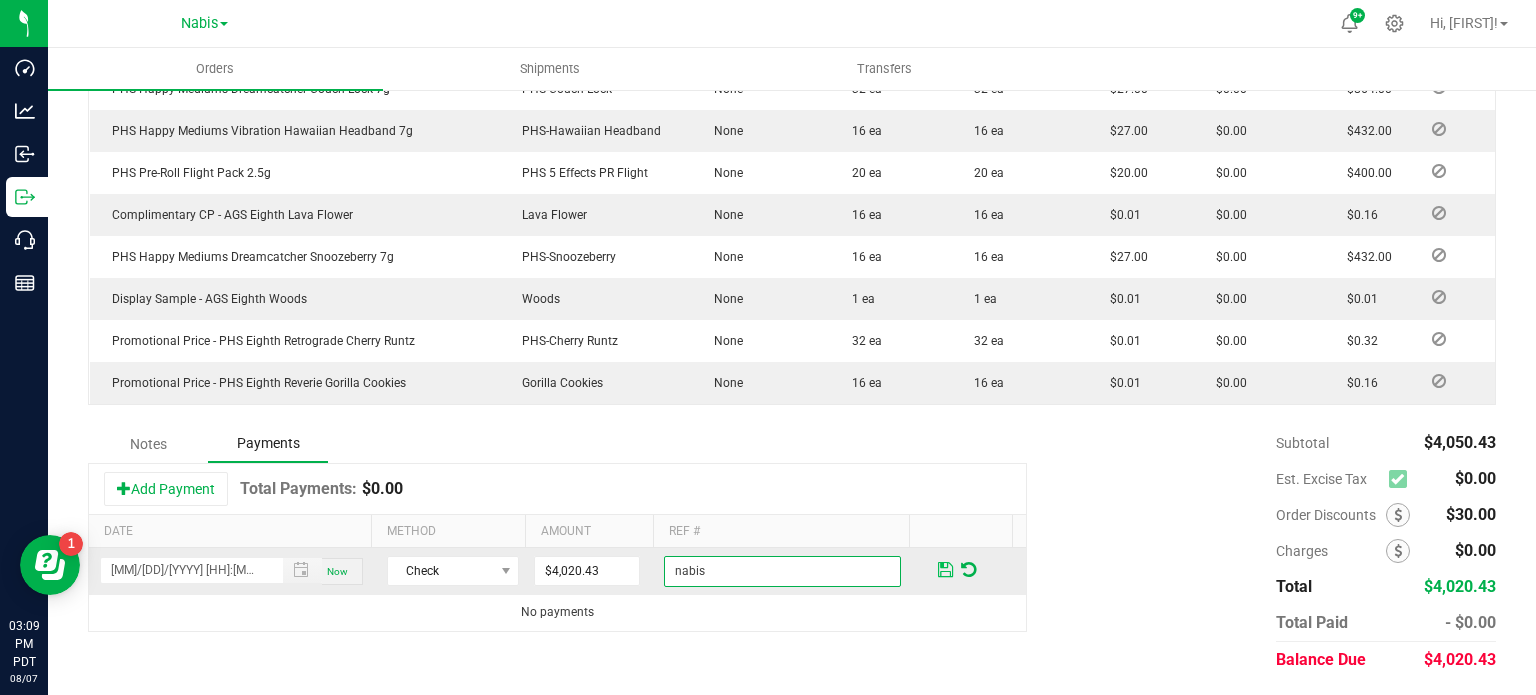 type on "nabis" 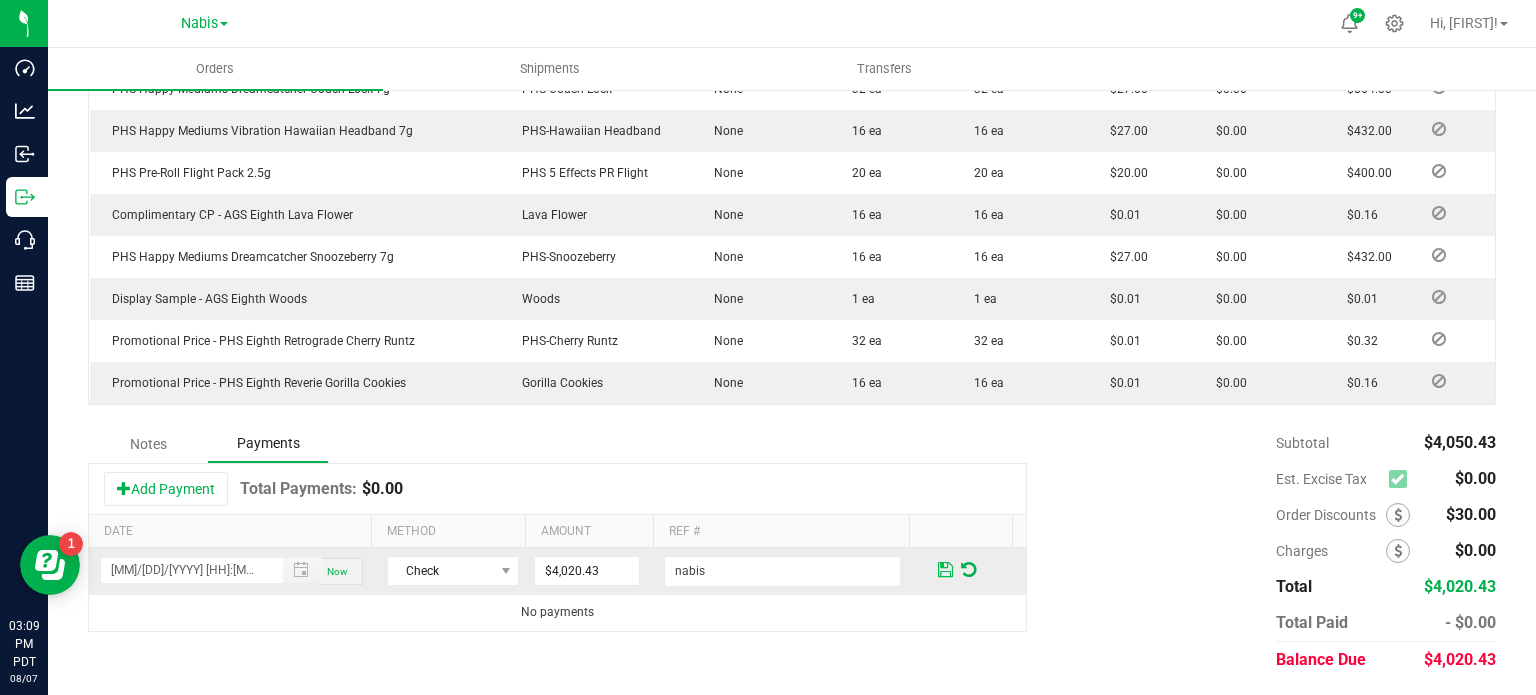 click at bounding box center [945, 570] 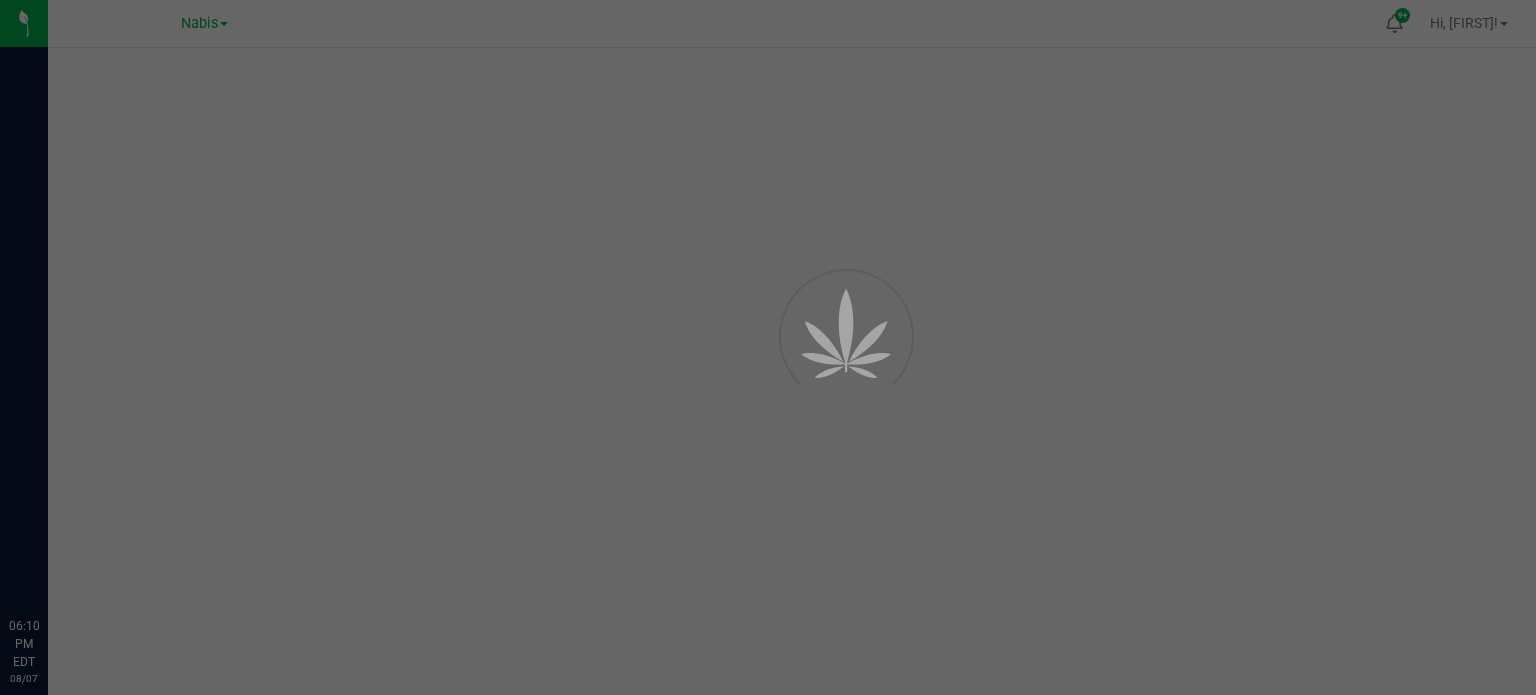 scroll, scrollTop: 0, scrollLeft: 0, axis: both 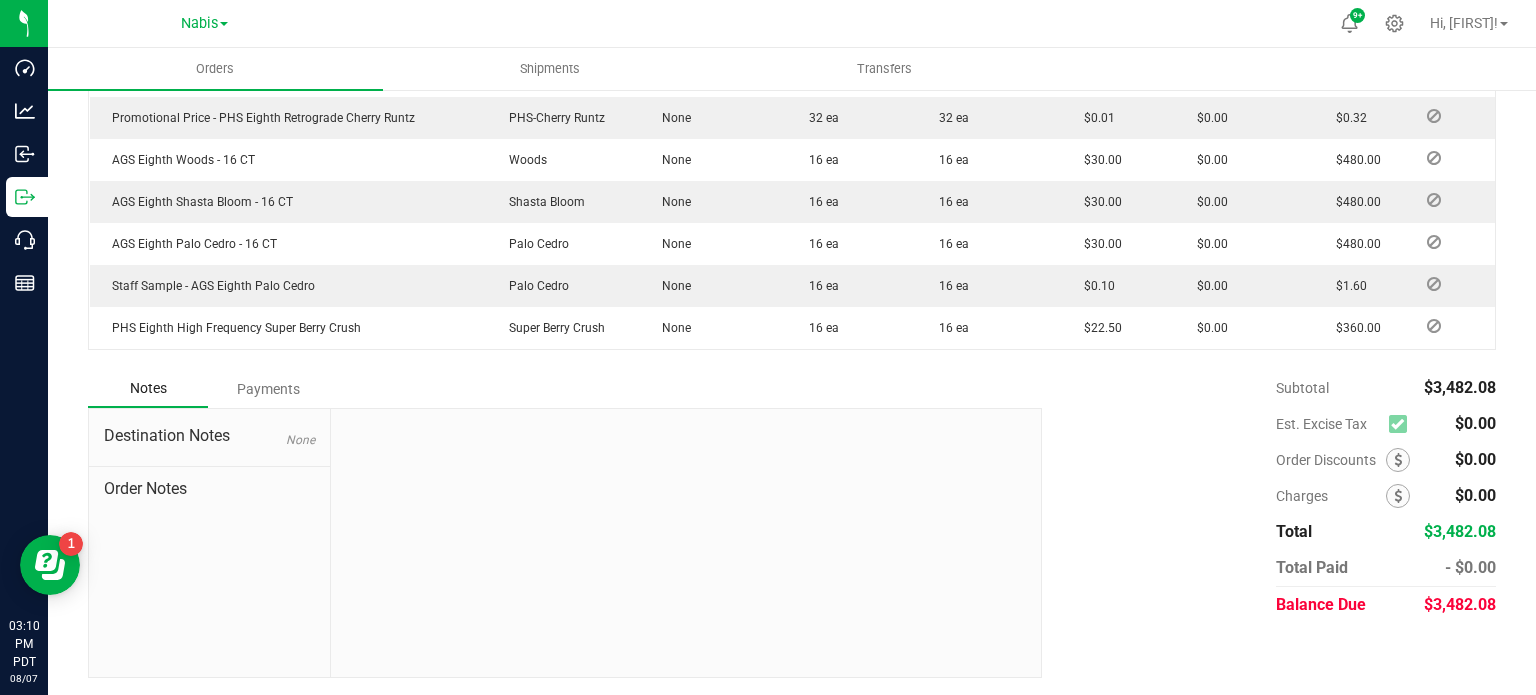 drag, startPoint x: 245, startPoint y: 398, endPoint x: 220, endPoint y: 430, distance: 40.60788 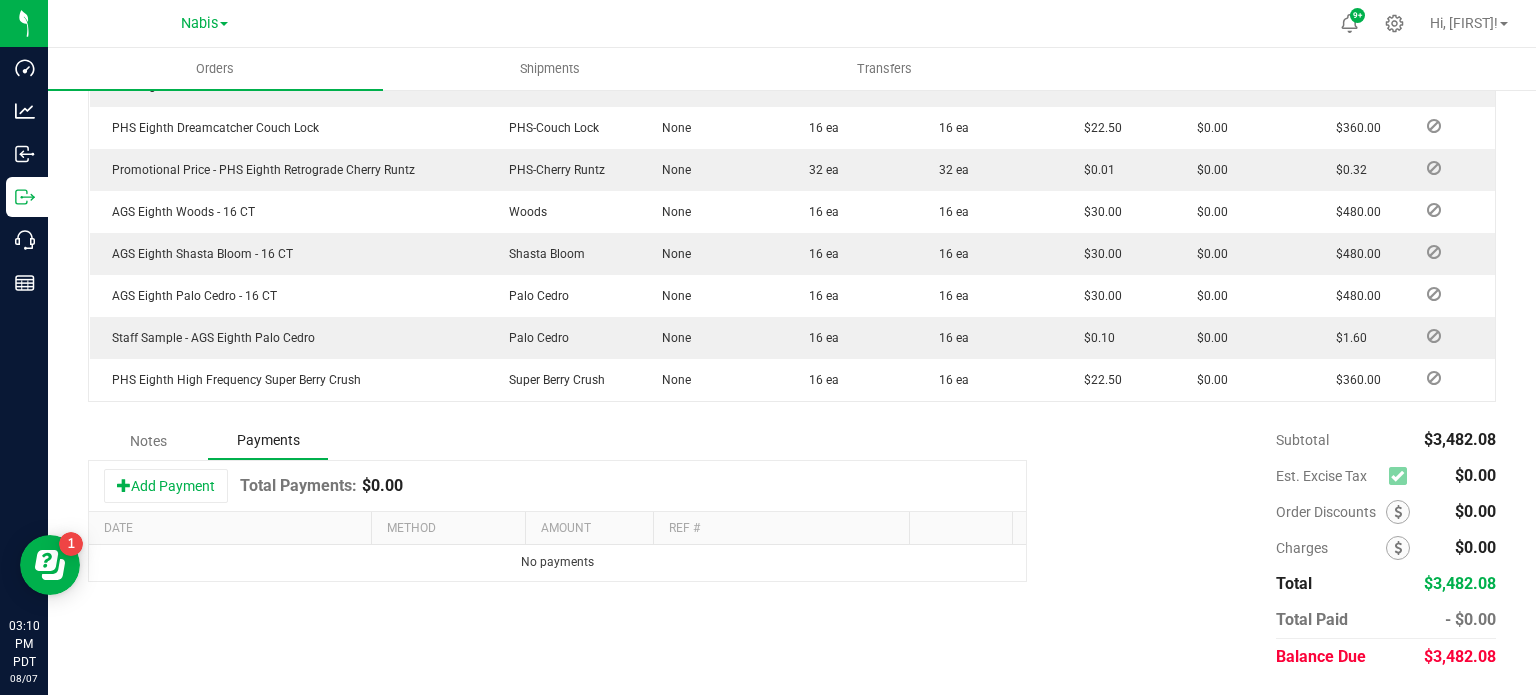 scroll, scrollTop: 752, scrollLeft: 0, axis: vertical 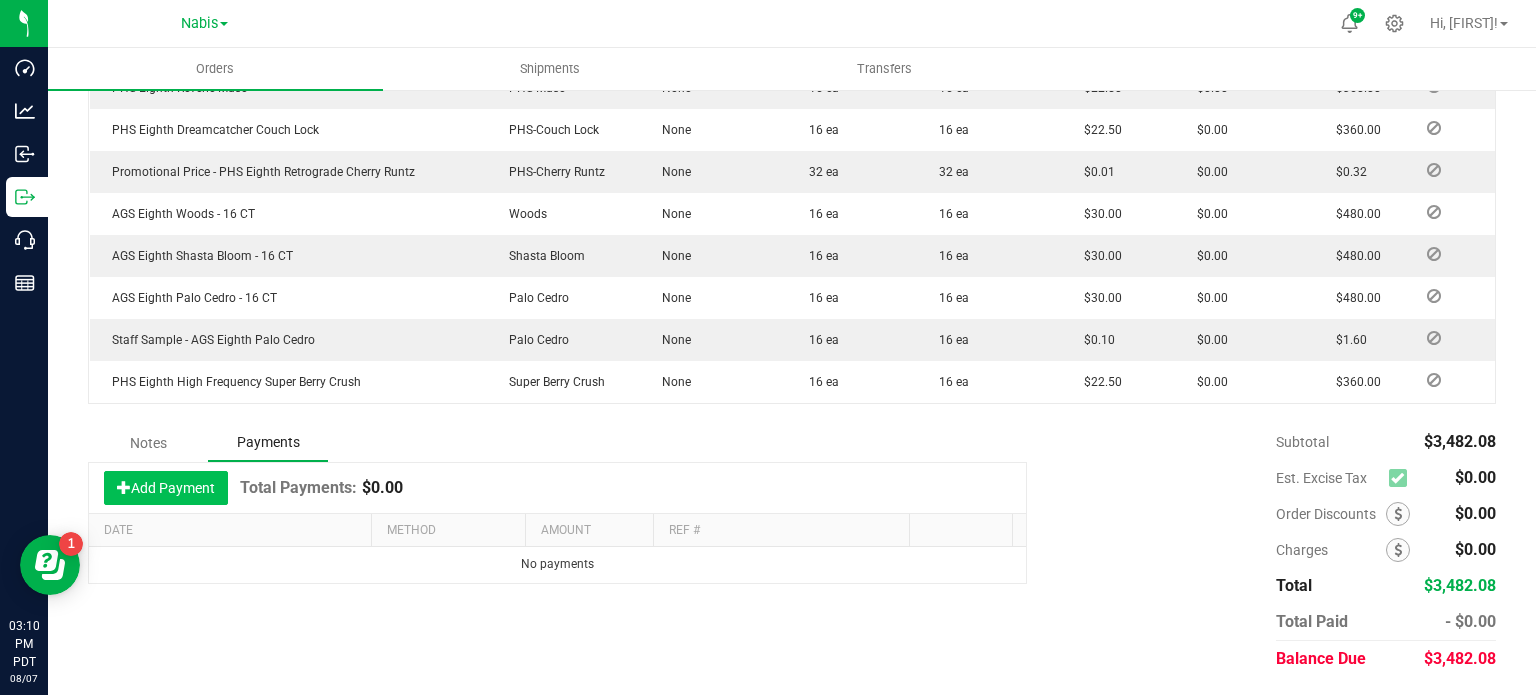 click on "Add Payment" at bounding box center [166, 488] 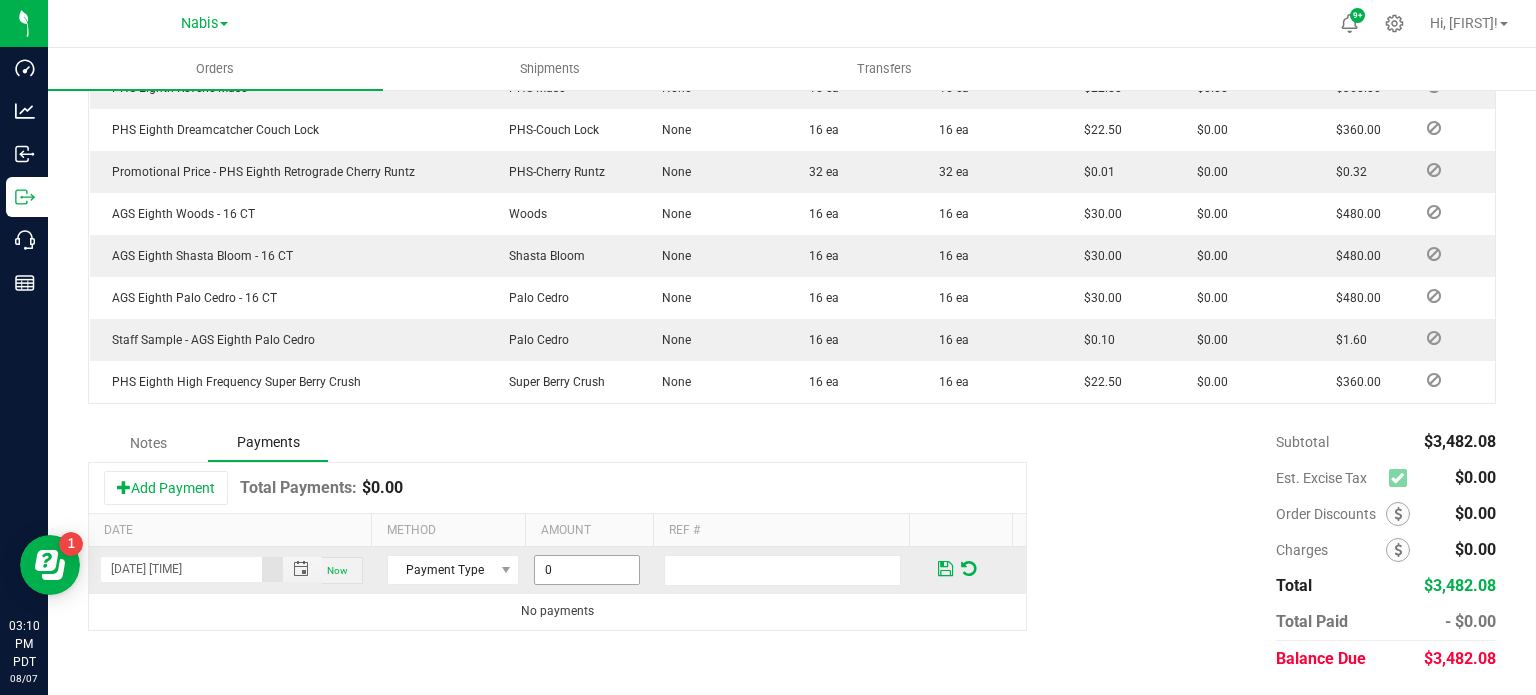 click on "0" at bounding box center (587, 570) 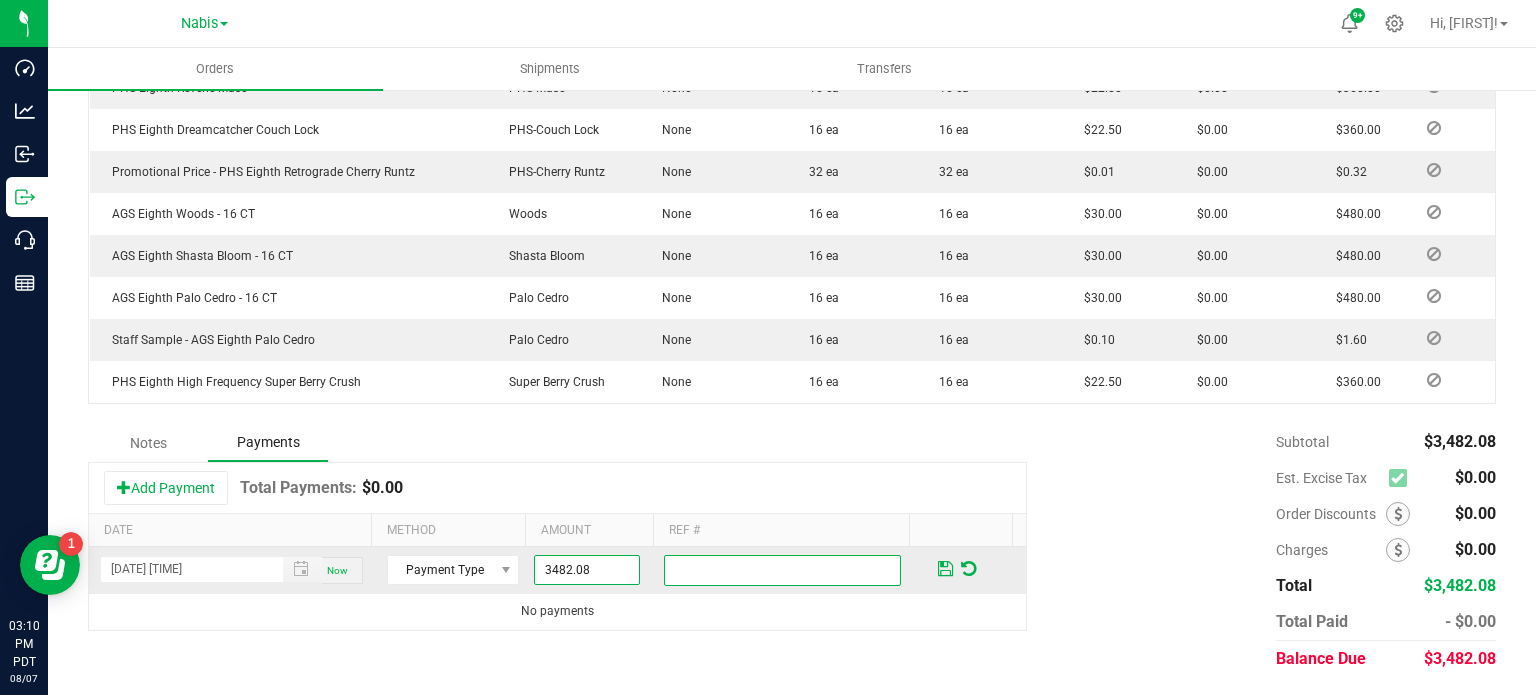 type on "$3,482.08" 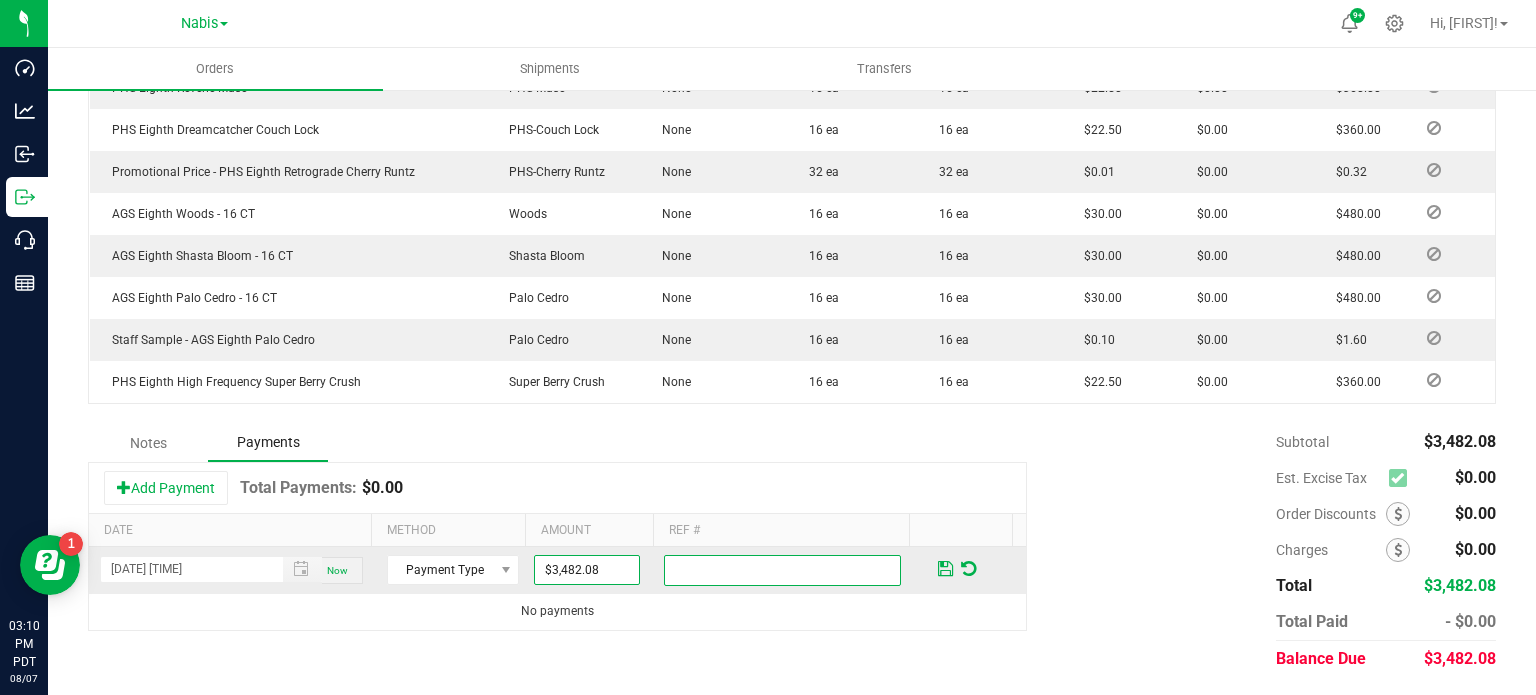 click at bounding box center [782, 570] 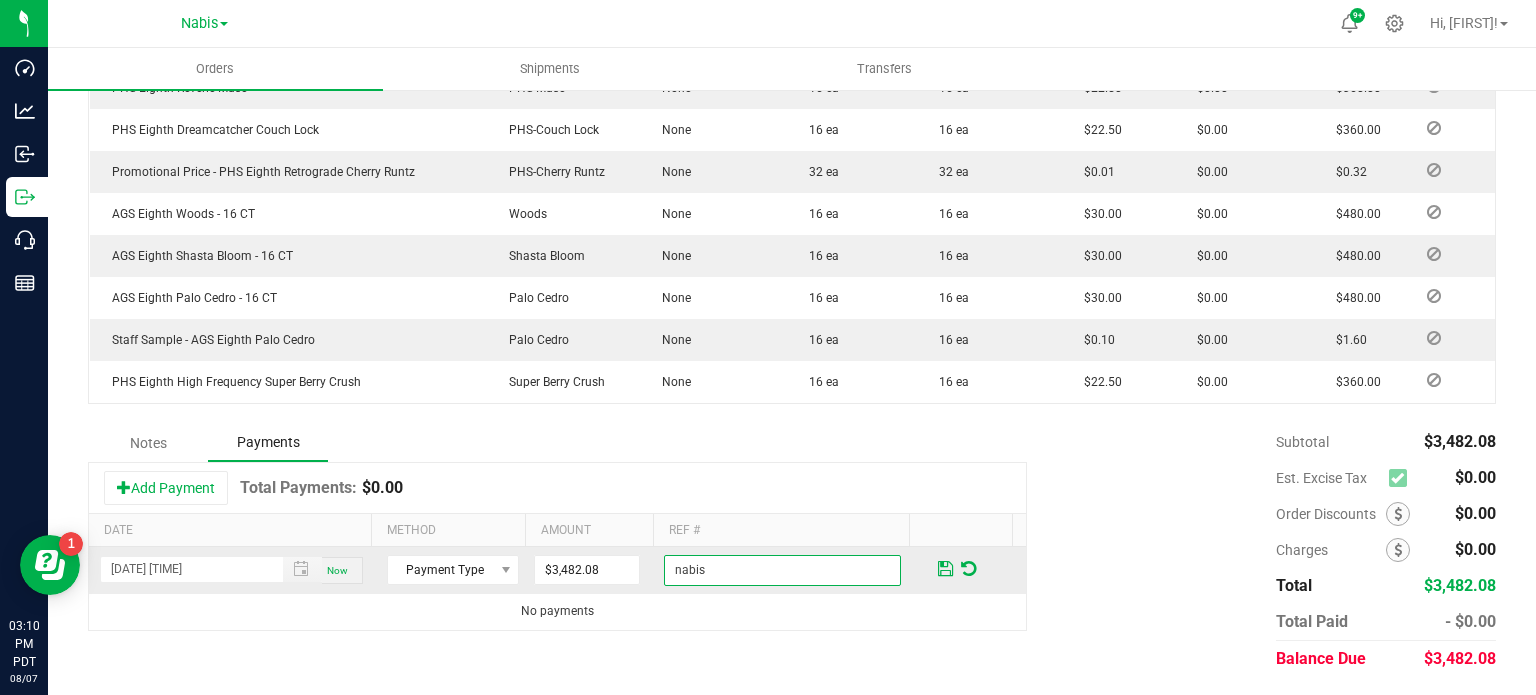 type on "nabis" 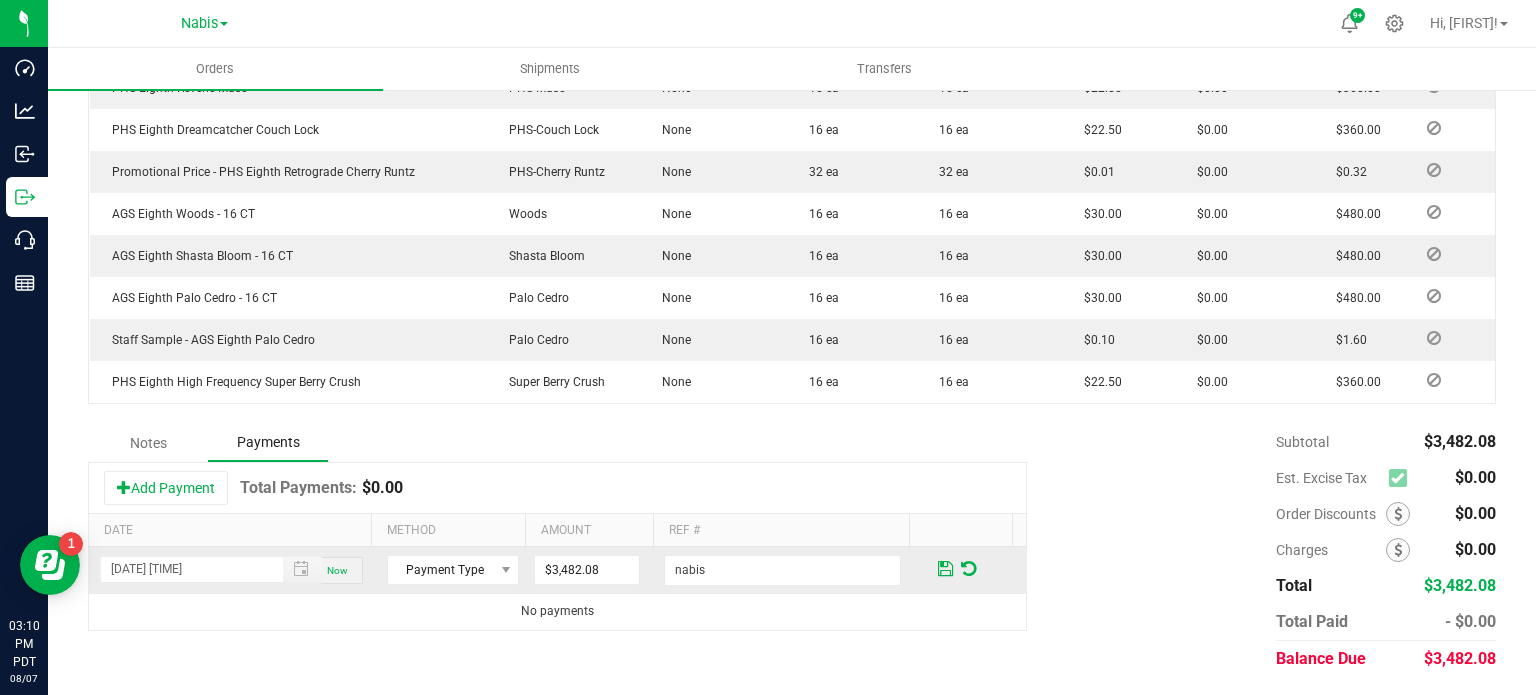 click on "Payment Type" at bounding box center (453, 570) 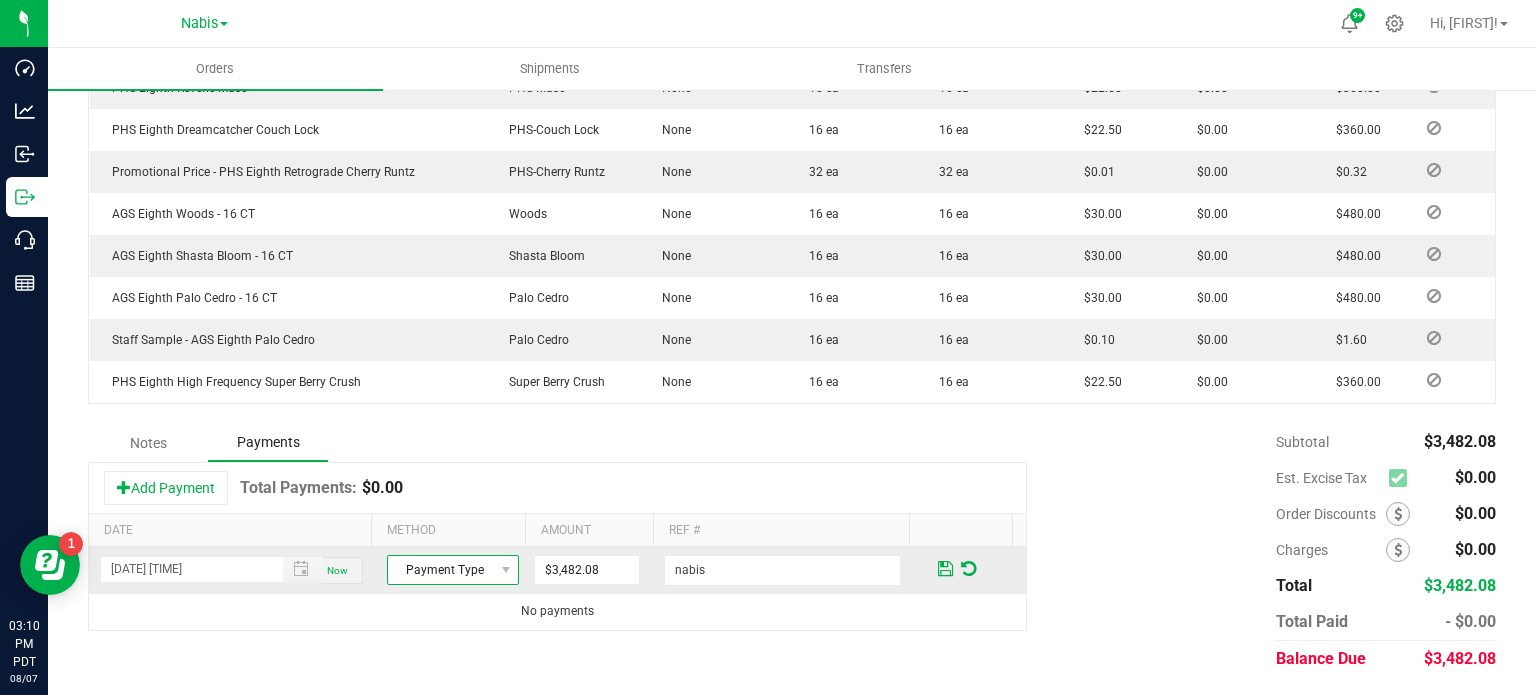 click on "Payment Type" at bounding box center (440, 570) 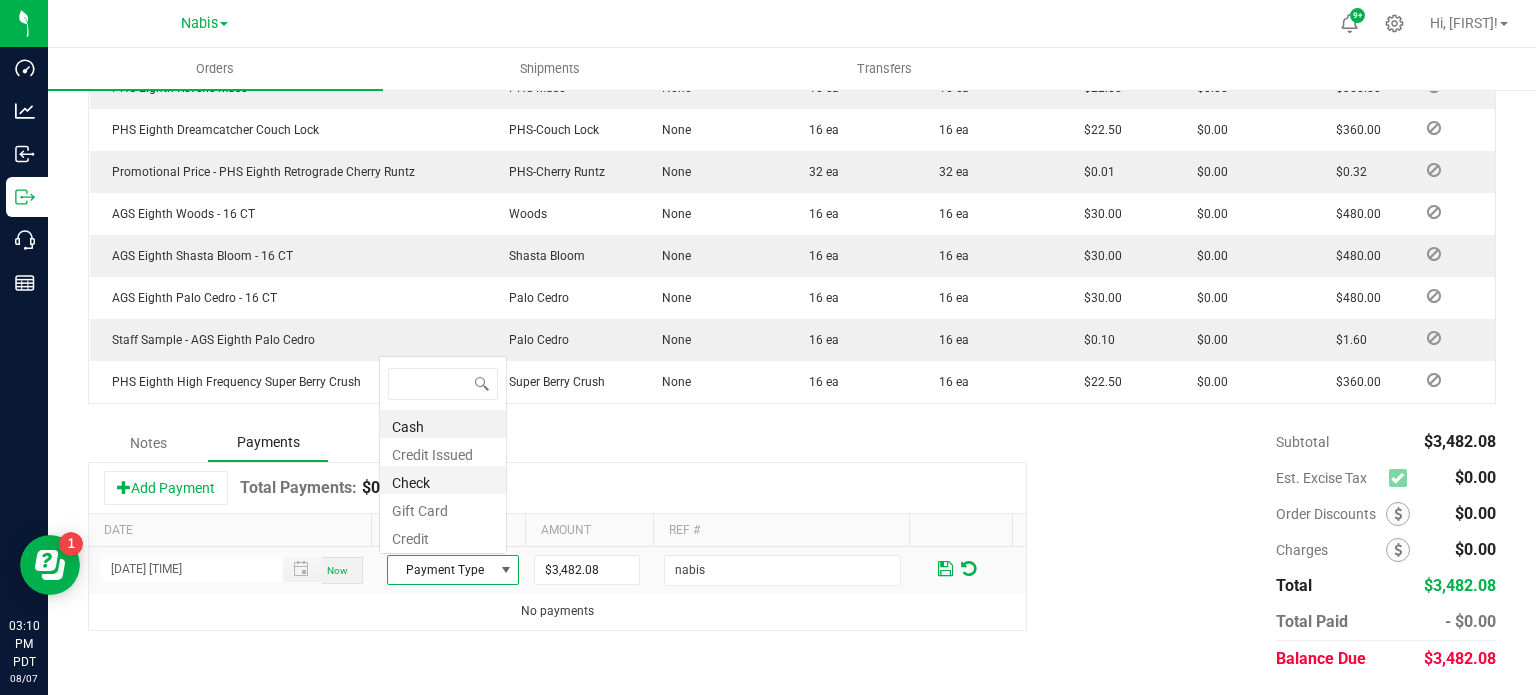 scroll, scrollTop: 0, scrollLeft: 0, axis: both 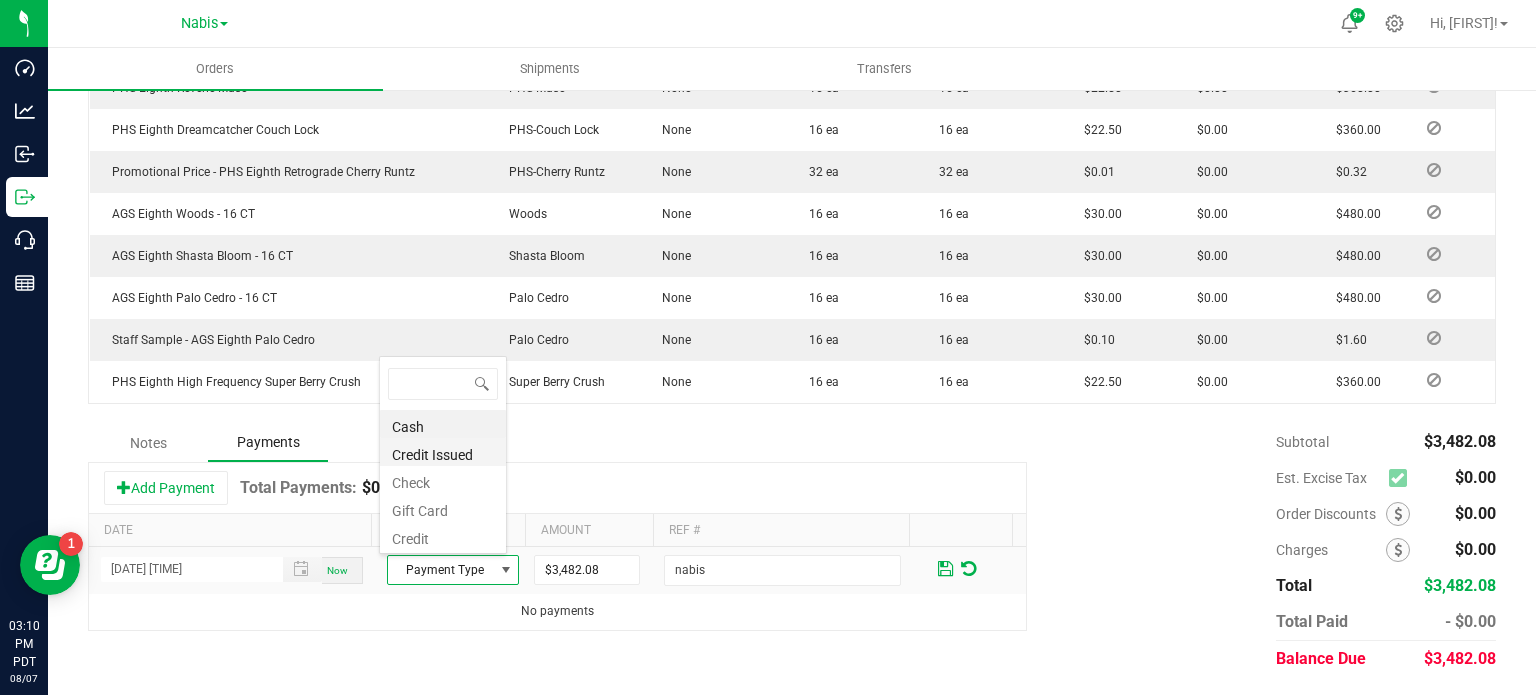 click on "Credit Issued" at bounding box center [443, 452] 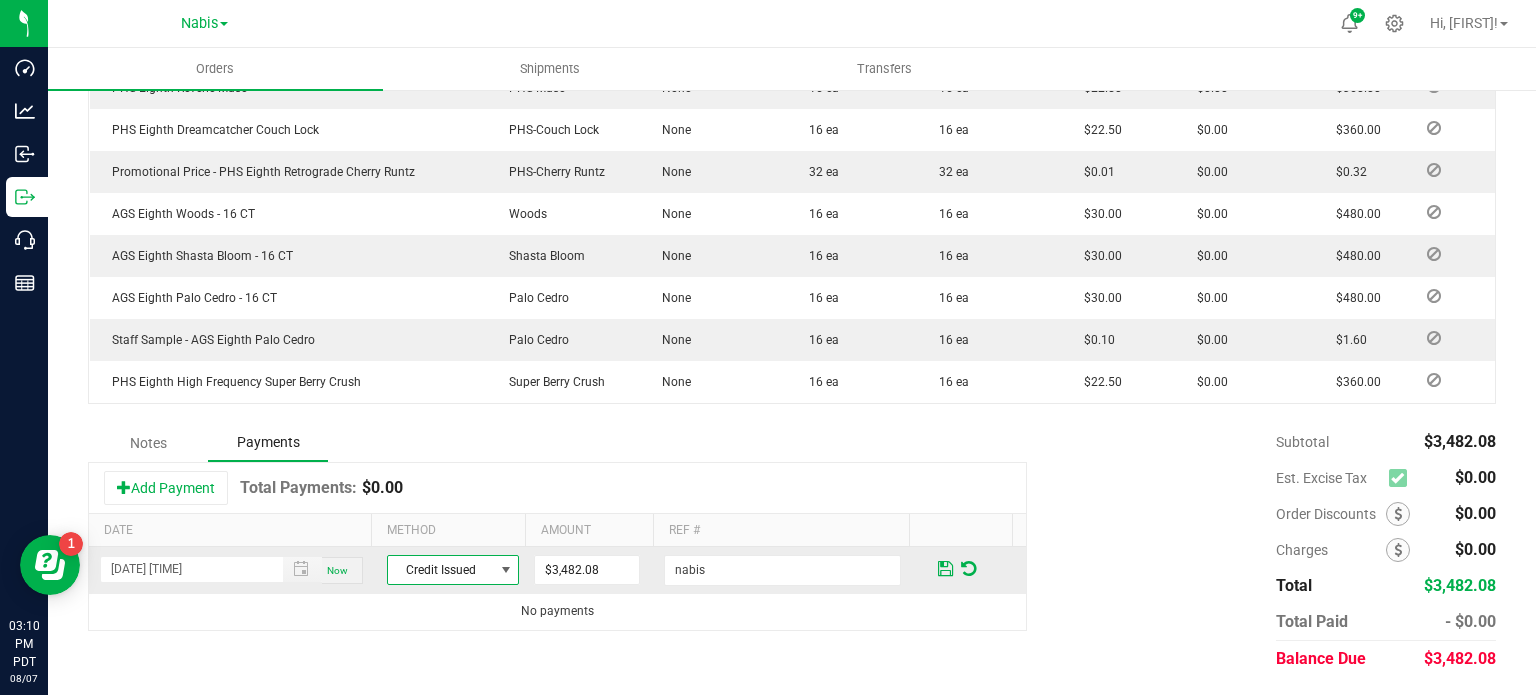 click on "Credit Issued" at bounding box center [440, 570] 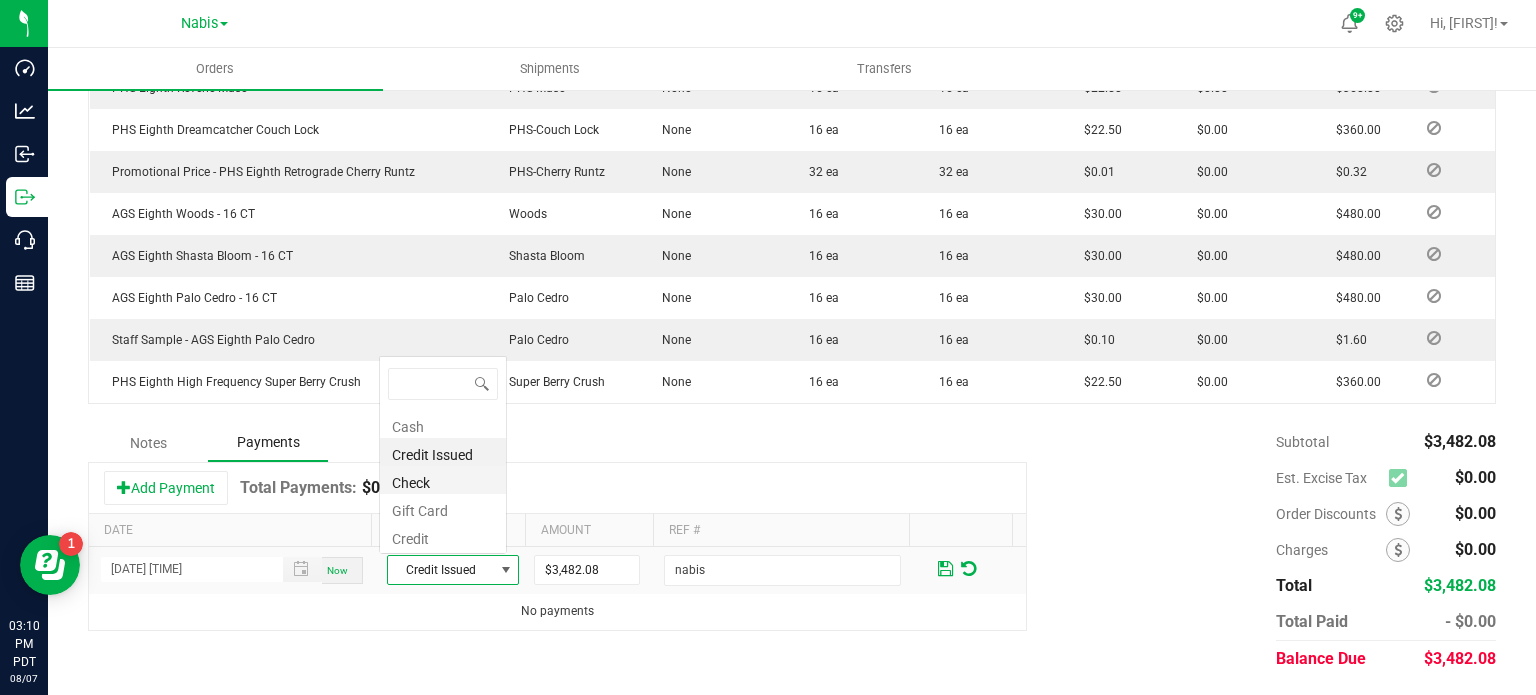 scroll, scrollTop: 0, scrollLeft: 0, axis: both 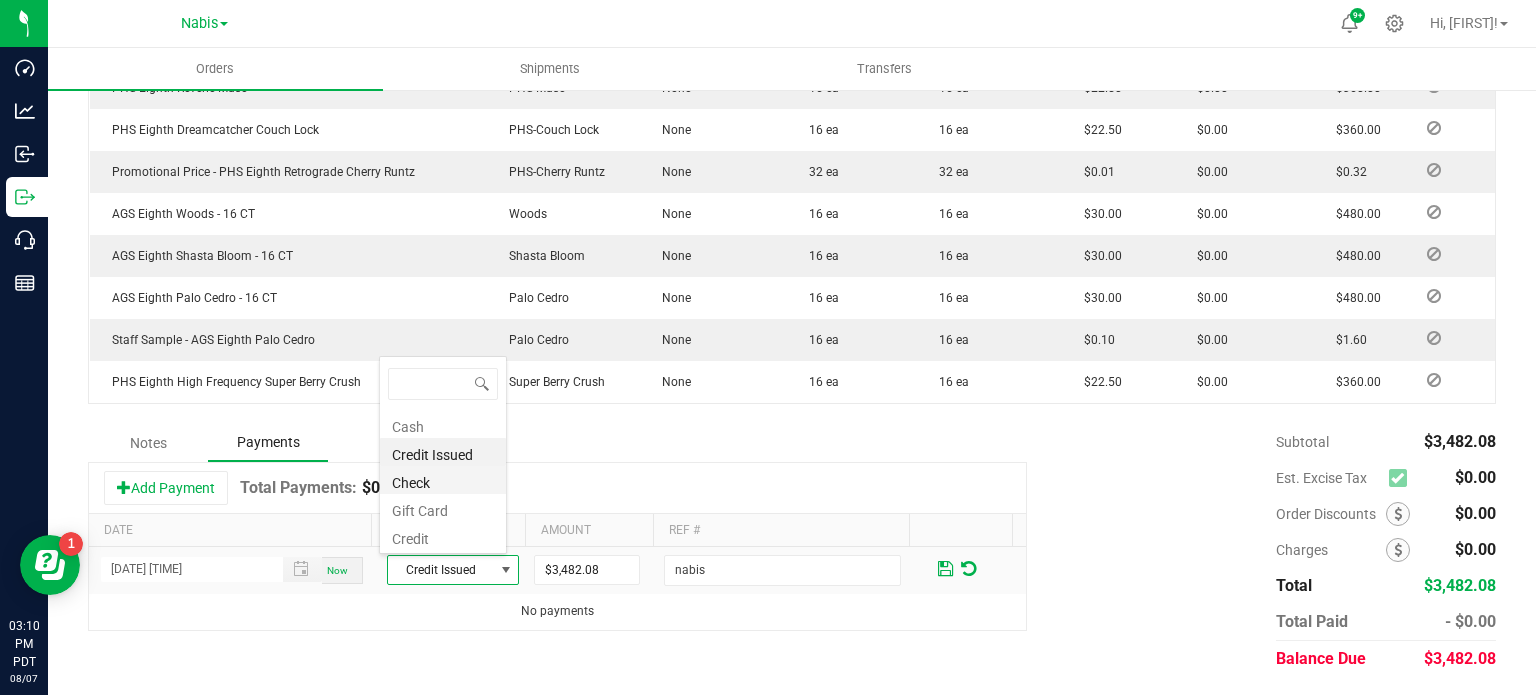 click on "Check" at bounding box center (443, 480) 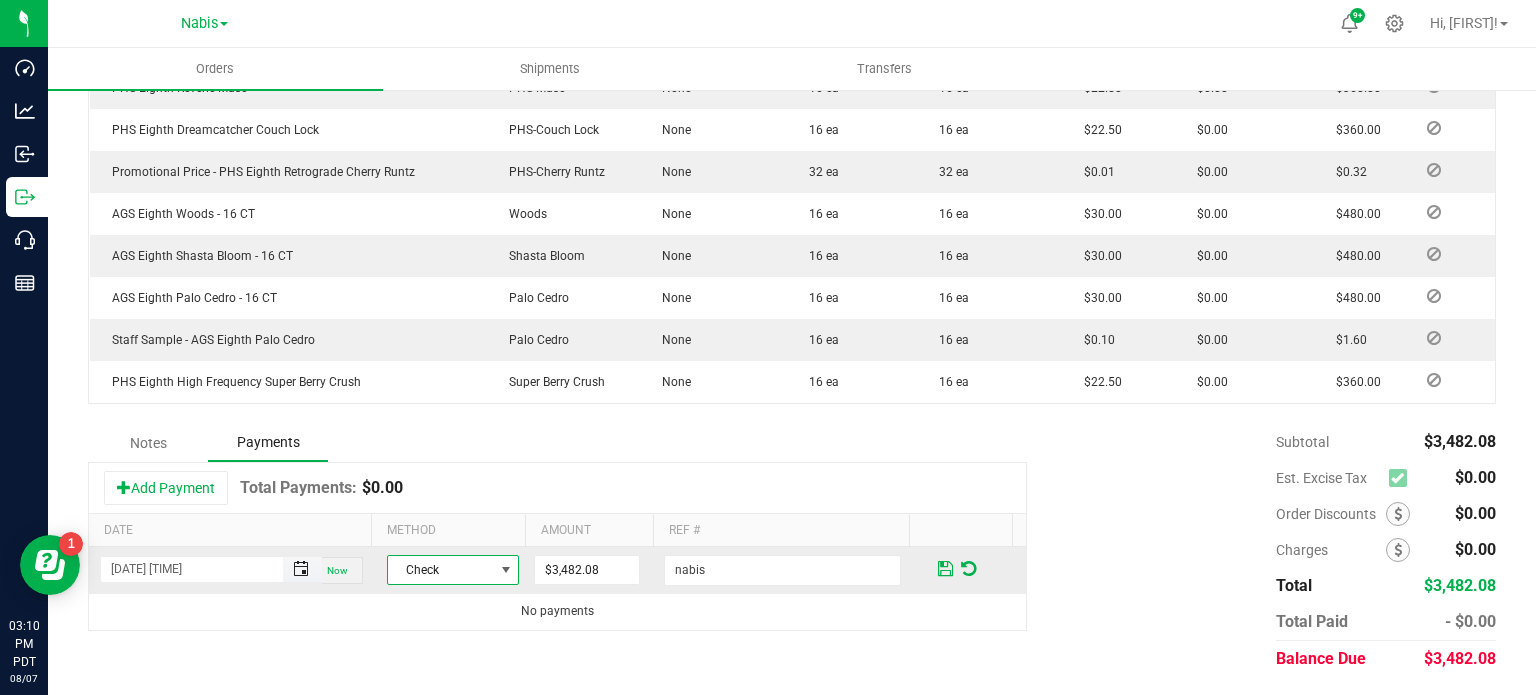 click at bounding box center (301, 569) 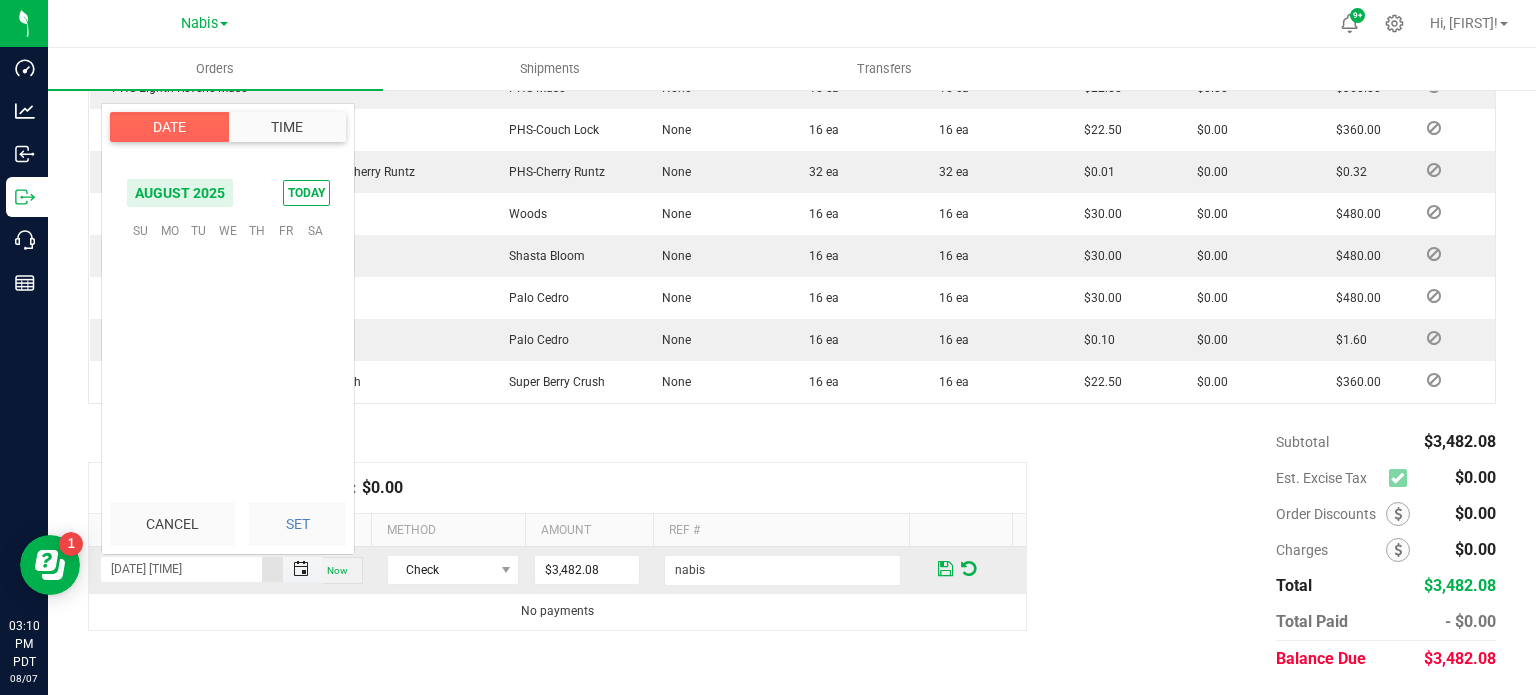 scroll, scrollTop: 0, scrollLeft: 0, axis: both 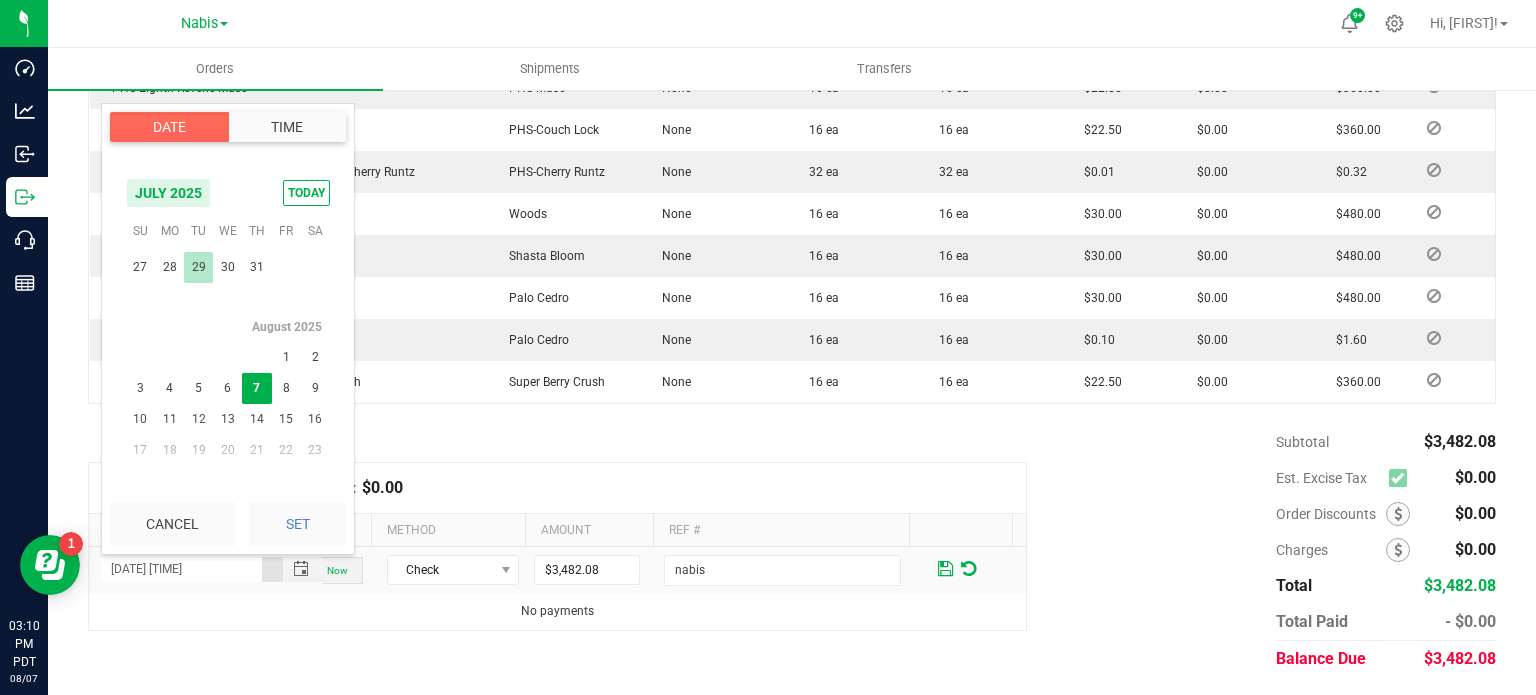 click on "29" at bounding box center (198, 267) 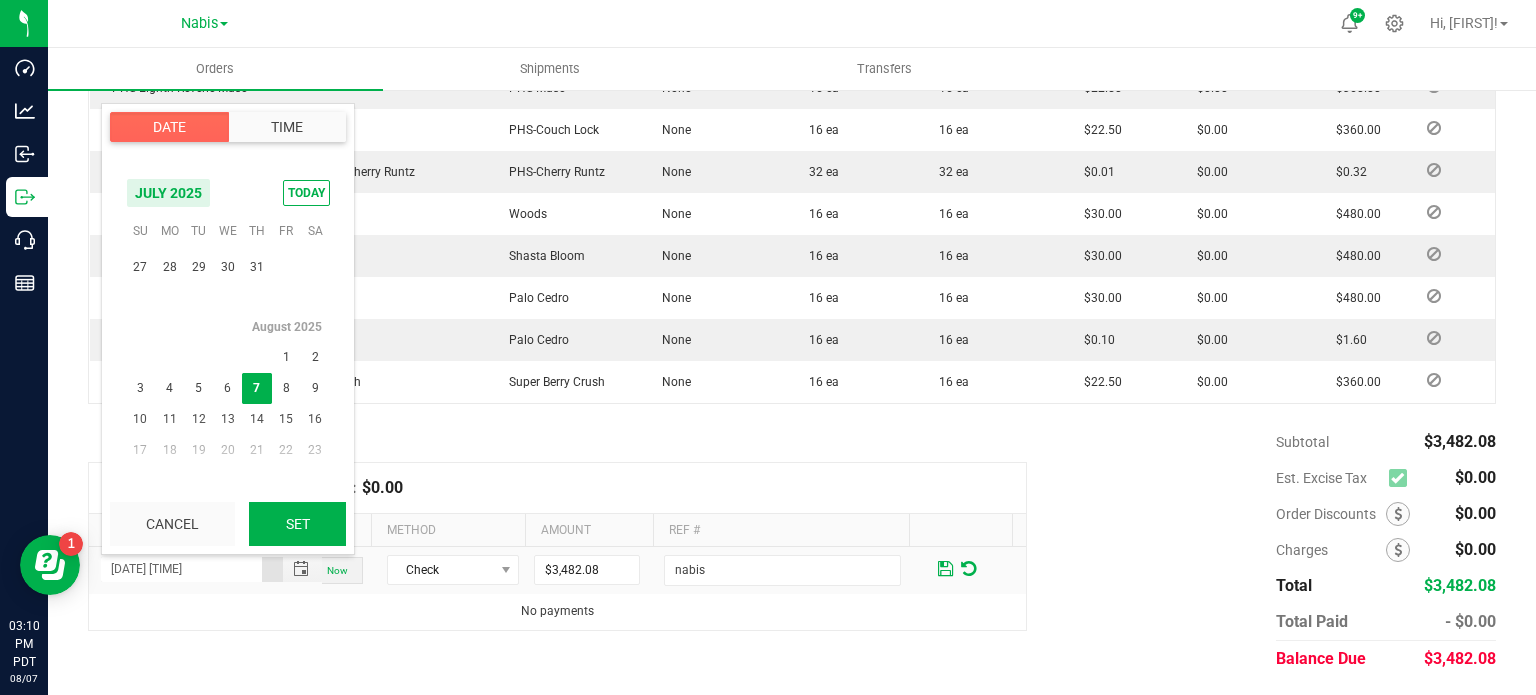 scroll, scrollTop: 323940, scrollLeft: 0, axis: vertical 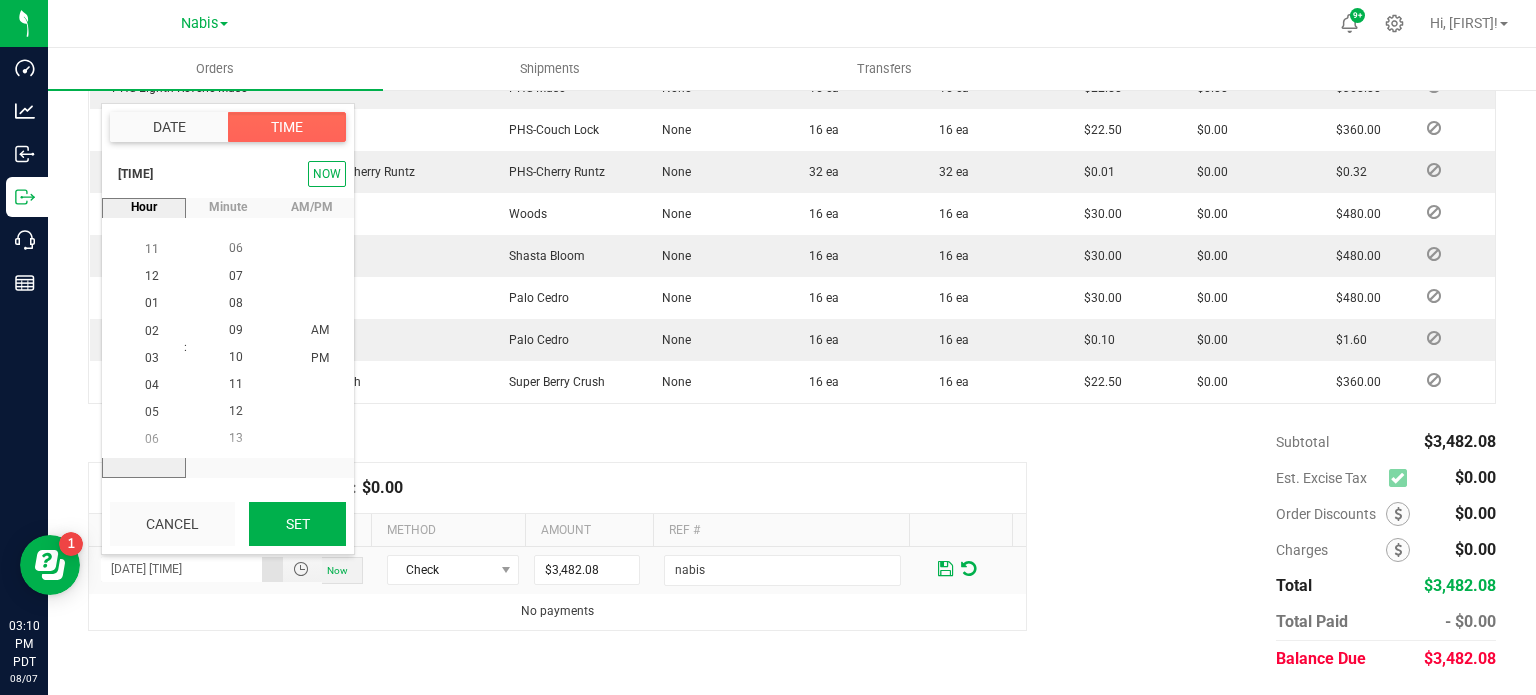 click on "Set" at bounding box center (297, 524) 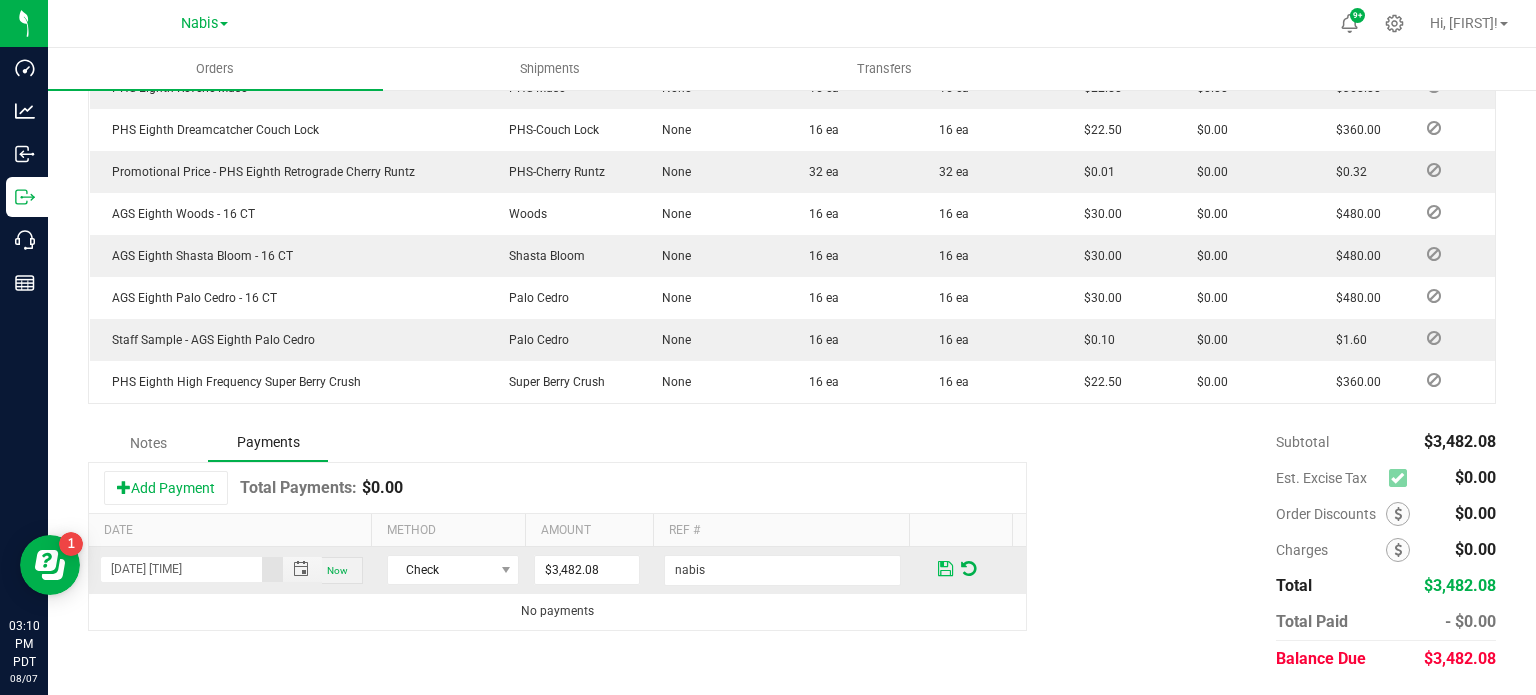 click at bounding box center [945, 569] 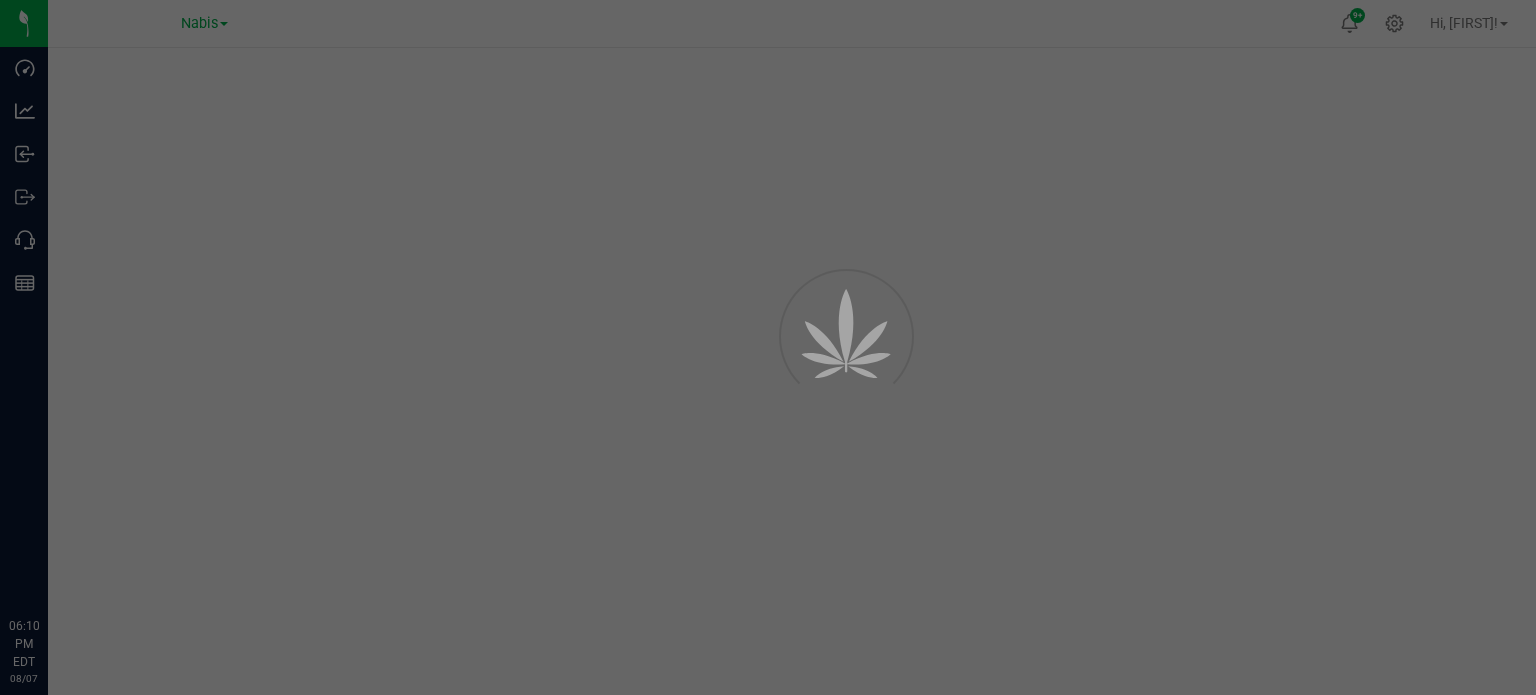 scroll, scrollTop: 0, scrollLeft: 0, axis: both 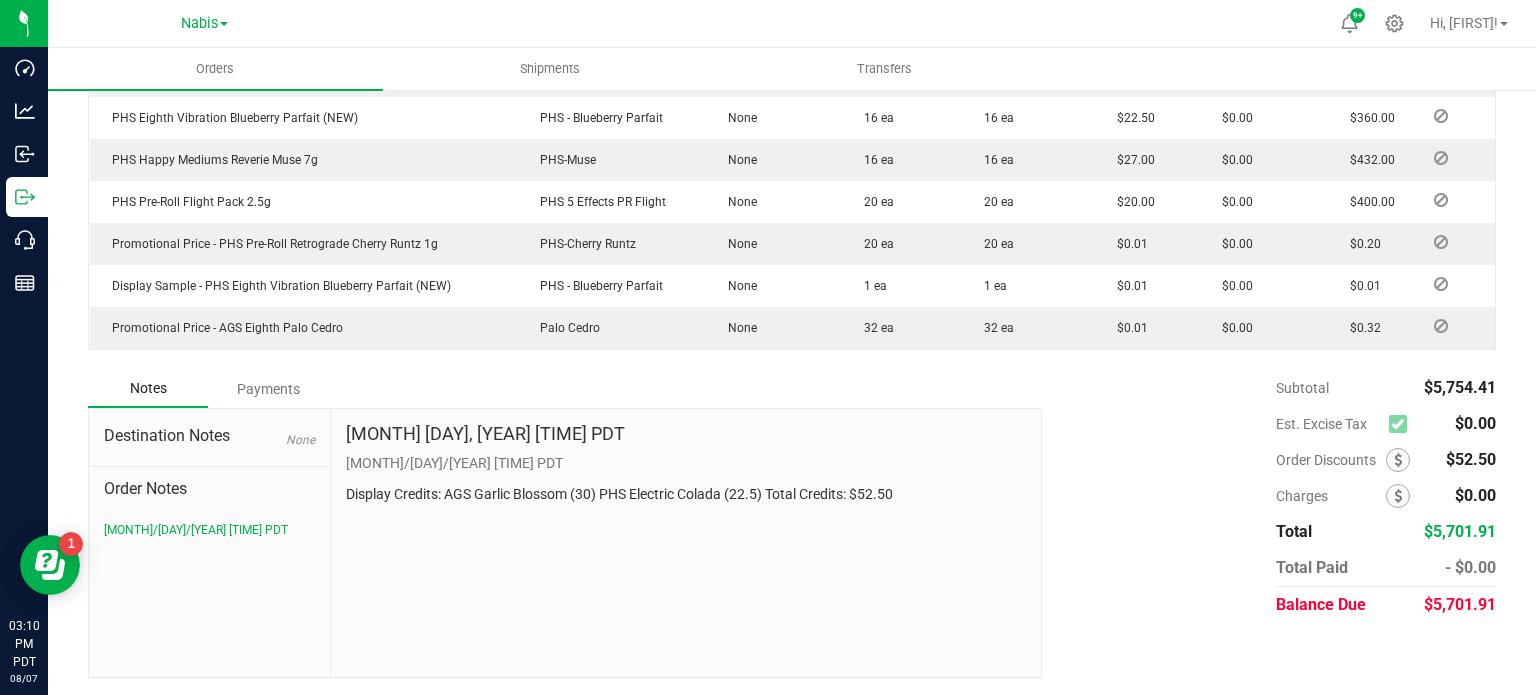 click on "Payments" at bounding box center (268, 389) 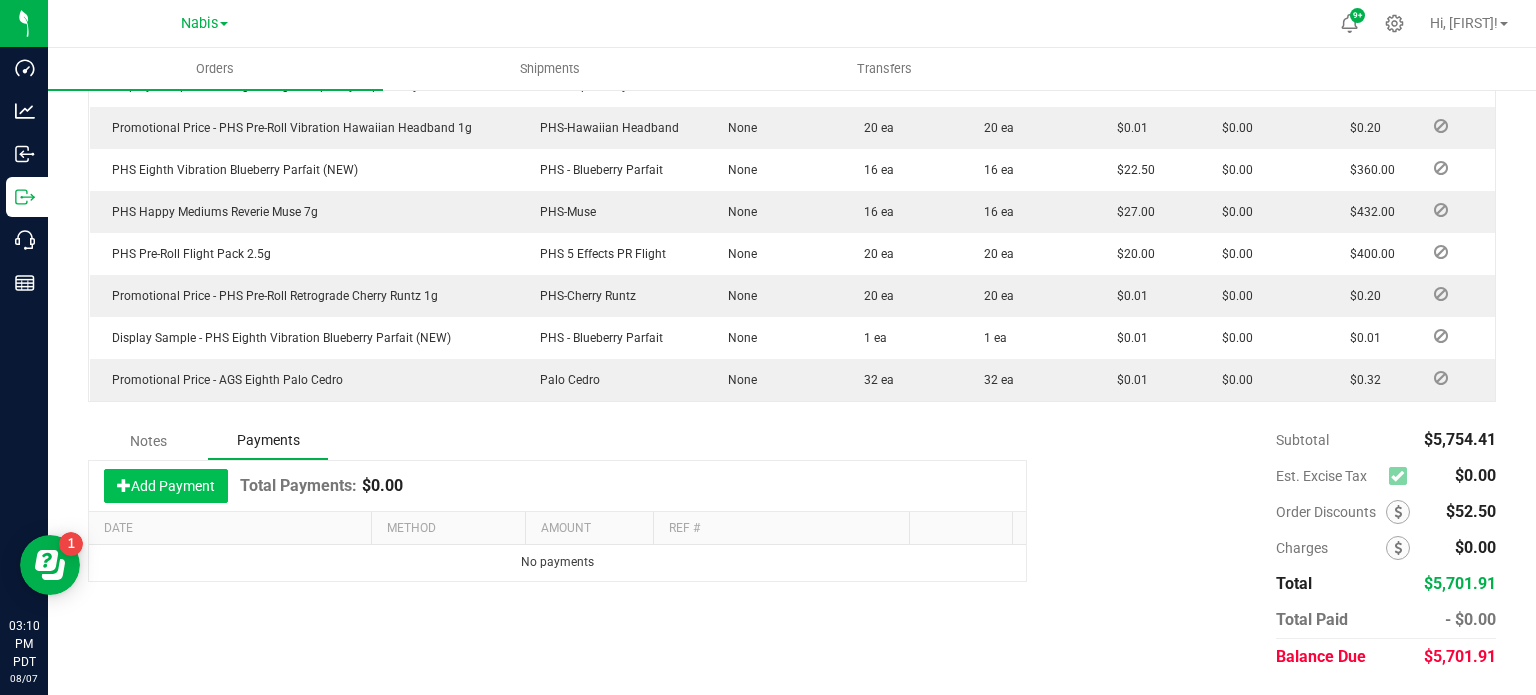 scroll, scrollTop: 1381, scrollLeft: 0, axis: vertical 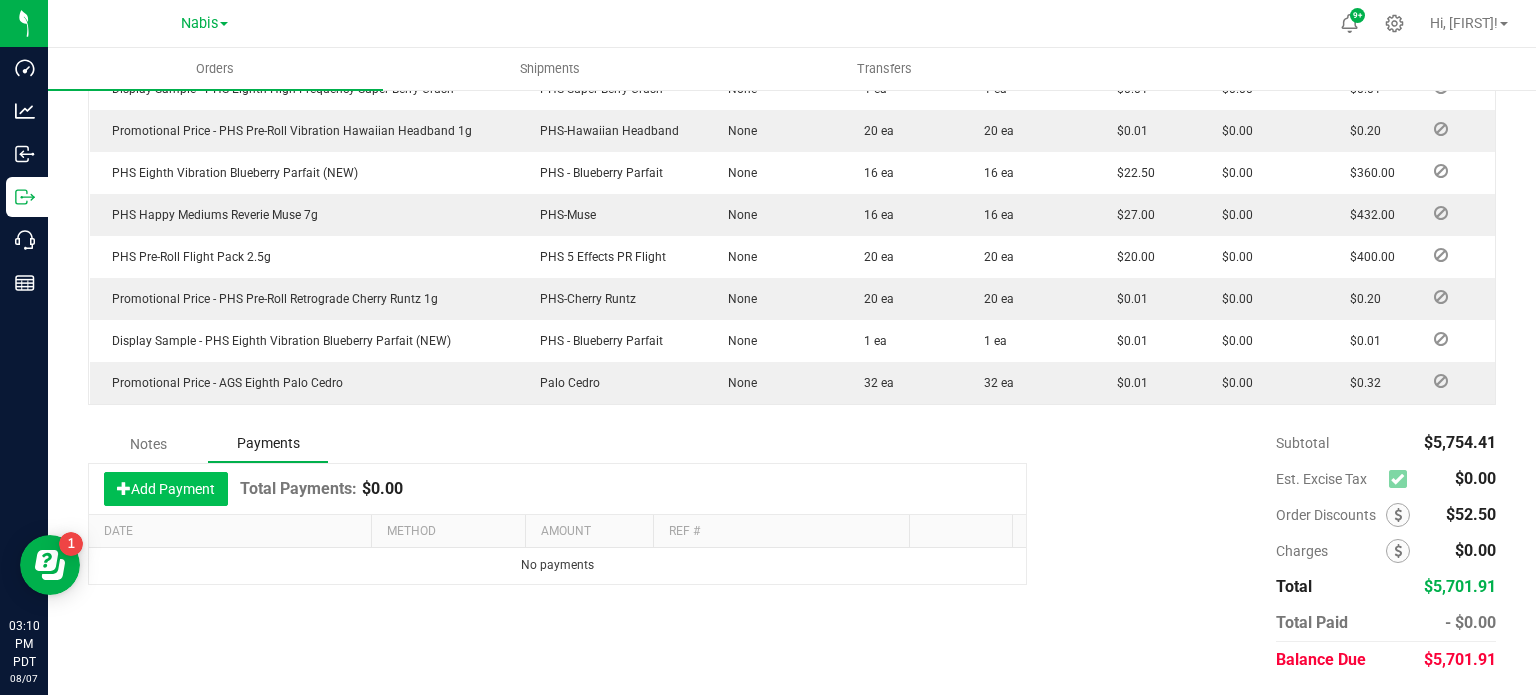 click on "Add Payment" at bounding box center (166, 489) 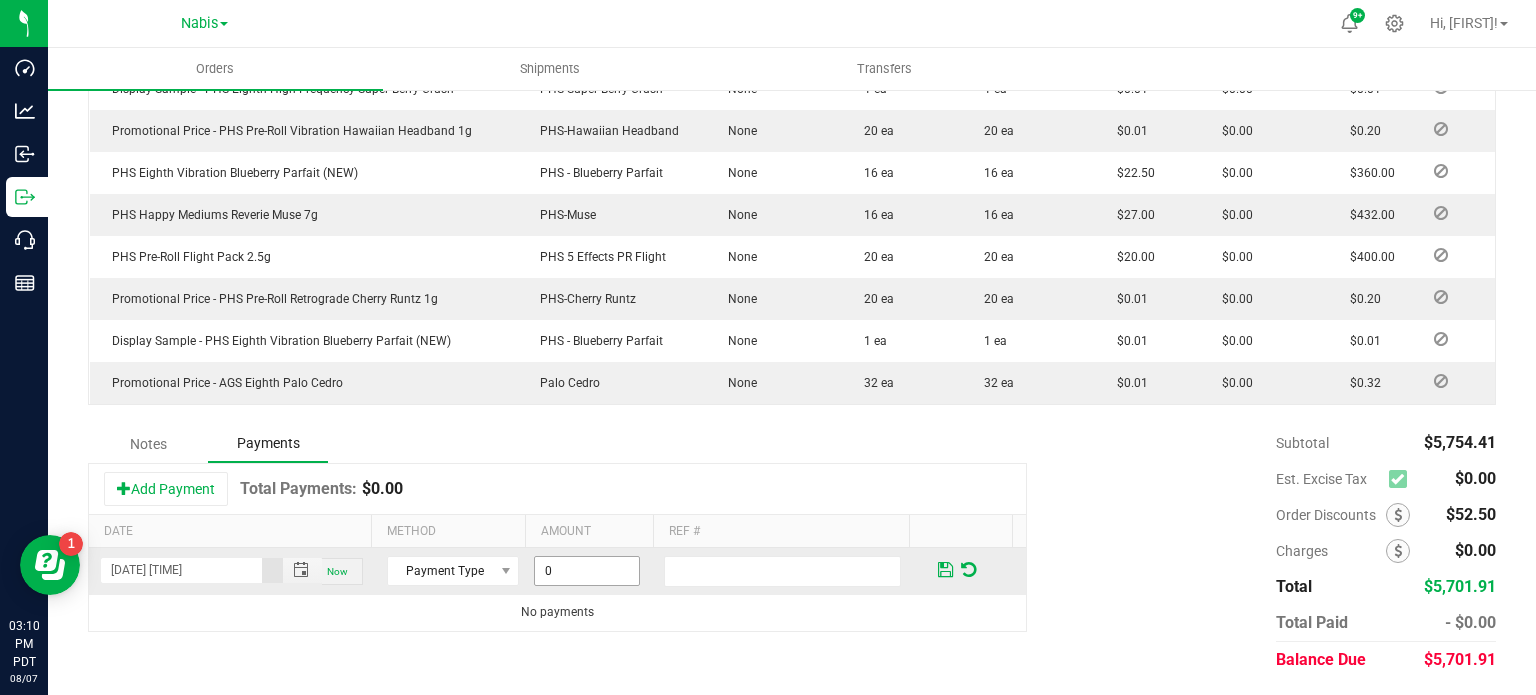 click on "0" at bounding box center [587, 571] 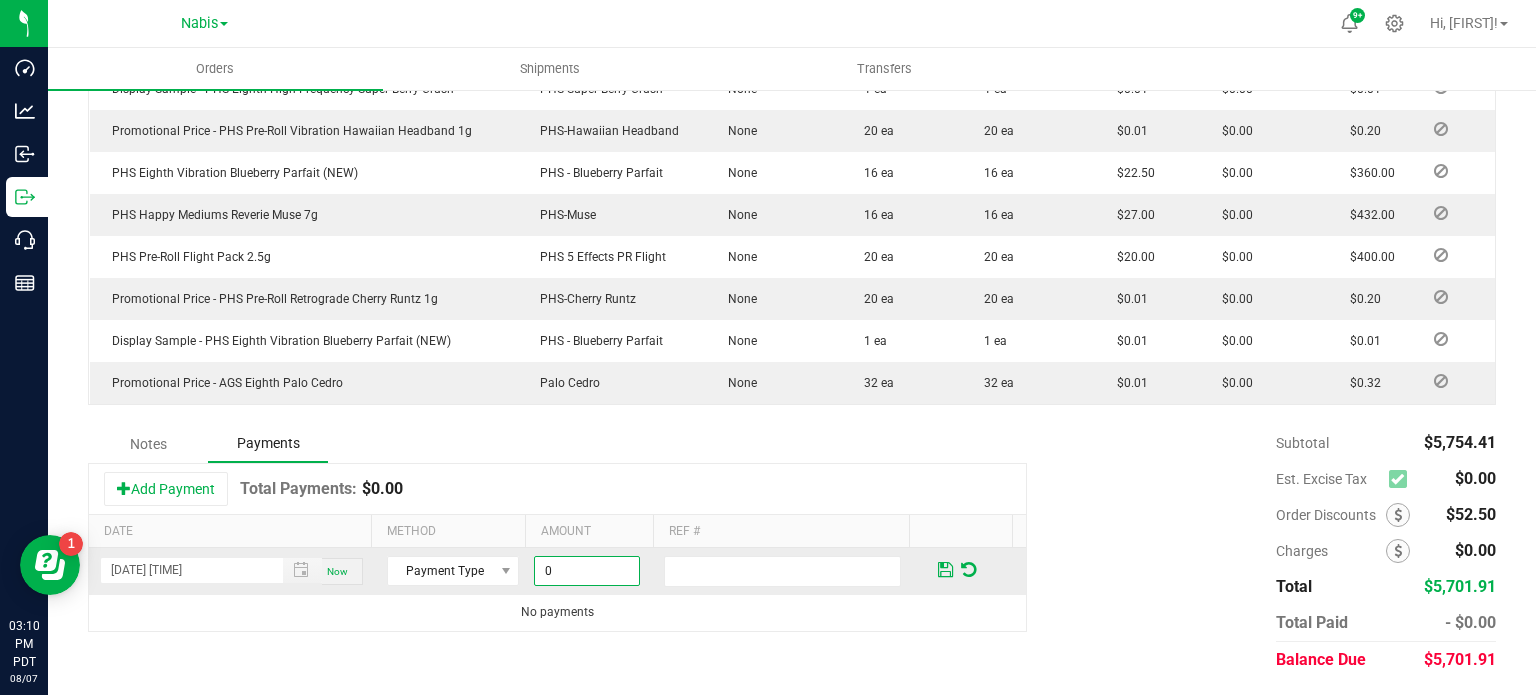 paste on "5701.91" 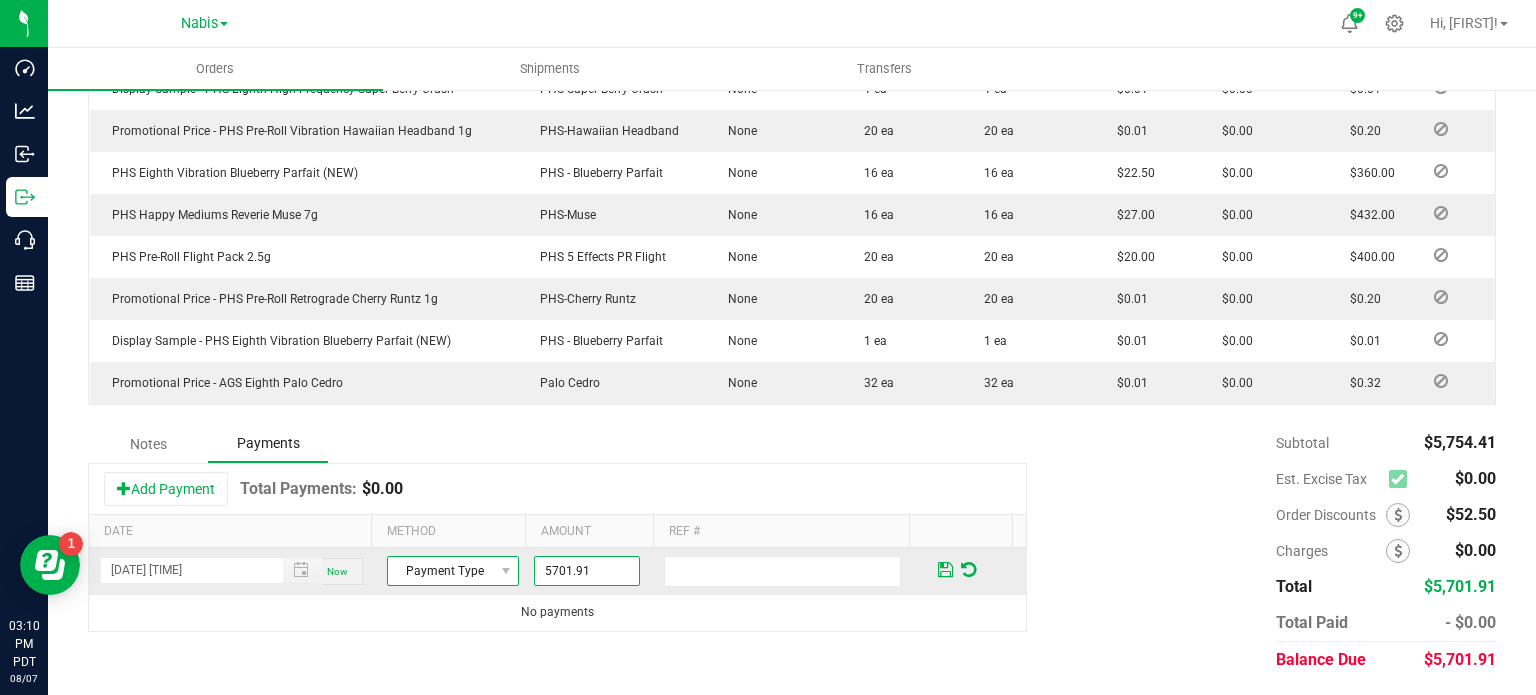 type on "$5,701.91" 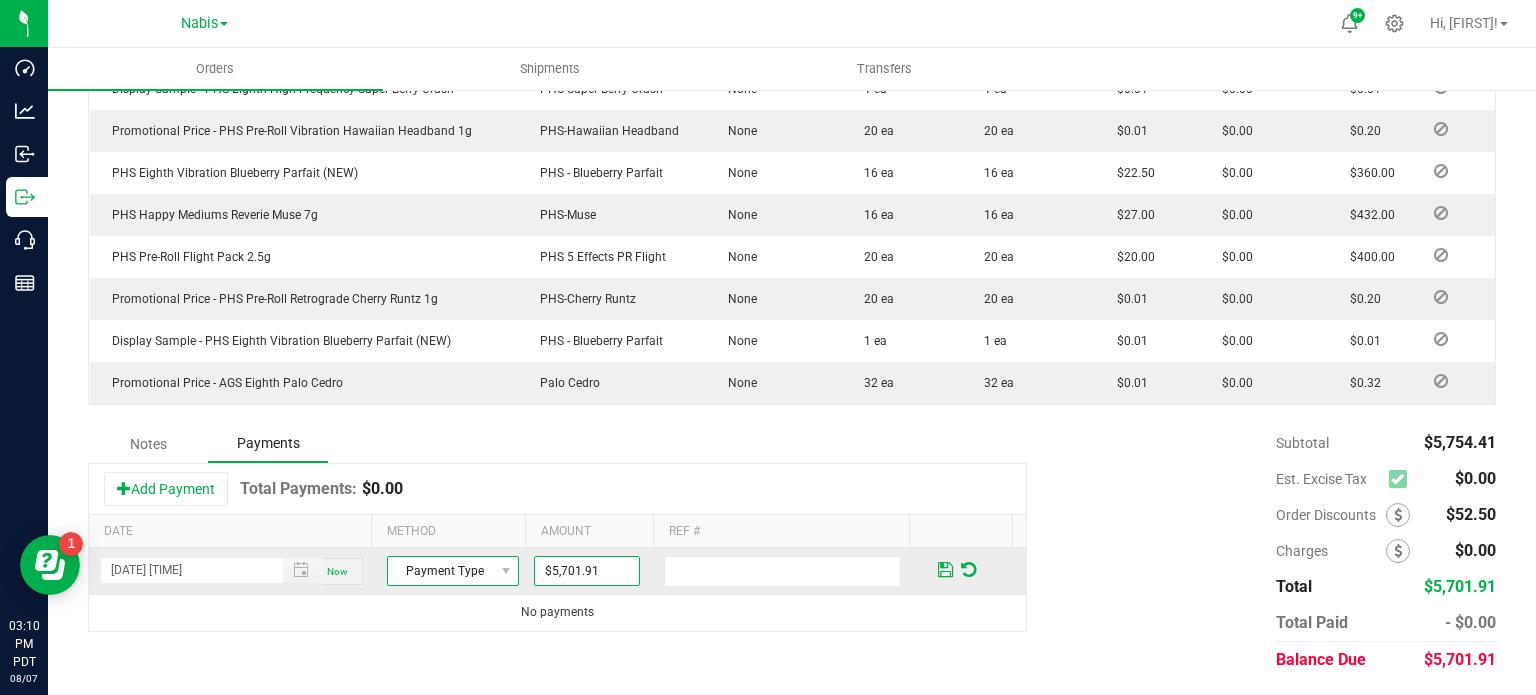 click on "Payment Type" at bounding box center [440, 571] 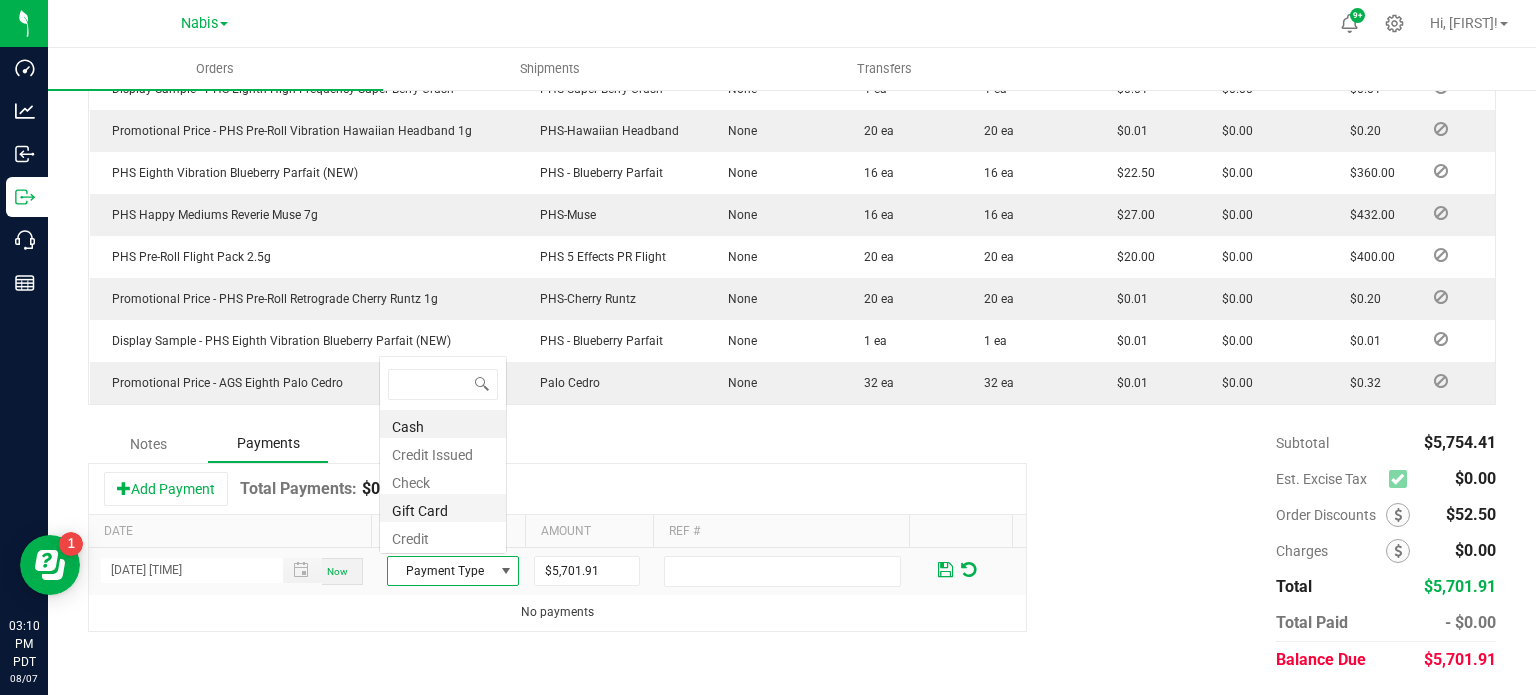 scroll, scrollTop: 0, scrollLeft: 0, axis: both 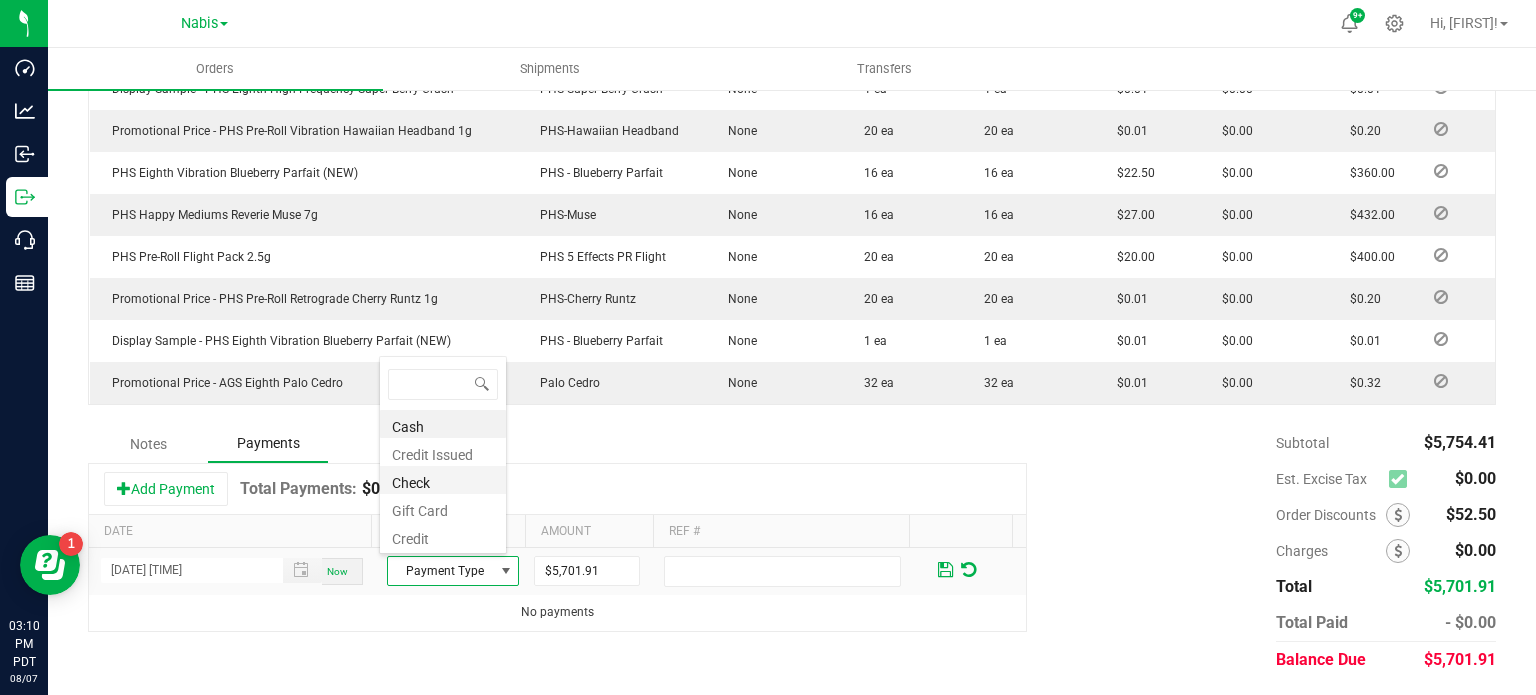 click on "Check" at bounding box center (443, 480) 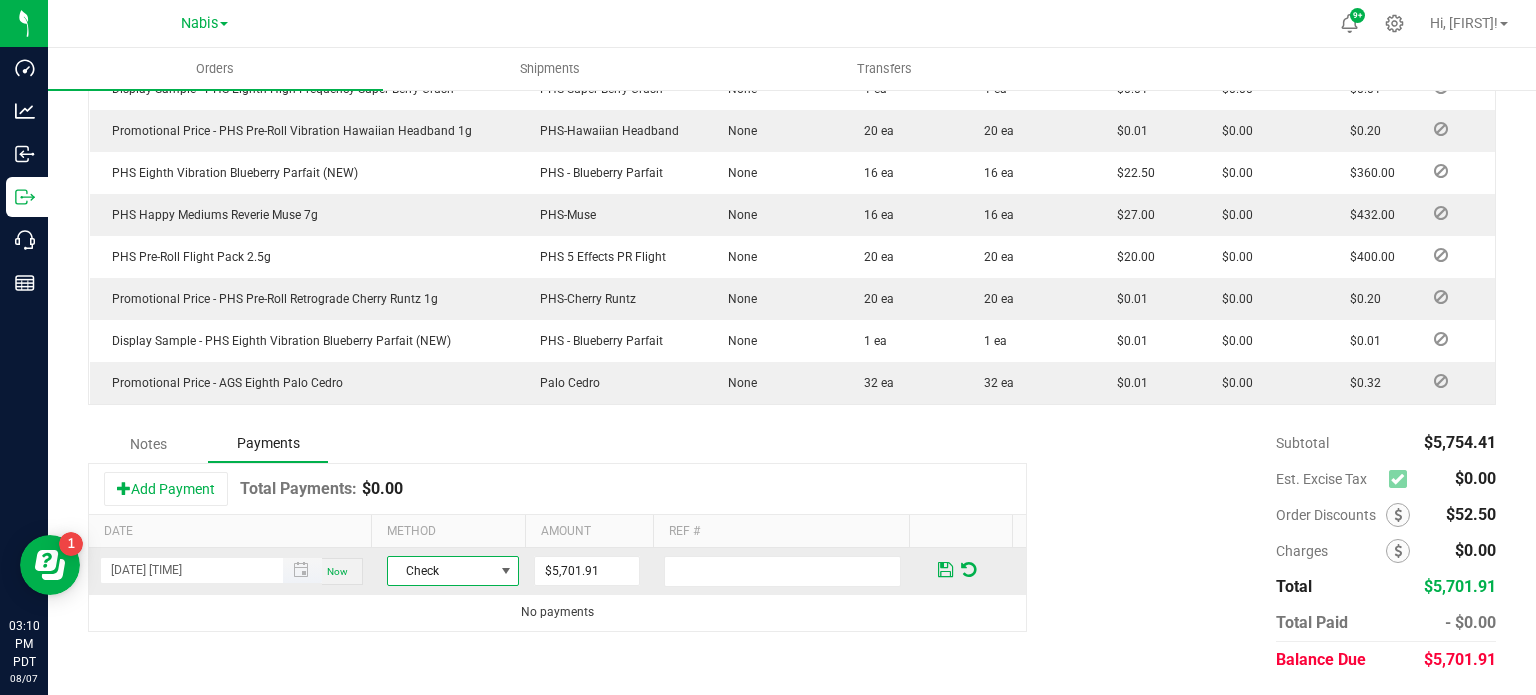 click at bounding box center (302, 570) 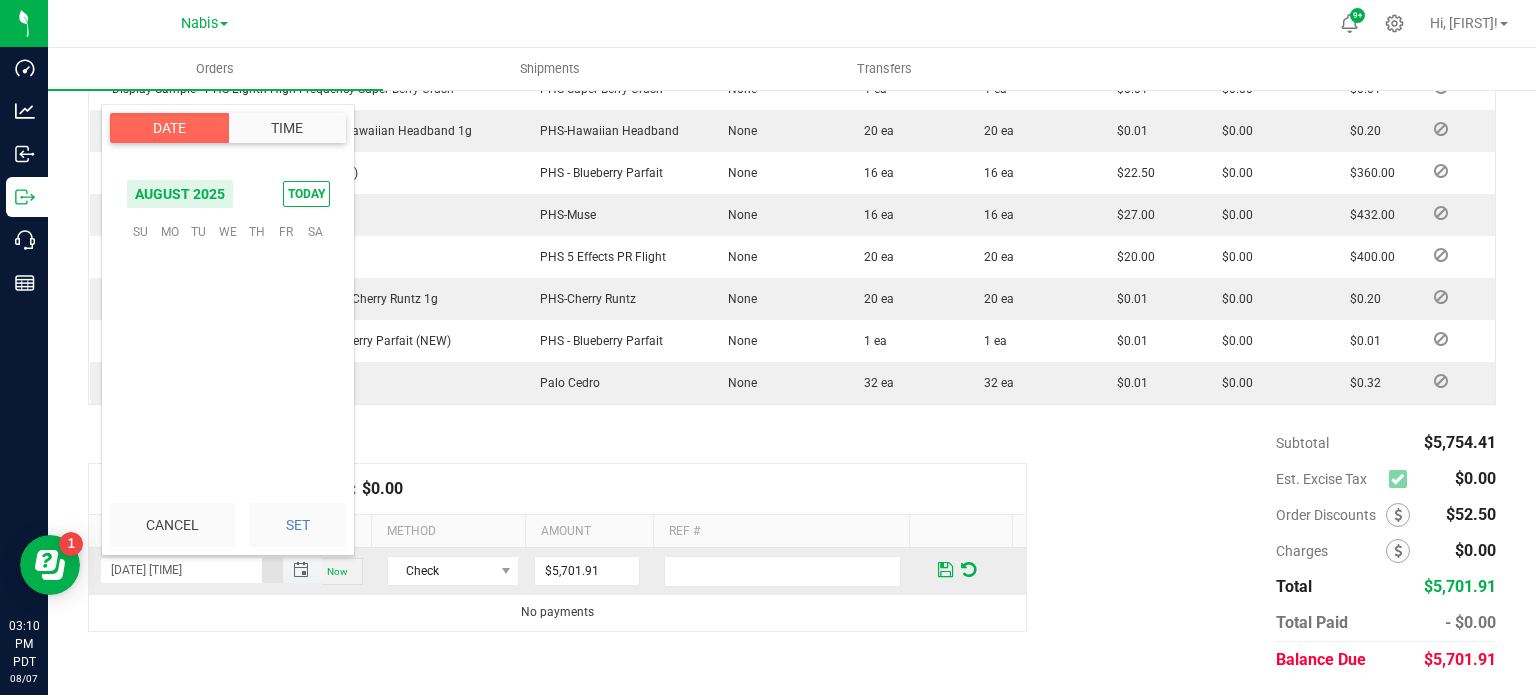 scroll, scrollTop: 0, scrollLeft: 0, axis: both 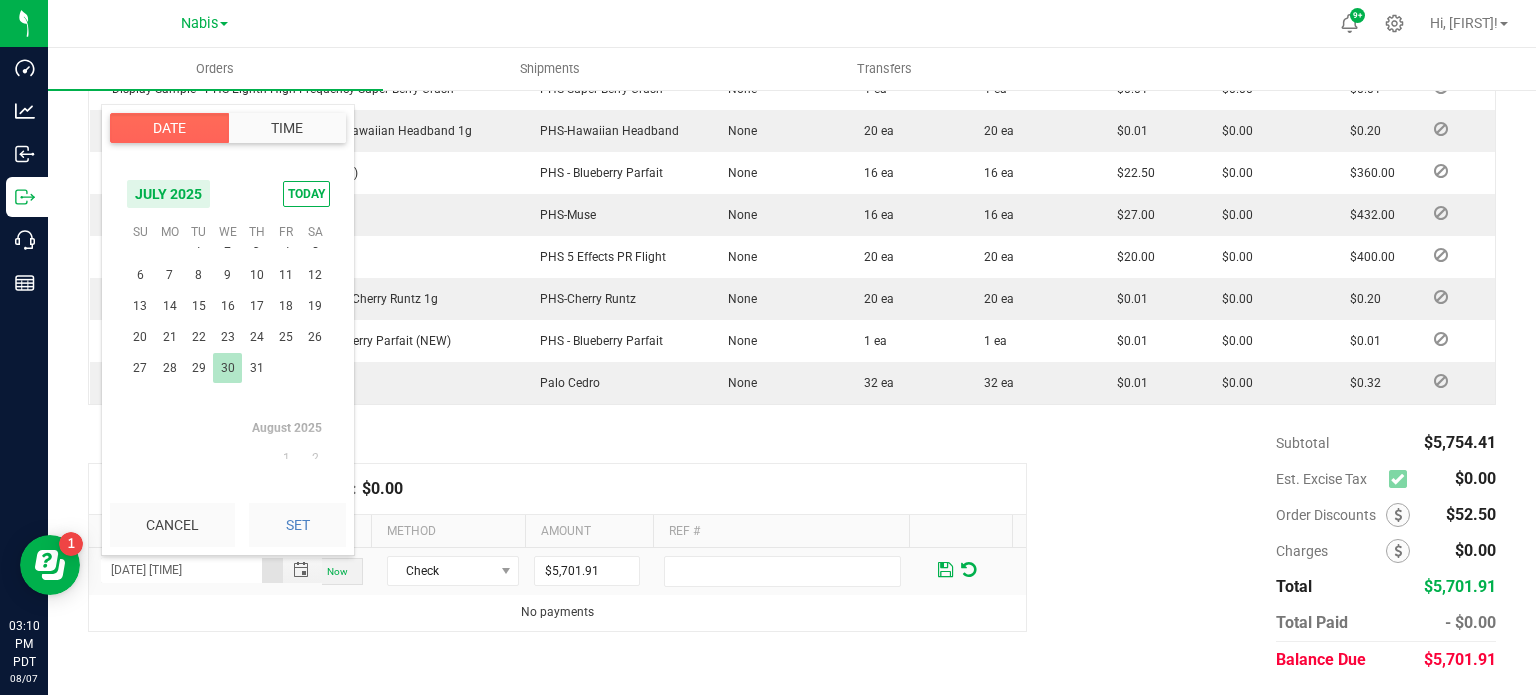 click on "30" at bounding box center [227, 368] 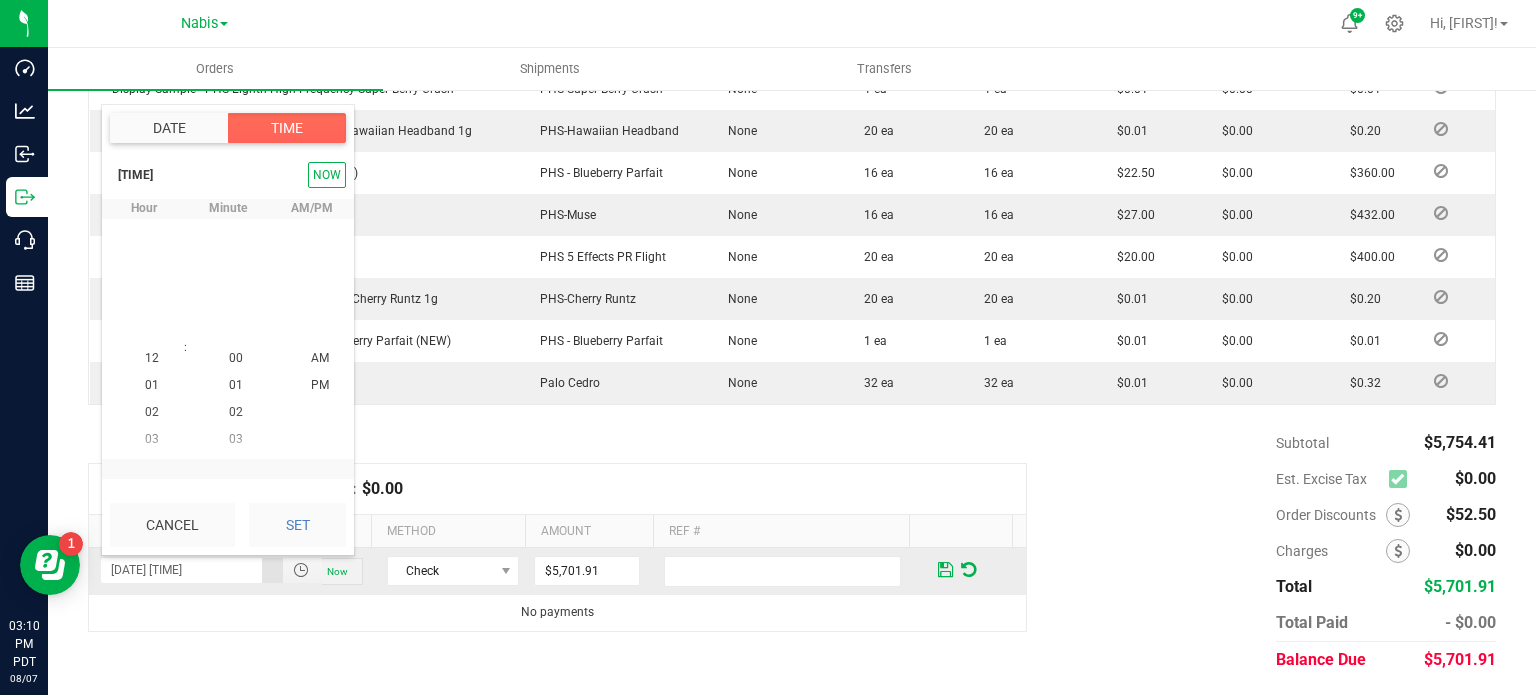 scroll, scrollTop: 323940, scrollLeft: 0, axis: vertical 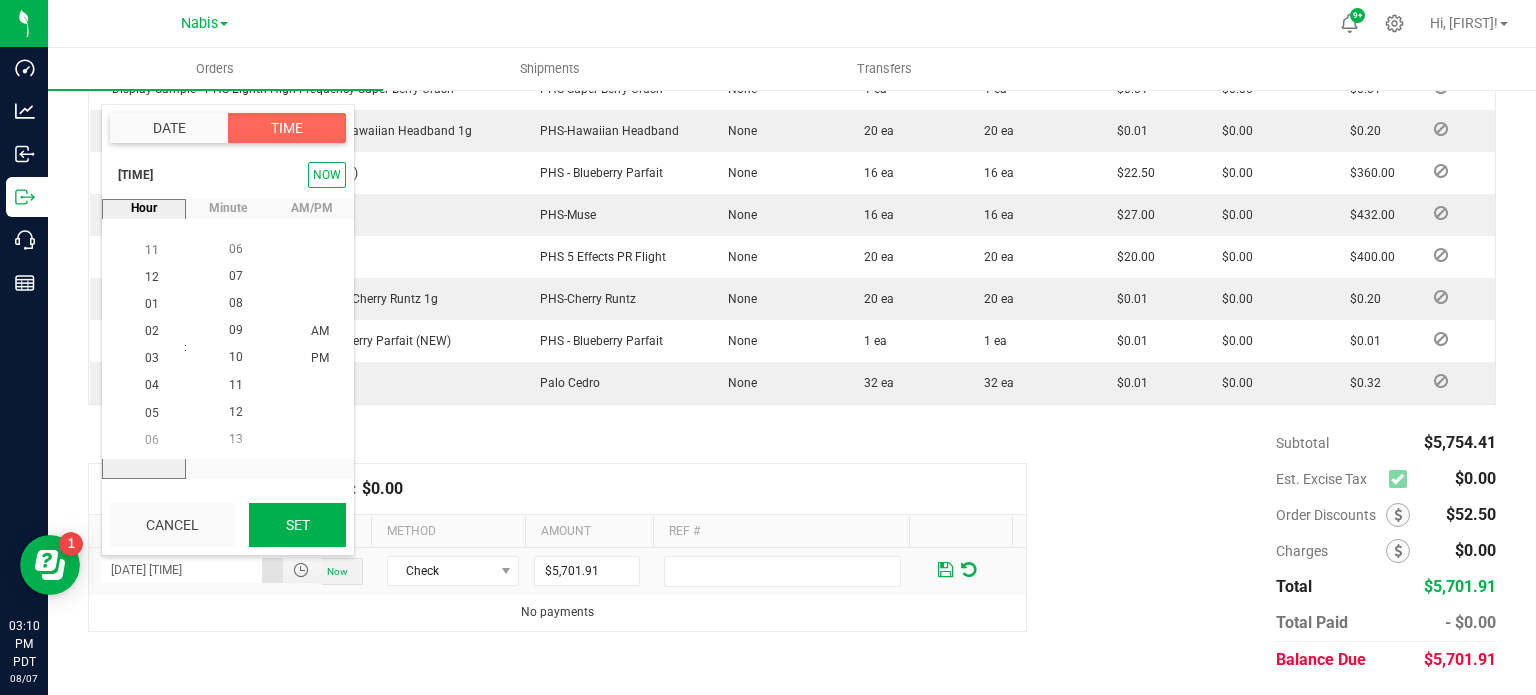click on "Set" at bounding box center [297, 525] 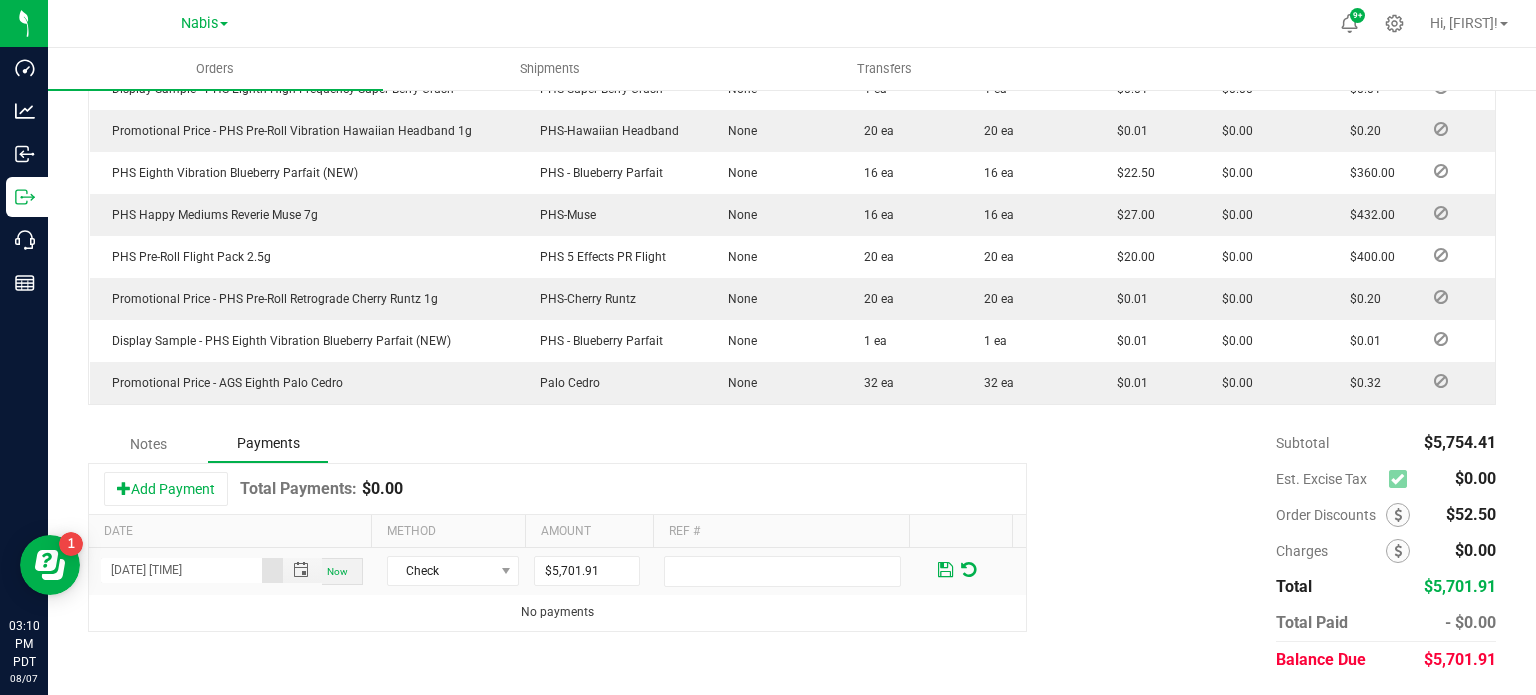 type on "07/30/2025 03:10 PM" 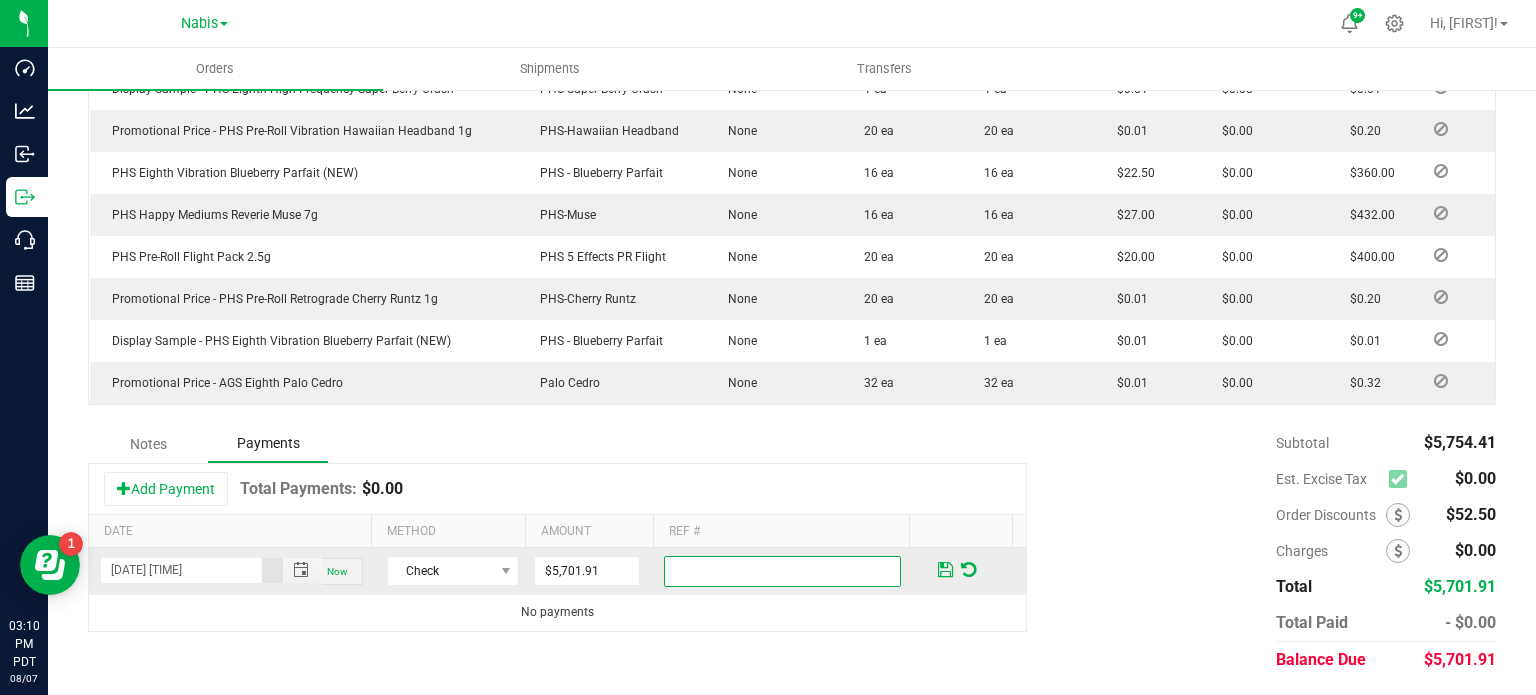 click at bounding box center [782, 571] 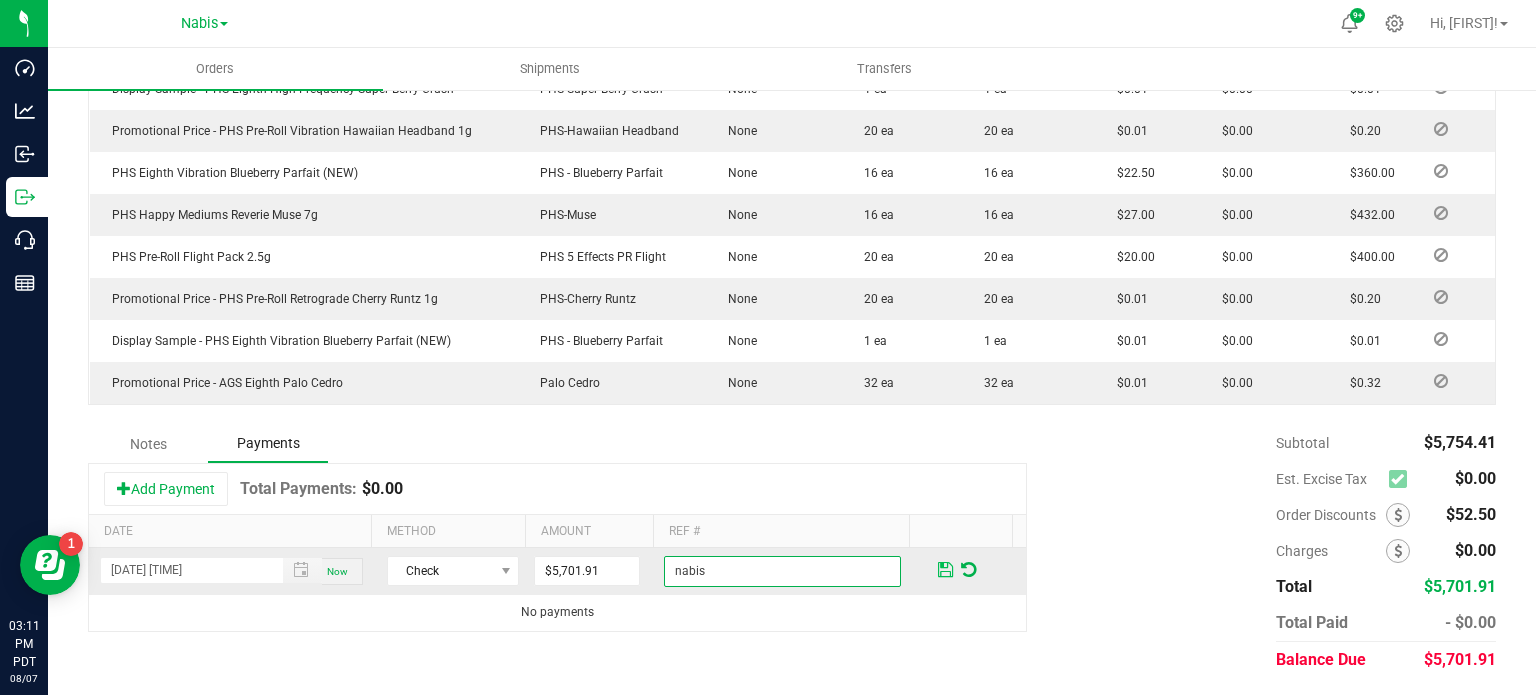 type on "nabis" 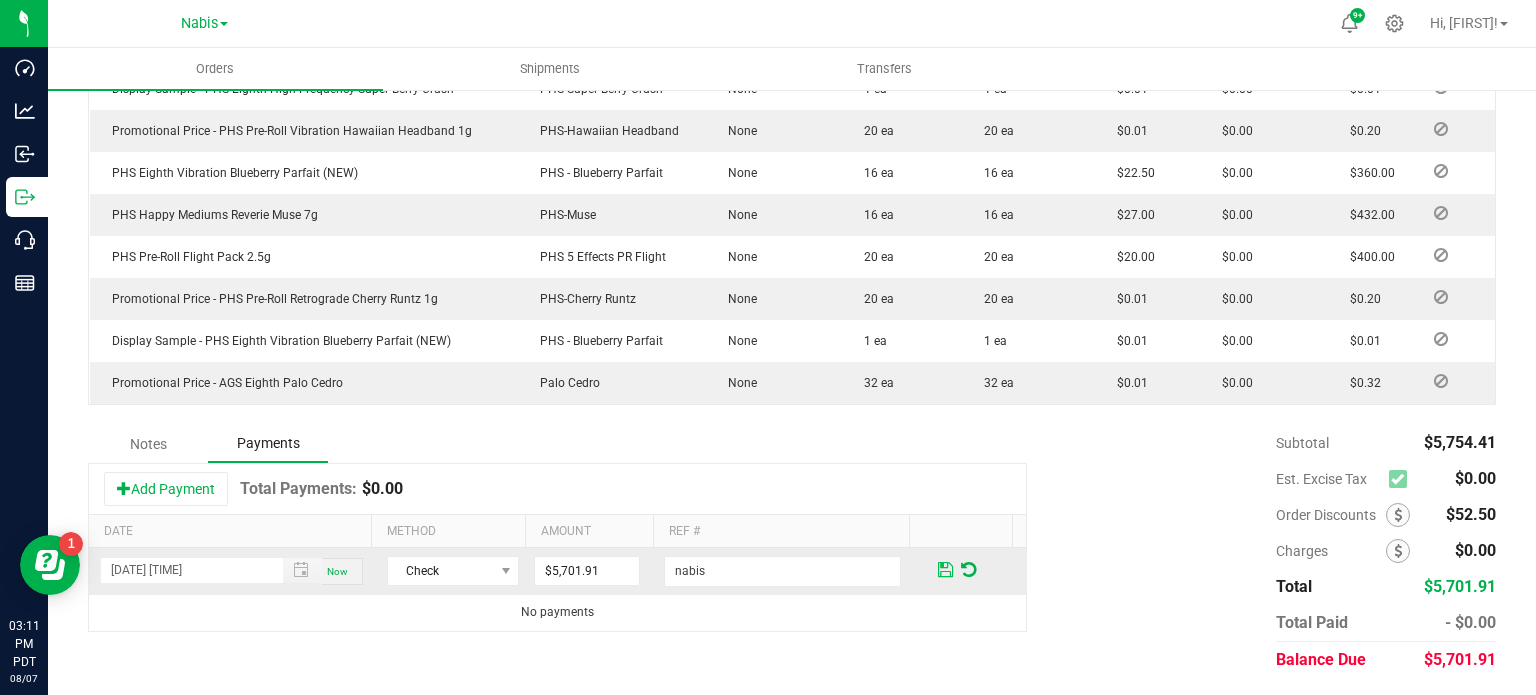 click at bounding box center [945, 569] 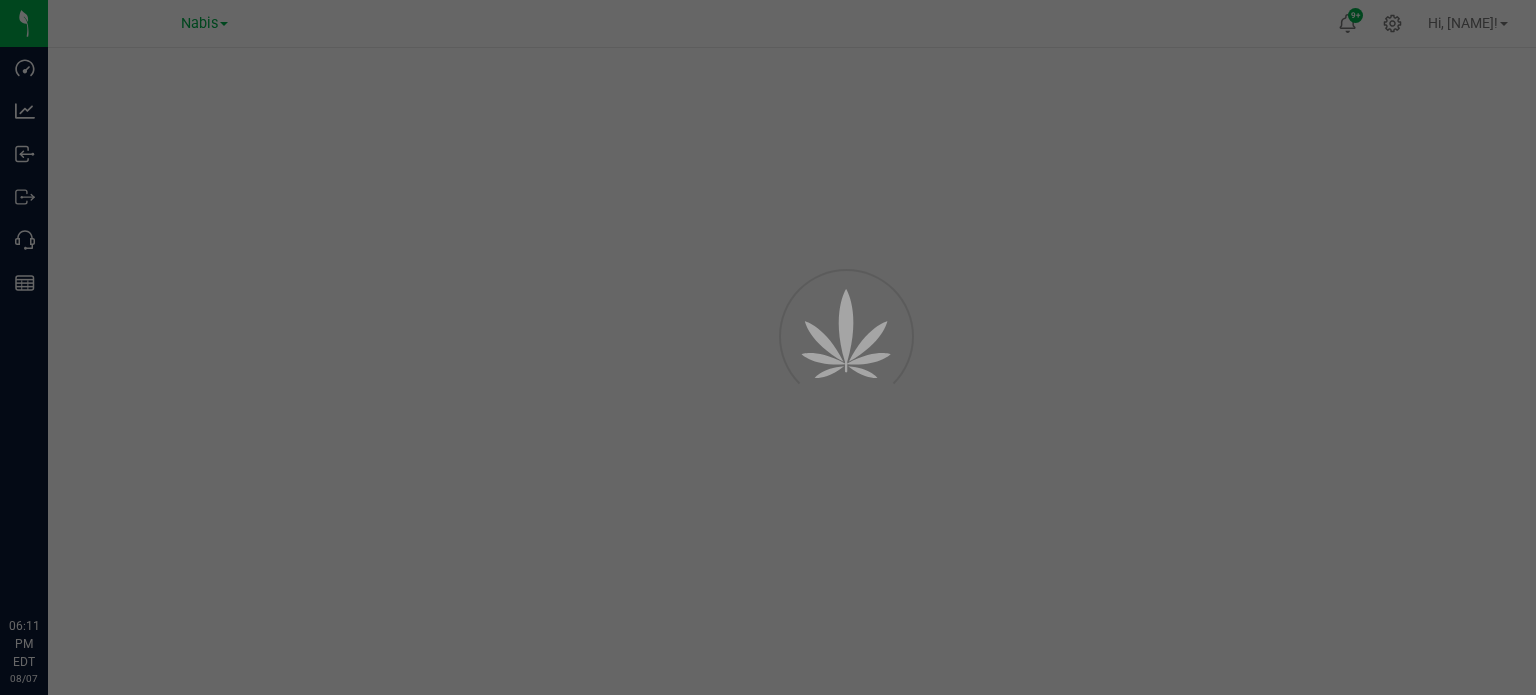 scroll, scrollTop: 0, scrollLeft: 0, axis: both 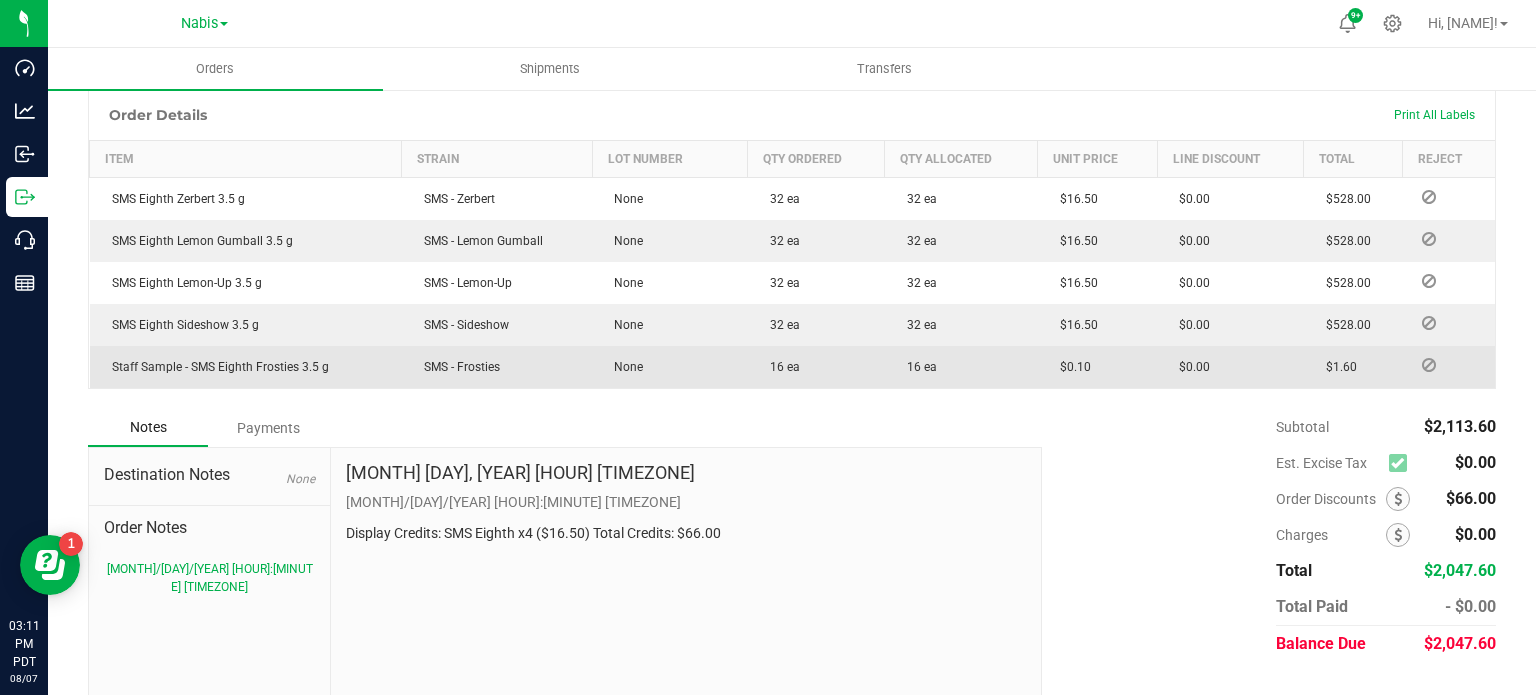 click on "Payments" at bounding box center [268, 428] 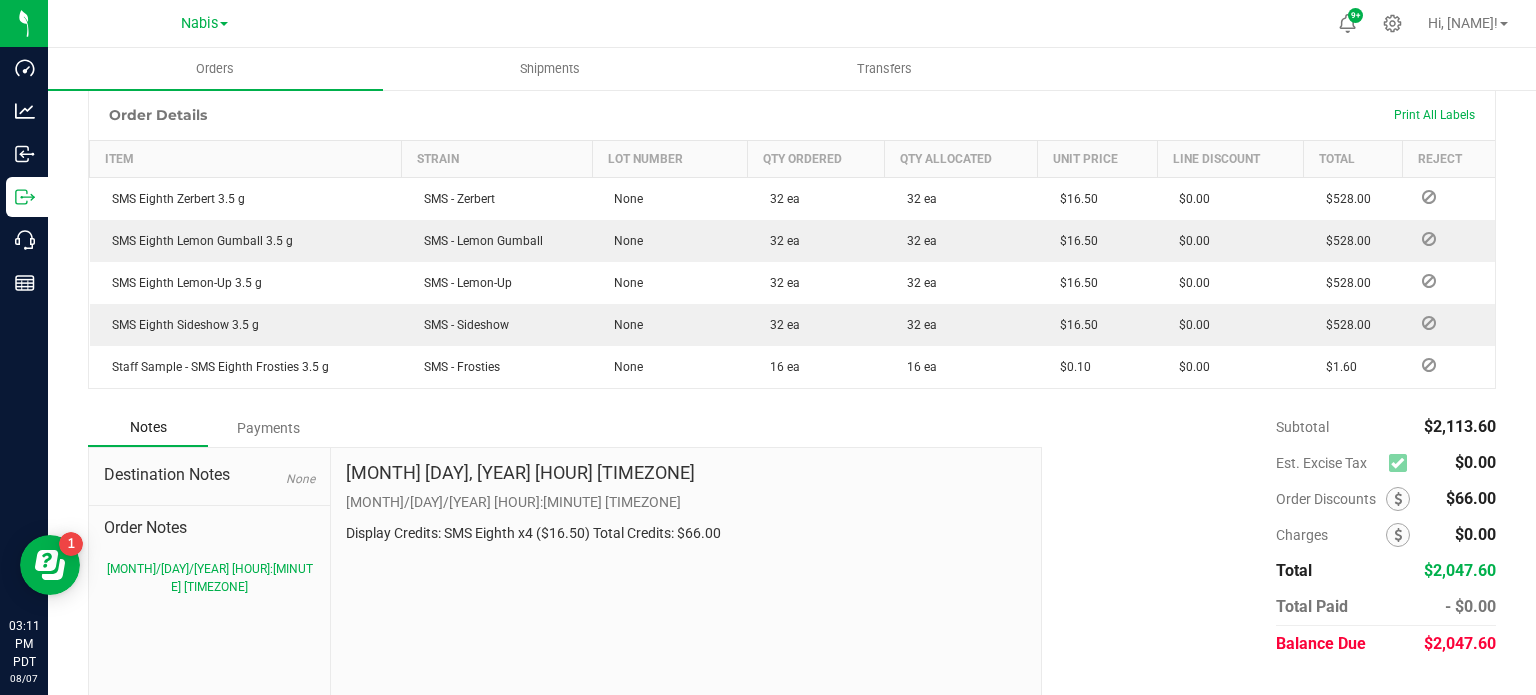 scroll, scrollTop: 500, scrollLeft: 0, axis: vertical 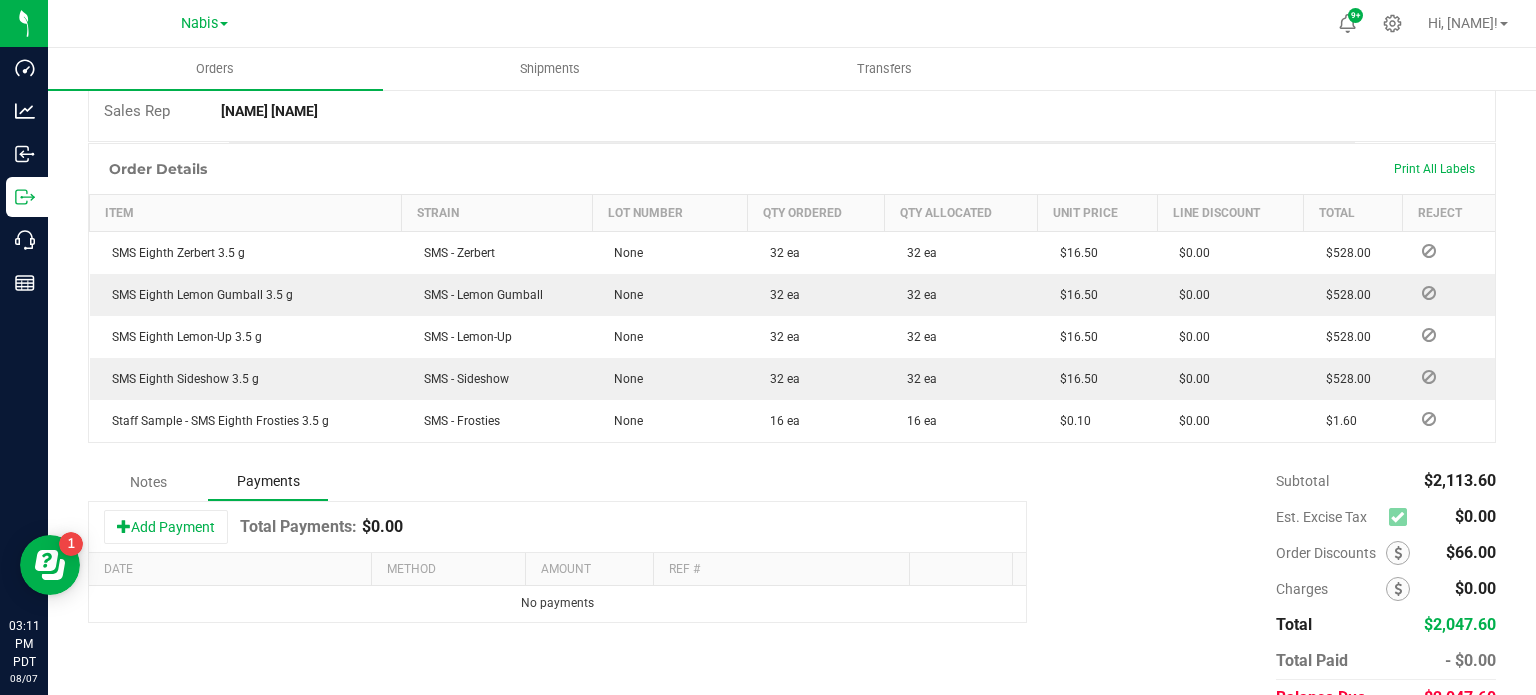 drag, startPoint x: 188, startPoint y: 492, endPoint x: 308, endPoint y: 522, distance: 123.69317 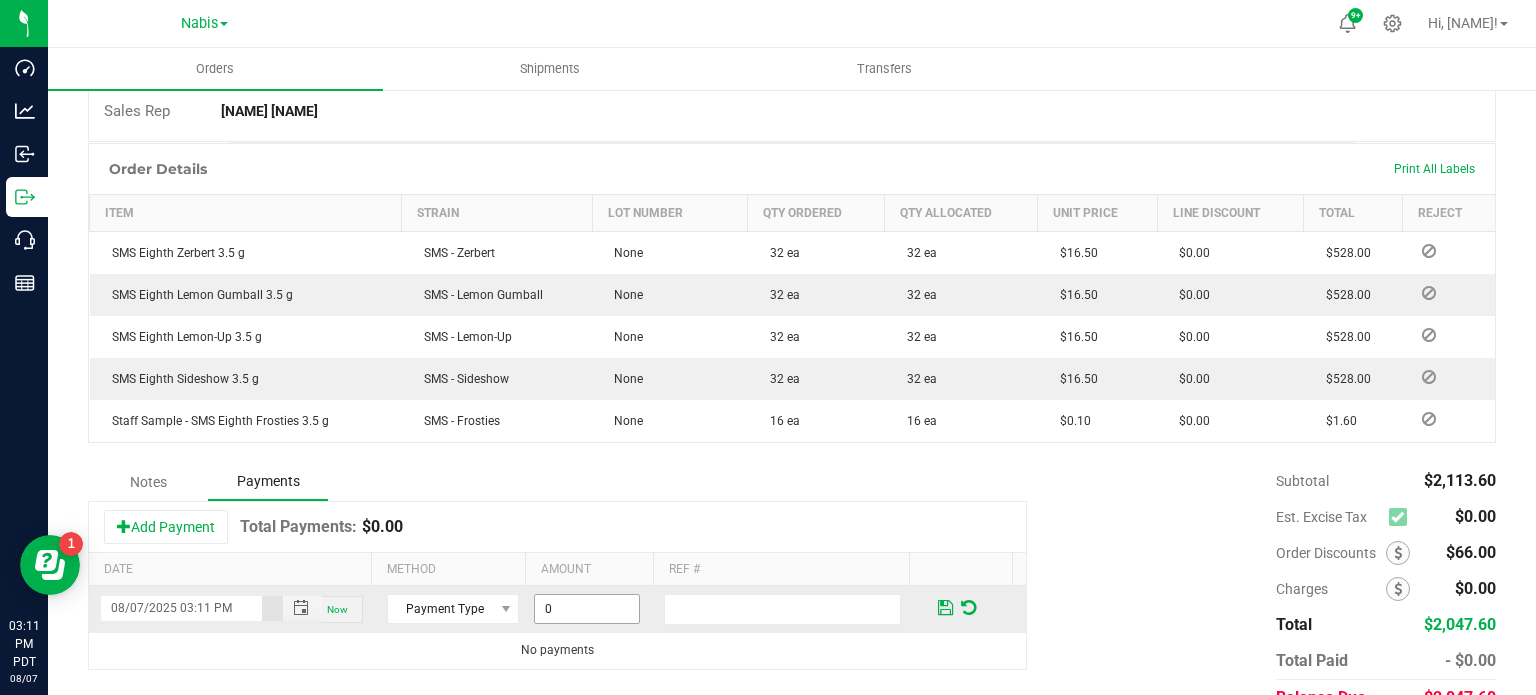 click on "0" at bounding box center (587, 609) 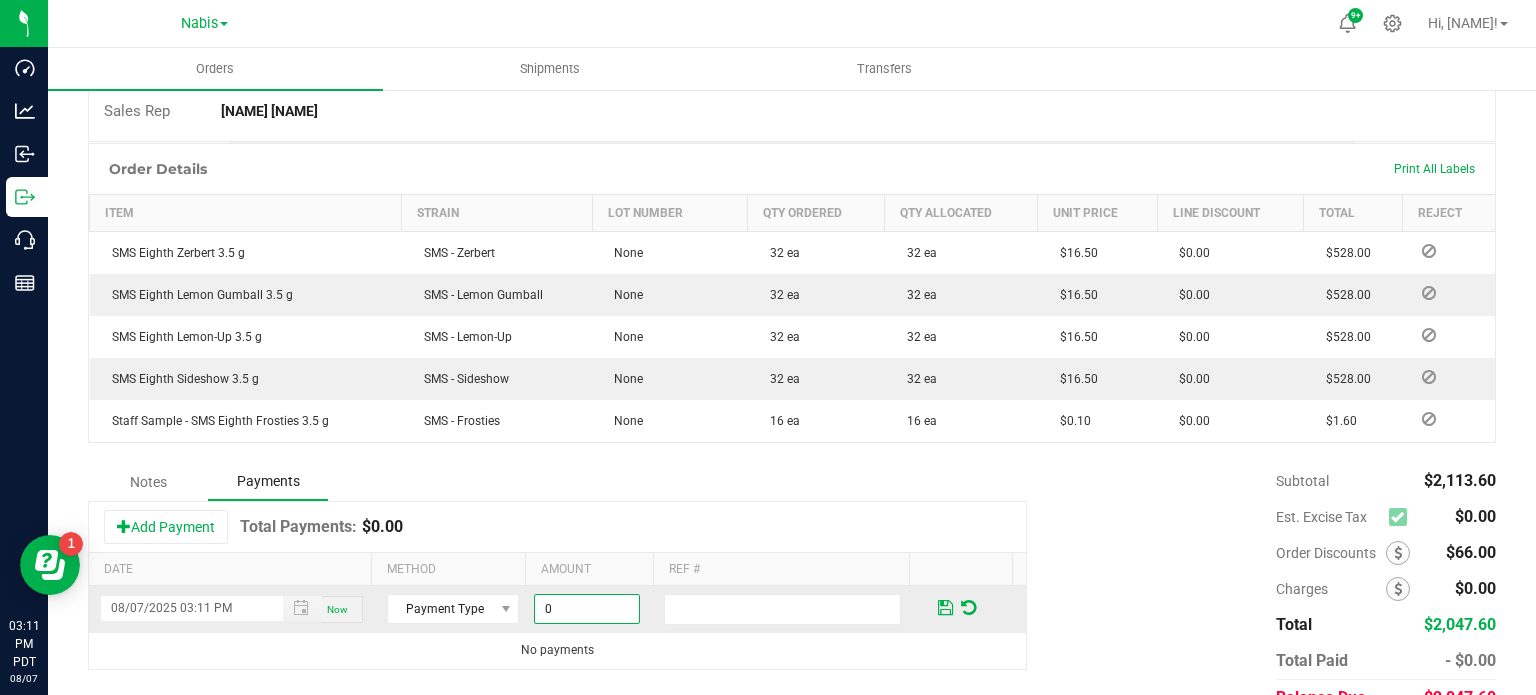 paste on "2047.6" 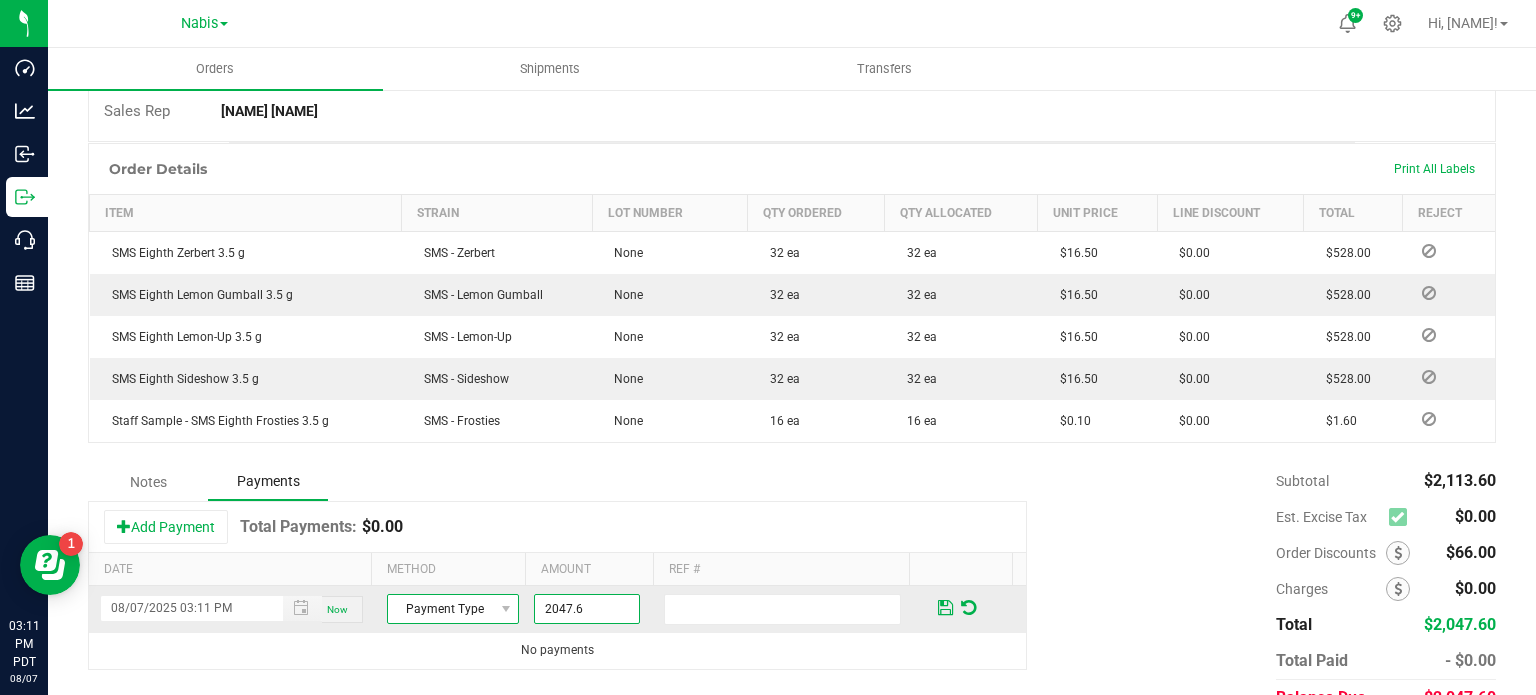 type on "$2,047.60" 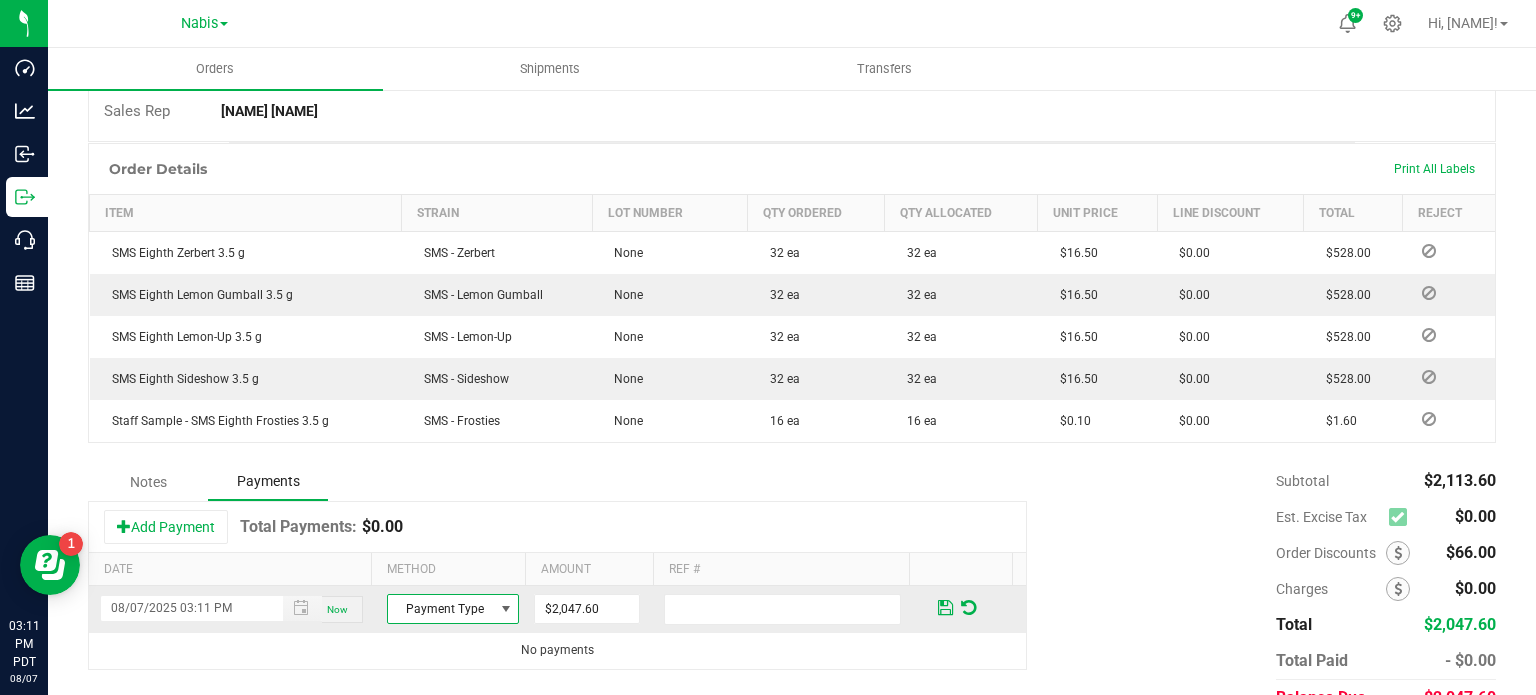 click on "Payment Type" at bounding box center (440, 609) 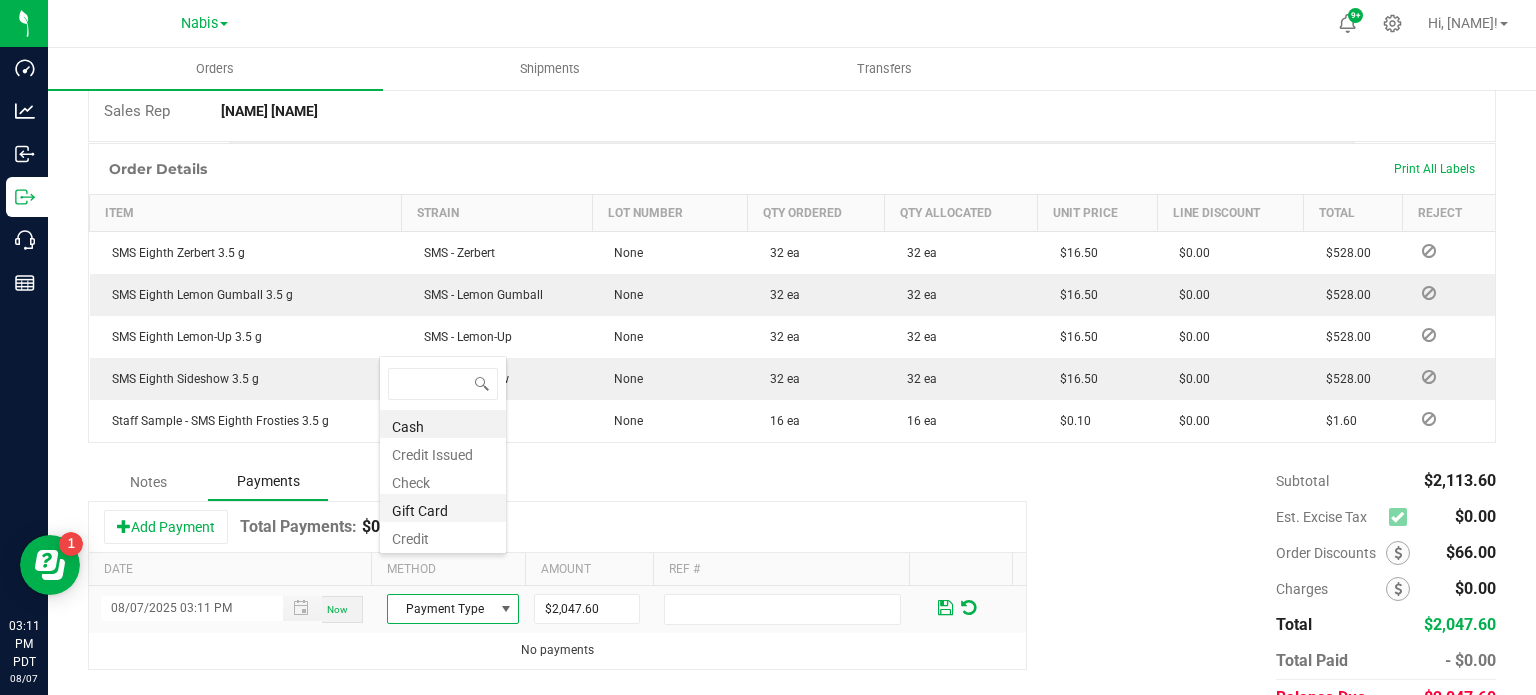 scroll, scrollTop: 99970, scrollLeft: 99872, axis: both 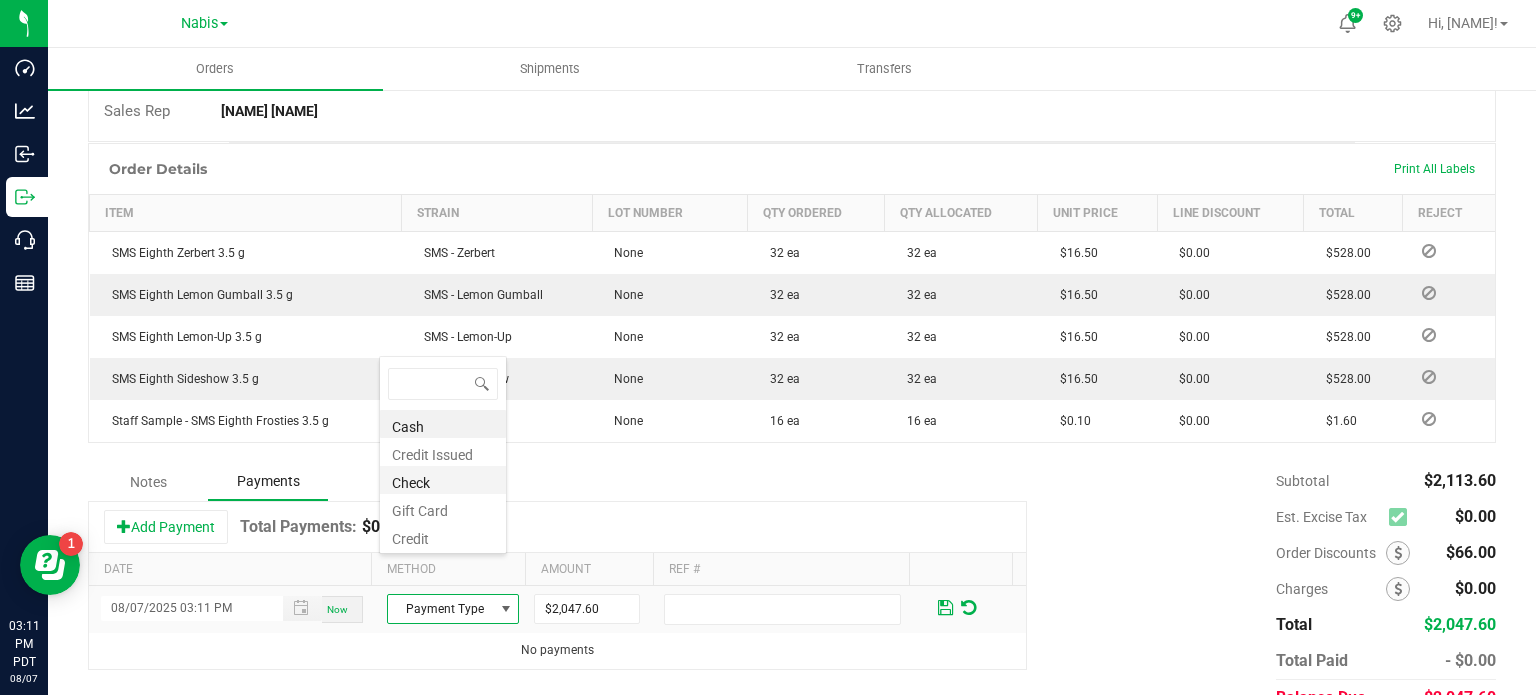 click on "Check" at bounding box center (443, 480) 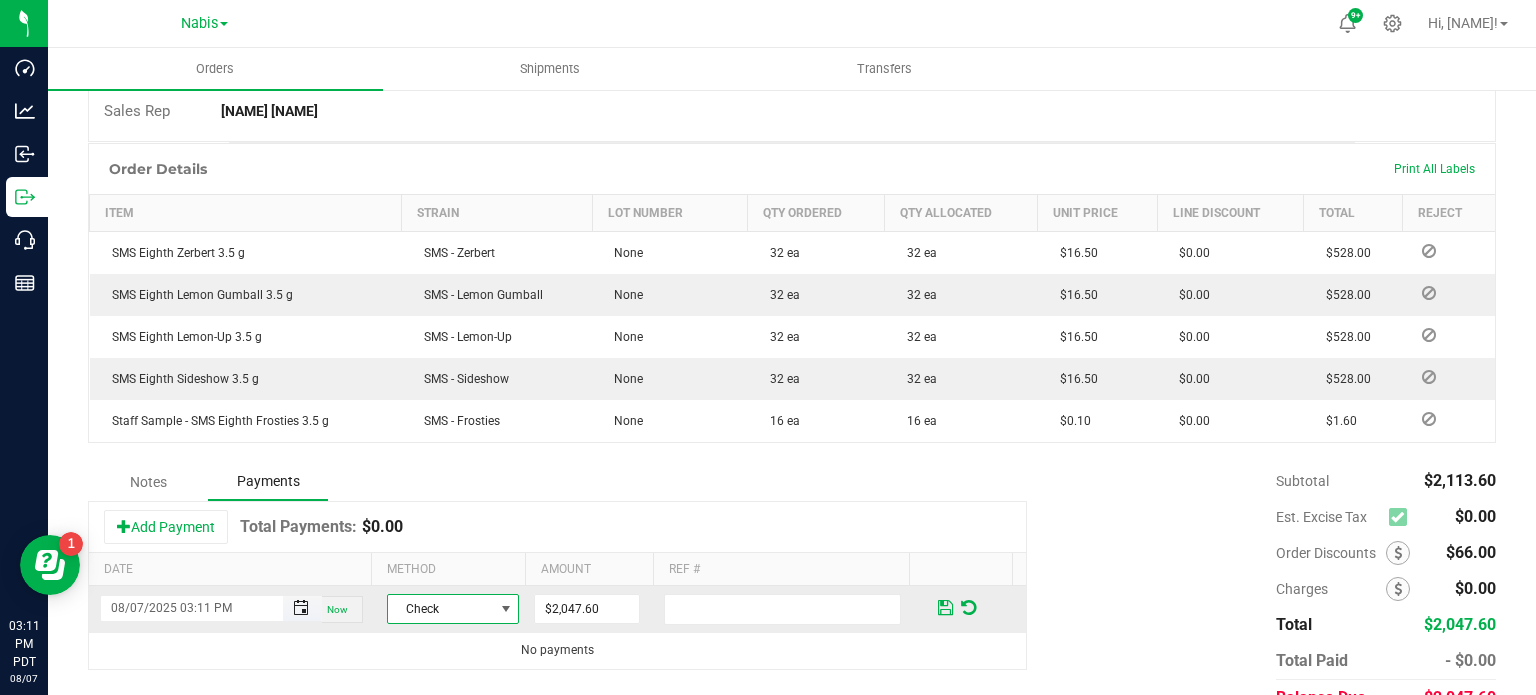 click at bounding box center (301, 608) 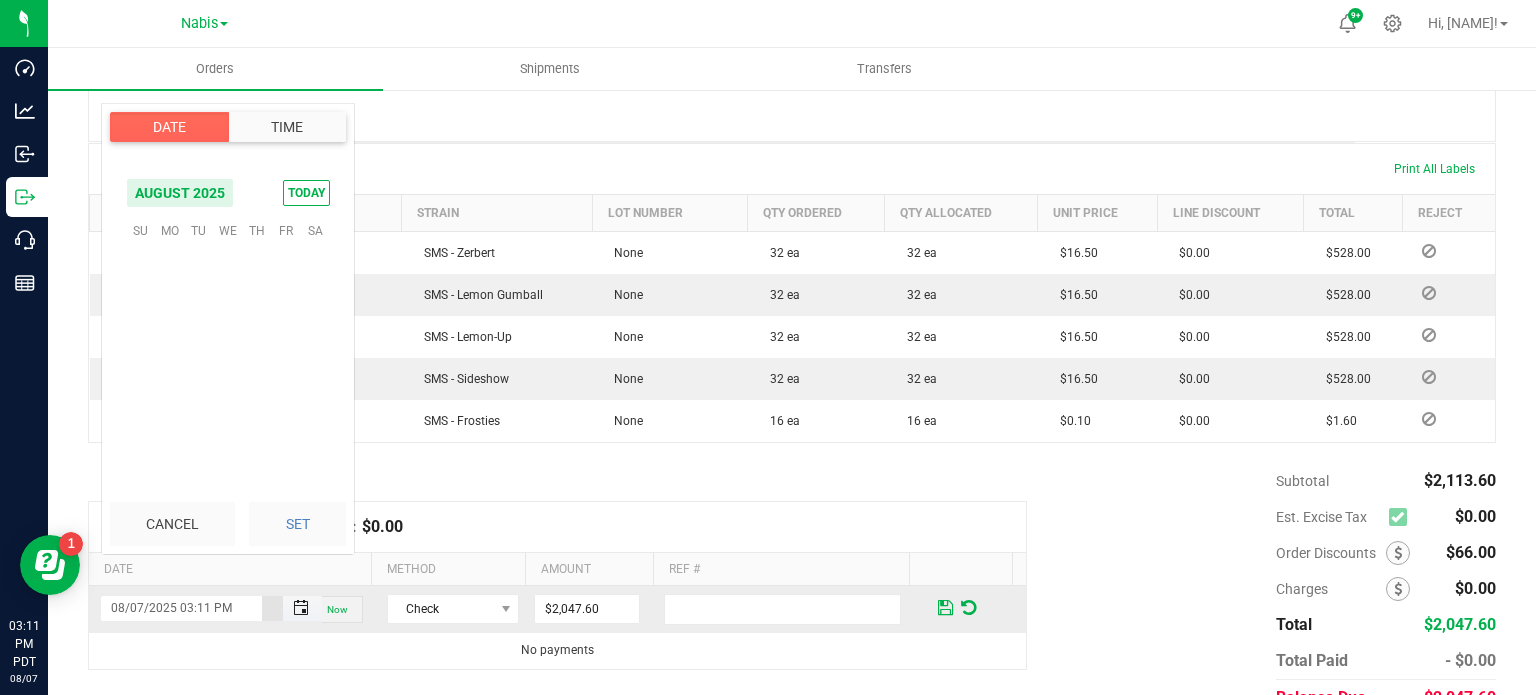 scroll, scrollTop: 0, scrollLeft: 0, axis: both 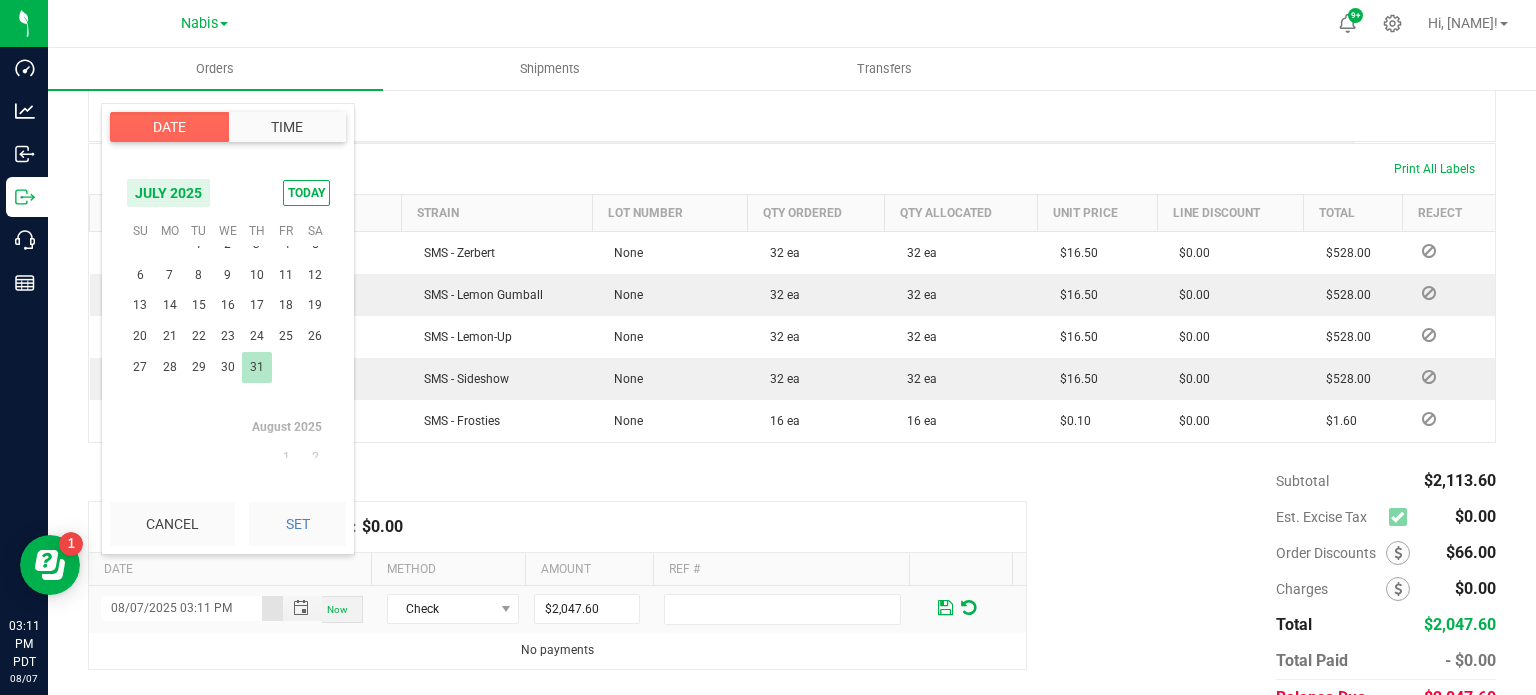 click on "31" at bounding box center [256, 367] 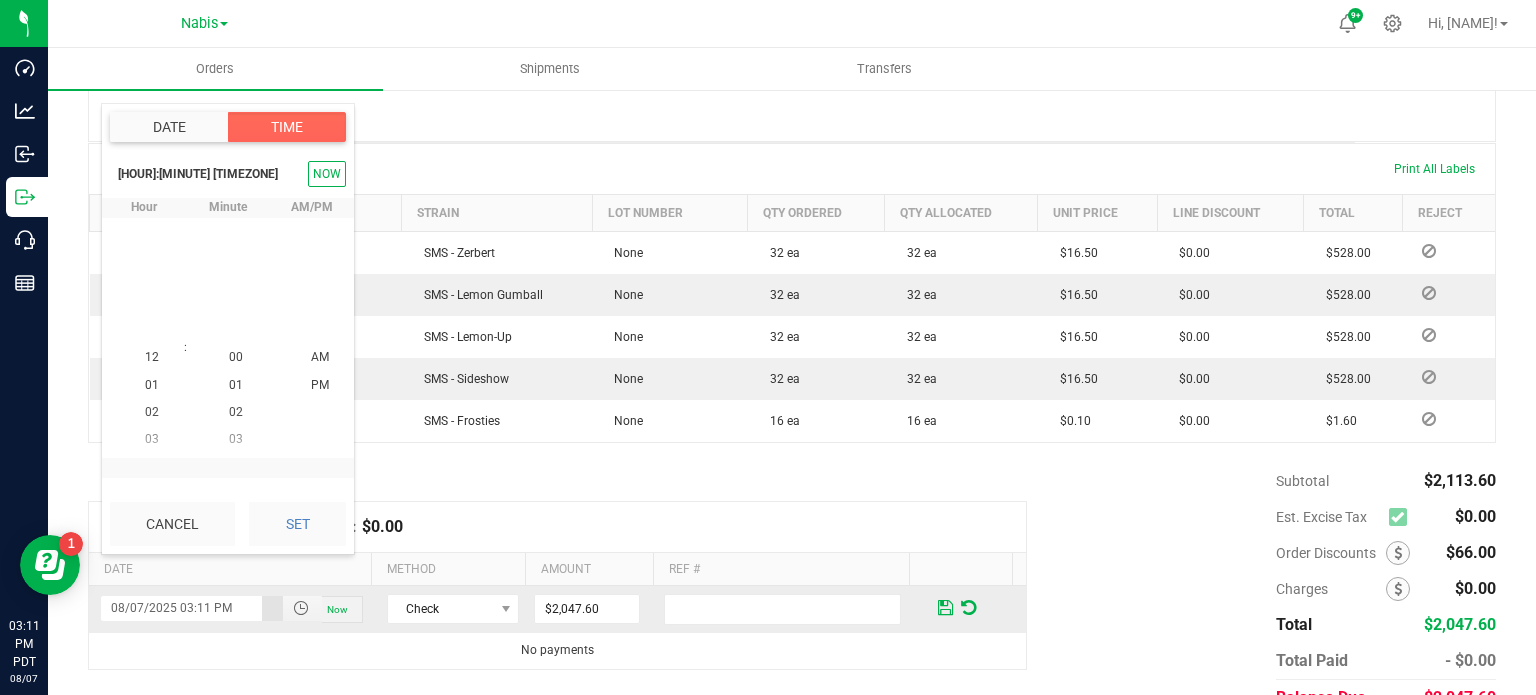 scroll, scrollTop: 323940, scrollLeft: 0, axis: vertical 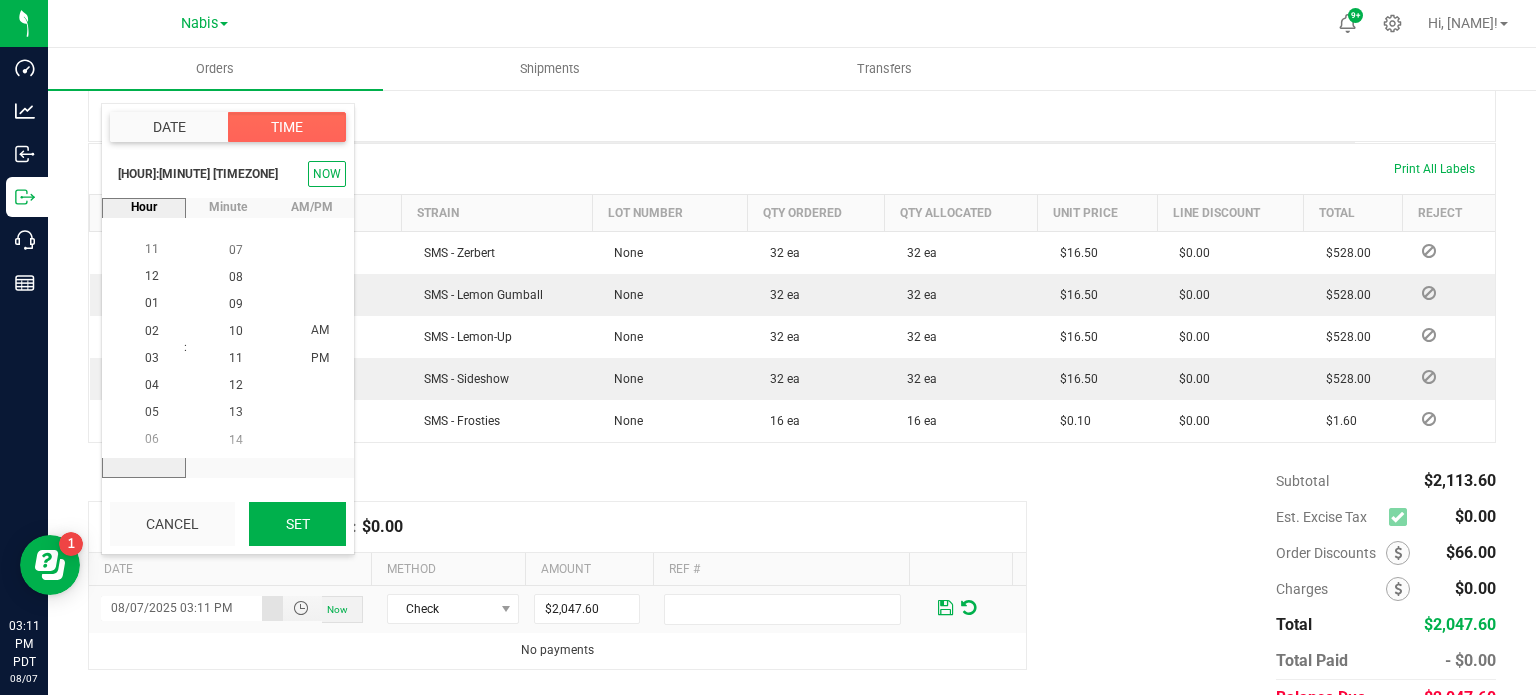 click on "Set" at bounding box center (297, 524) 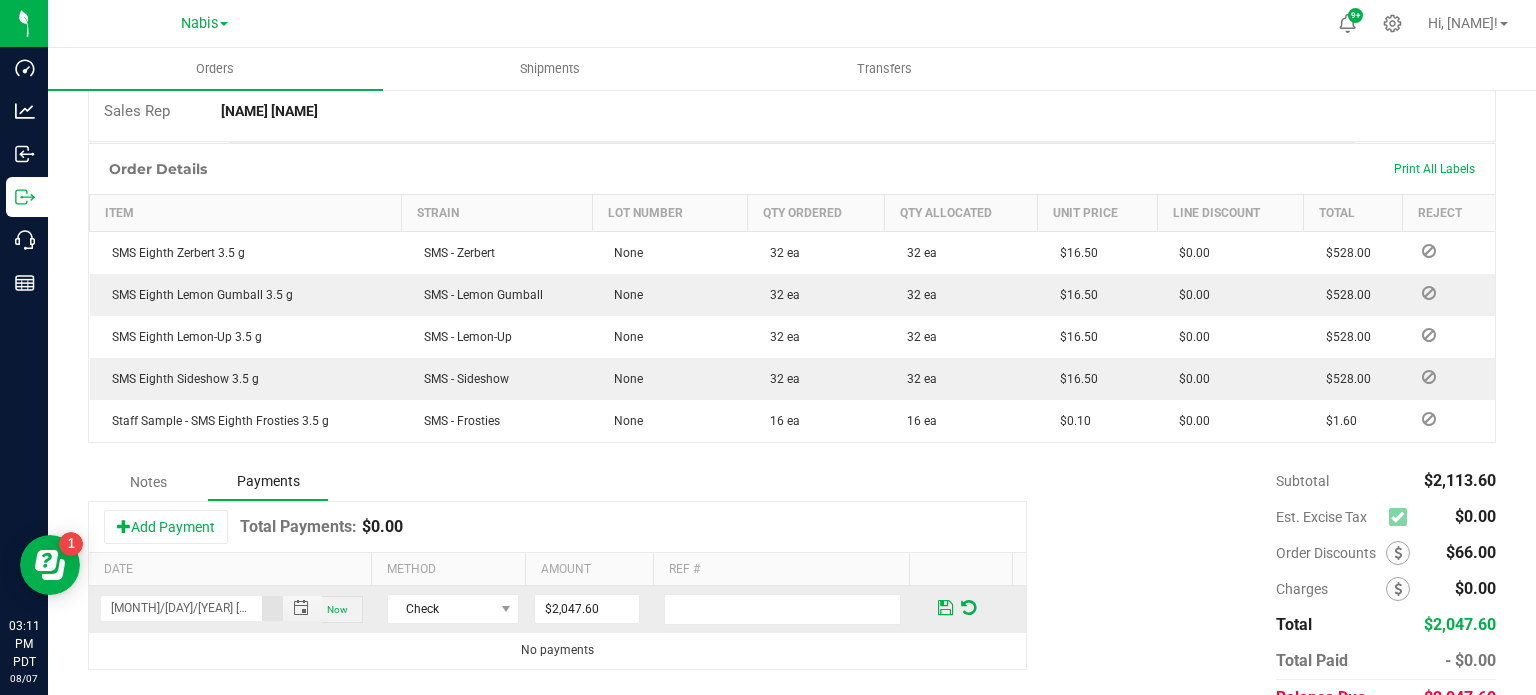click at bounding box center (791, 609) 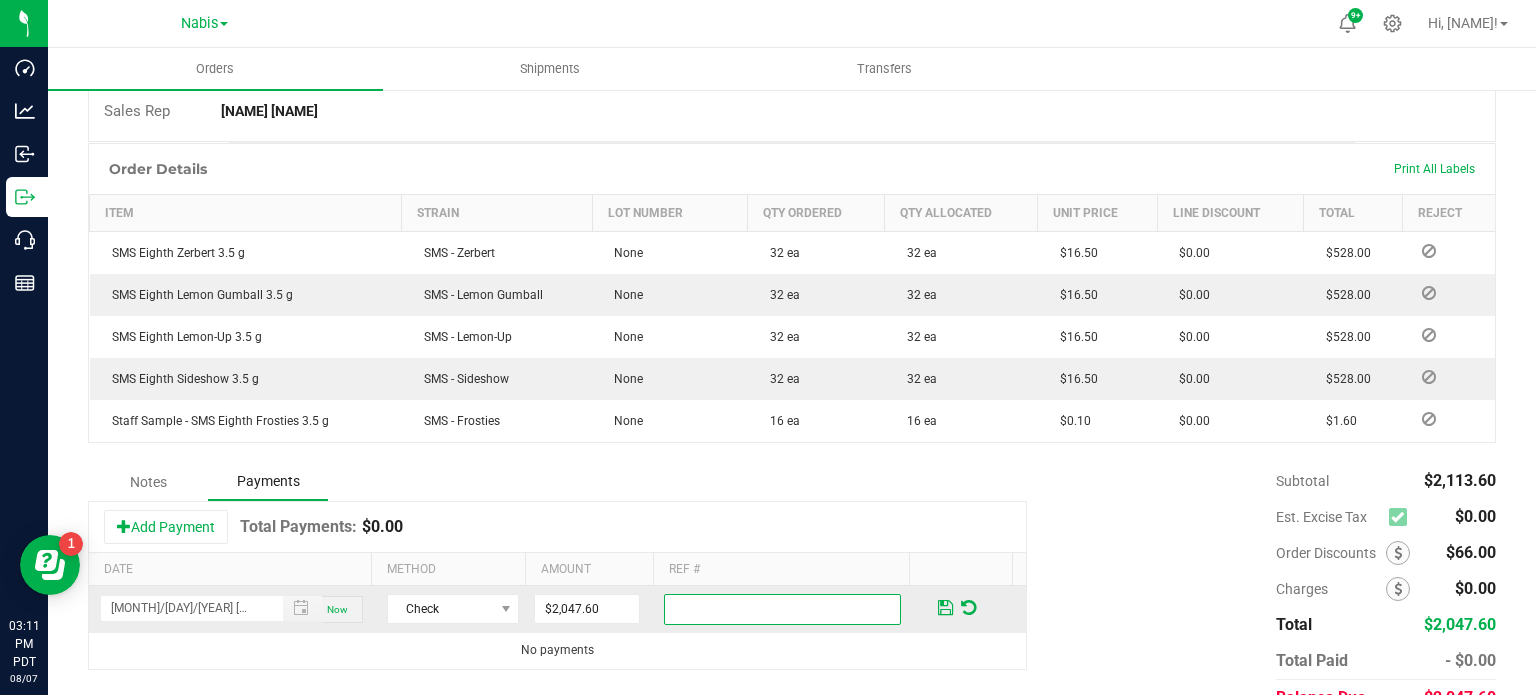 click at bounding box center (782, 609) 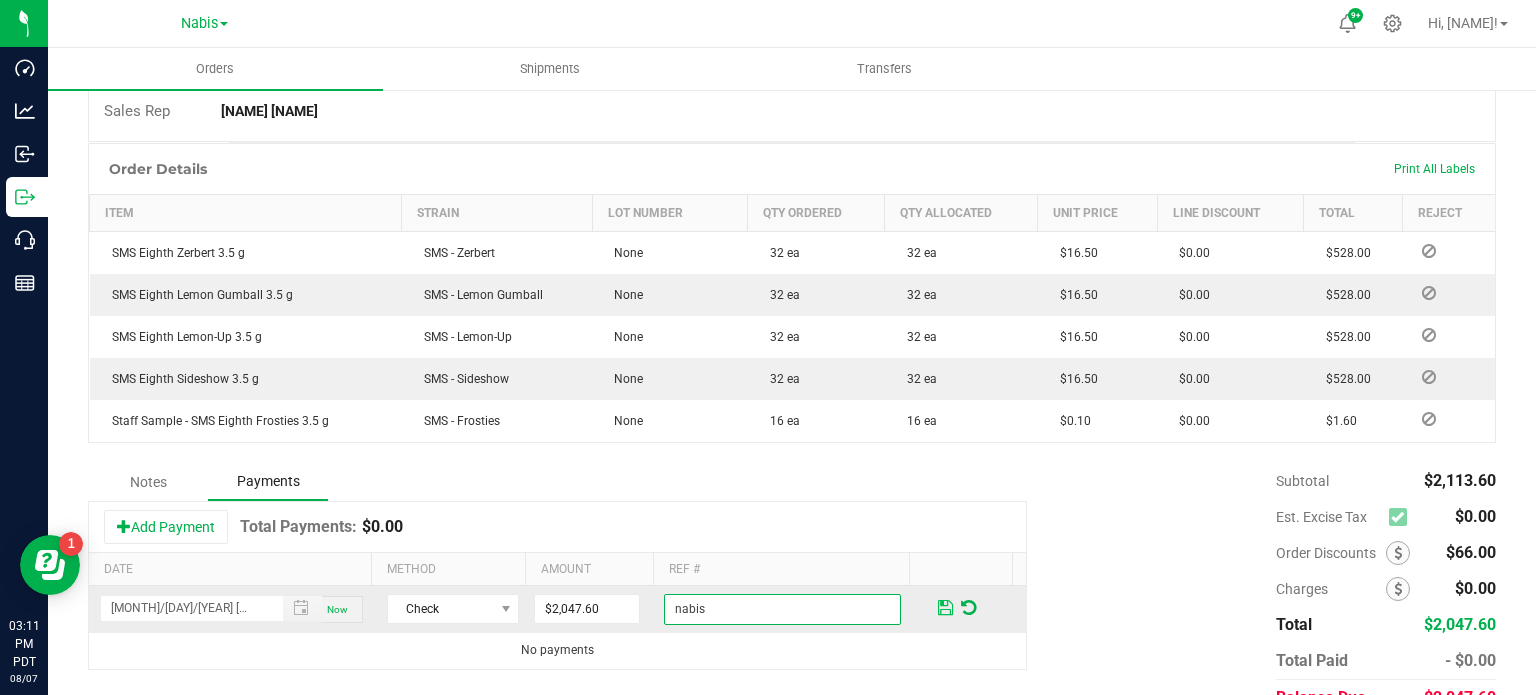 type on "nabis" 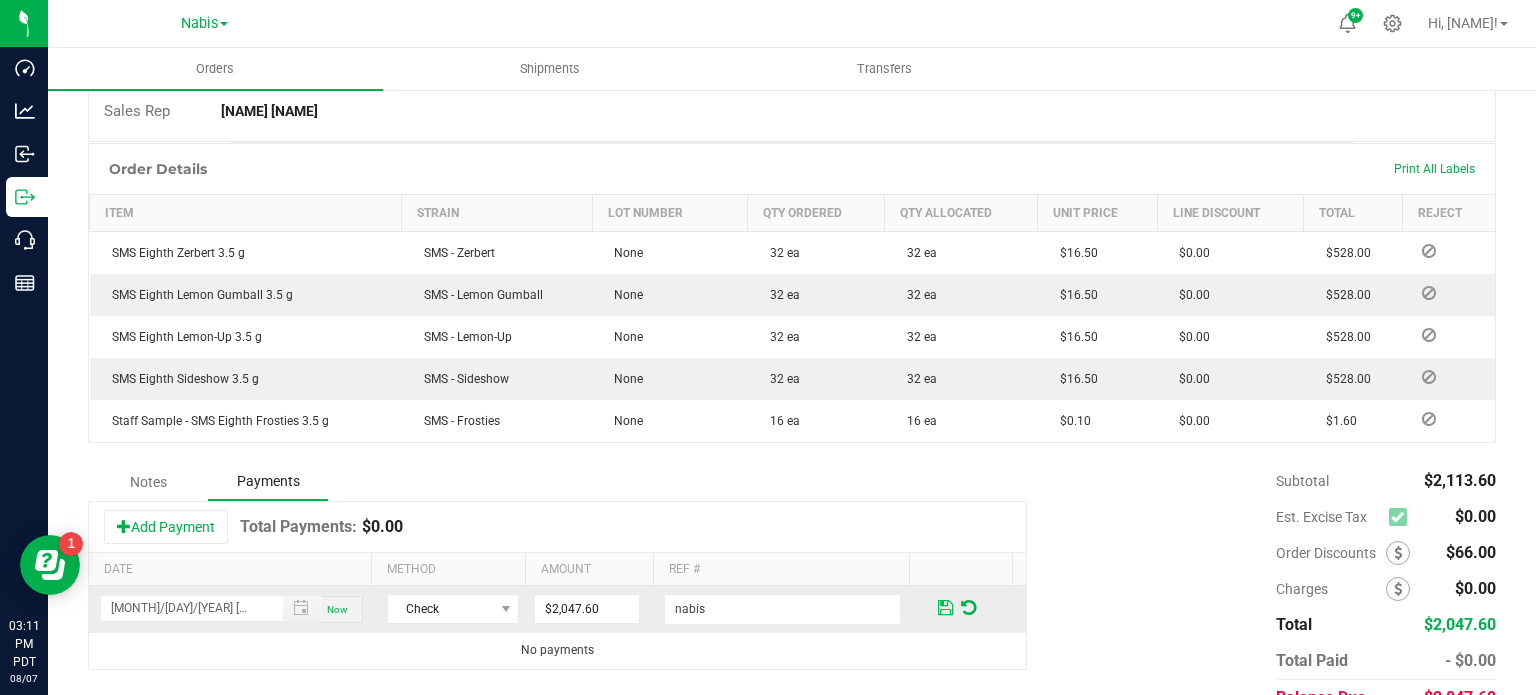 click at bounding box center [945, 608] 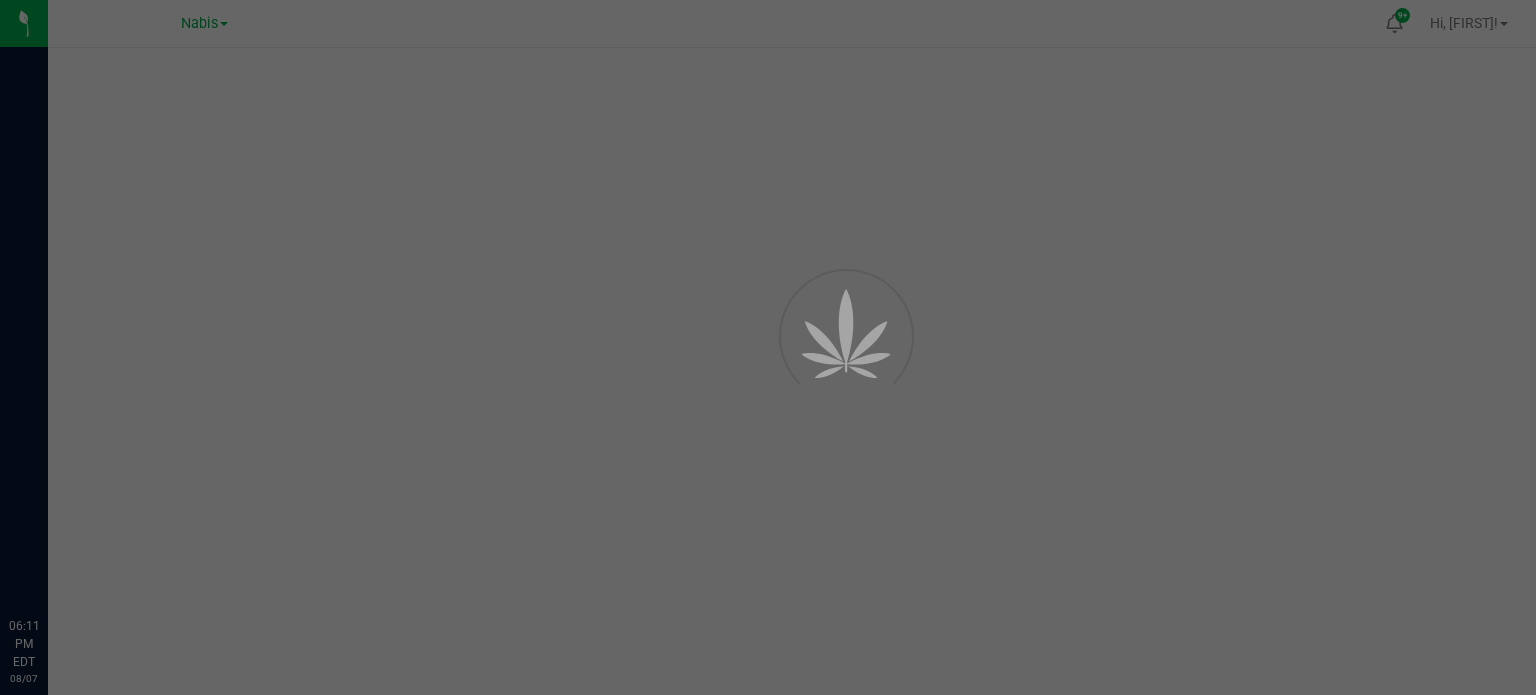scroll, scrollTop: 0, scrollLeft: 0, axis: both 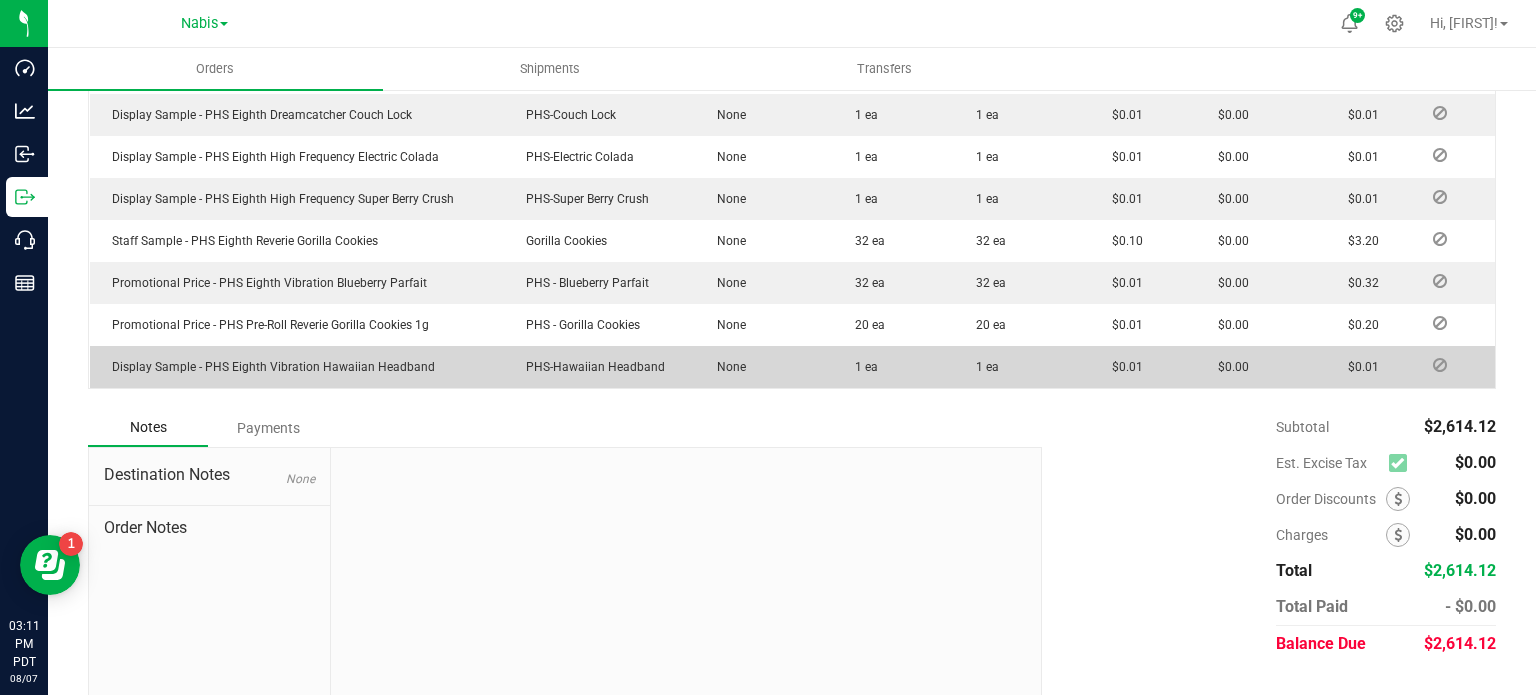 click on "Payments" at bounding box center [268, 428] 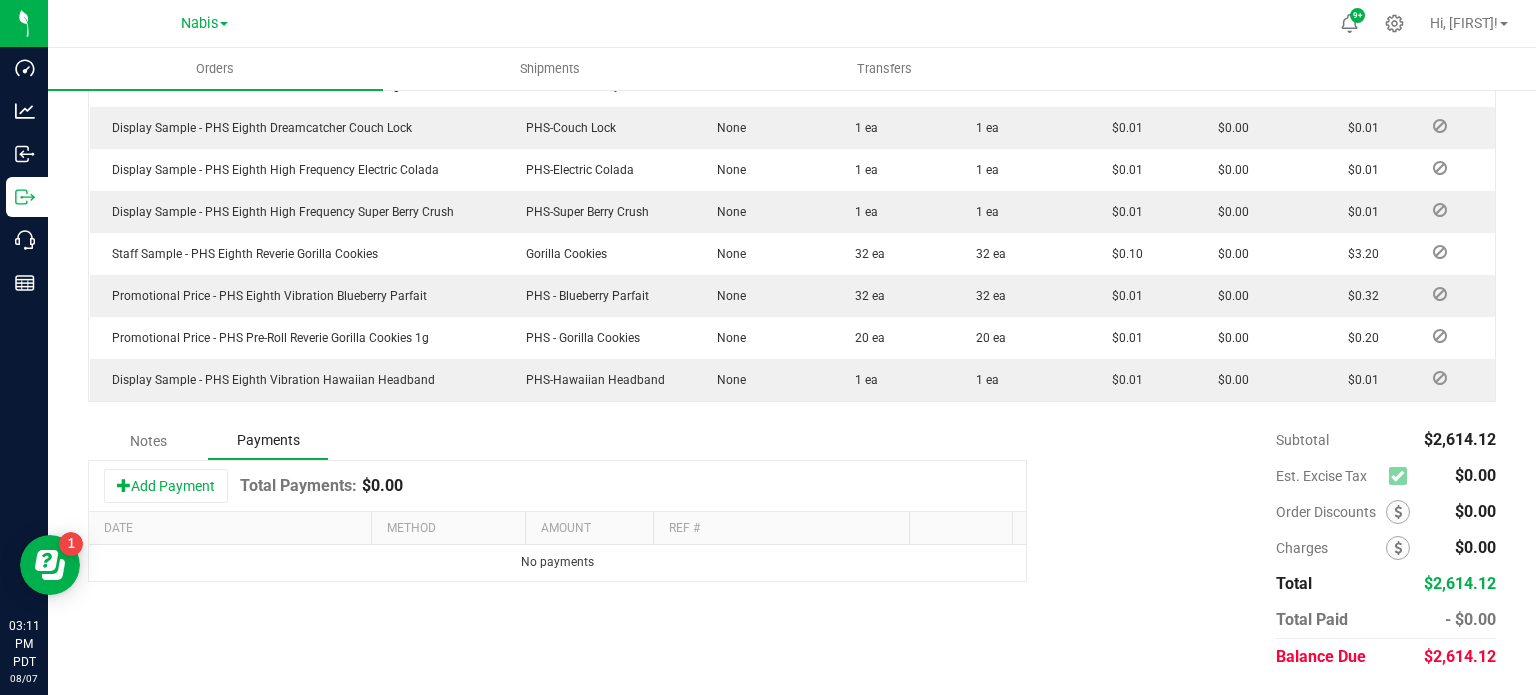scroll, scrollTop: 1045, scrollLeft: 0, axis: vertical 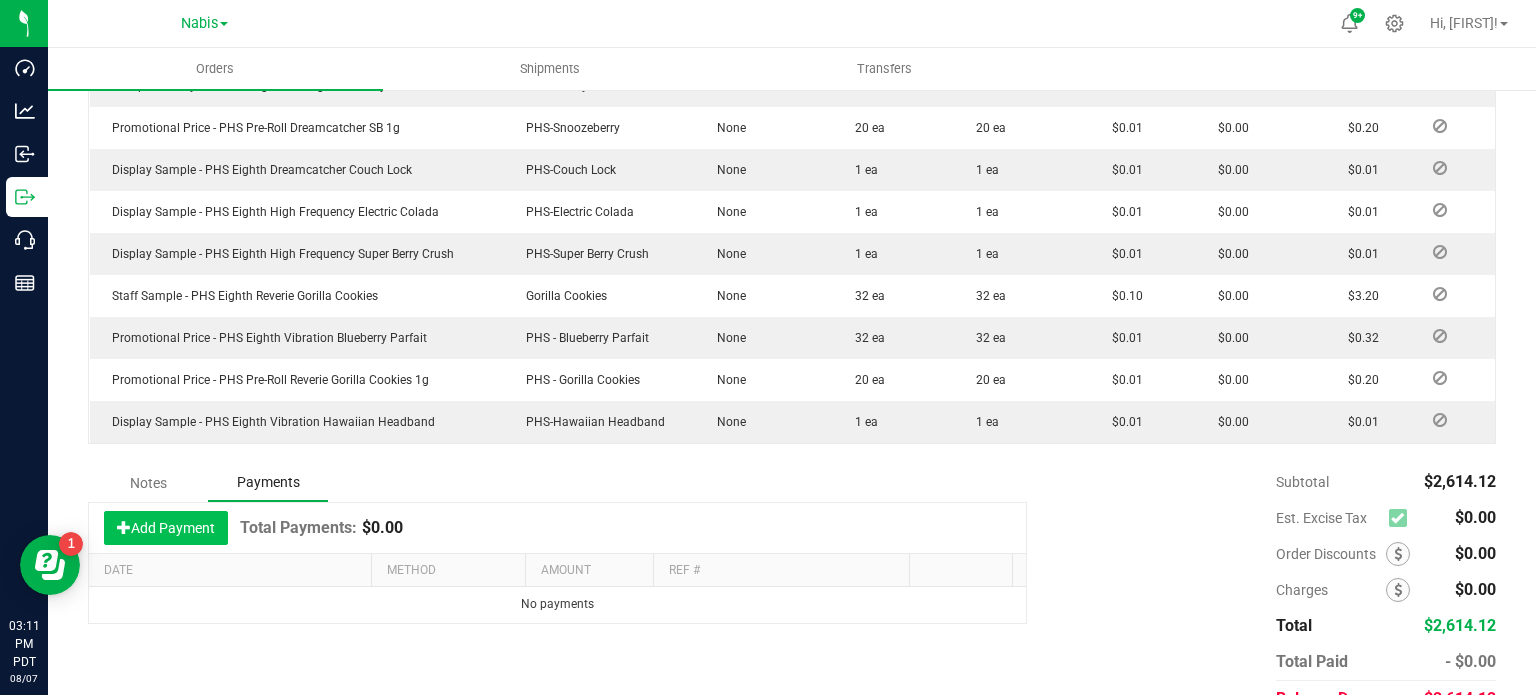 click on "Add Payment" at bounding box center (166, 528) 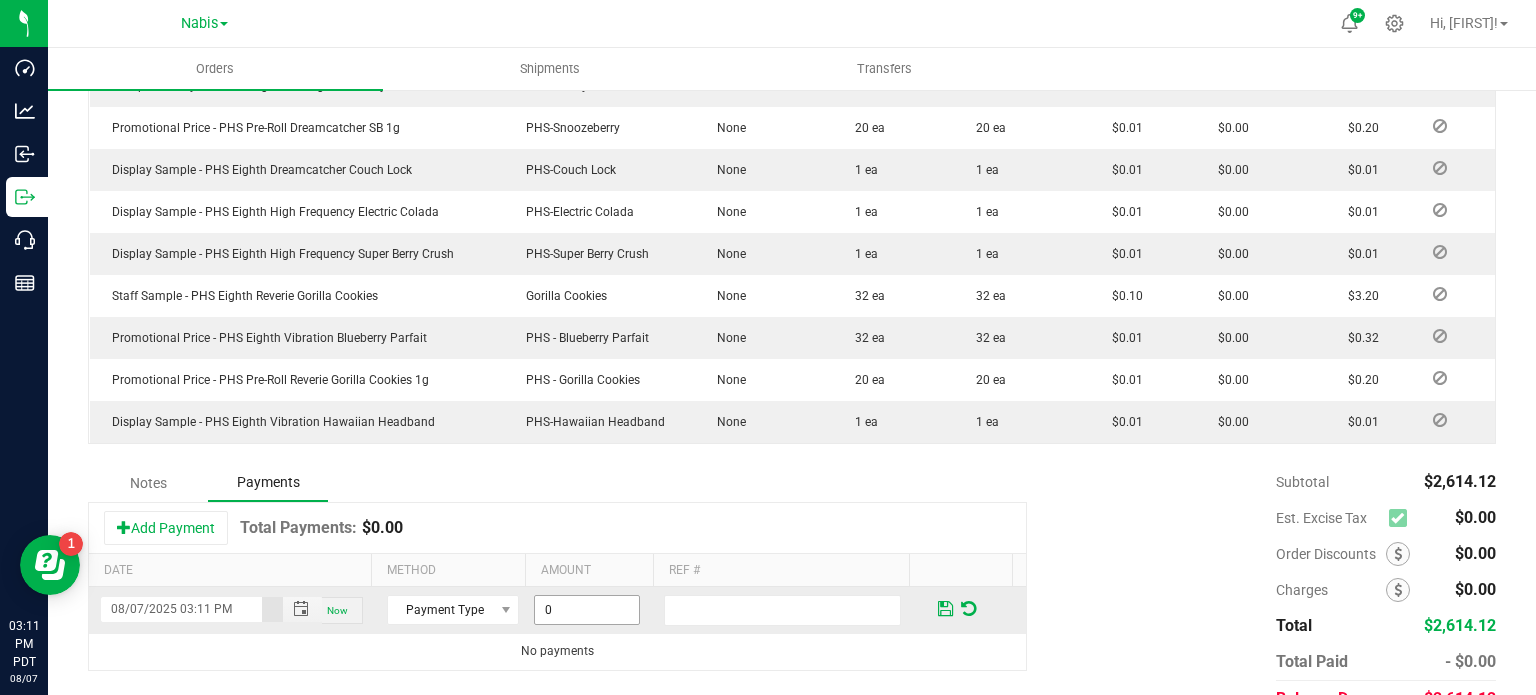 click on "0" at bounding box center (587, 610) 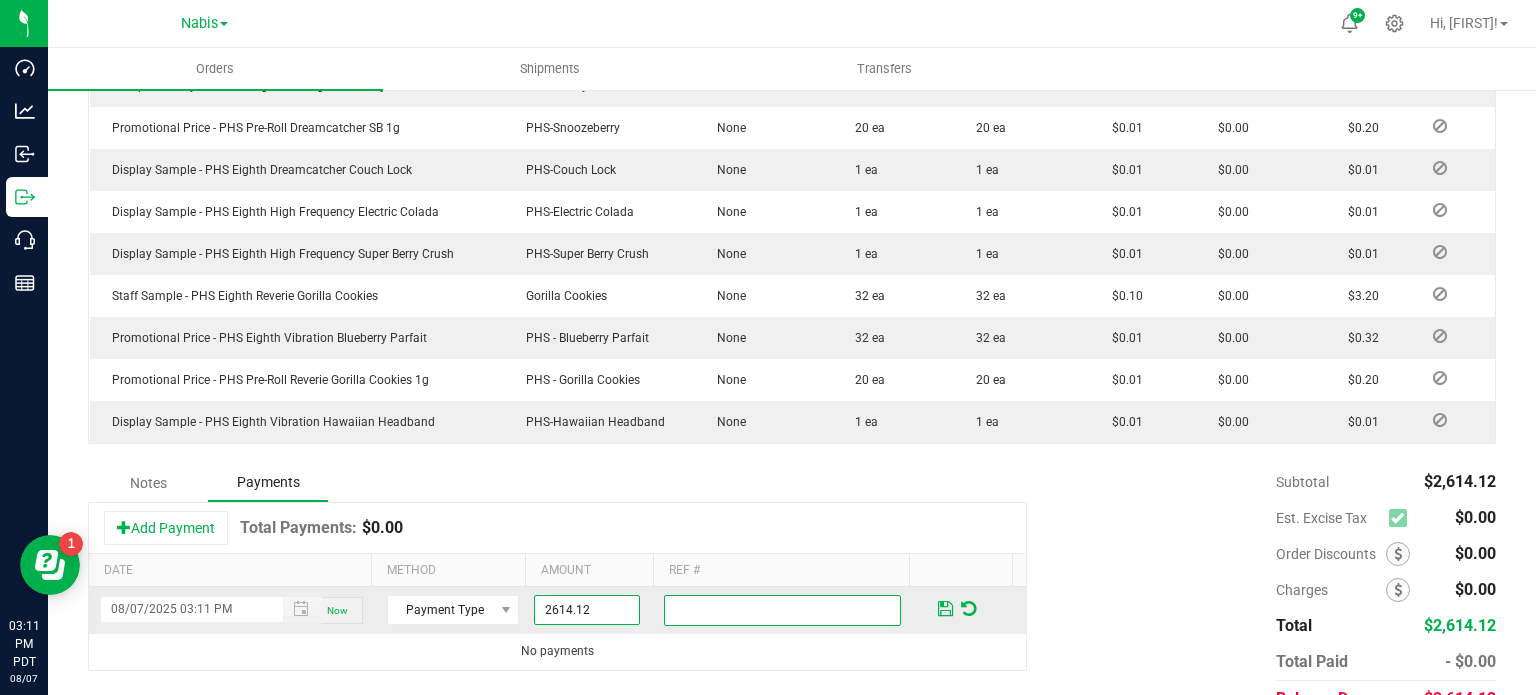 type on "$2,614.12" 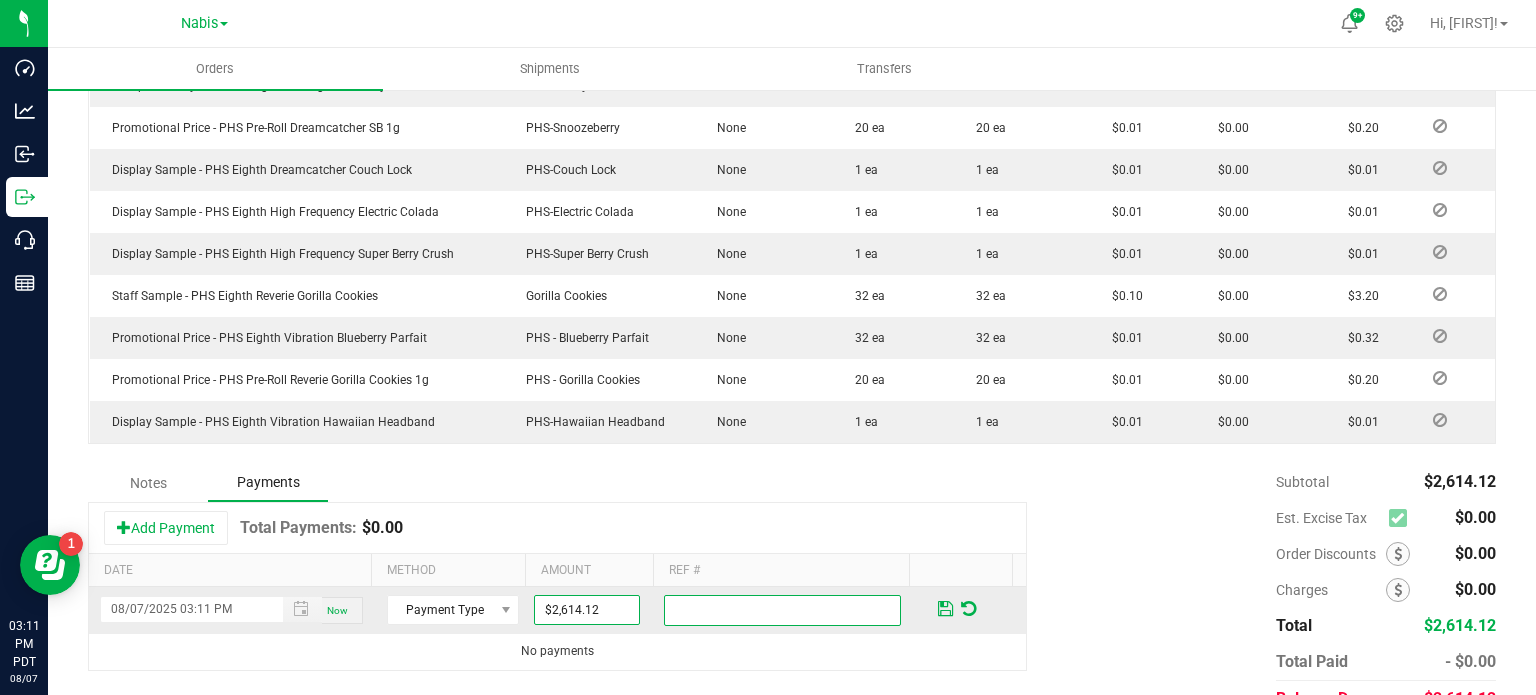 click at bounding box center [782, 610] 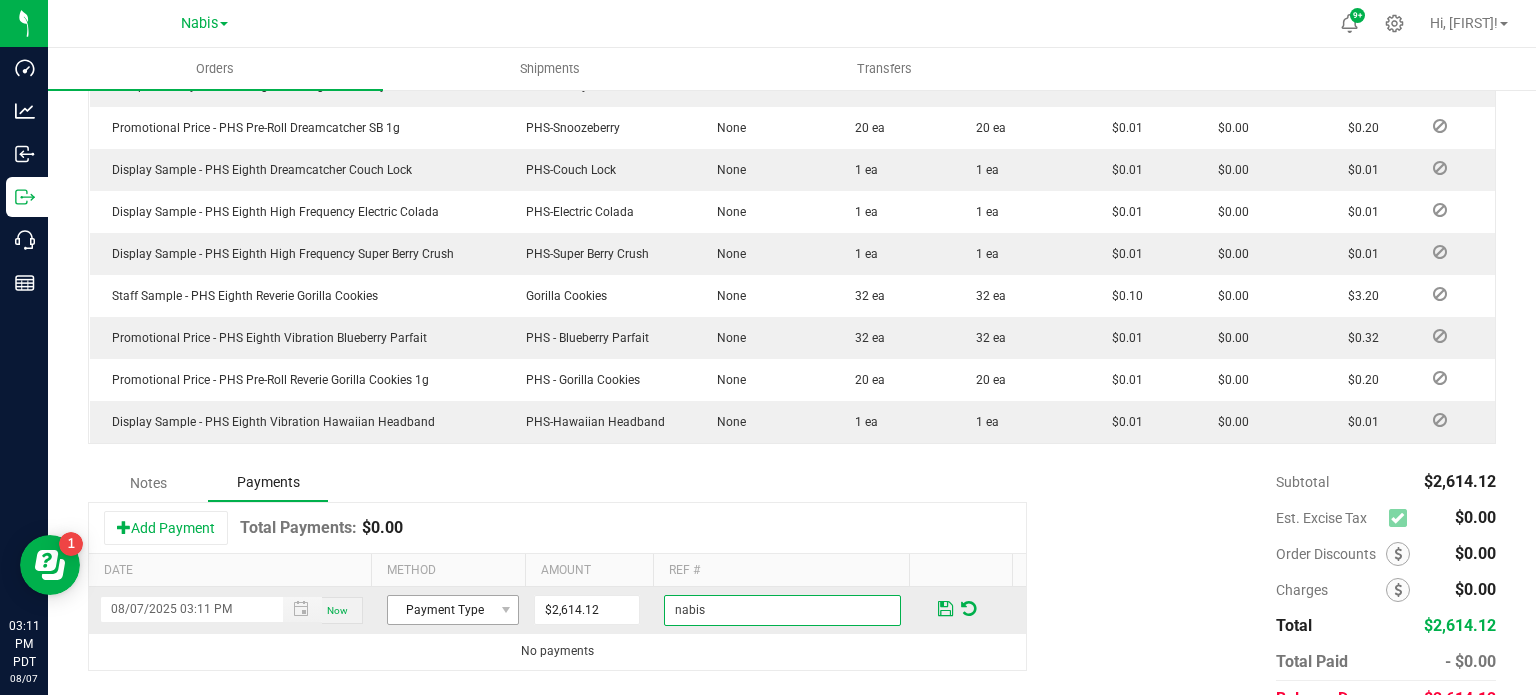 type on "nabis" 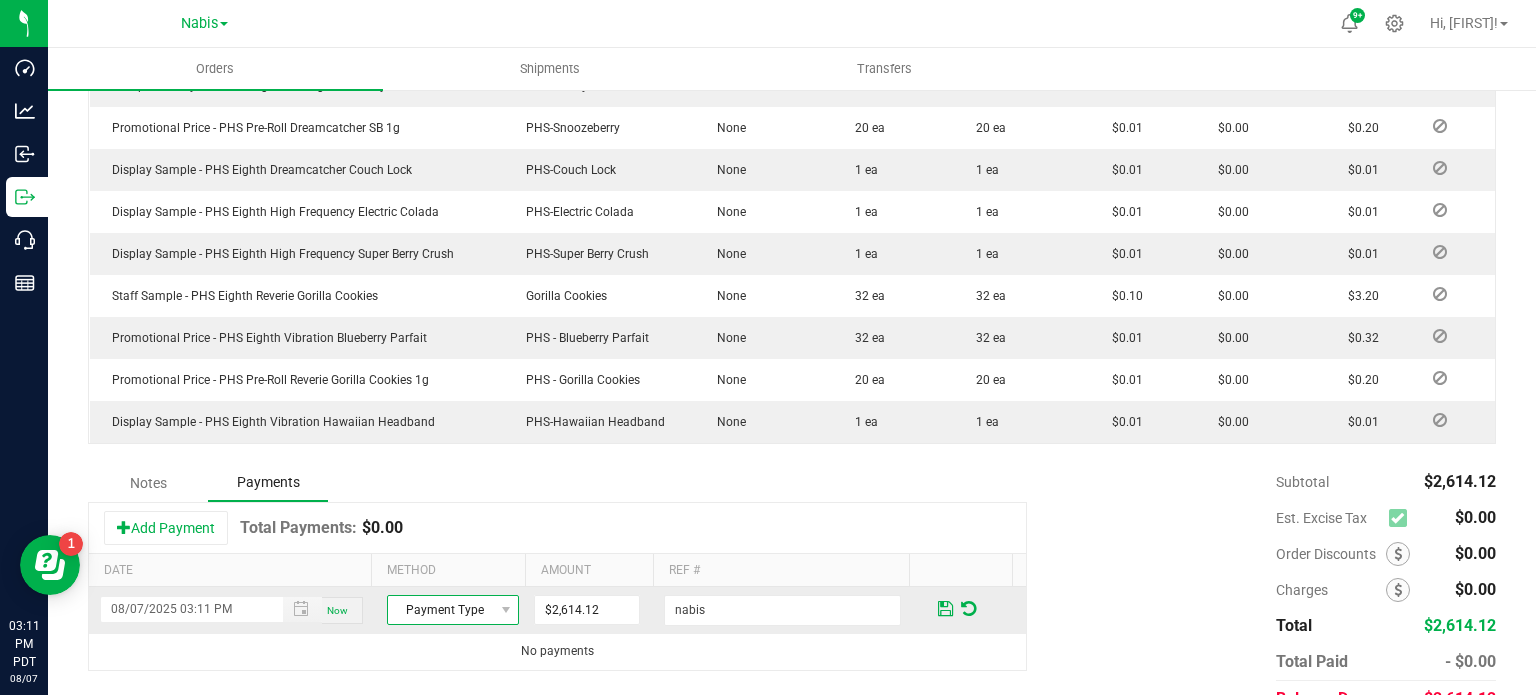 click on "Payment Type" at bounding box center (440, 610) 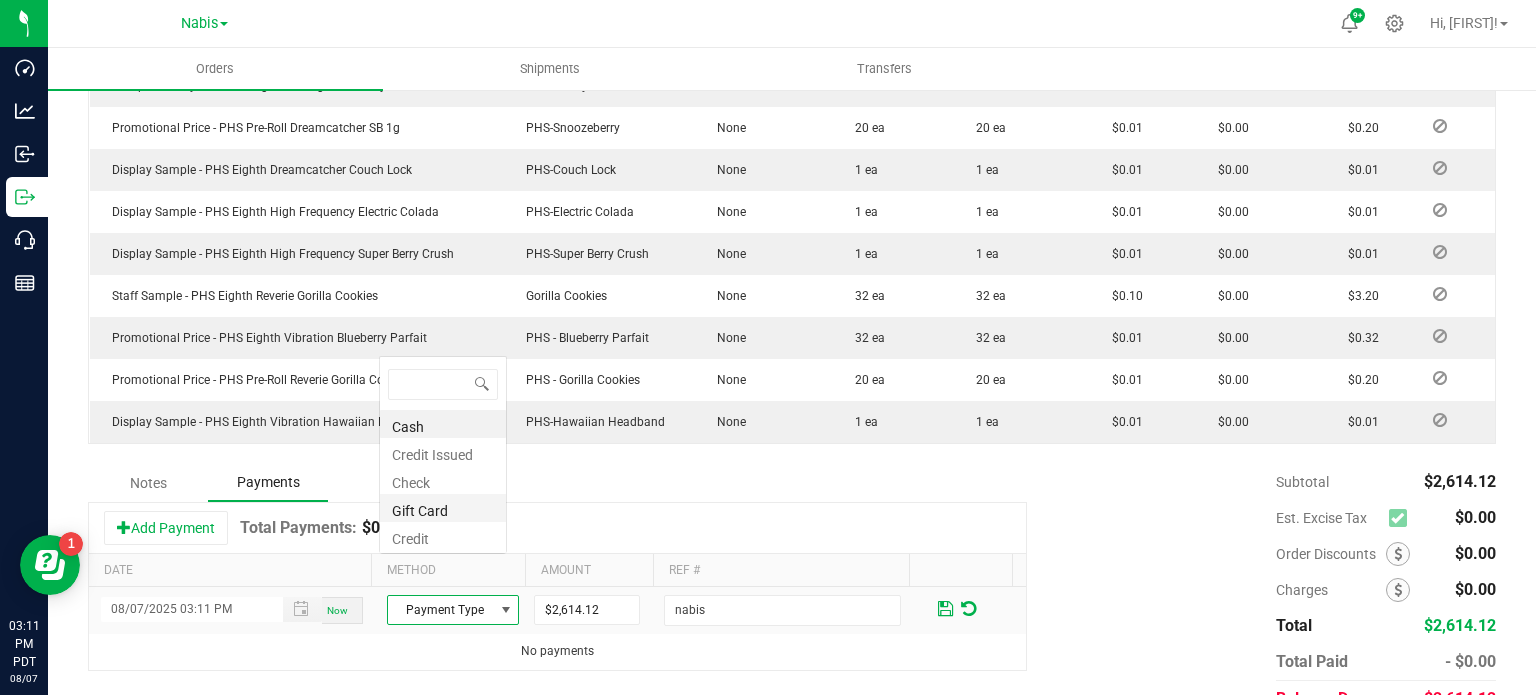 scroll, scrollTop: 0, scrollLeft: 0, axis: both 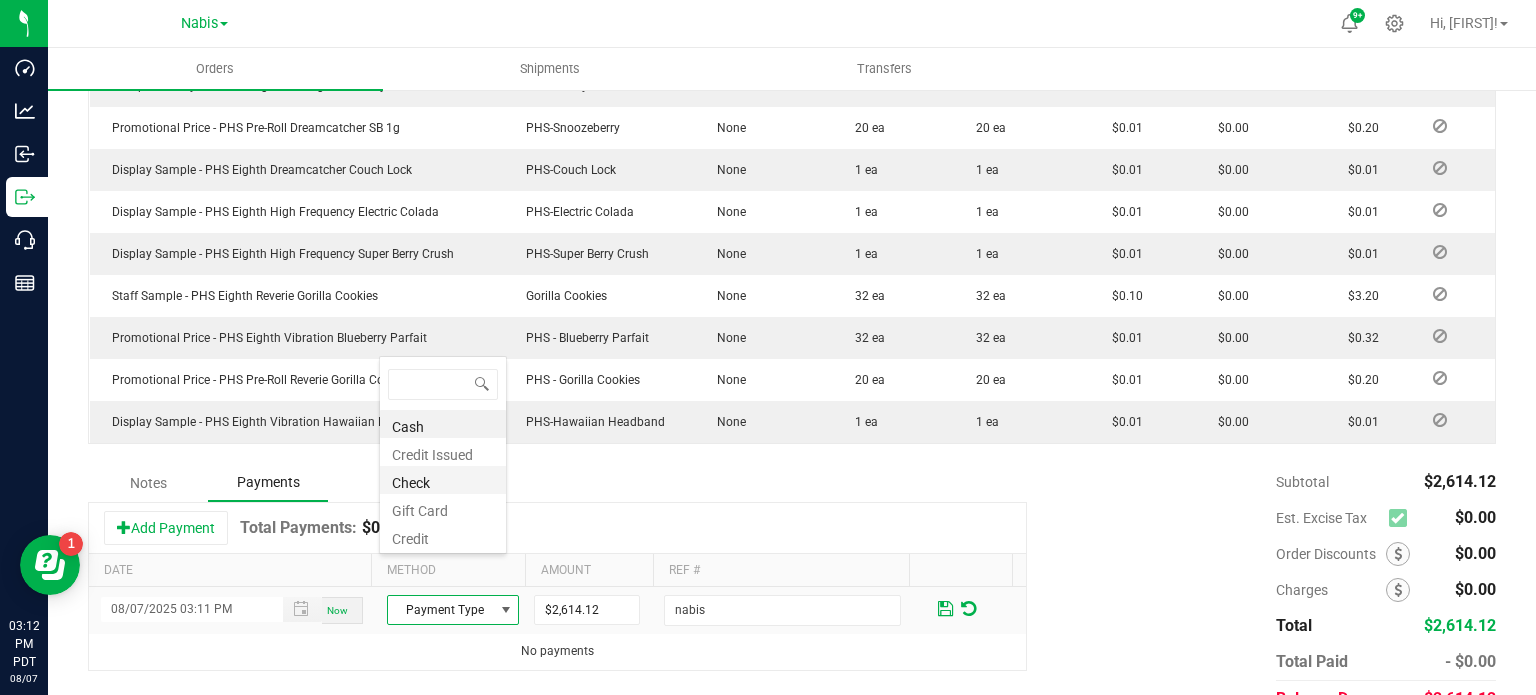 click on "Check" at bounding box center [443, 480] 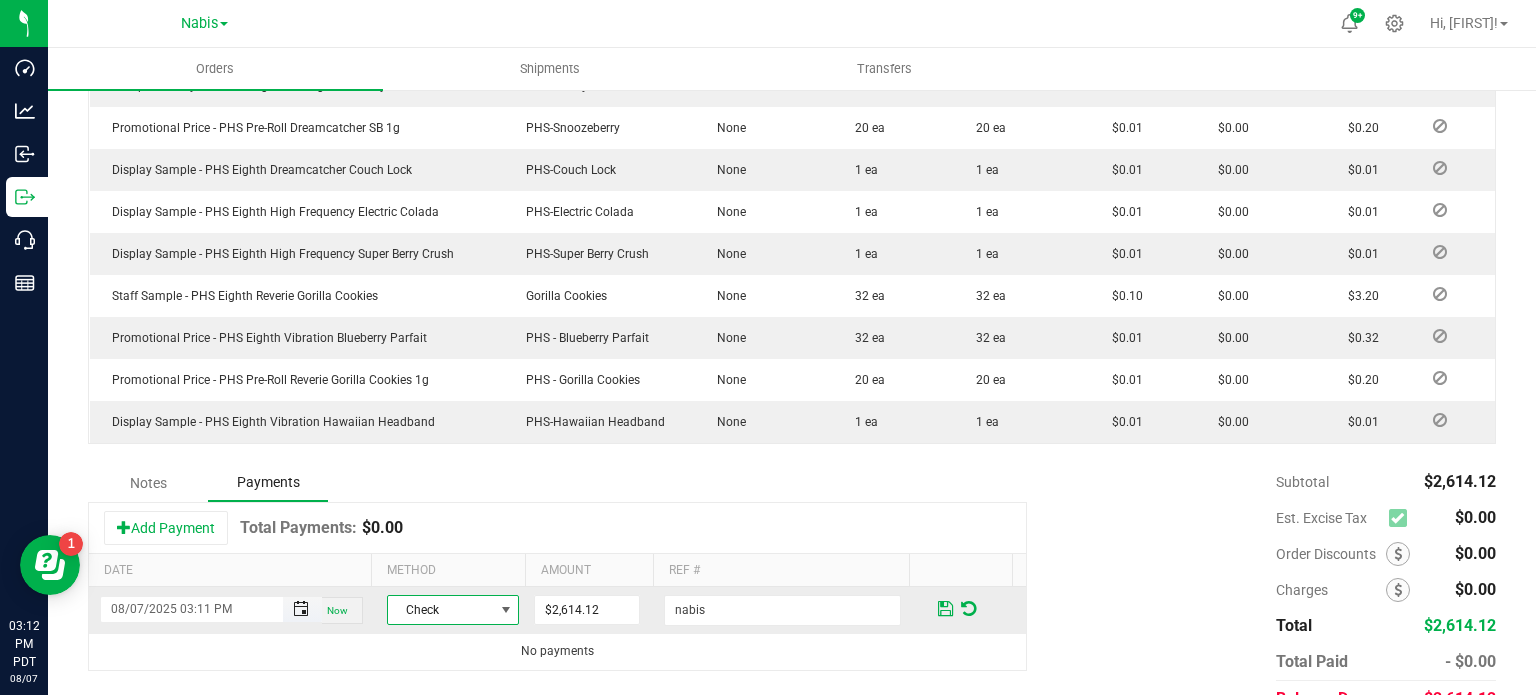 click at bounding box center (301, 609) 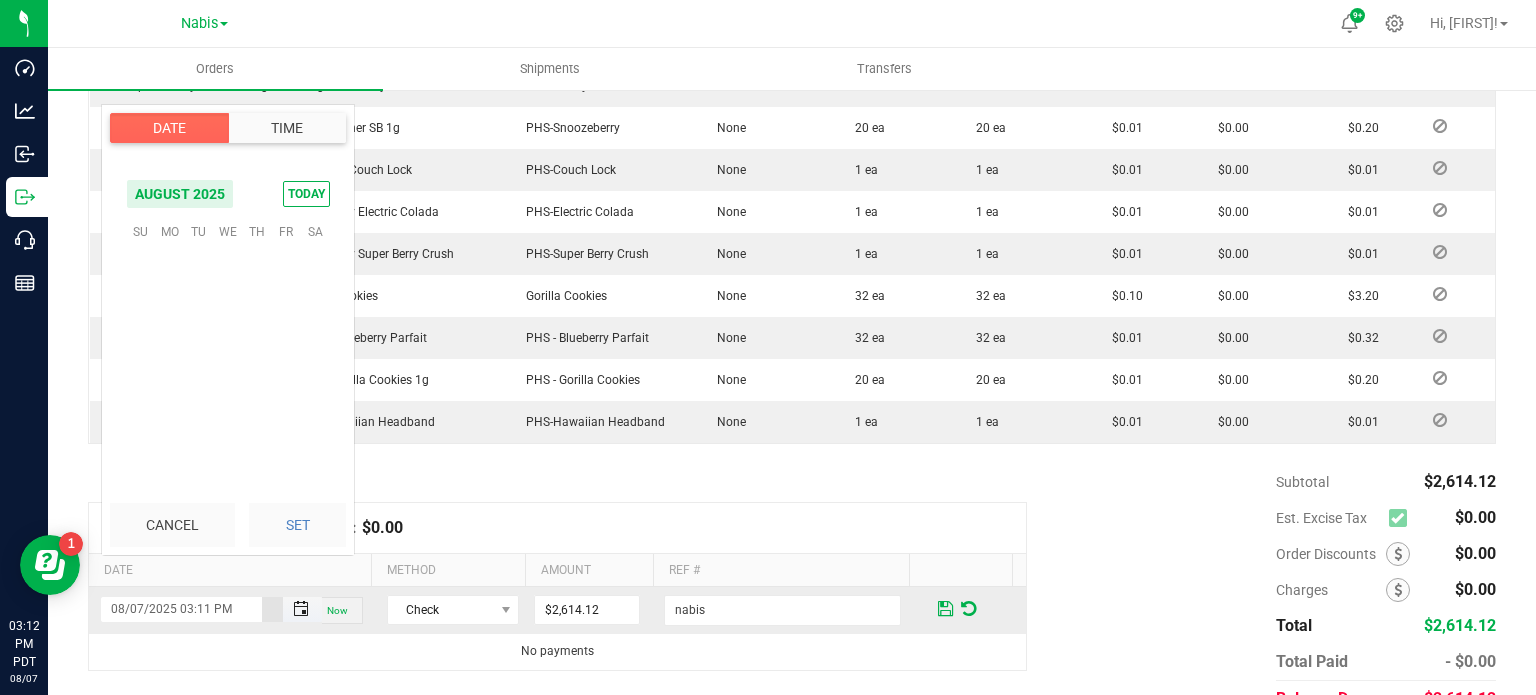 scroll, scrollTop: 0, scrollLeft: 0, axis: both 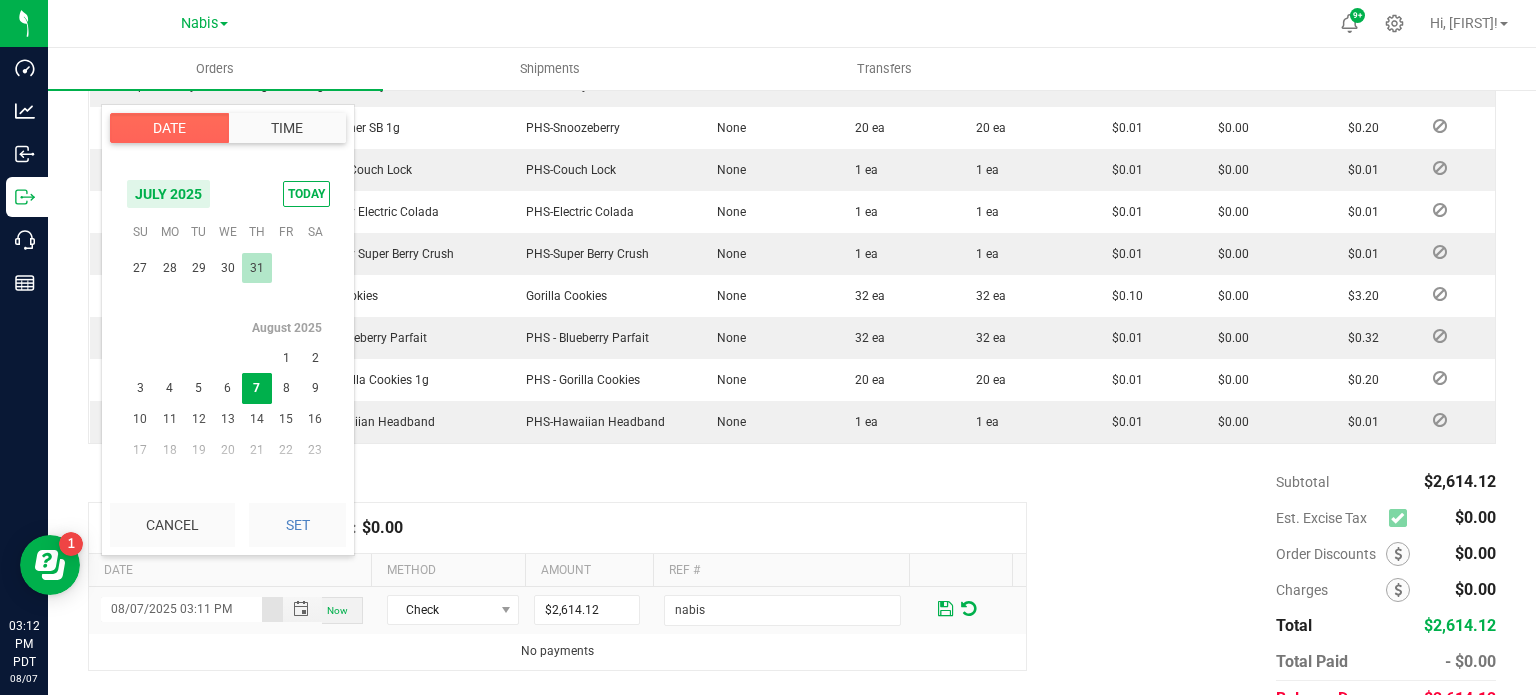 click on "31" at bounding box center [256, 268] 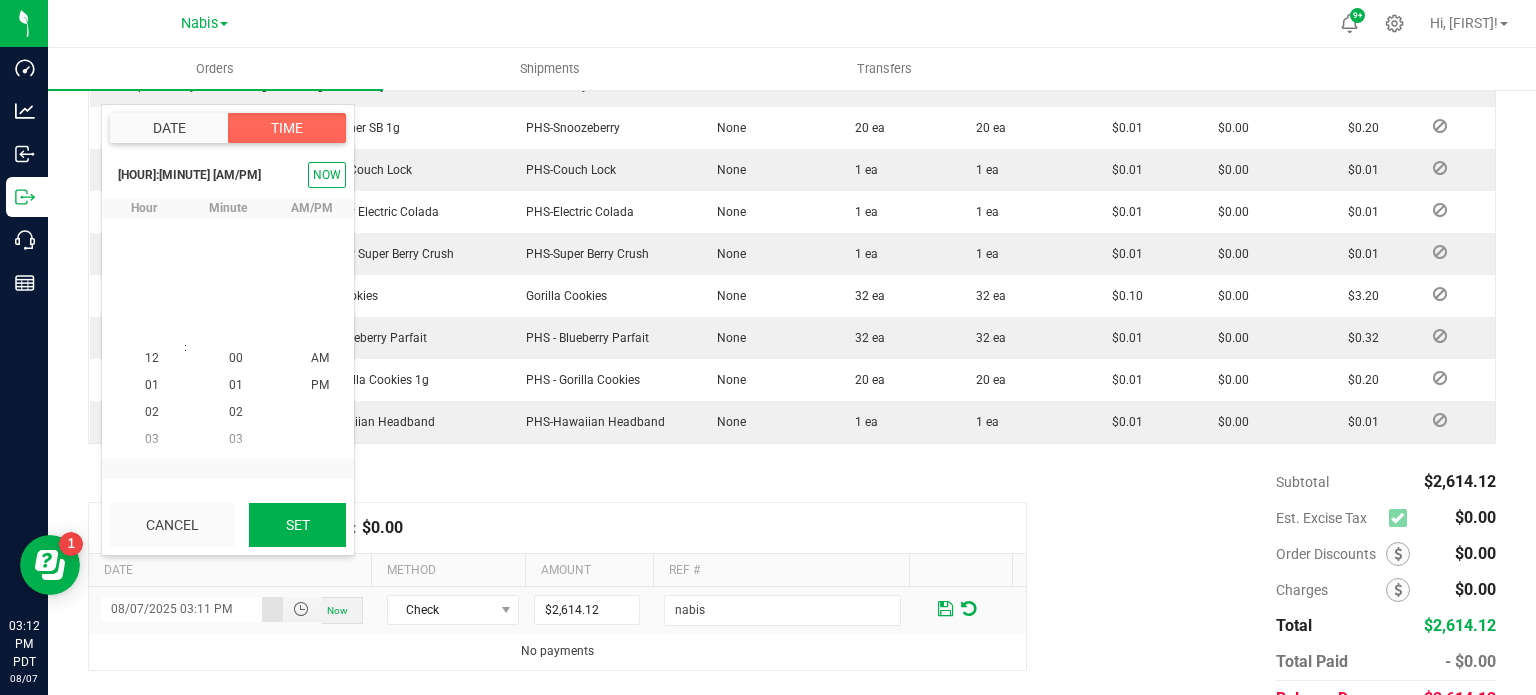 scroll, scrollTop: 323940, scrollLeft: 0, axis: vertical 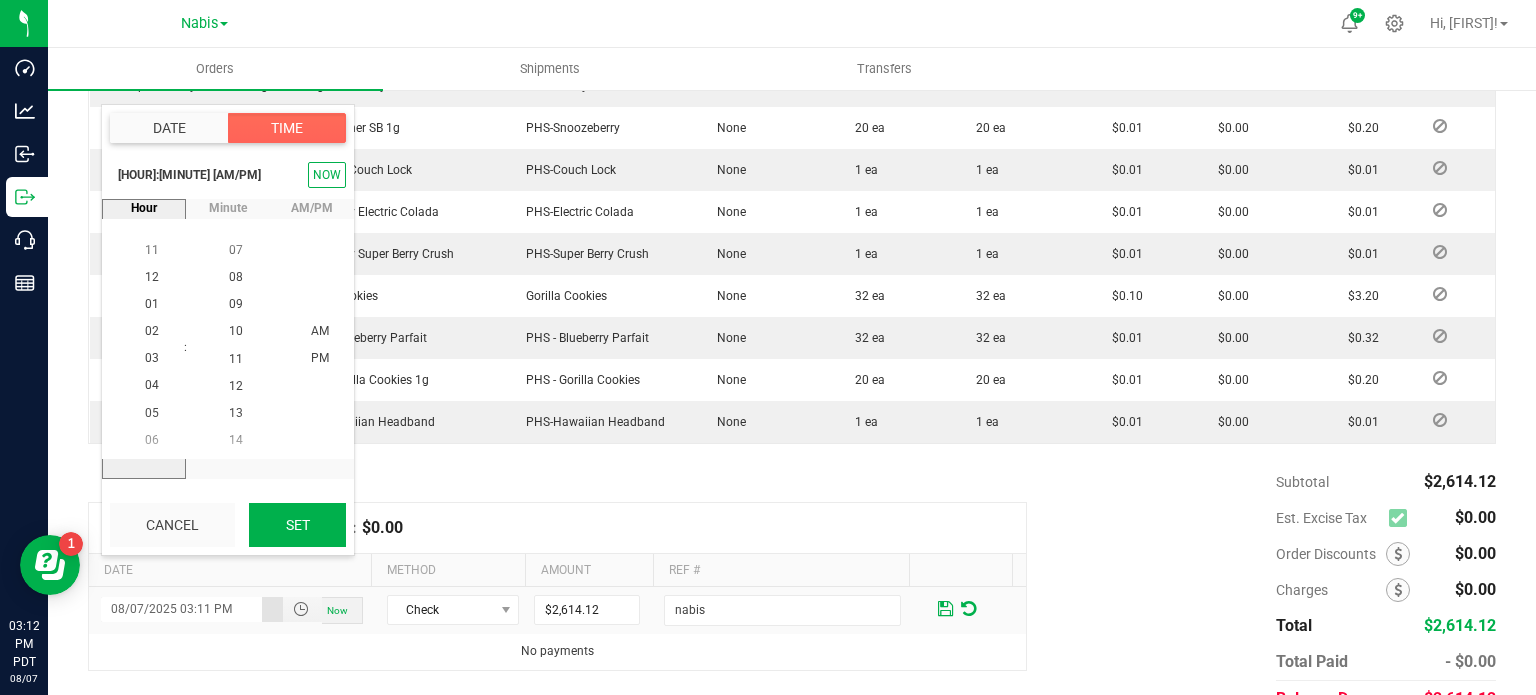 click on "Set" at bounding box center (297, 525) 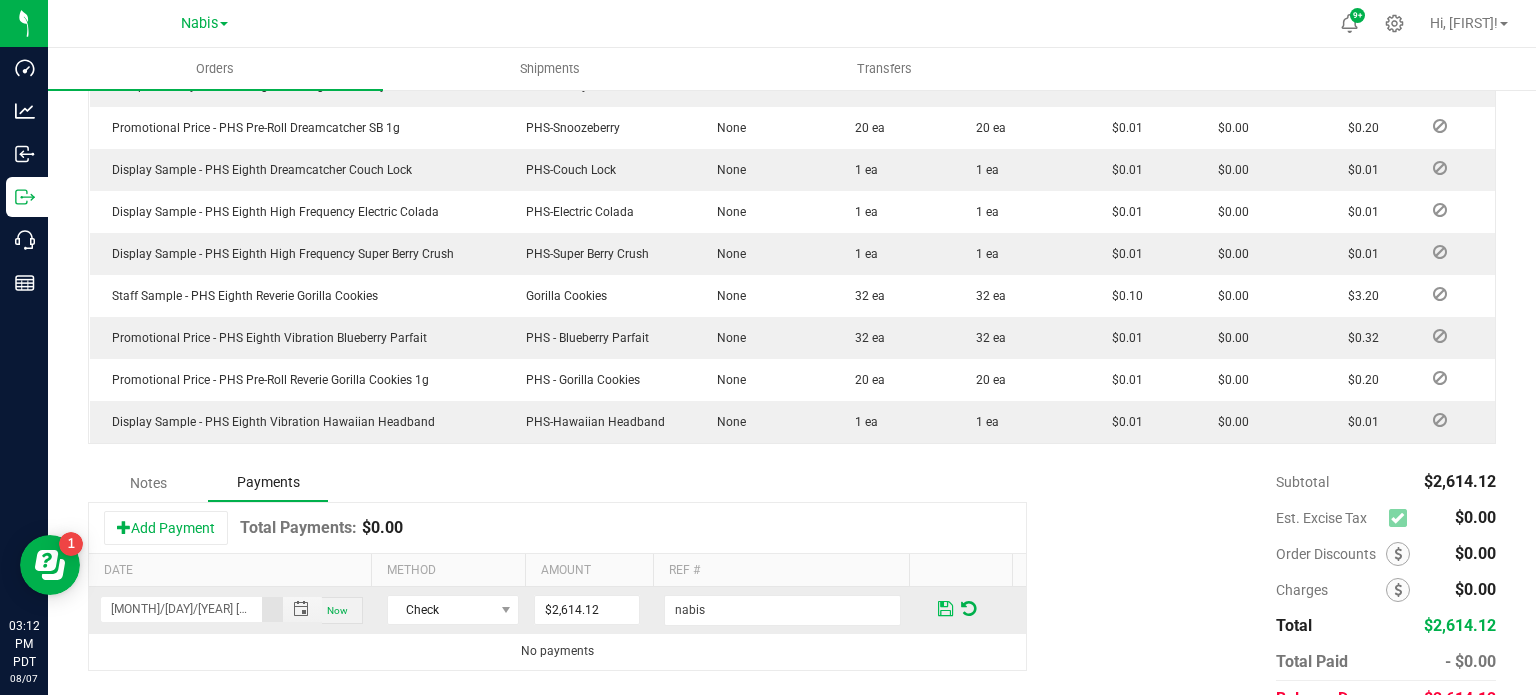 click at bounding box center [945, 609] 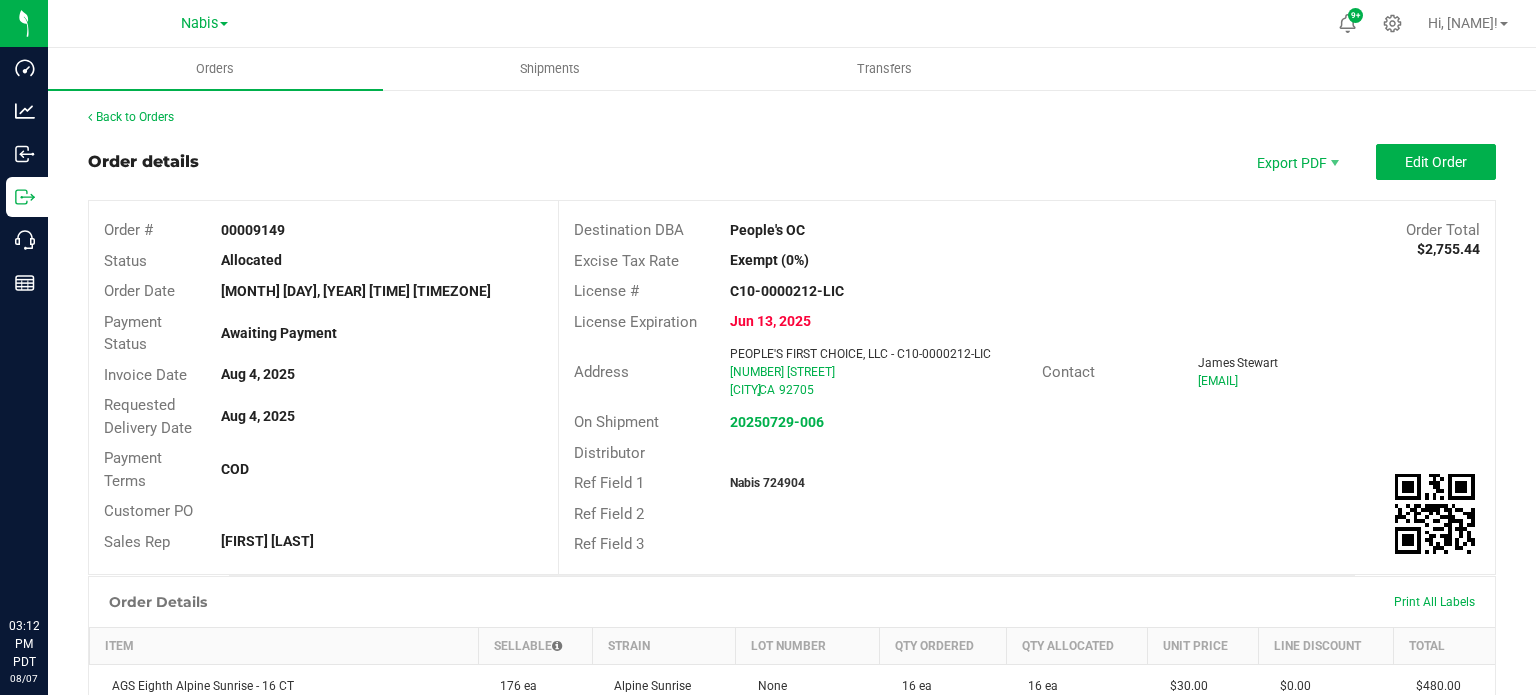 scroll, scrollTop: 0, scrollLeft: 0, axis: both 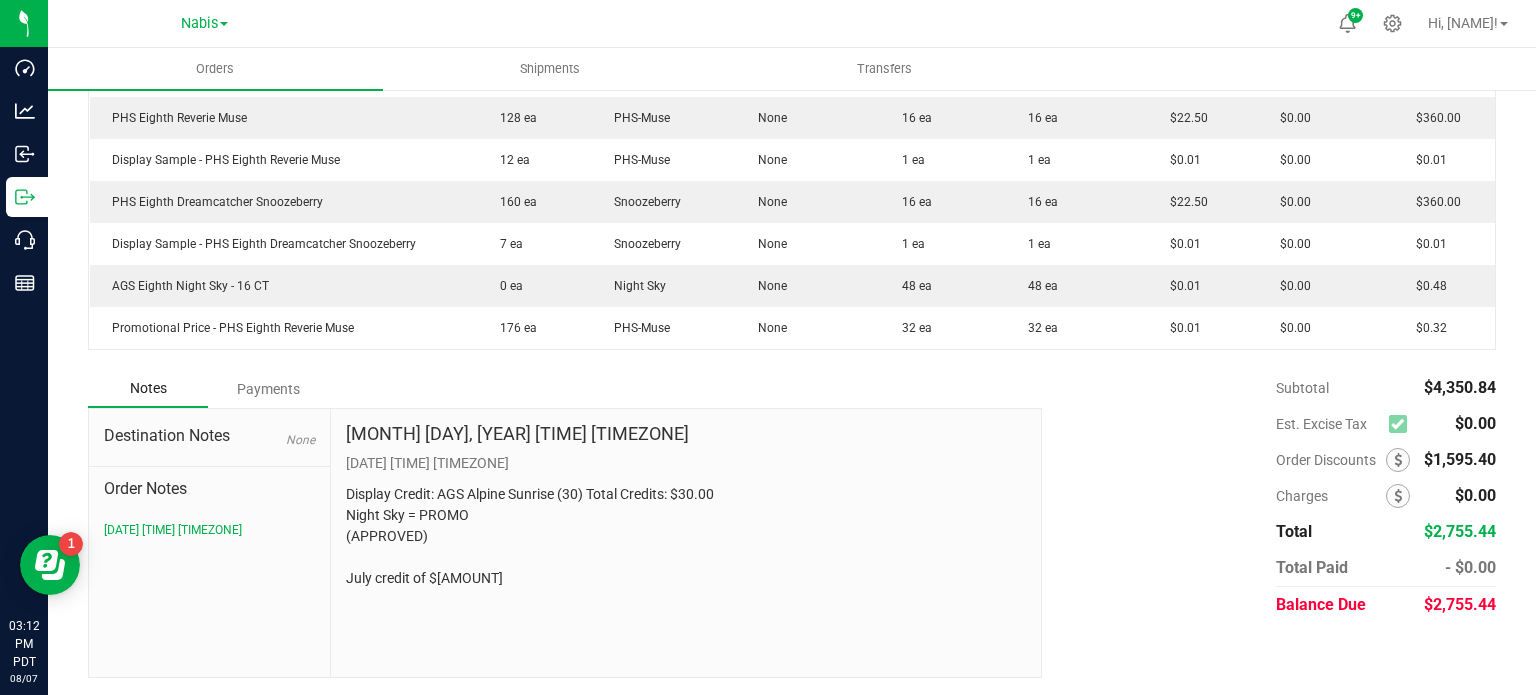 click on "Payments" at bounding box center [268, 389] 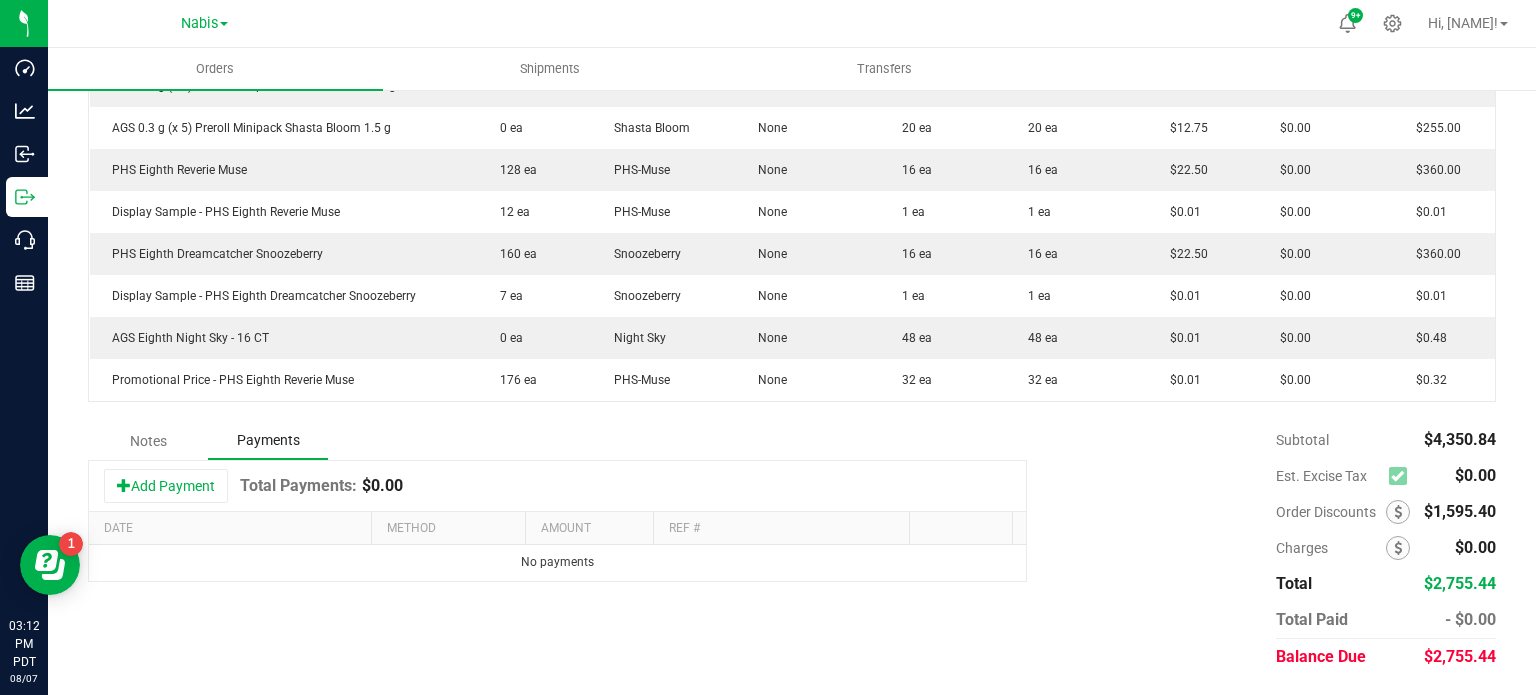 scroll, scrollTop: 808, scrollLeft: 0, axis: vertical 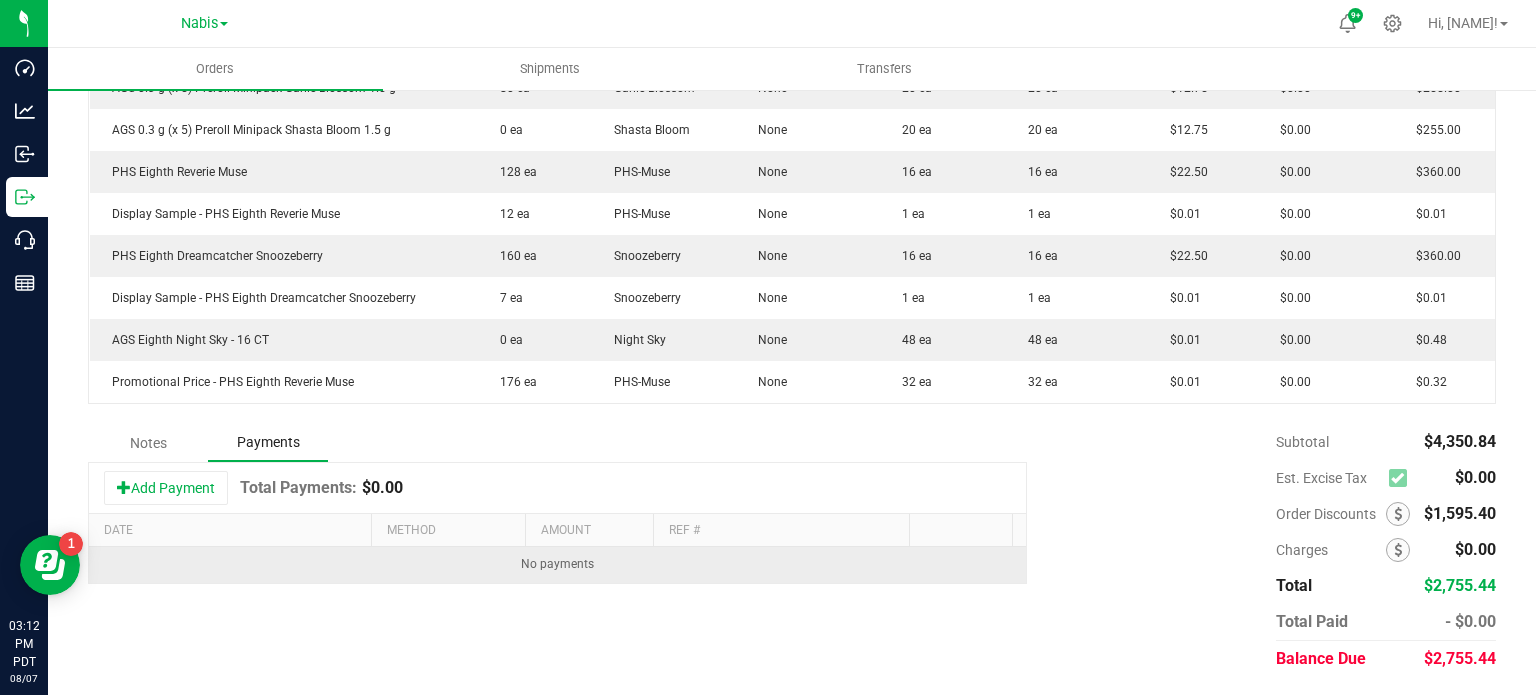 drag, startPoint x: 197, startPoint y: 478, endPoint x: 487, endPoint y: 618, distance: 322.02484 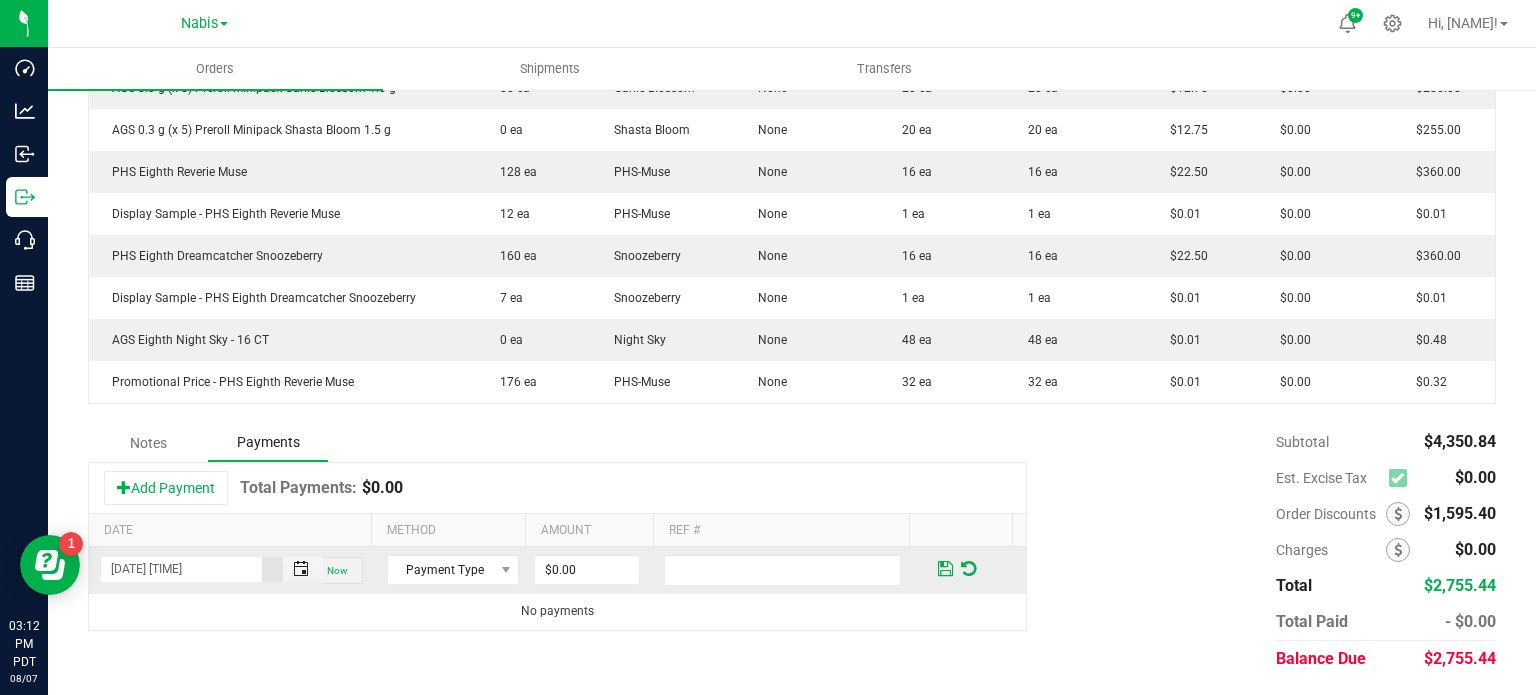 click at bounding box center (301, 569) 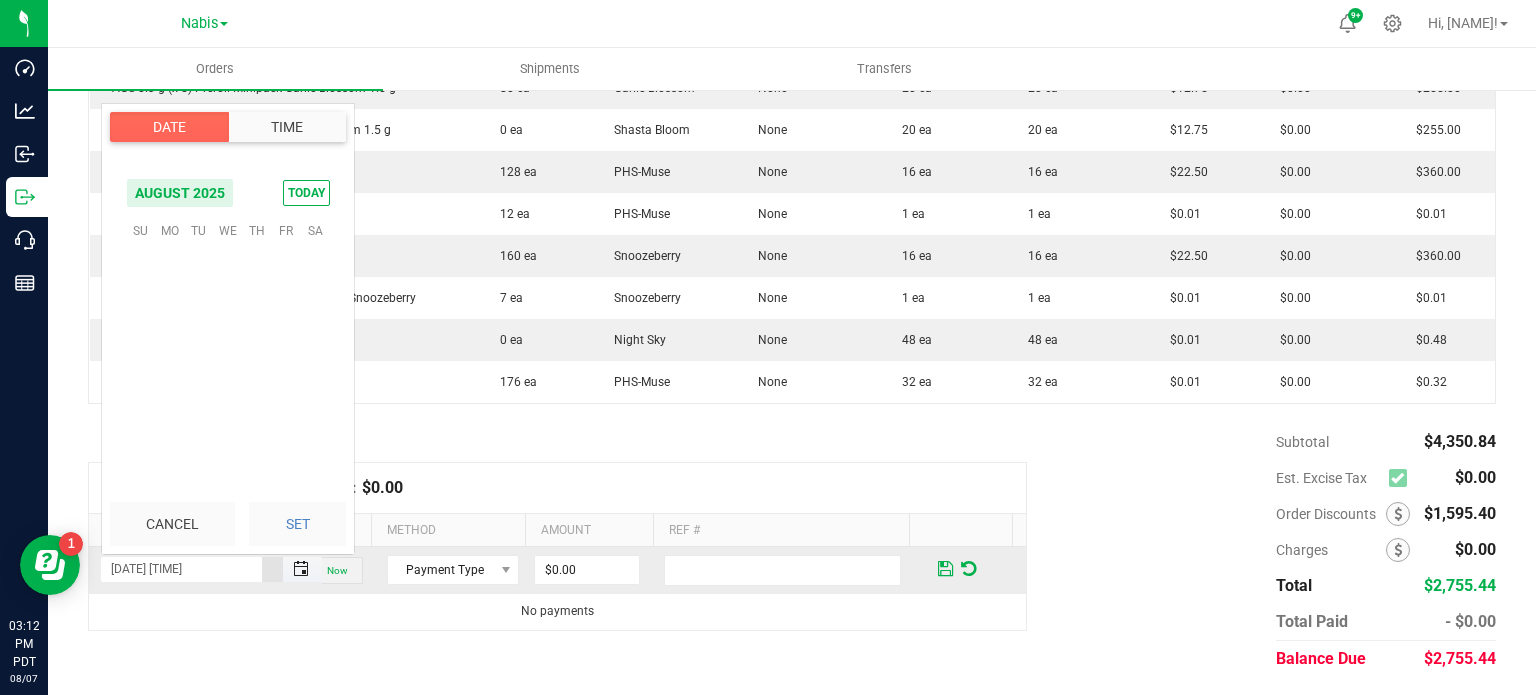 scroll, scrollTop: 0, scrollLeft: 0, axis: both 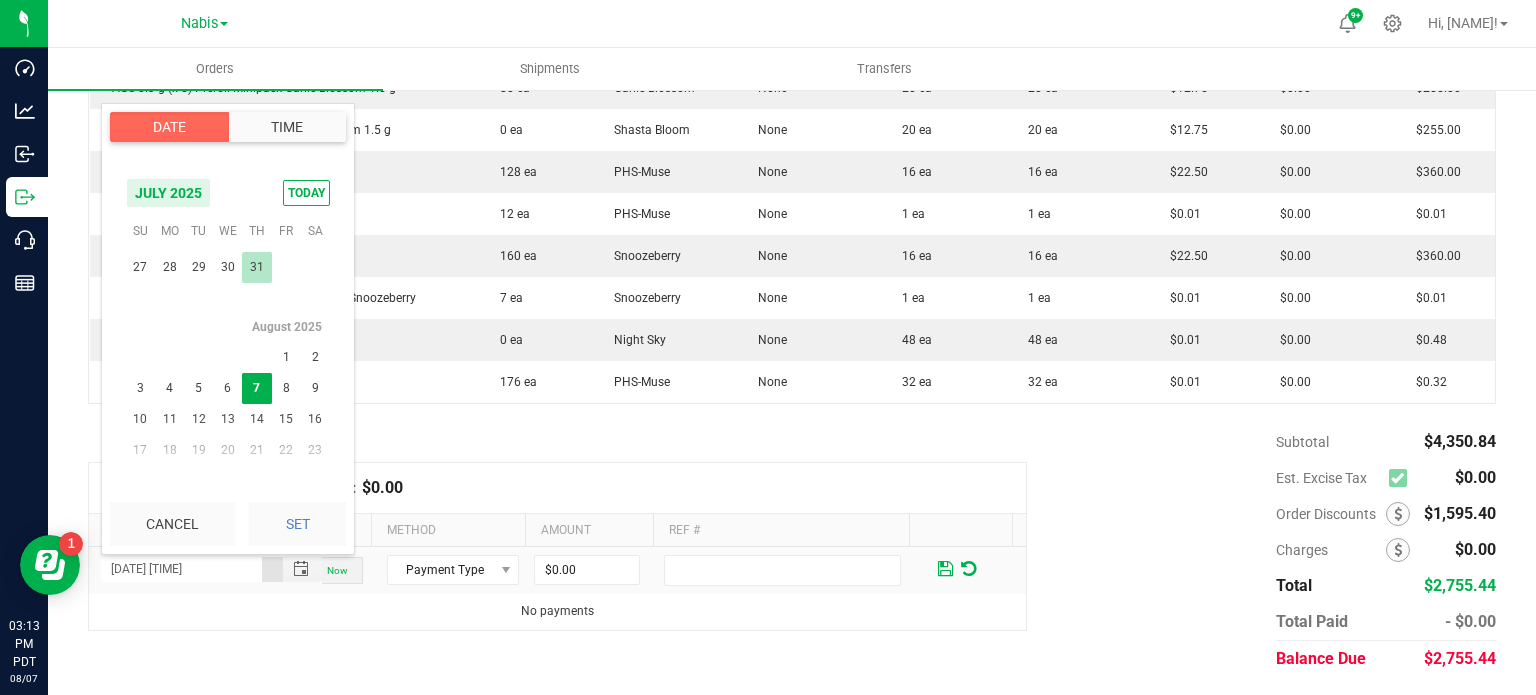 click on "31" at bounding box center (256, 267) 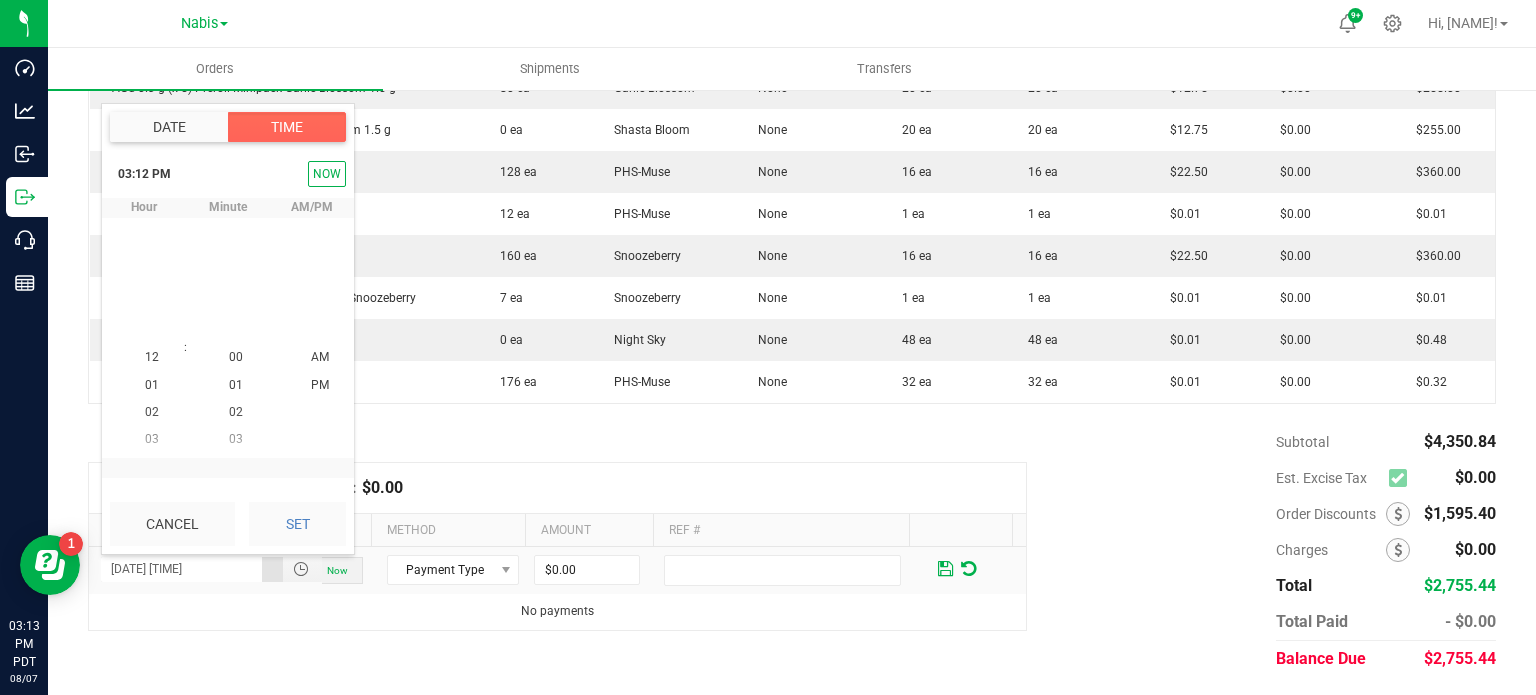 scroll, scrollTop: 323940, scrollLeft: 0, axis: vertical 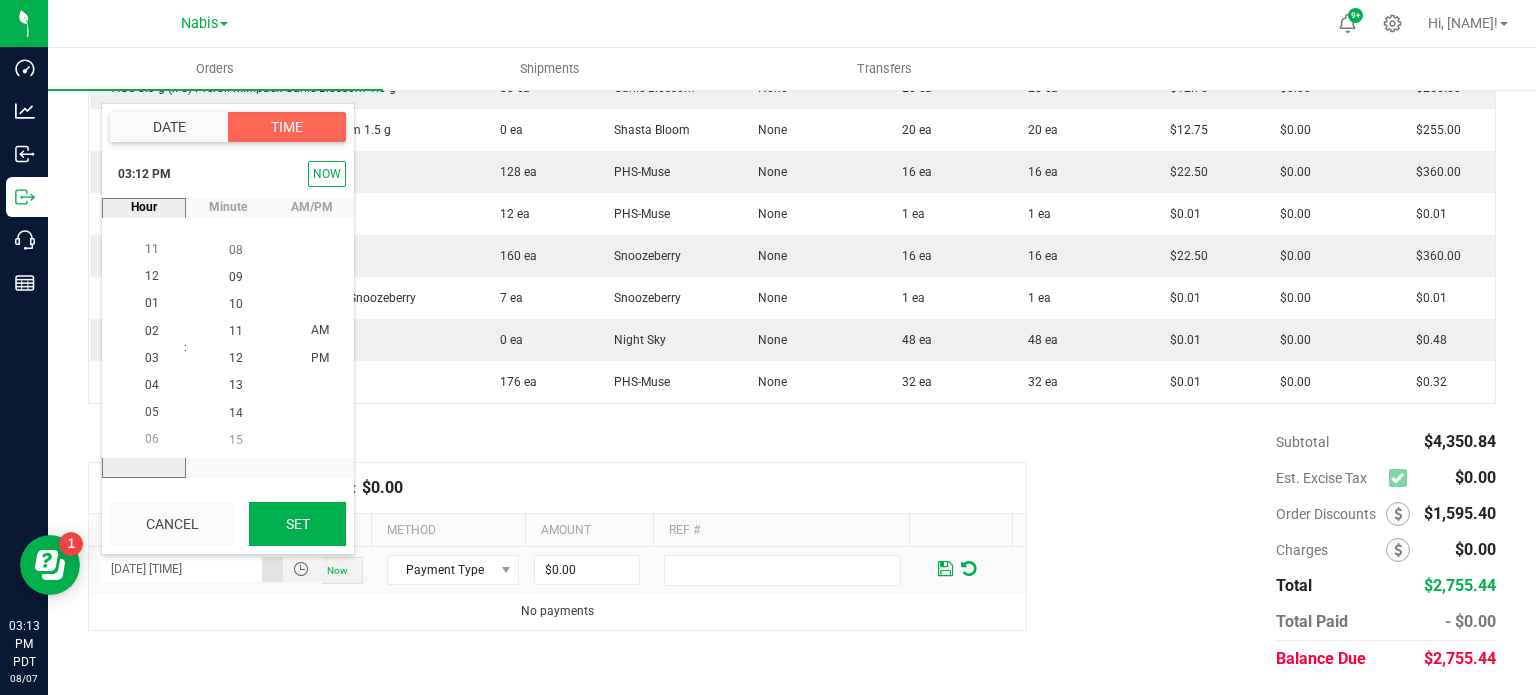 click on "Set" at bounding box center (297, 524) 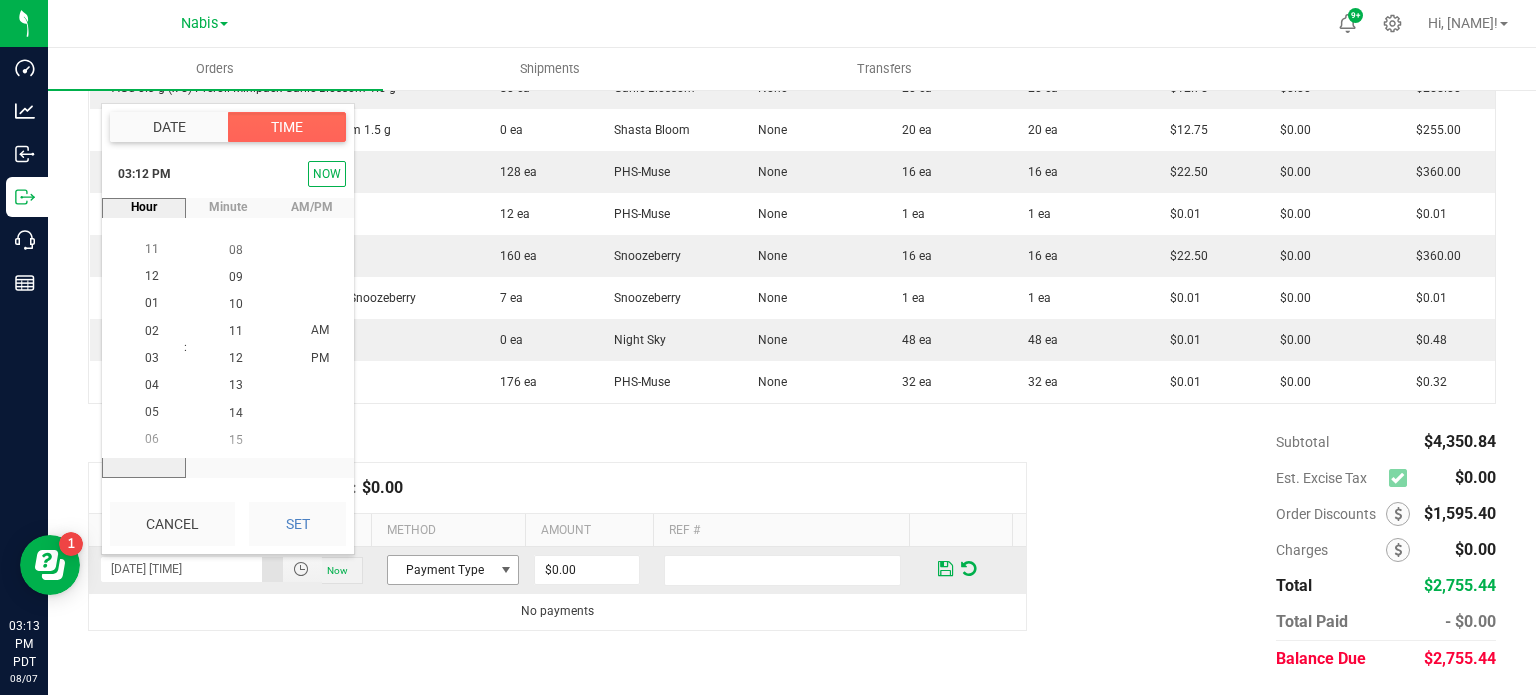type on "07/31/2025 03:12 PM" 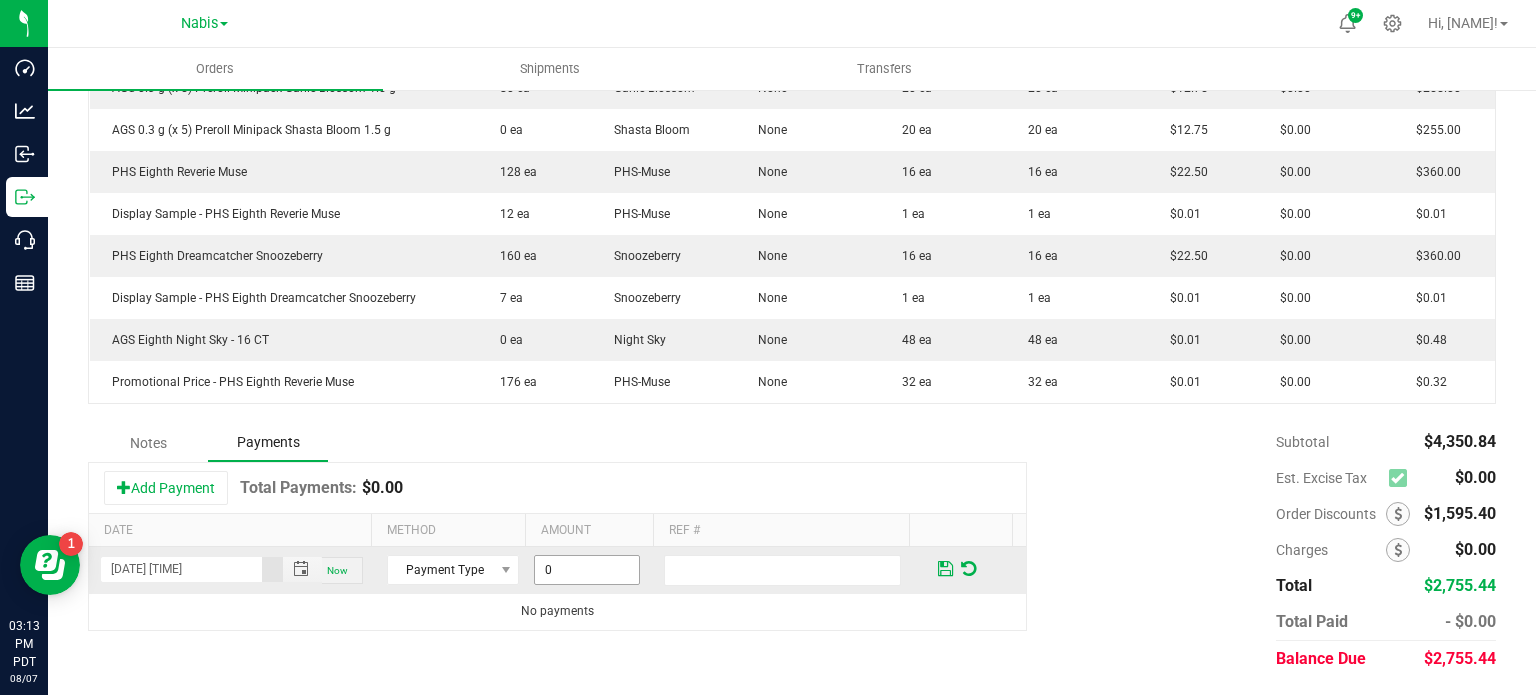 click on "0" at bounding box center (587, 570) 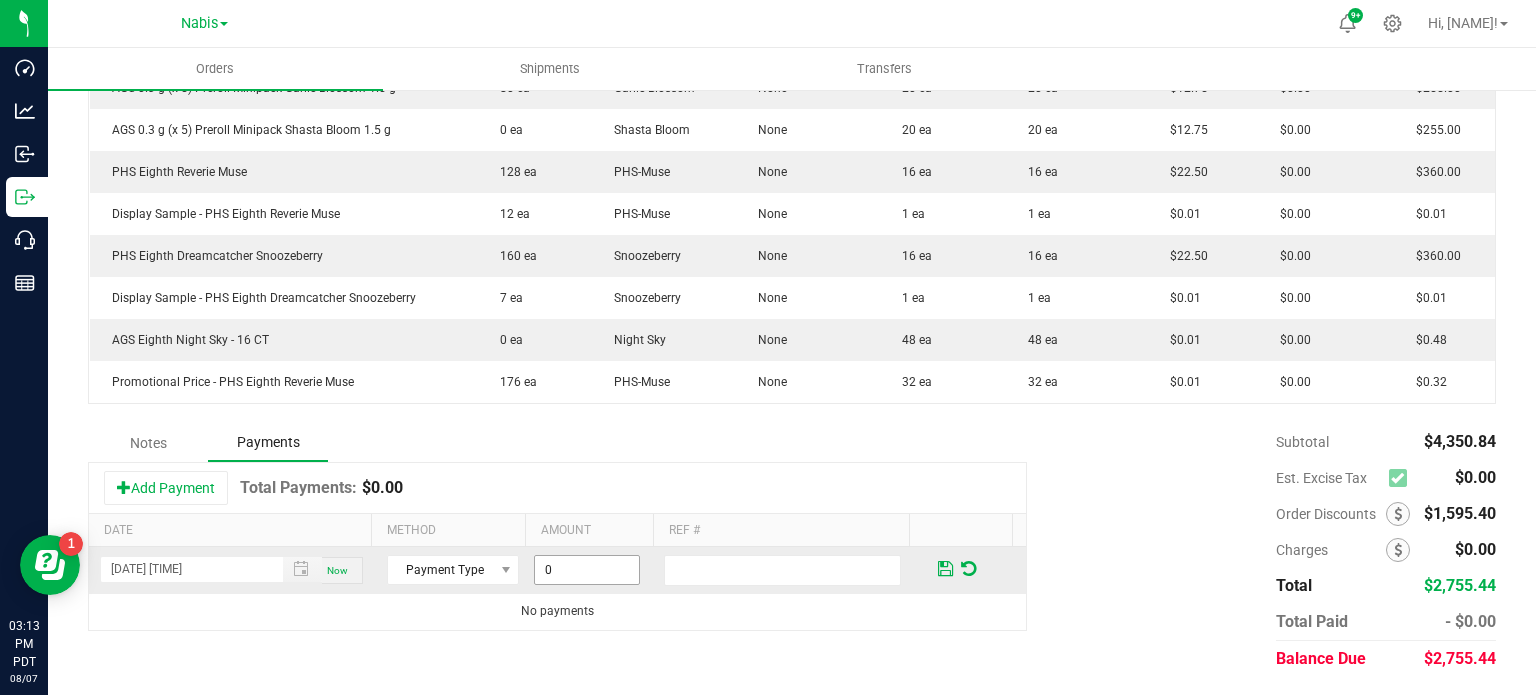 click on "0" at bounding box center [587, 570] 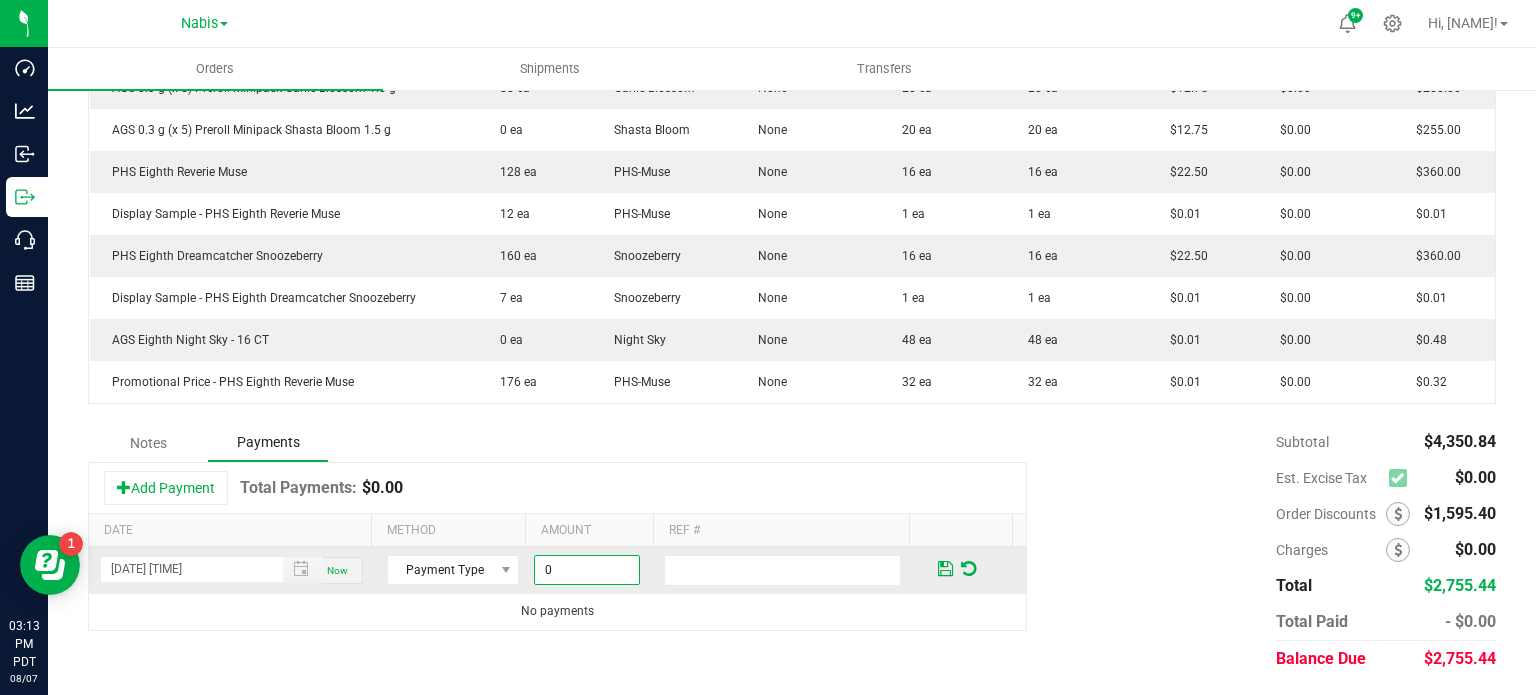 paste 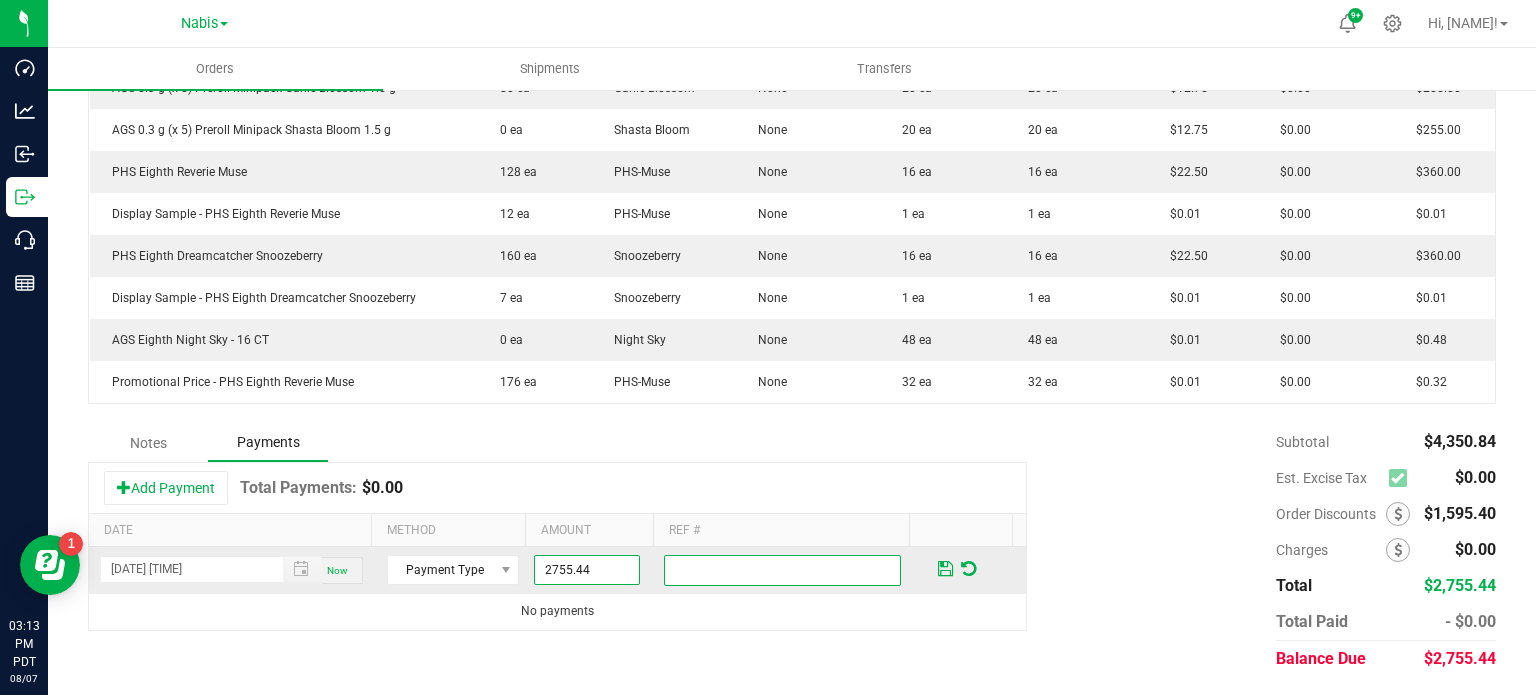 type on "$2,755.44" 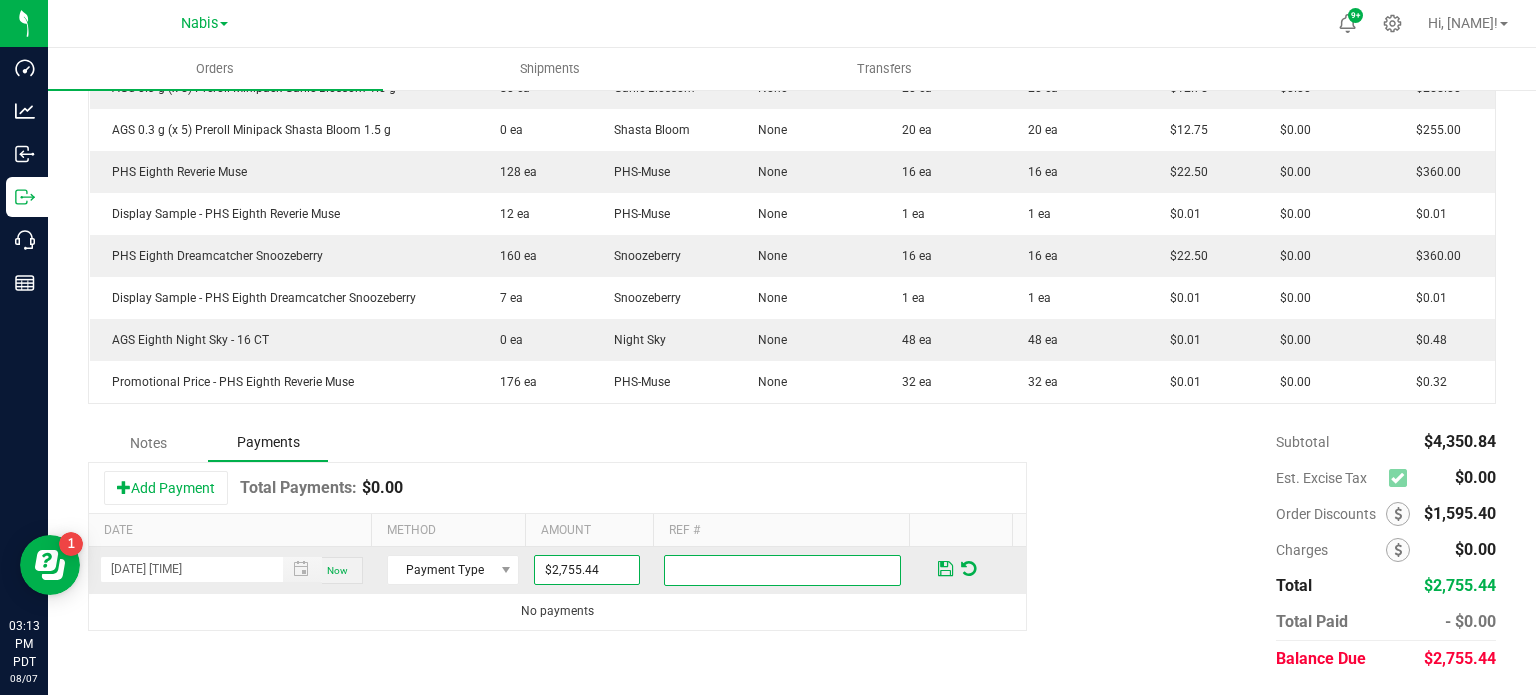 click at bounding box center (782, 570) 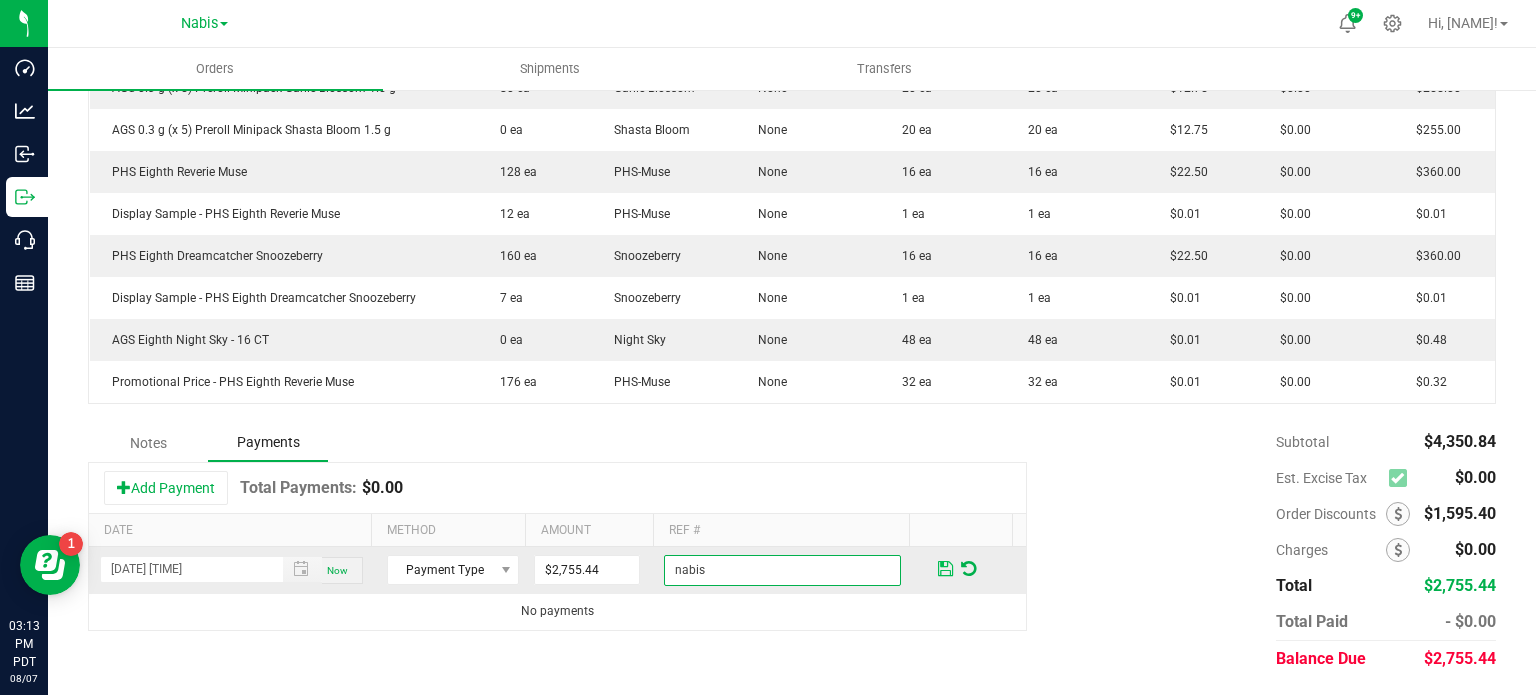 type on "nabis" 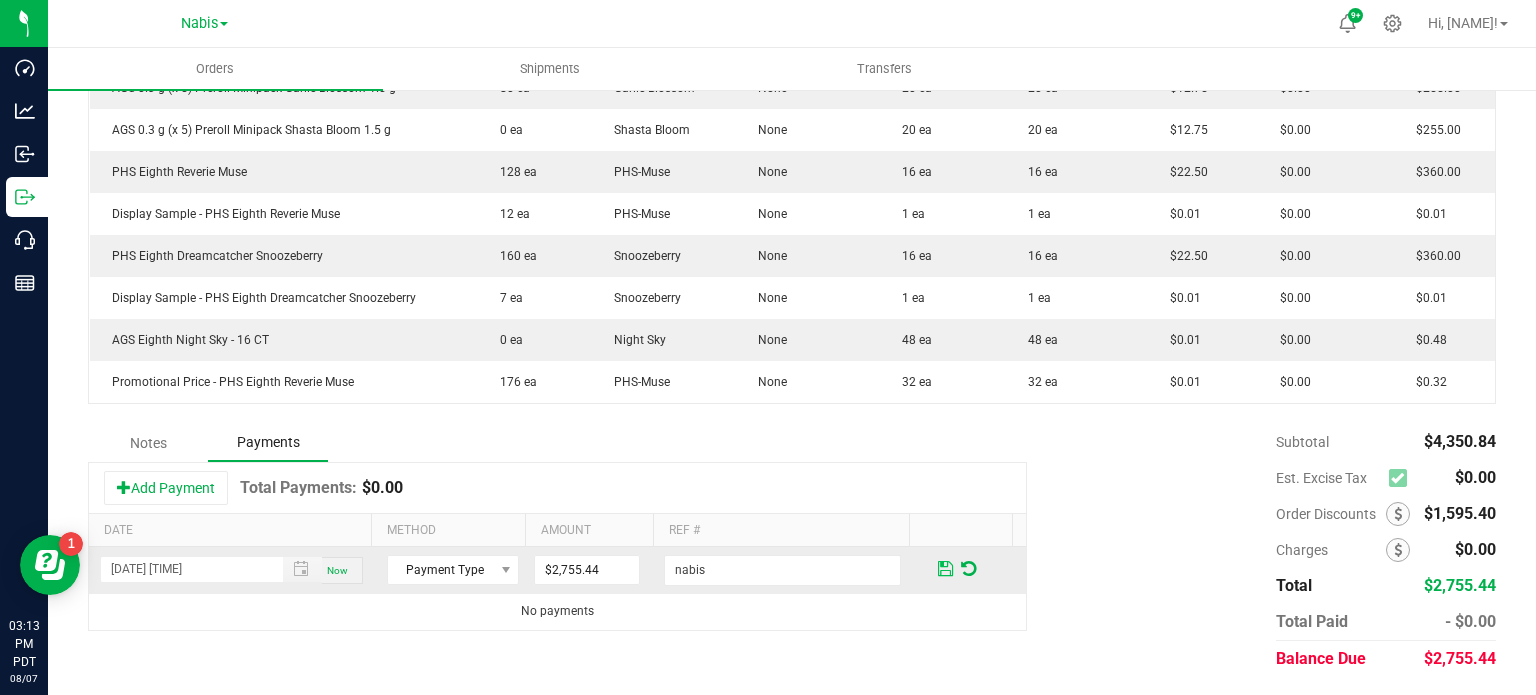 click at bounding box center [945, 569] 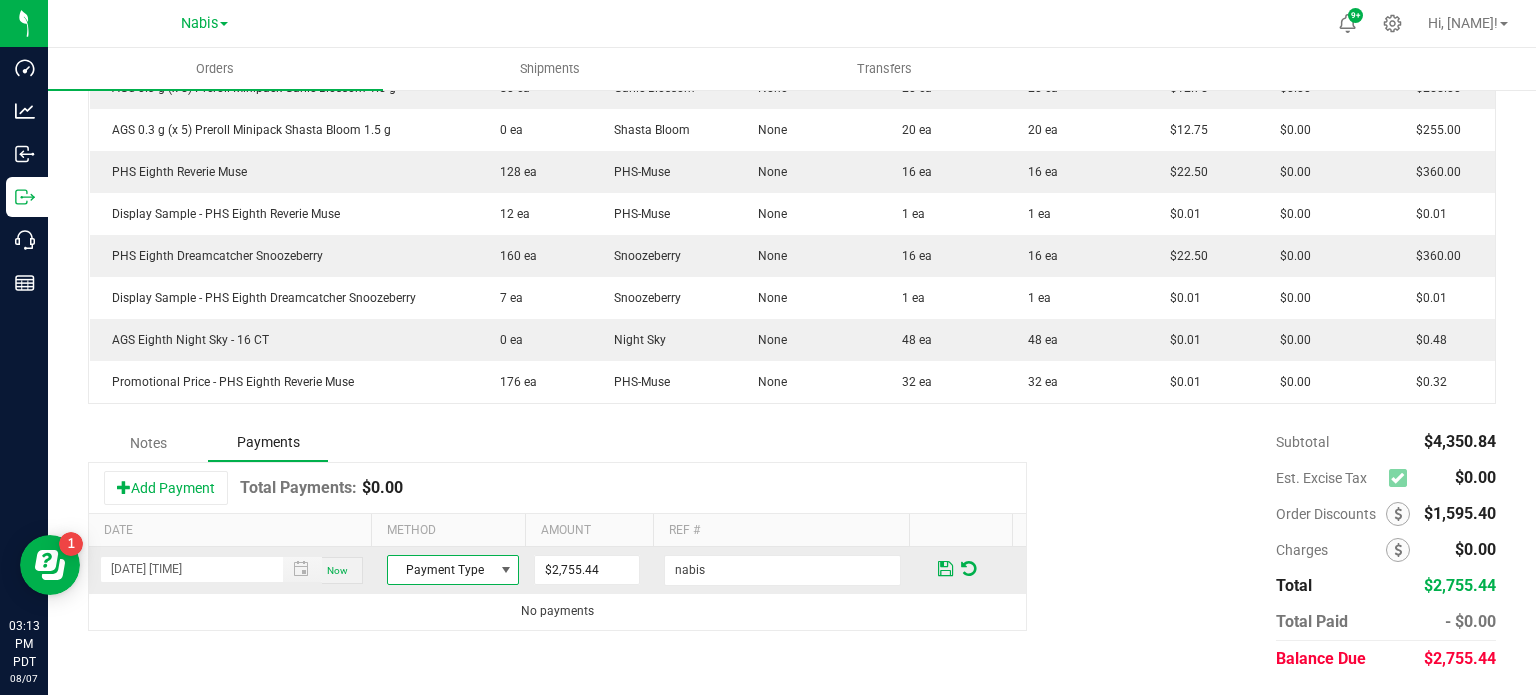 click at bounding box center [506, 570] 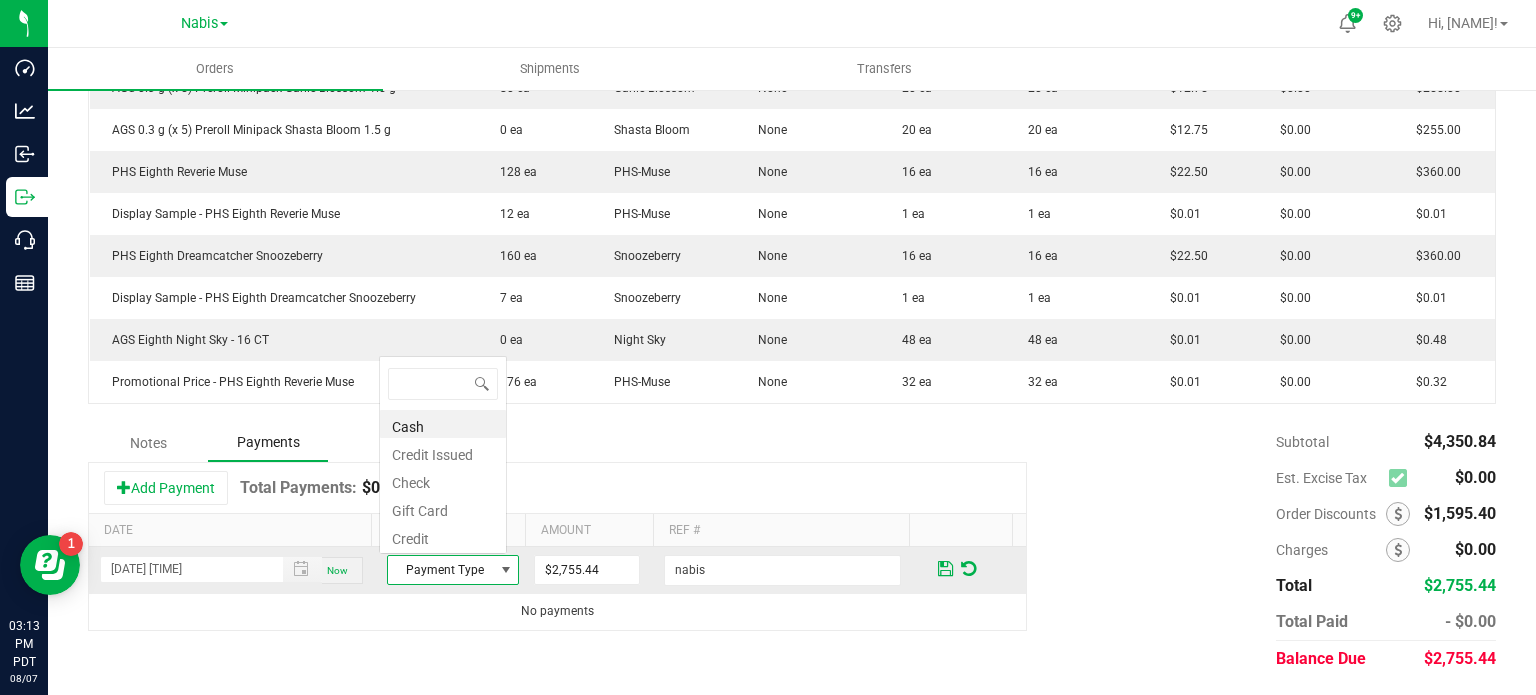 scroll, scrollTop: 51, scrollLeft: 0, axis: vertical 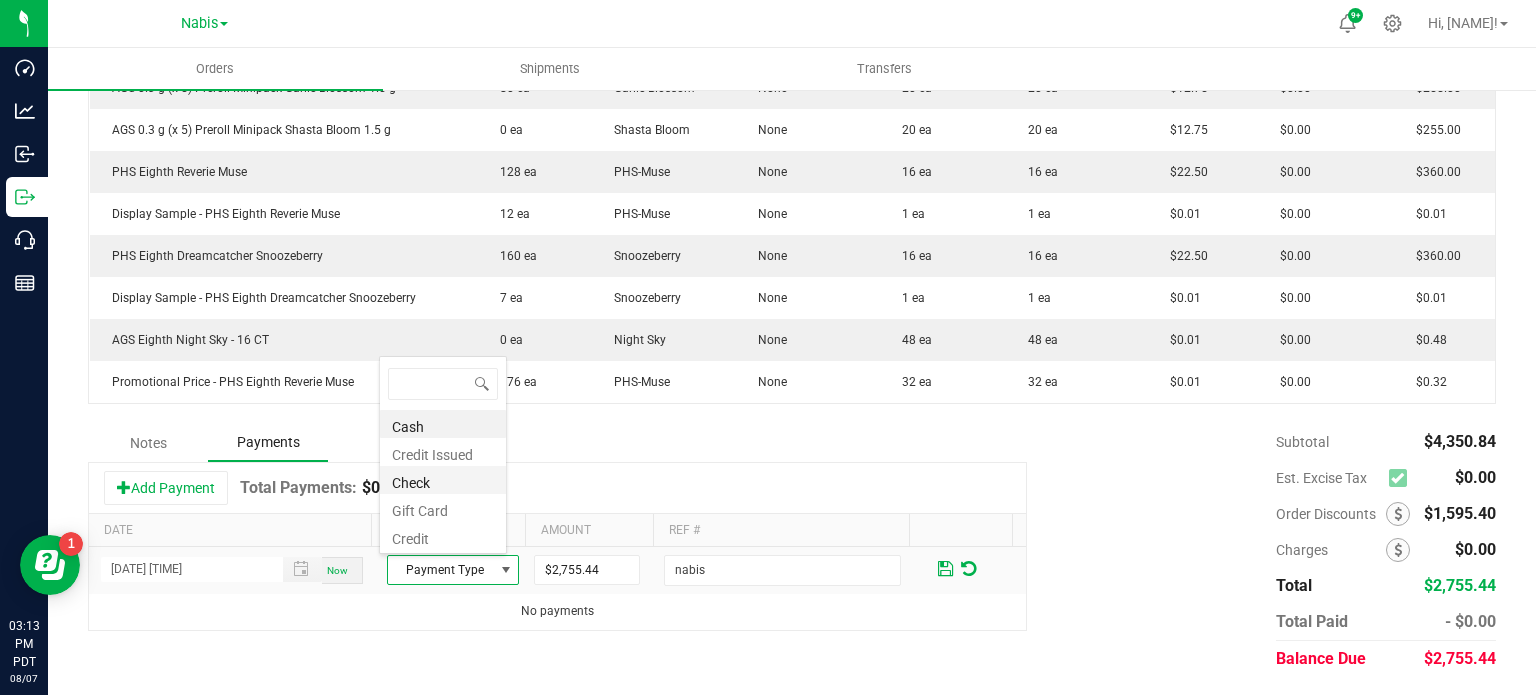 click on "Check" at bounding box center (443, 480) 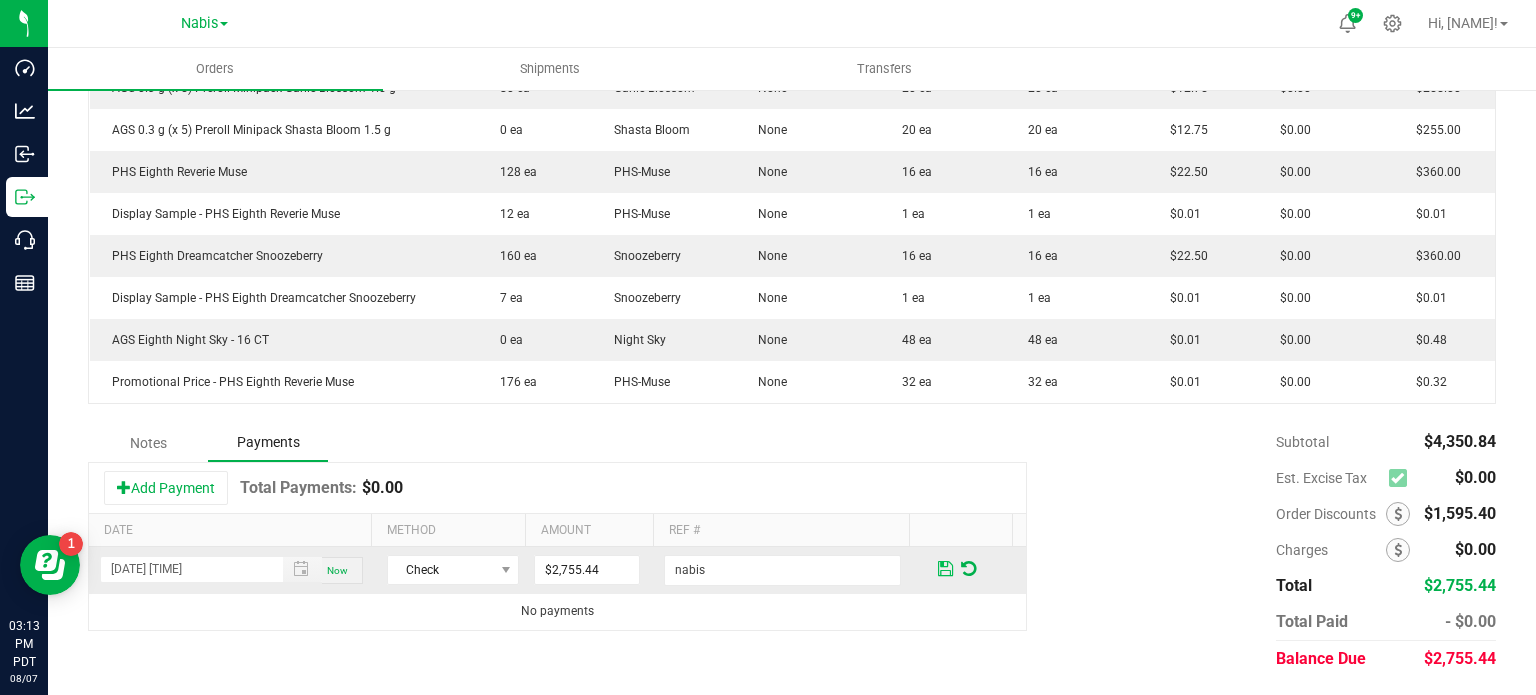 click at bounding box center (945, 569) 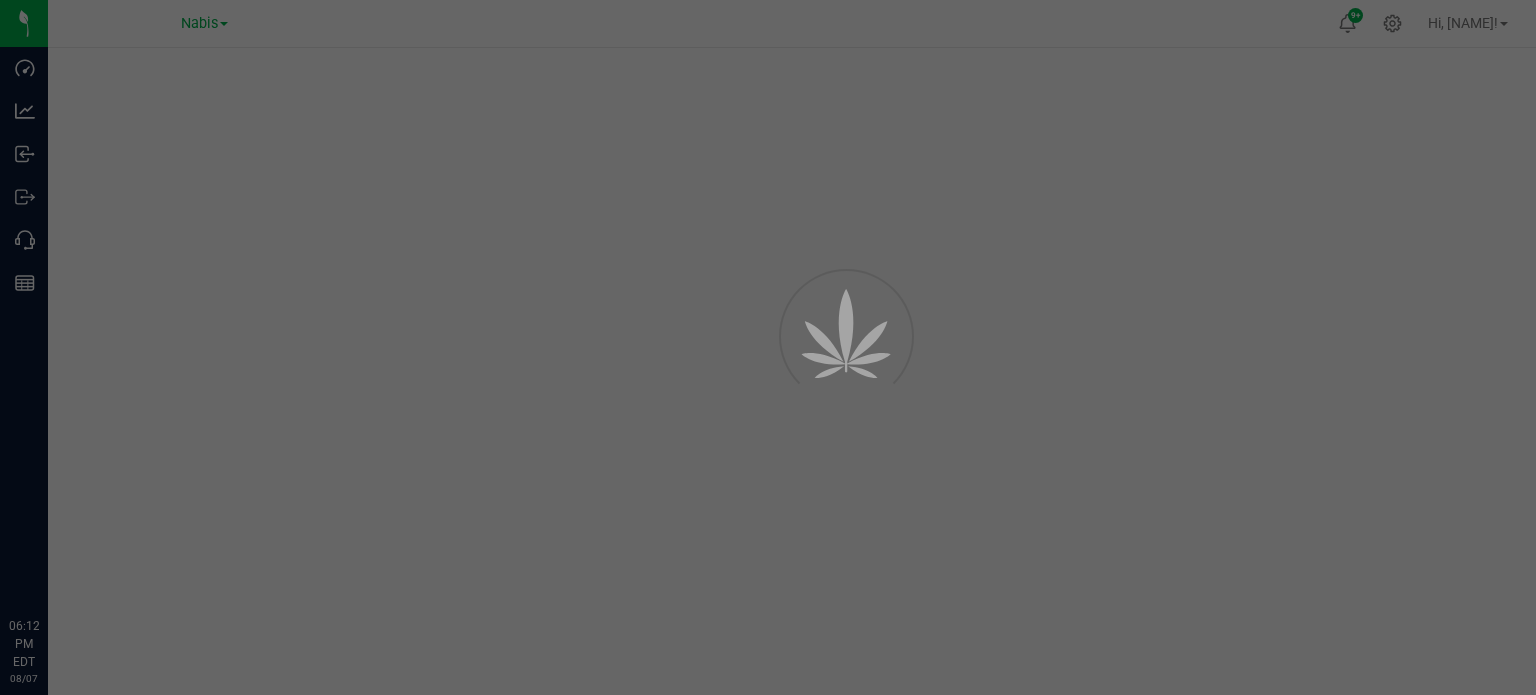 scroll, scrollTop: 0, scrollLeft: 0, axis: both 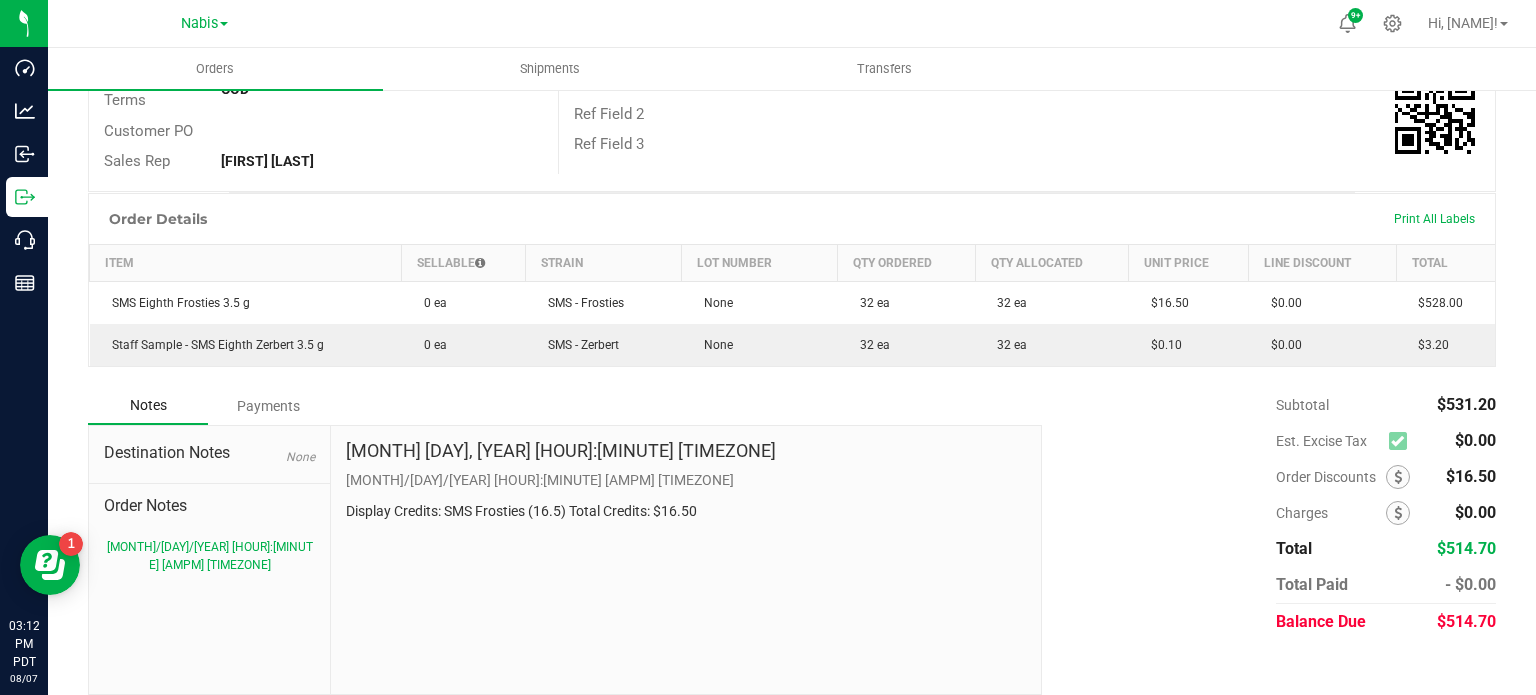 click on "Payments" at bounding box center (268, 406) 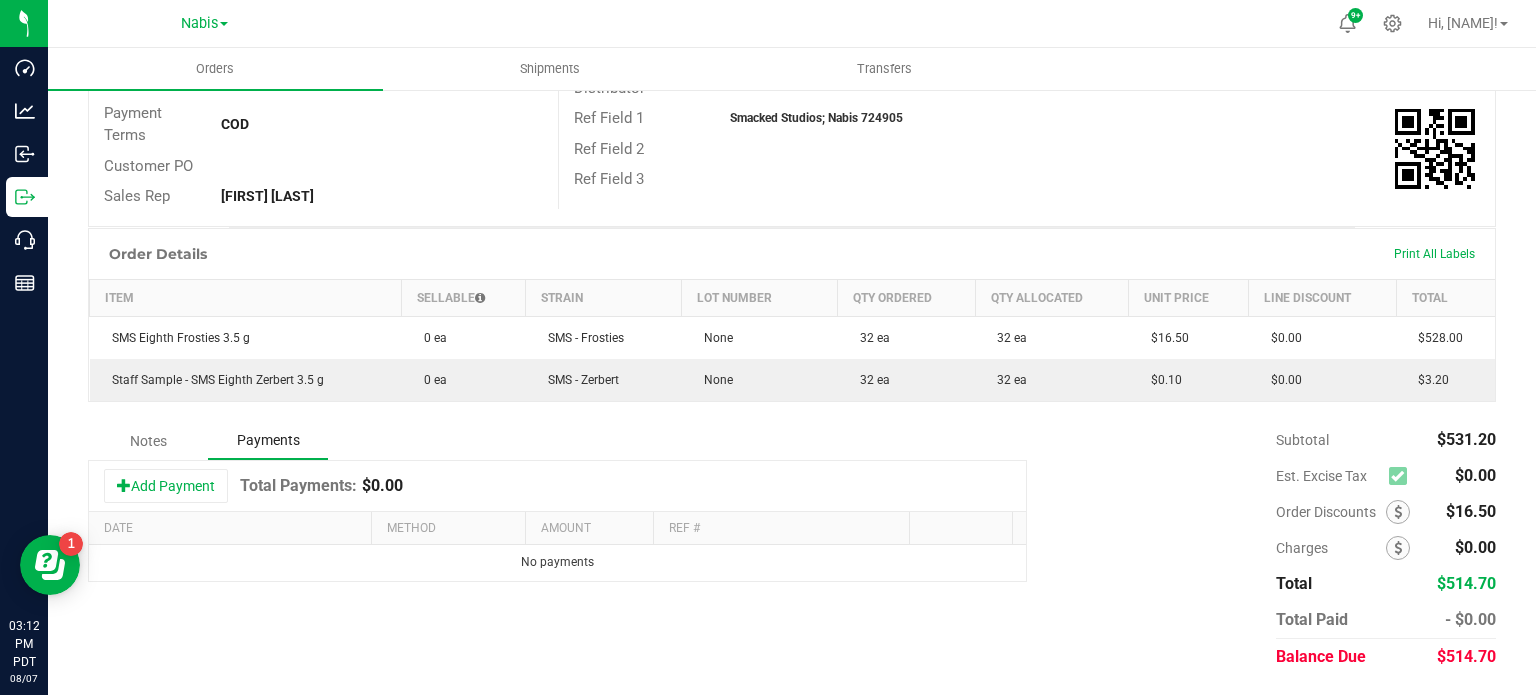 scroll, scrollTop: 345, scrollLeft: 0, axis: vertical 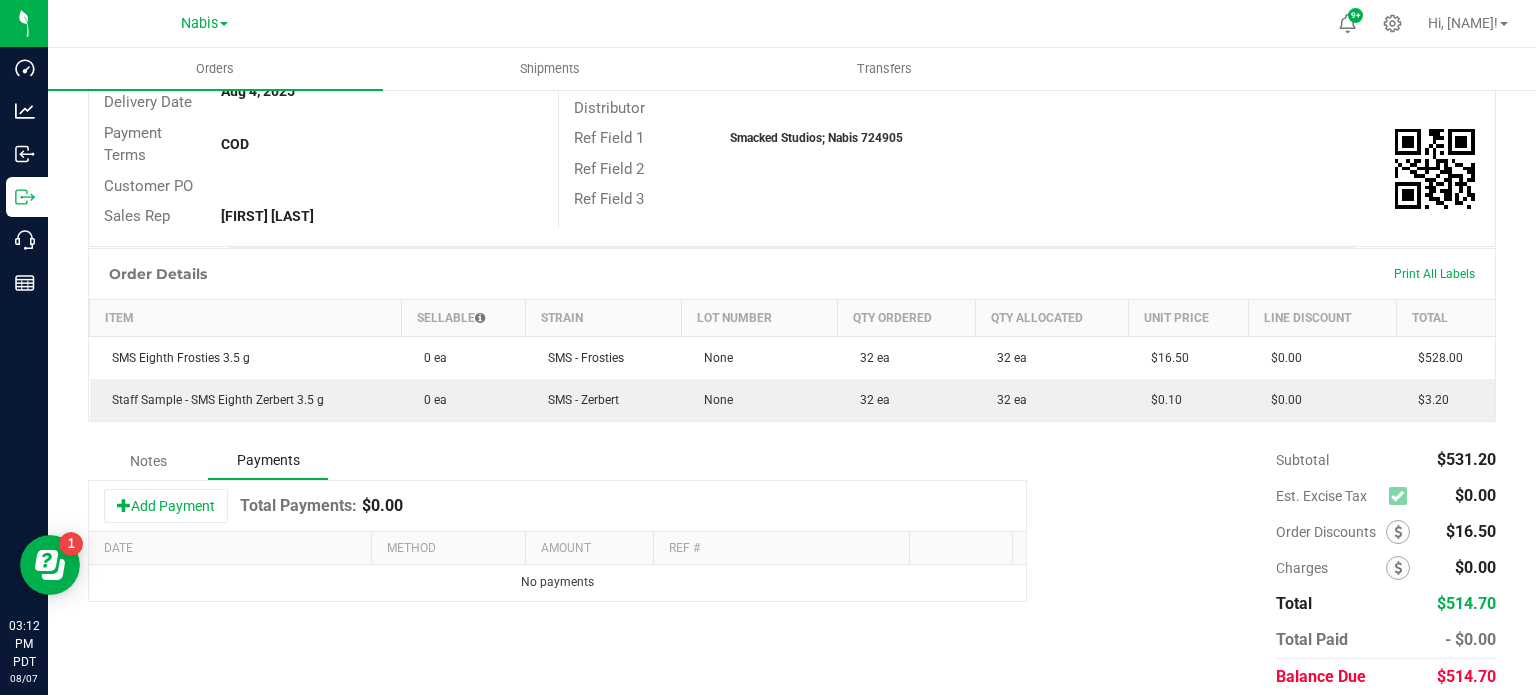 click on "Add Payment" at bounding box center [166, 506] 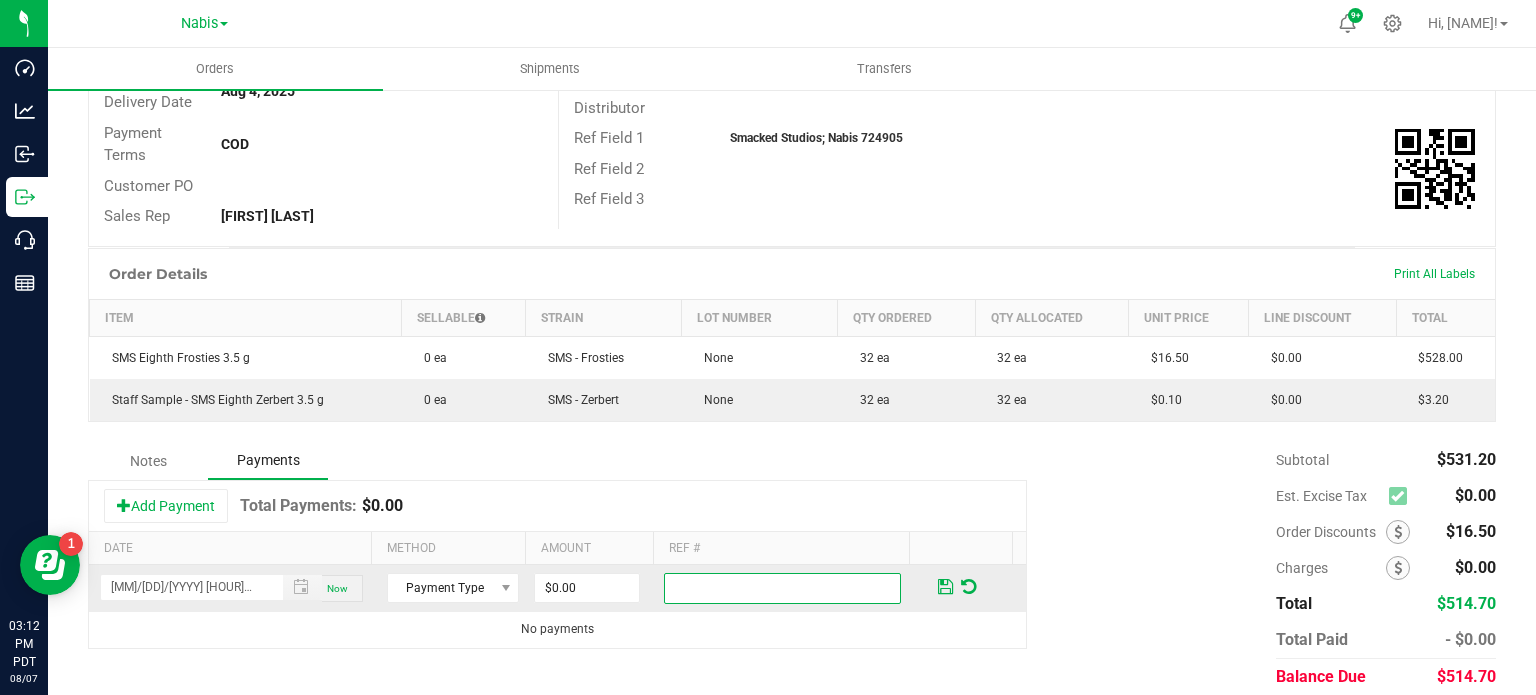click at bounding box center (782, 588) 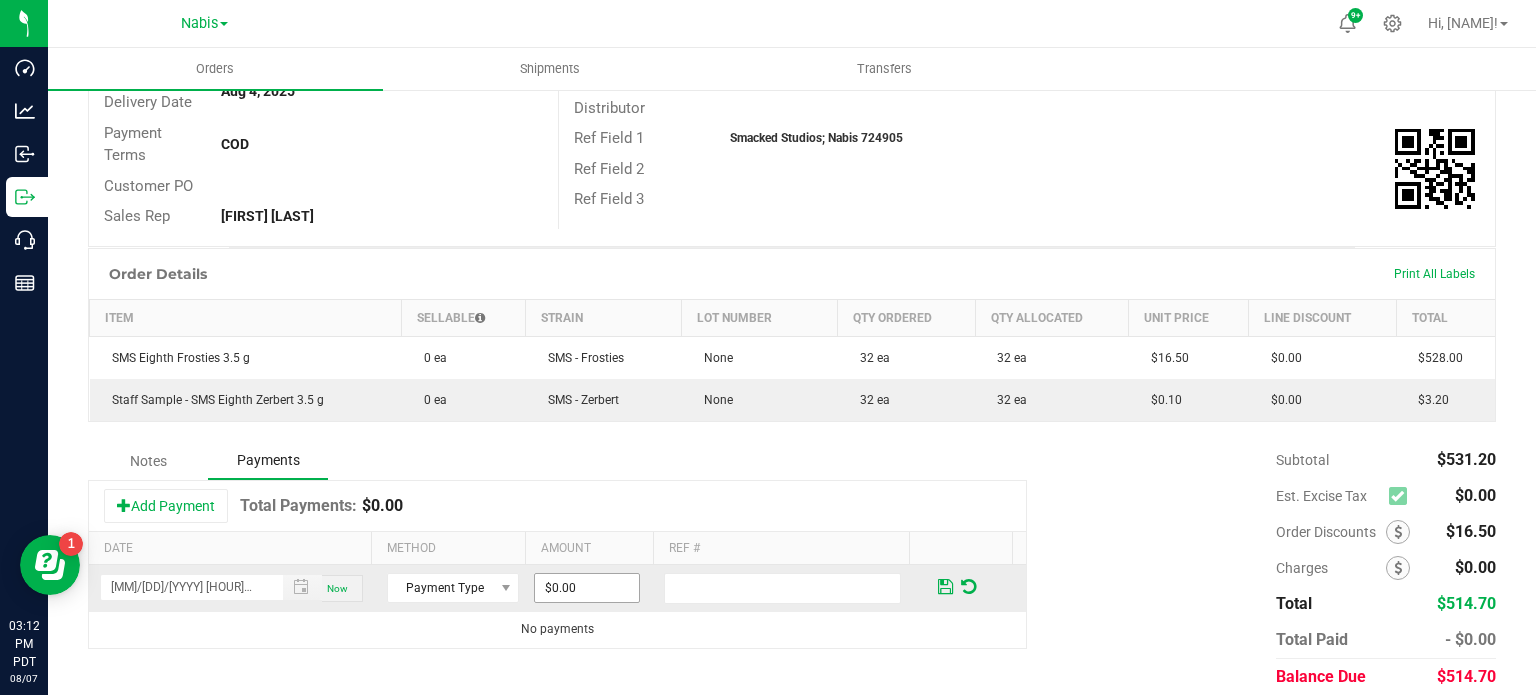 drag, startPoint x: 632, startPoint y: 563, endPoint x: 614, endPoint y: 567, distance: 18.439089 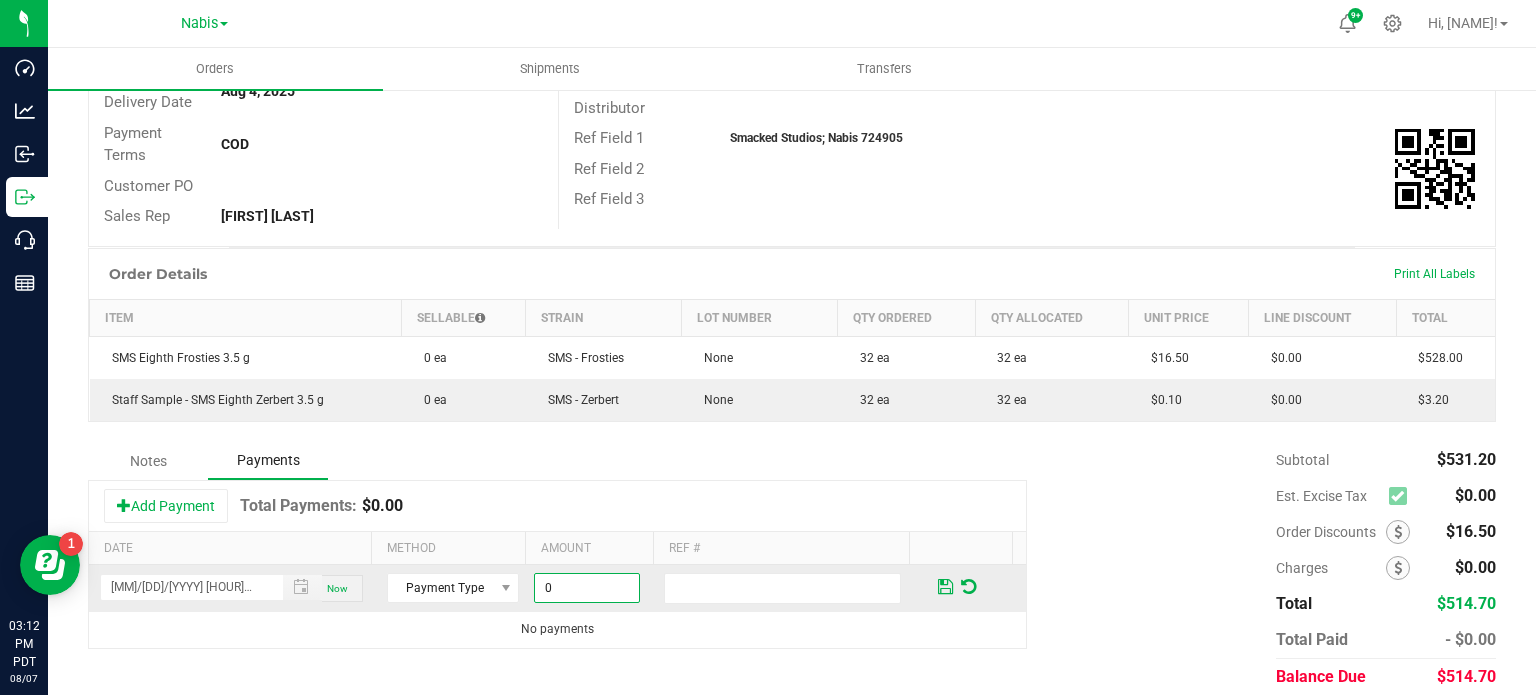 click on "0" at bounding box center (587, 588) 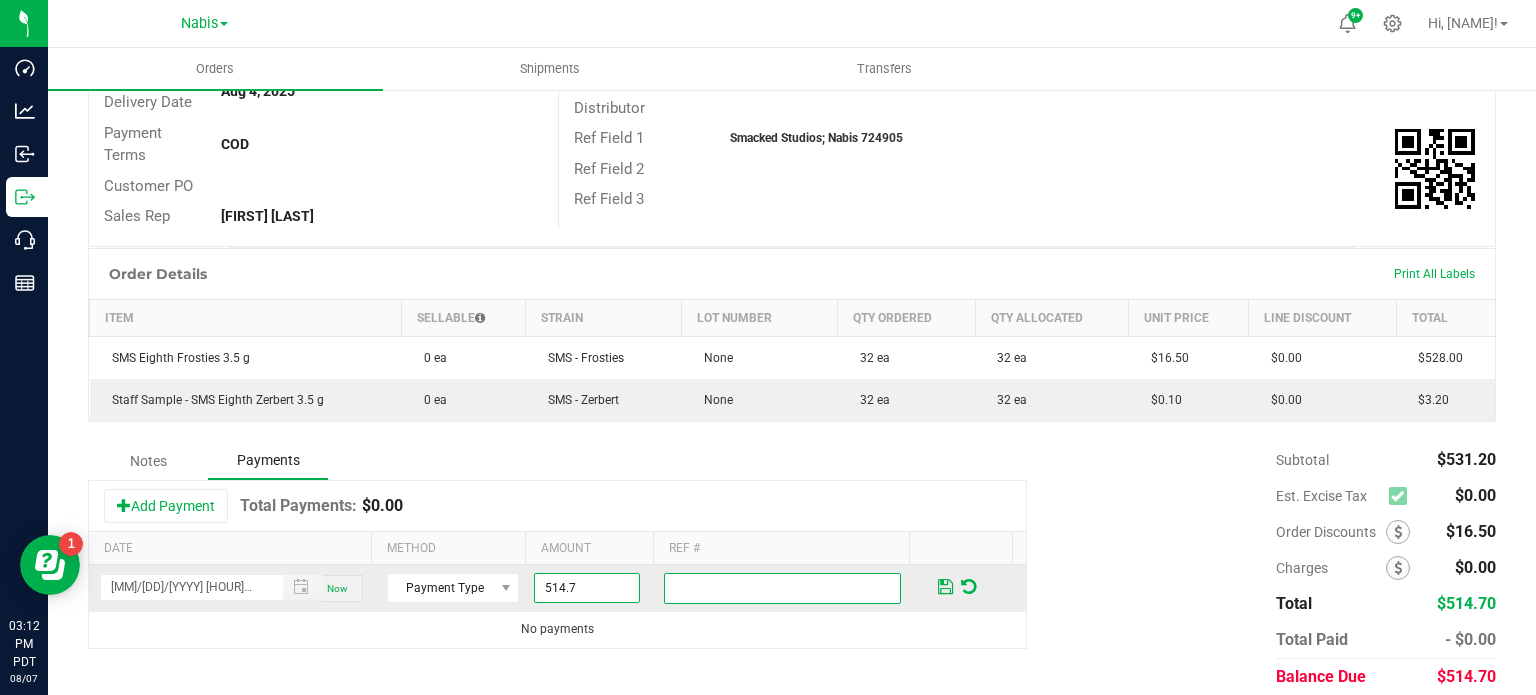 type on "$514.70" 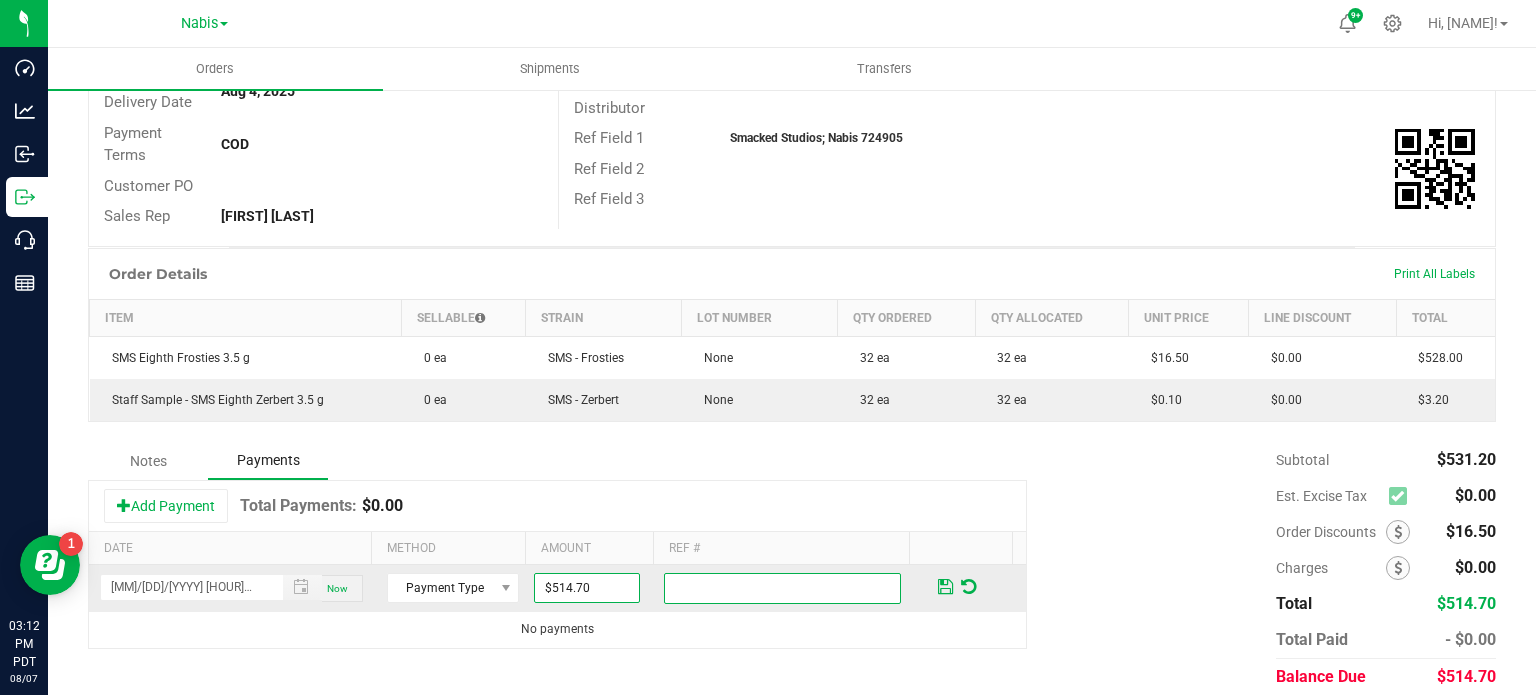 click at bounding box center (782, 588) 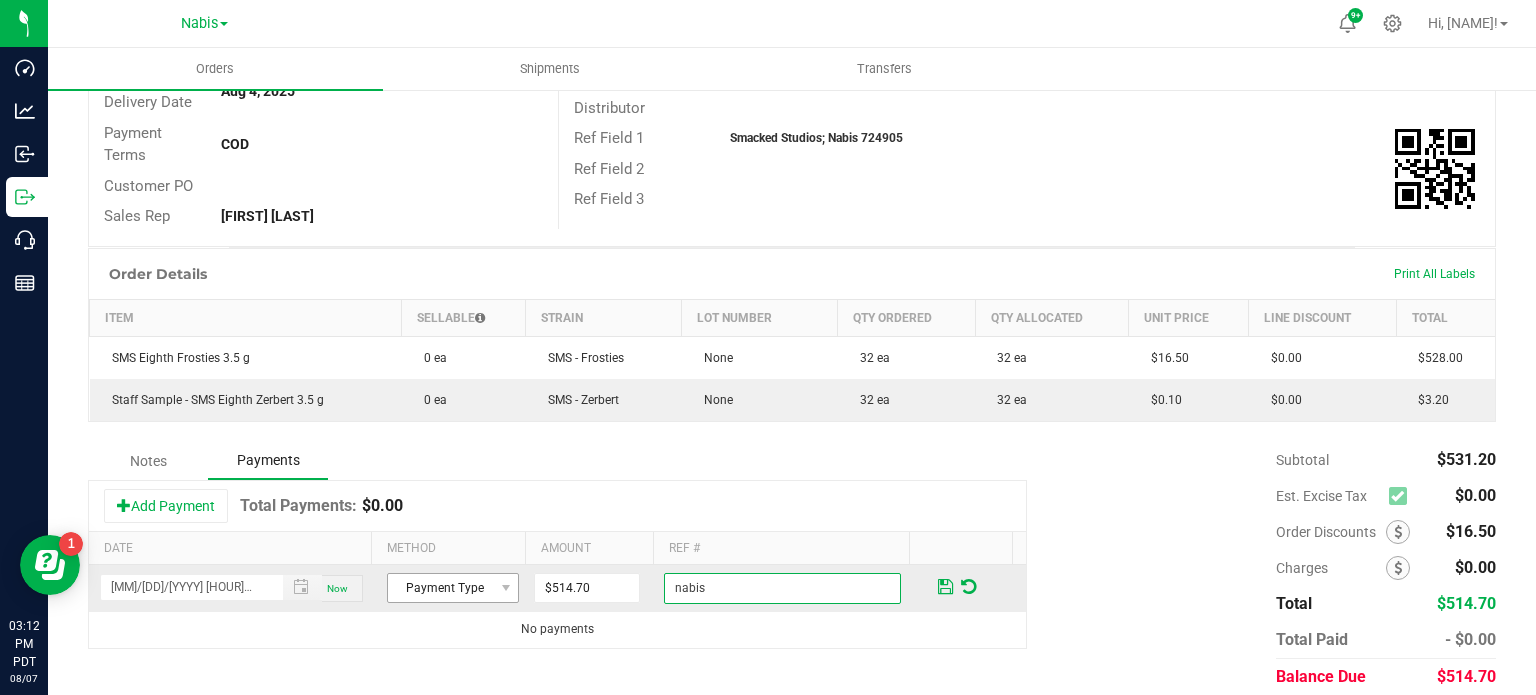 type on "nabis" 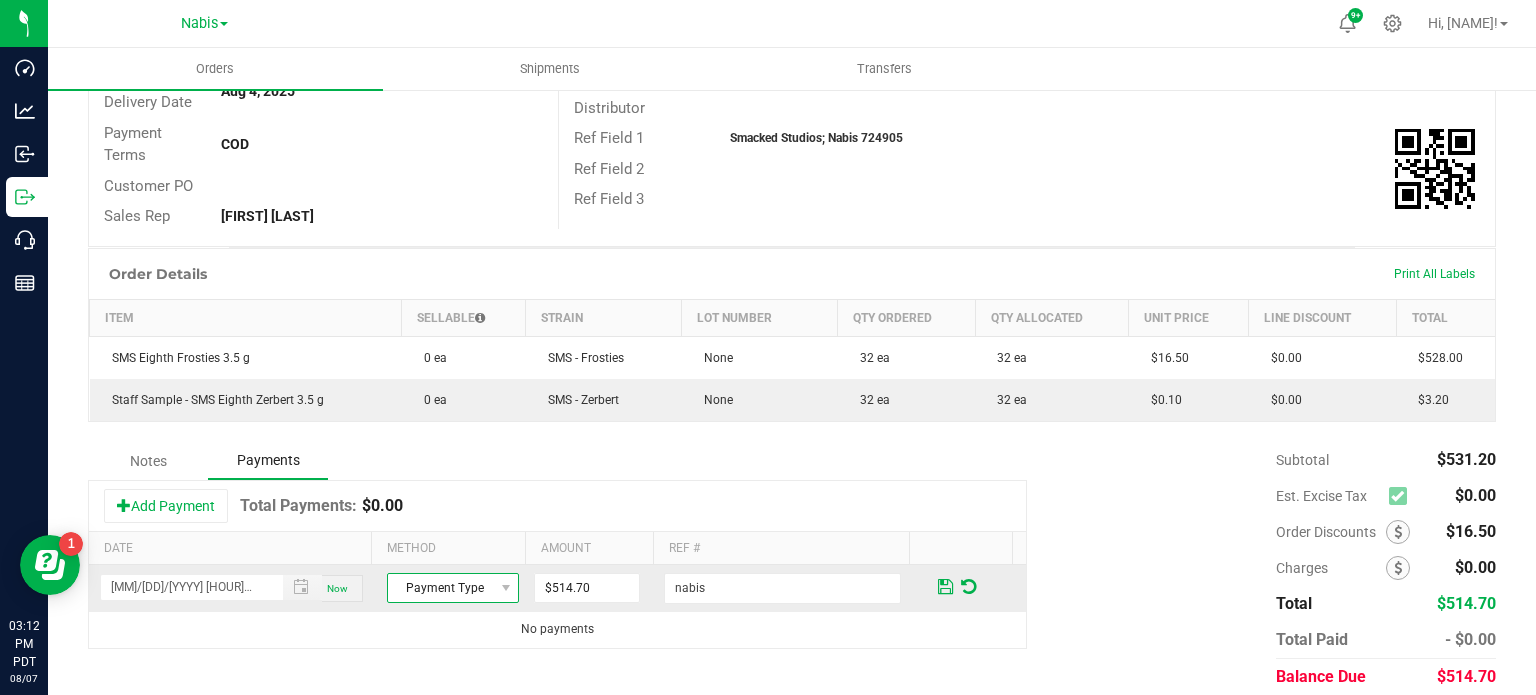 click on "Payment Type" at bounding box center [440, 588] 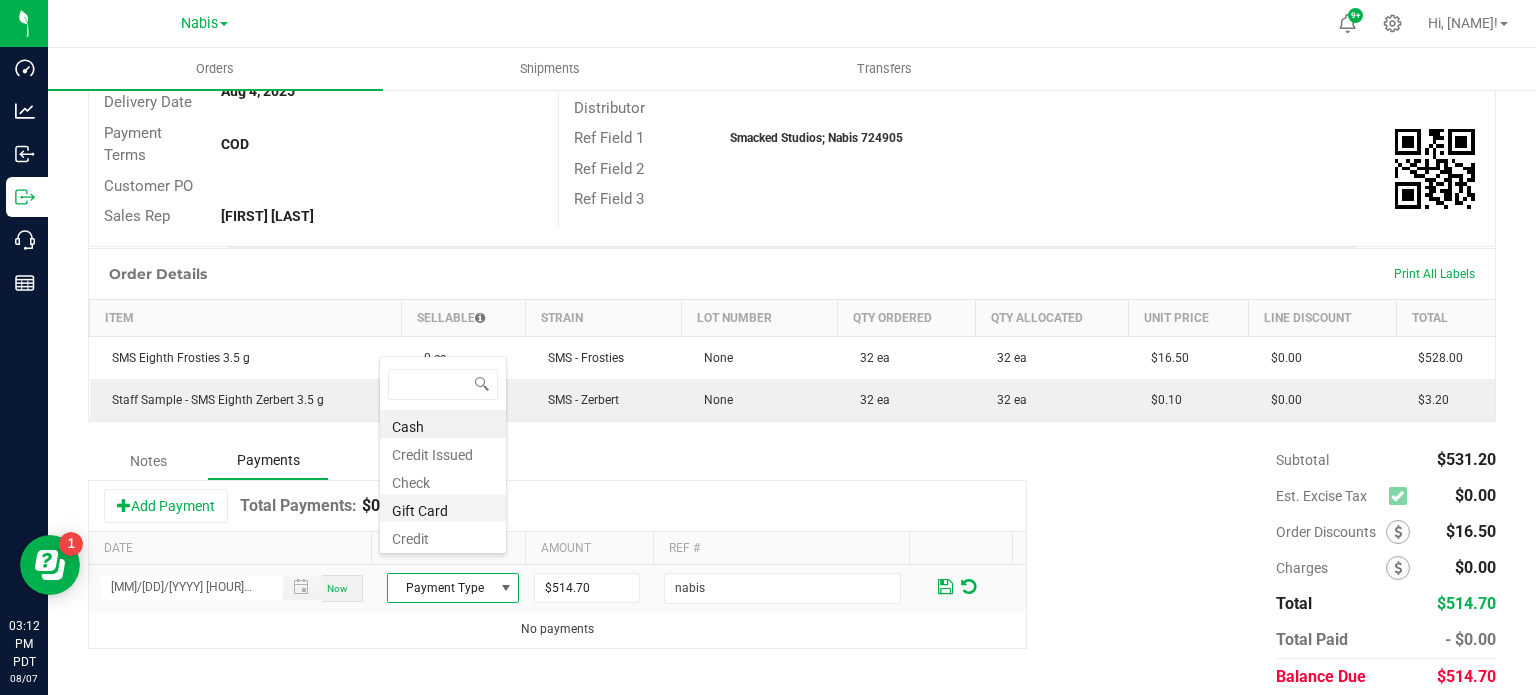 scroll, scrollTop: 99970, scrollLeft: 99872, axis: both 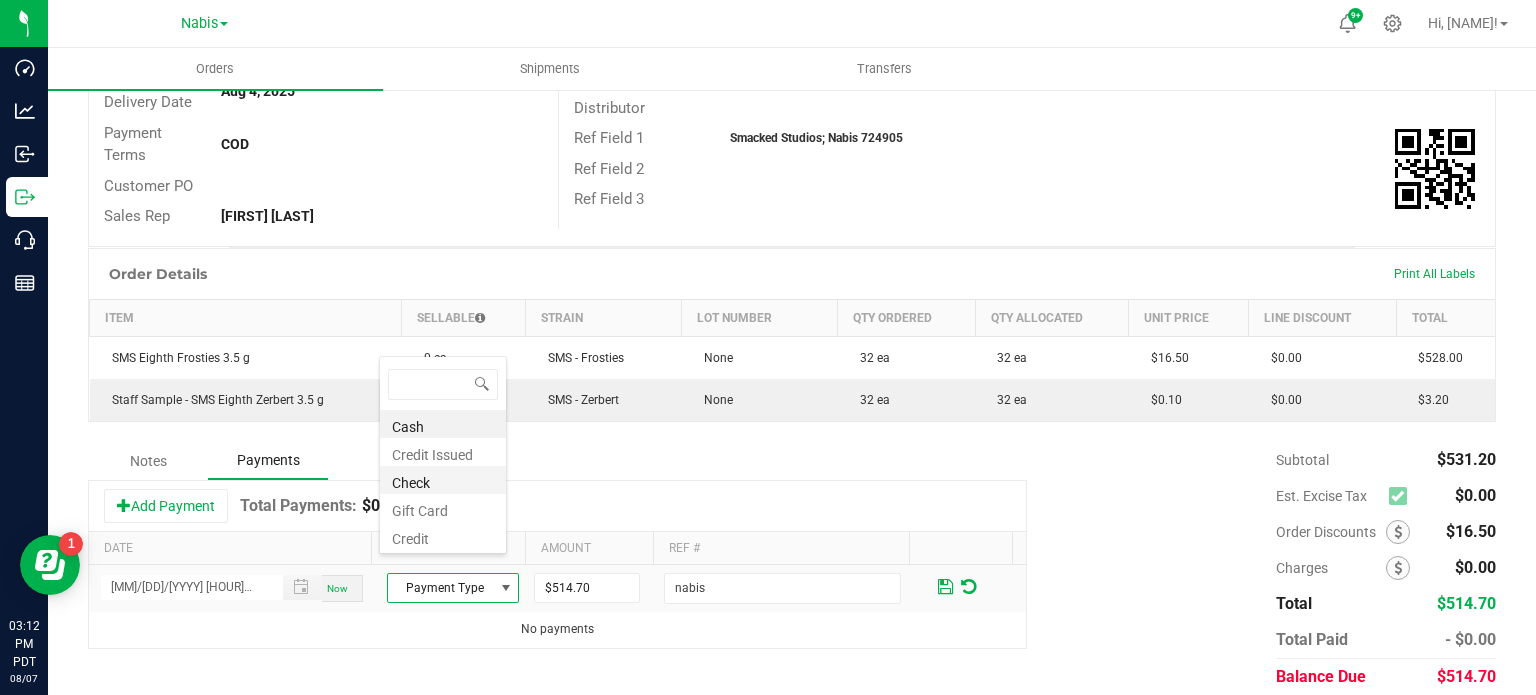 click on "Check" at bounding box center [443, 480] 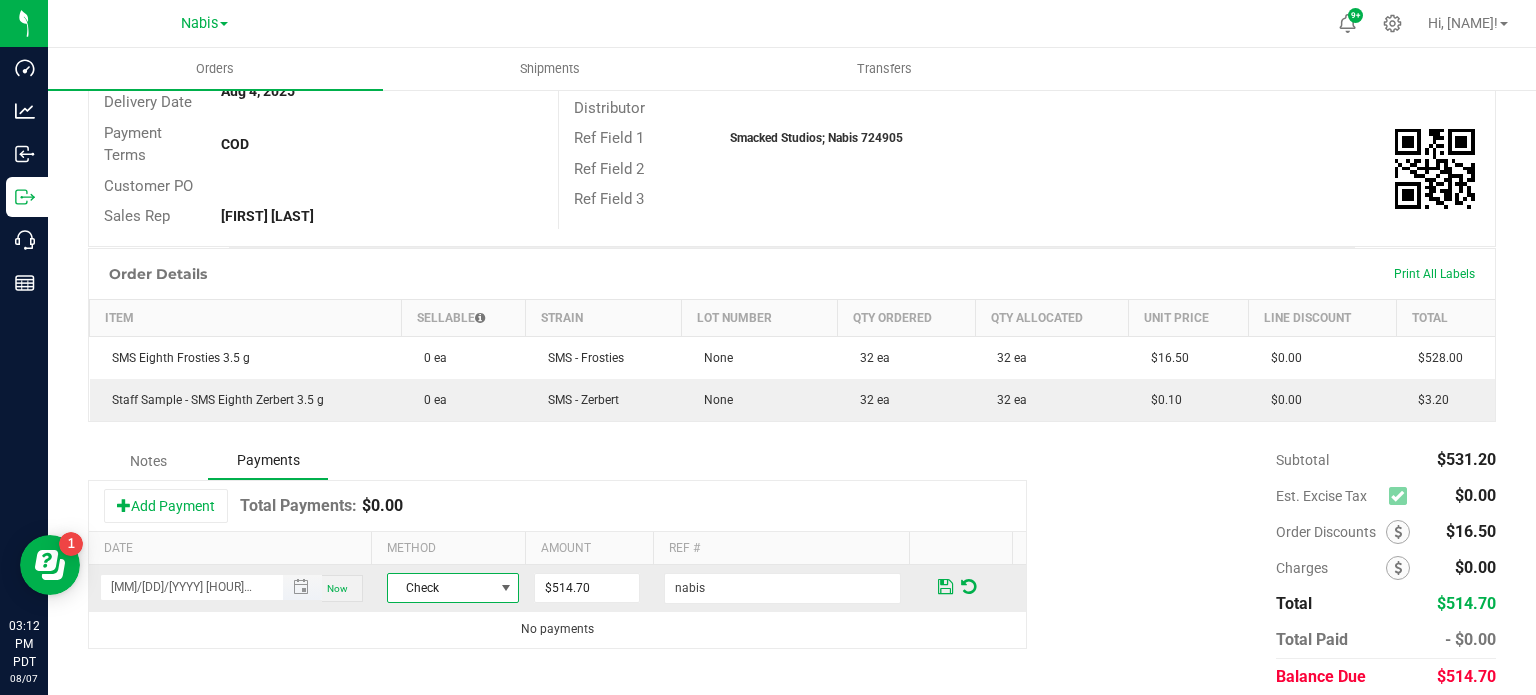 click at bounding box center (301, 587) 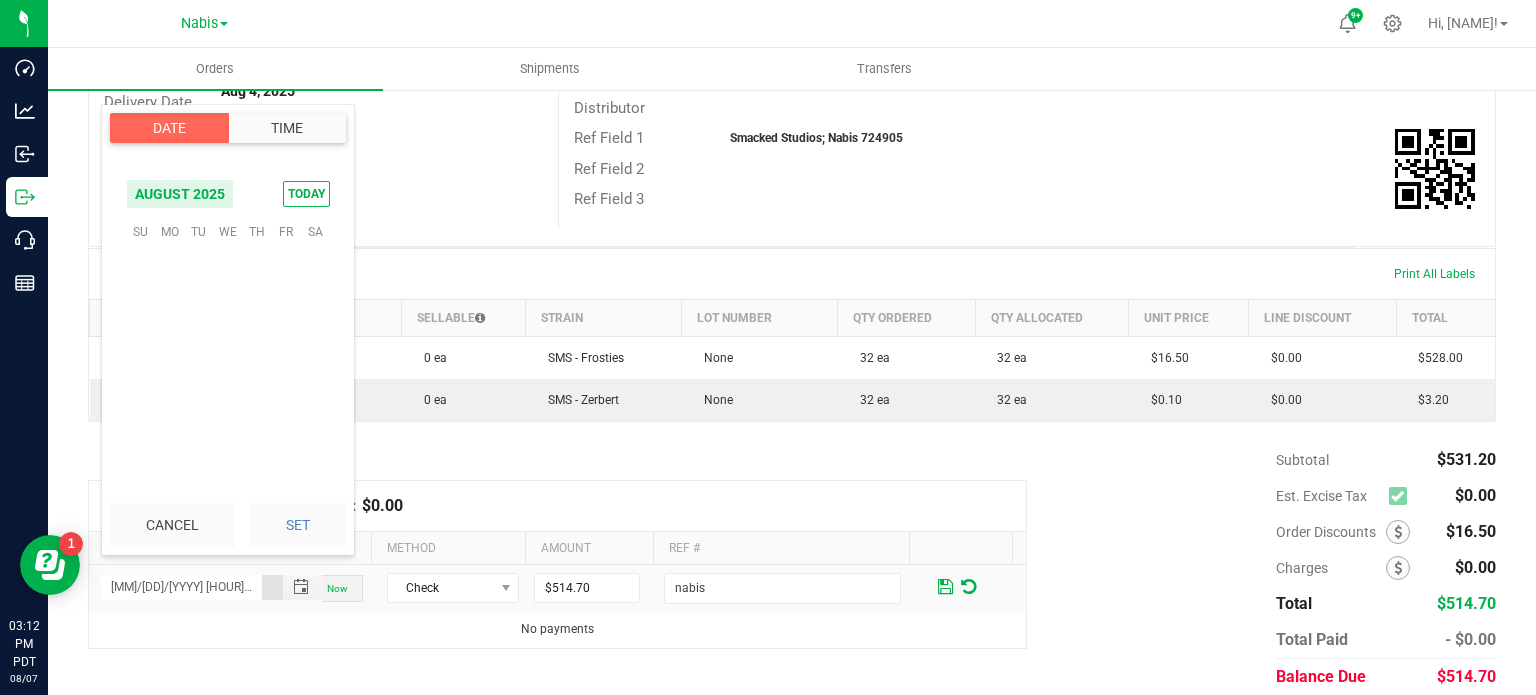 scroll, scrollTop: 0, scrollLeft: 0, axis: both 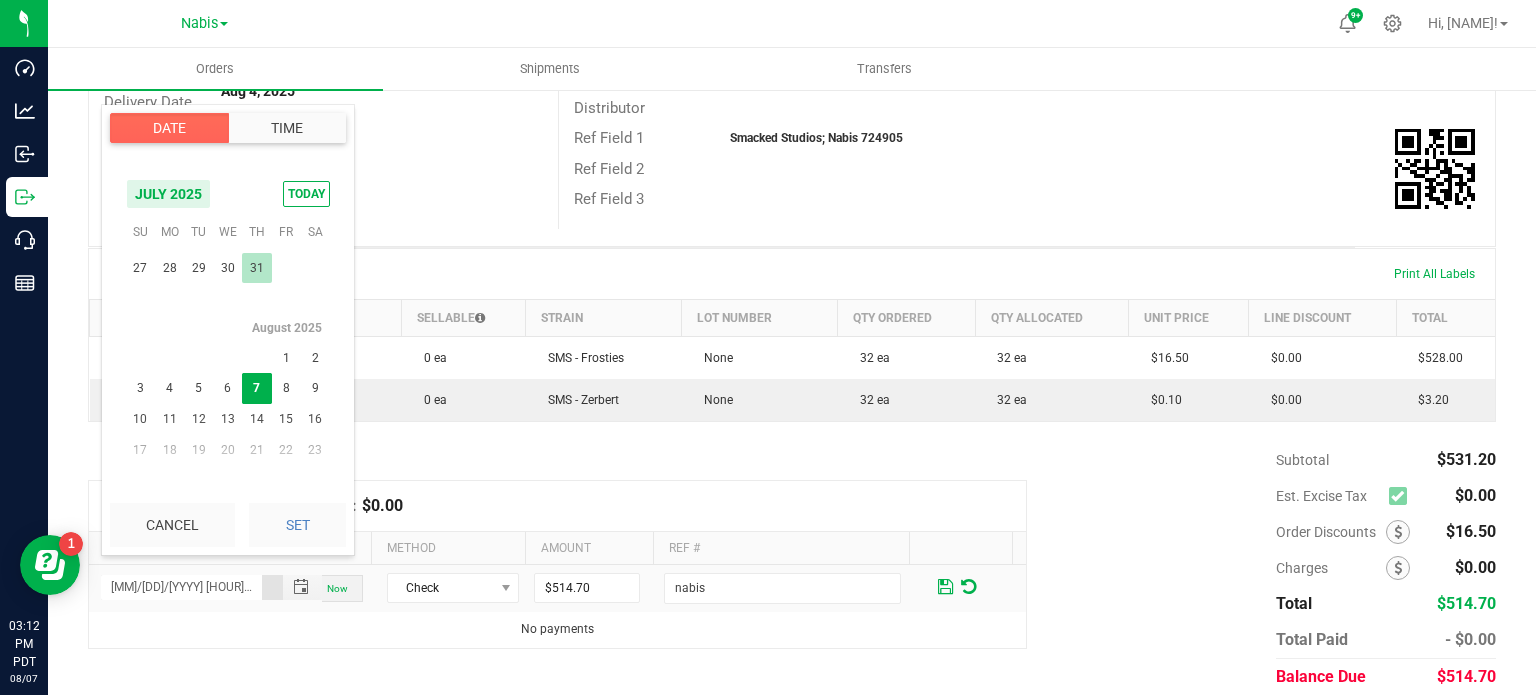 click on "31" at bounding box center [256, 268] 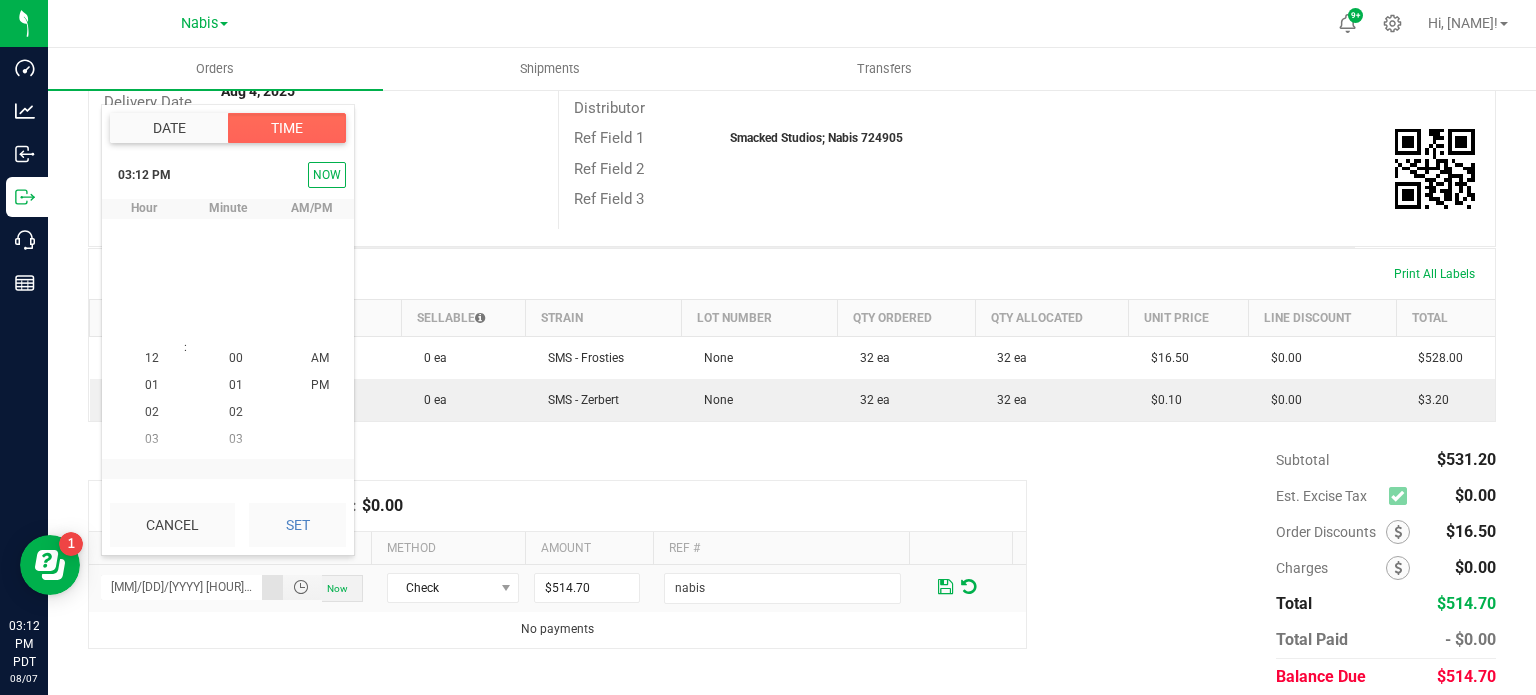 scroll, scrollTop: 323940, scrollLeft: 0, axis: vertical 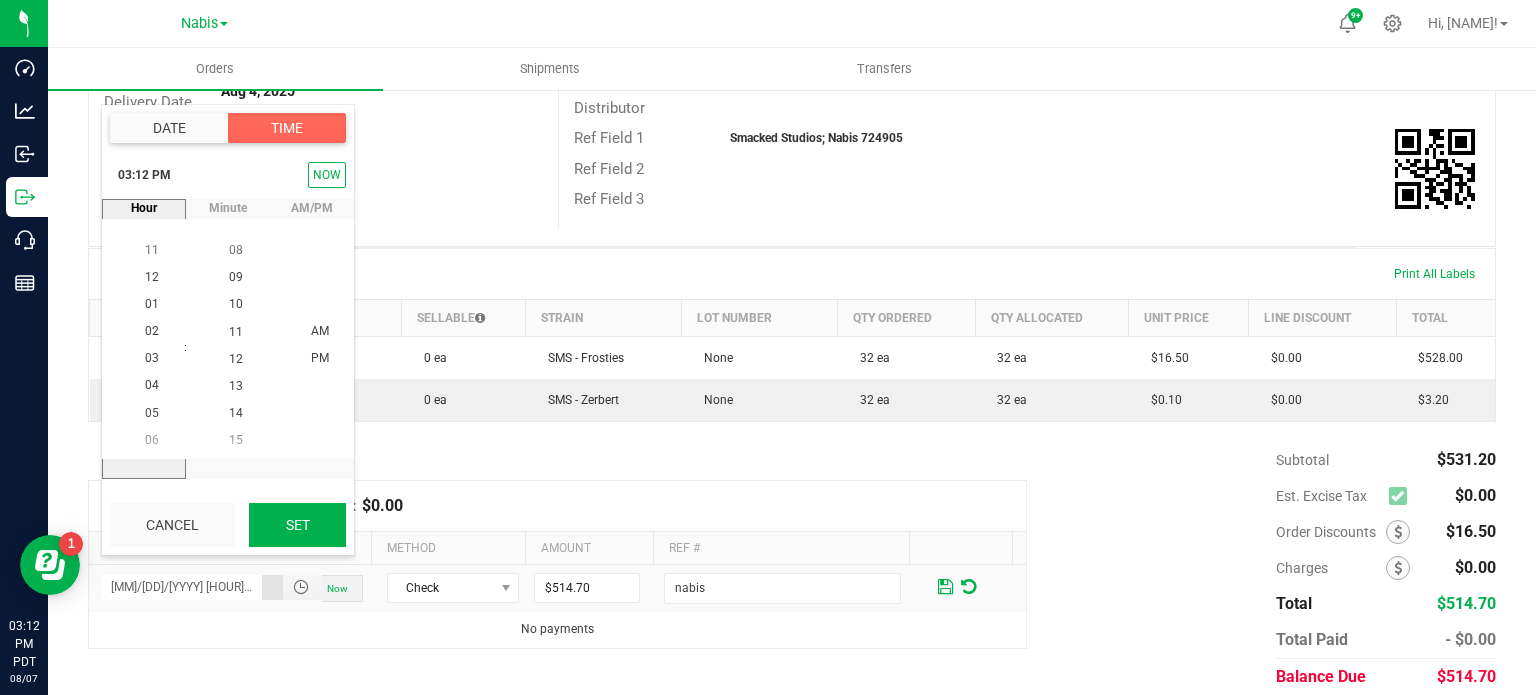 click on "Set" at bounding box center [297, 525] 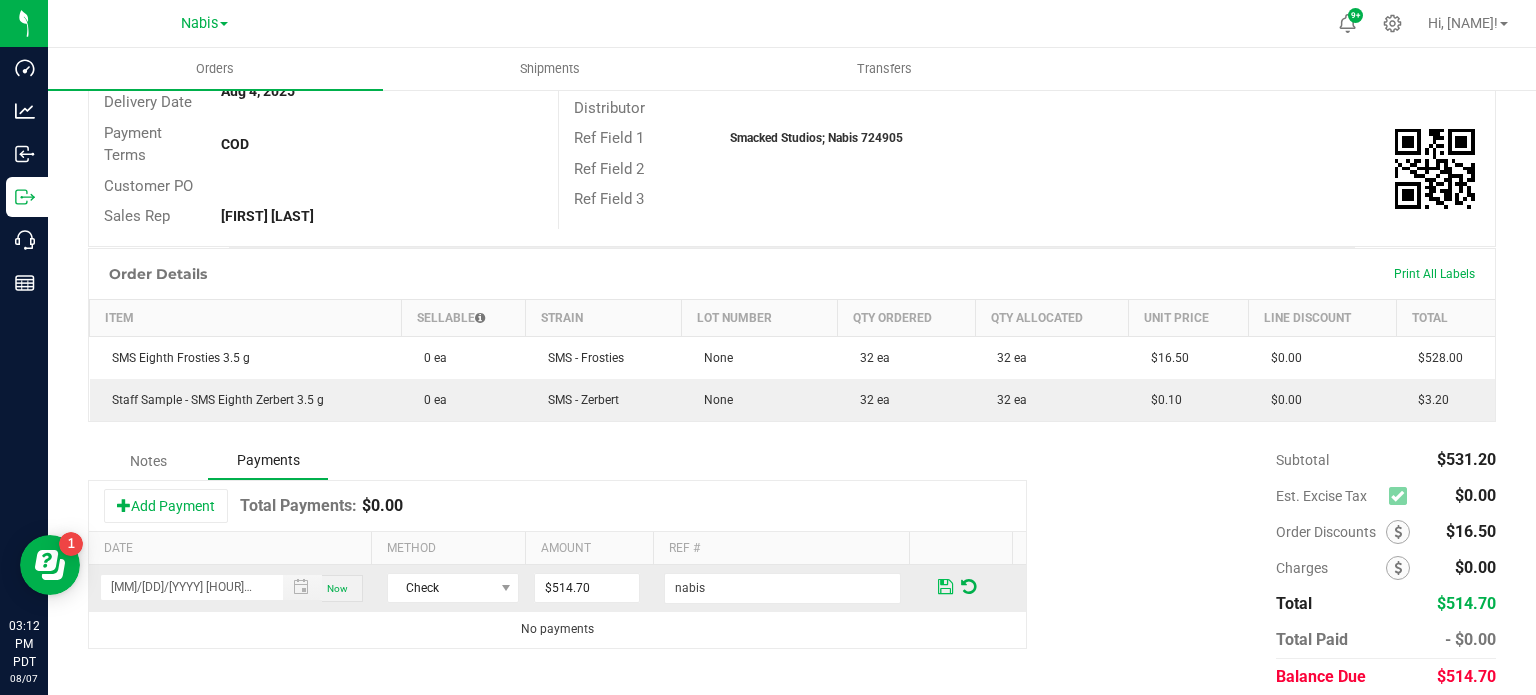 click at bounding box center (945, 587) 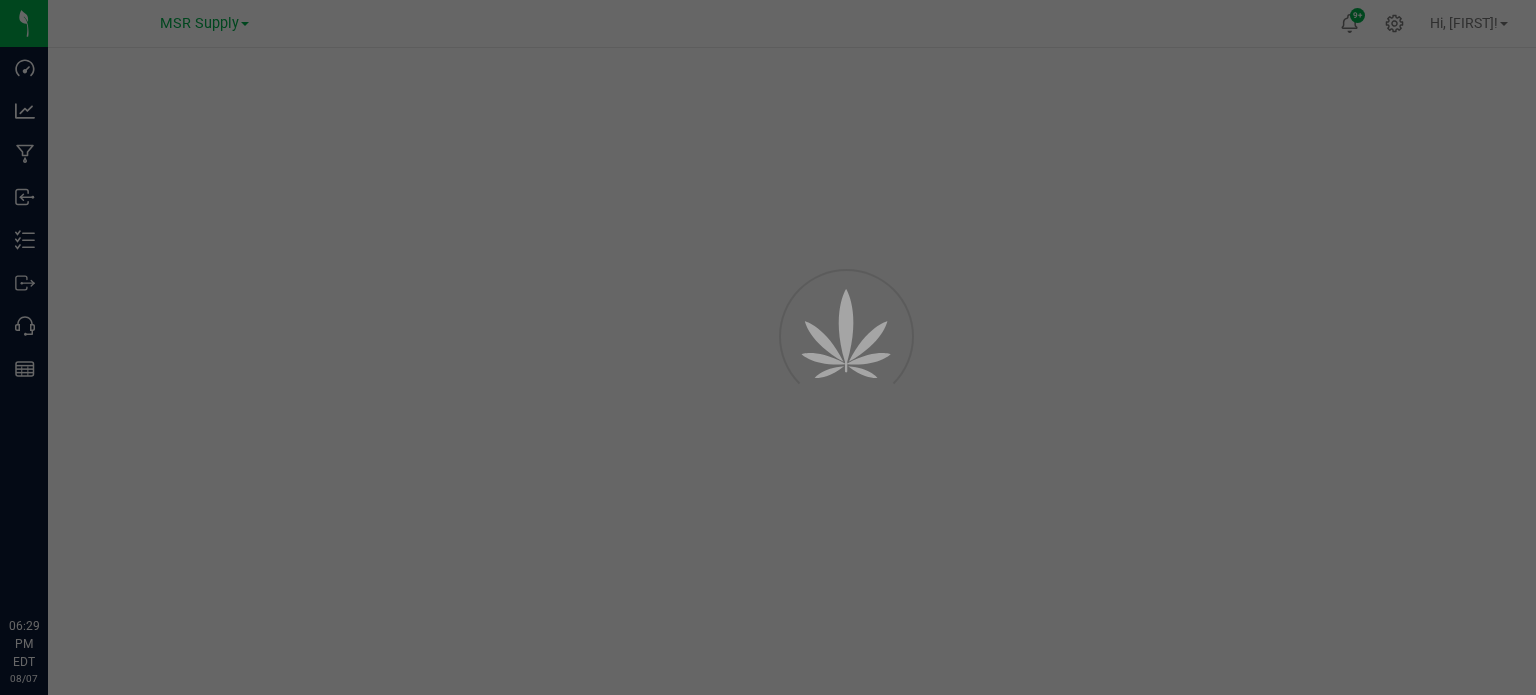 scroll, scrollTop: 0, scrollLeft: 0, axis: both 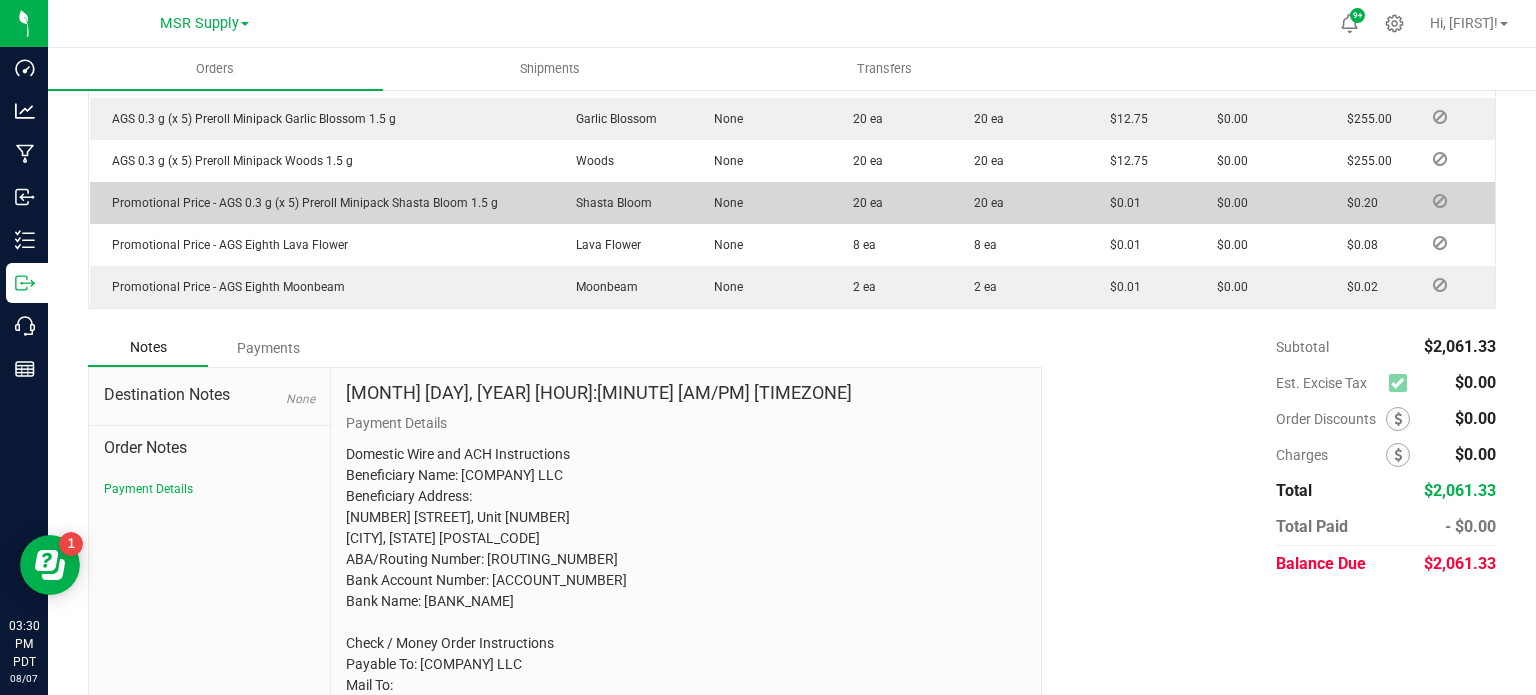 click on "Payments" at bounding box center [268, 348] 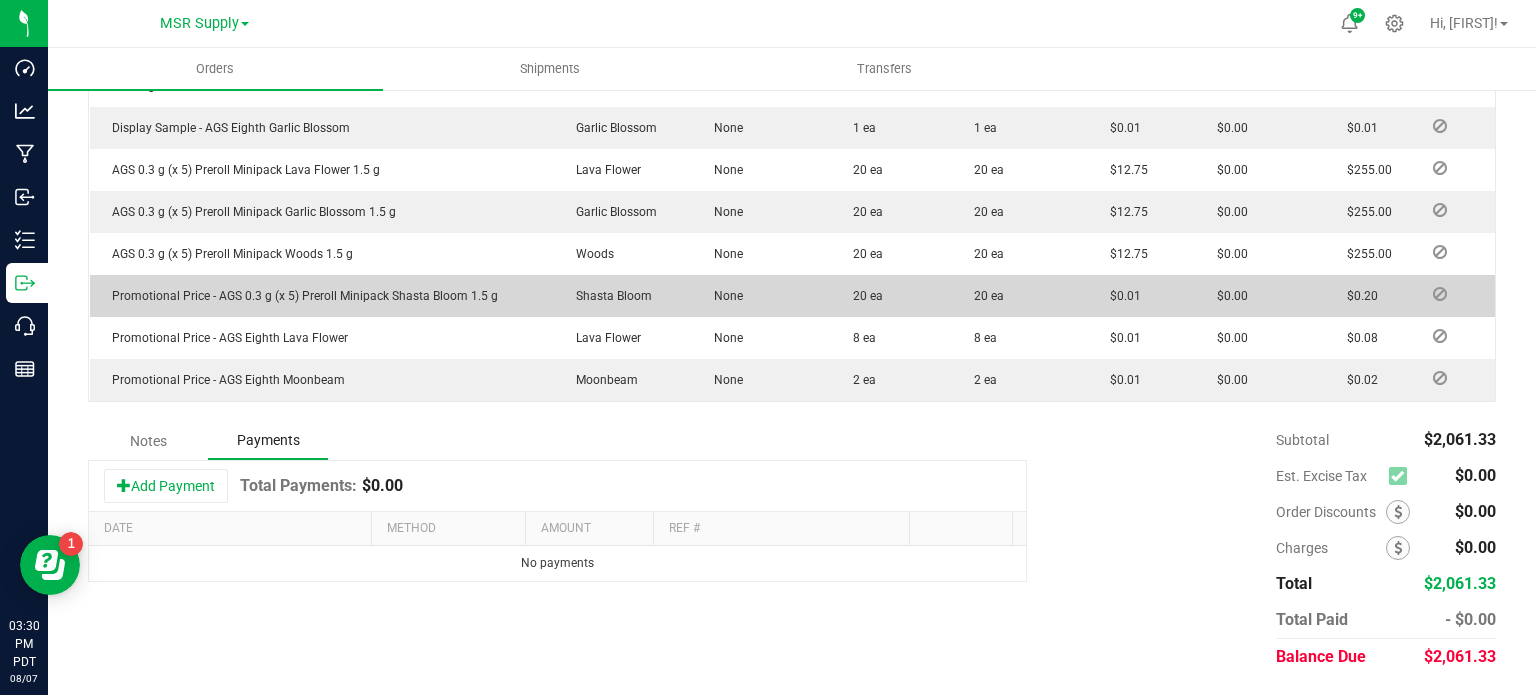 scroll, scrollTop: 824, scrollLeft: 0, axis: vertical 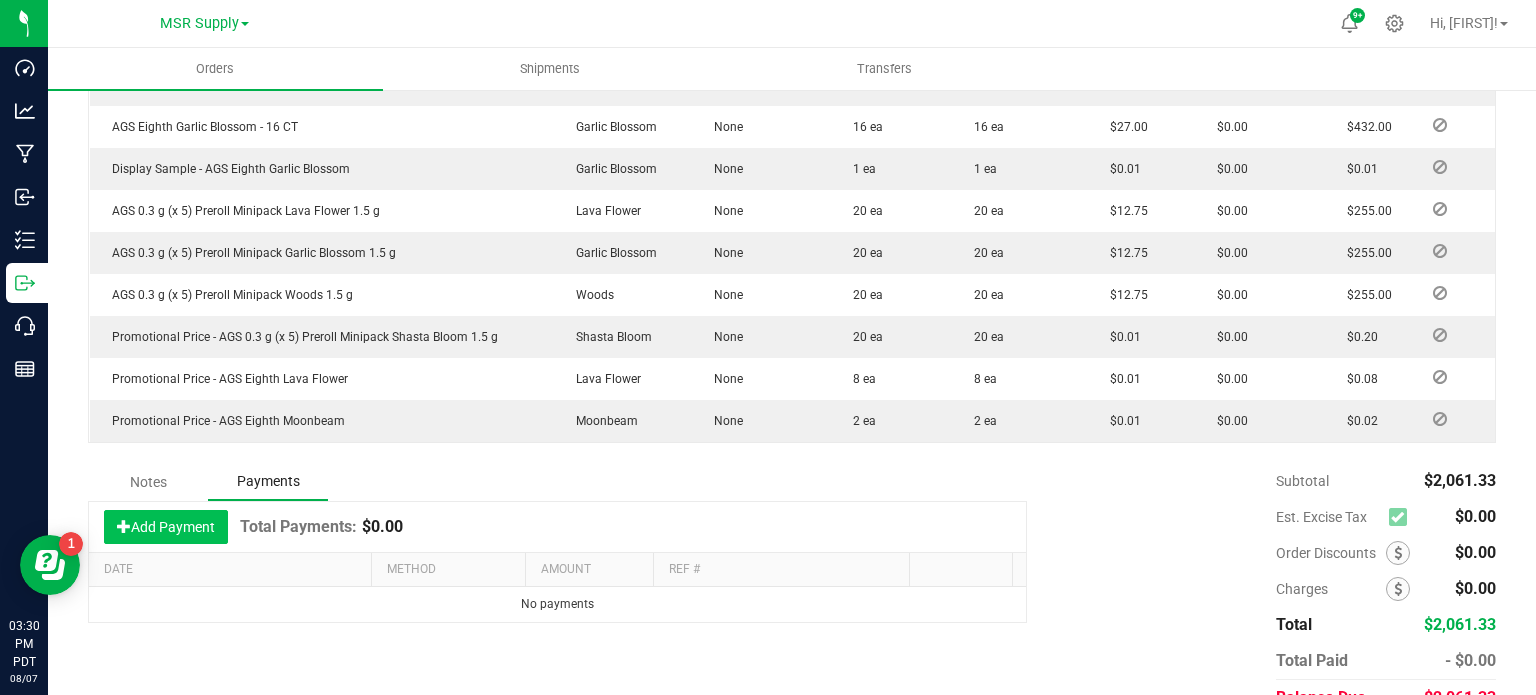 click on "Add Payment" at bounding box center (166, 527) 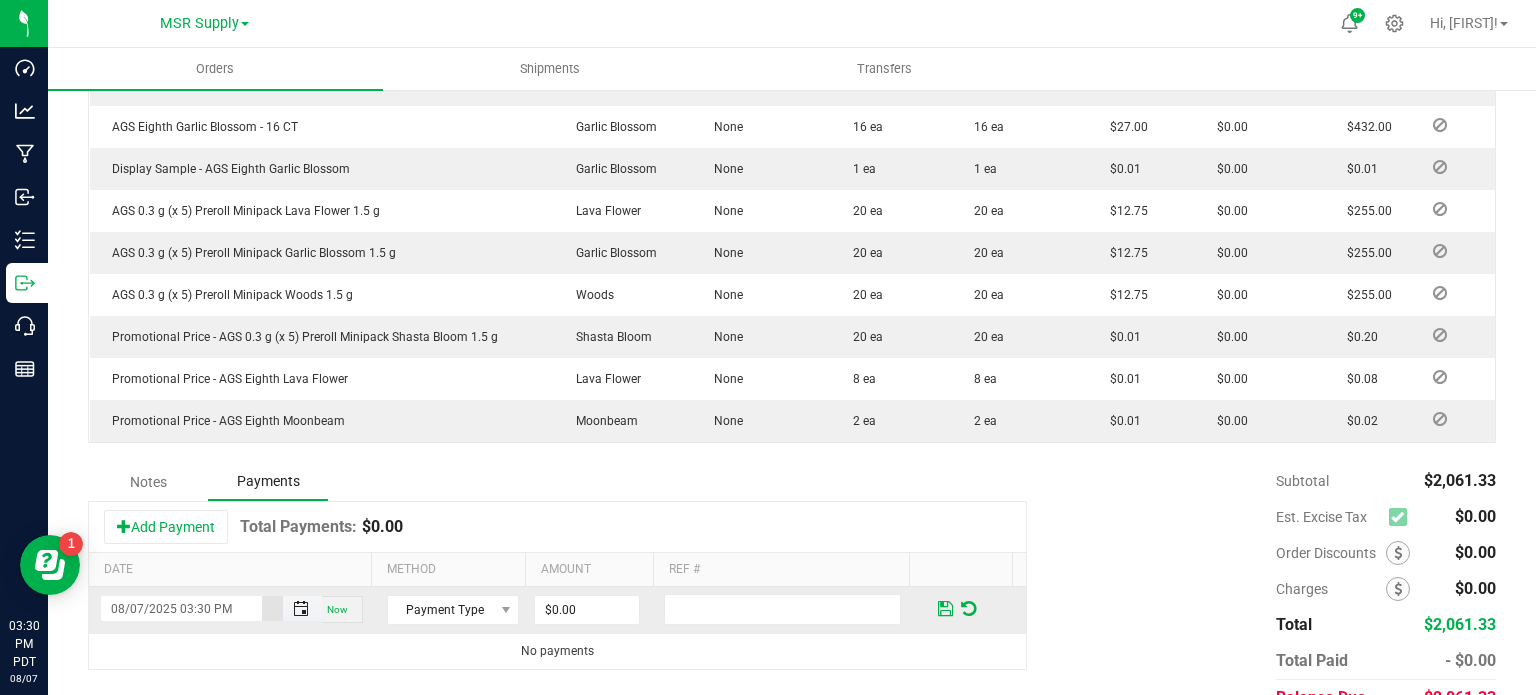 click at bounding box center [302, 608] 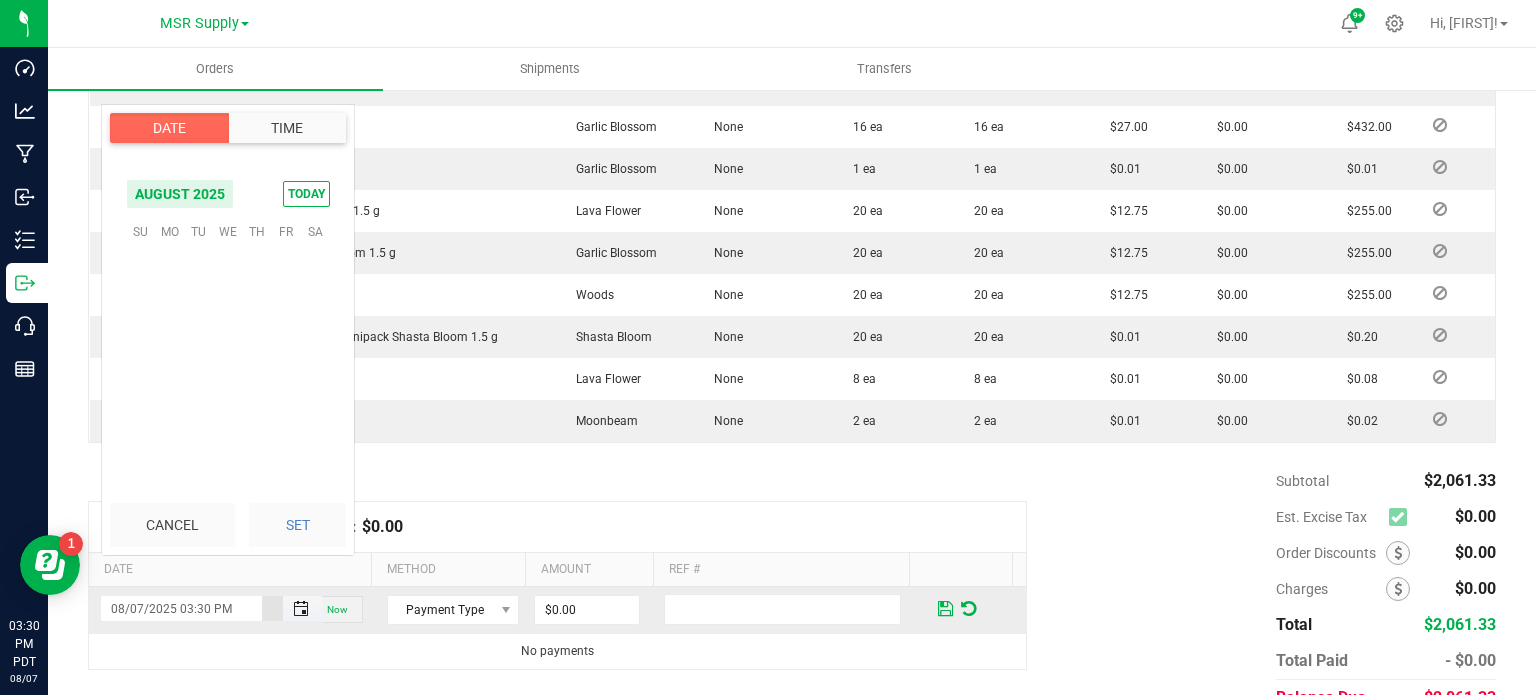 scroll, scrollTop: 0, scrollLeft: 0, axis: both 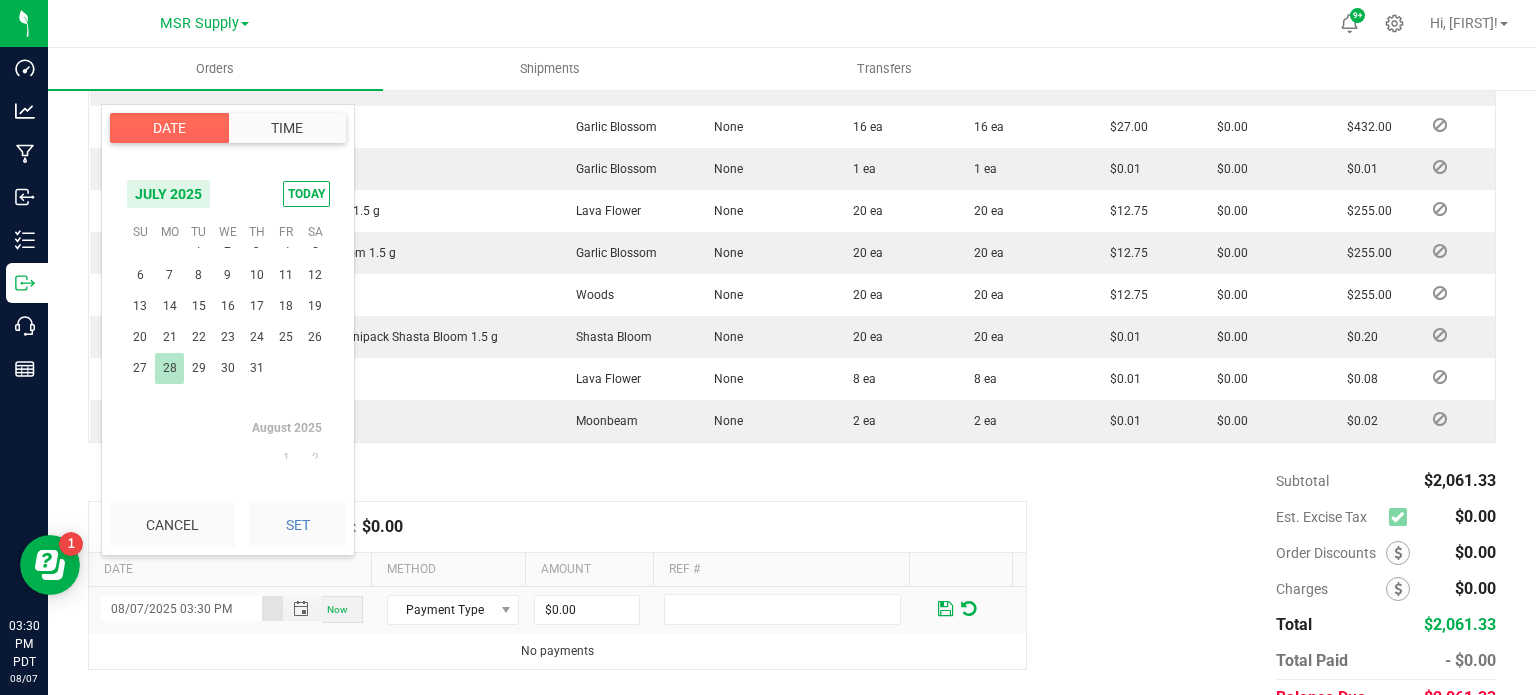 click on "28" at bounding box center (169, 368) 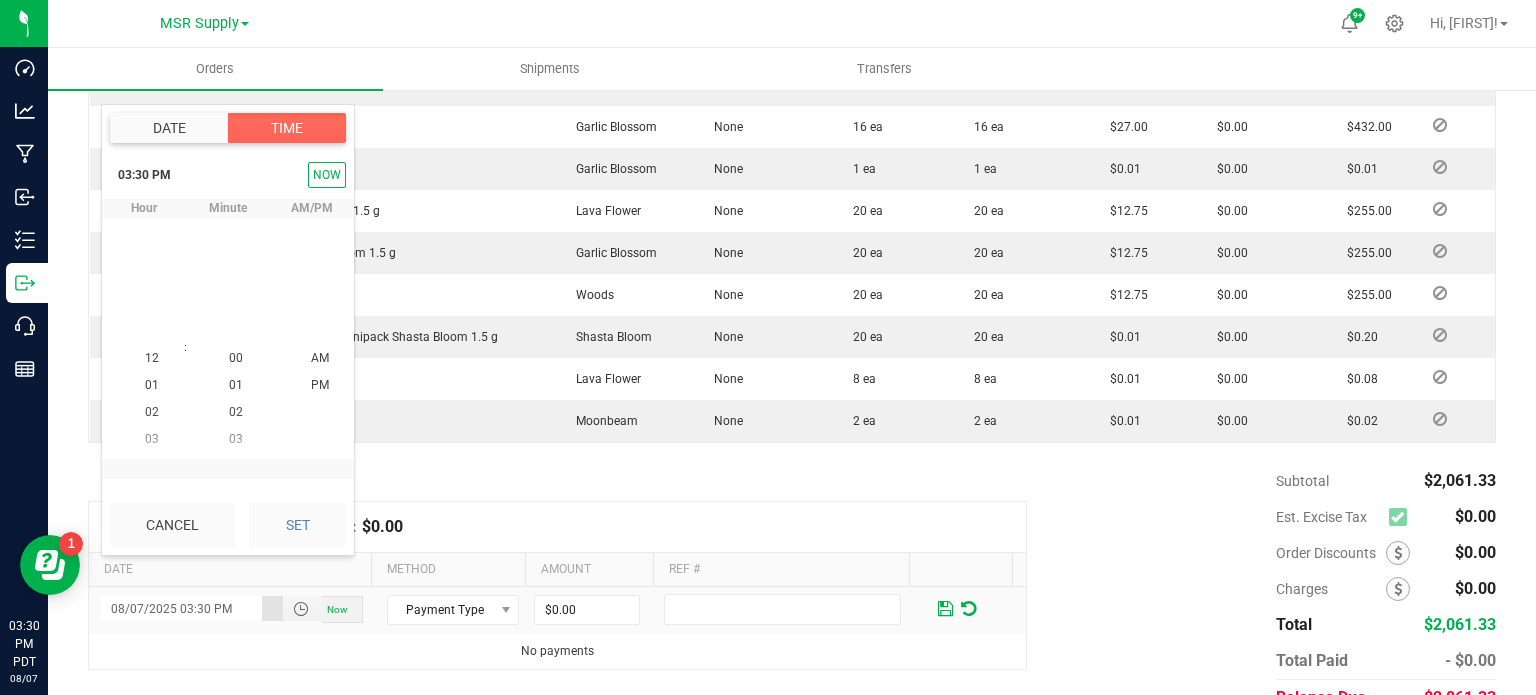 scroll, scrollTop: 323940, scrollLeft: 0, axis: vertical 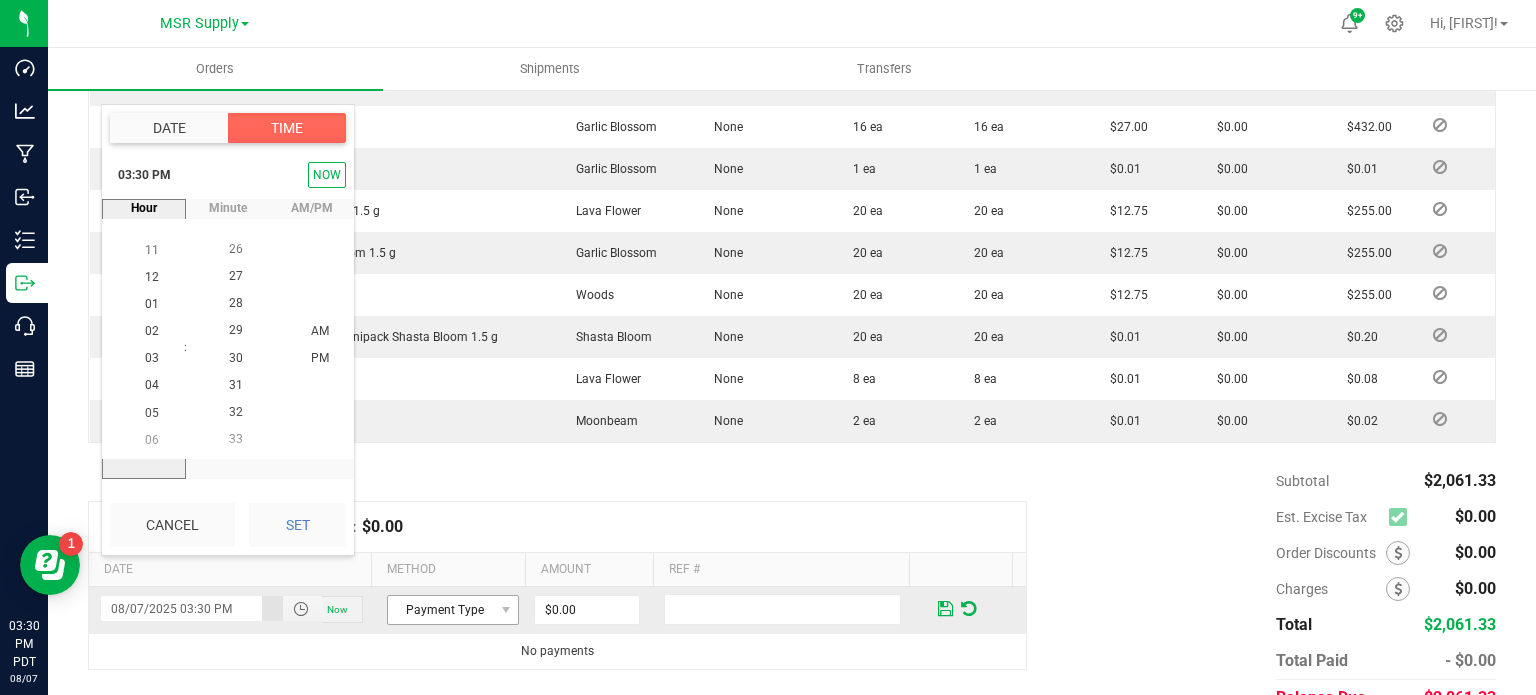 drag, startPoint x: 320, startPoint y: 535, endPoint x: 445, endPoint y: 567, distance: 129.031 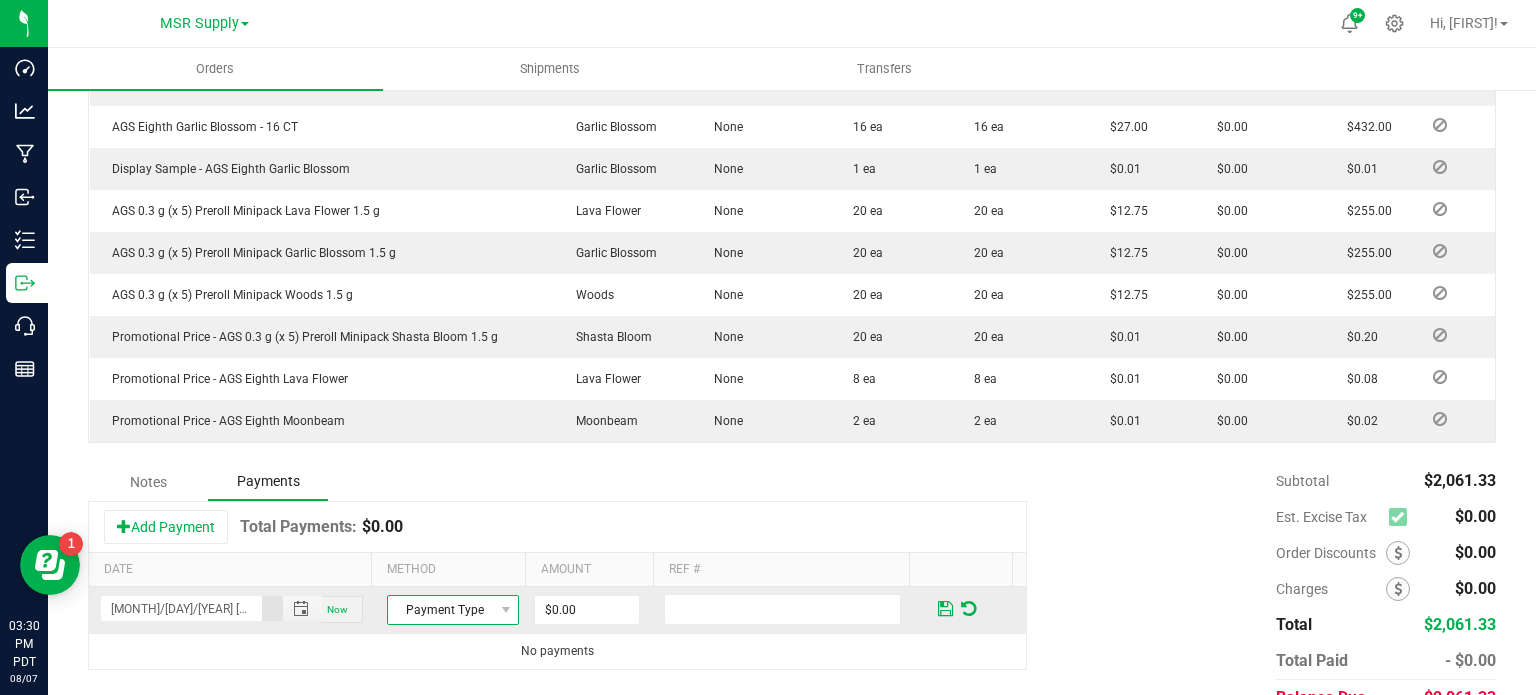 click on "Payment Type" at bounding box center [440, 610] 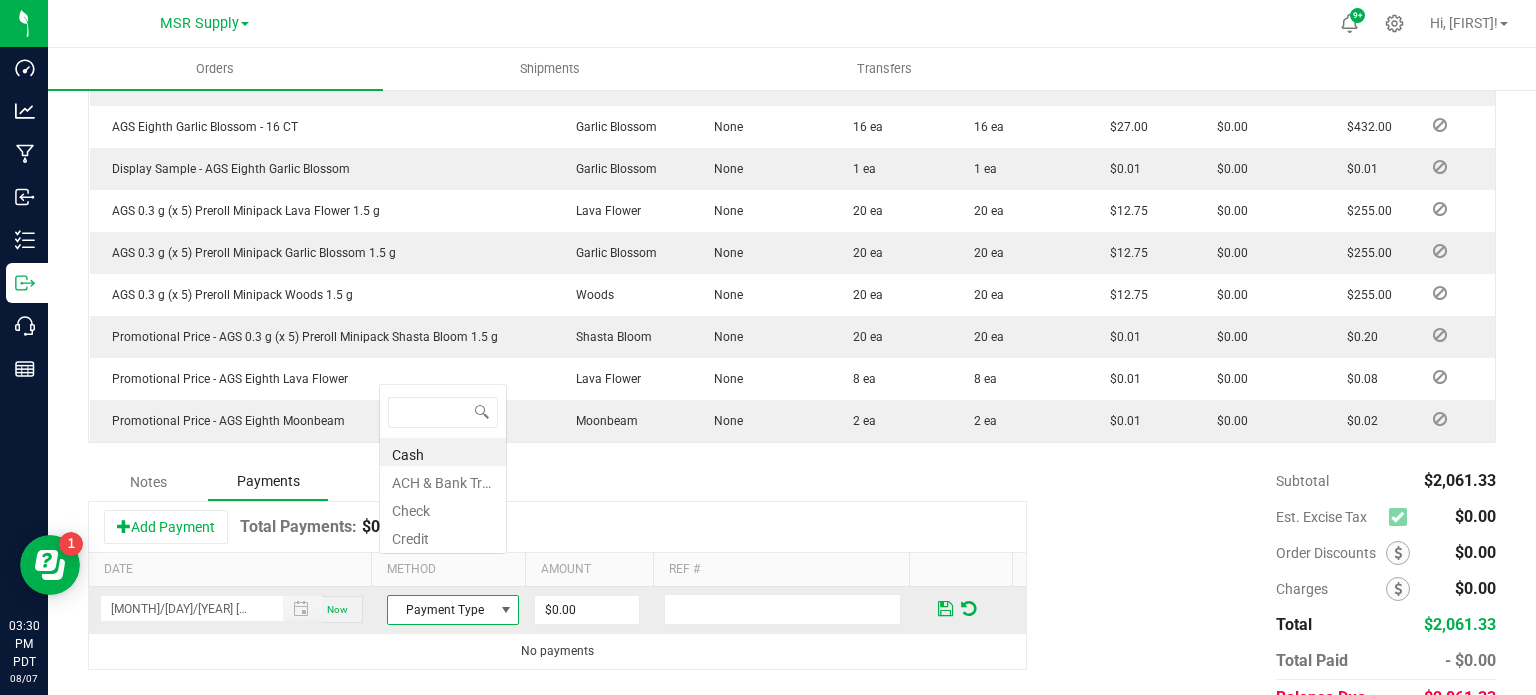 scroll, scrollTop: 0, scrollLeft: 0, axis: both 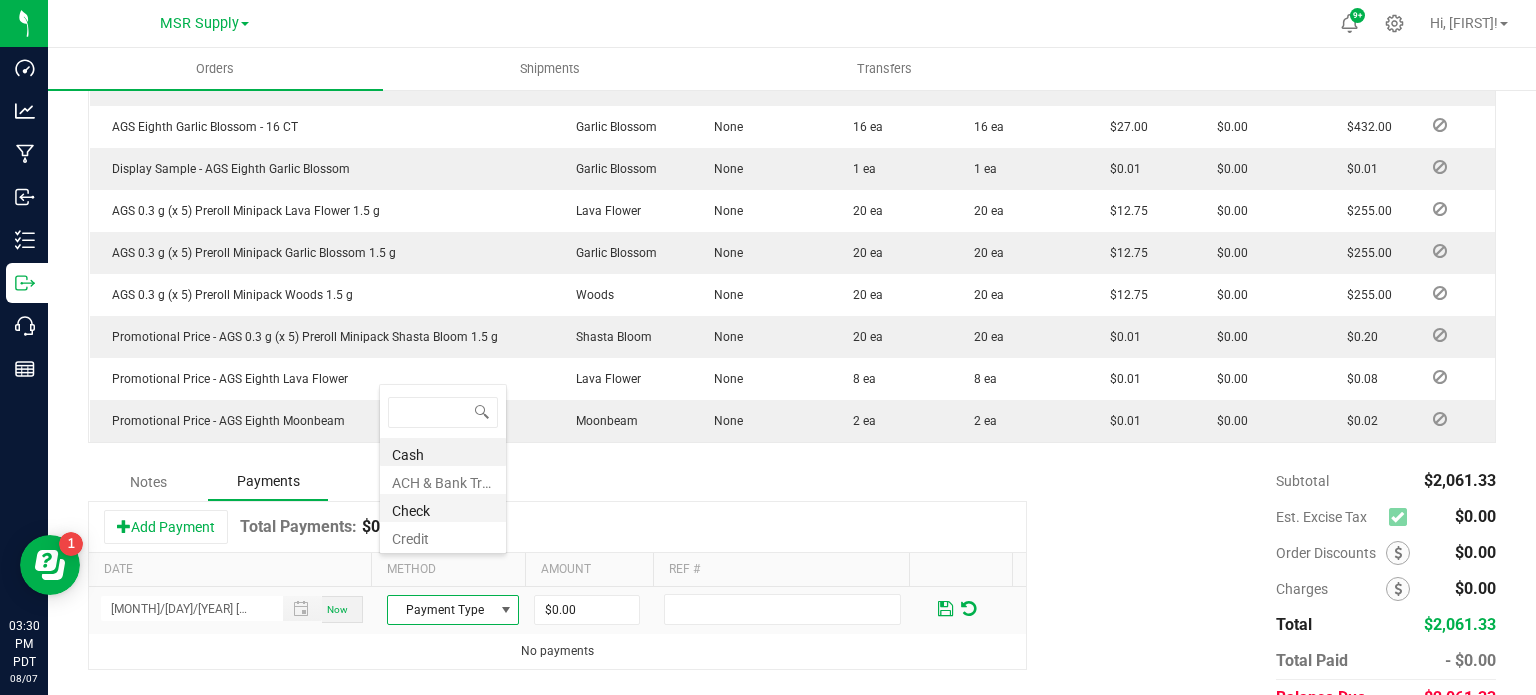 click on "Check" at bounding box center (443, 508) 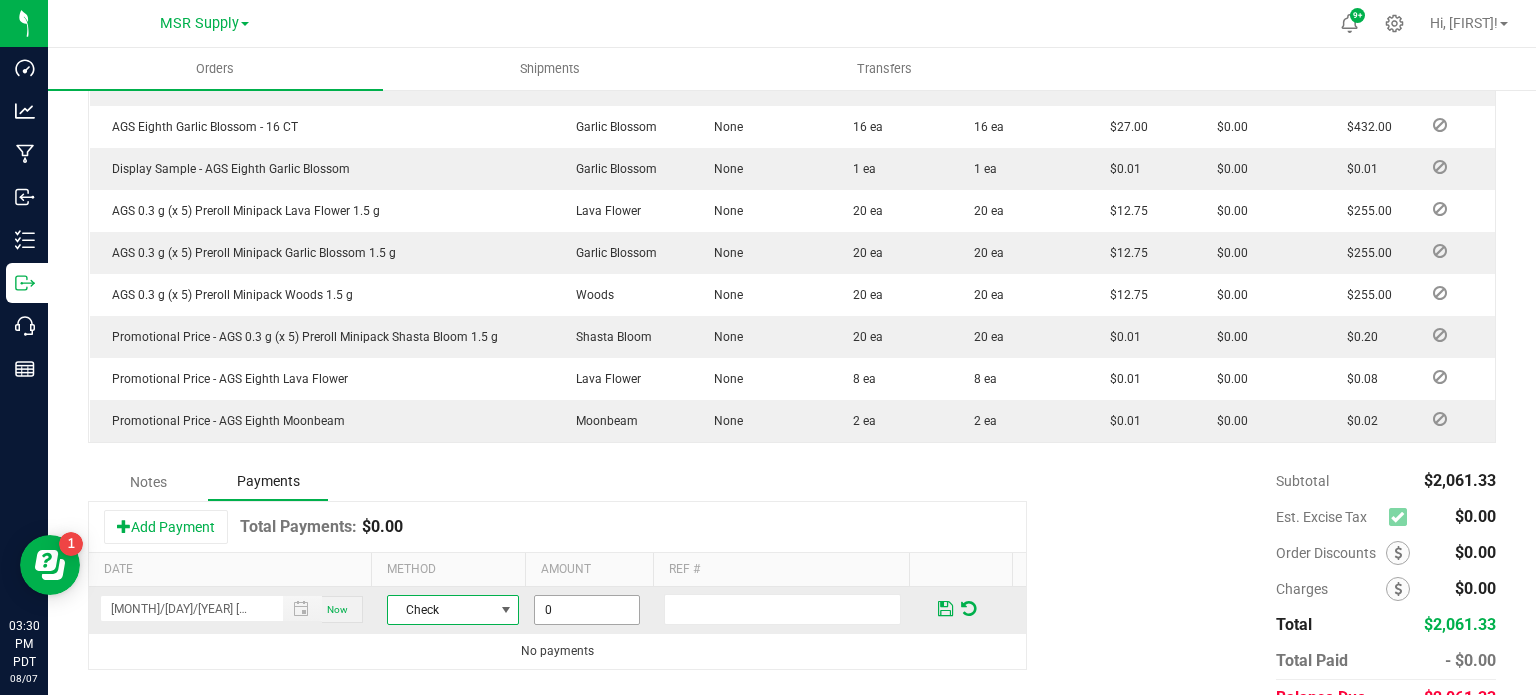 click on "0" at bounding box center (587, 610) 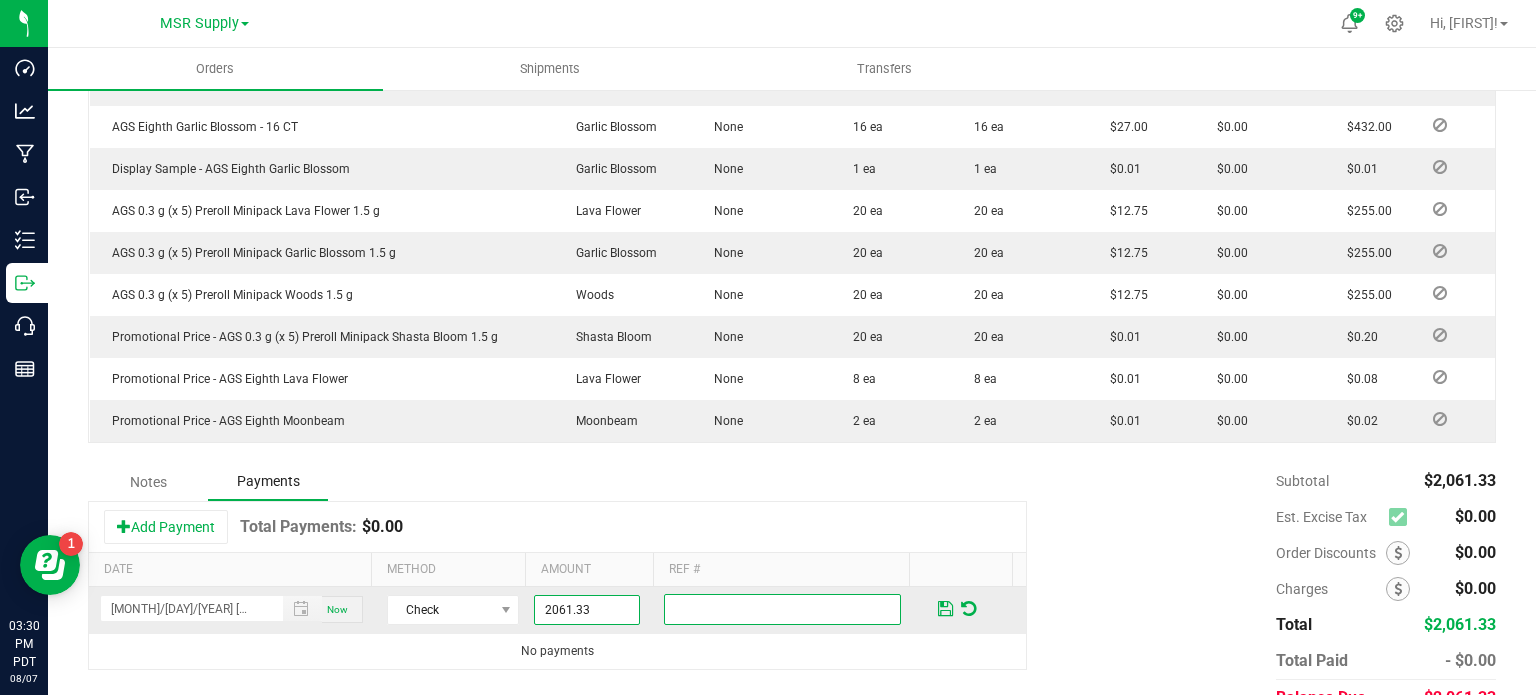 type on "$2,061.33" 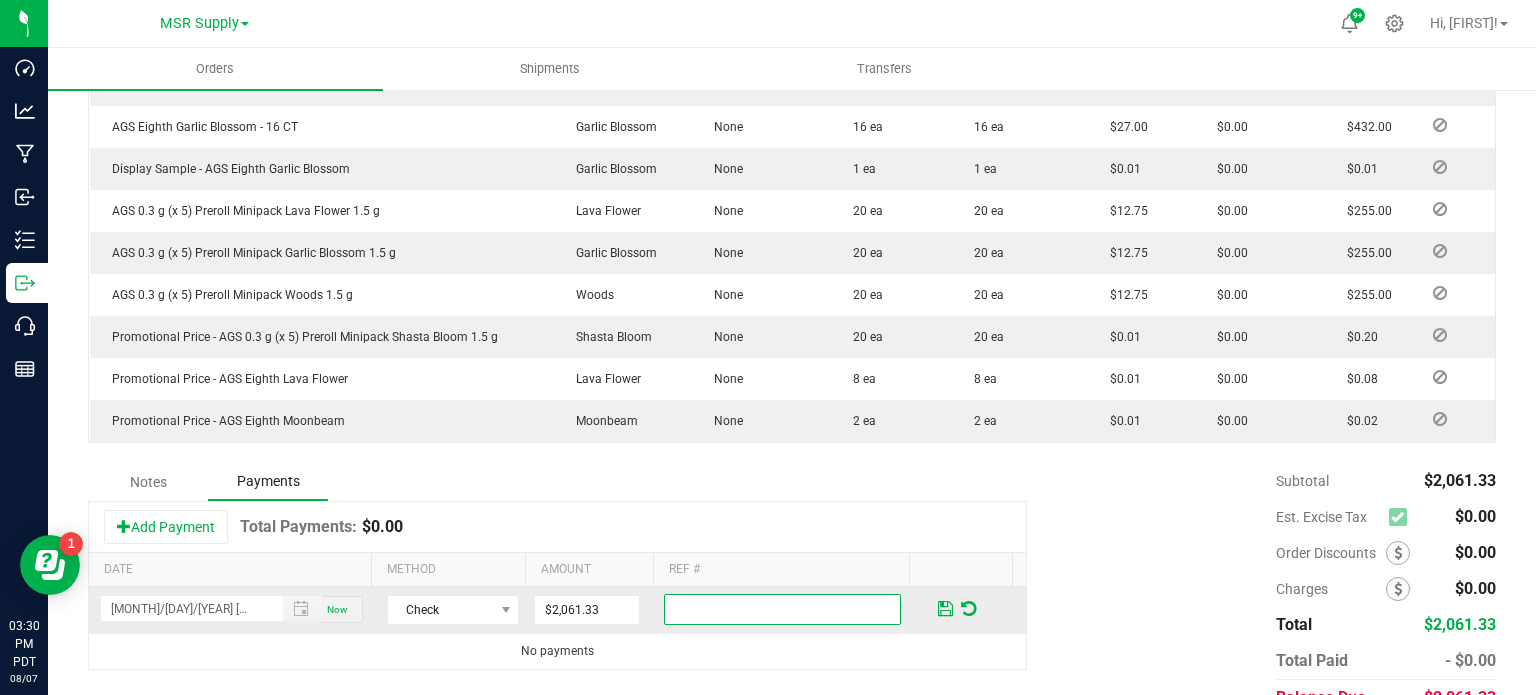 click at bounding box center [782, 609] 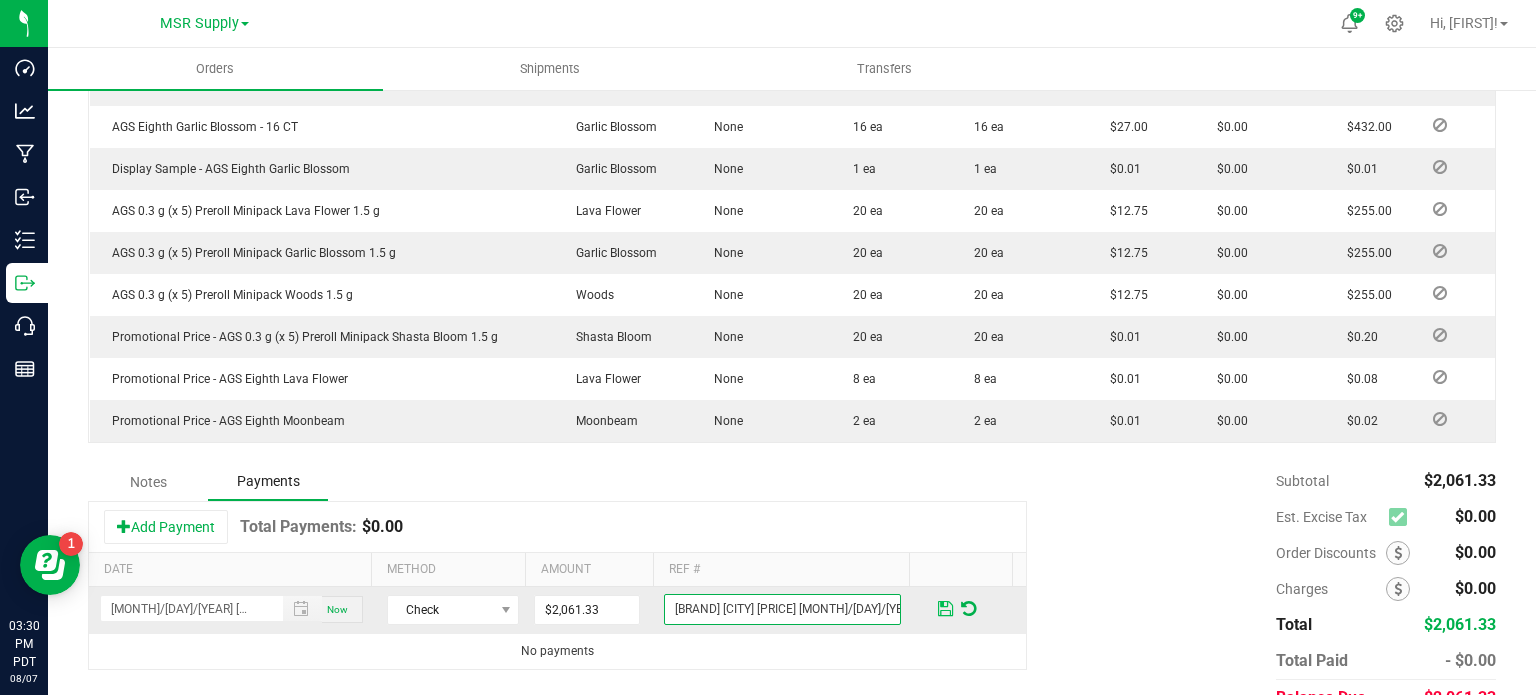 type on "Medmen WeHo $2,061.33  7/28/25" 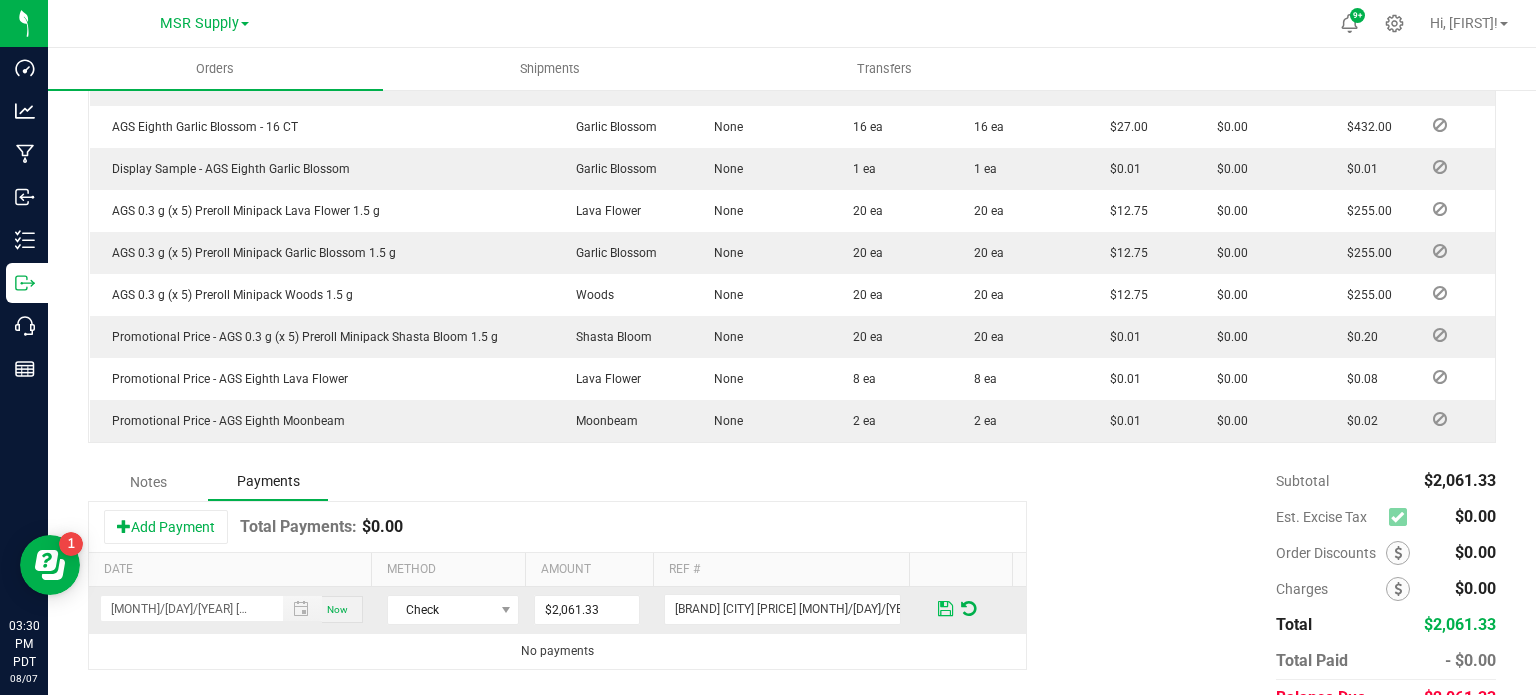 click at bounding box center [945, 609] 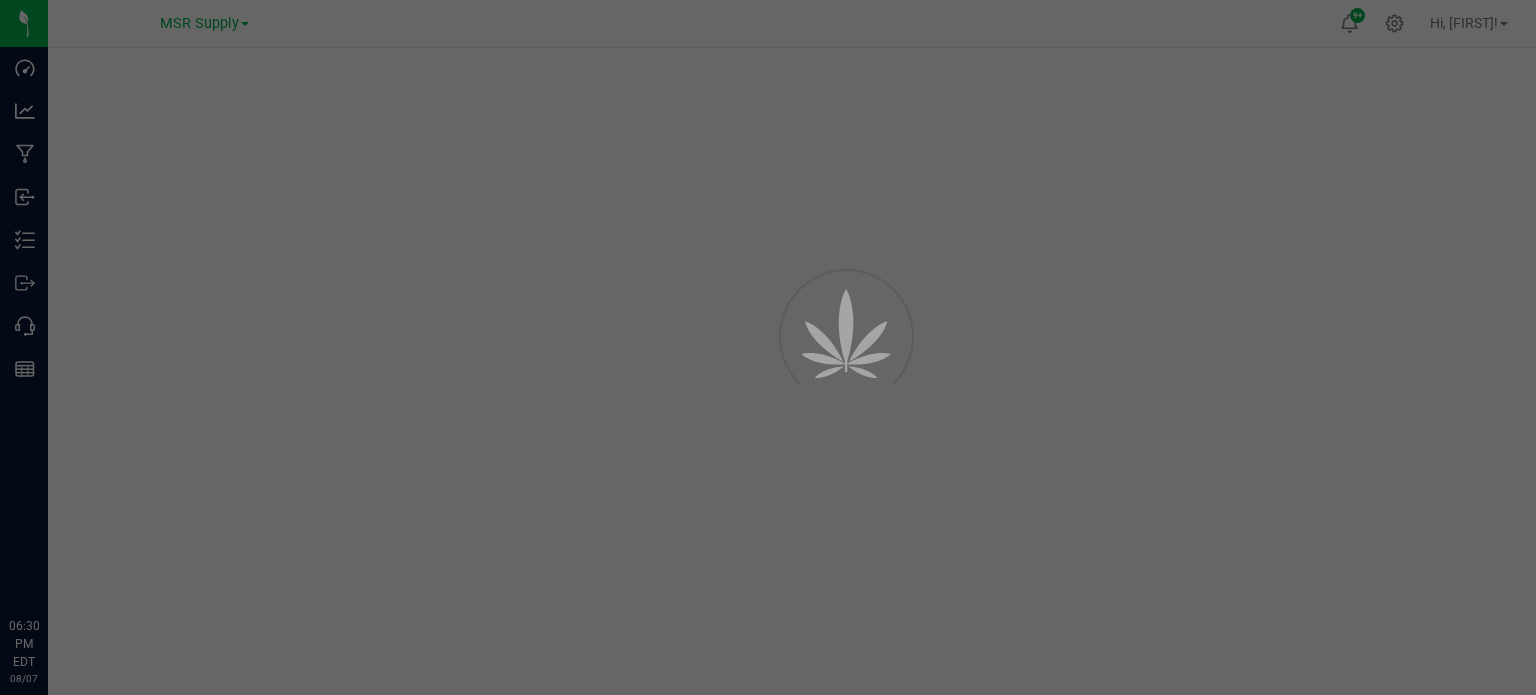 scroll, scrollTop: 0, scrollLeft: 0, axis: both 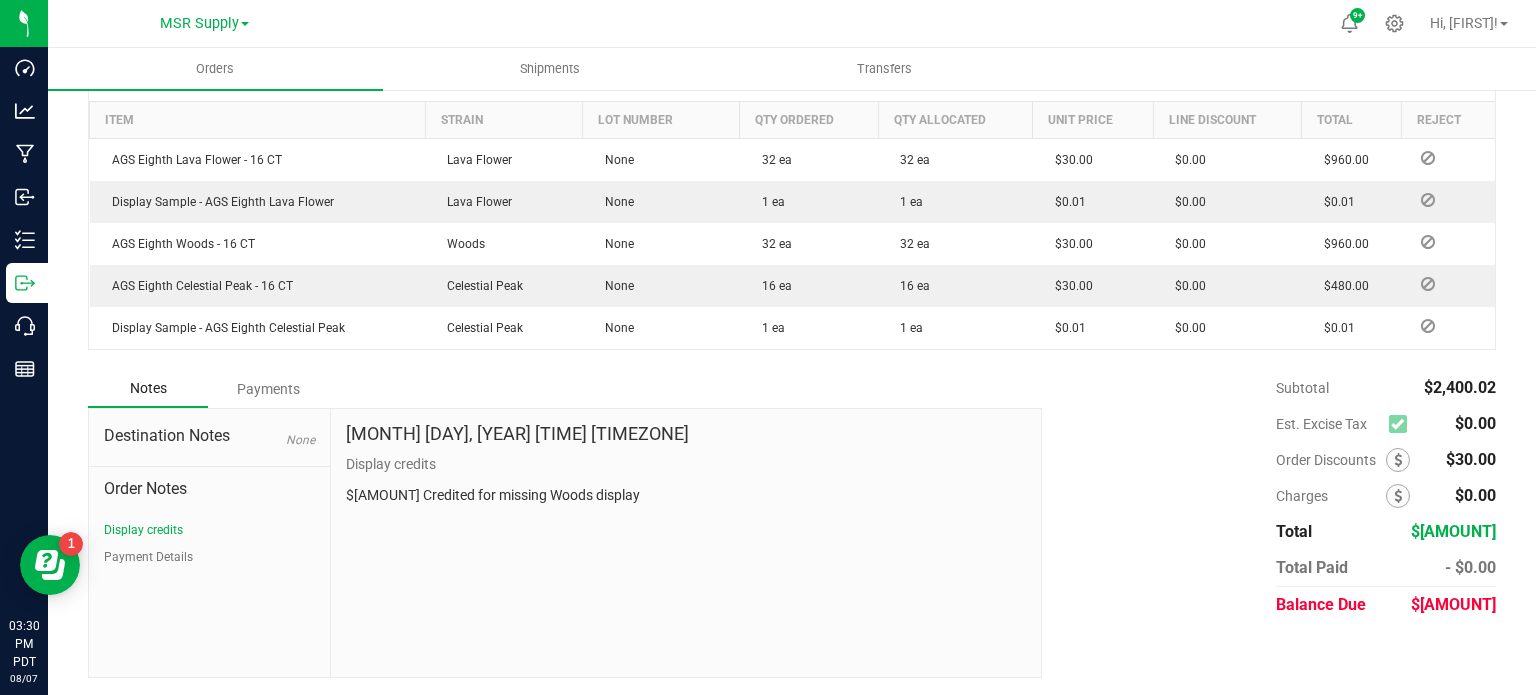 drag, startPoint x: 331, startPoint y: 367, endPoint x: 267, endPoint y: 387, distance: 67.052216 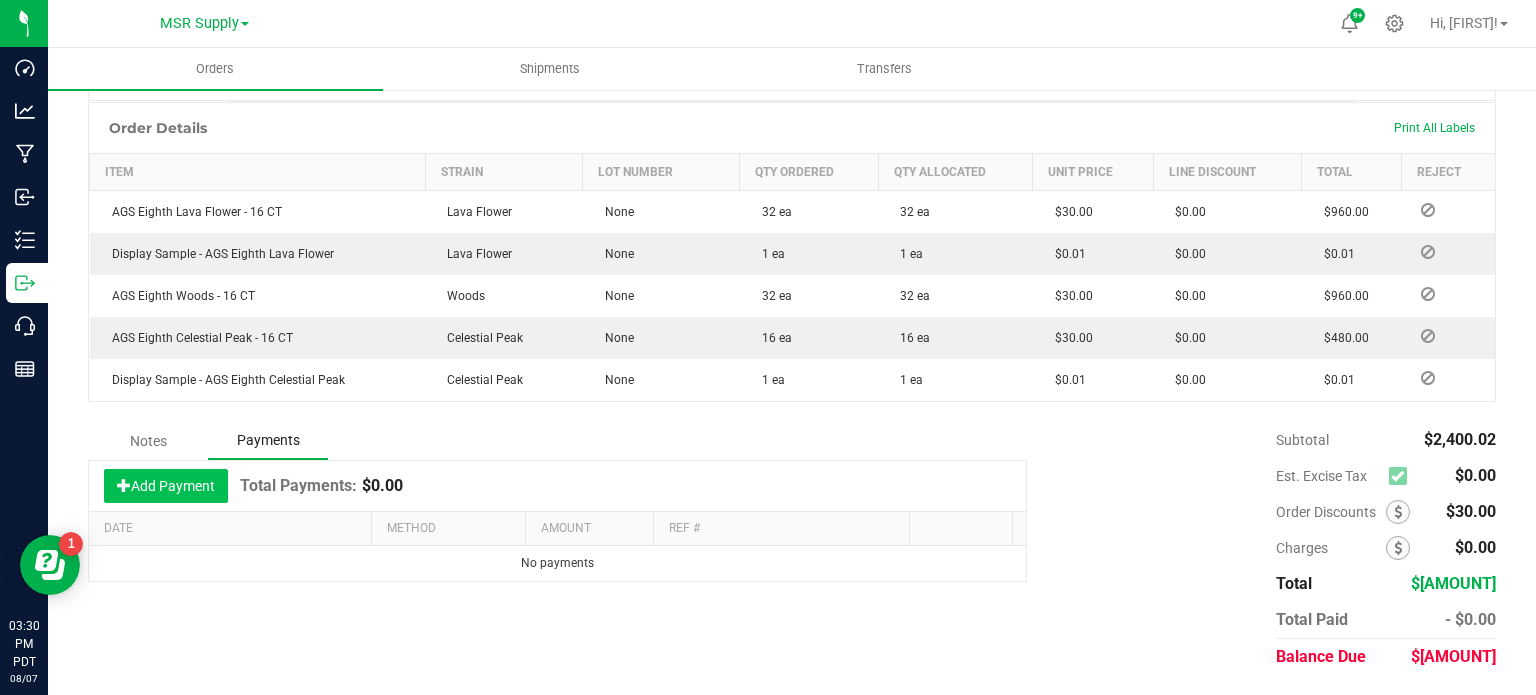 scroll, scrollTop: 530, scrollLeft: 0, axis: vertical 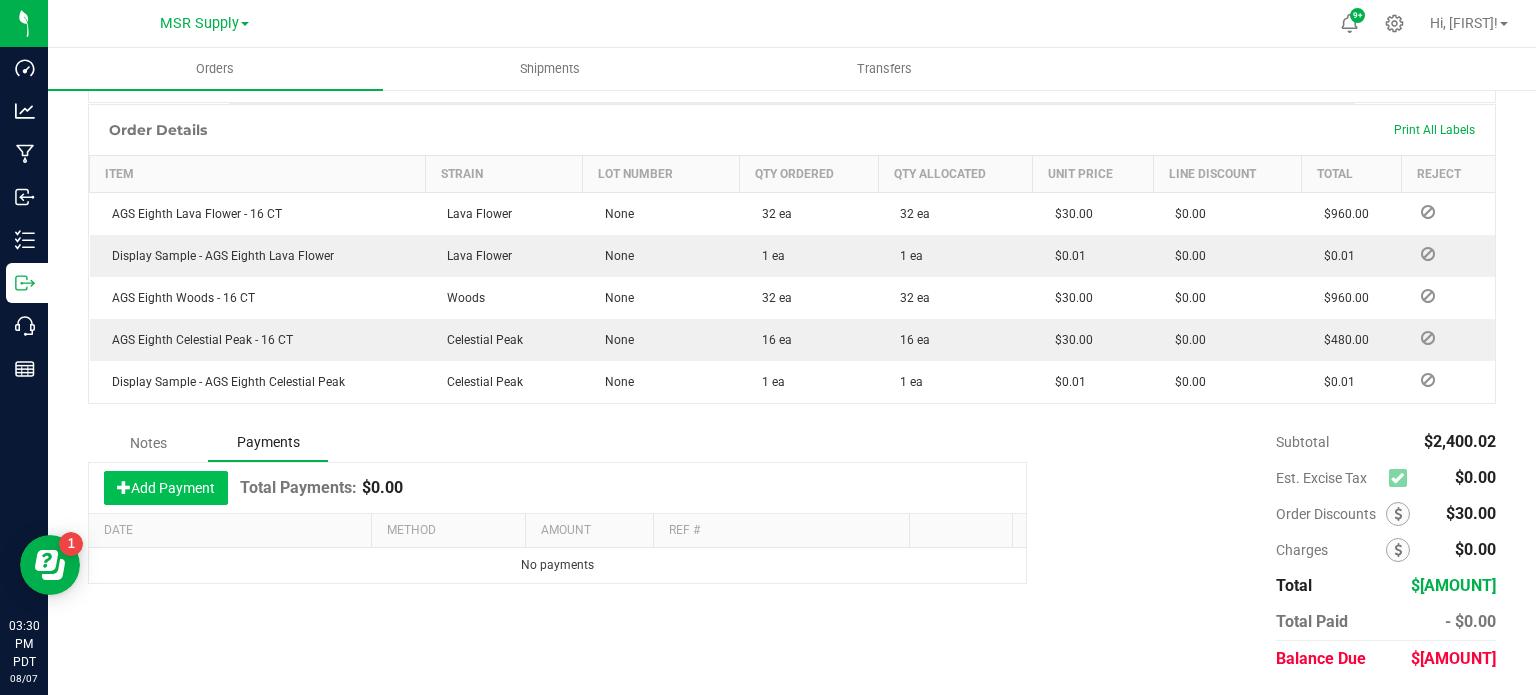 click on "Add Payment" at bounding box center (166, 488) 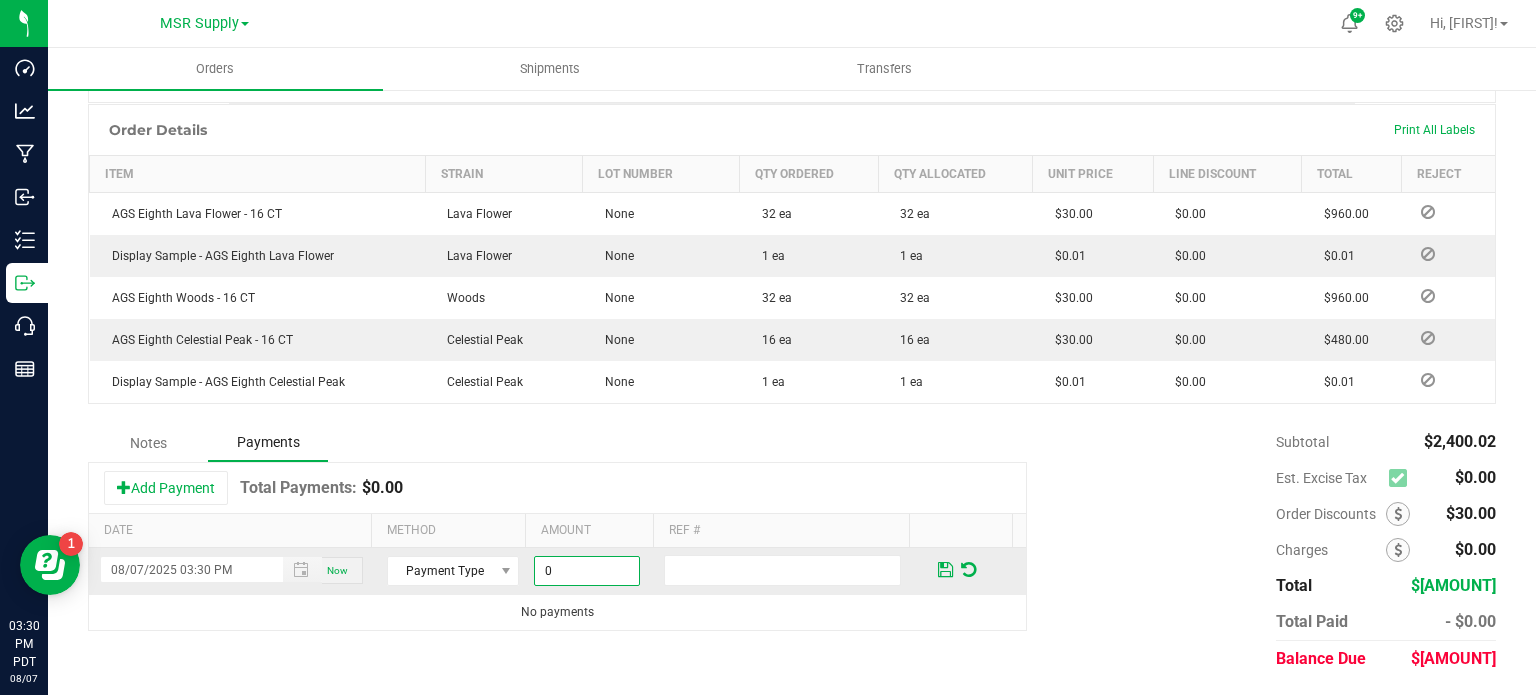 click on "0" at bounding box center (587, 571) 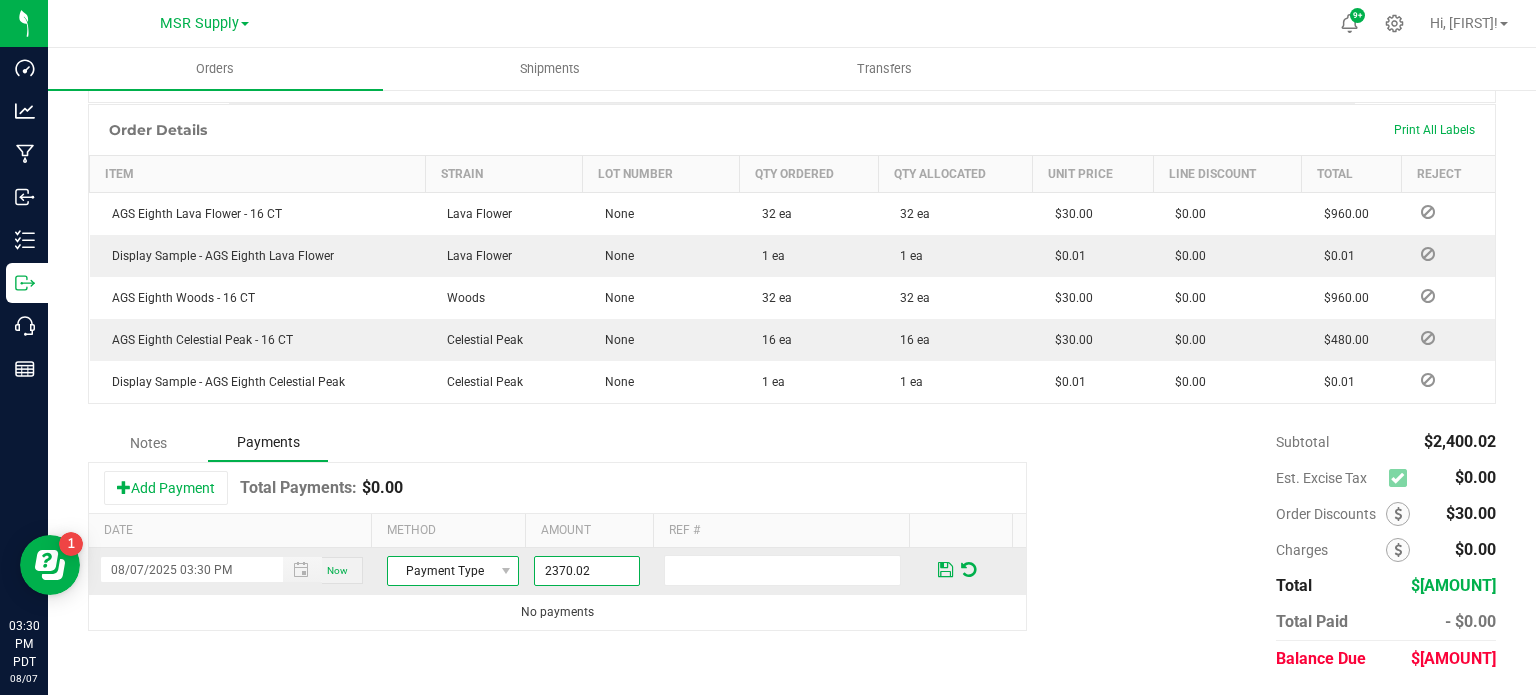 type on "$[AMOUNT]" 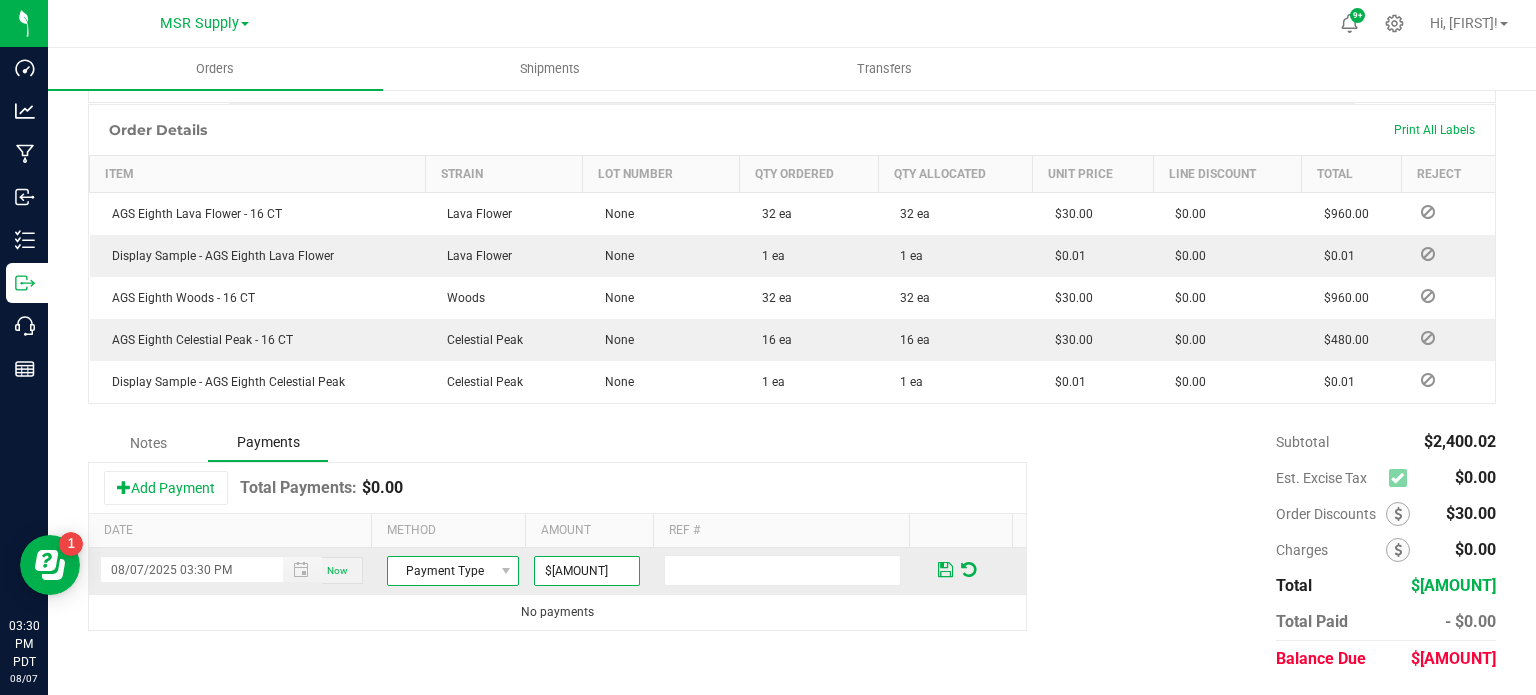 click on "Payment Type" at bounding box center [440, 571] 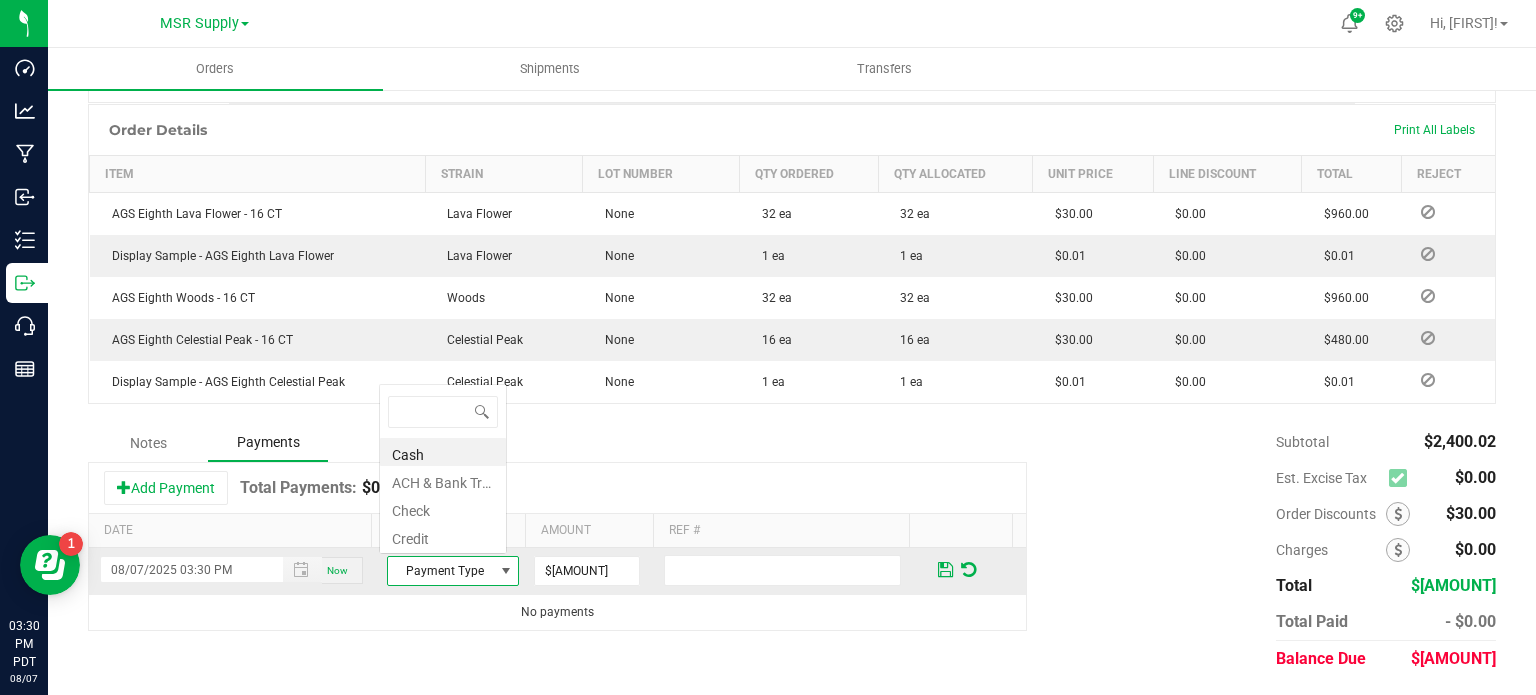 scroll, scrollTop: 0, scrollLeft: 0, axis: both 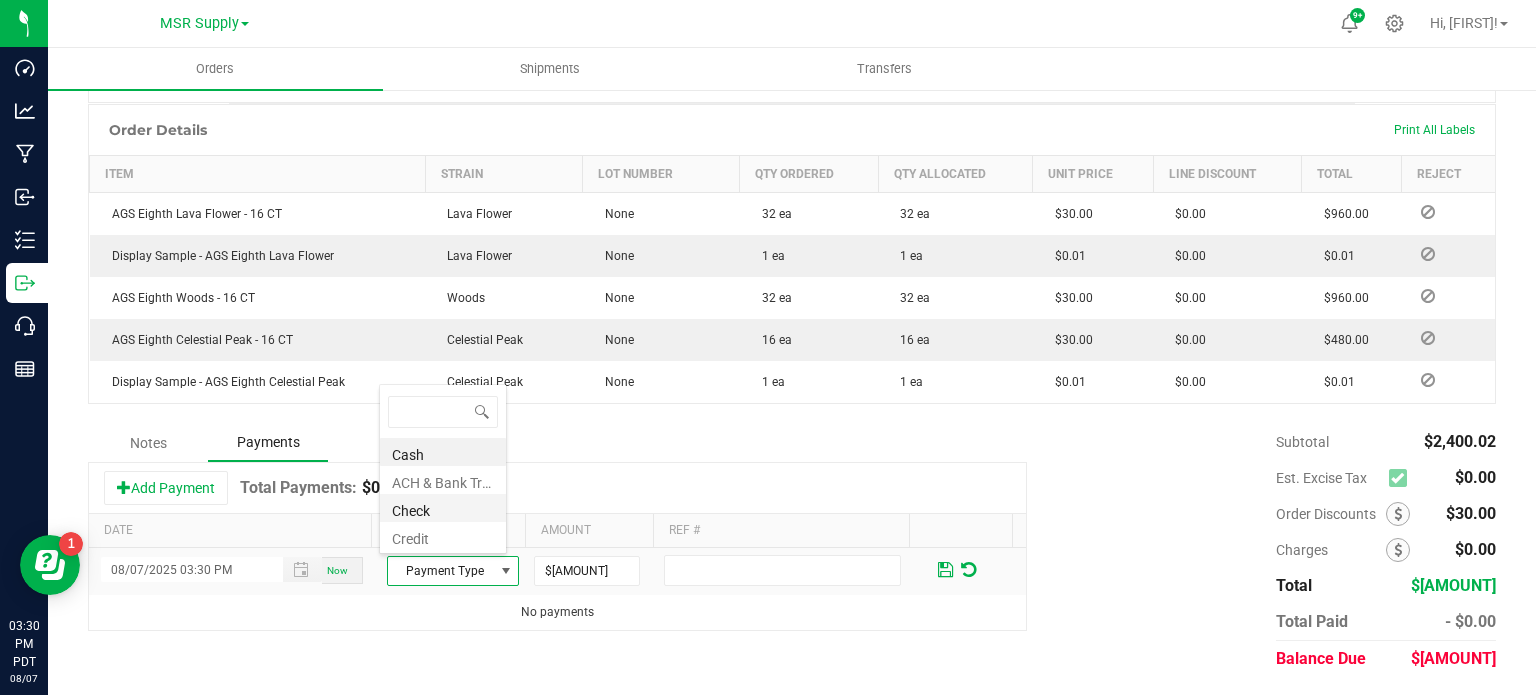 click on "Check" at bounding box center (443, 508) 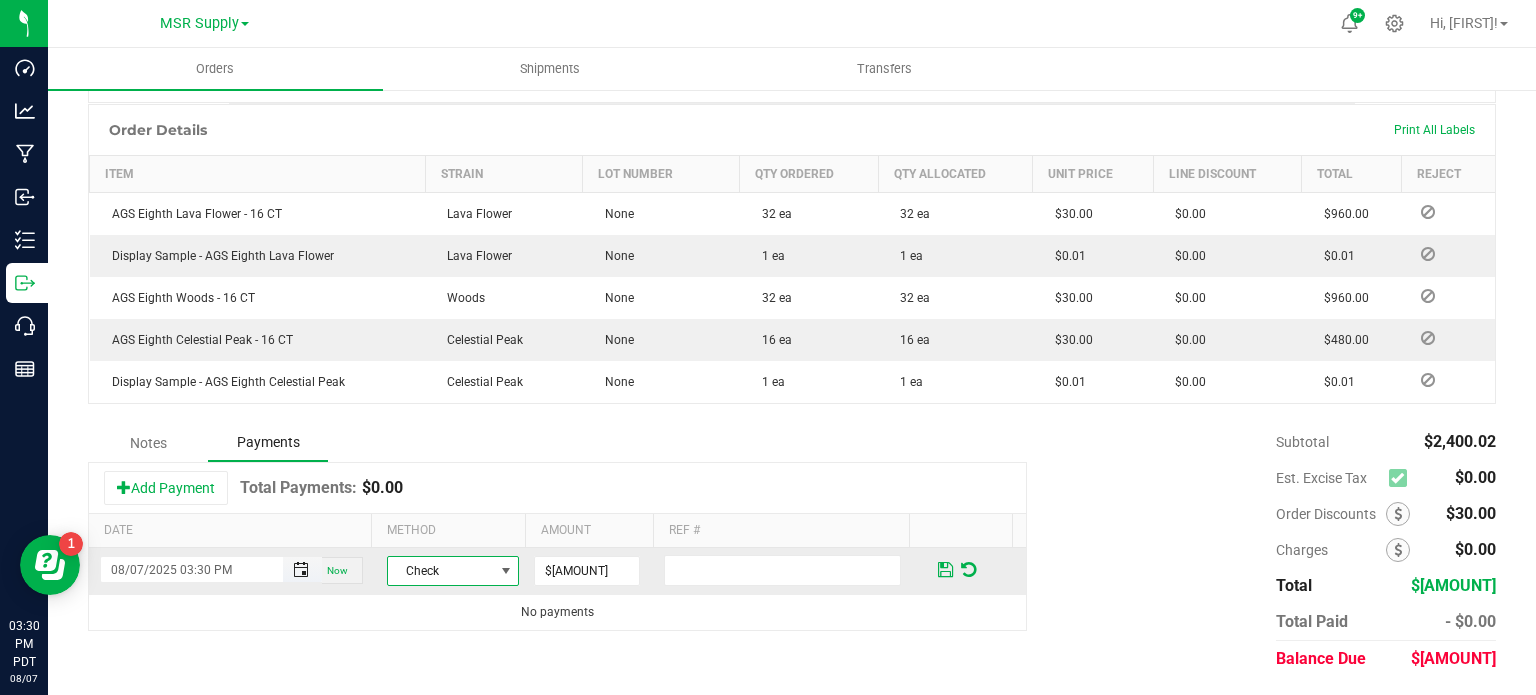 click at bounding box center (301, 570) 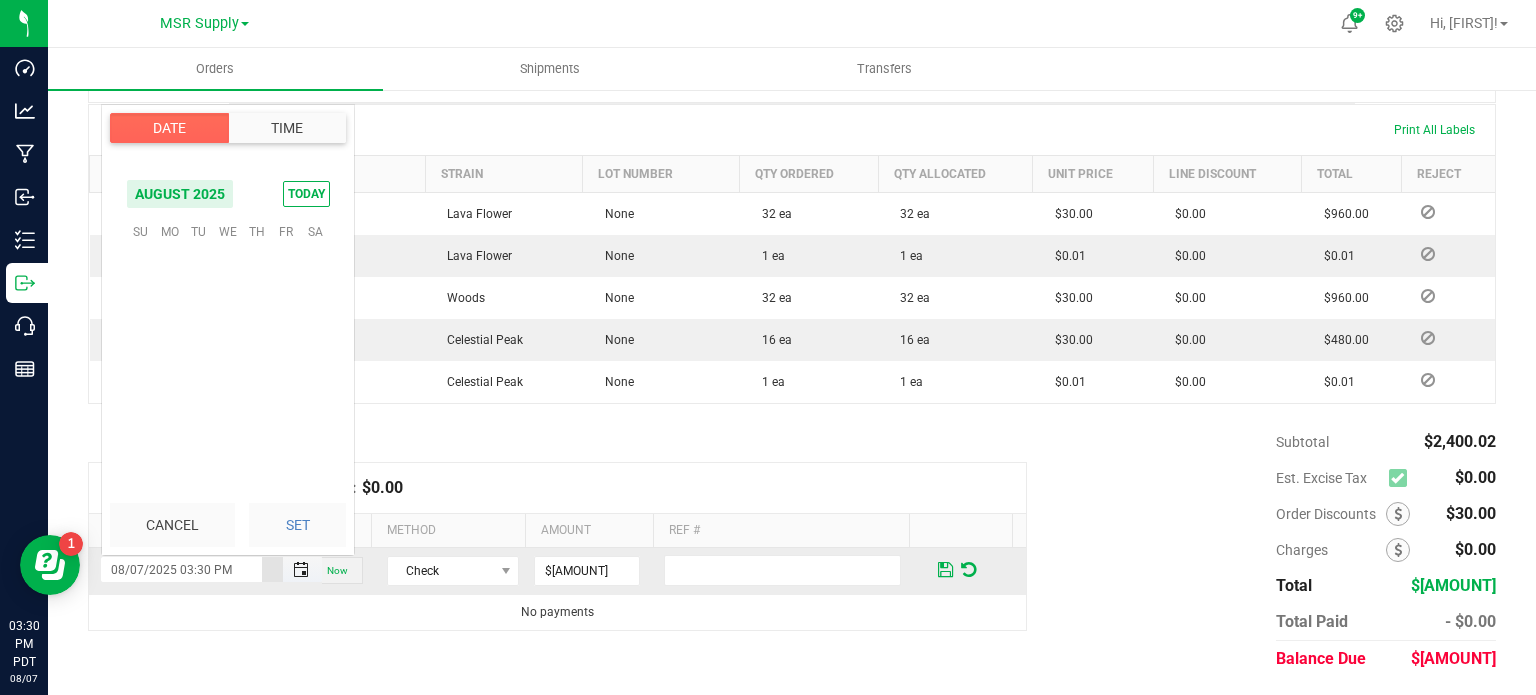 scroll, scrollTop: 0, scrollLeft: 0, axis: both 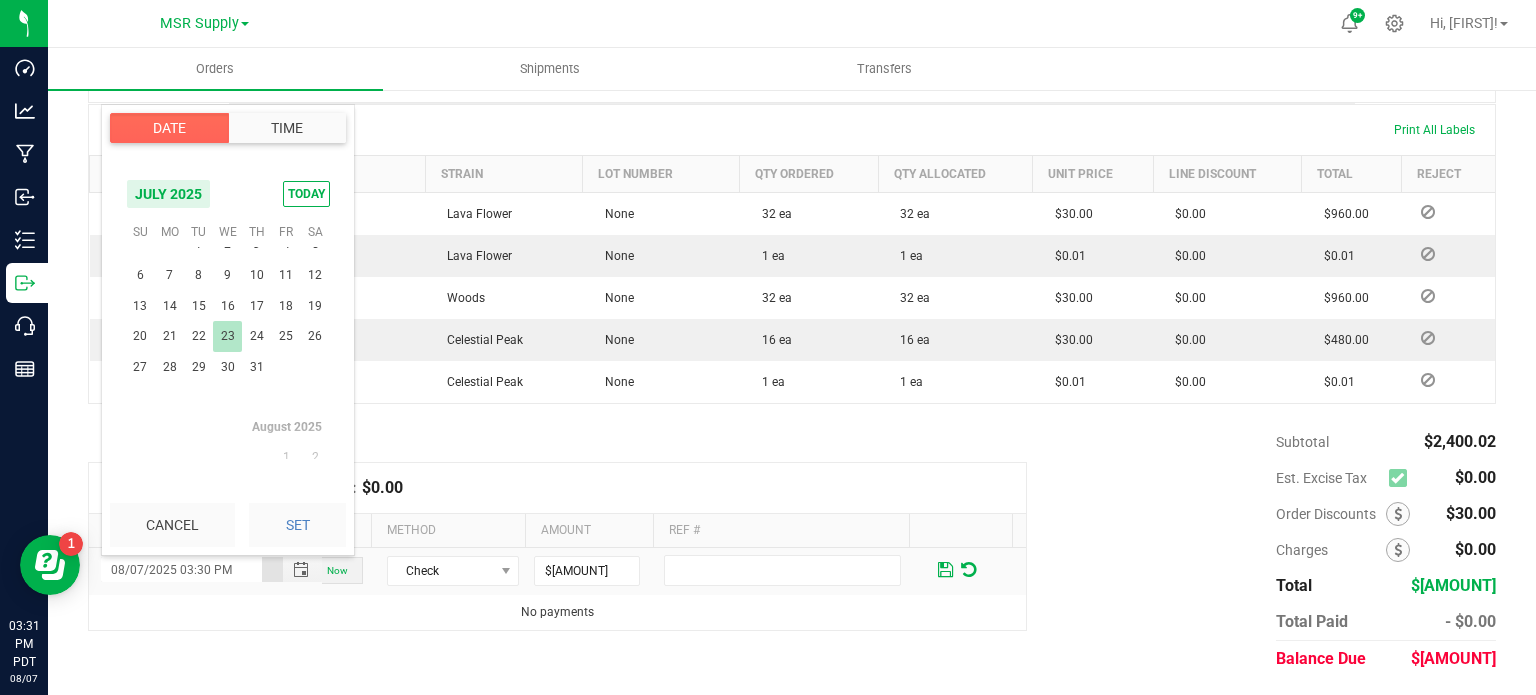 click on "22" at bounding box center [198, 336] 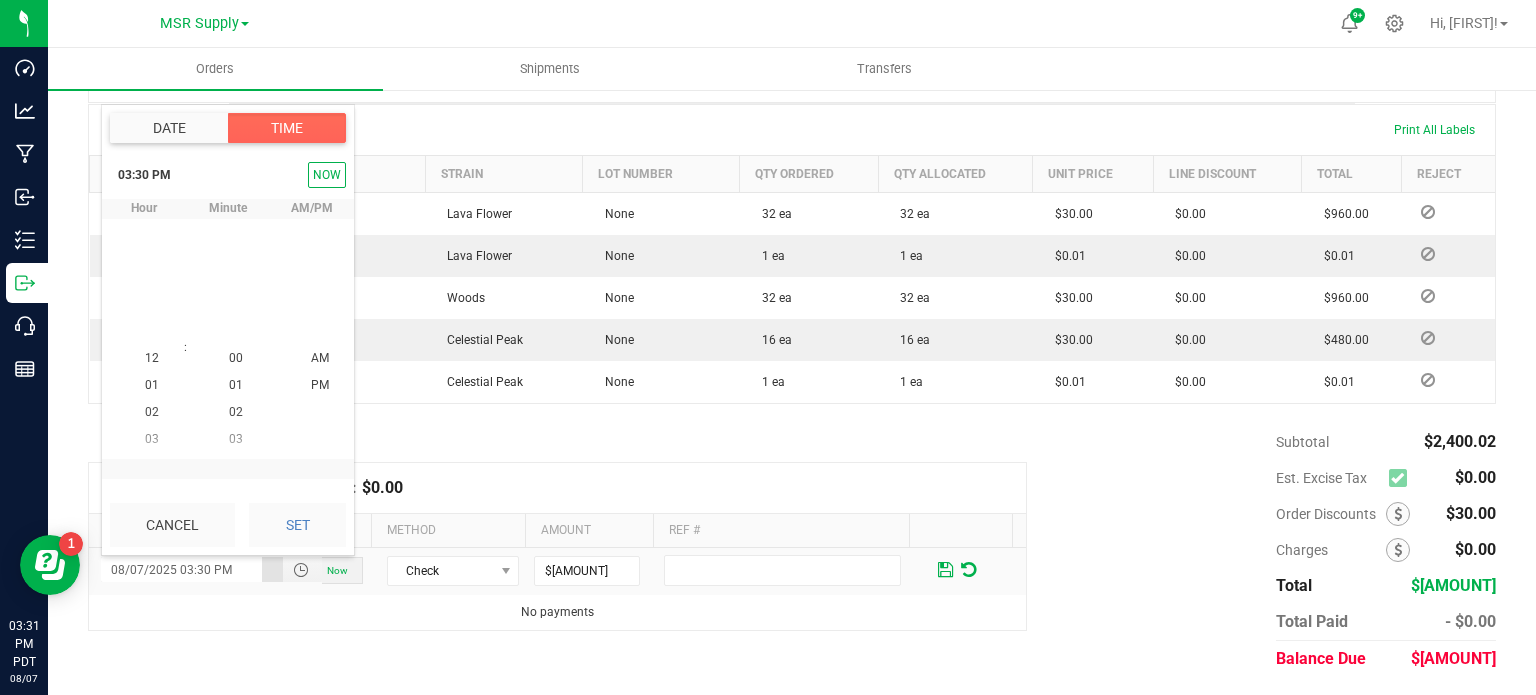scroll, scrollTop: 323940, scrollLeft: 0, axis: vertical 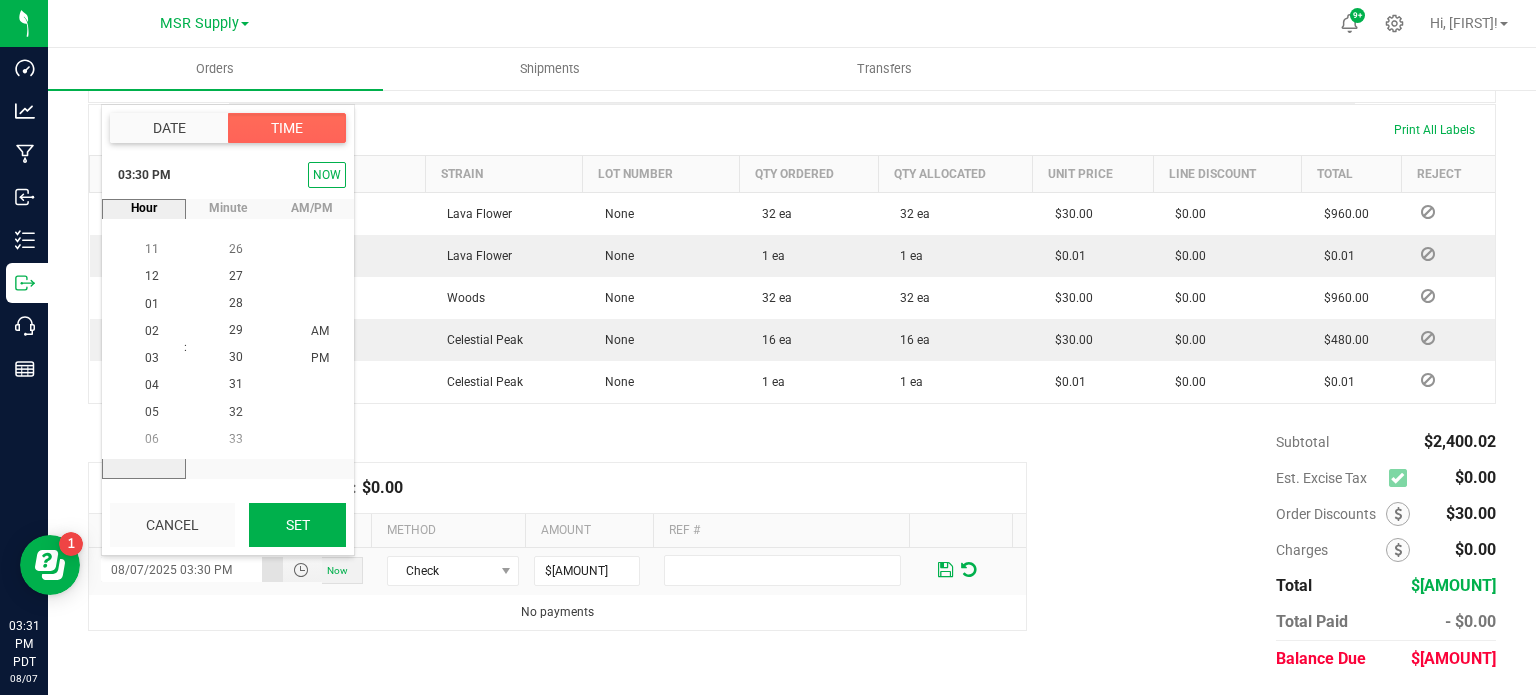 click on "Set" at bounding box center [297, 525] 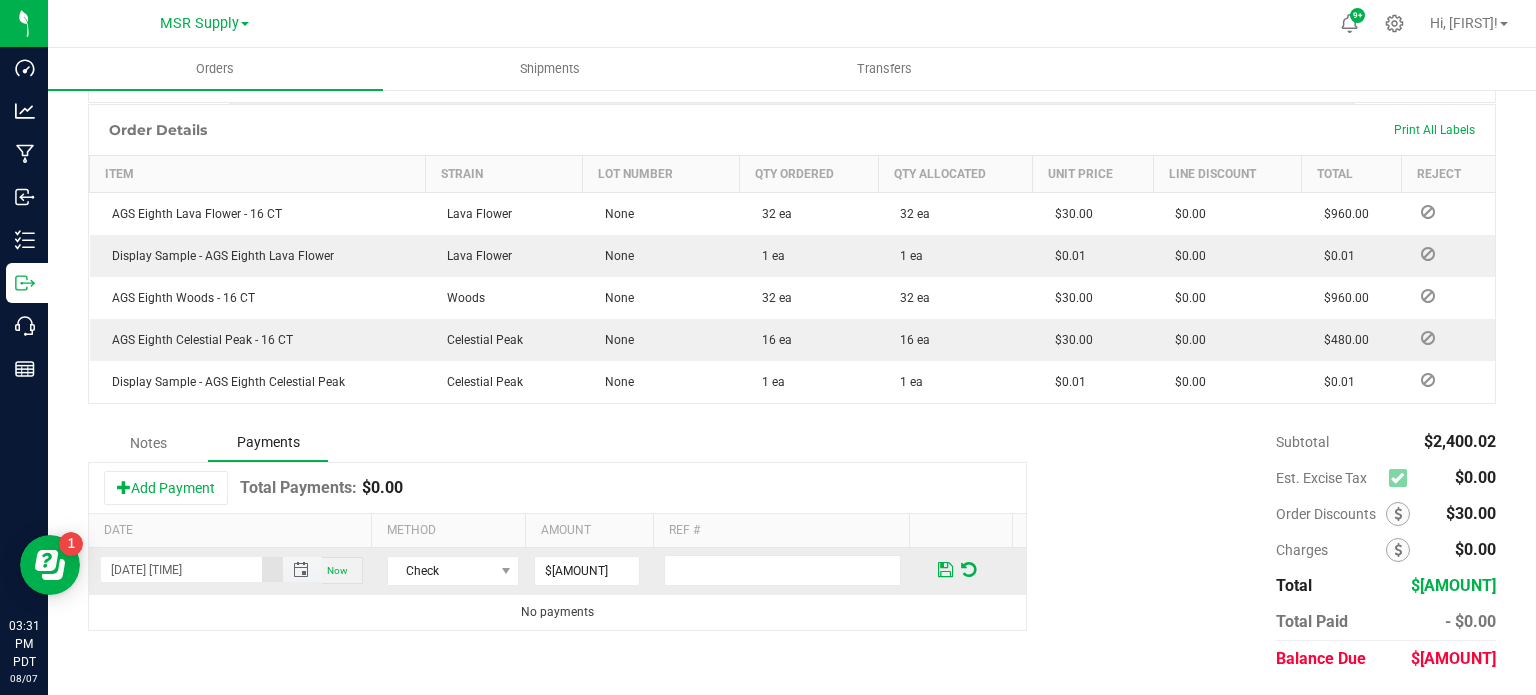 click on "[DATE] [TIME]" at bounding box center (181, 569) 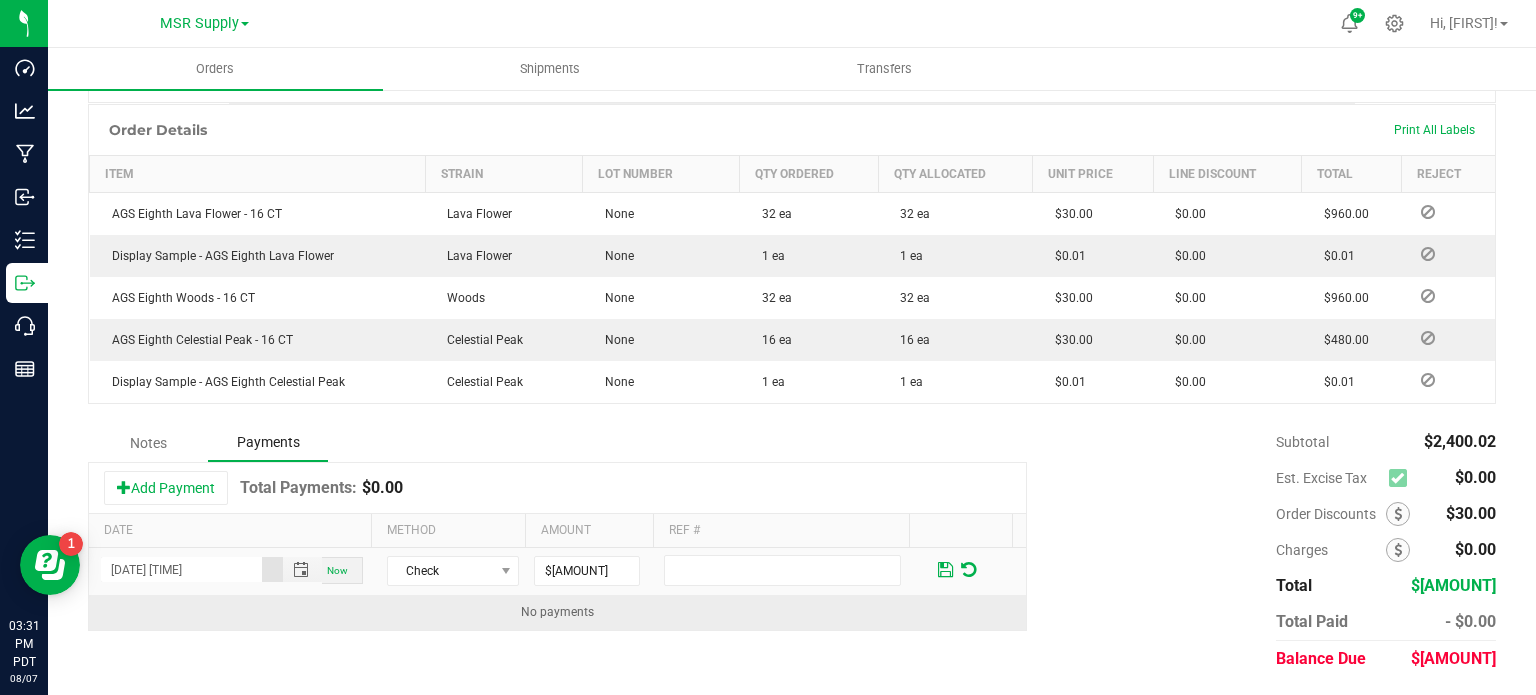 type on "[DATE] [TIME]" 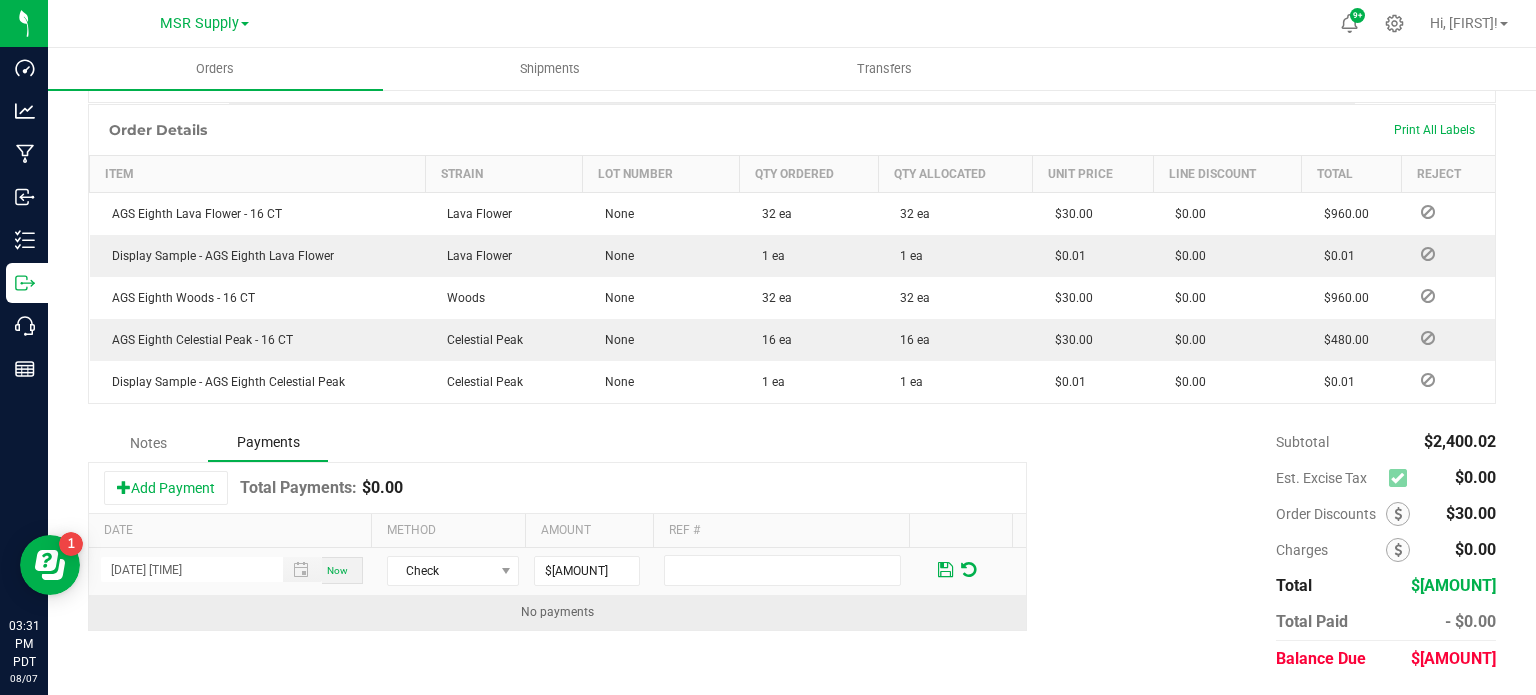 click on "No payments" at bounding box center [557, 612] 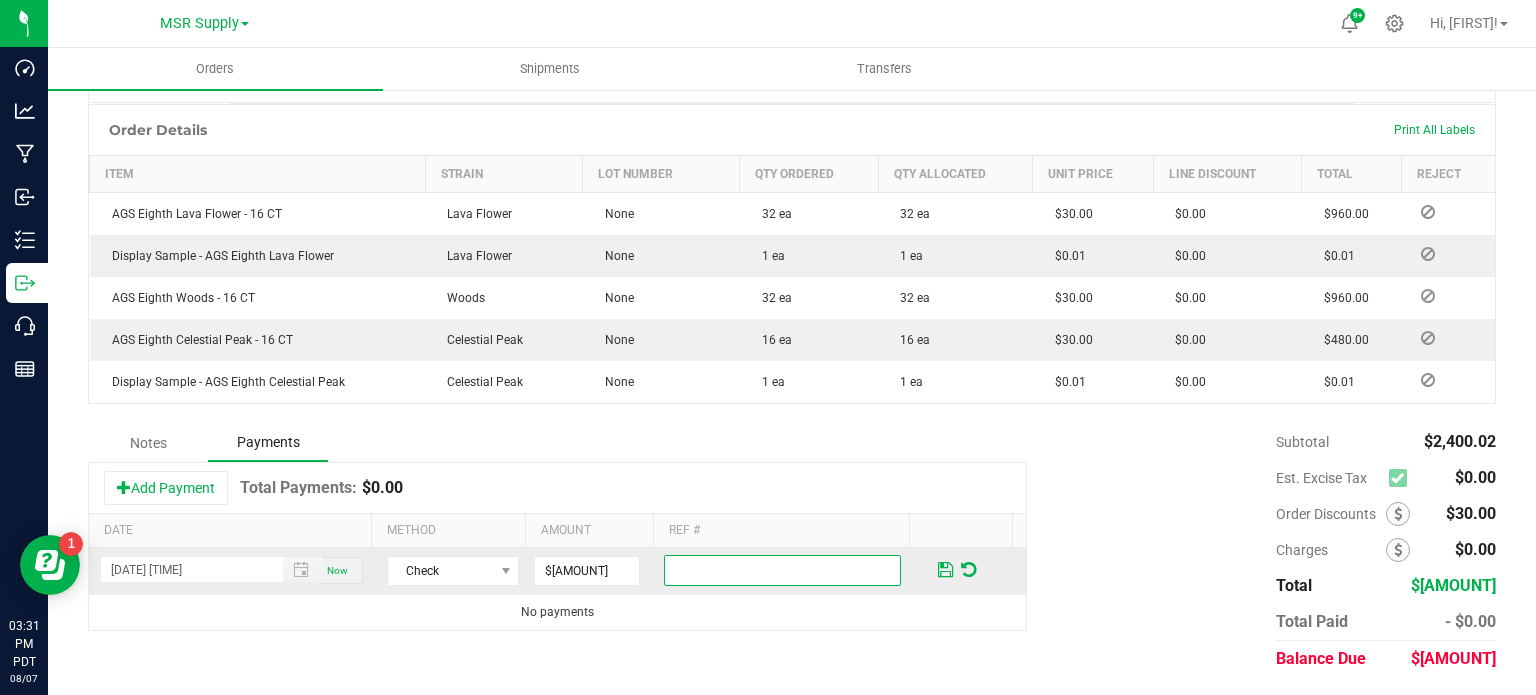 click at bounding box center (782, 570) 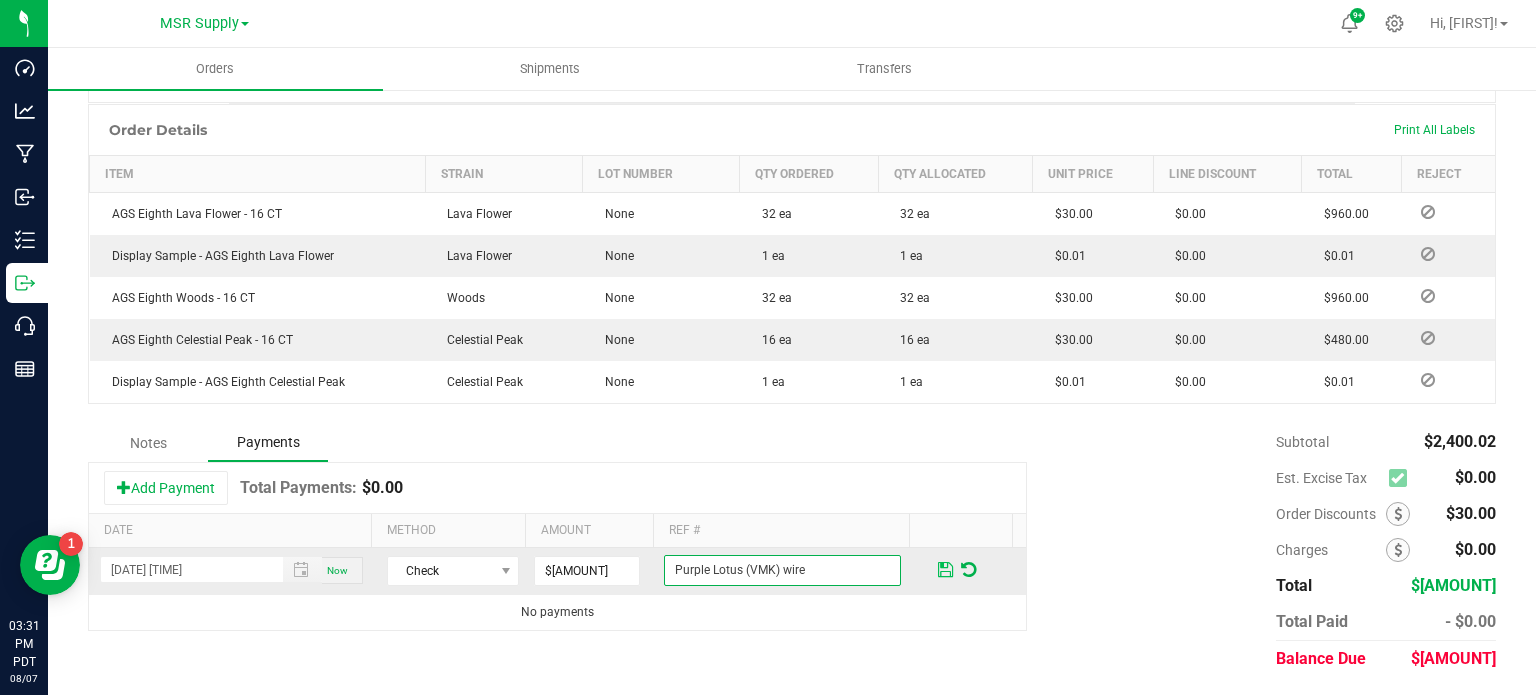 type on "Purple Lotus (VMK) wire" 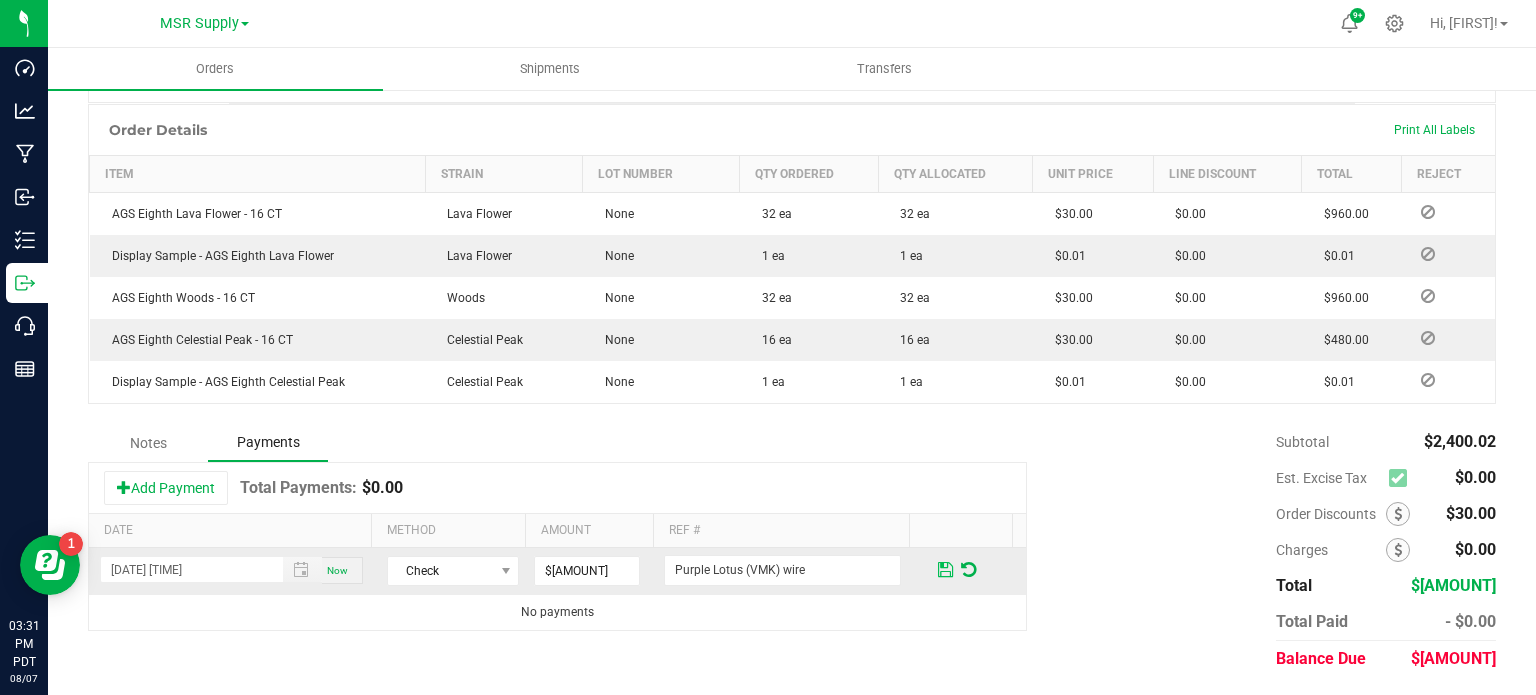 click at bounding box center [945, 570] 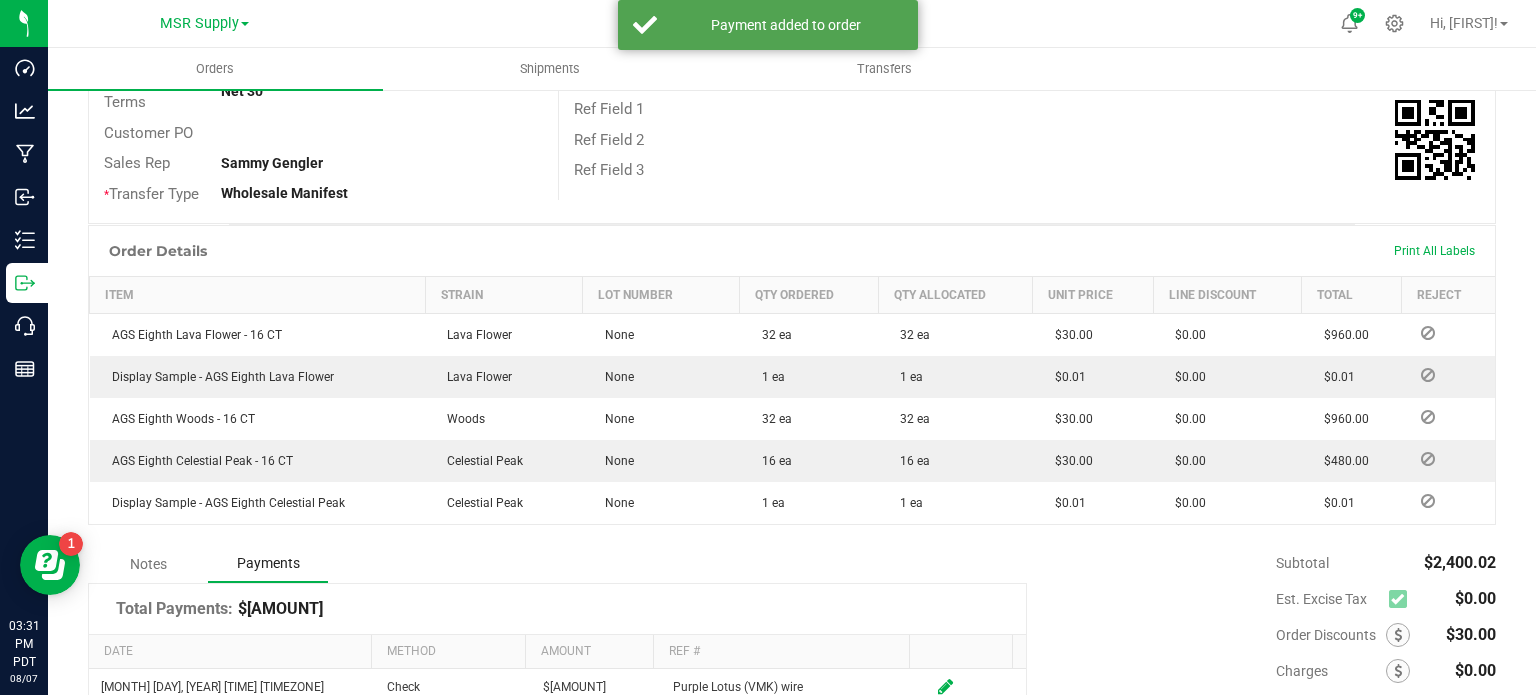 scroll, scrollTop: 530, scrollLeft: 0, axis: vertical 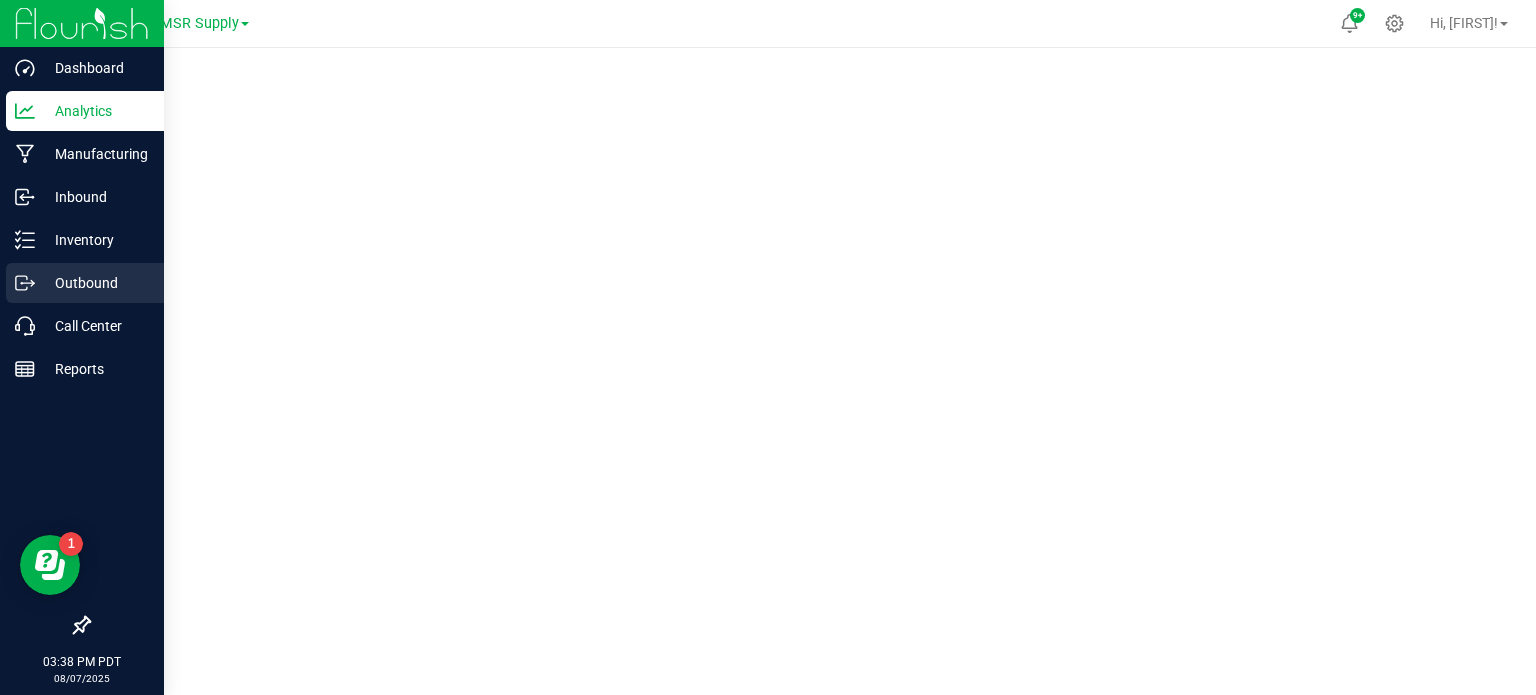 click on "Outbound" at bounding box center [95, 283] 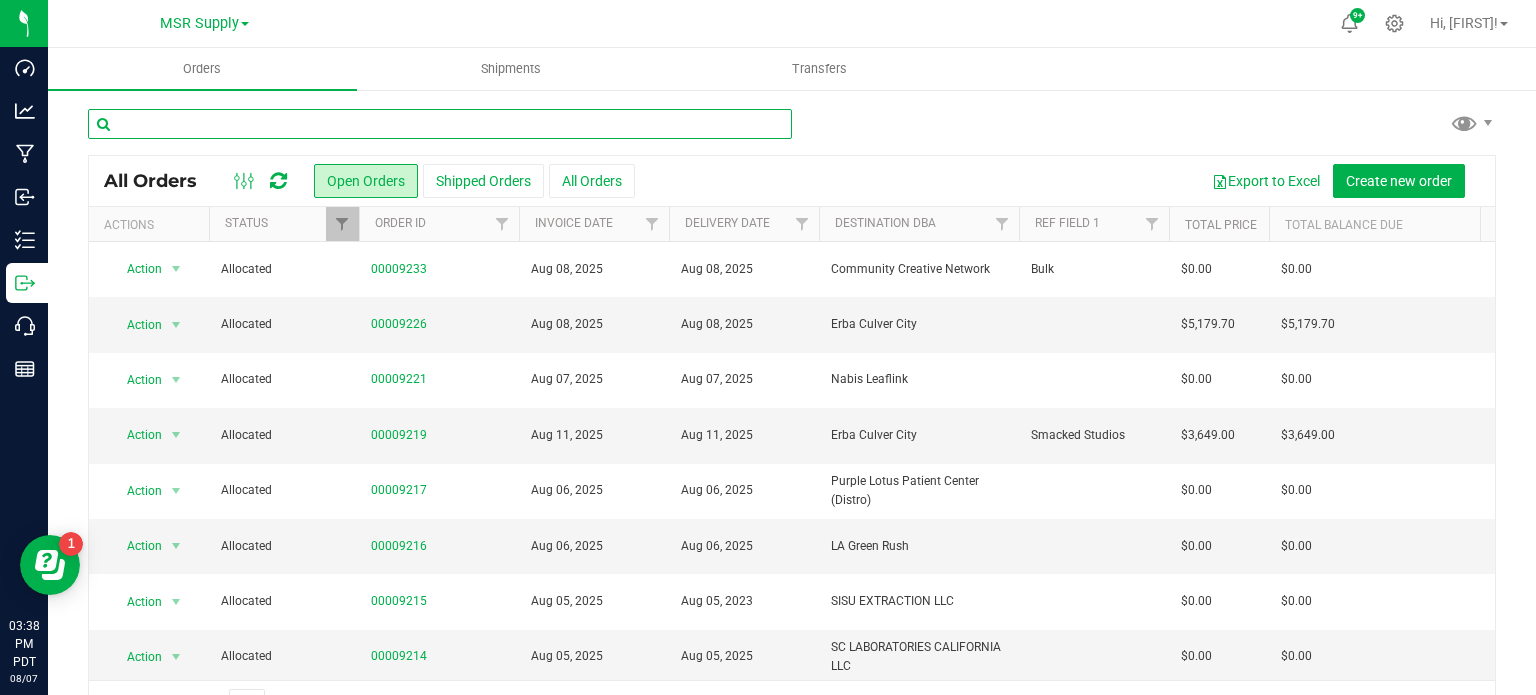 click at bounding box center (440, 124) 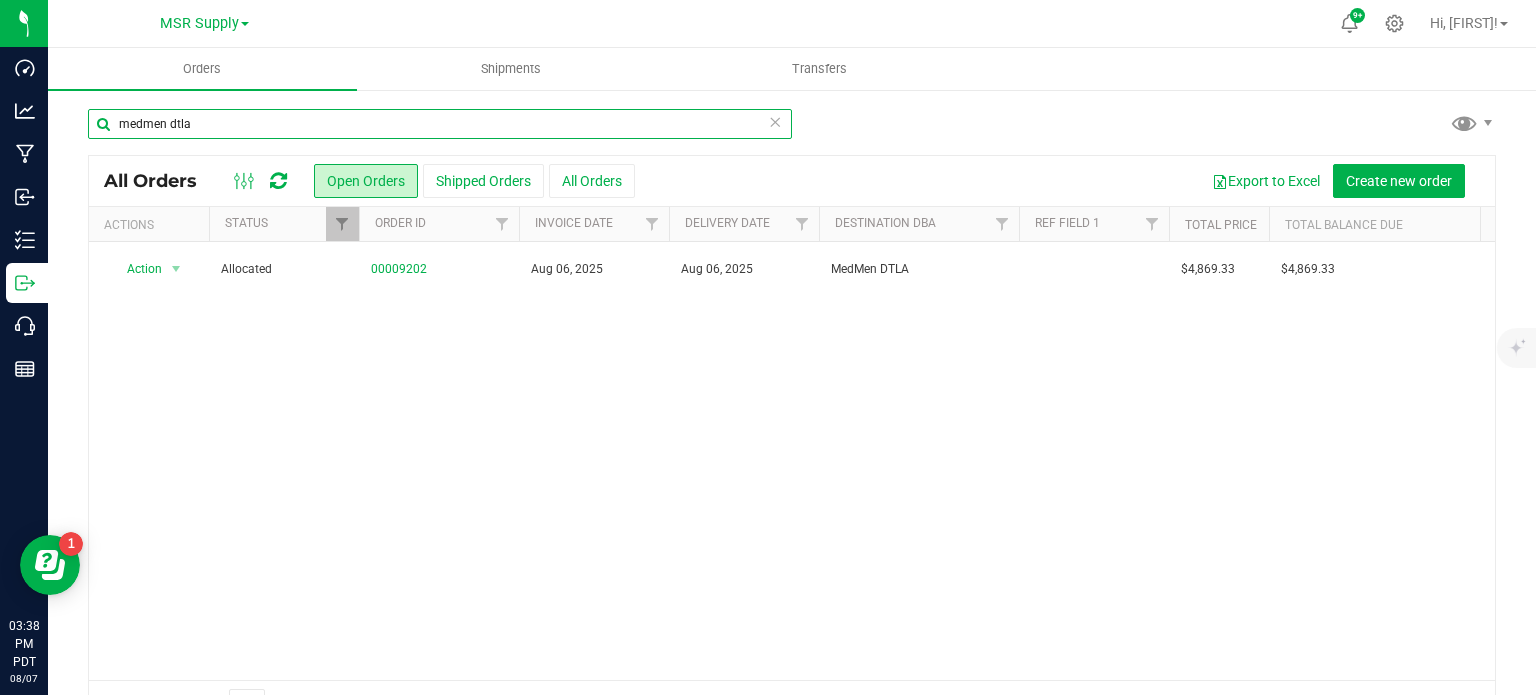 click on "medmen dtla" at bounding box center [440, 124] 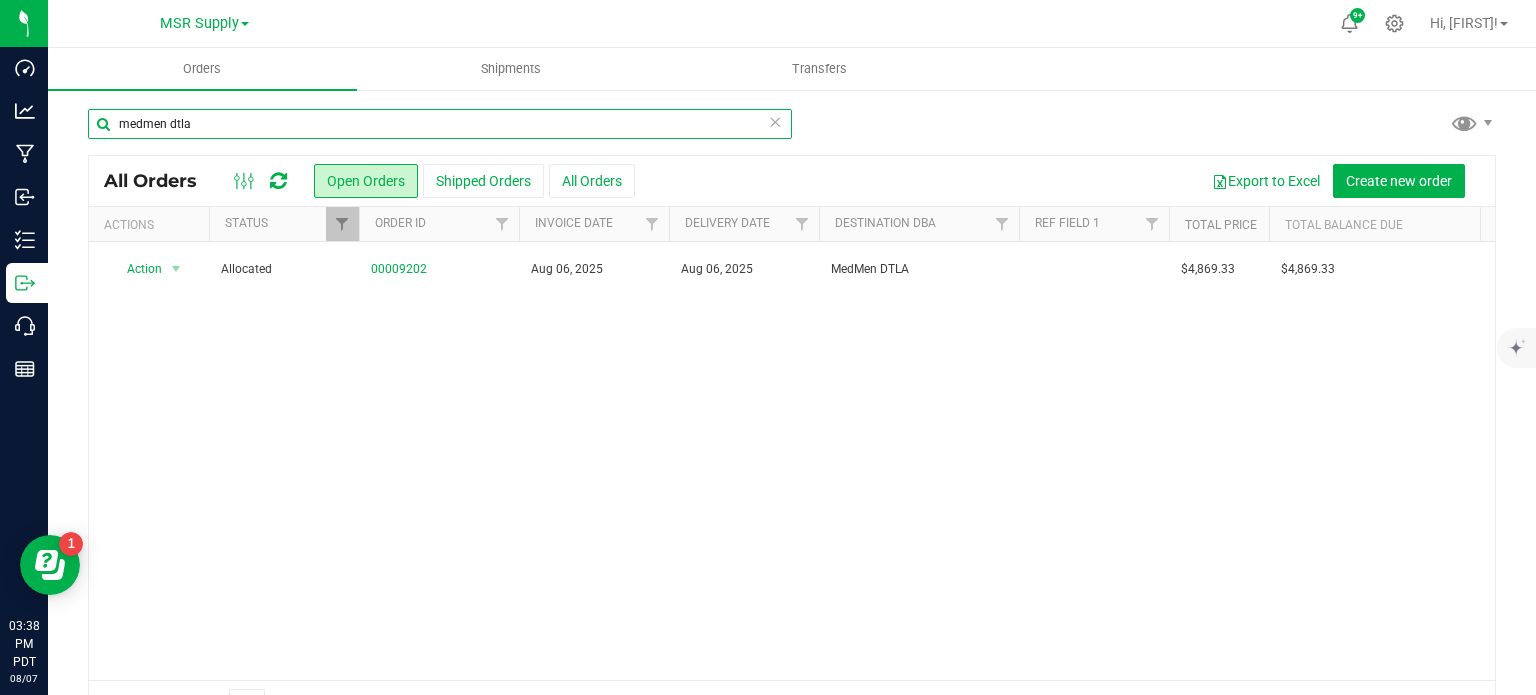 click on "medmen dtla" at bounding box center (440, 124) 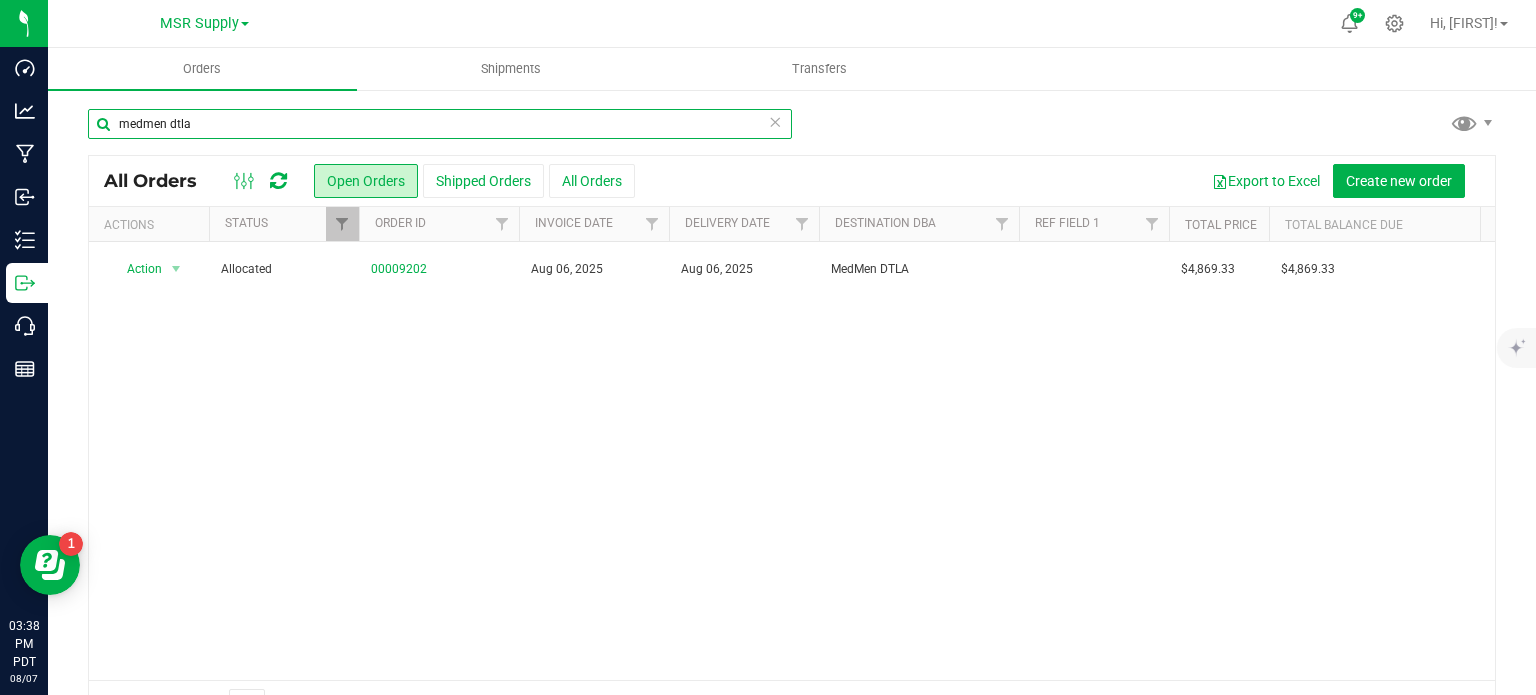 click on "medmen dtla" at bounding box center [440, 124] 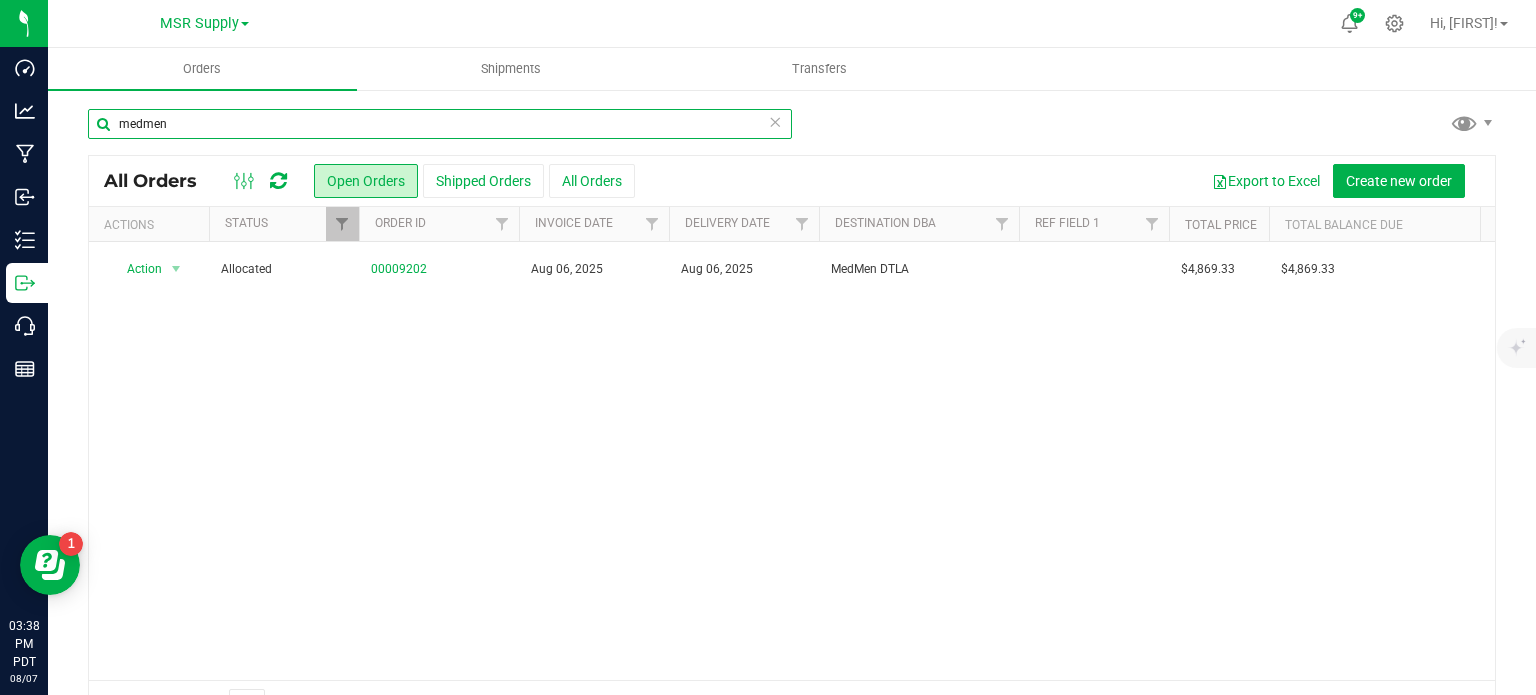 type on "medmen" 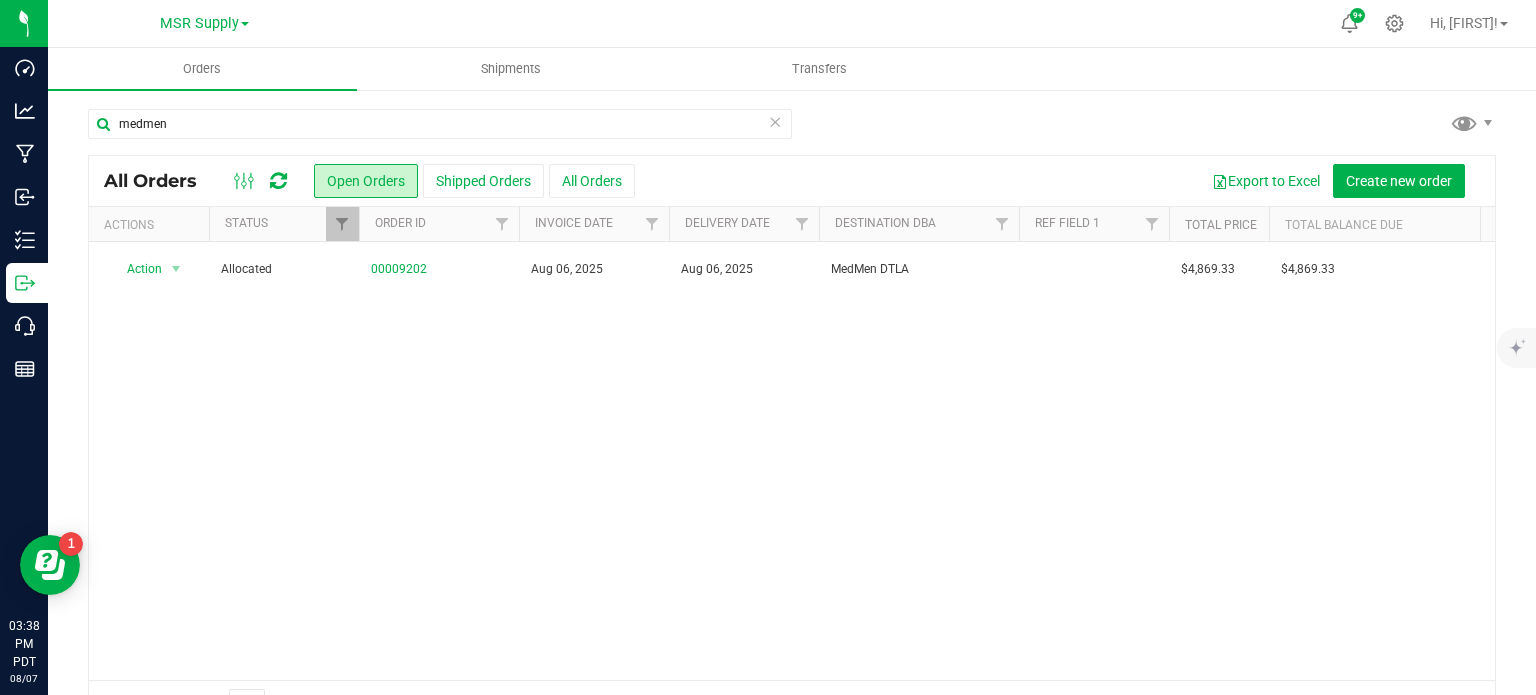 click on "Shipped Orders" at bounding box center (483, 181) 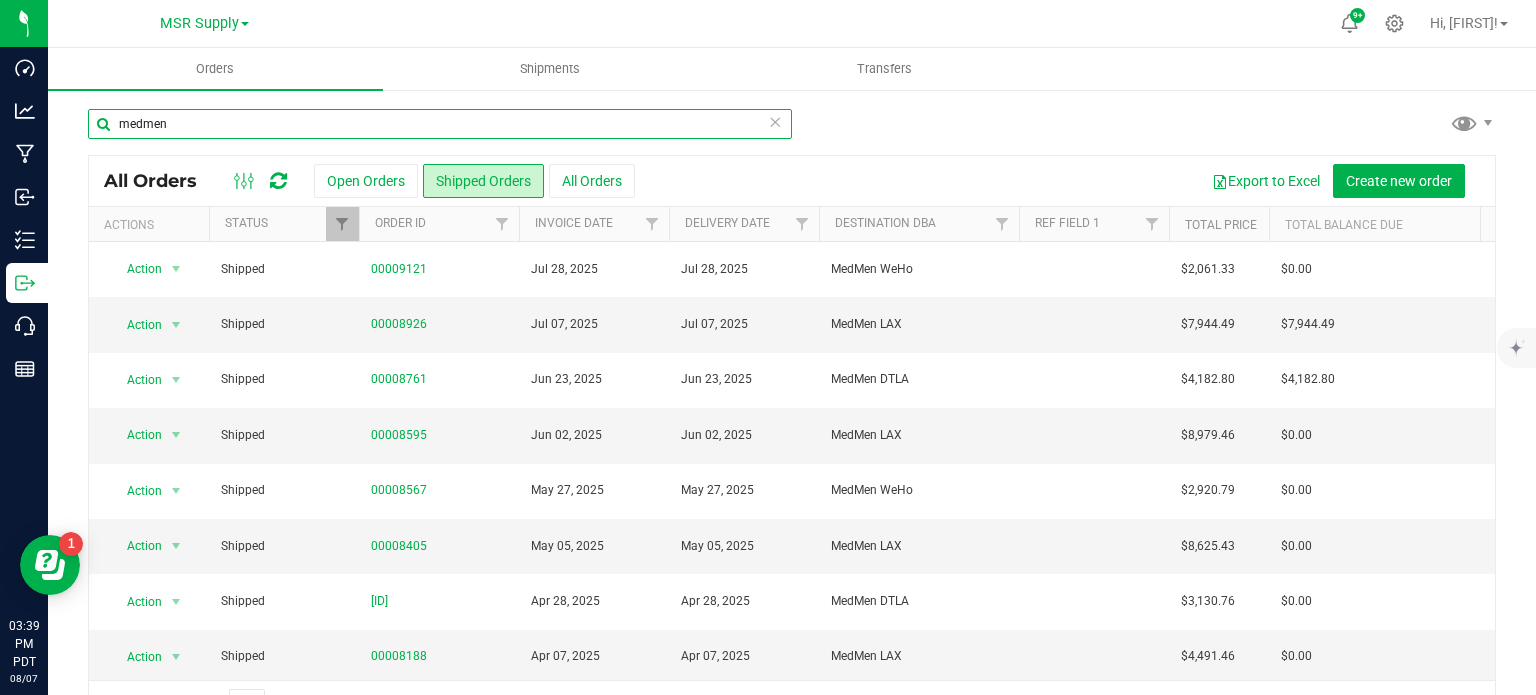 click on "medmen" at bounding box center [440, 124] 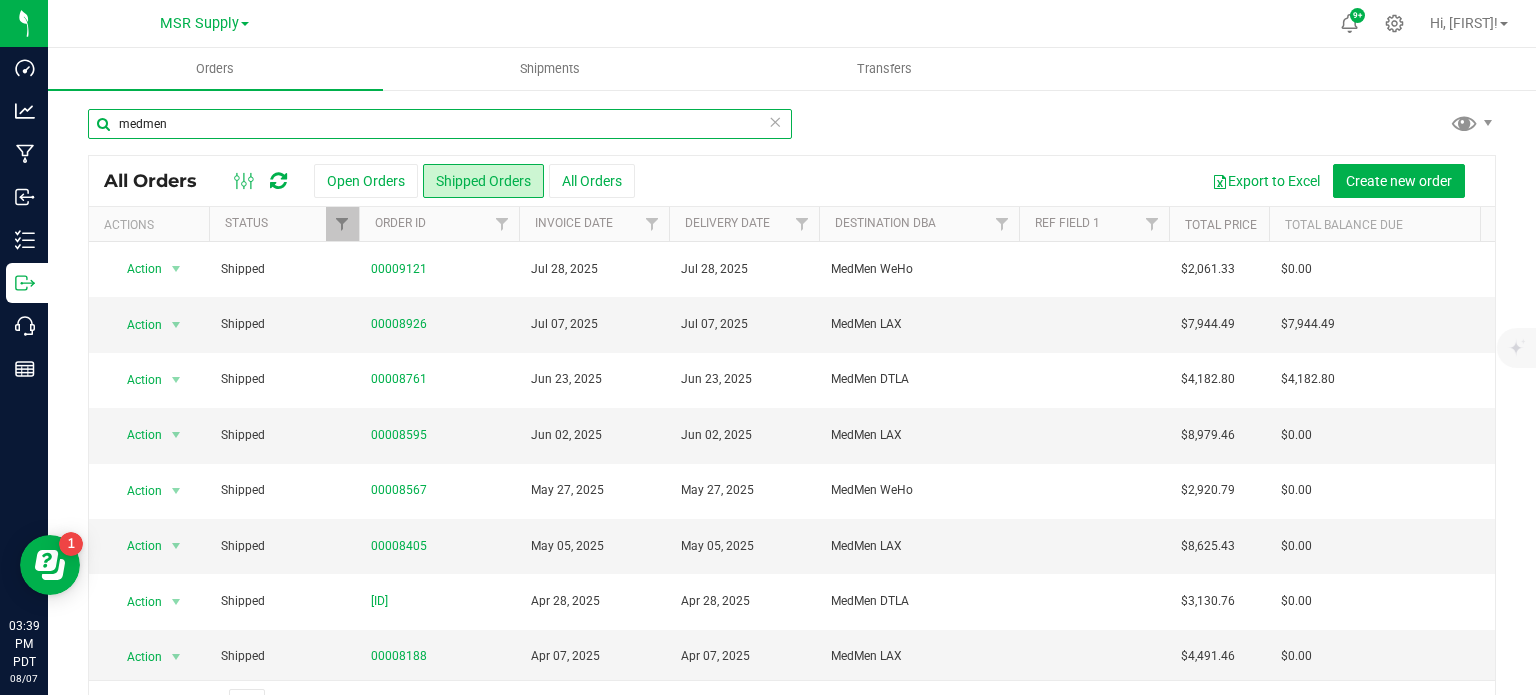 click on "medmen" at bounding box center [440, 124] 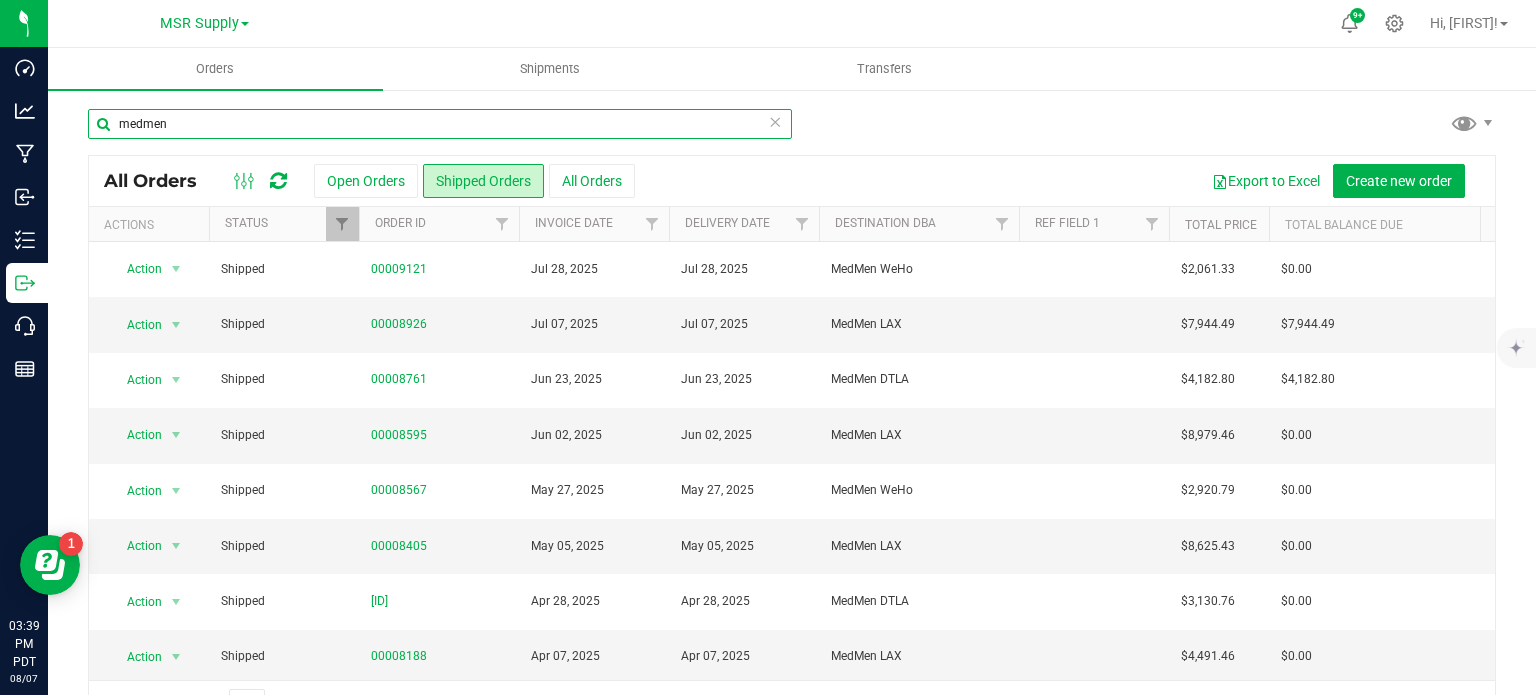 click on "medmen" at bounding box center (440, 124) 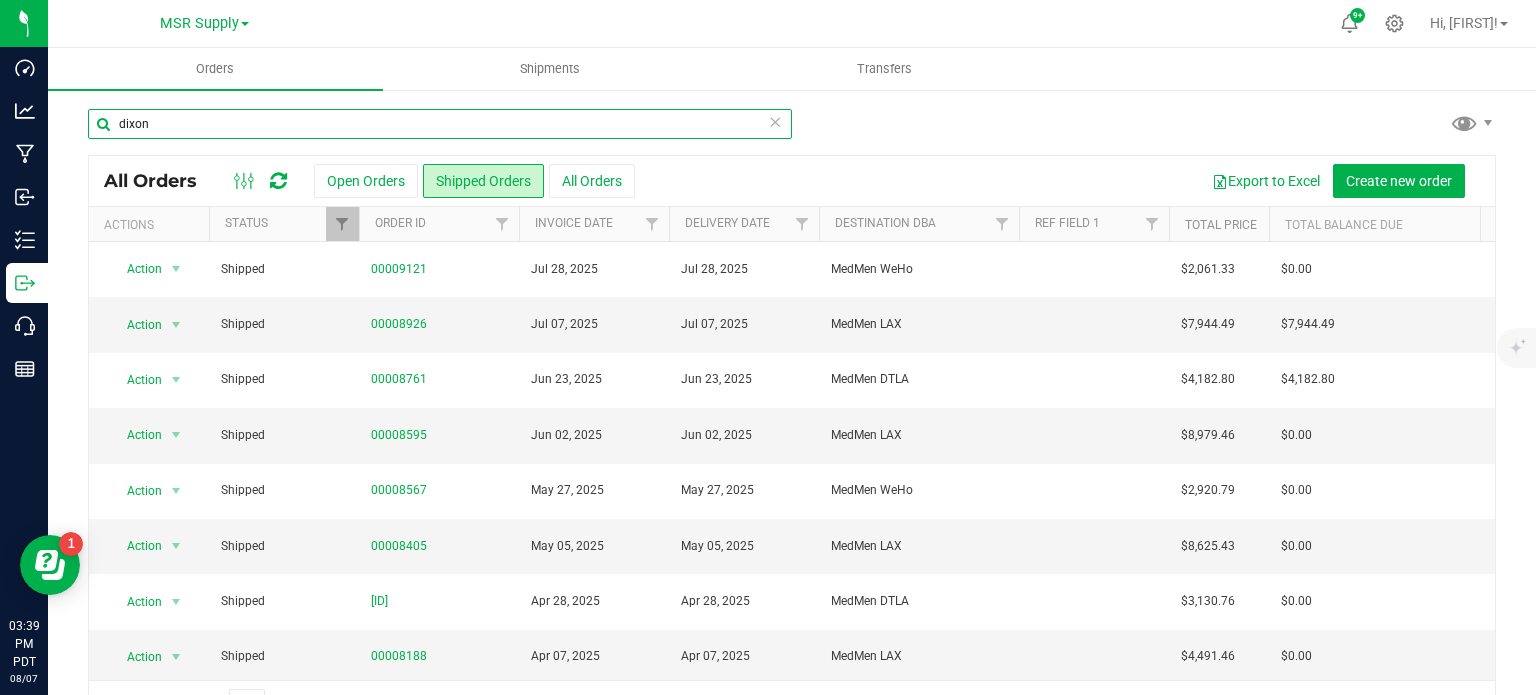 type on "dixon" 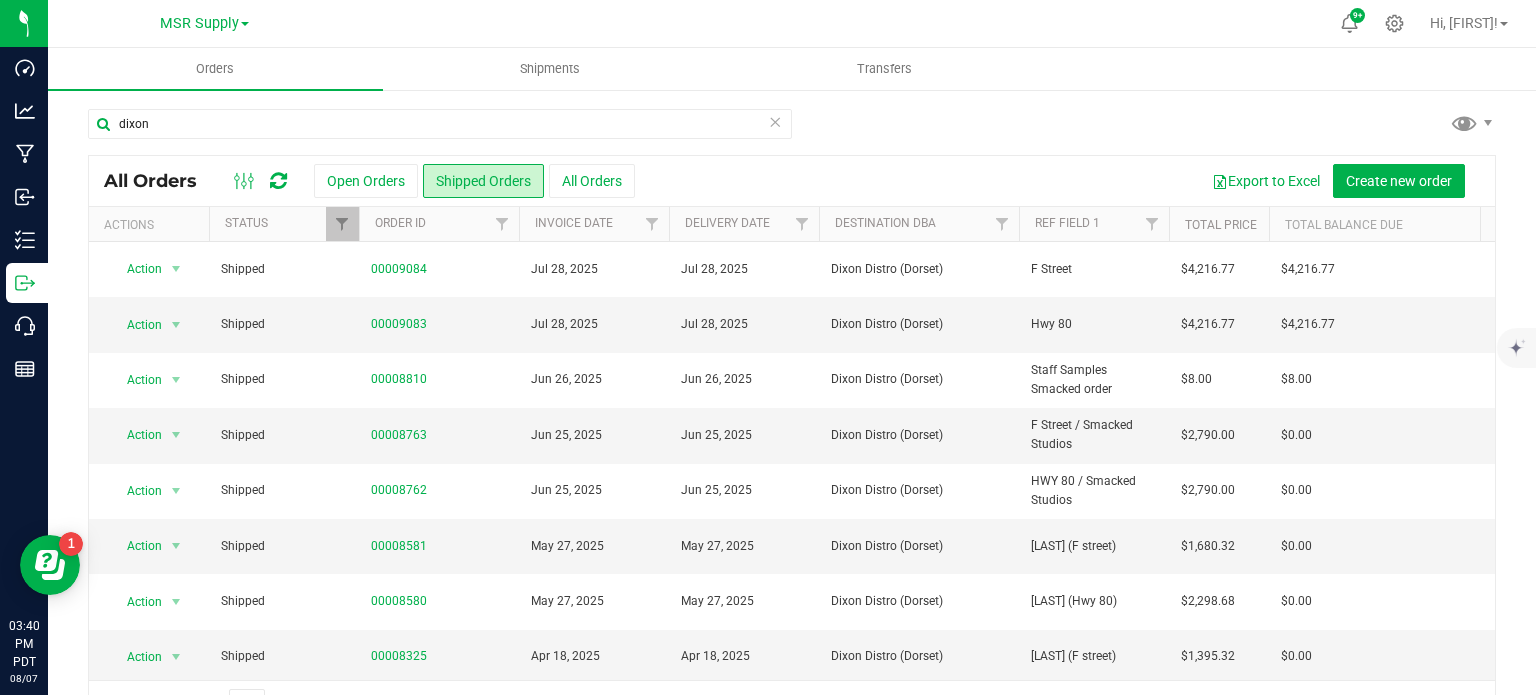 click at bounding box center (278, 181) 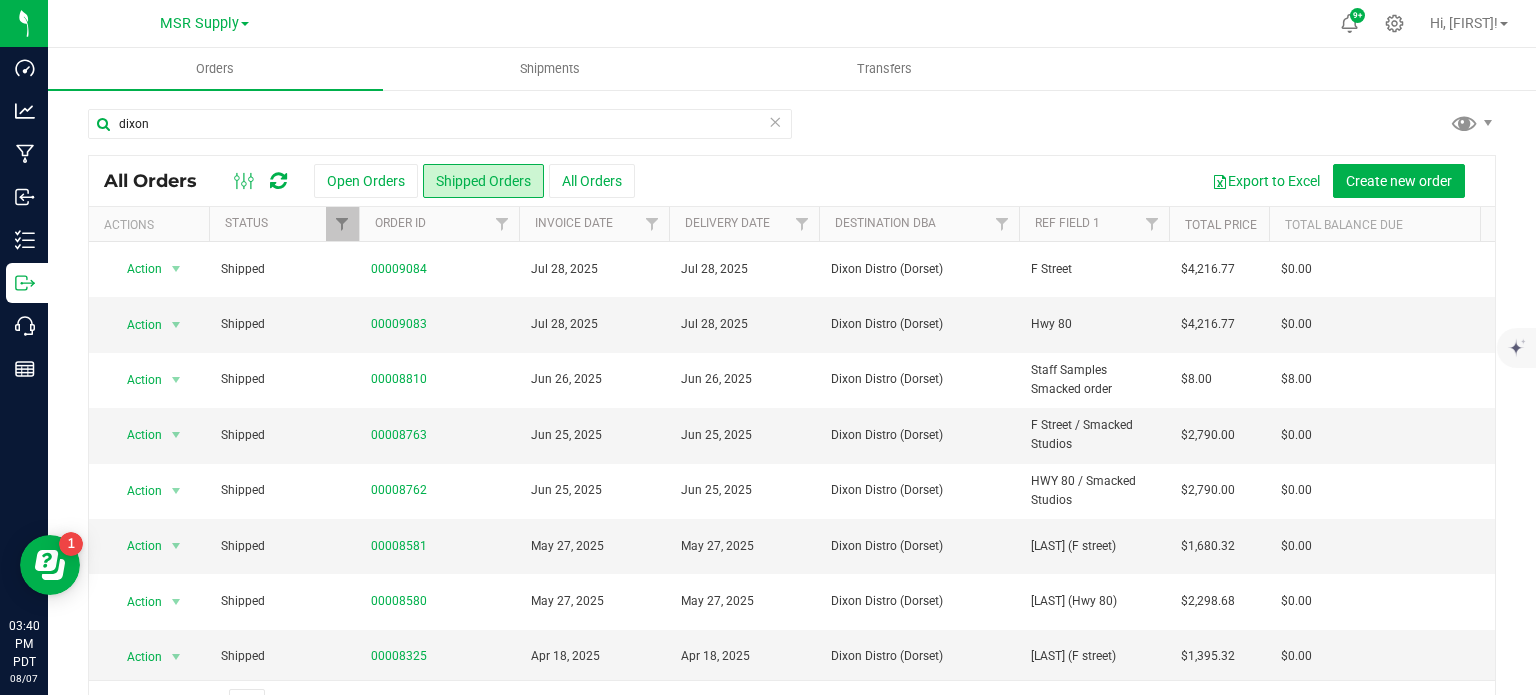 click on "dixon
All Orders
Open Orders
Shipped Orders
All Orders
Export to Excel
Create new order
Actions Status Order ID Invoice Date Delivery Date Destination DBA Ref Field 1 Total Price Shipment" at bounding box center [792, 418] 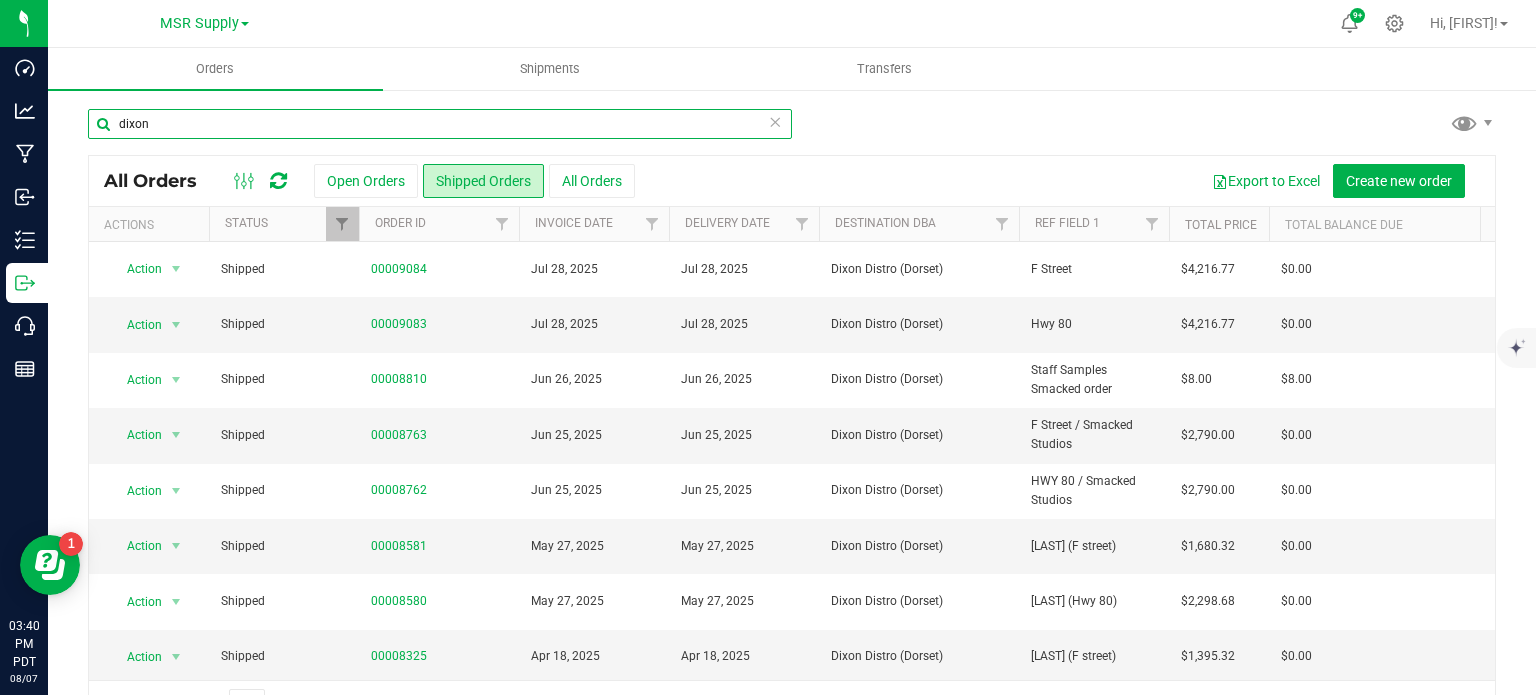 click on "dixon" at bounding box center [440, 124] 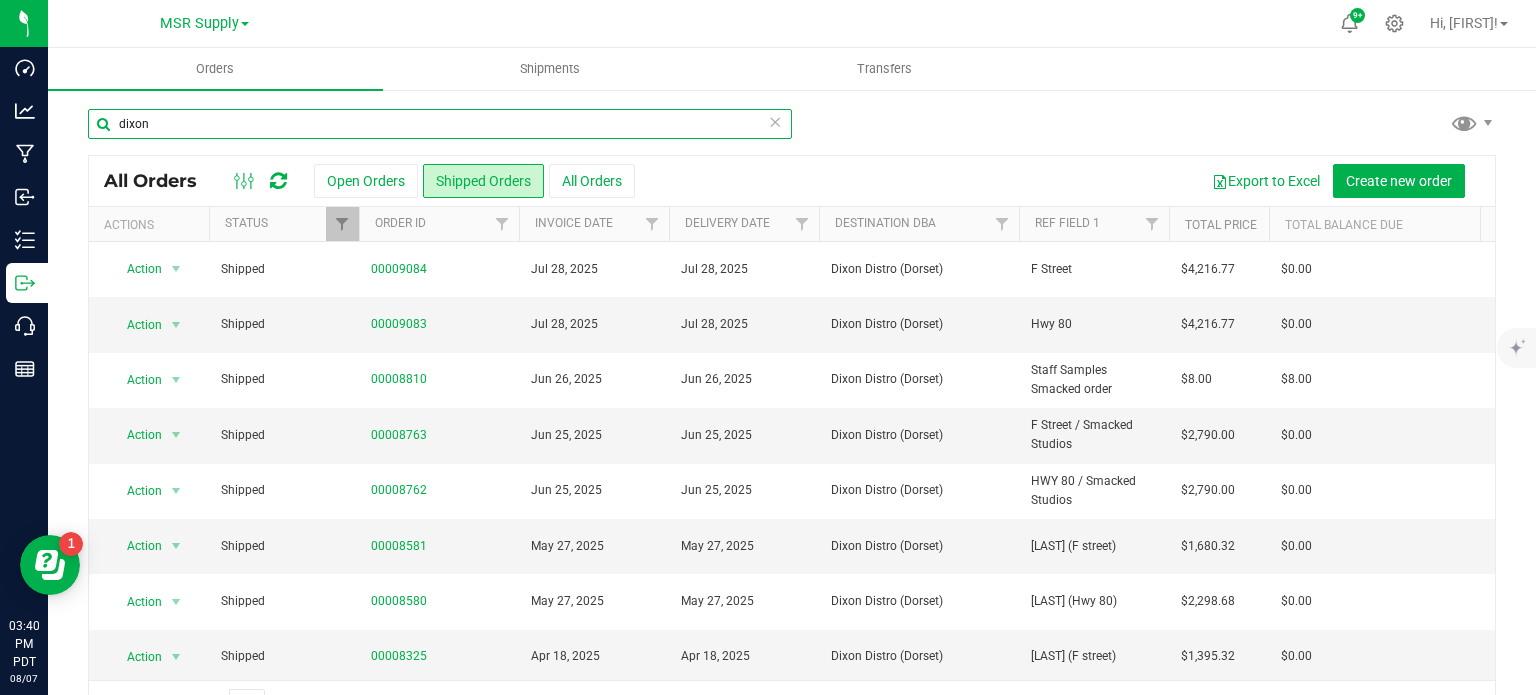click on "dixon" at bounding box center [440, 124] 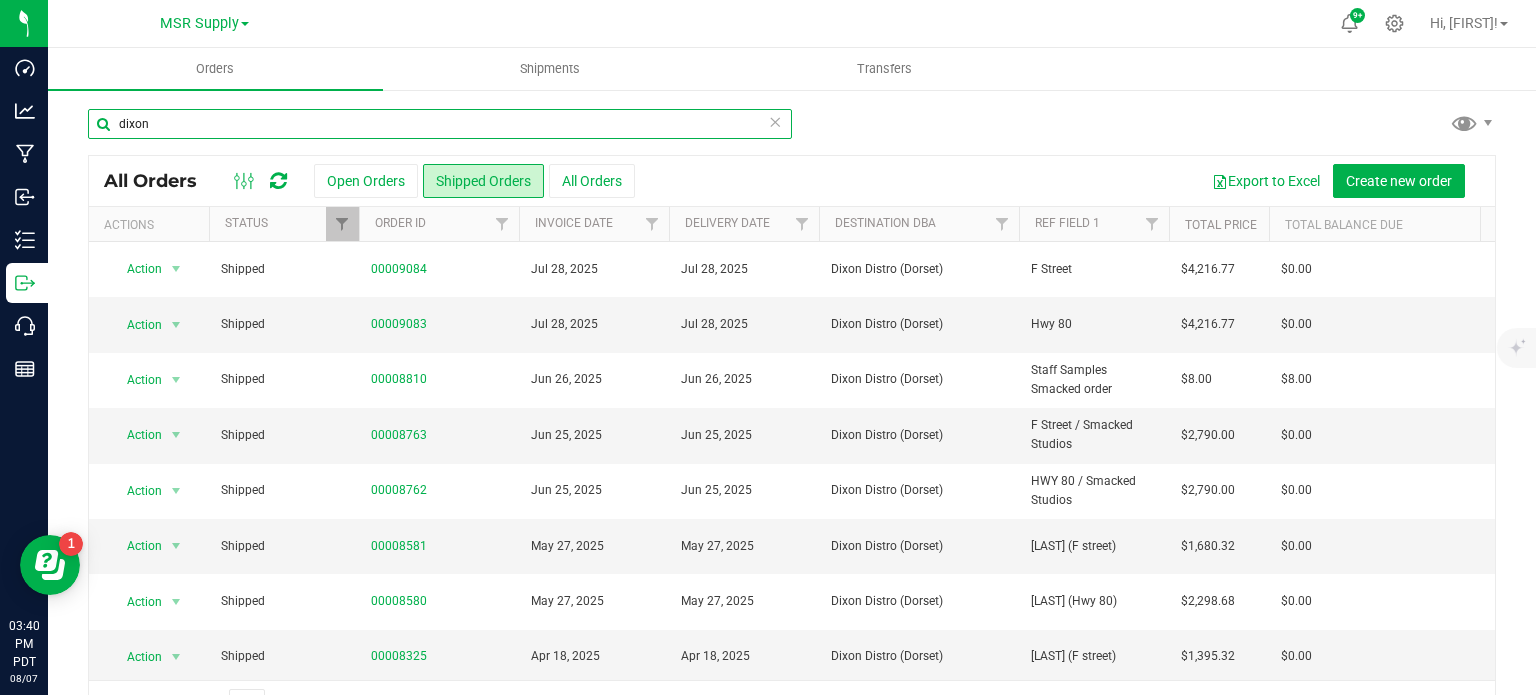 click on "dixon" at bounding box center [440, 124] 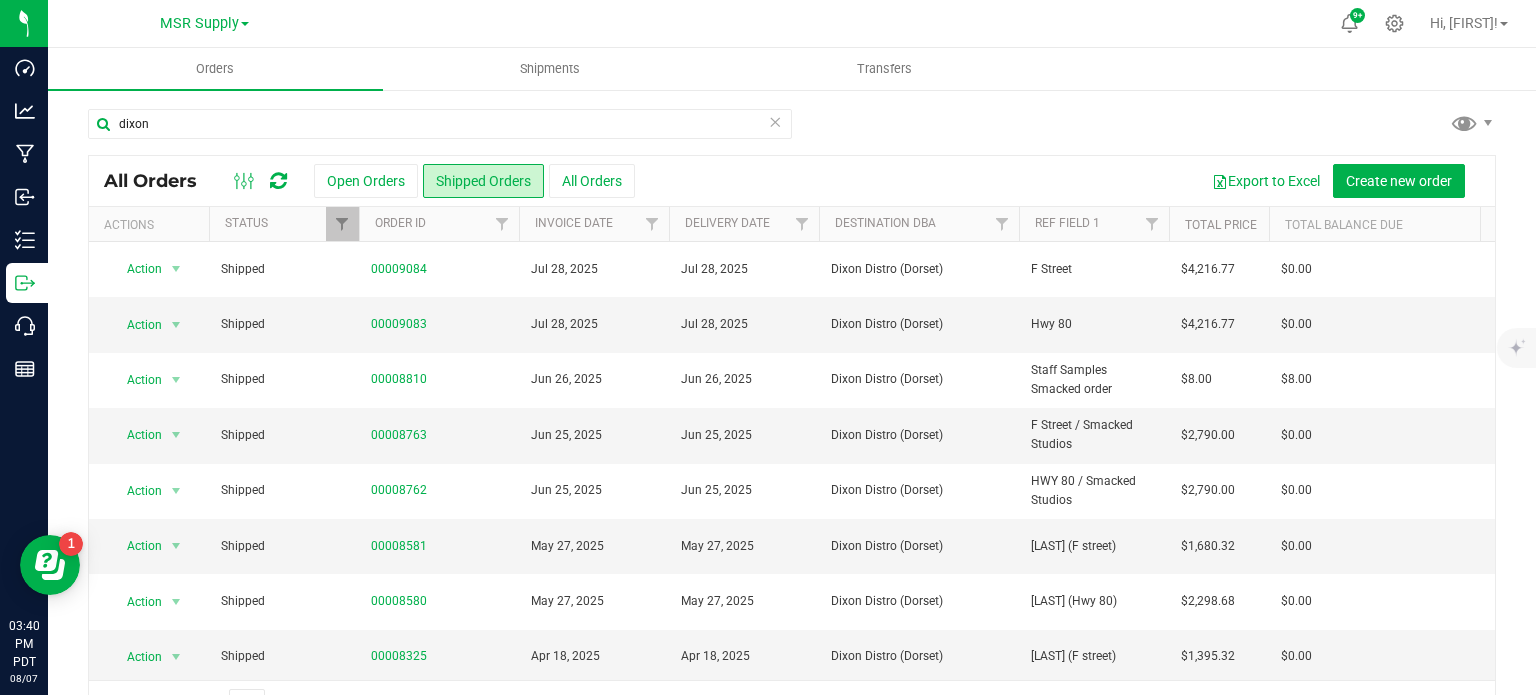 click on "MSR Supply" at bounding box center (204, 23) 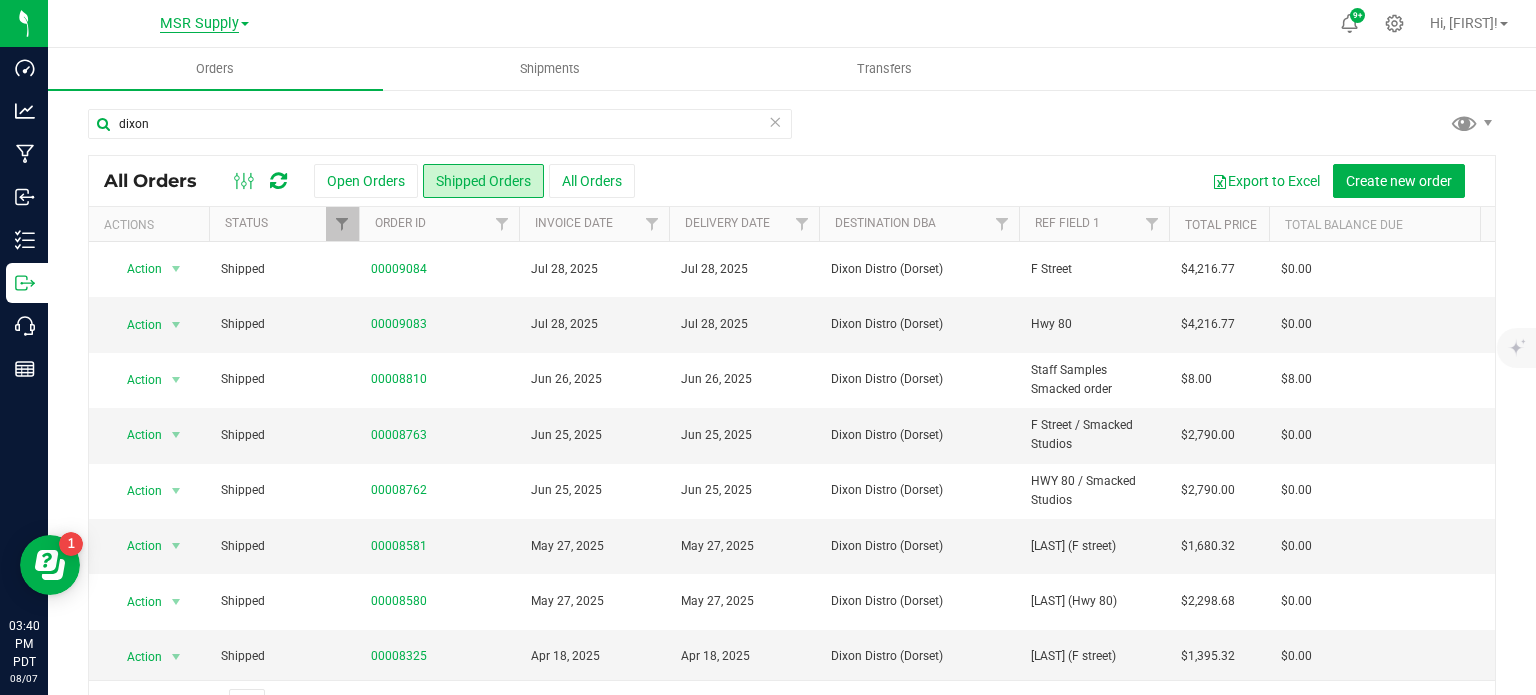 click on "MSR Supply" at bounding box center [199, 24] 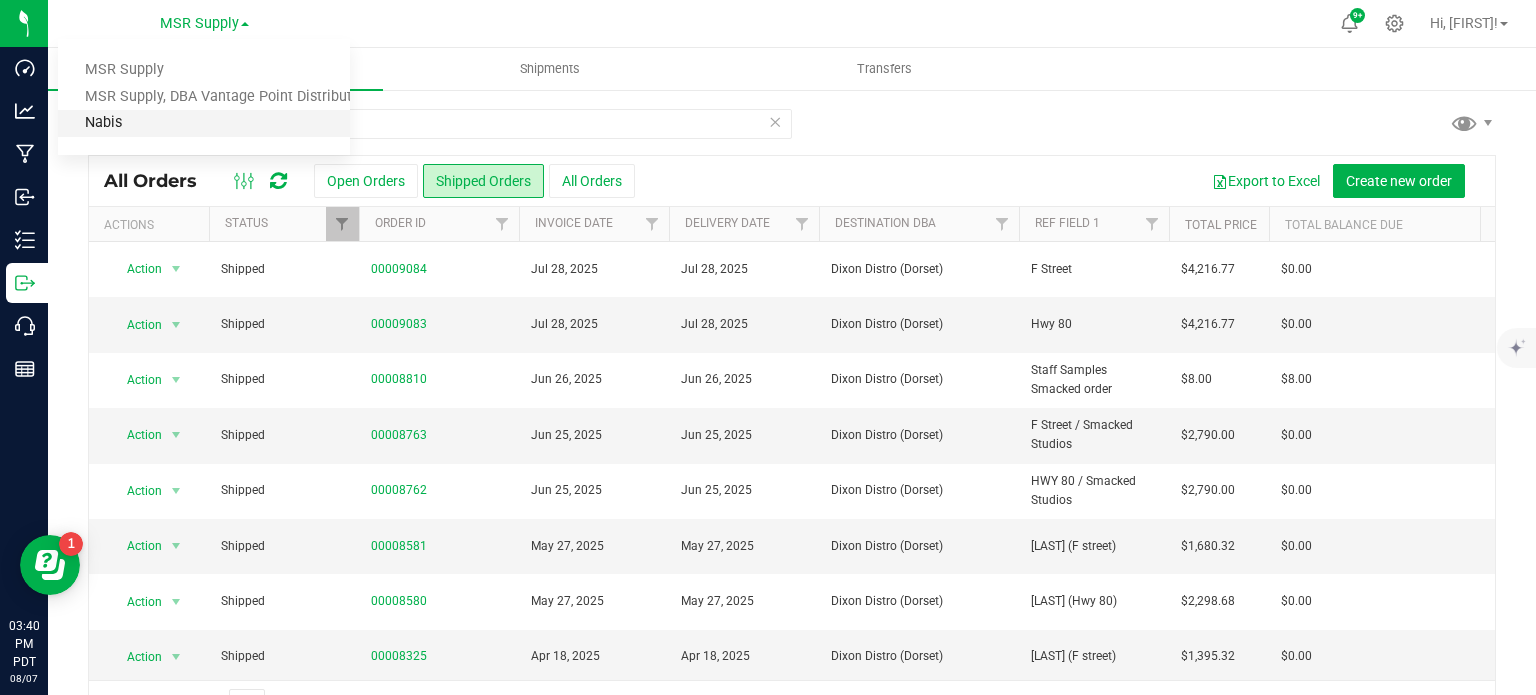 click on "Nabis" at bounding box center [204, 123] 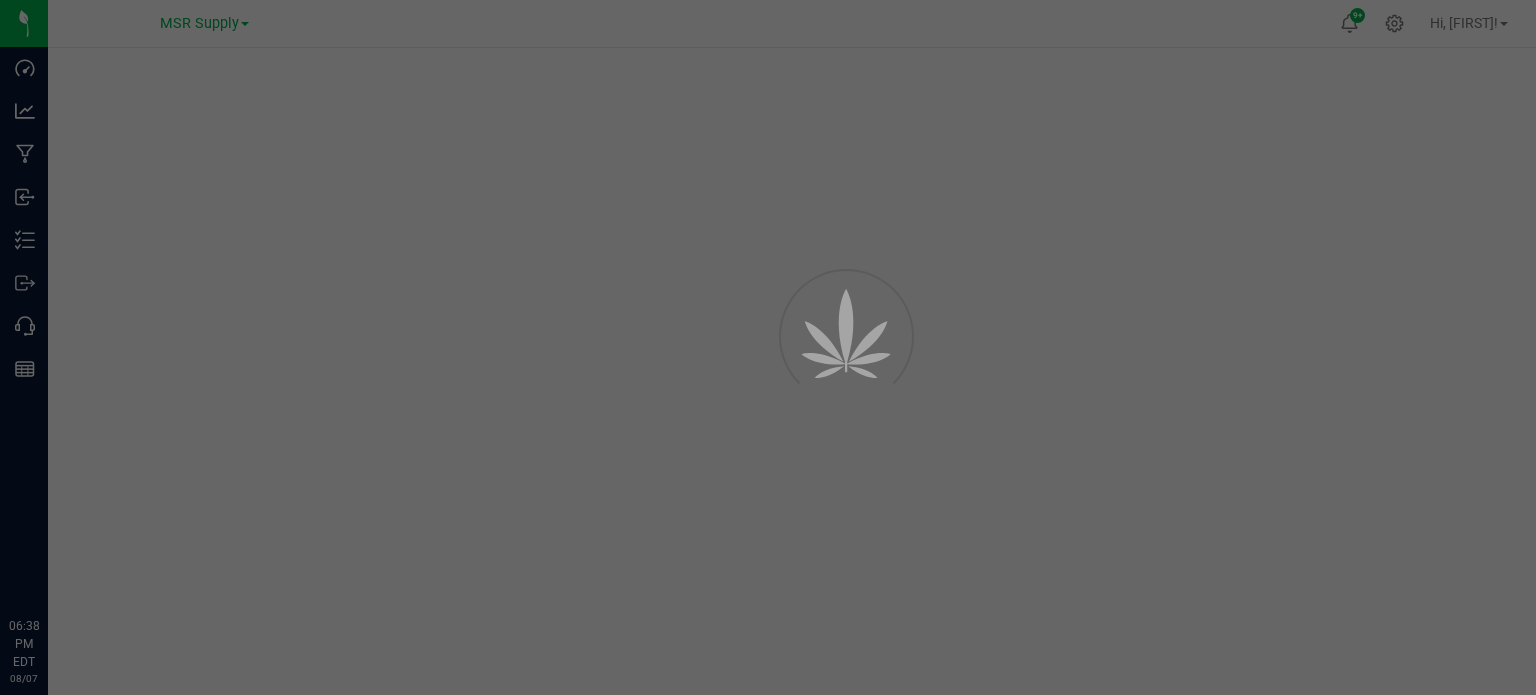 scroll, scrollTop: 0, scrollLeft: 0, axis: both 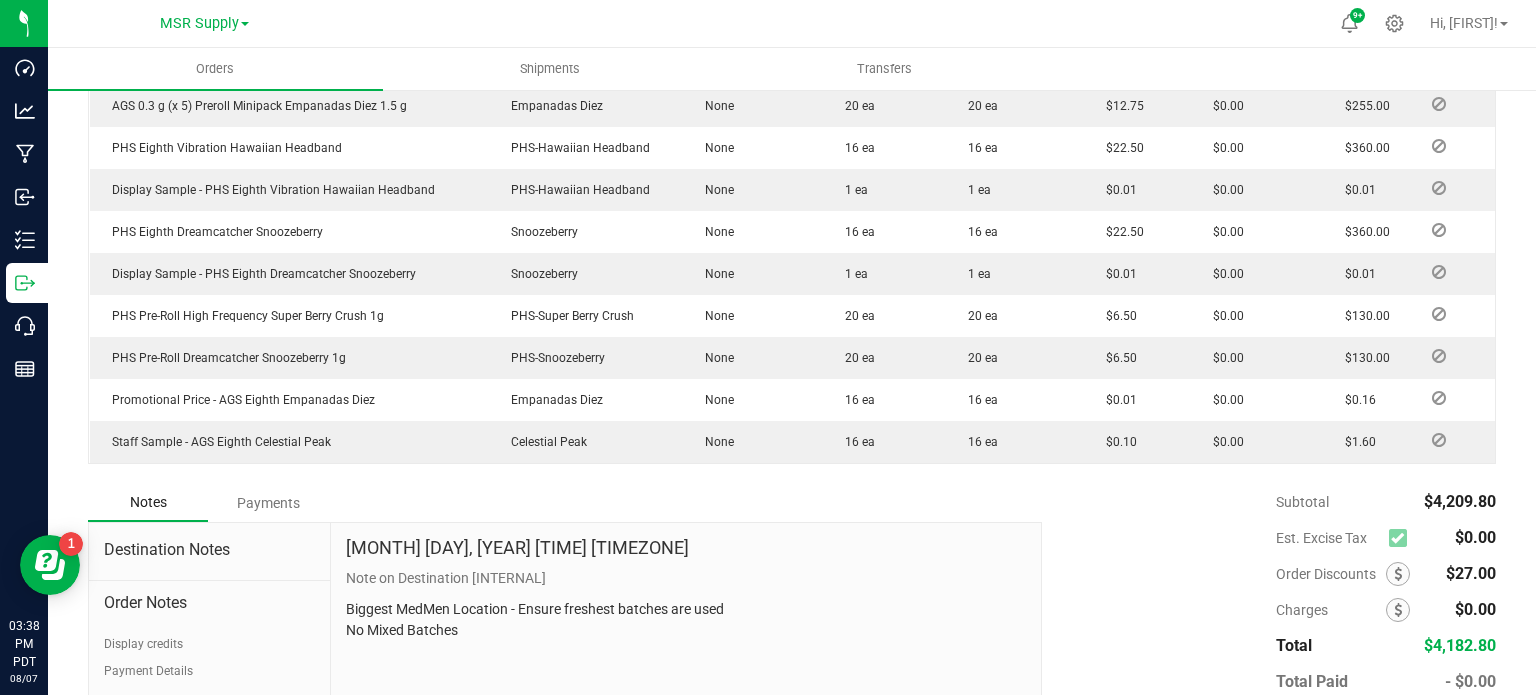 click on "Payments" at bounding box center (268, 503) 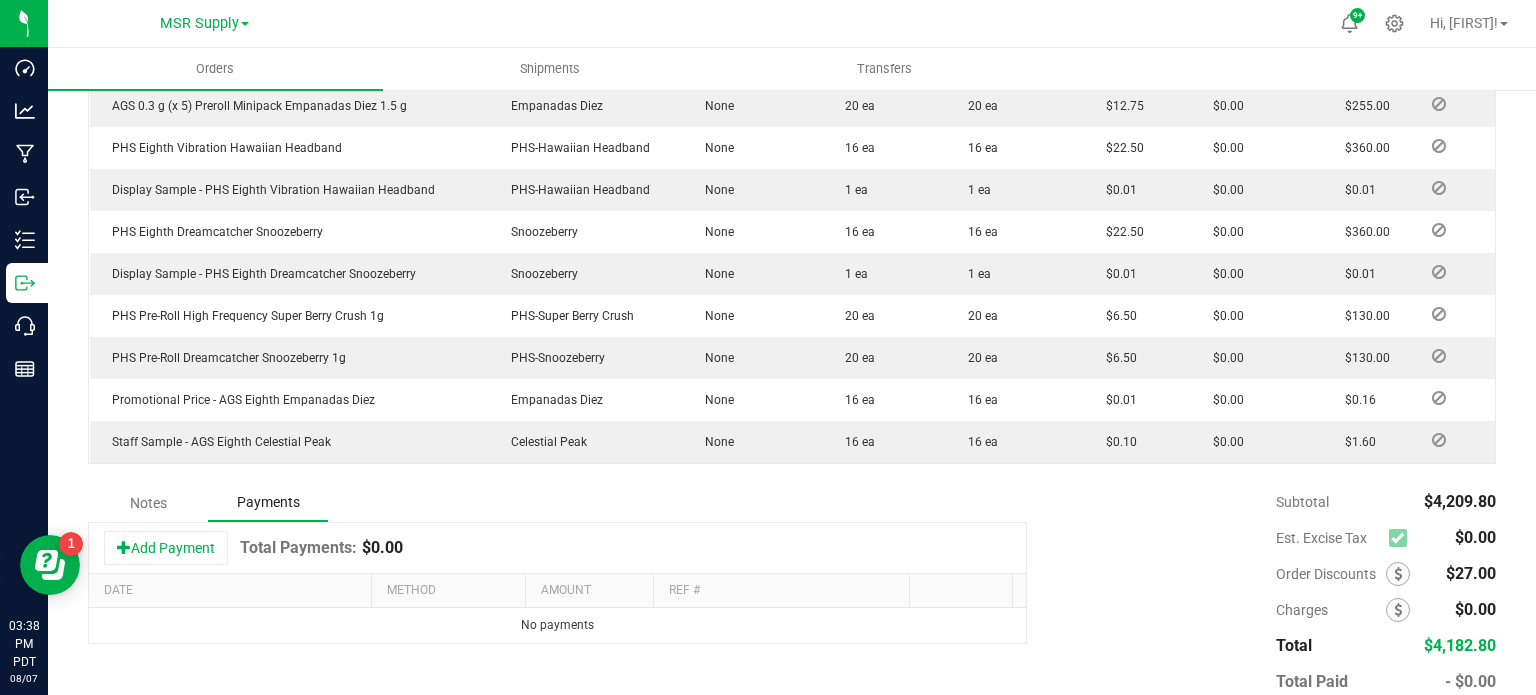 drag, startPoint x: 166, startPoint y: 547, endPoint x: 348, endPoint y: 580, distance: 184.96756 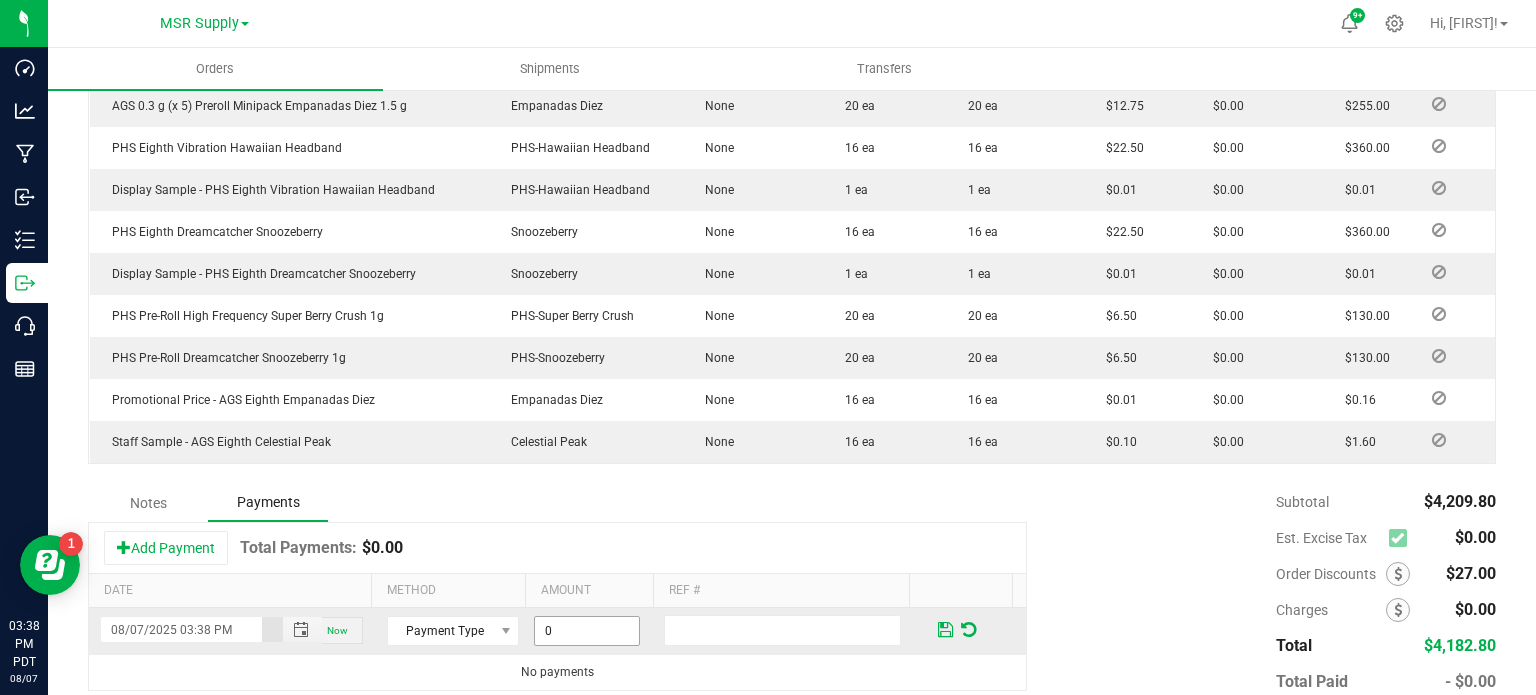 click on "0" at bounding box center [587, 631] 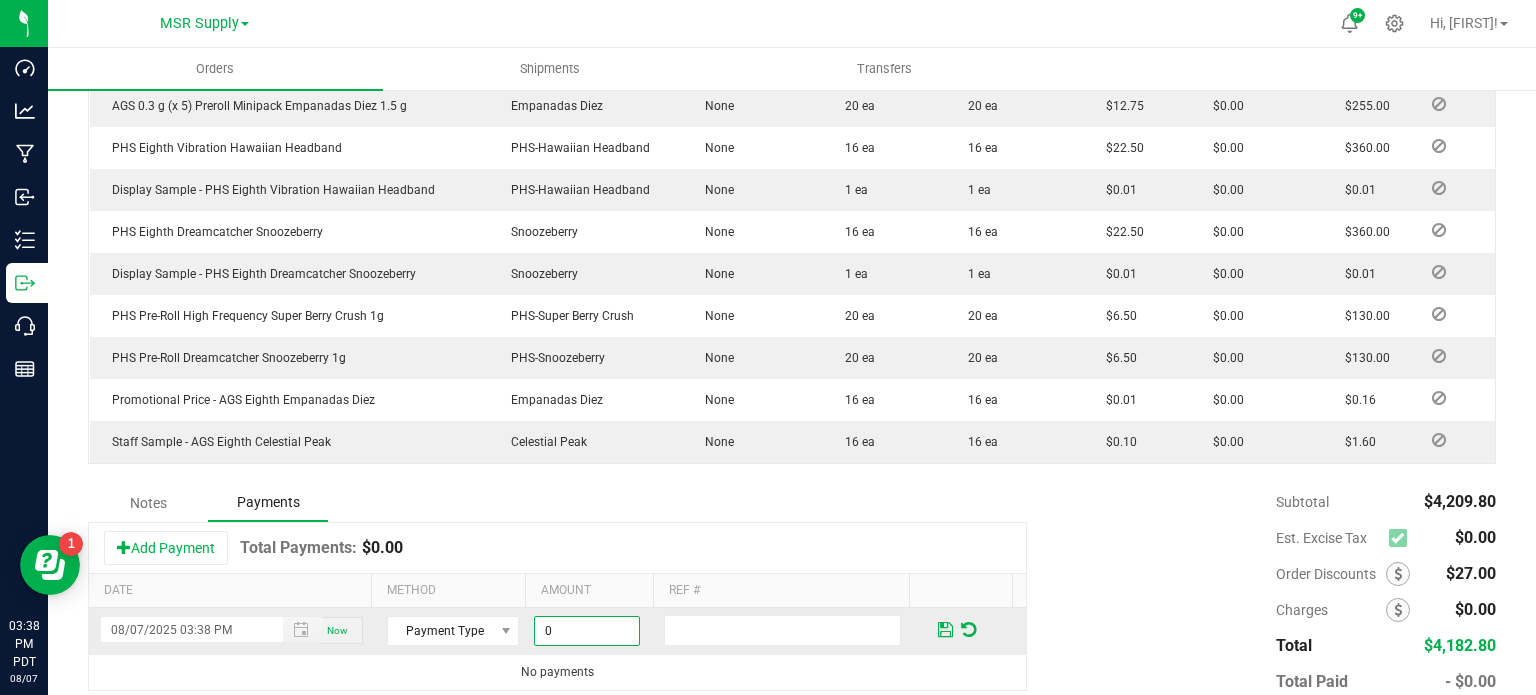 paste 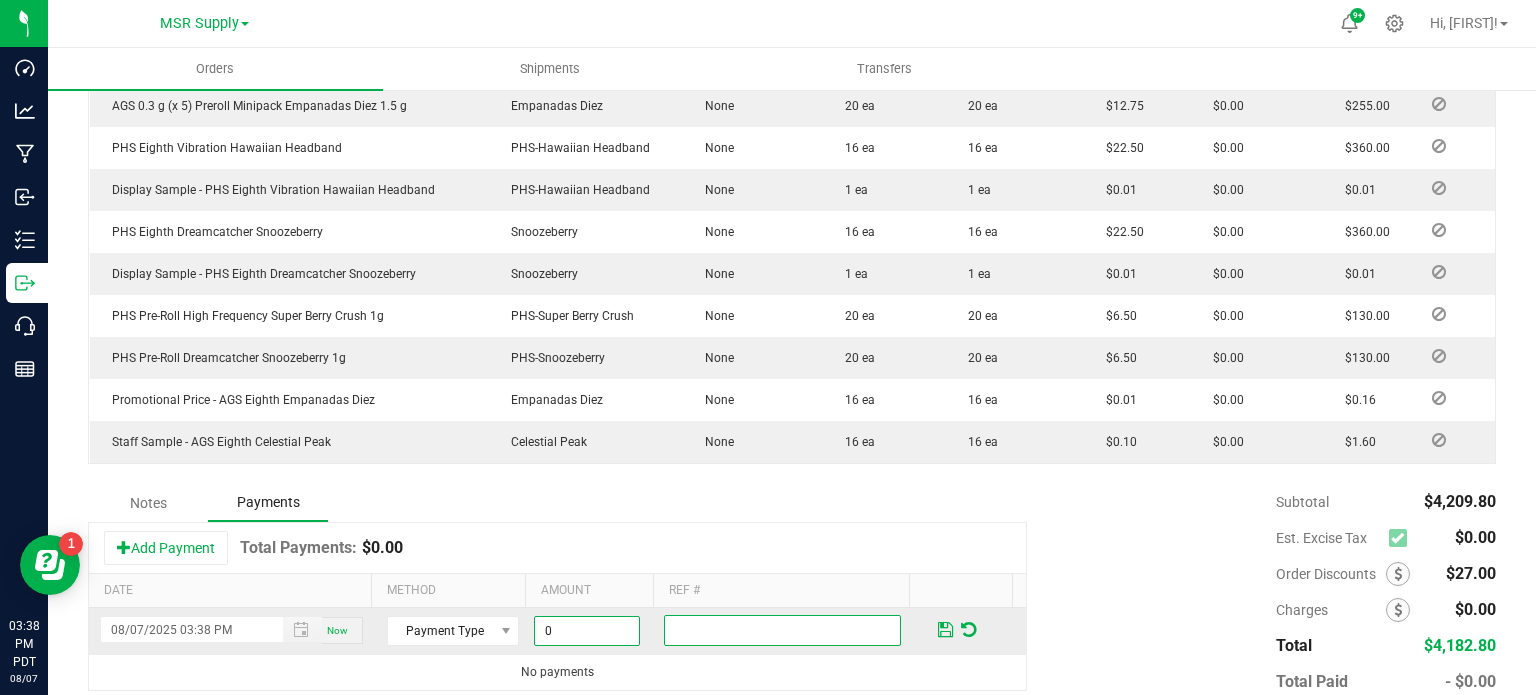 type on "$0.00" 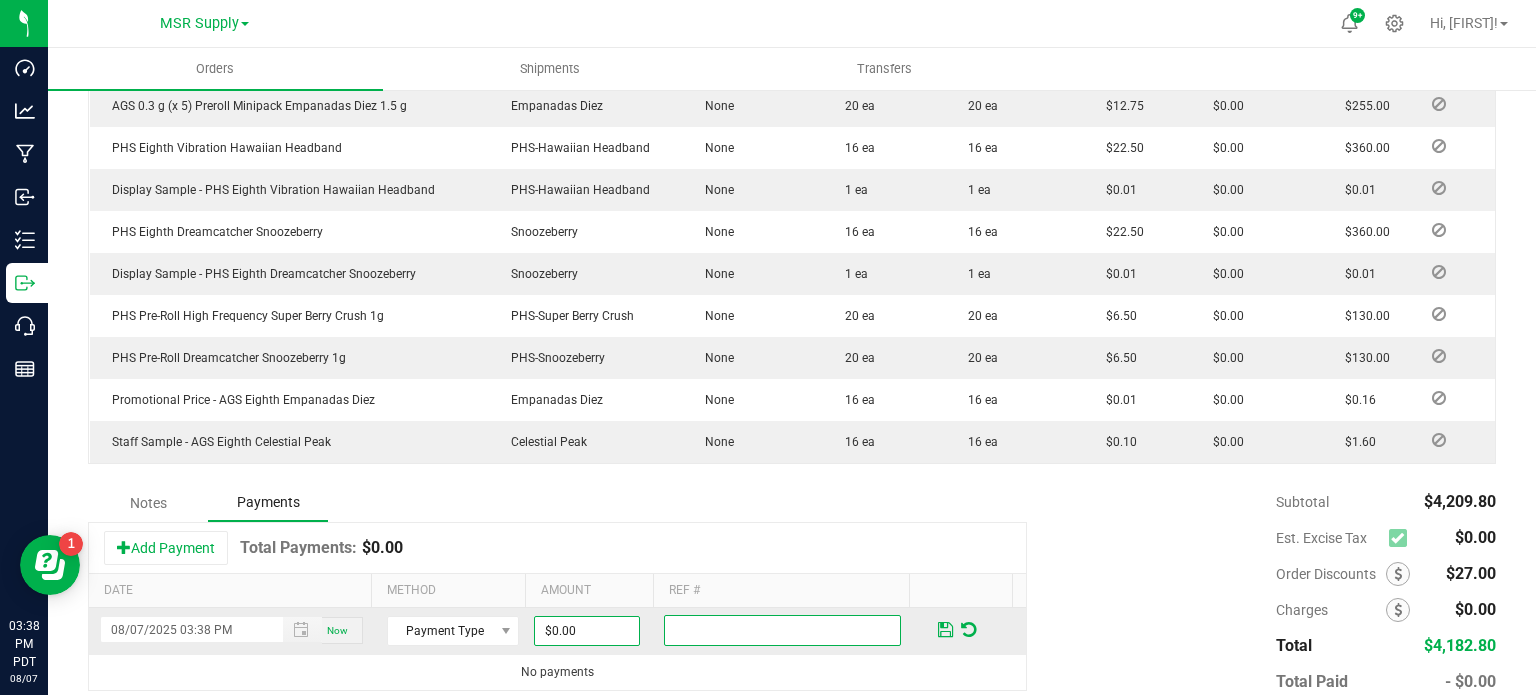 click at bounding box center [782, 630] 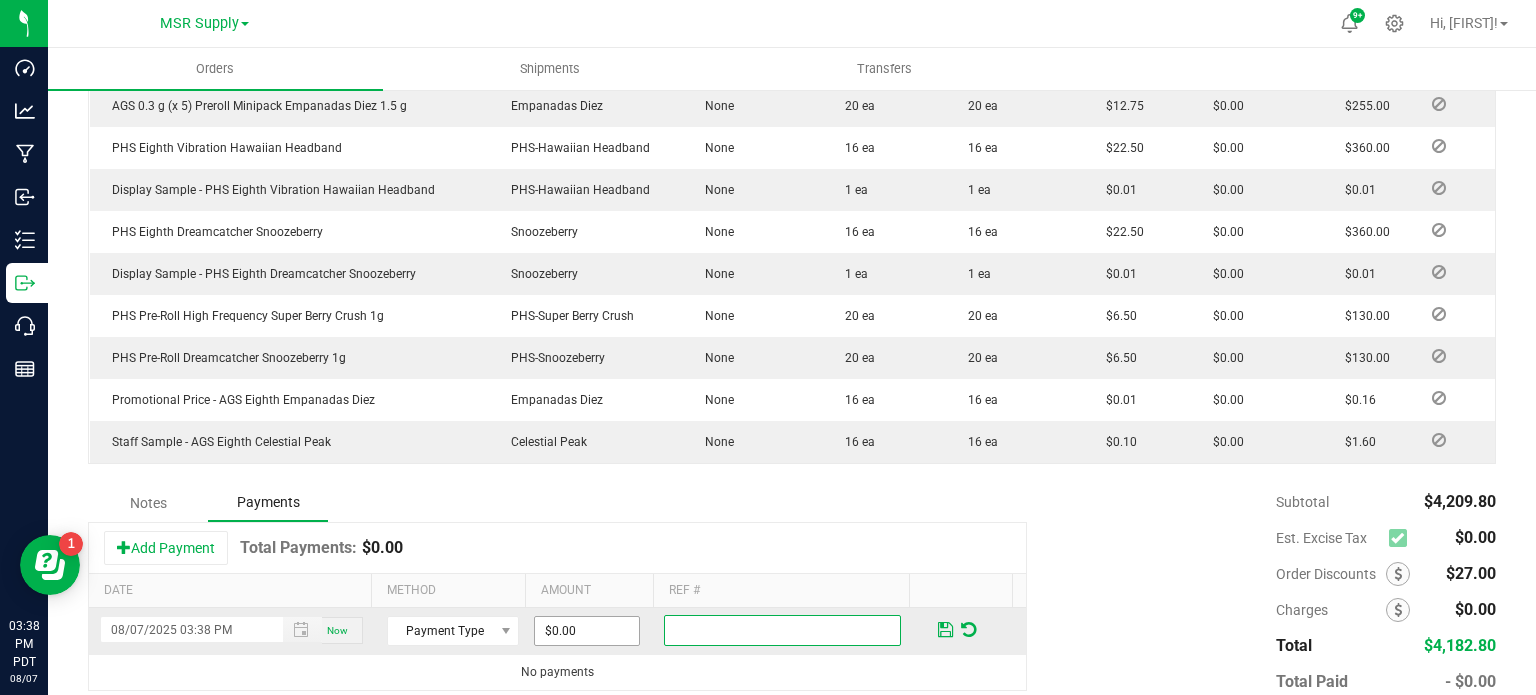 paste on "MedMen DTLA (Advanced Patients Collective) check #21092 Inv8761" 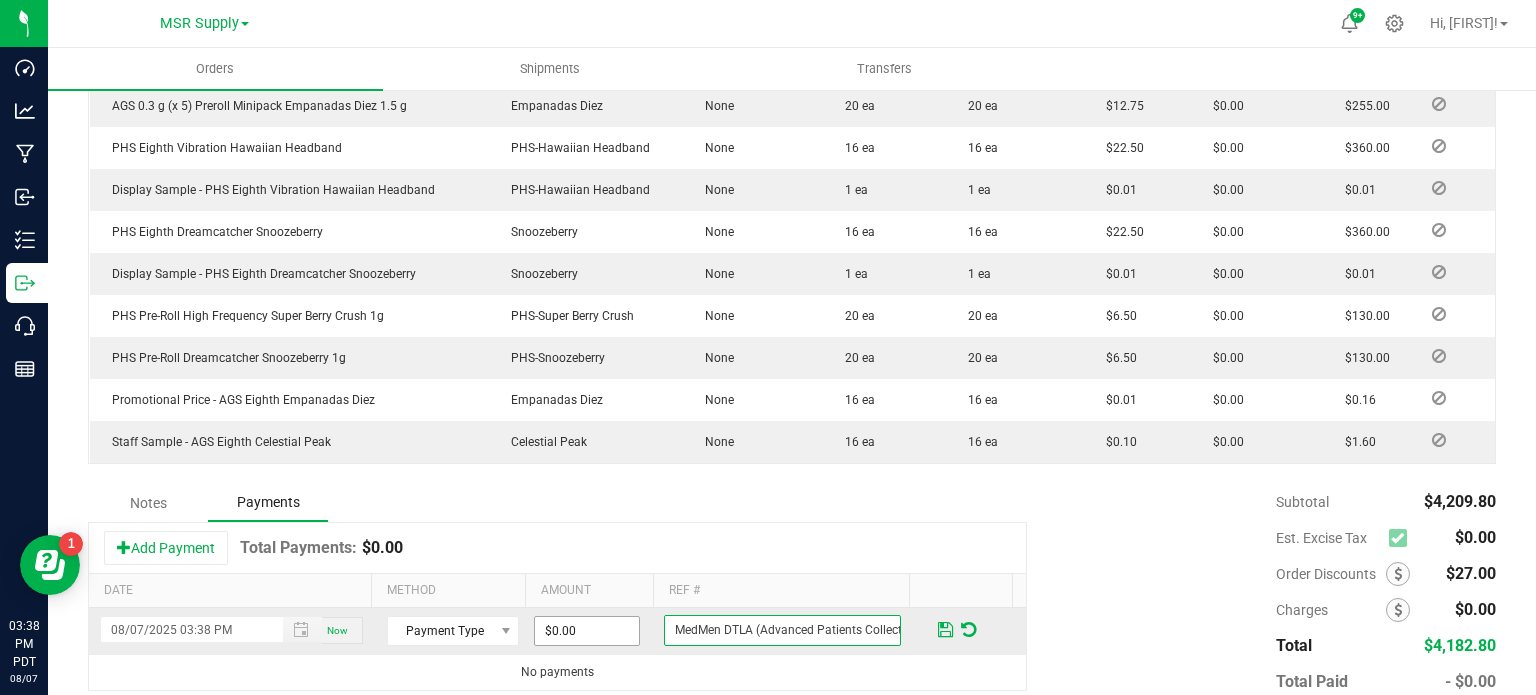 scroll, scrollTop: 0, scrollLeft: 157, axis: horizontal 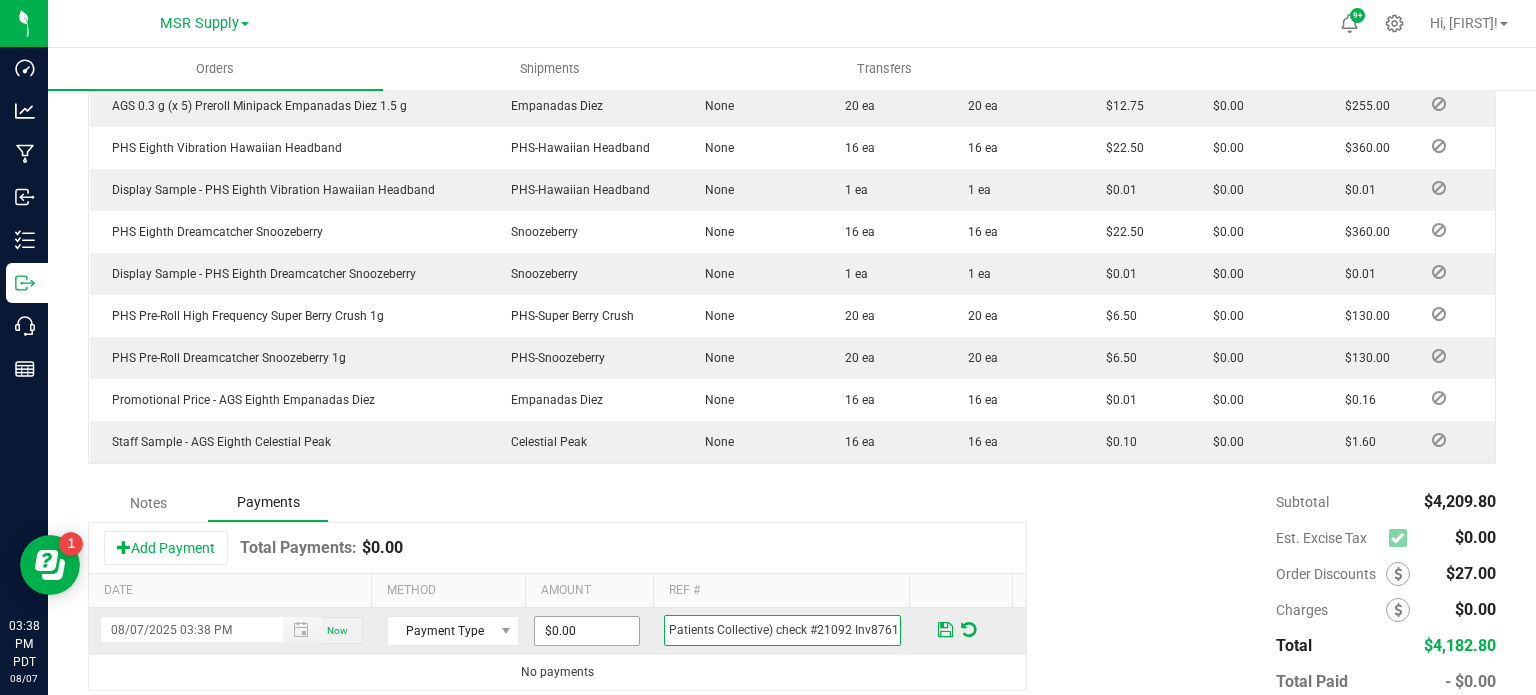 type on "MedMen DTLA (Advanced Patients Collective) check #21092 Inv8761" 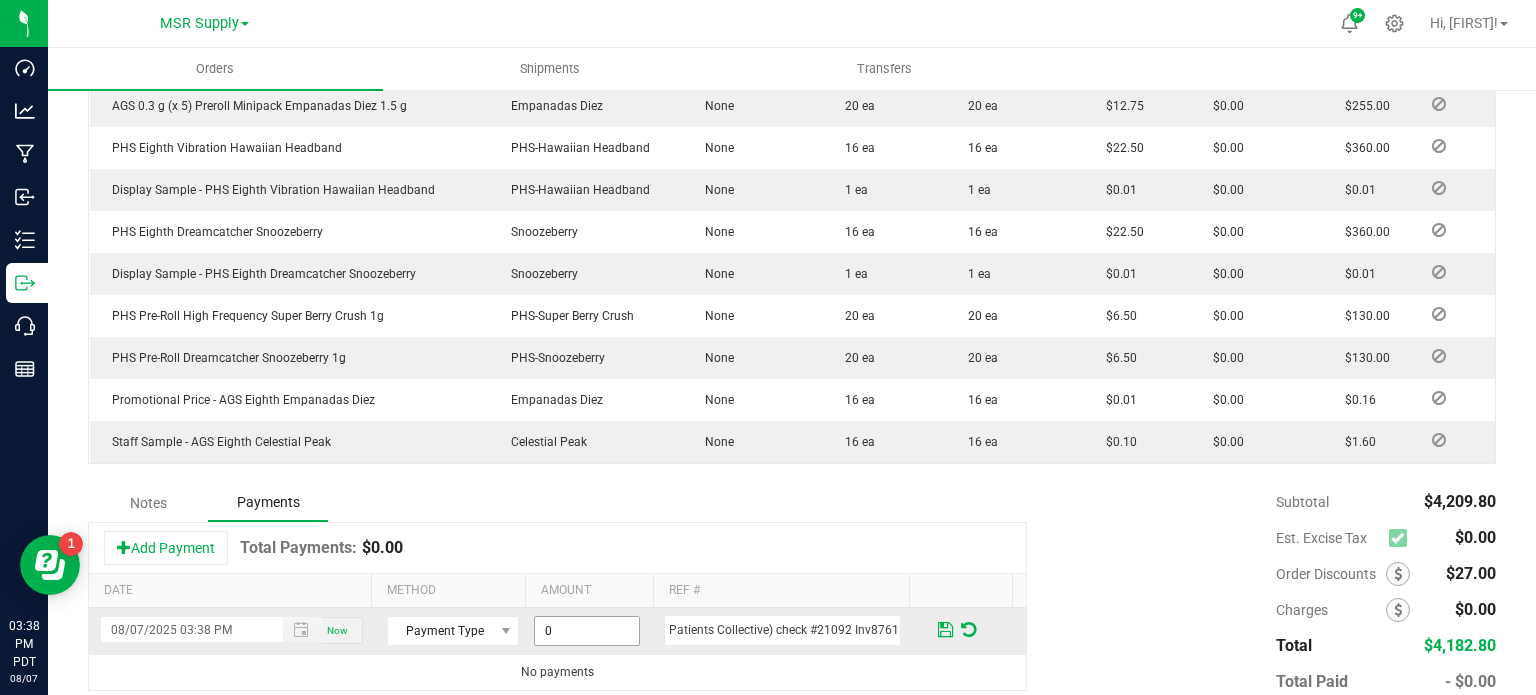 click on "0" at bounding box center (587, 631) 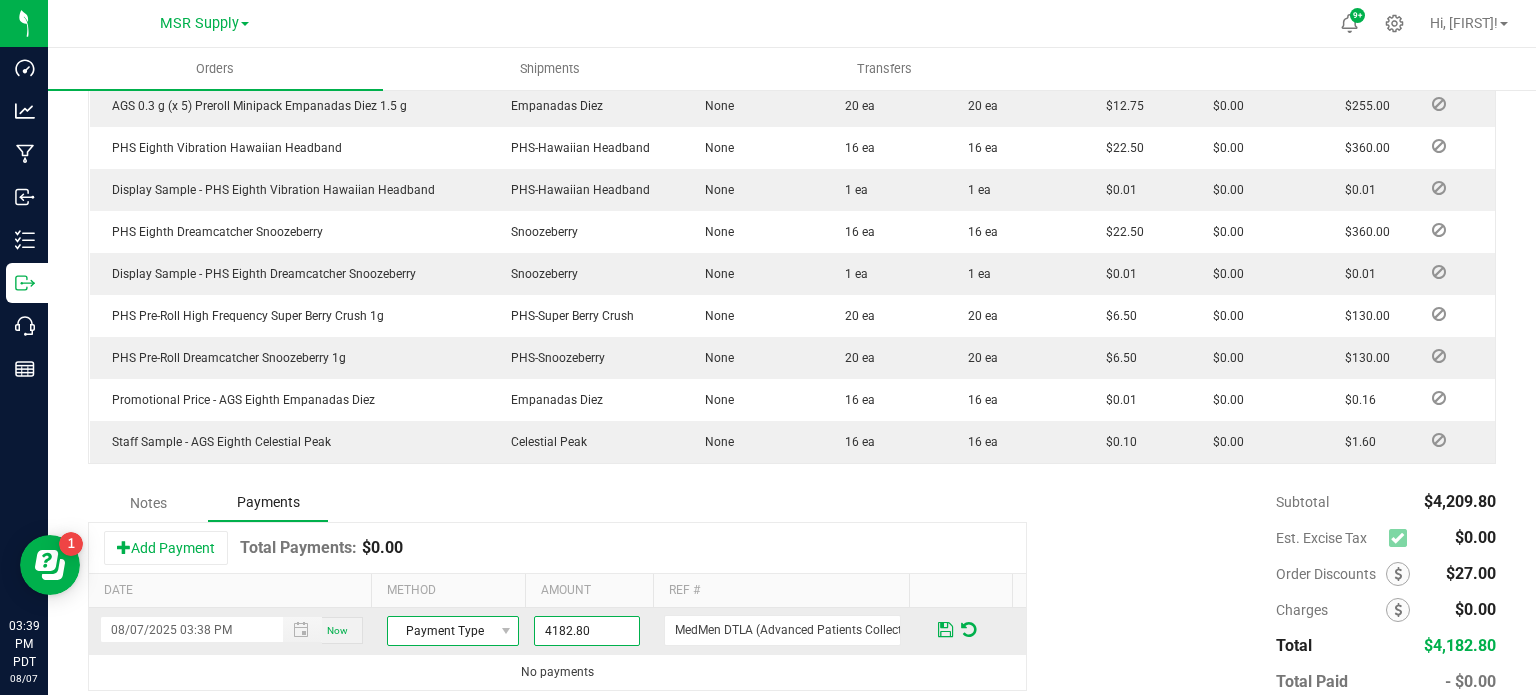type on "$4,182.80" 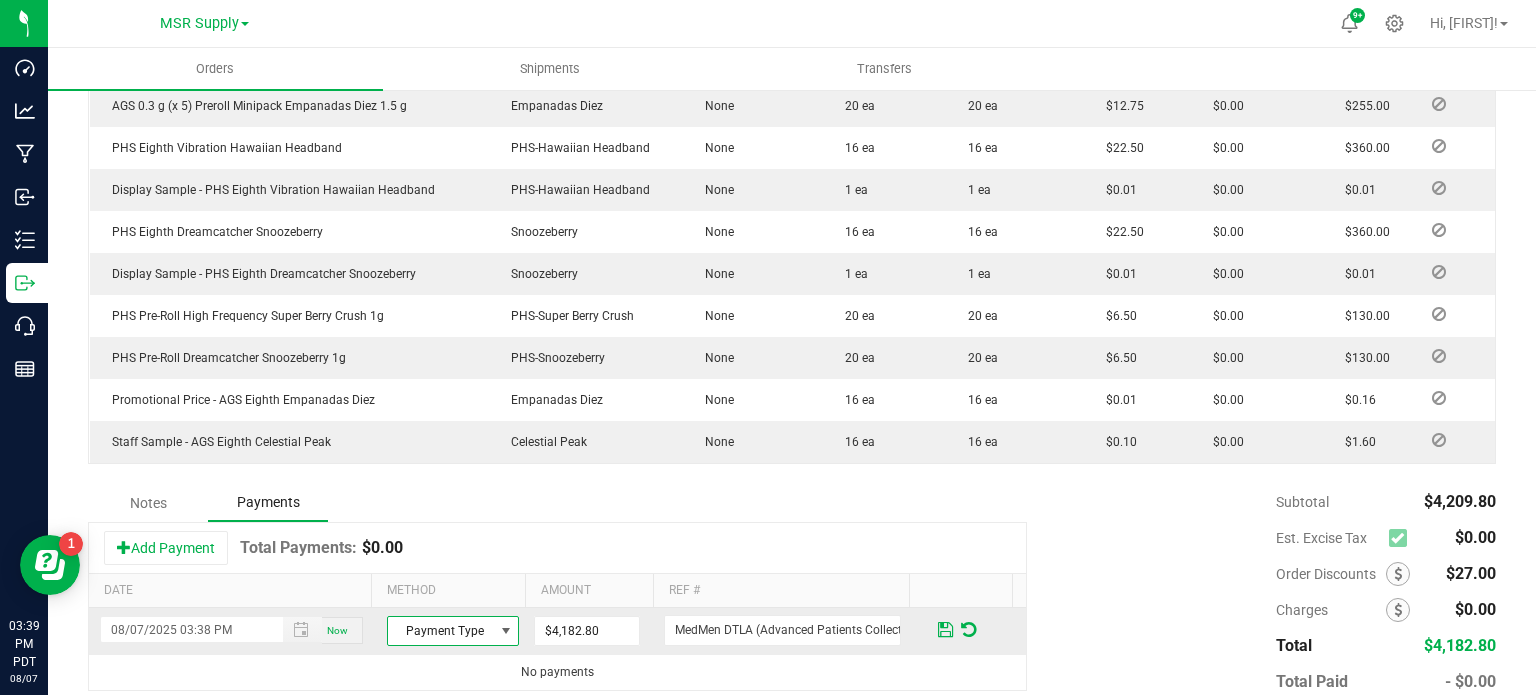 click on "Payment Type" at bounding box center [440, 631] 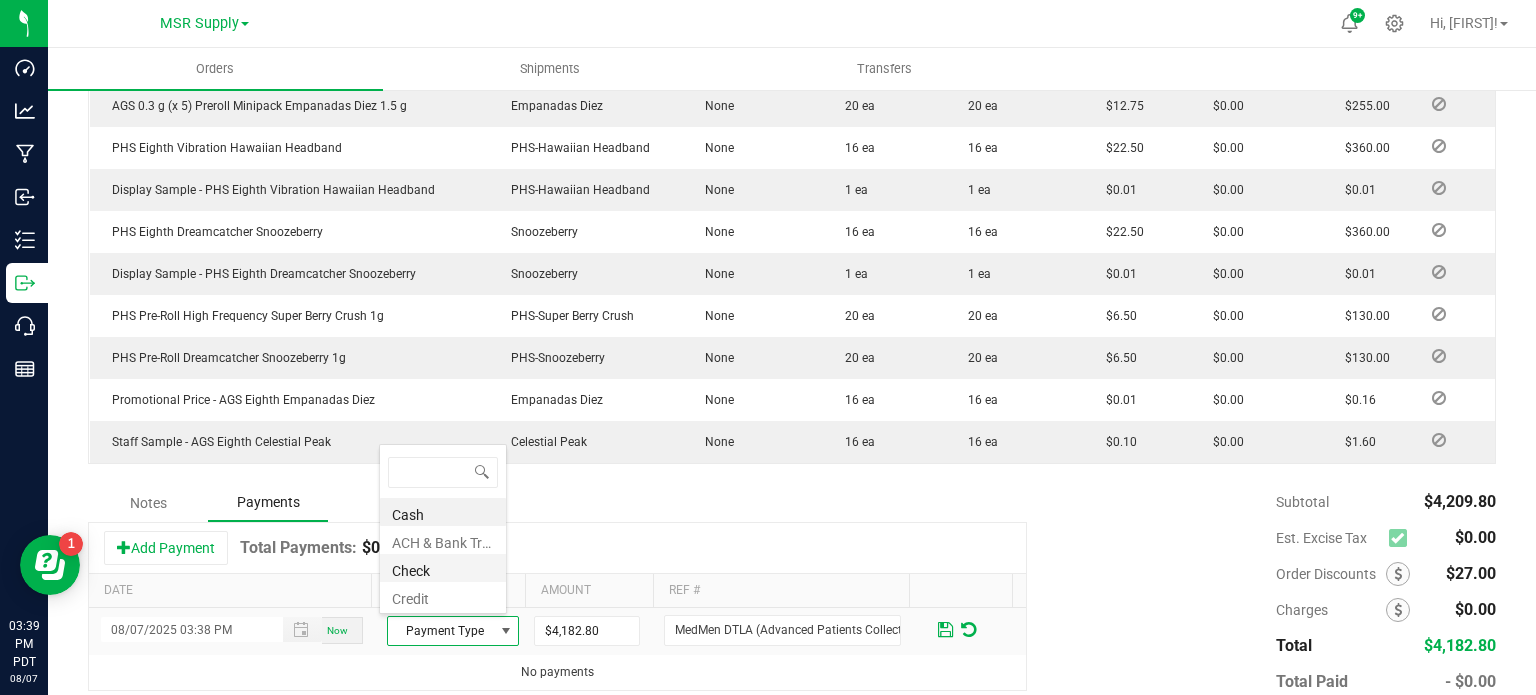 scroll, scrollTop: 99970, scrollLeft: 99872, axis: both 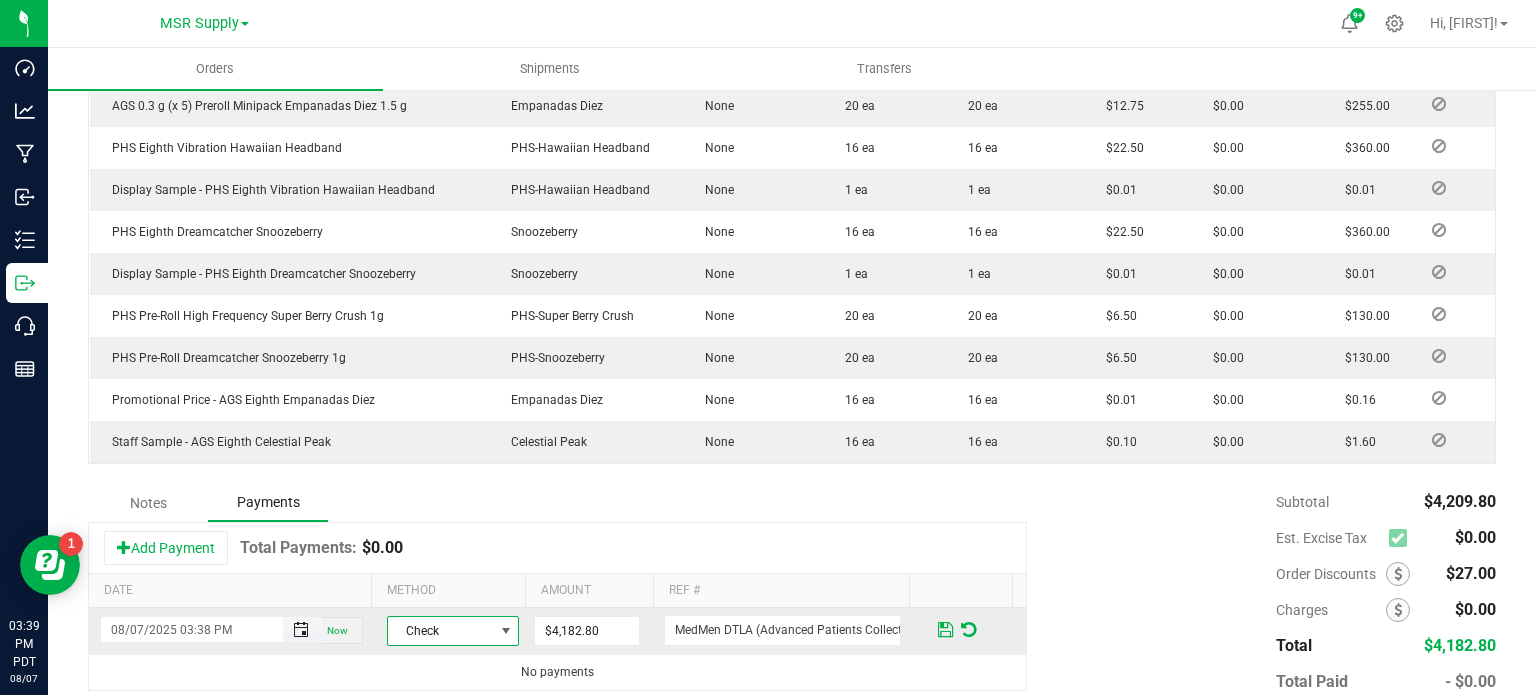 click at bounding box center (301, 630) 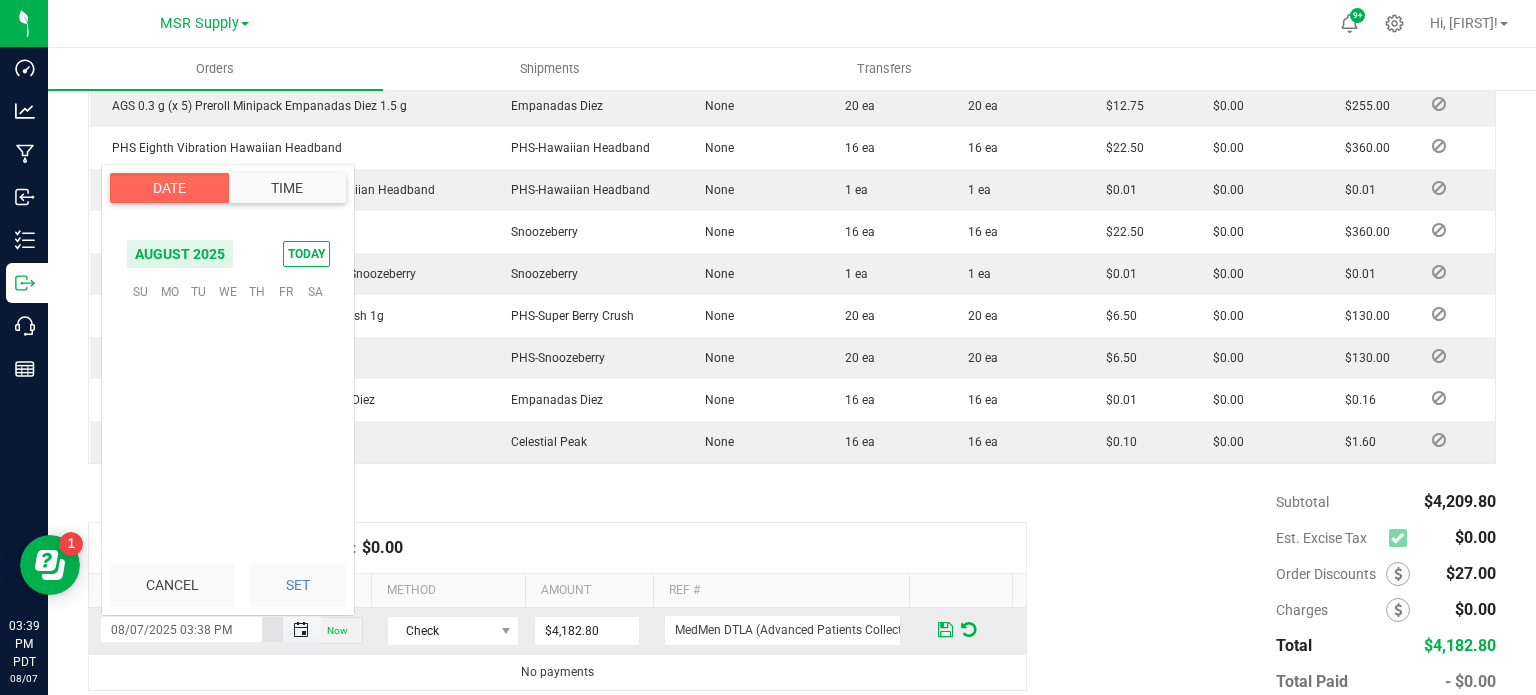 scroll, scrollTop: 0, scrollLeft: 0, axis: both 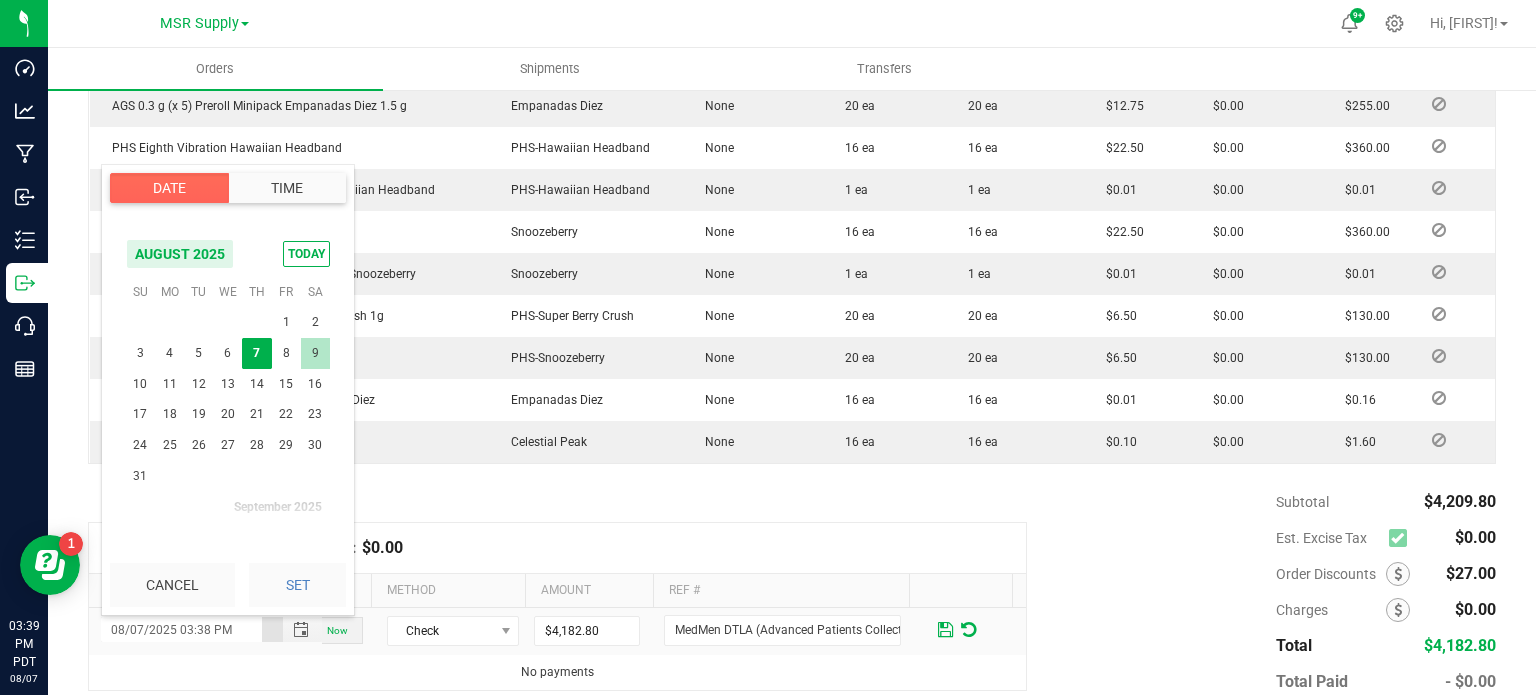 drag, startPoint x: 289, startPoint y: 318, endPoint x: 288, endPoint y: 340, distance: 22.022715 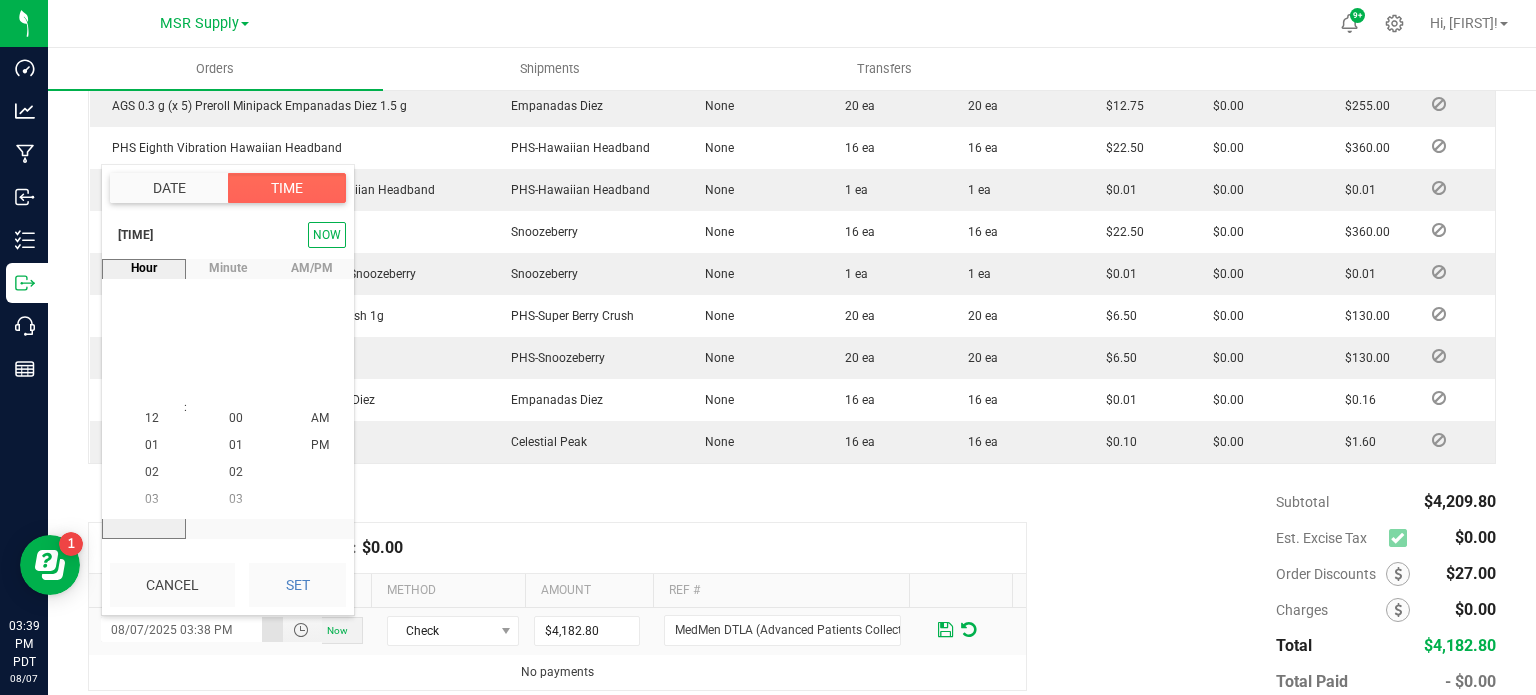 scroll, scrollTop: 407, scrollLeft: 0, axis: vertical 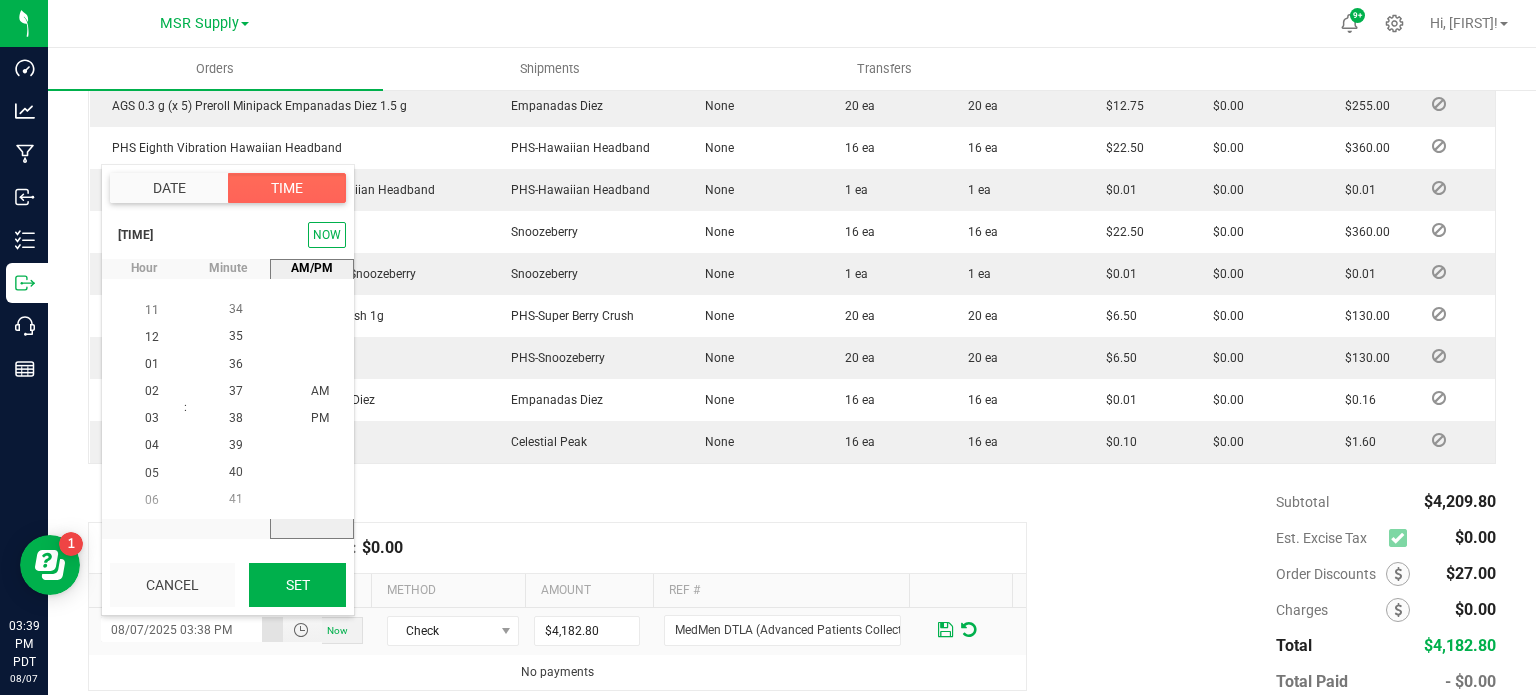 click on "Set" at bounding box center [297, 585] 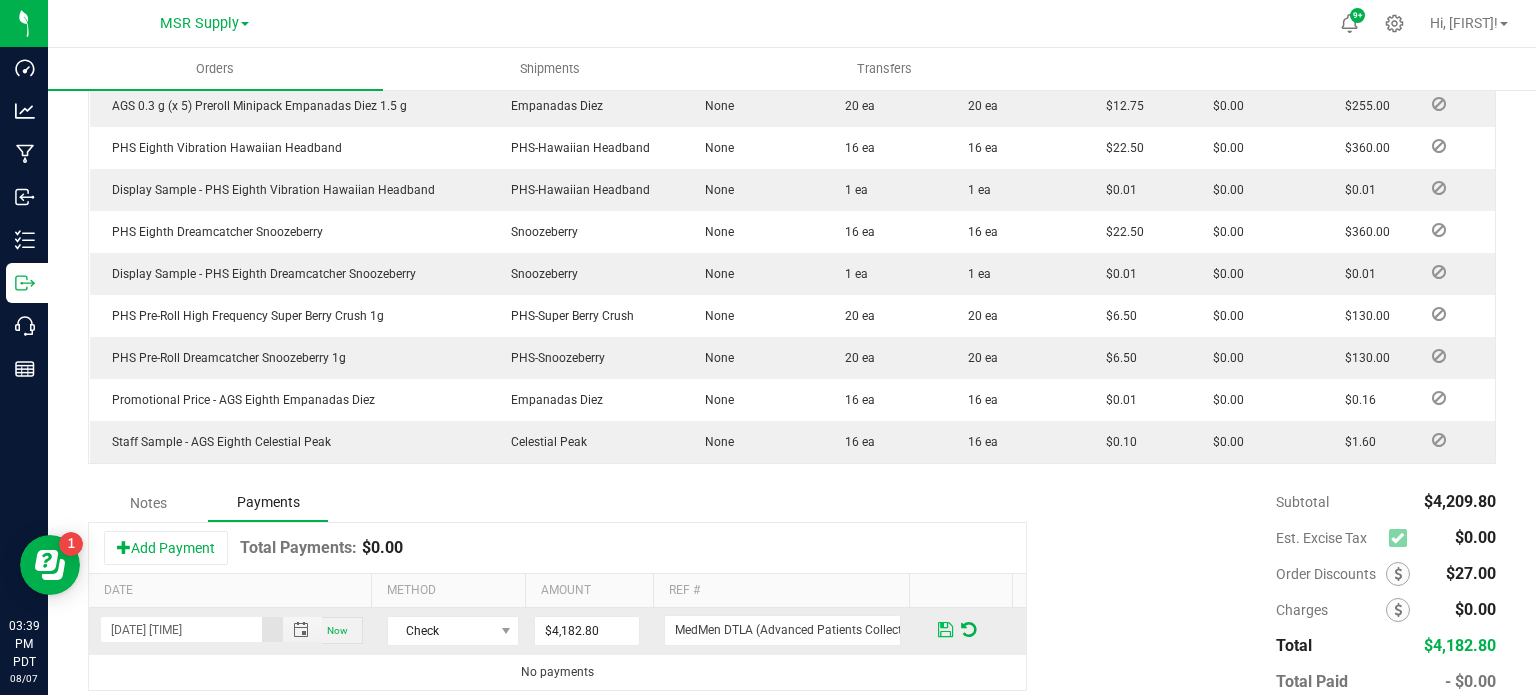 click at bounding box center [945, 629] 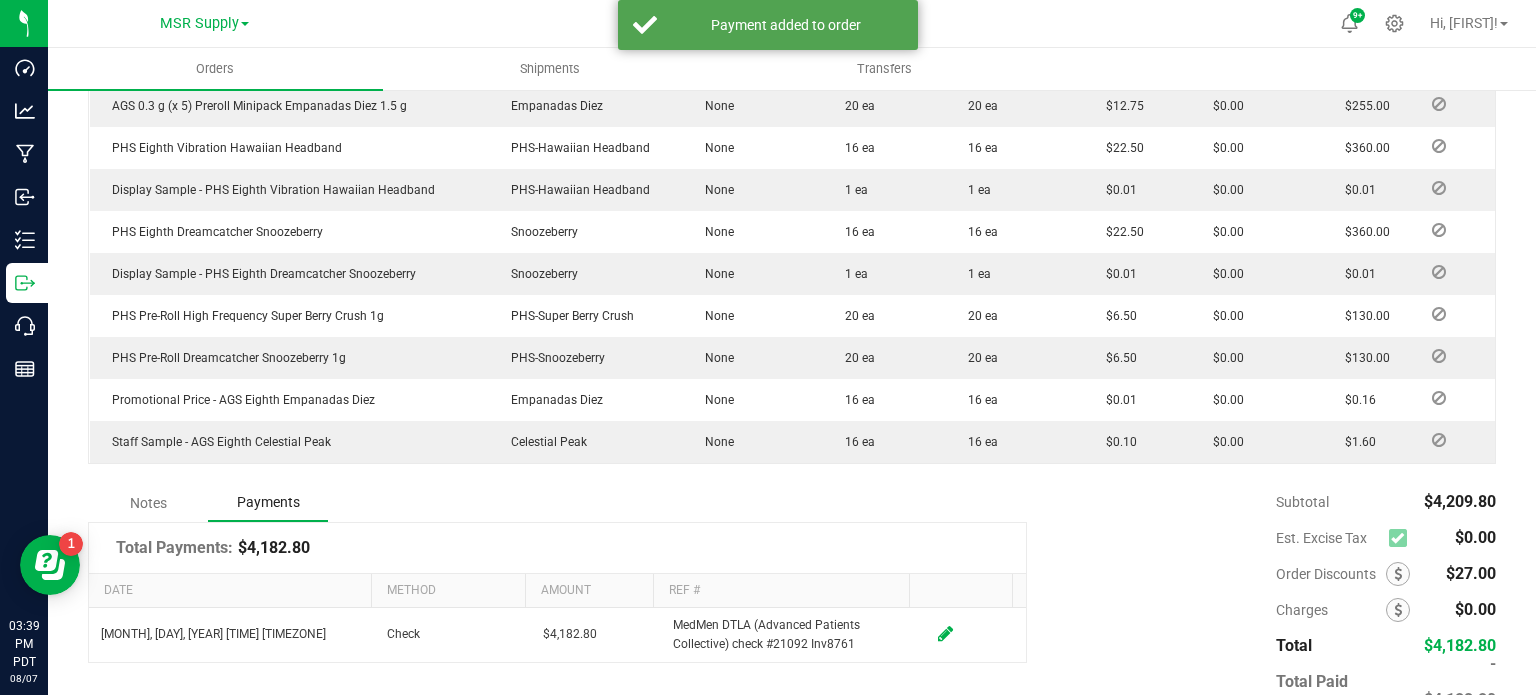 scroll, scrollTop: 1160, scrollLeft: 0, axis: vertical 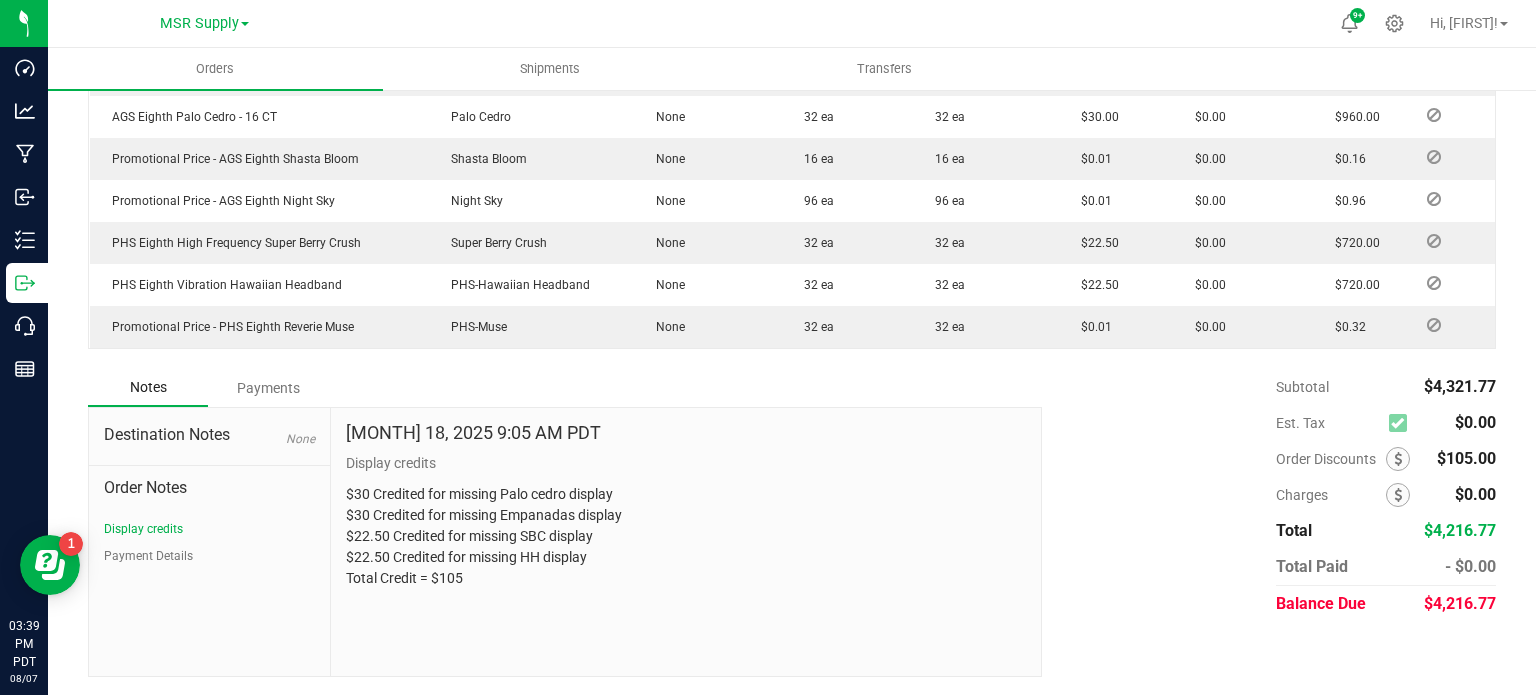 click on "Payments" at bounding box center (268, 388) 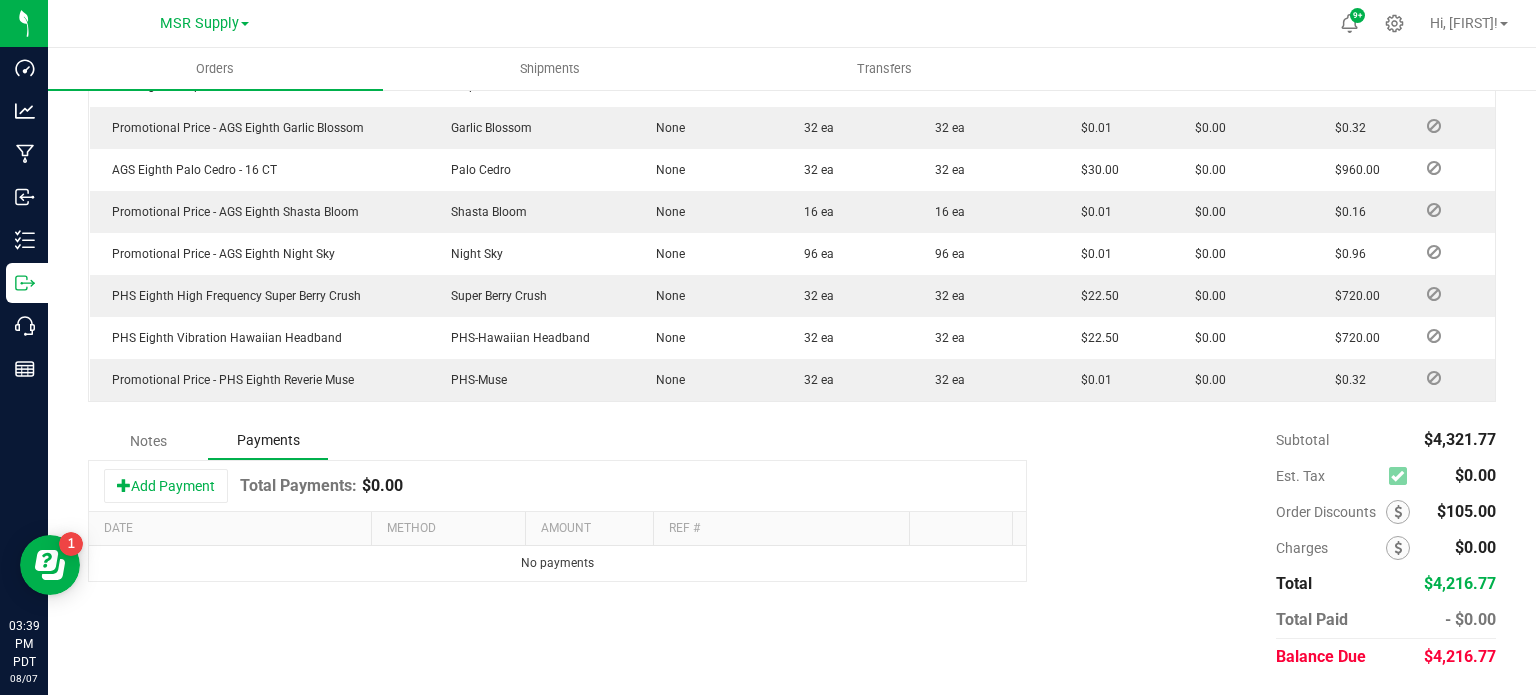 scroll, scrollTop: 740, scrollLeft: 0, axis: vertical 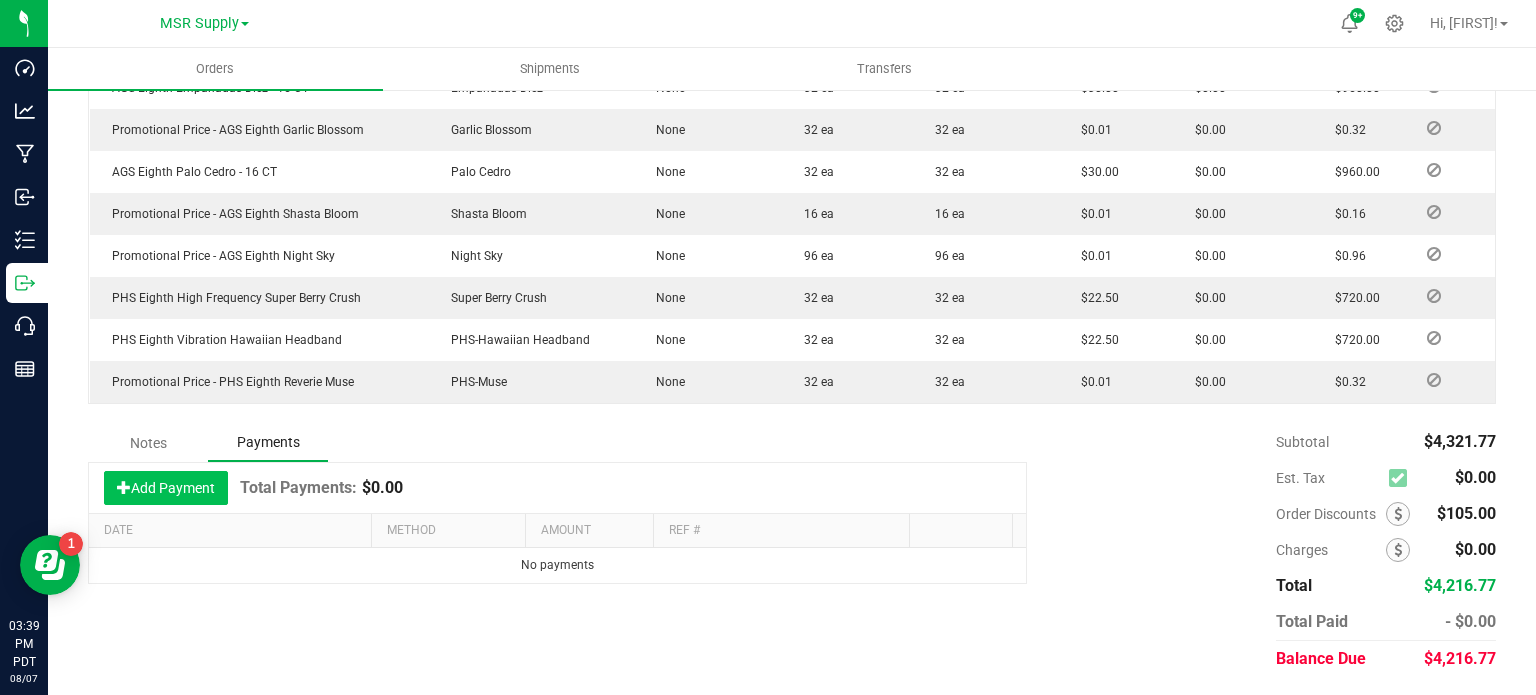 click on "Add Payment" at bounding box center (166, 488) 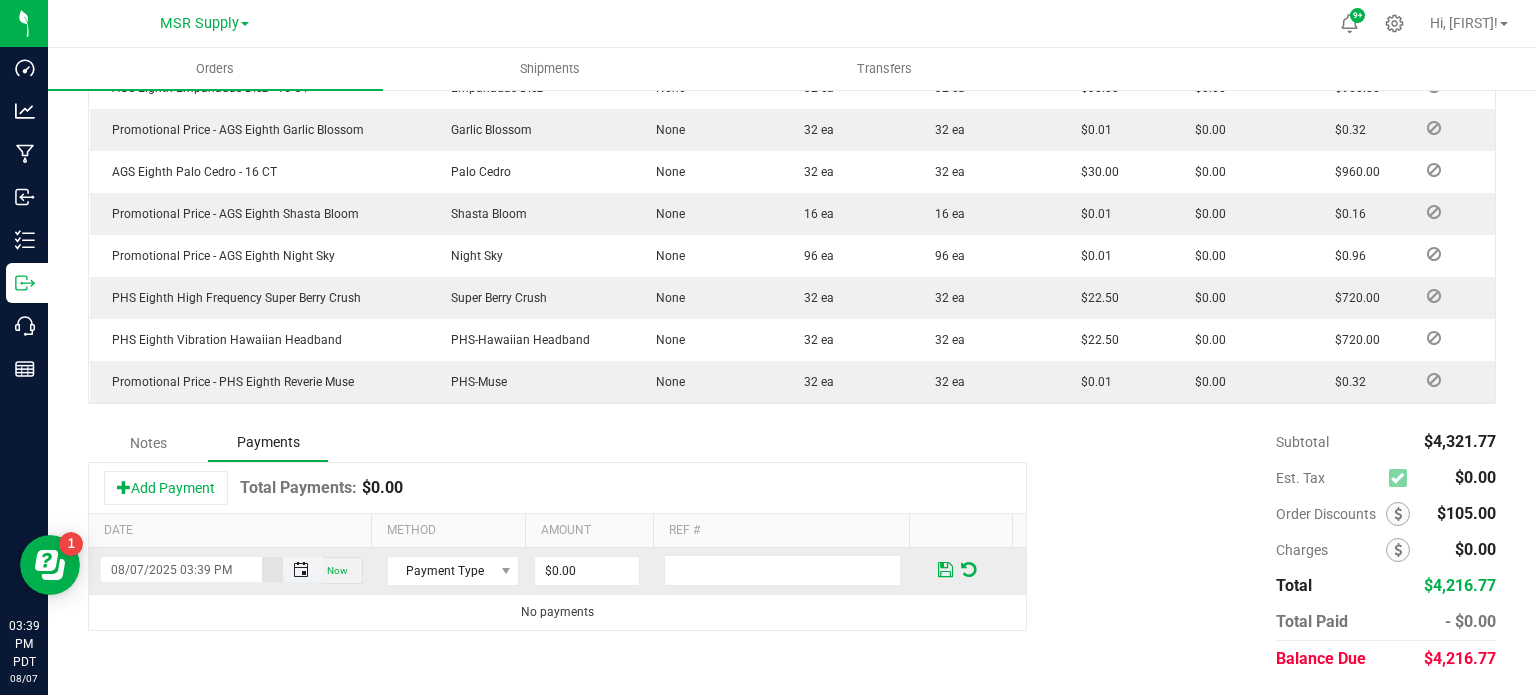 click at bounding box center [301, 570] 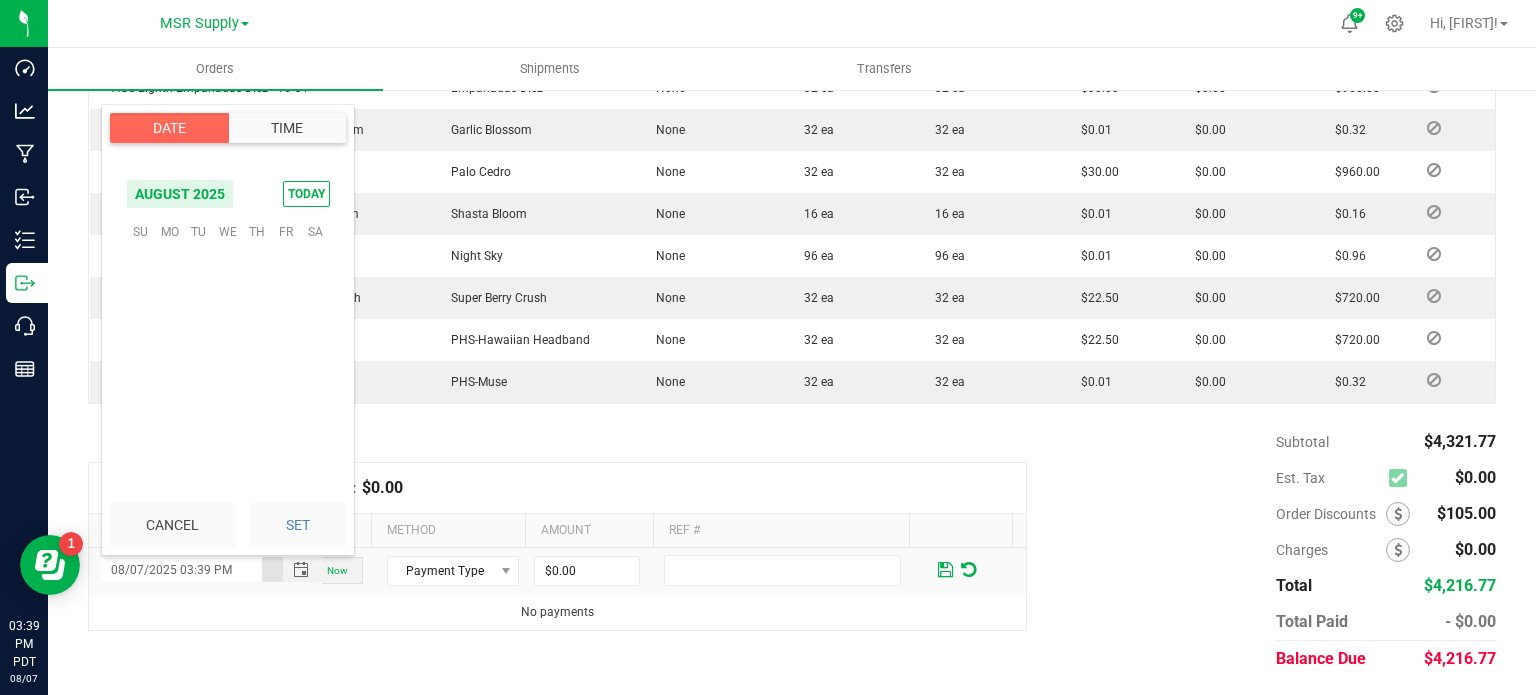 scroll, scrollTop: 0, scrollLeft: 0, axis: both 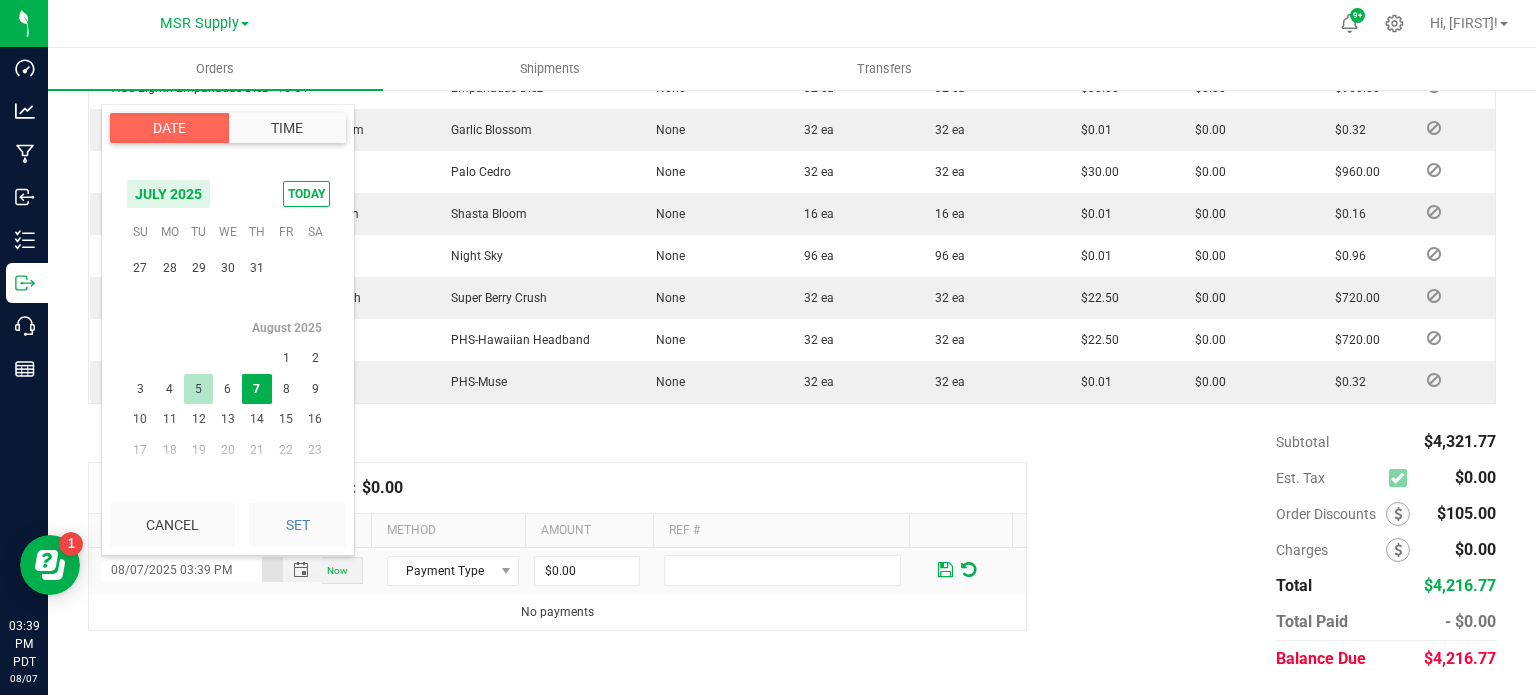 click on "5" at bounding box center [198, 389] 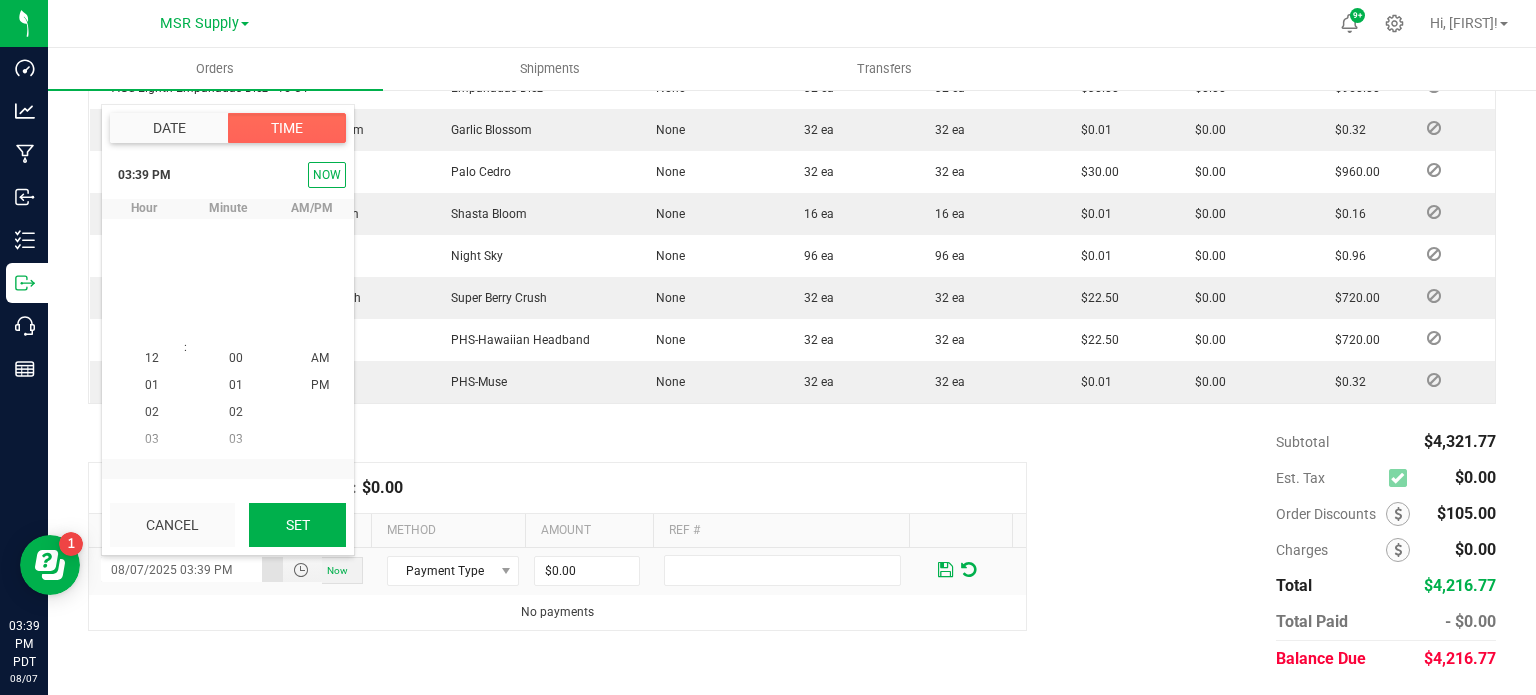 scroll, scrollTop: 324156, scrollLeft: 0, axis: vertical 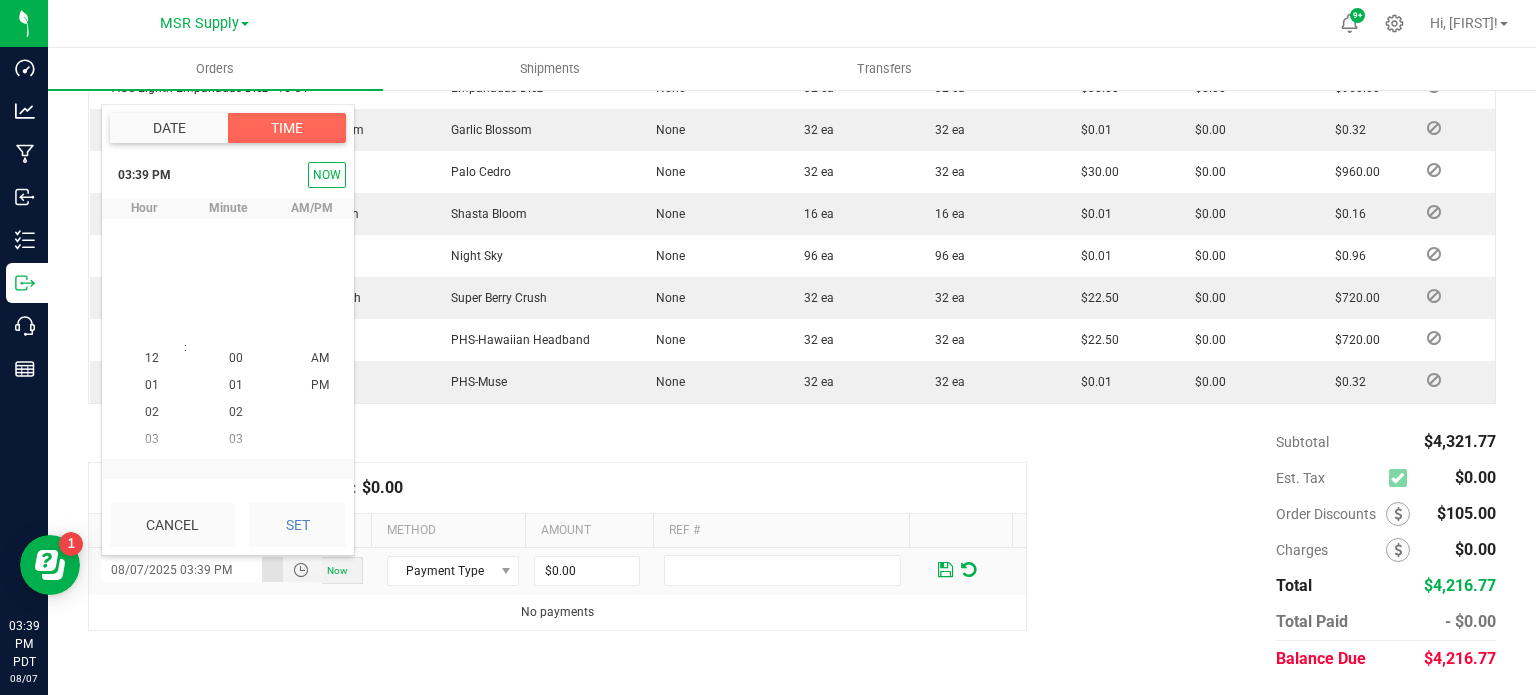 click on "Set" at bounding box center [297, 525] 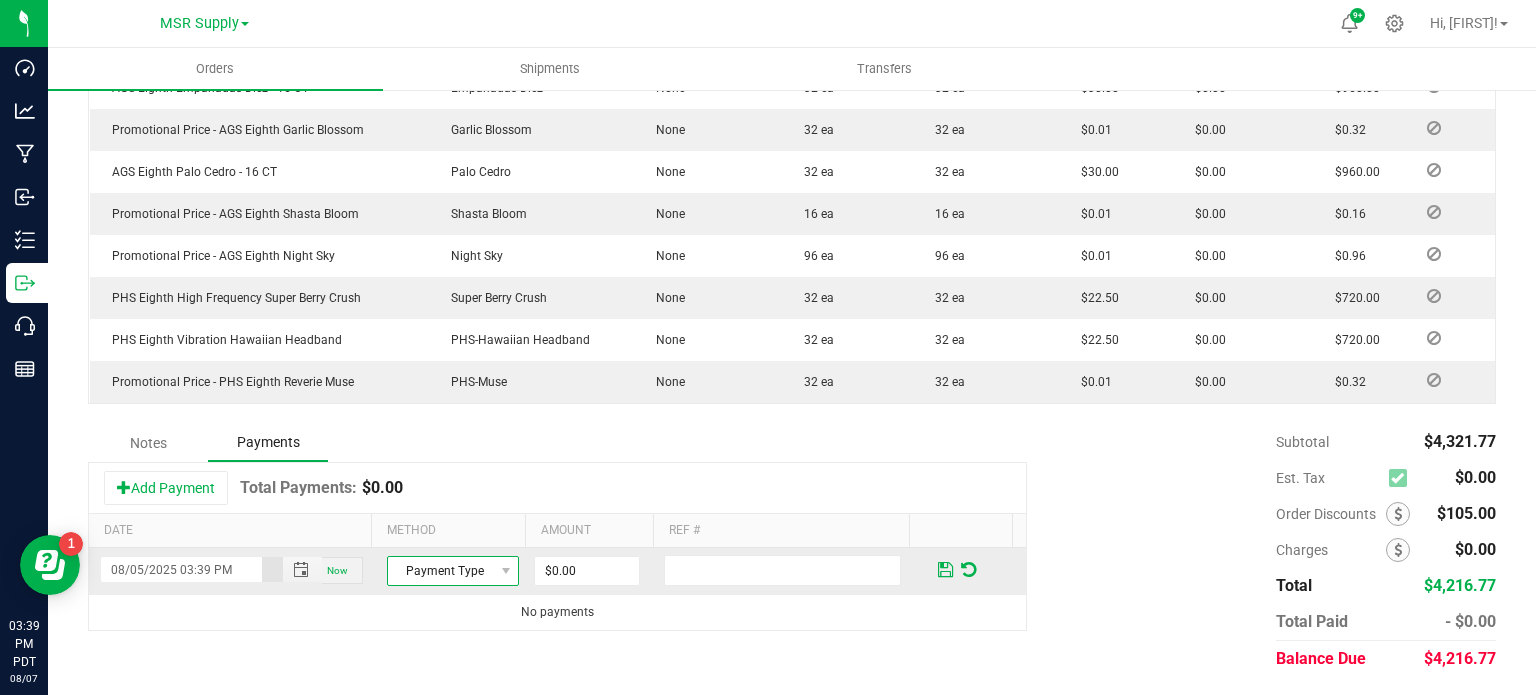 click on "Payment Type" at bounding box center [440, 571] 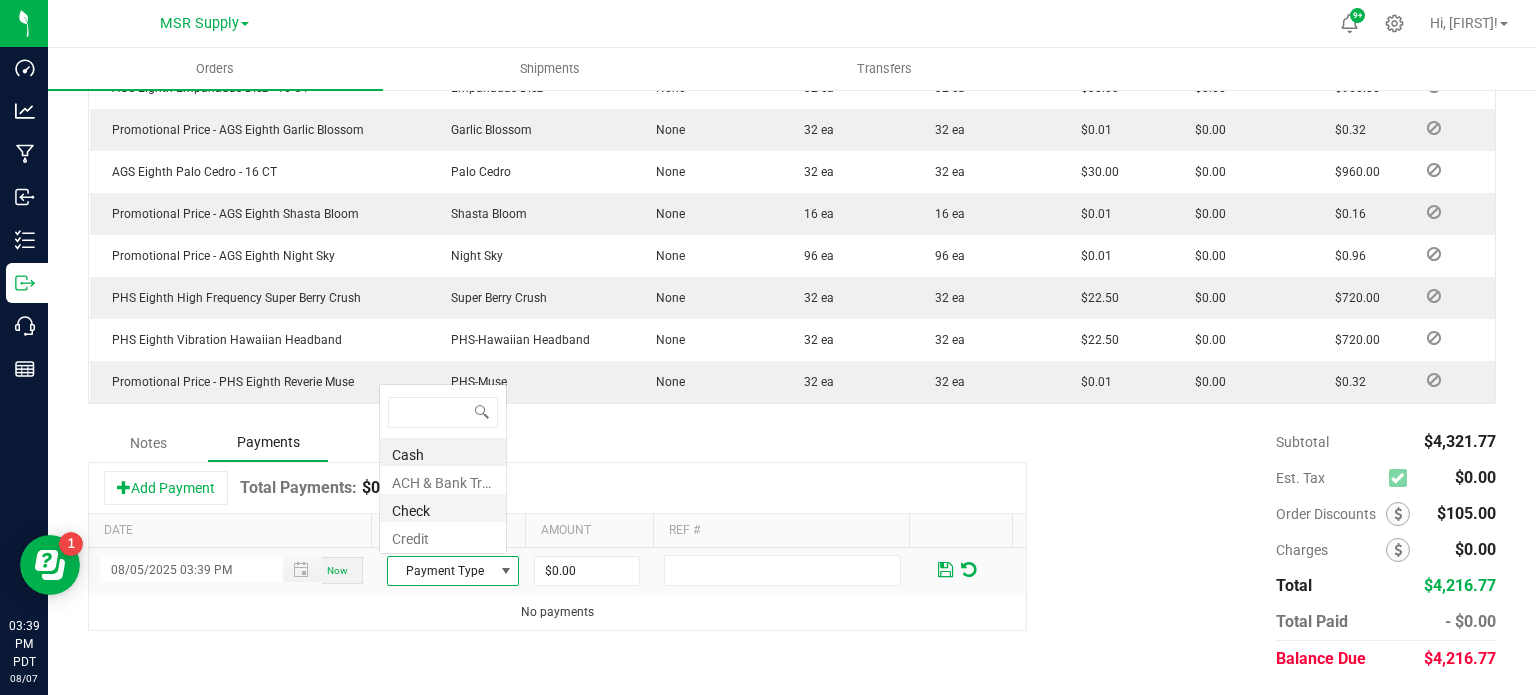 scroll, scrollTop: 0, scrollLeft: 0, axis: both 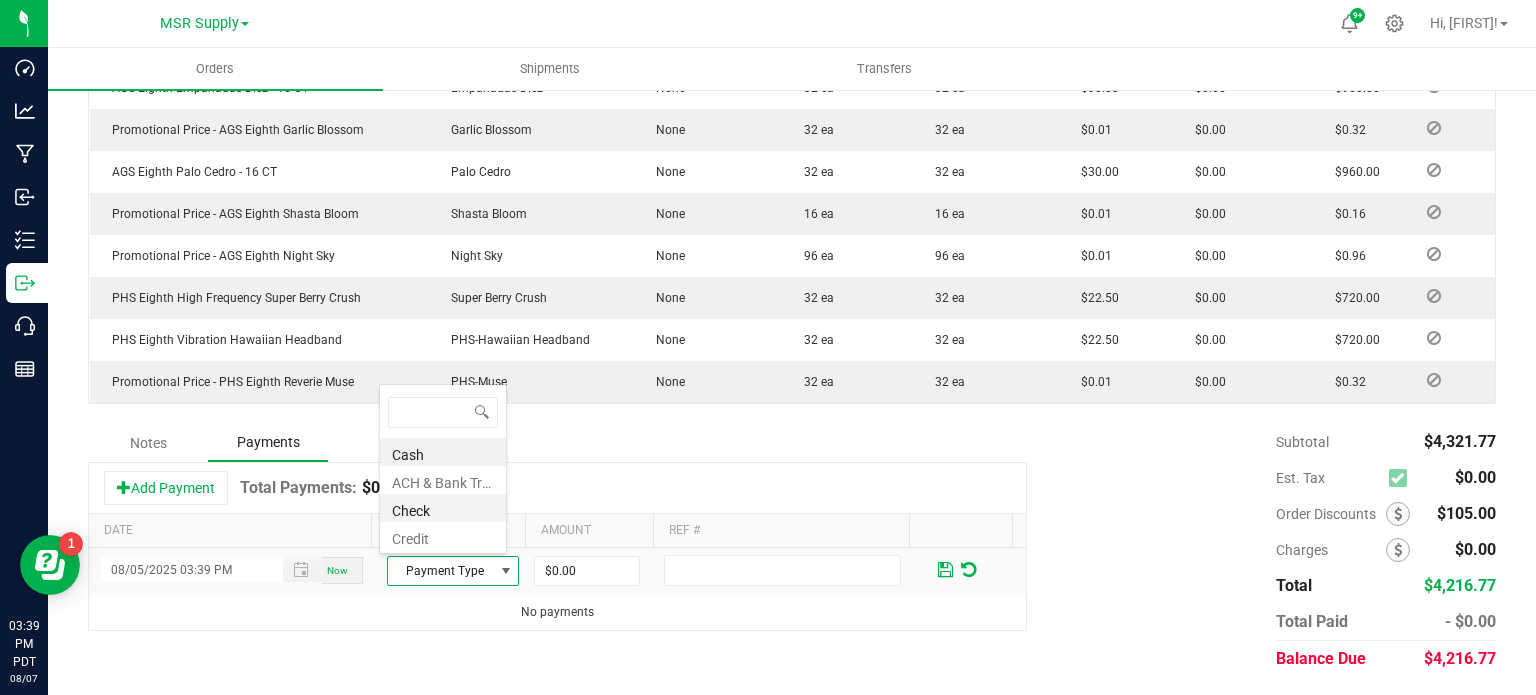 click on "Check" at bounding box center [443, 508] 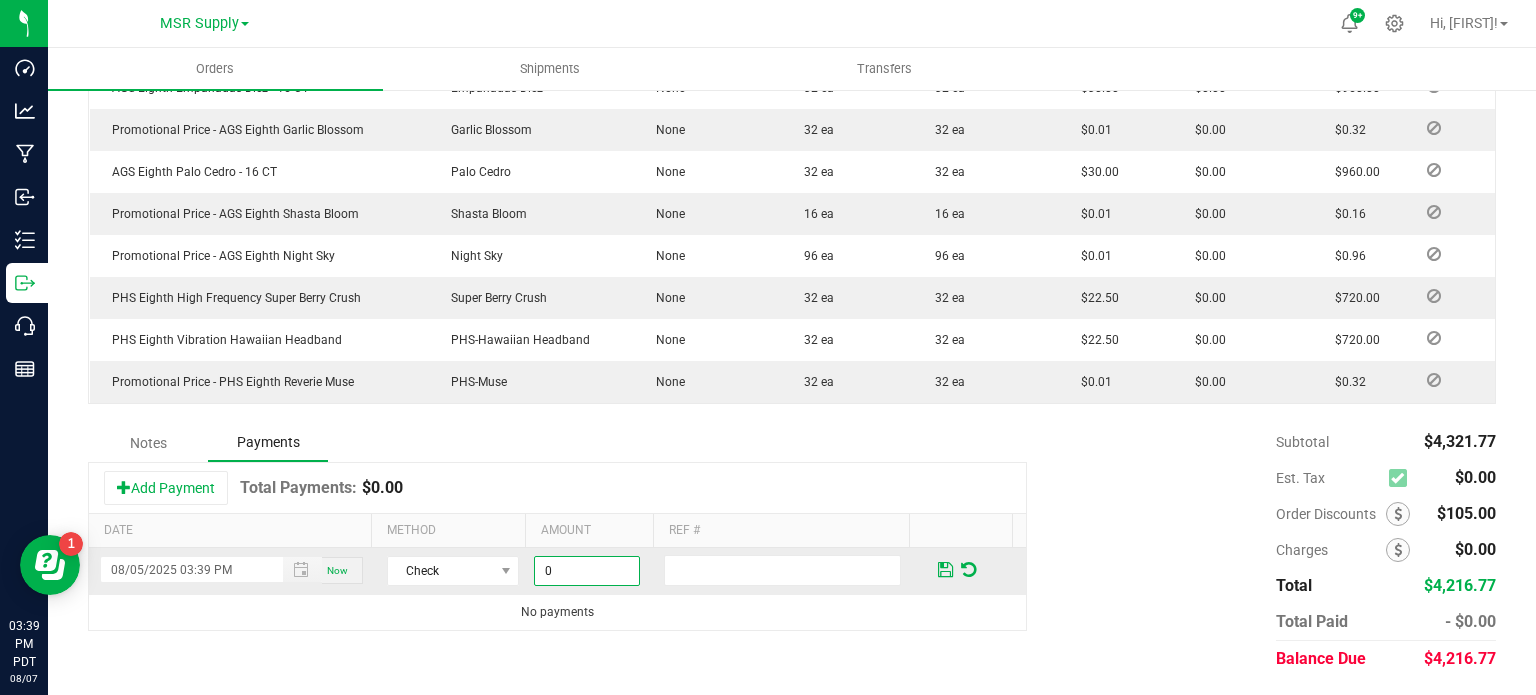 click on "0" at bounding box center [587, 571] 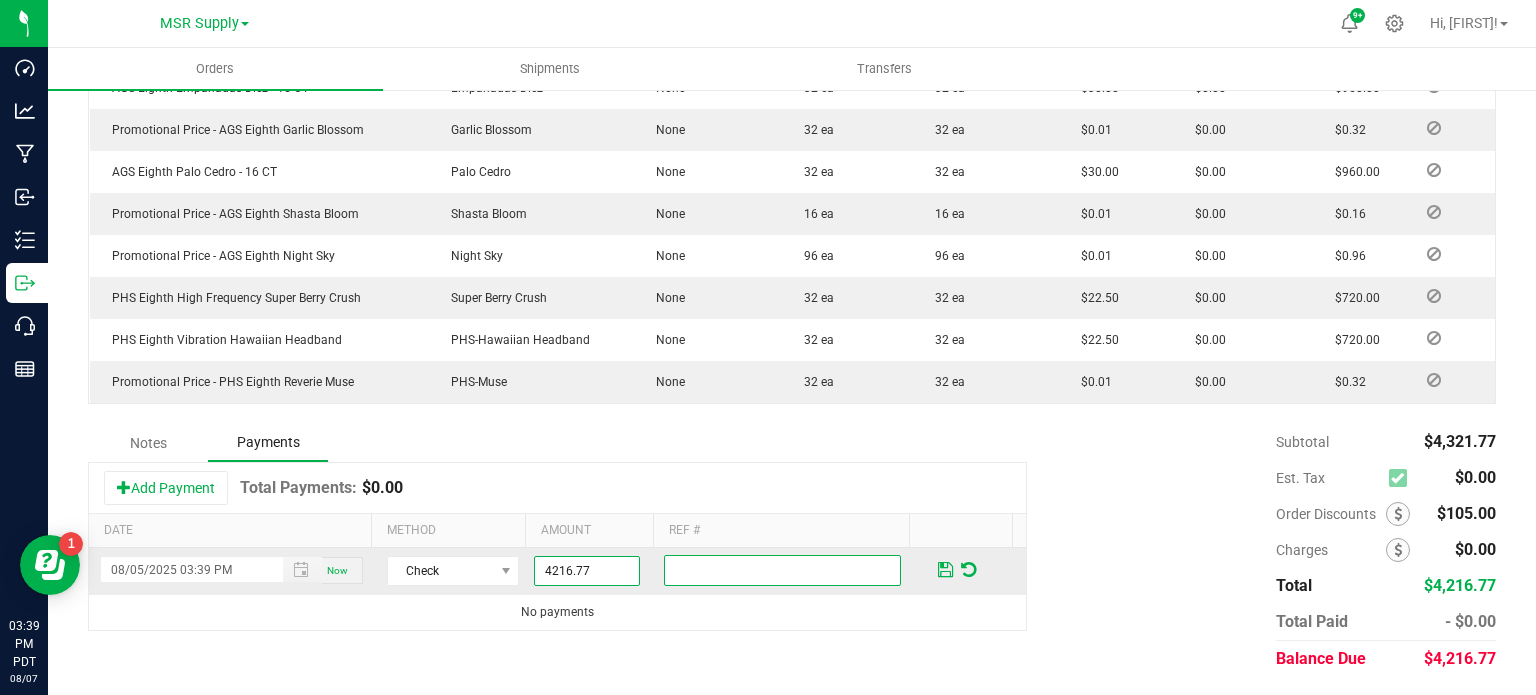 type on "$4,216.77" 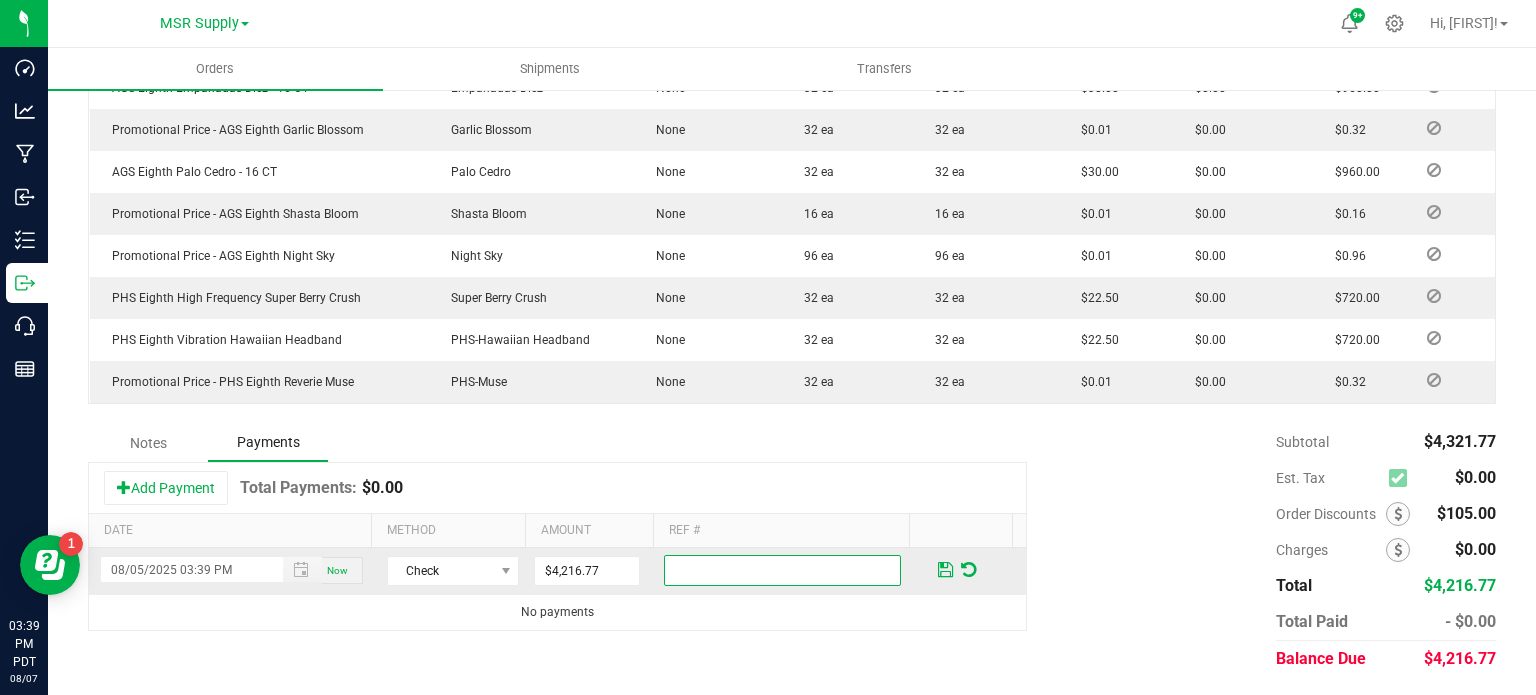 click at bounding box center [782, 570] 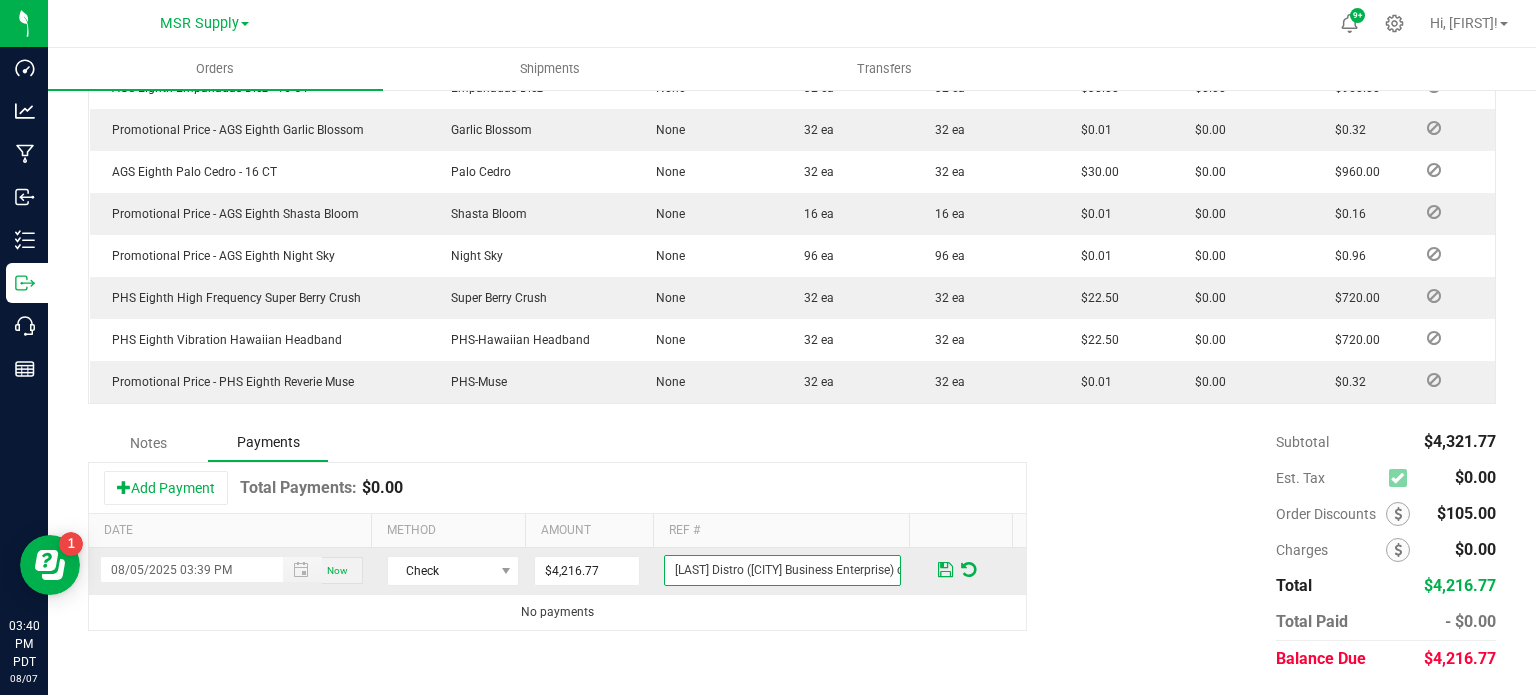 scroll, scrollTop: 0, scrollLeft: 94, axis: horizontal 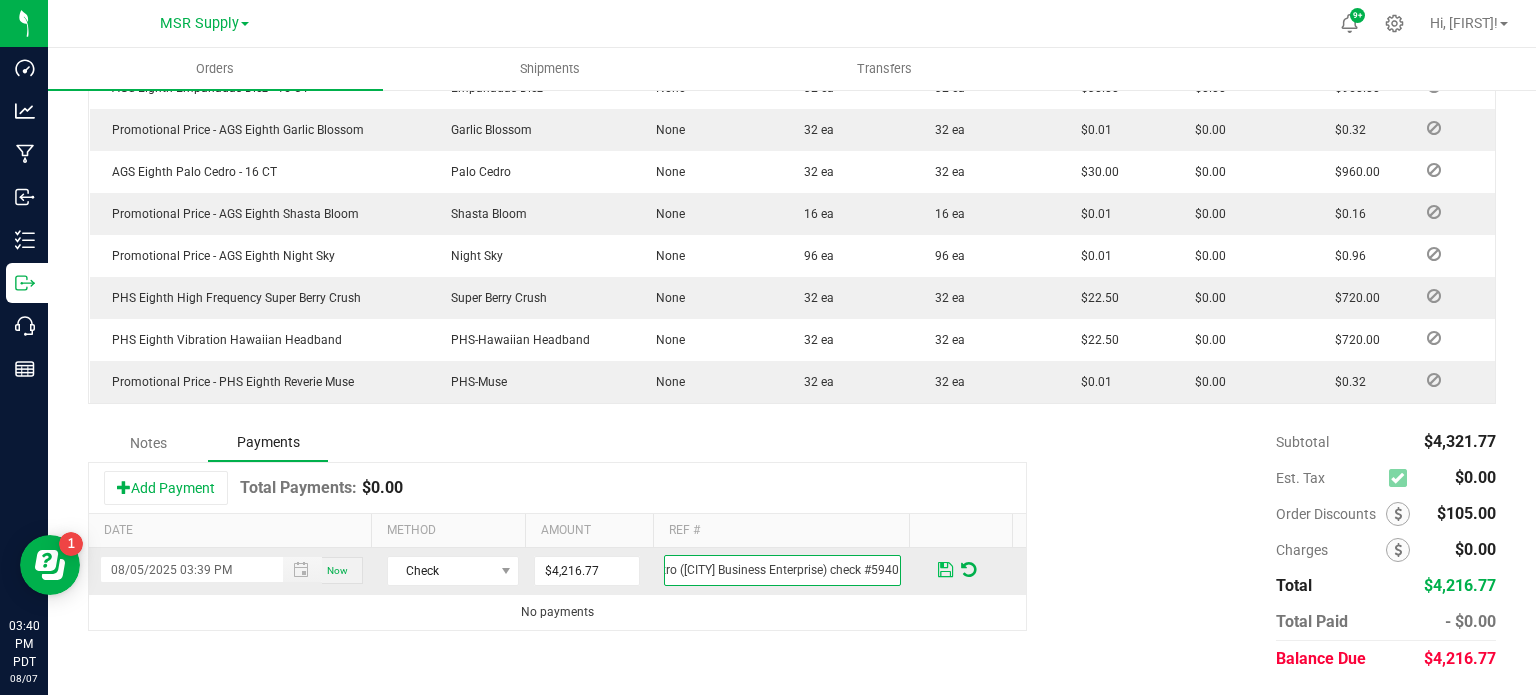 type on "[COMPANY] ([LOCATION] [BUSINESS_TYPE]) [TRANSACTION_TYPE] [NUMBER]" 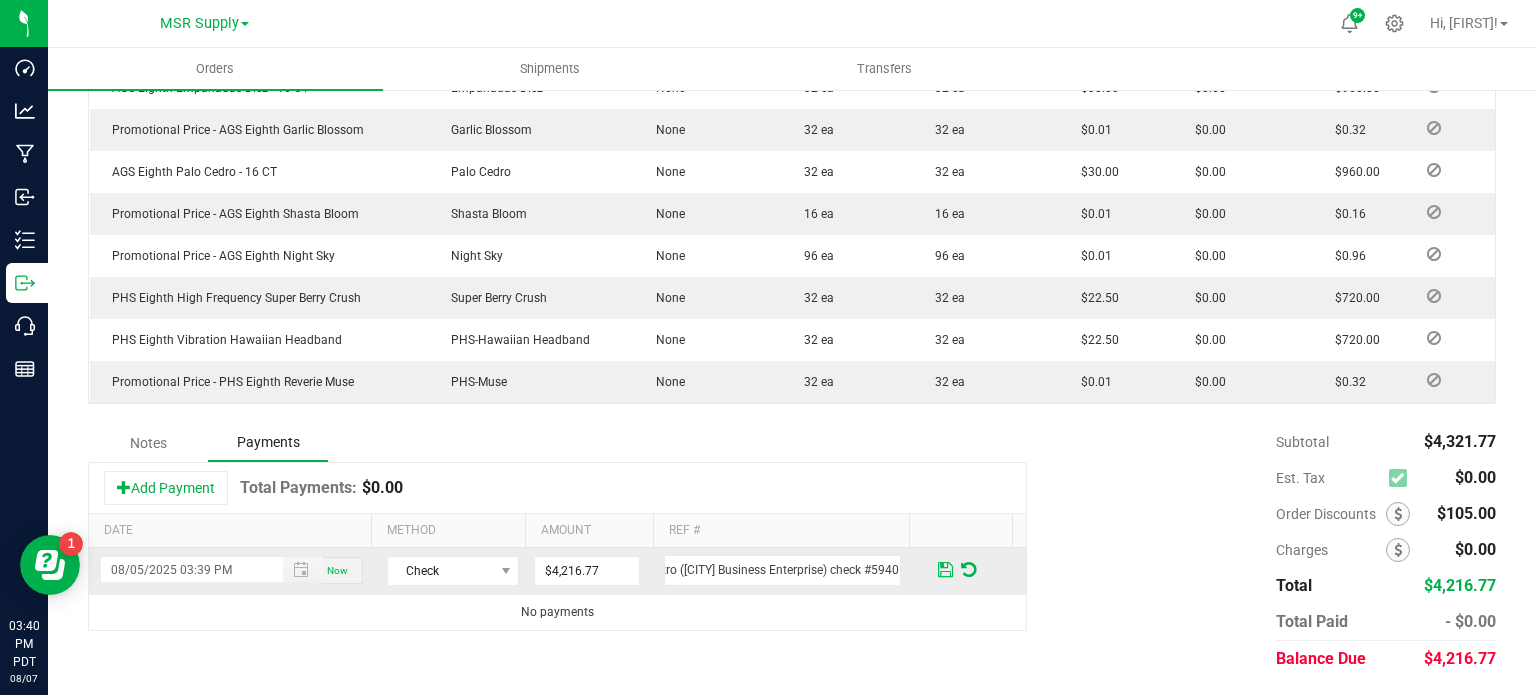 click at bounding box center (945, 570) 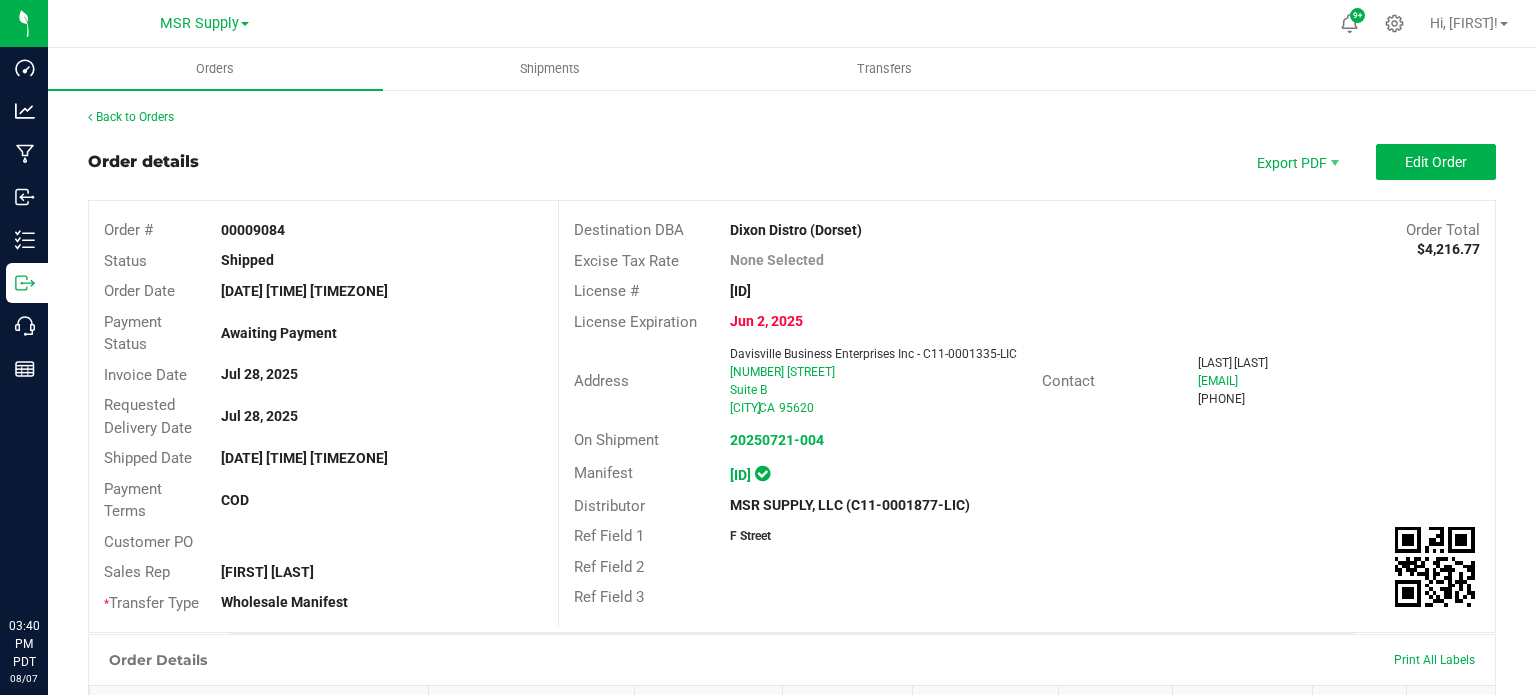 scroll, scrollTop: 0, scrollLeft: 0, axis: both 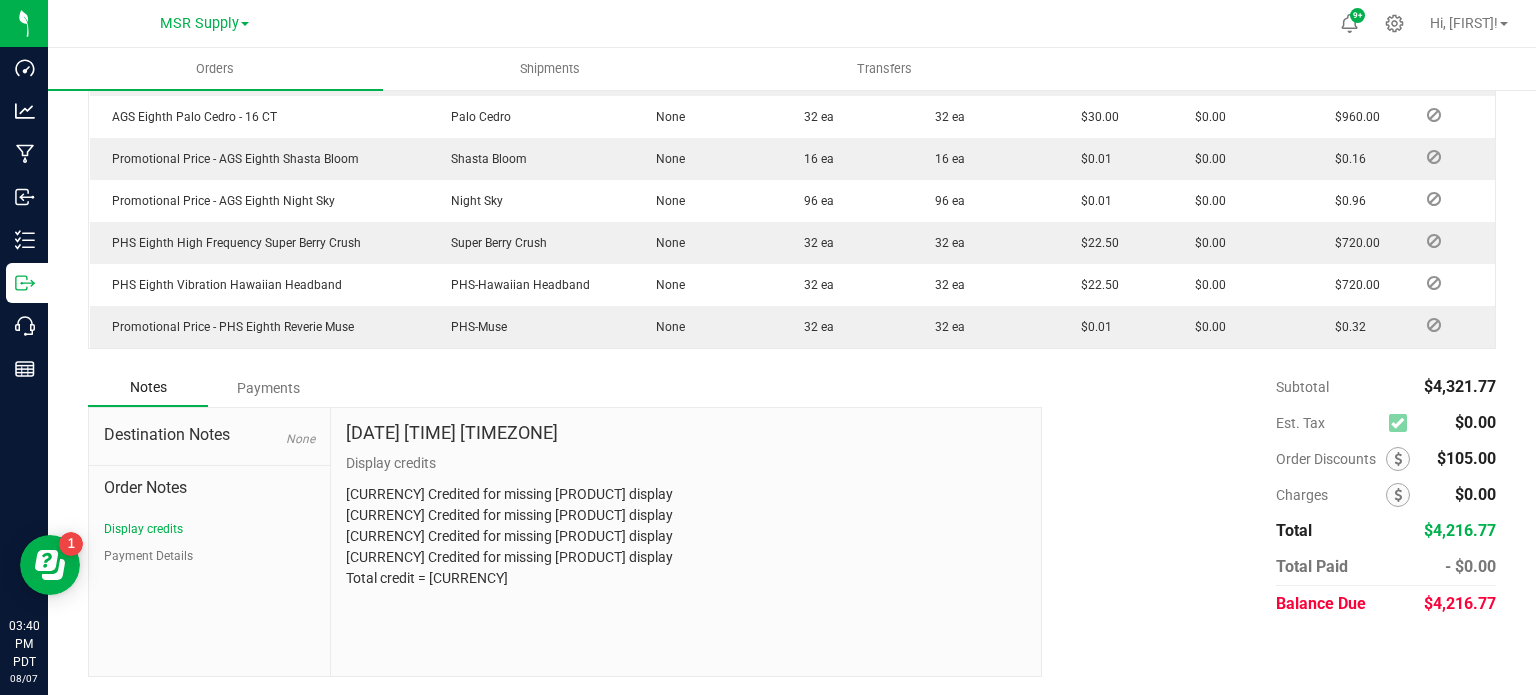 click on "Payments" at bounding box center [268, 388] 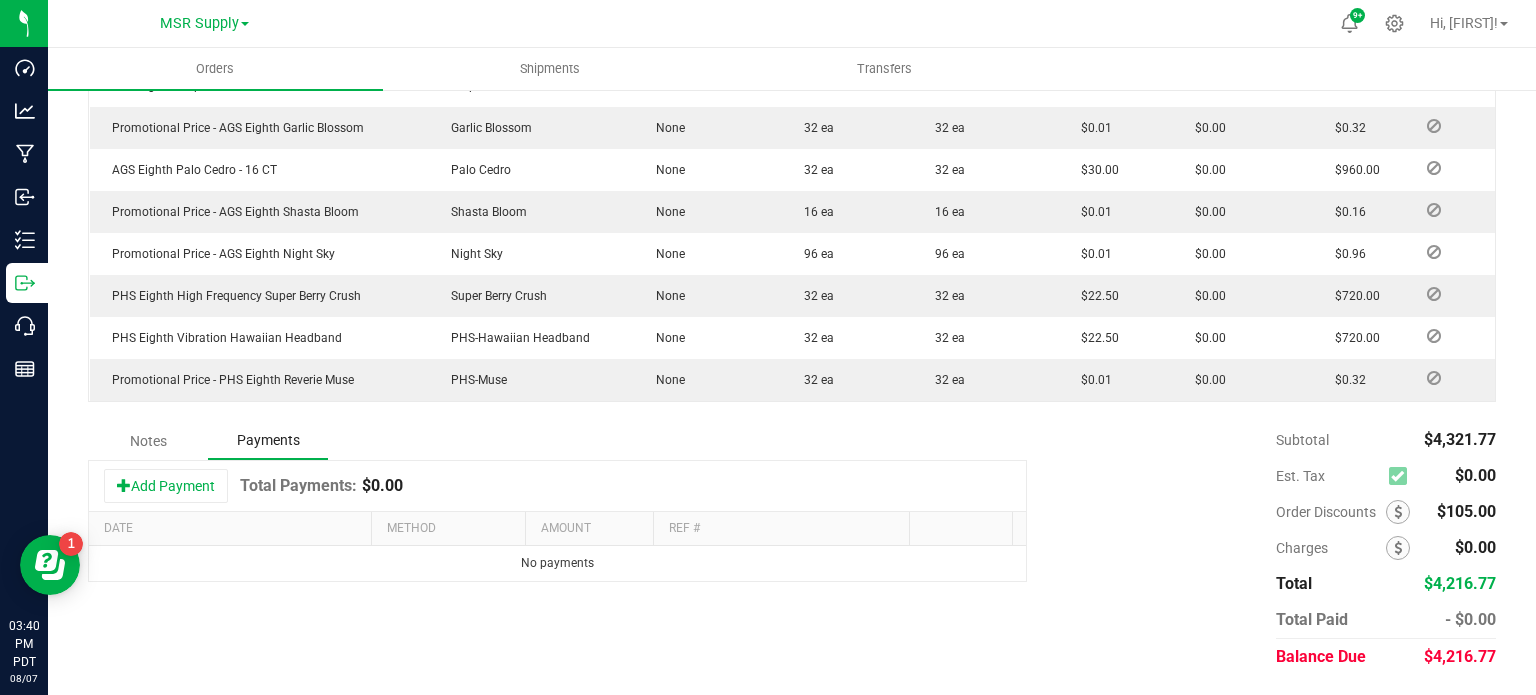 scroll, scrollTop: 740, scrollLeft: 0, axis: vertical 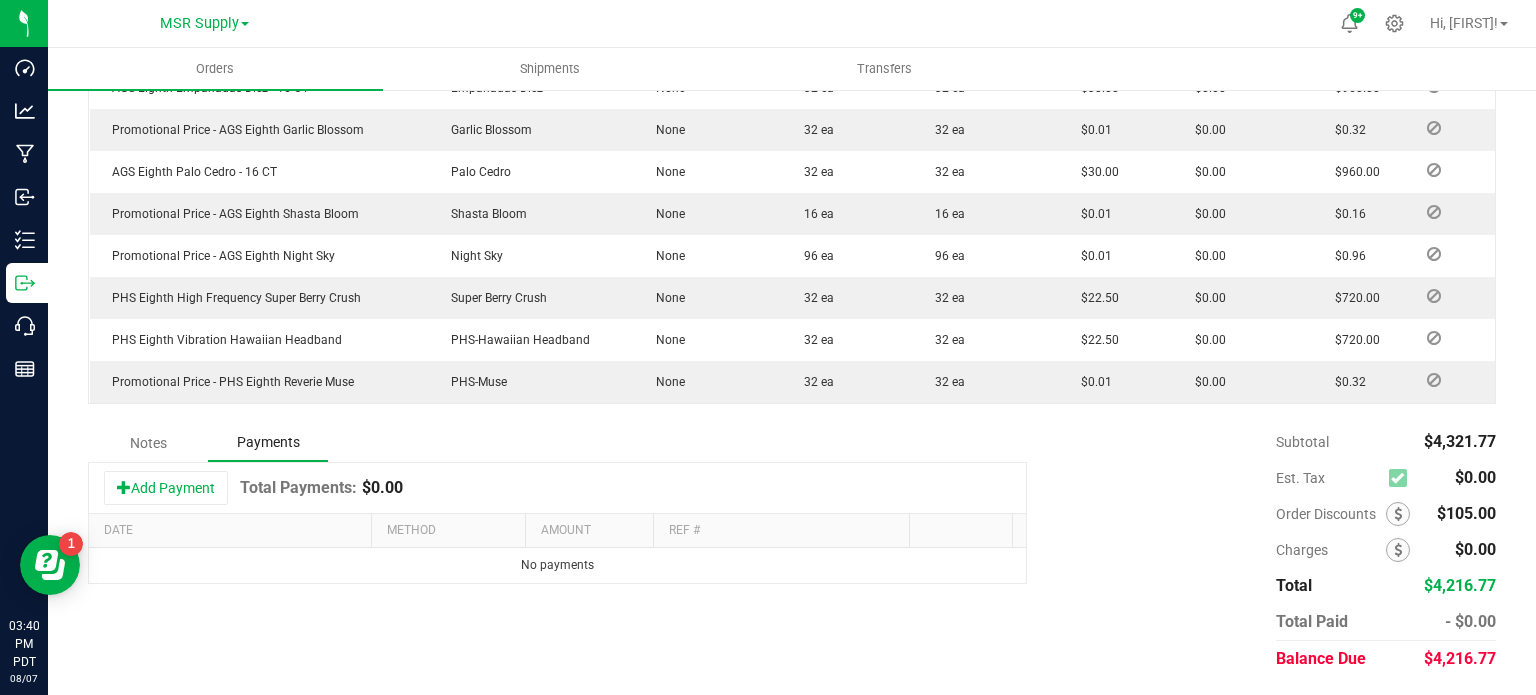 click on "Add Payment" at bounding box center [166, 488] 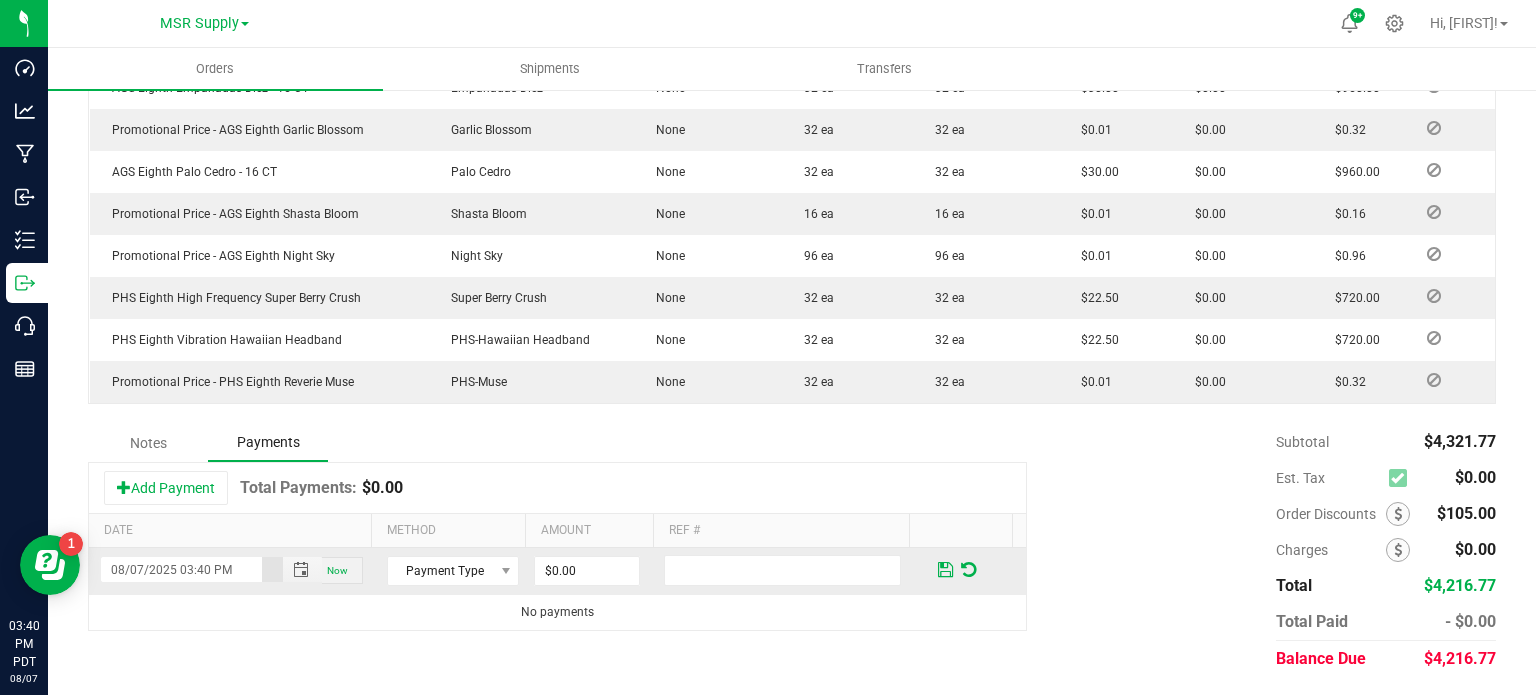 click on "$0.00" at bounding box center [596, 571] 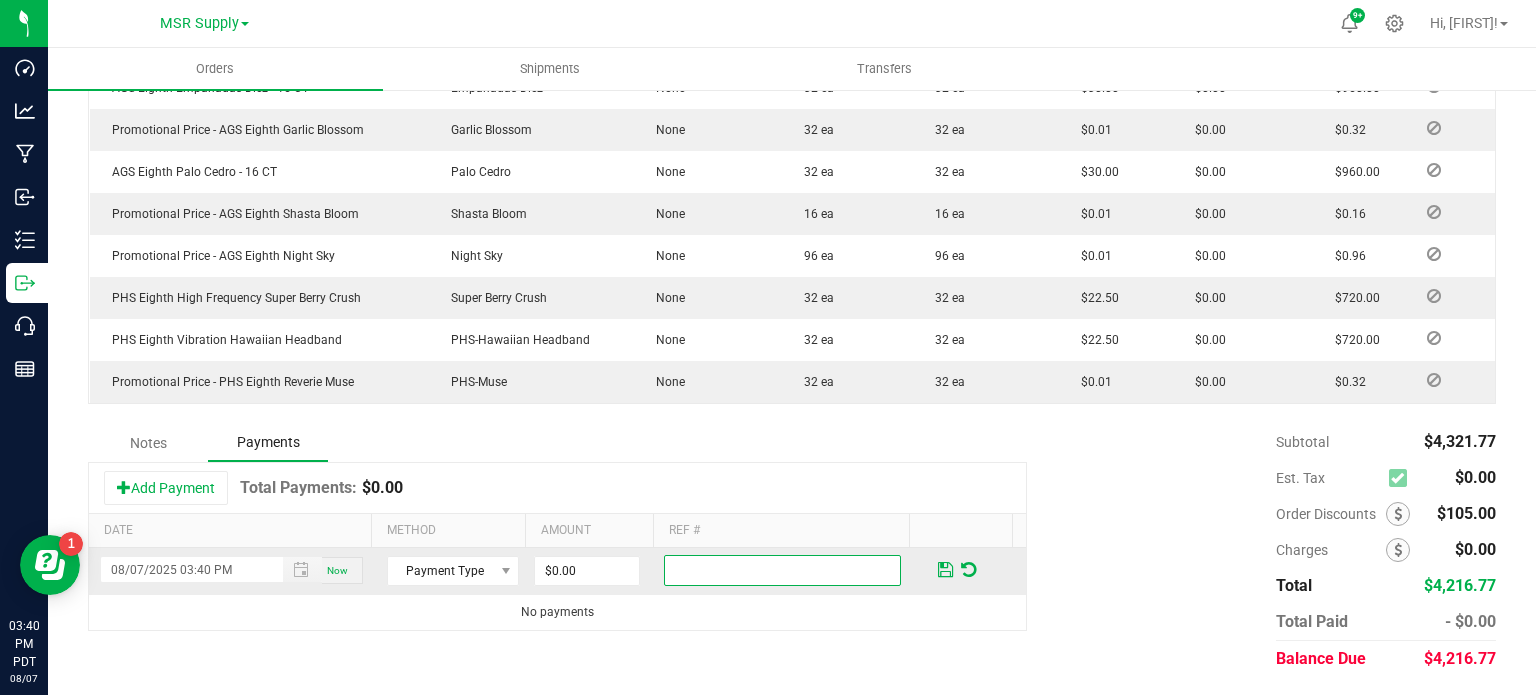 click at bounding box center (782, 570) 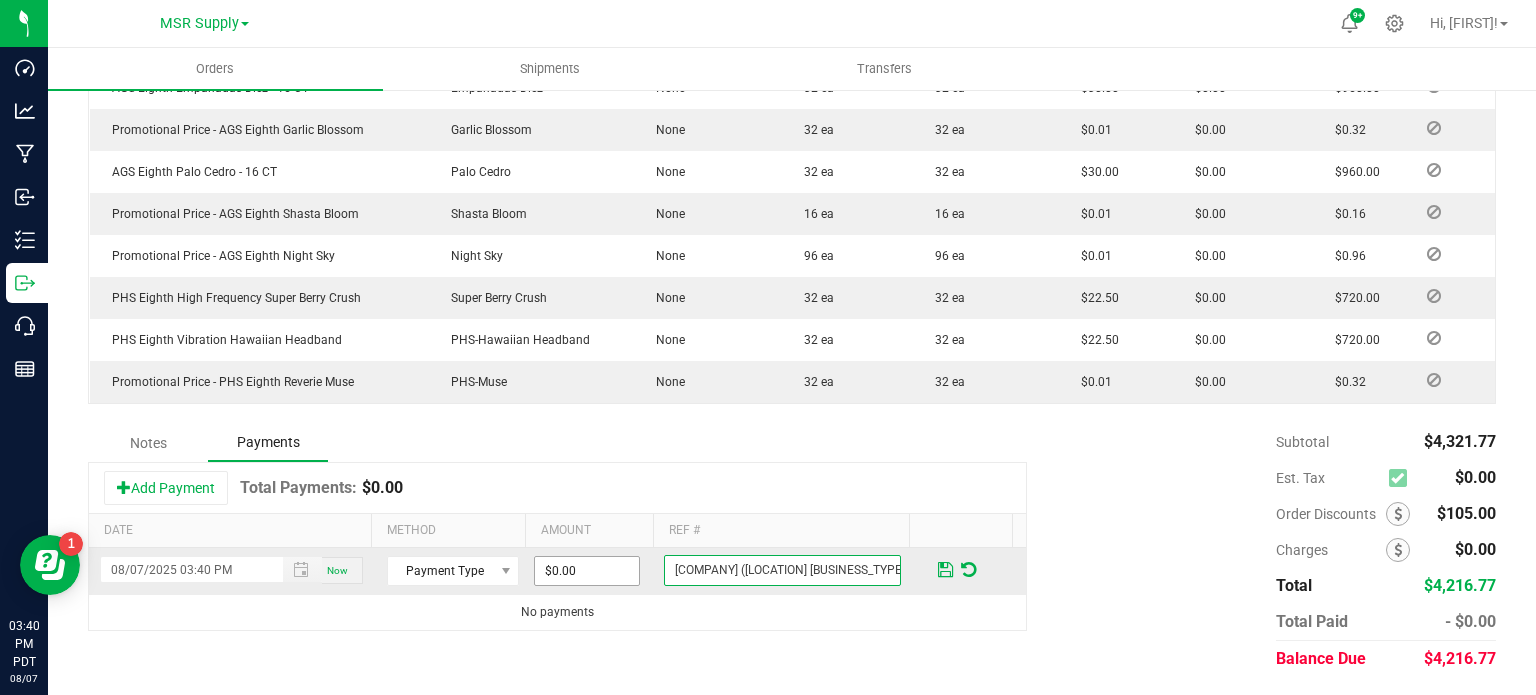 scroll, scrollTop: 0, scrollLeft: 94, axis: horizontal 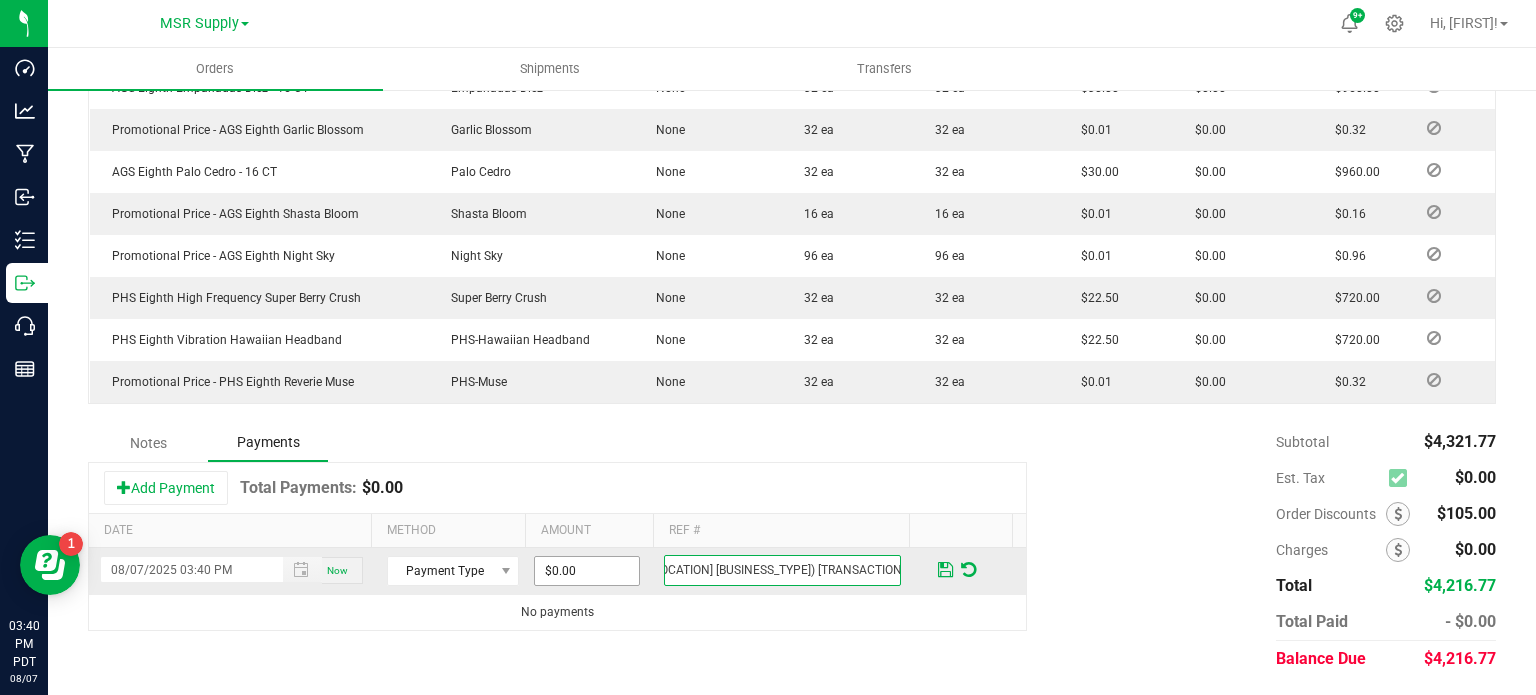 type on "[COMPANY] ([LOCATION] [BUSINESS_TYPE]) [TRANSACTION_TYPE] [NUMBER]" 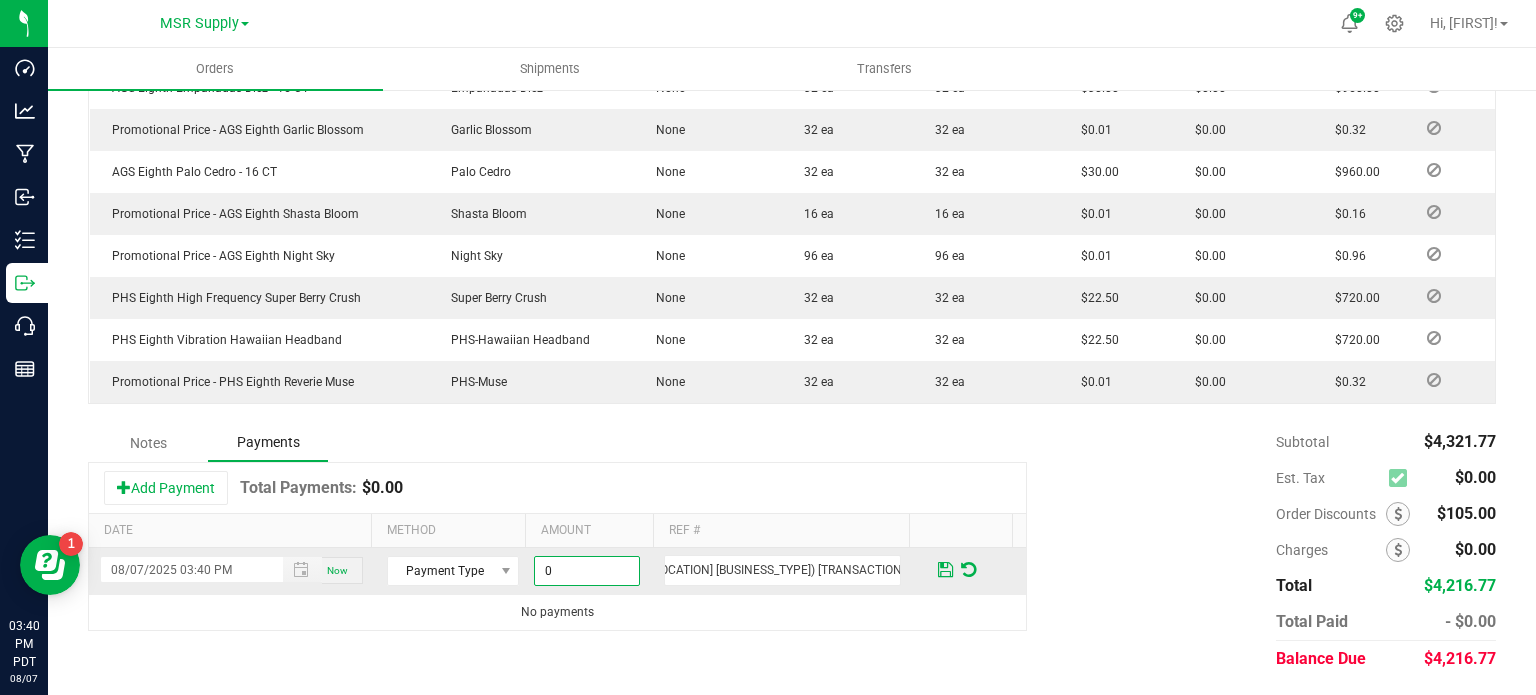 click on "0" at bounding box center [587, 571] 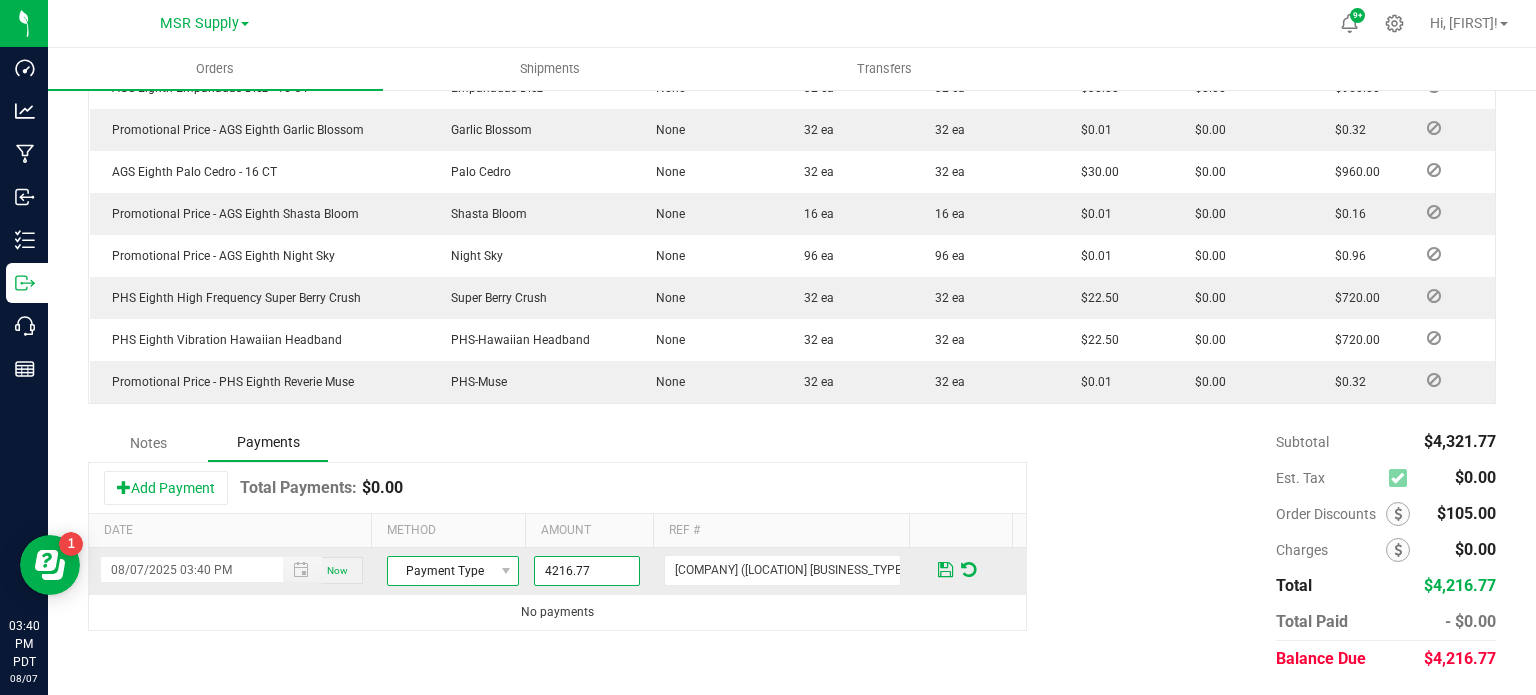 type on "$4,216.77" 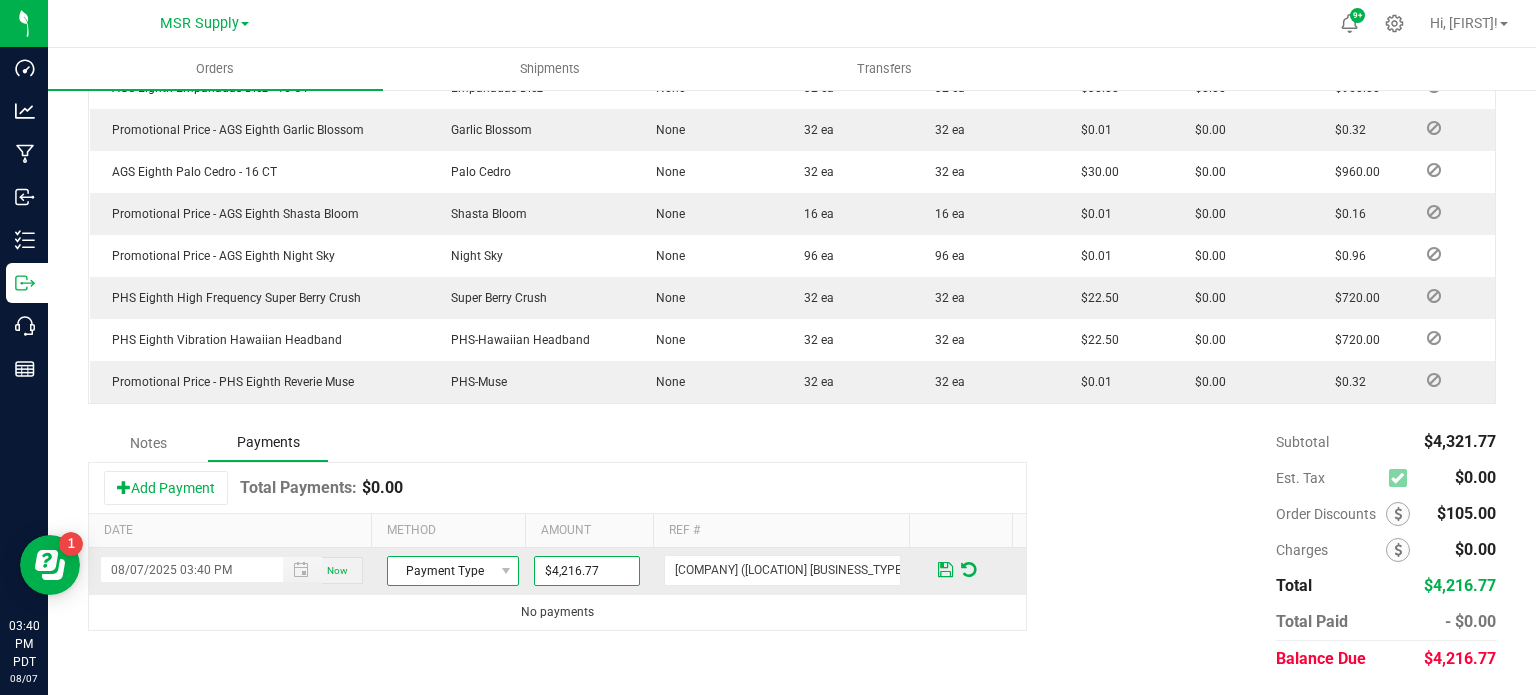 click on "Payment Type" at bounding box center [440, 571] 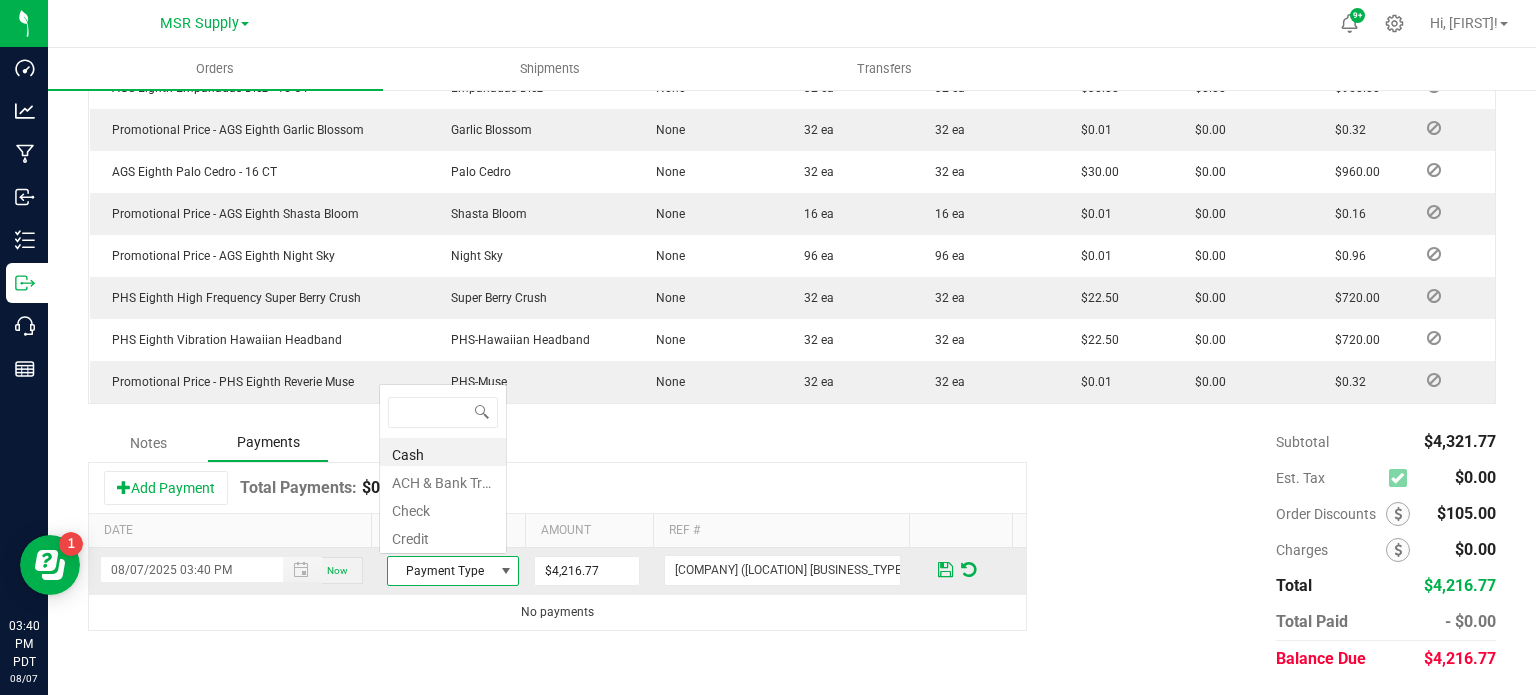 scroll, scrollTop: 0, scrollLeft: 0, axis: both 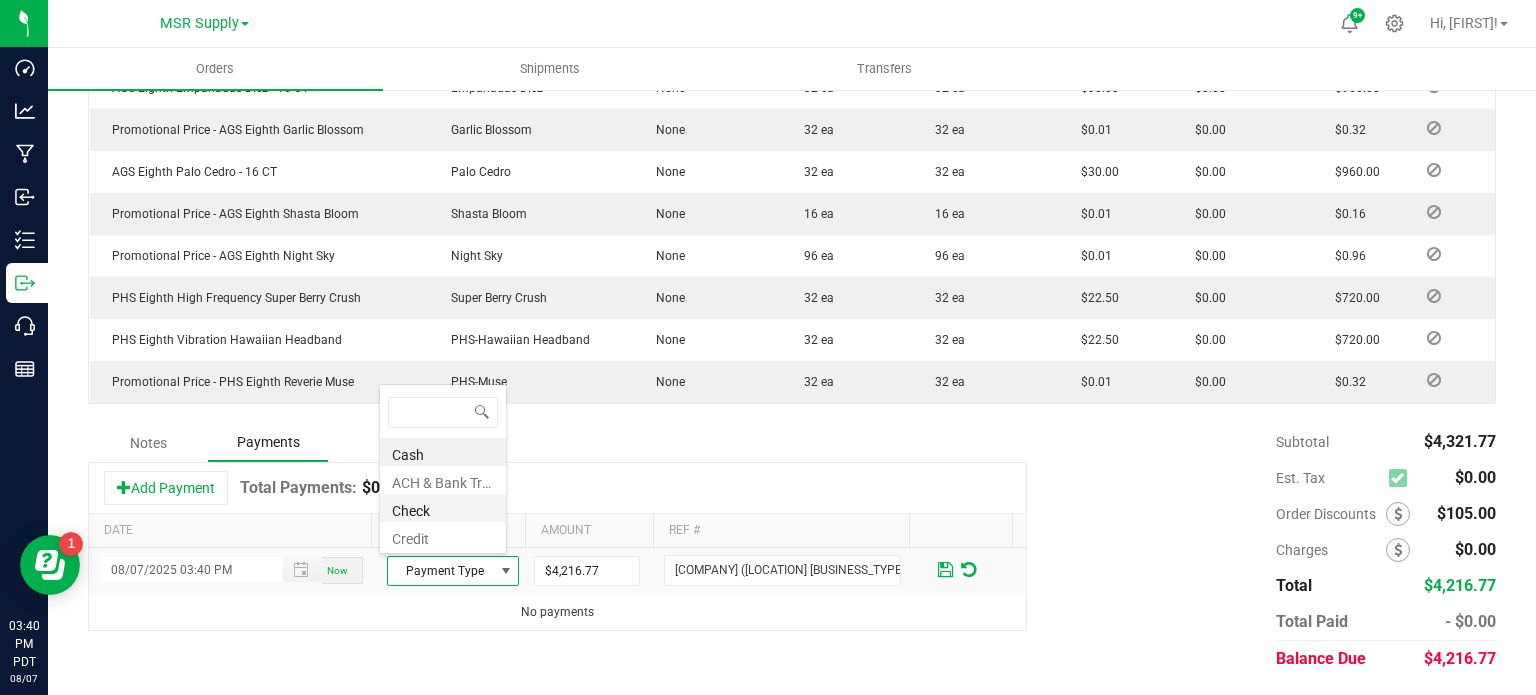 click on "Check" at bounding box center [443, 508] 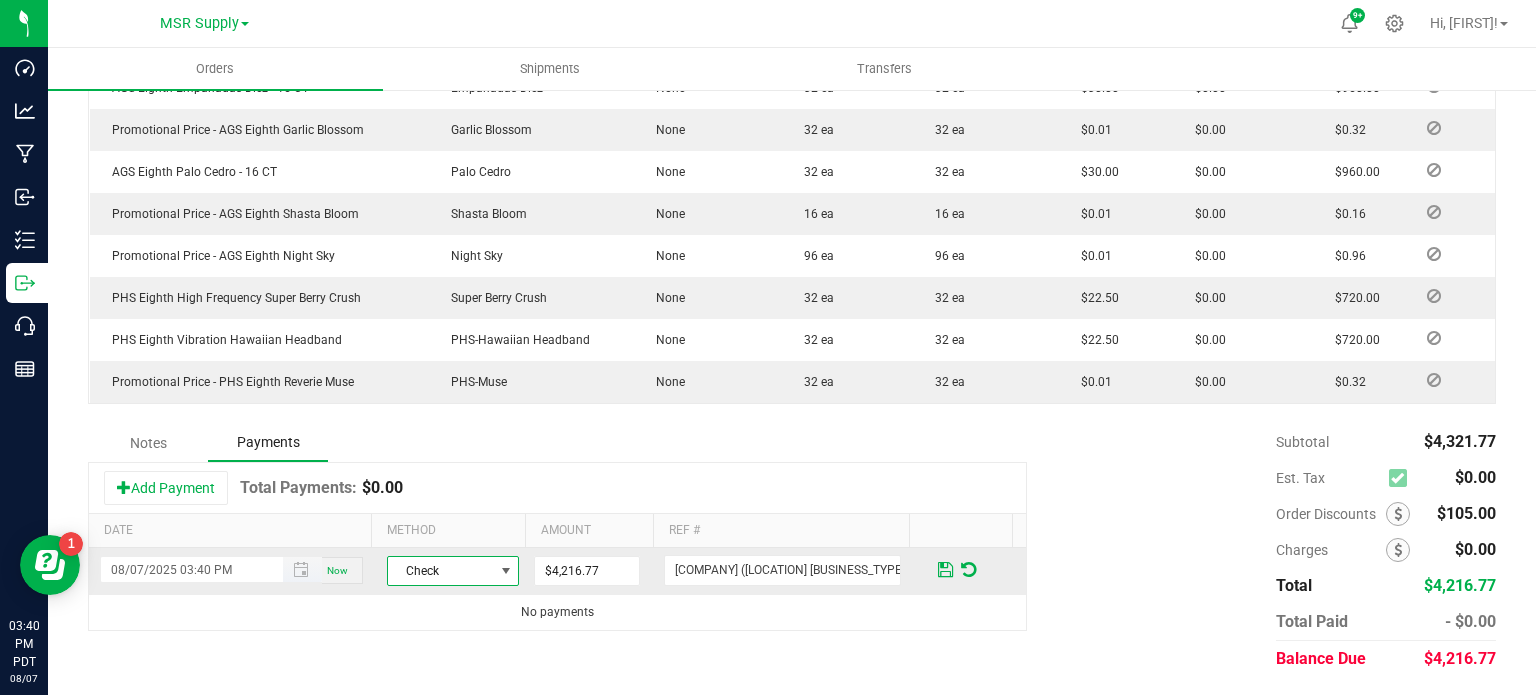 click at bounding box center (302, 569) 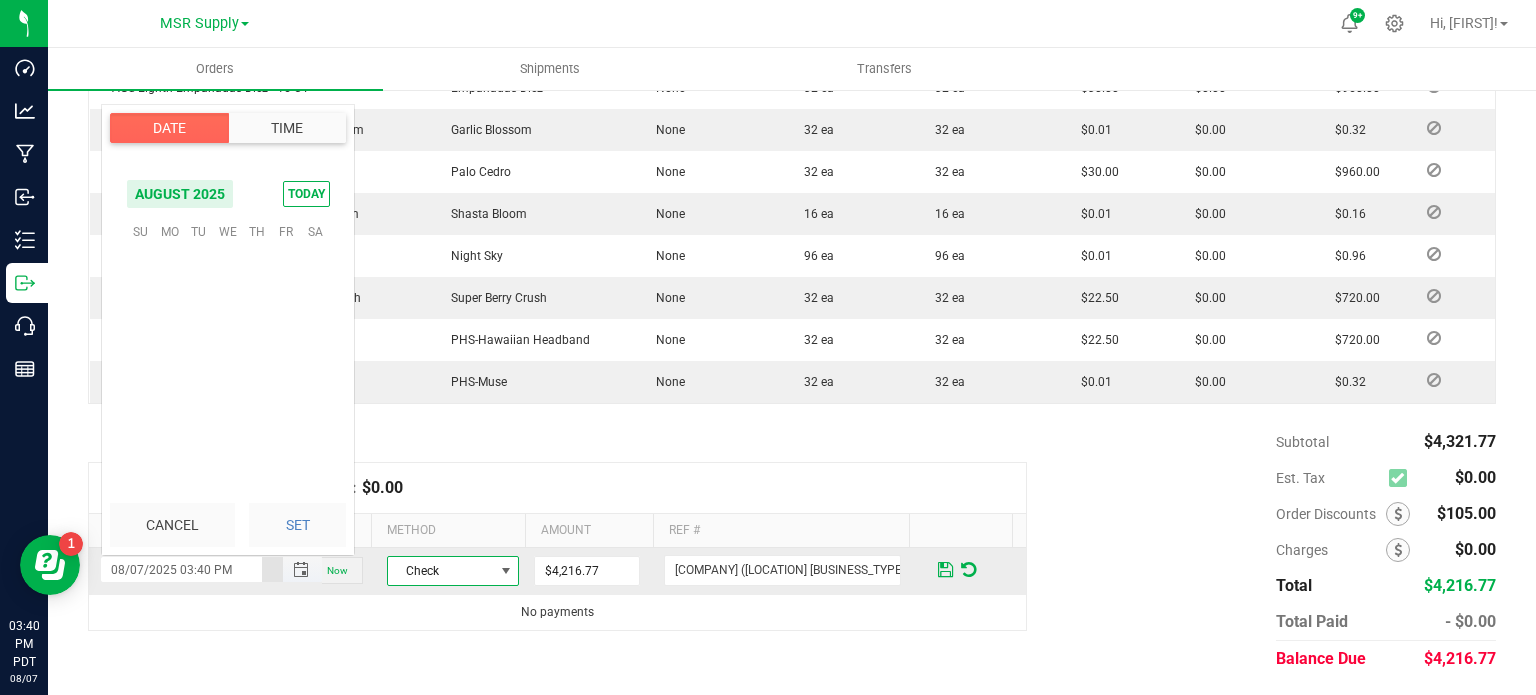 scroll, scrollTop: 0, scrollLeft: 0, axis: both 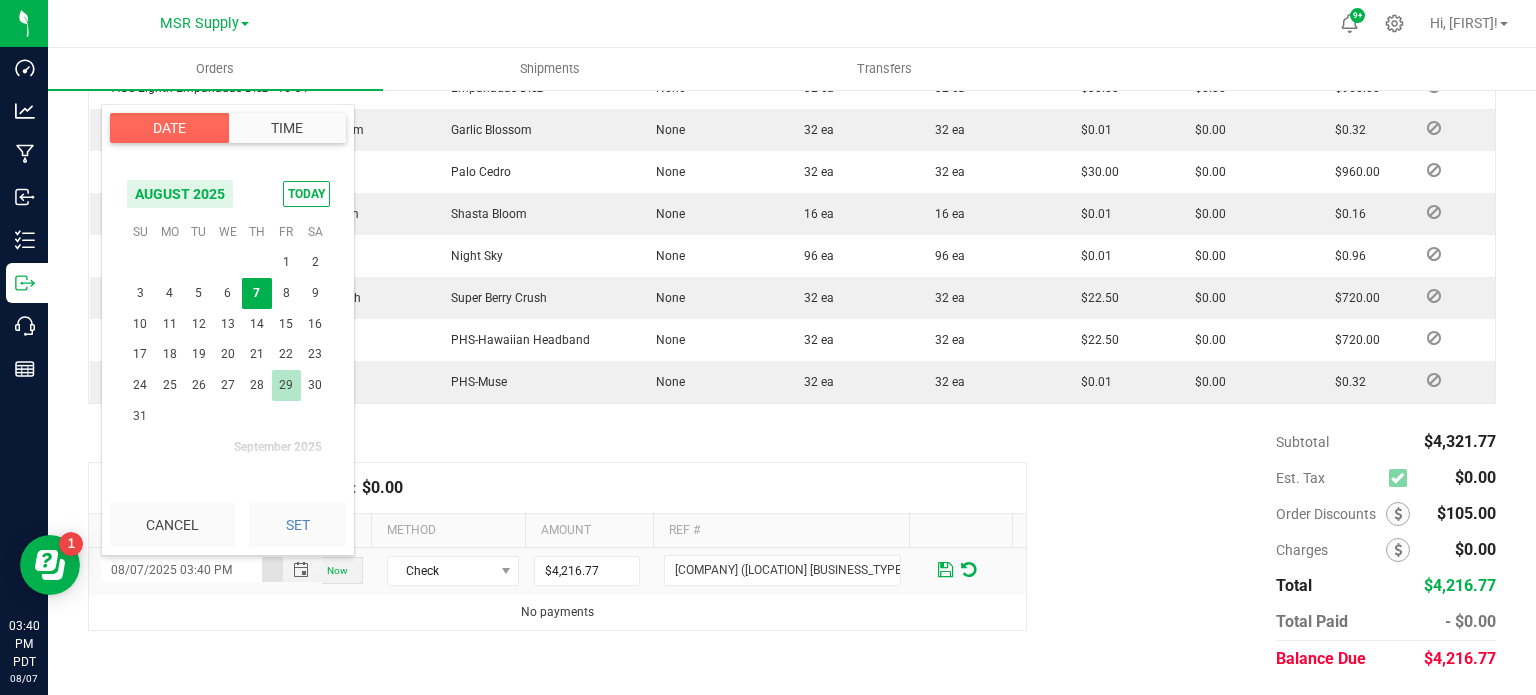 drag, startPoint x: 196, startPoint y: 293, endPoint x: 226, endPoint y: 374, distance: 86.37708 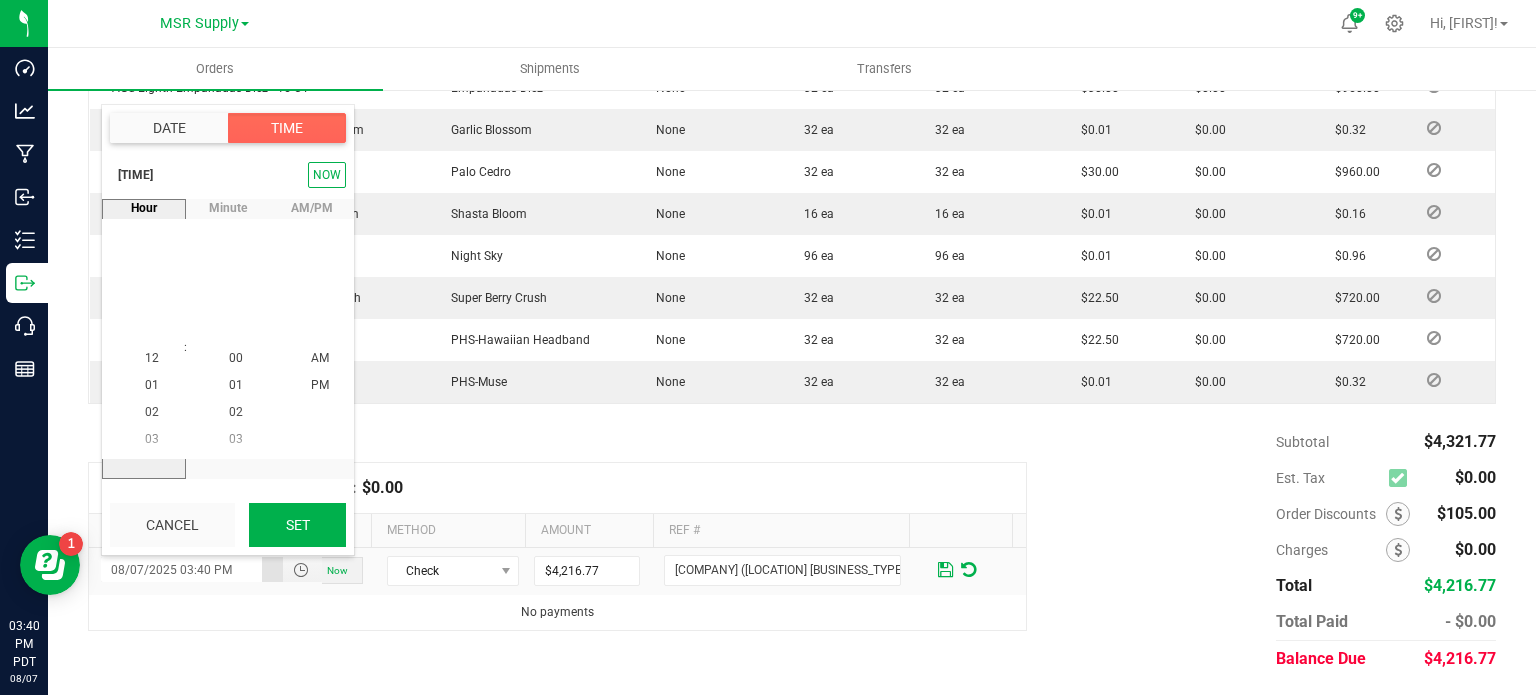 scroll, scrollTop: 407, scrollLeft: 0, axis: vertical 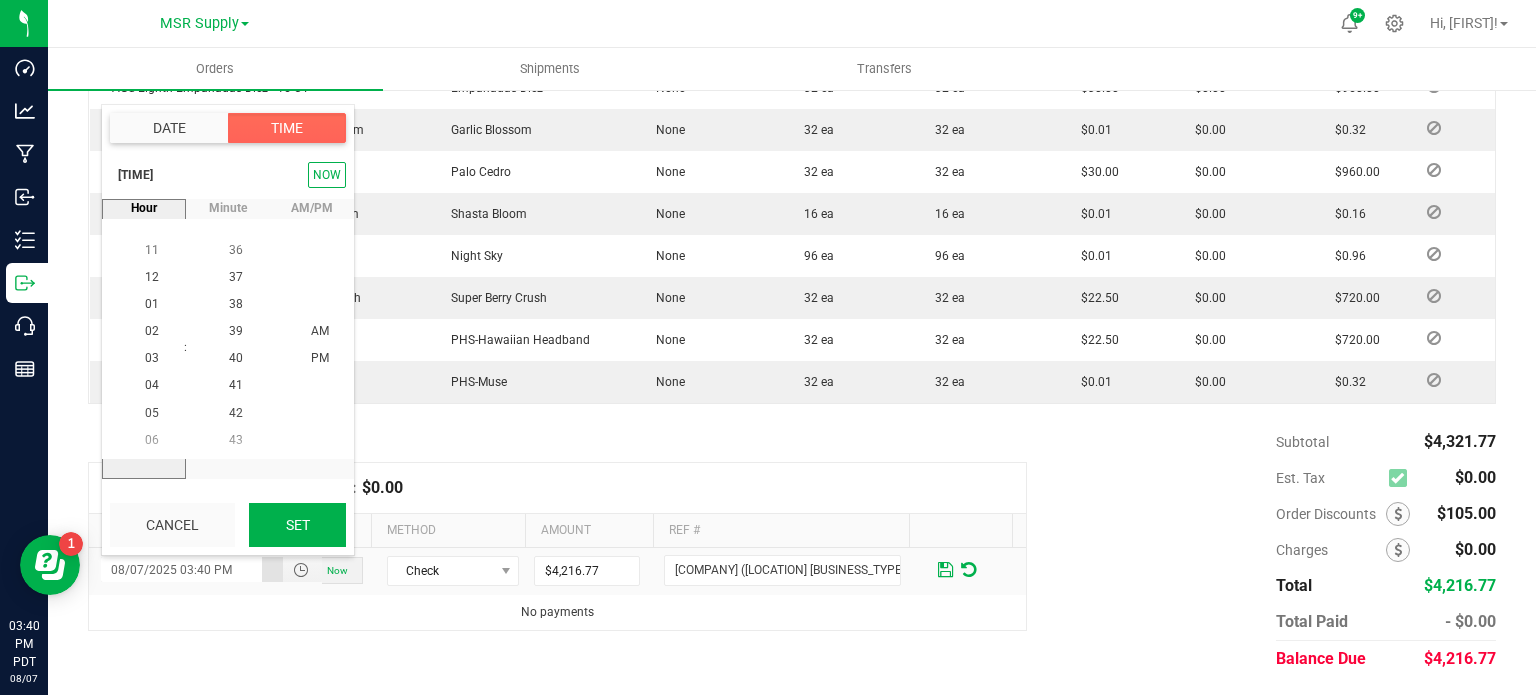 click on "Set" at bounding box center (297, 525) 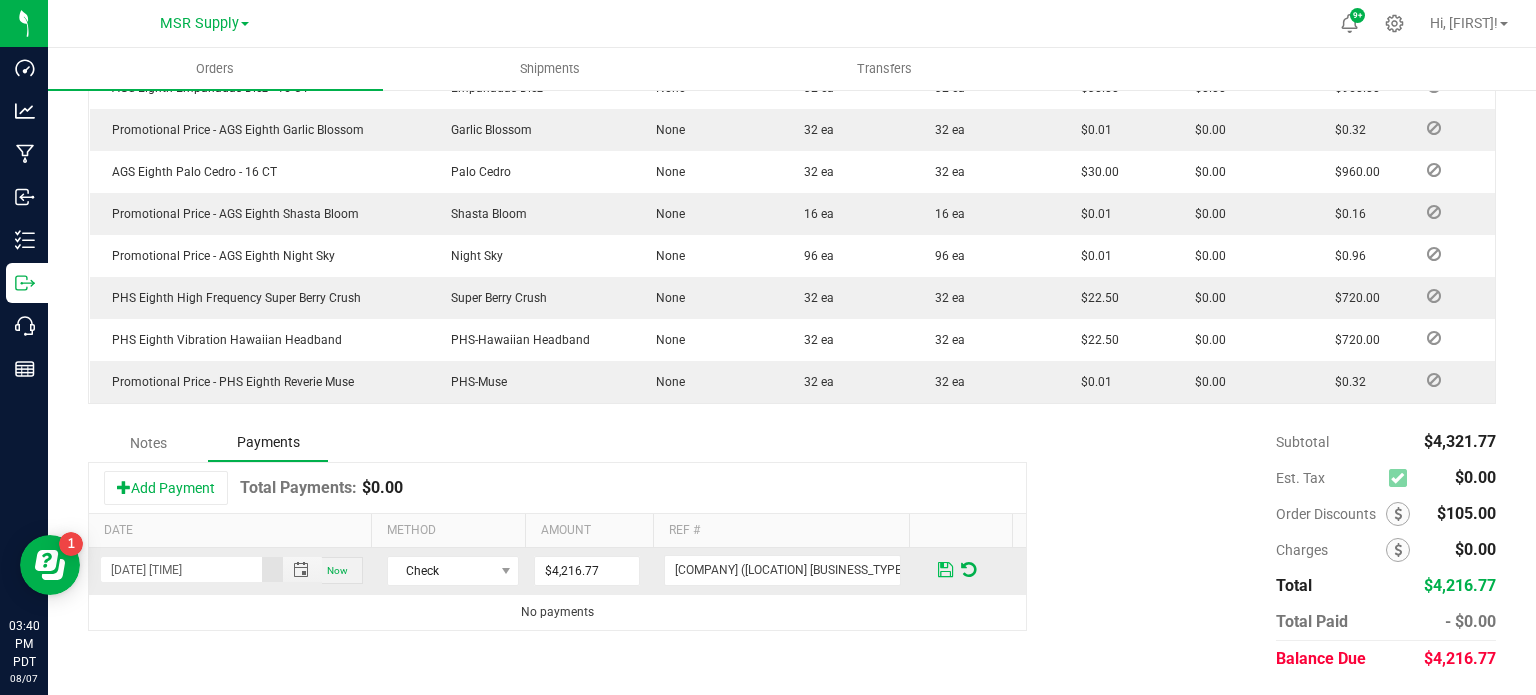 click at bounding box center [945, 570] 